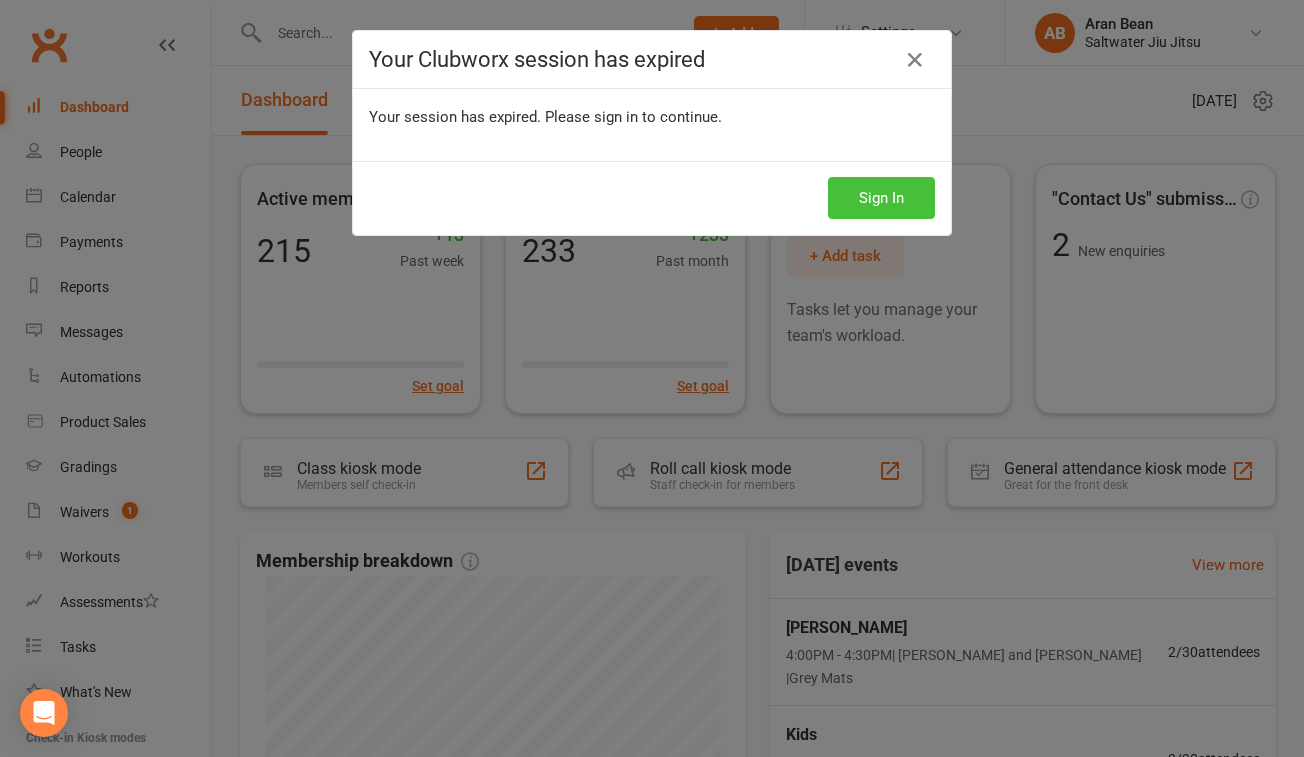 scroll, scrollTop: 0, scrollLeft: 0, axis: both 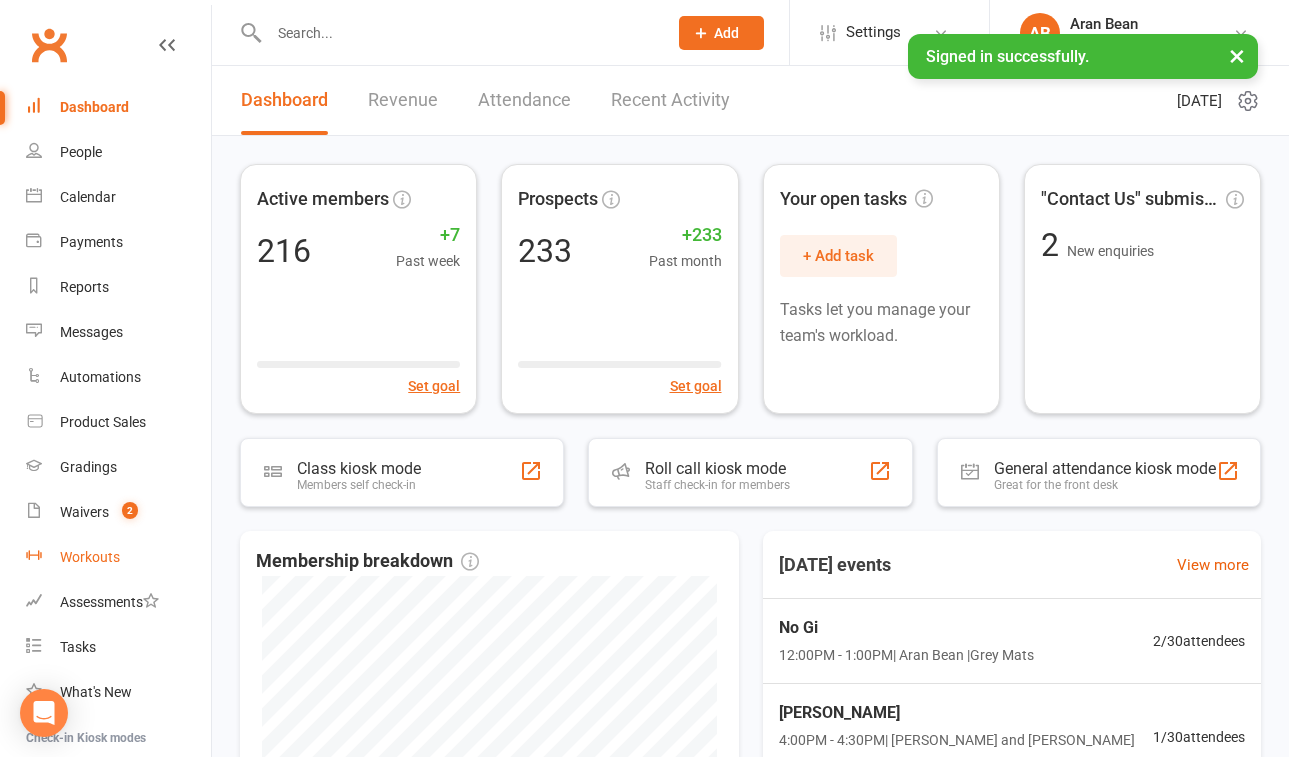 click on "Workouts" at bounding box center [90, 557] 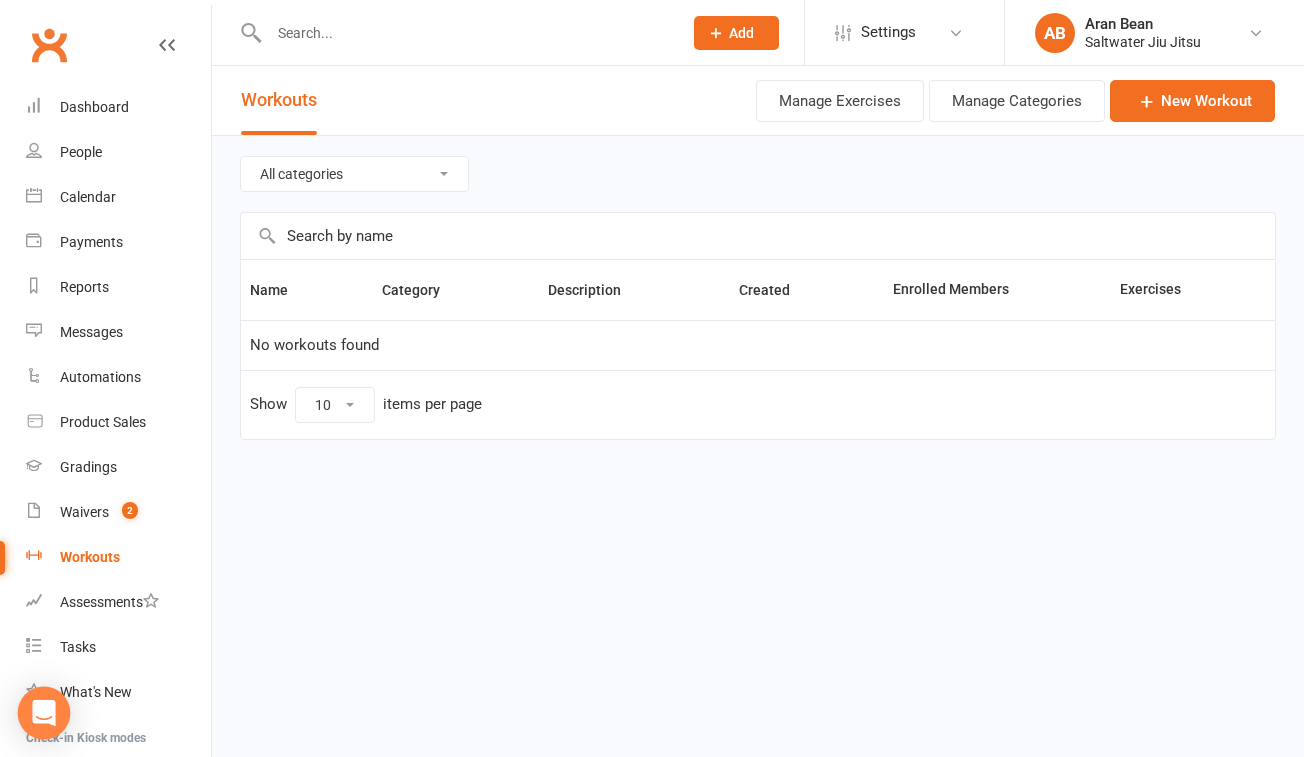 click at bounding box center (44, 713) 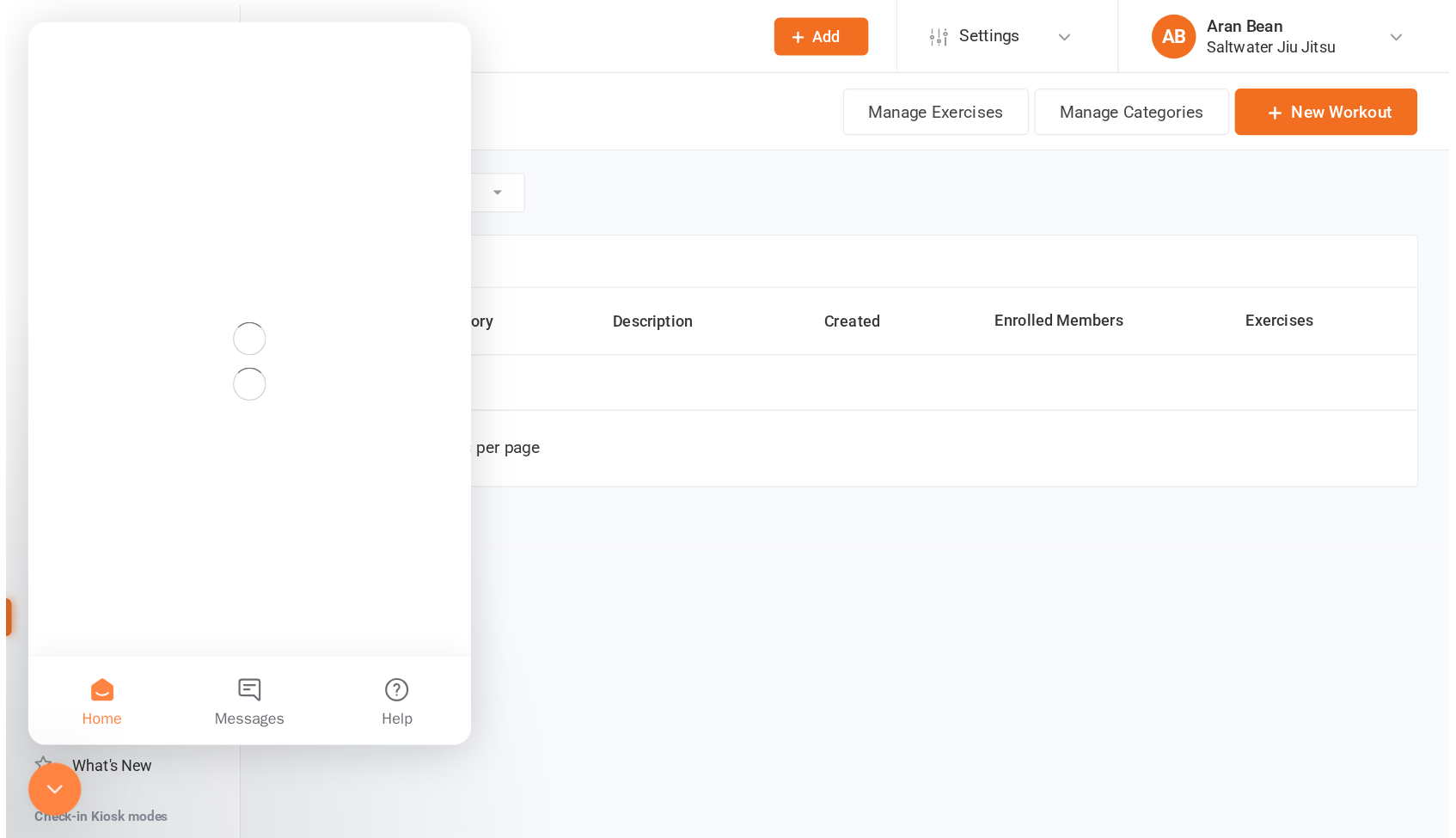 scroll, scrollTop: 0, scrollLeft: 0, axis: both 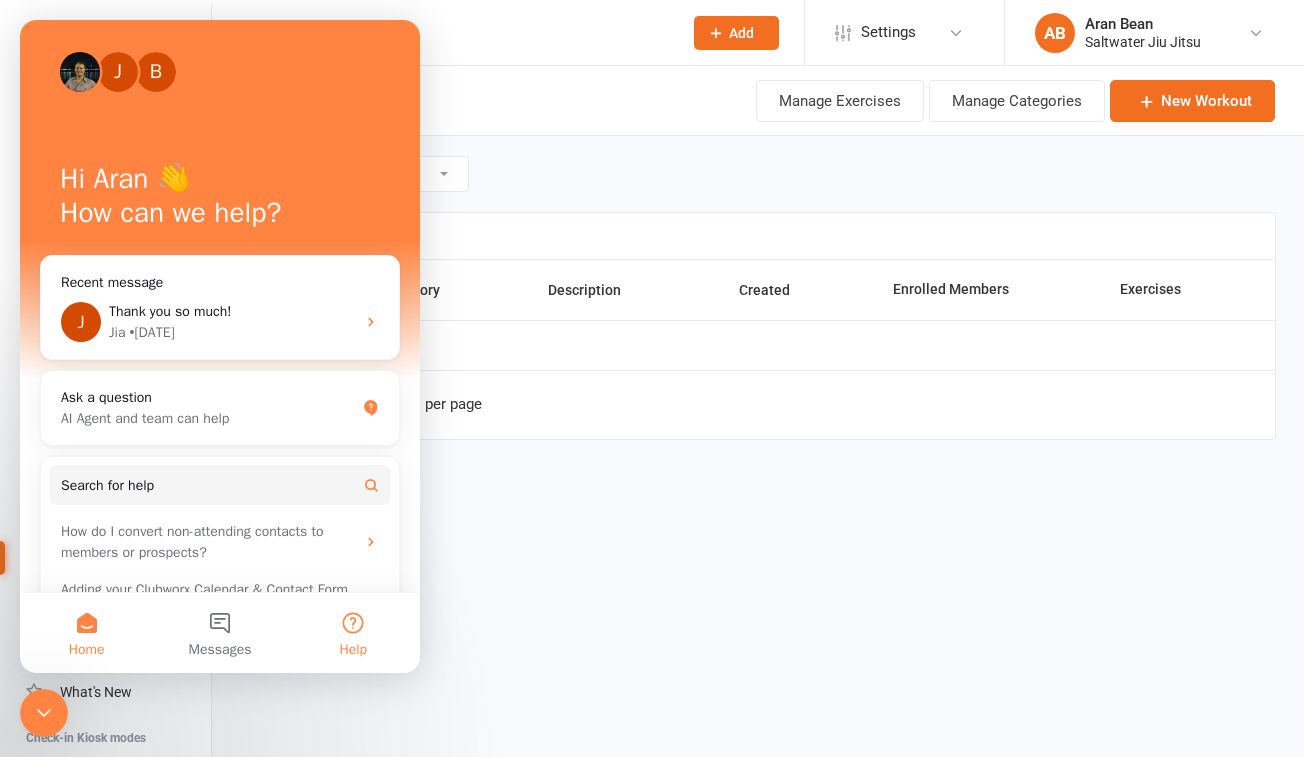 click on "Help" at bounding box center (353, 633) 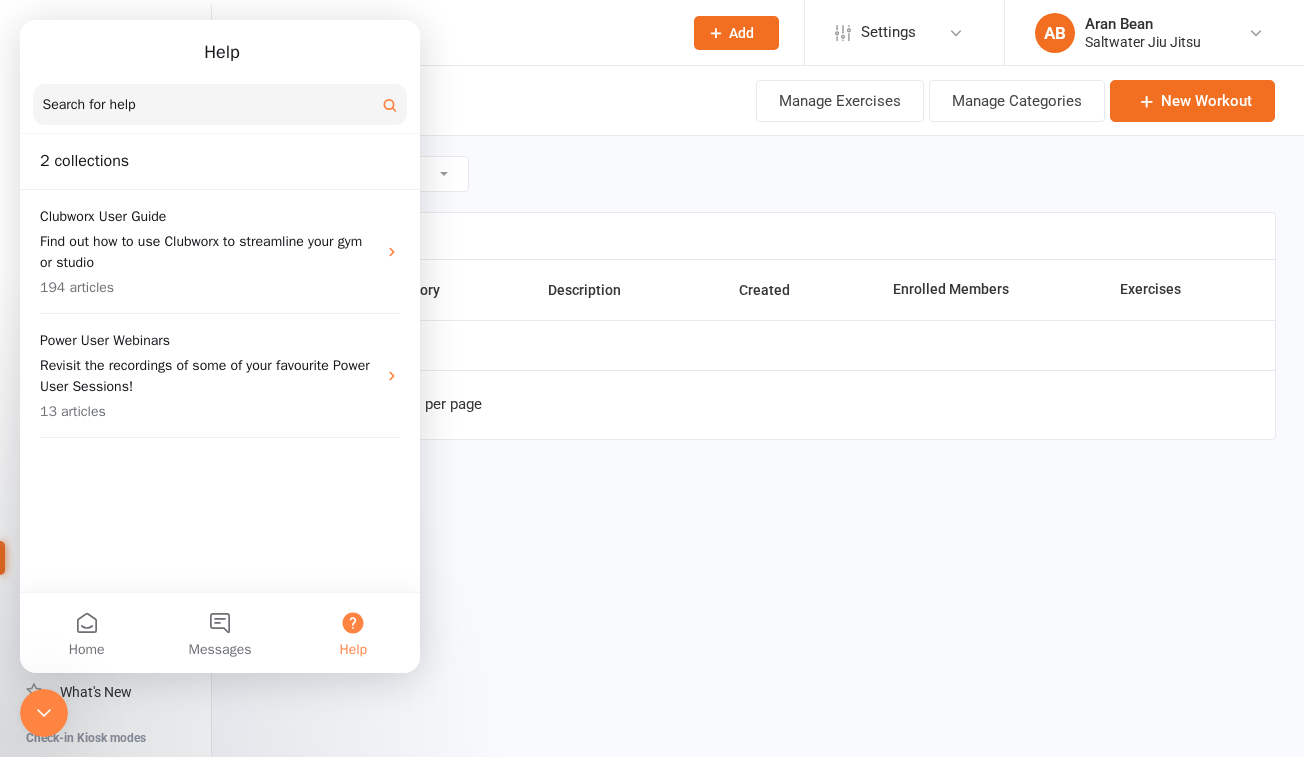 click on "Search for help" at bounding box center (220, 105) 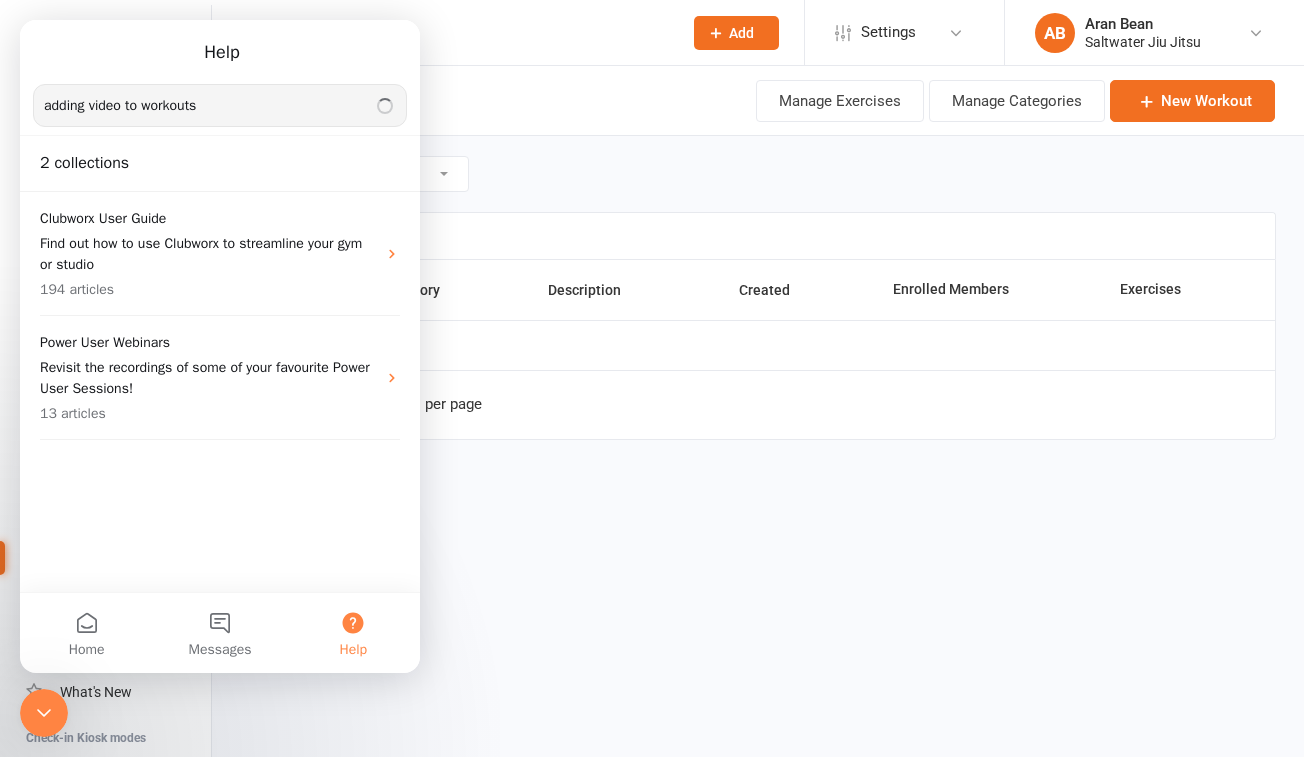 type on "adding video to workouts" 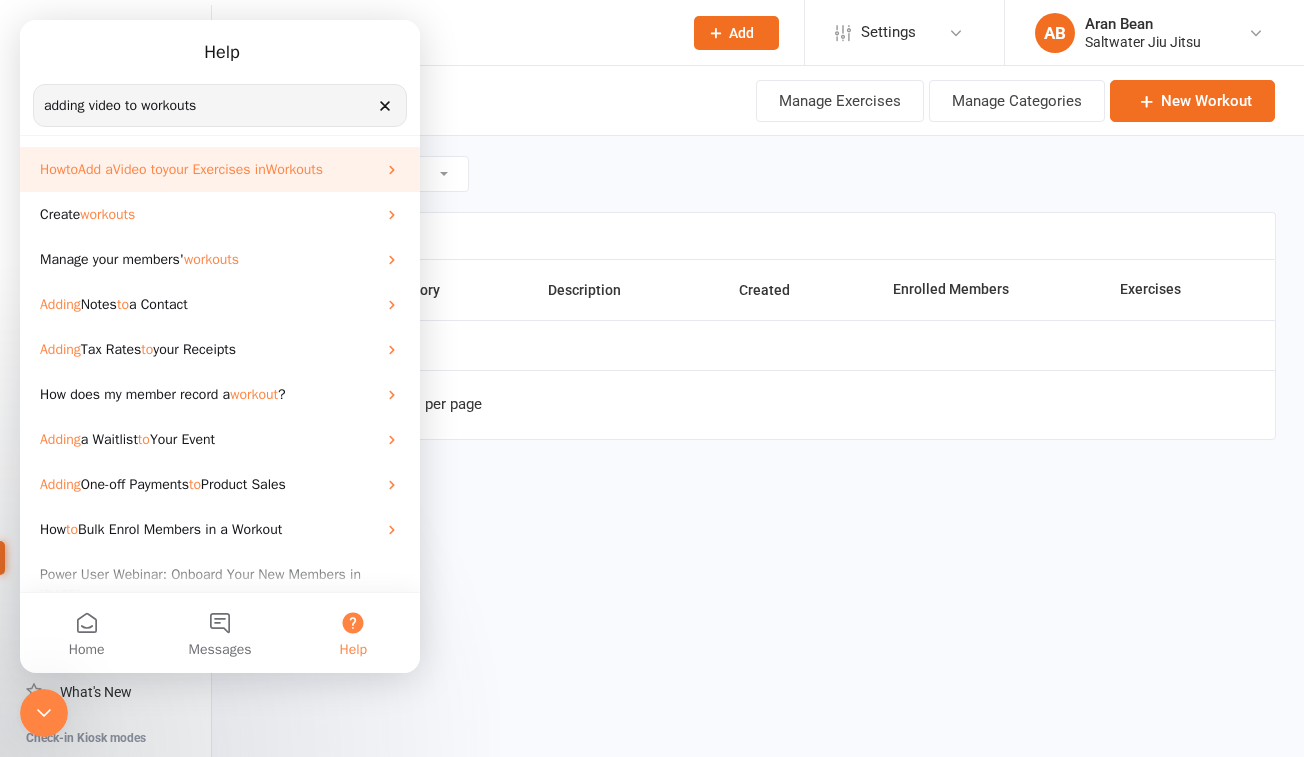 click on "How  to  Add a  Video   to  your Exercises in  Workouts" at bounding box center (208, 169) 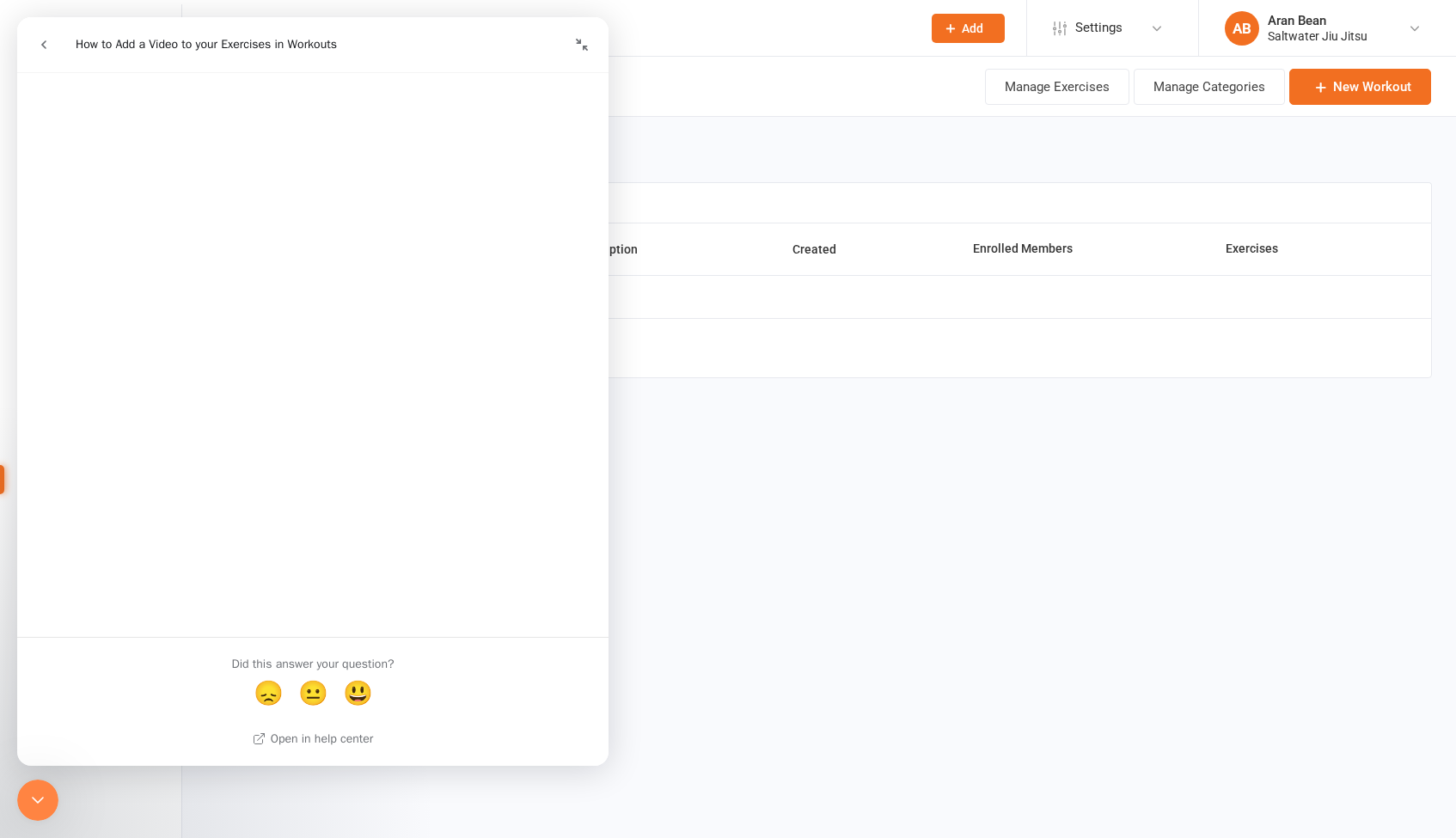 scroll, scrollTop: 0, scrollLeft: 0, axis: both 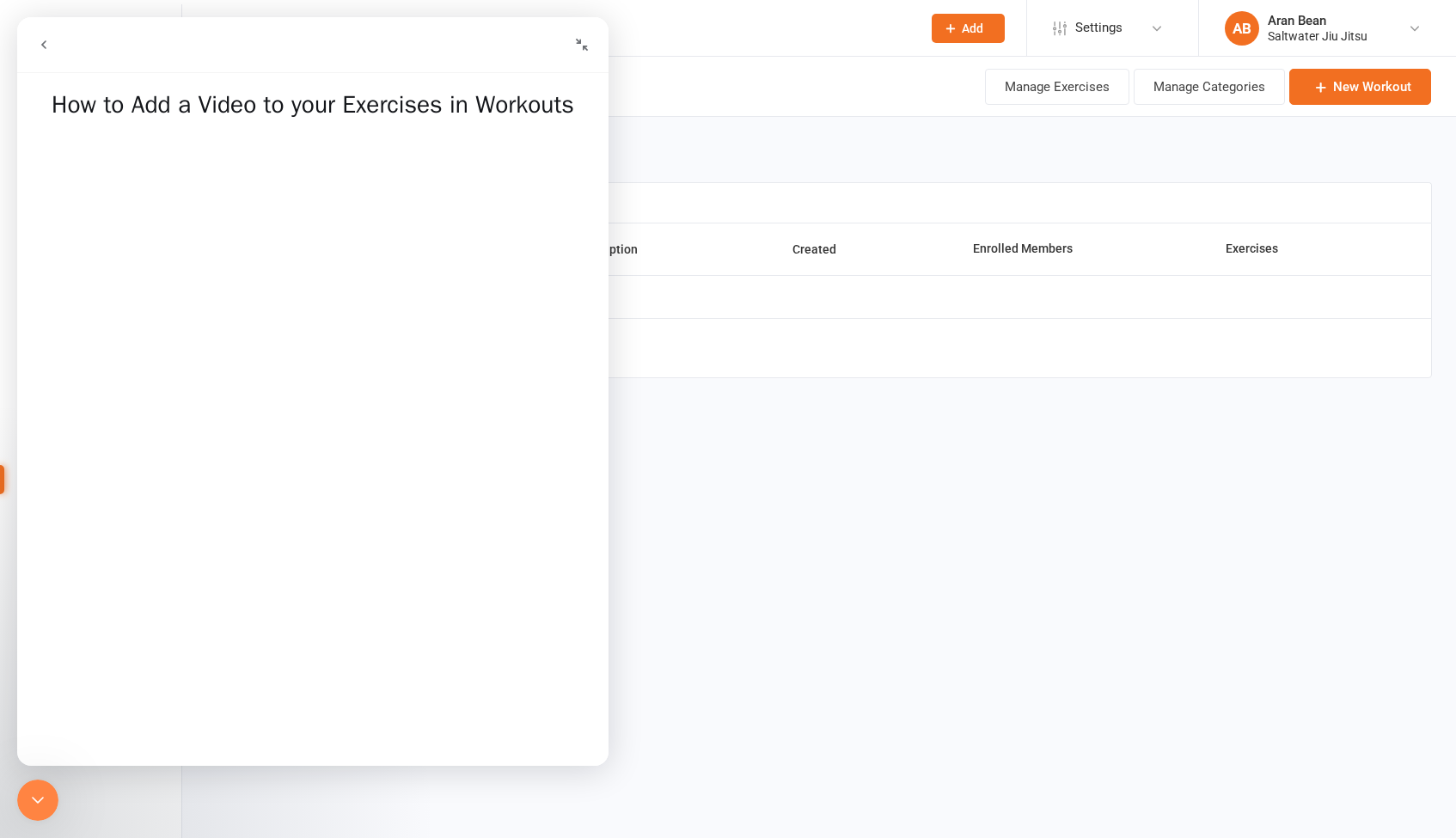 click 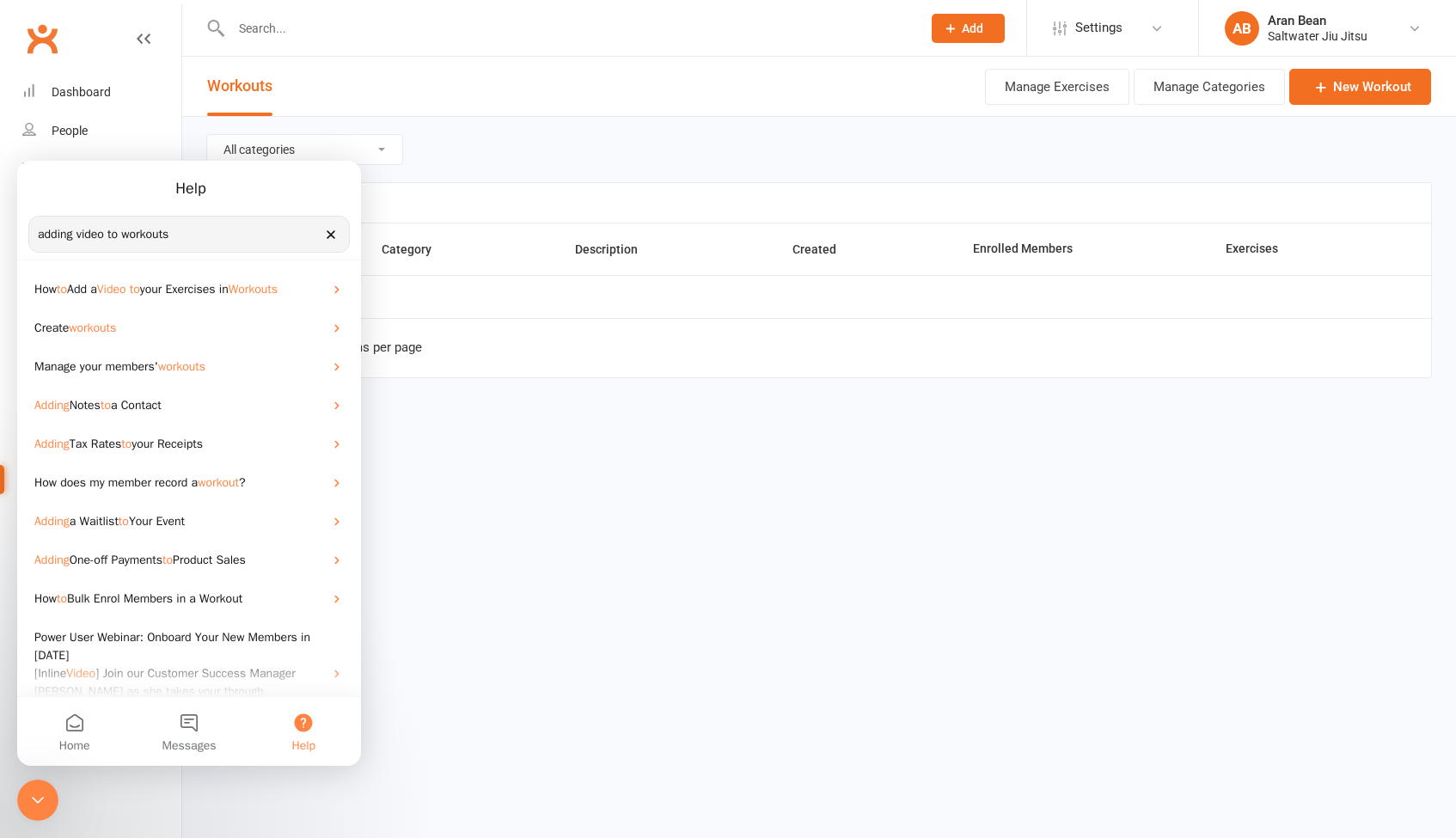 click 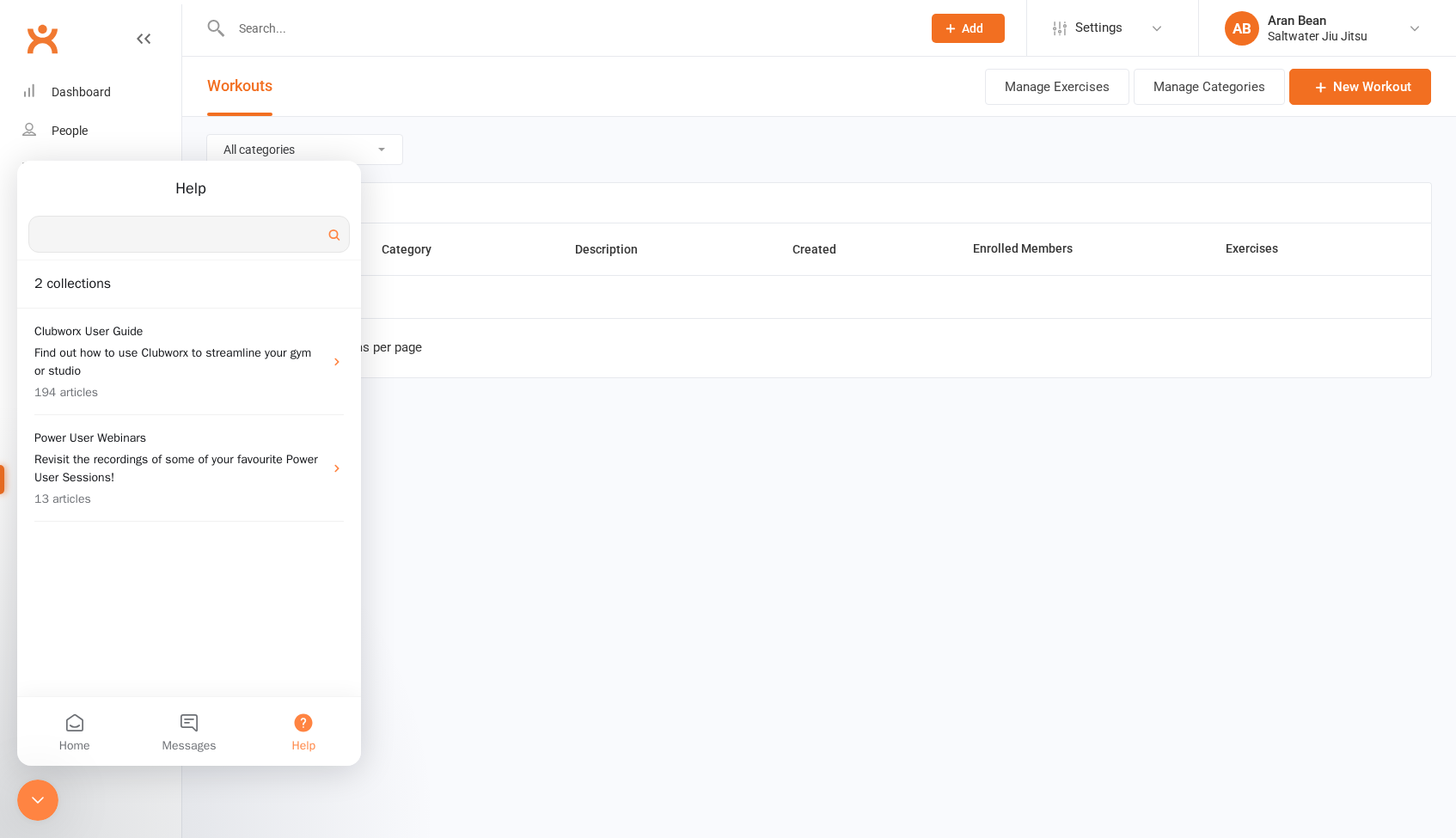 click on "Search for help" at bounding box center [189, 235] 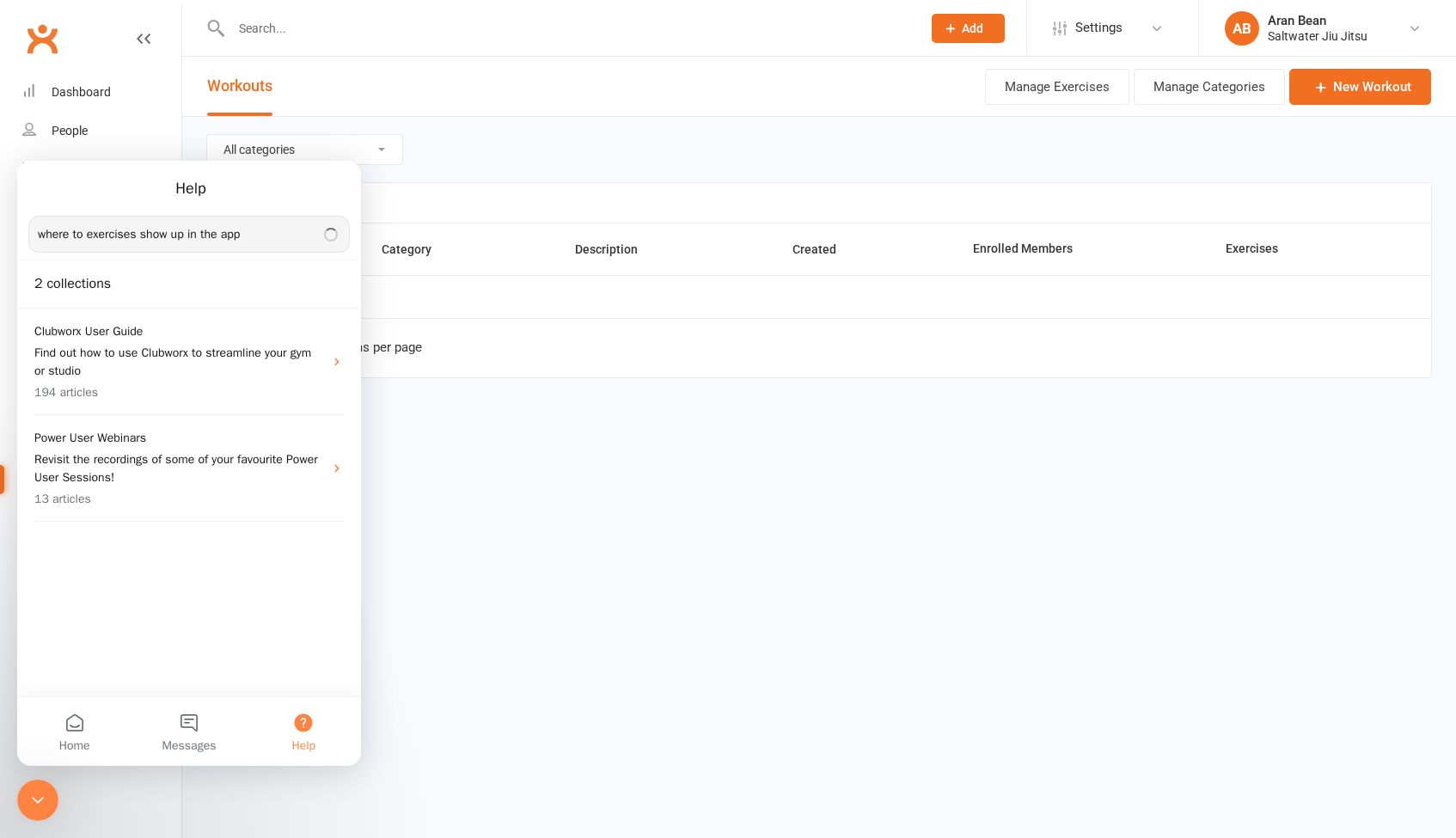 type on "where to exercises show up in the app" 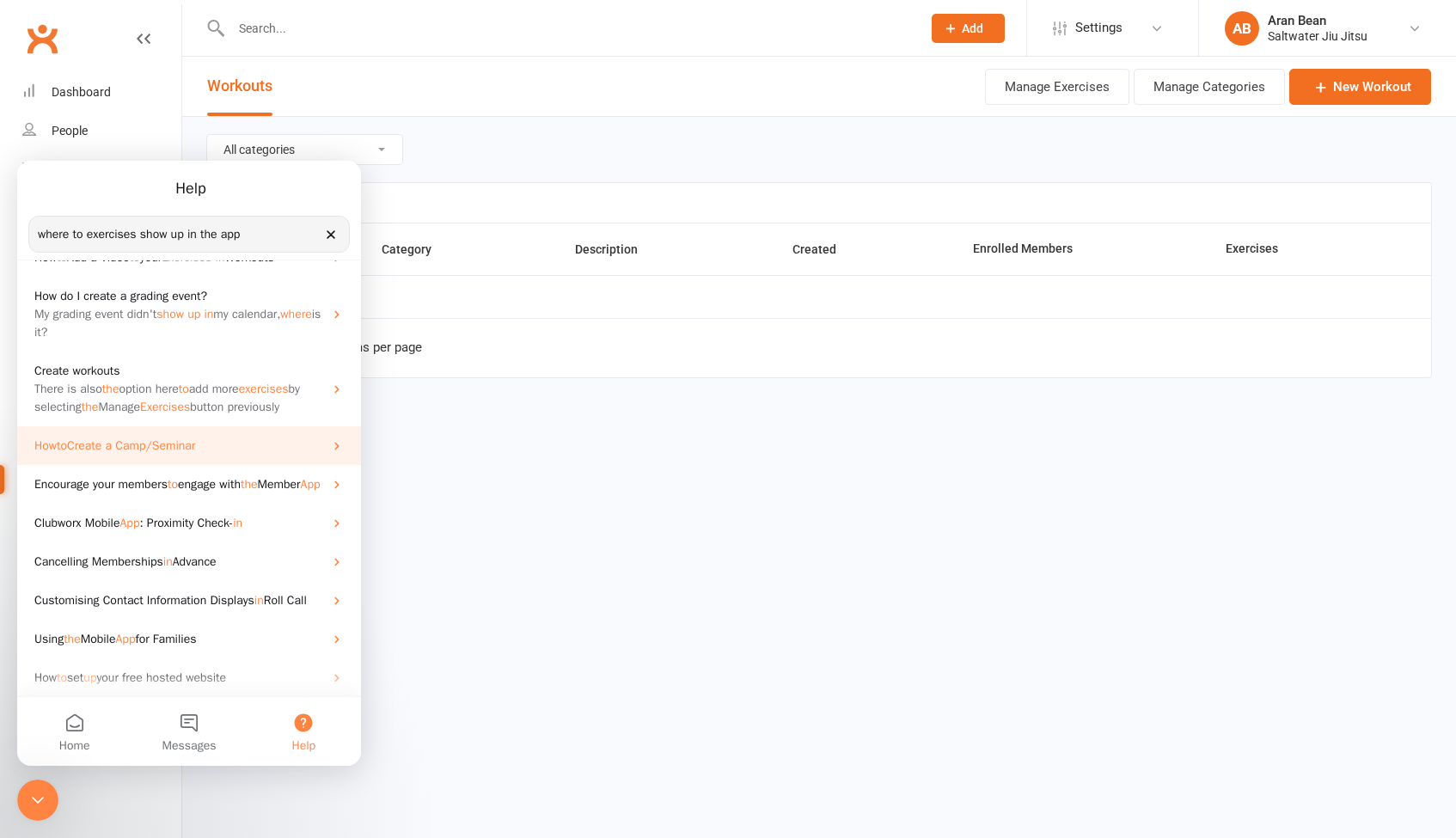 scroll, scrollTop: 87, scrollLeft: 0, axis: vertical 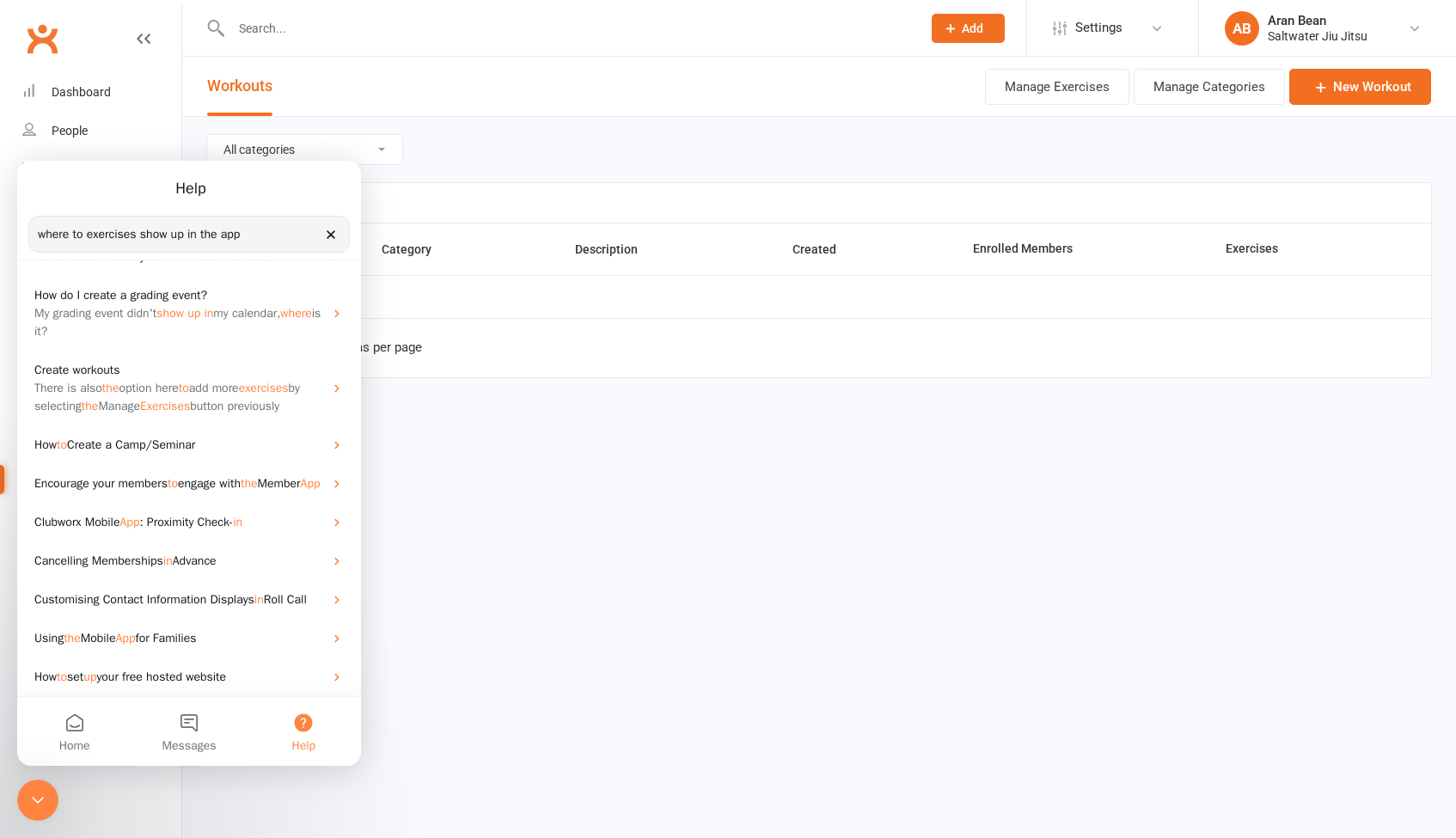 click 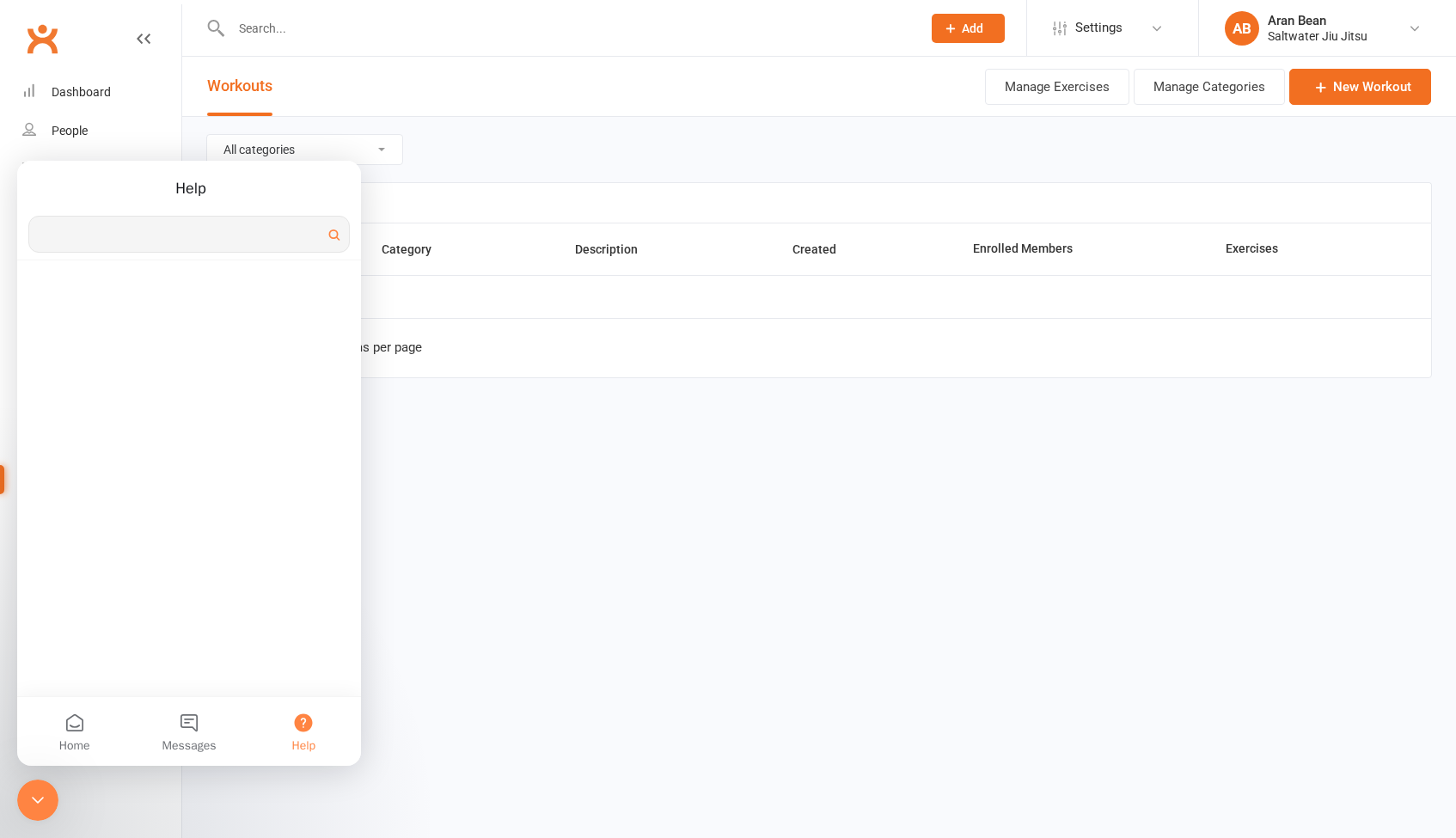 scroll, scrollTop: 0, scrollLeft: 0, axis: both 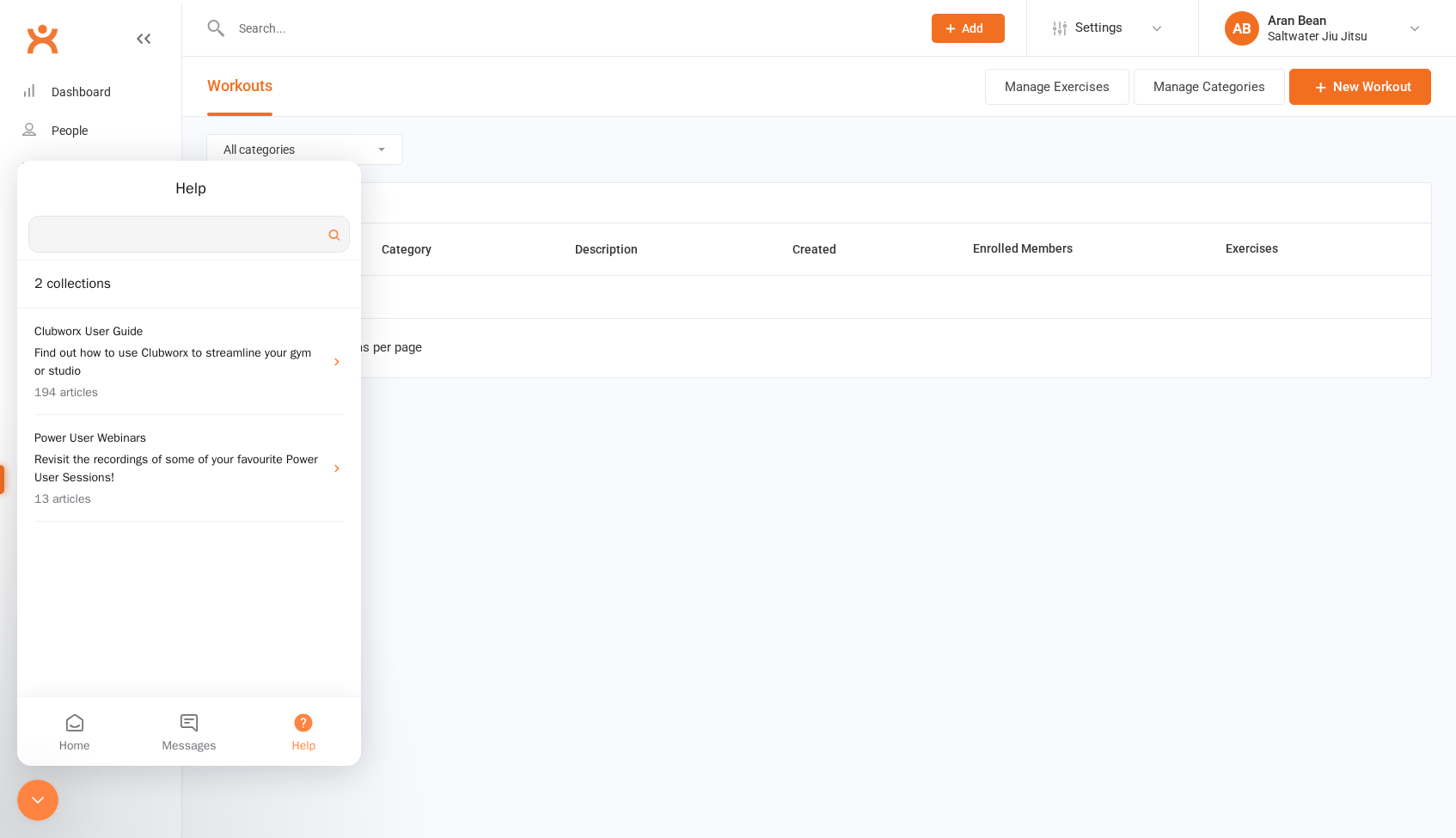 click at bounding box center (189, 234) 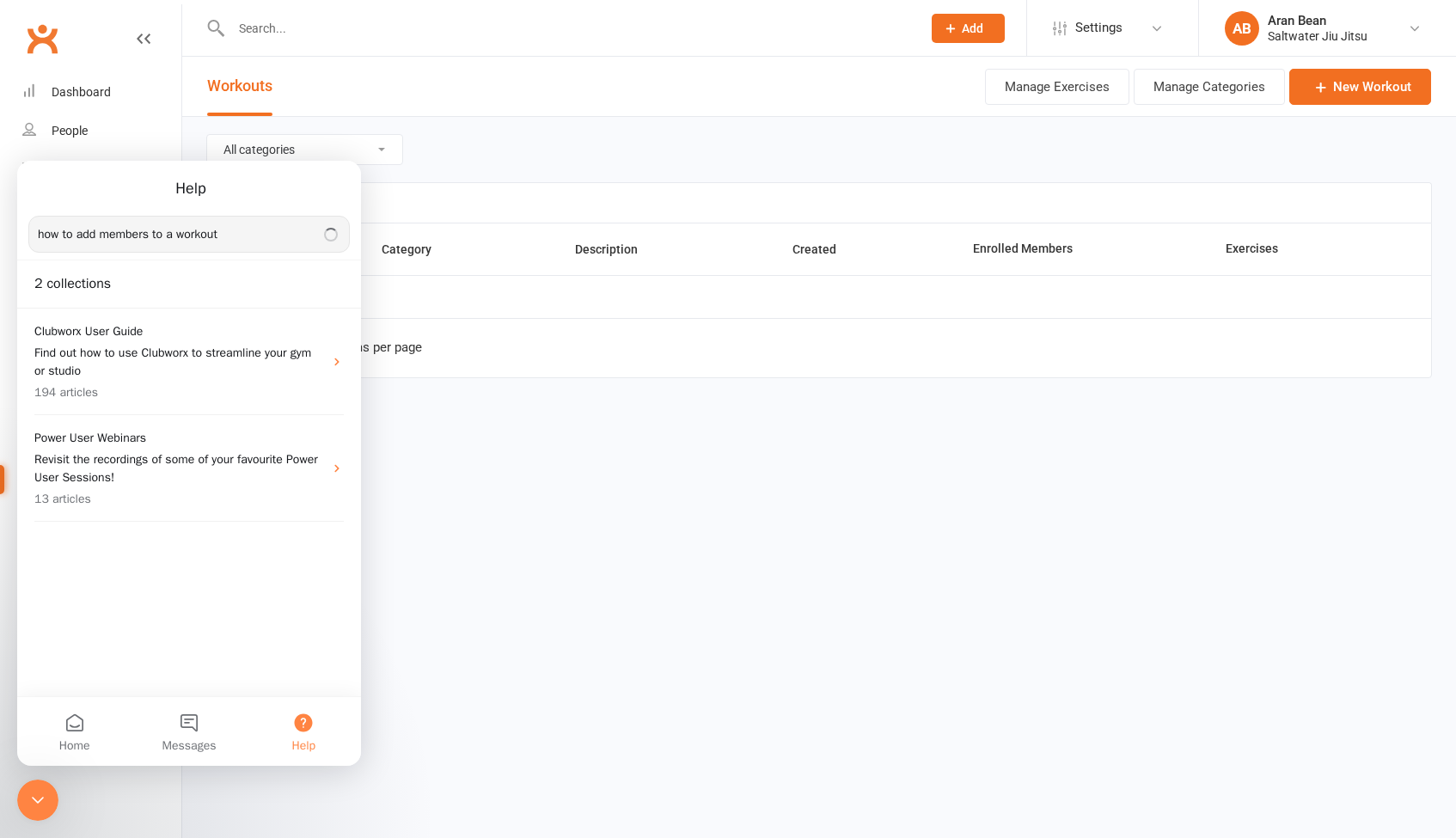 type on "how to add members to a workout" 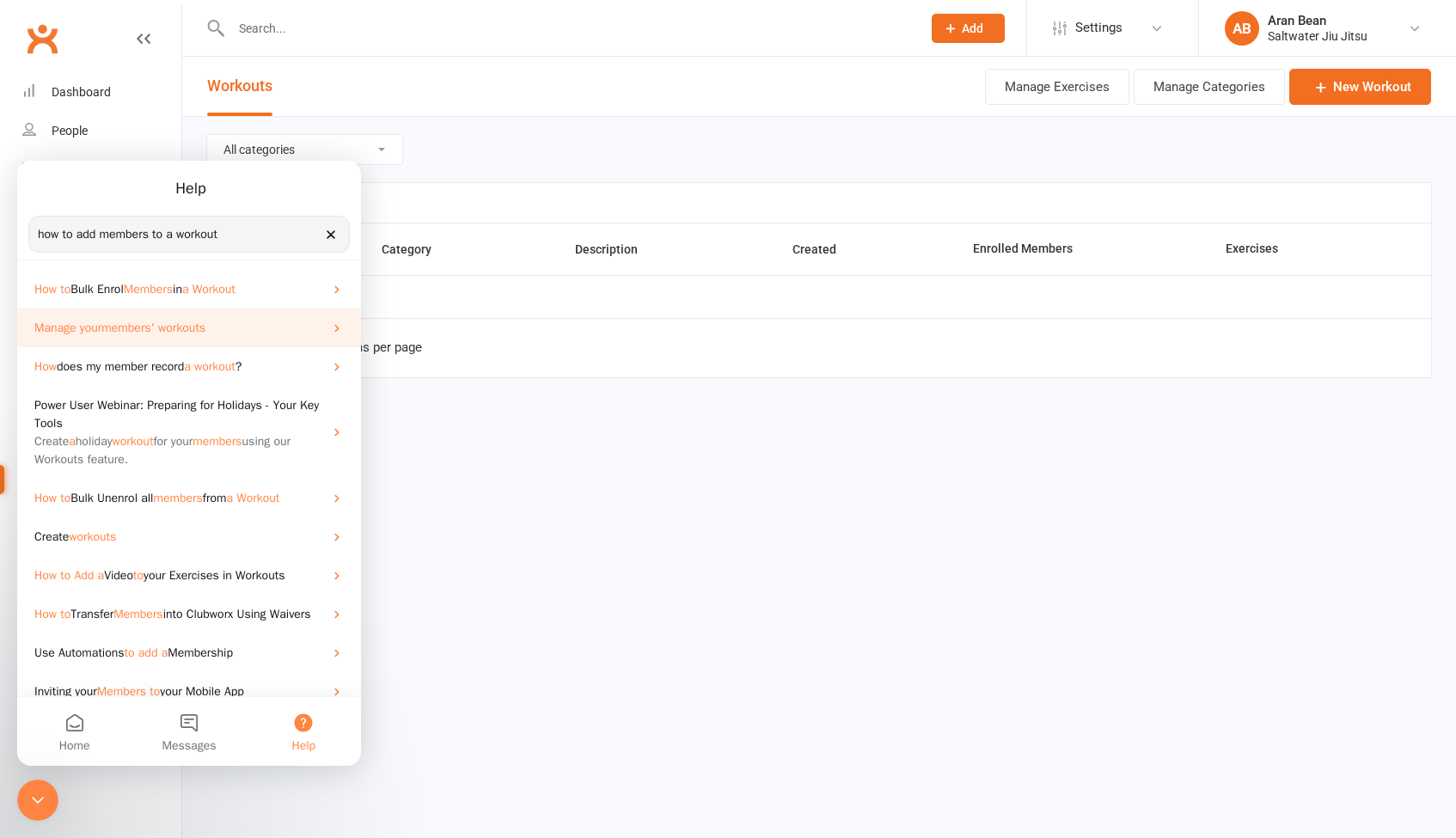 click on "' workouts" at bounding box center [178, 327] 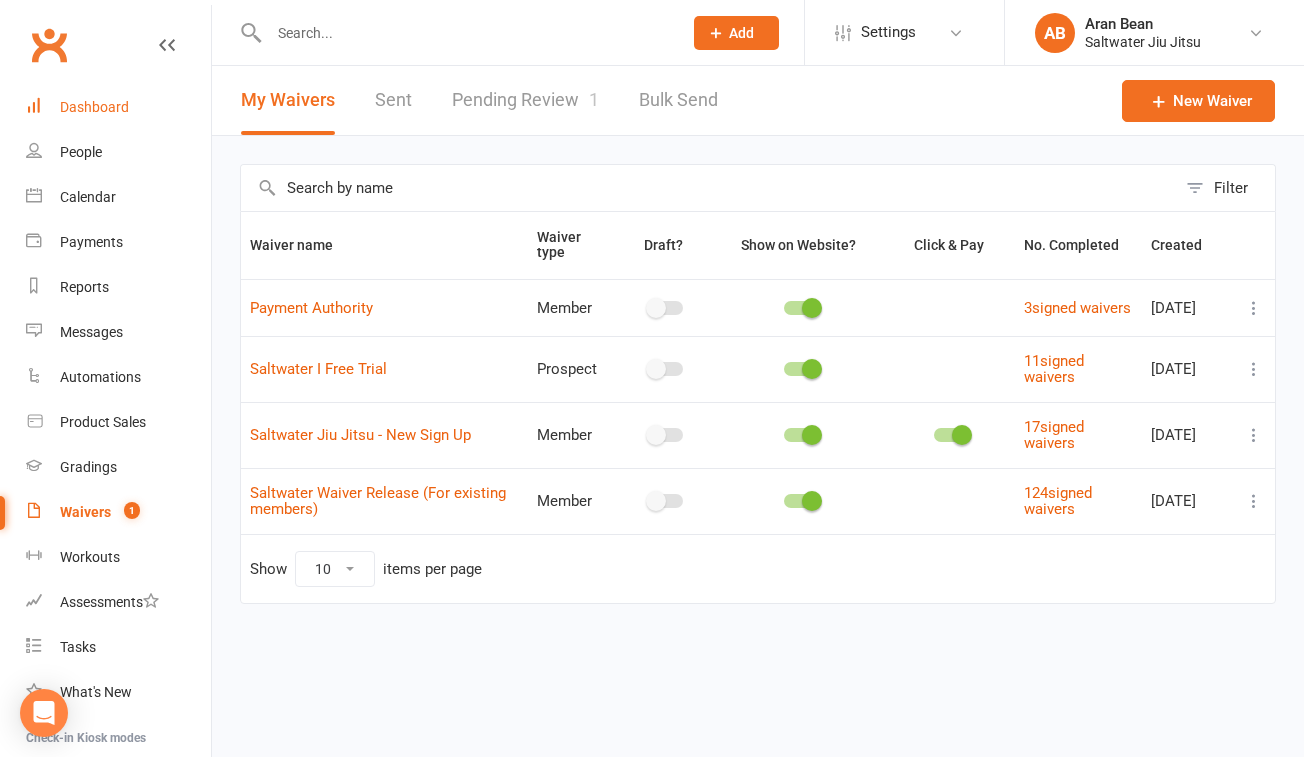 scroll, scrollTop: 0, scrollLeft: 0, axis: both 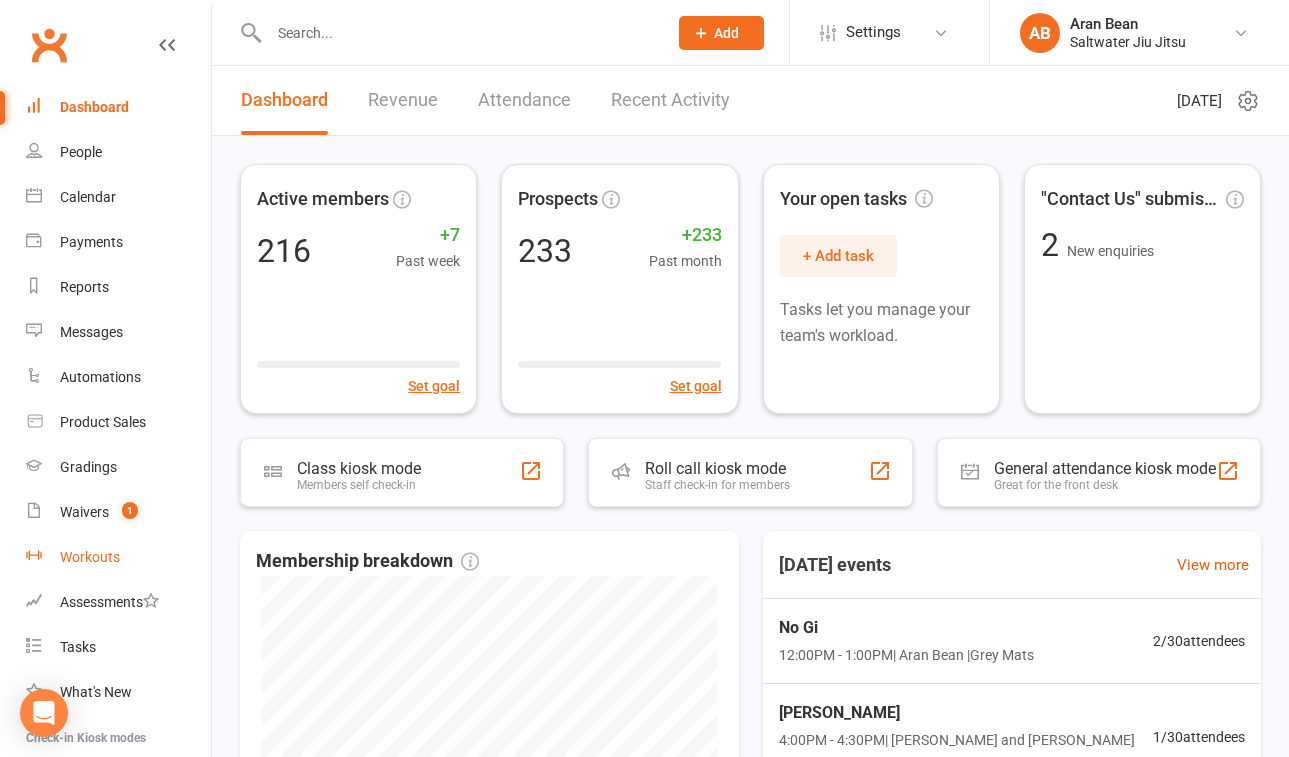 click on "Workouts" at bounding box center [90, 557] 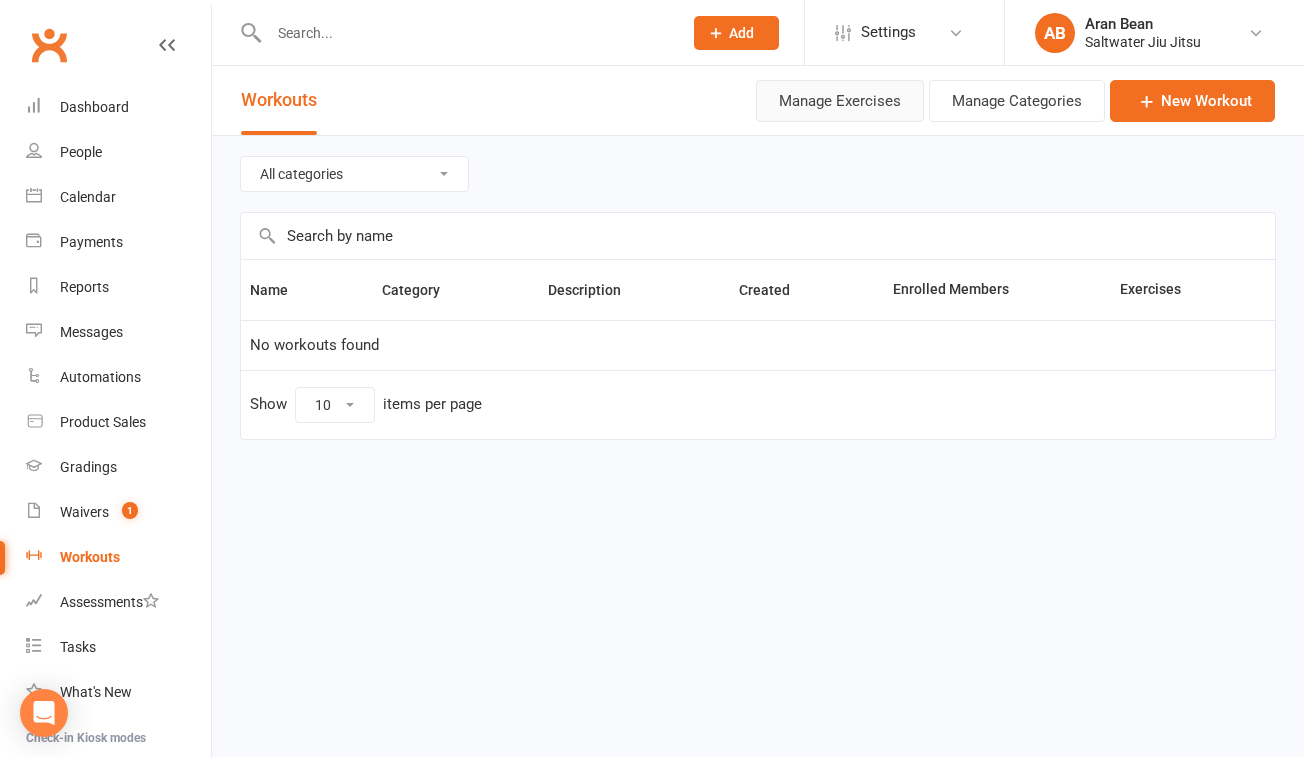 click on "Manage Exercises" at bounding box center (840, 101) 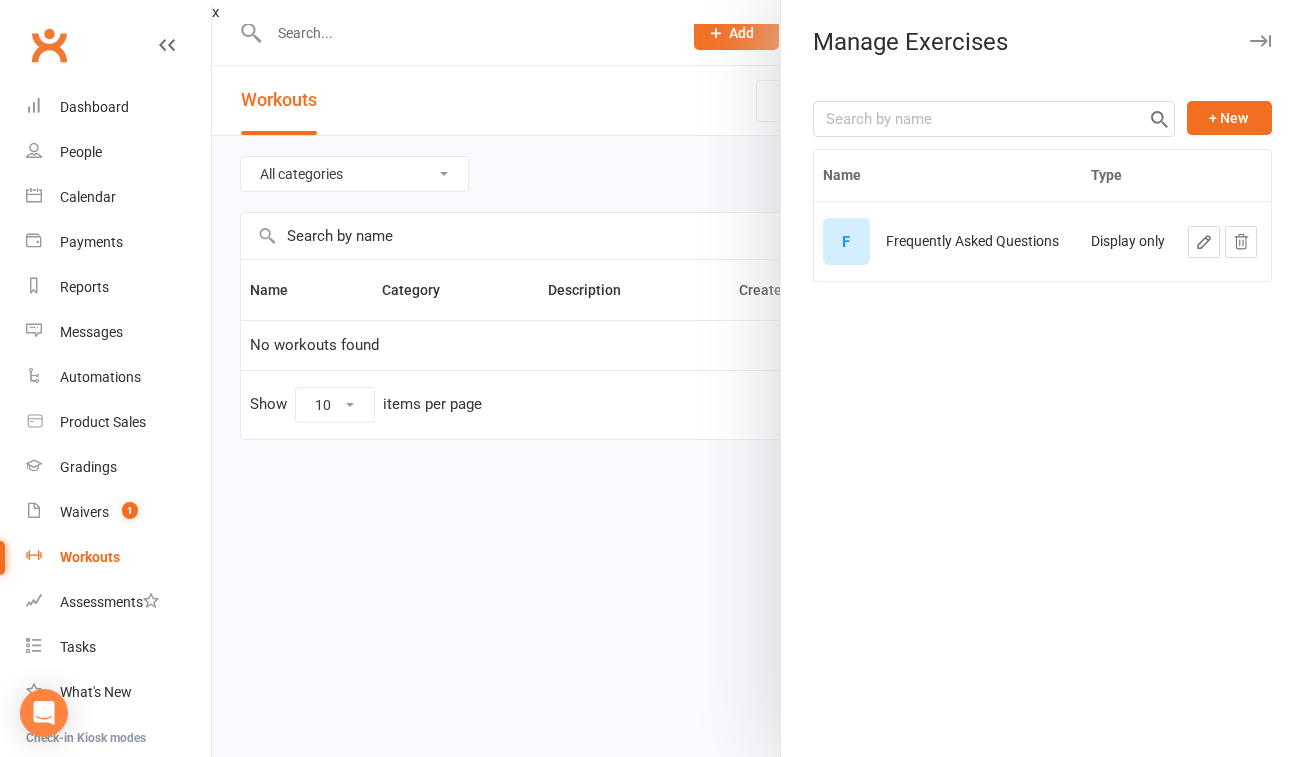 click on "F Frequently Asked Questions" at bounding box center [948, 241] 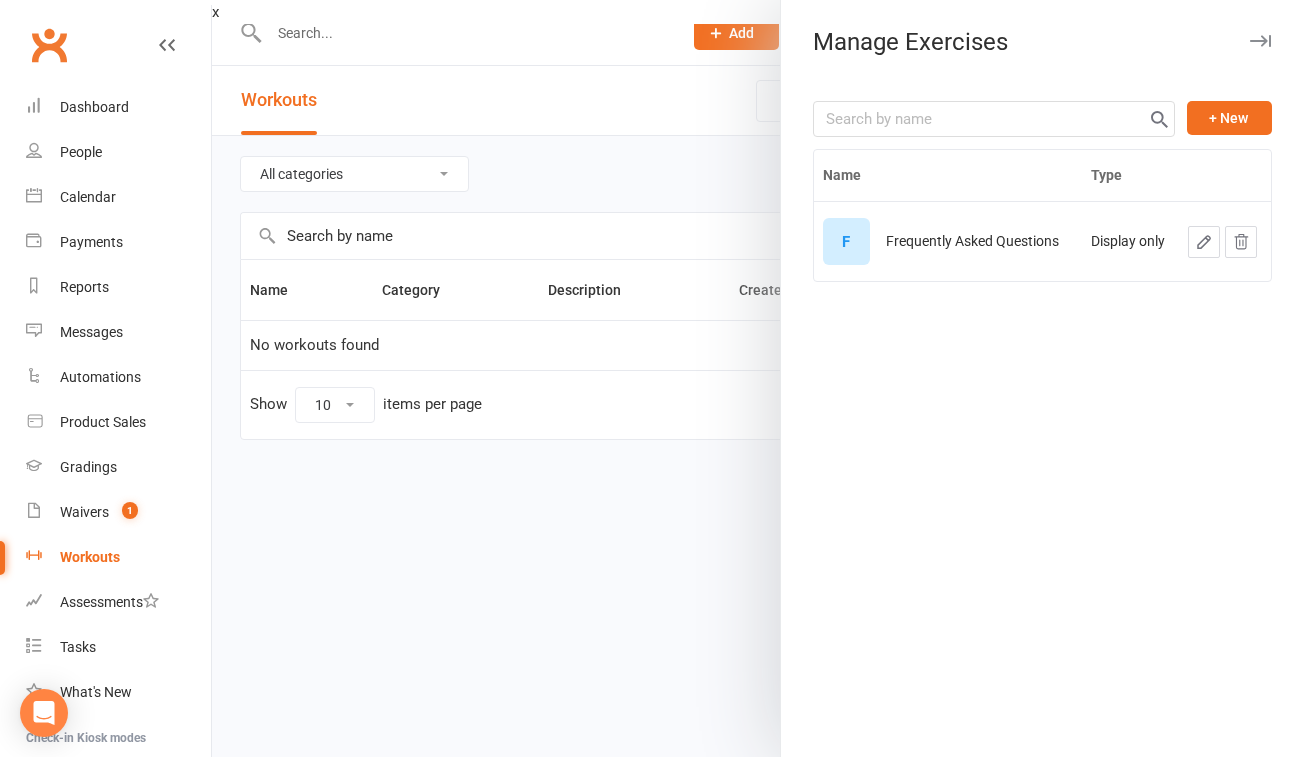 click at bounding box center [758, 378] 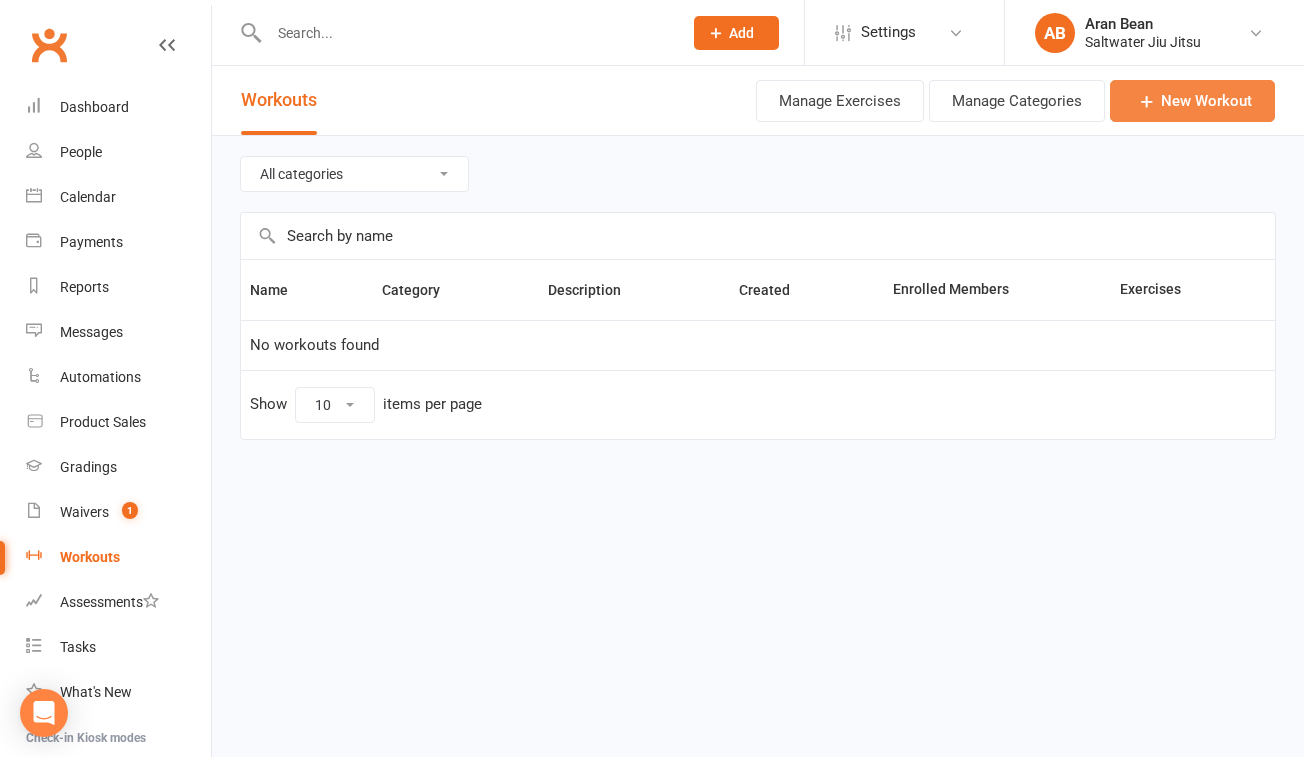 click on "New Workout" at bounding box center [1192, 101] 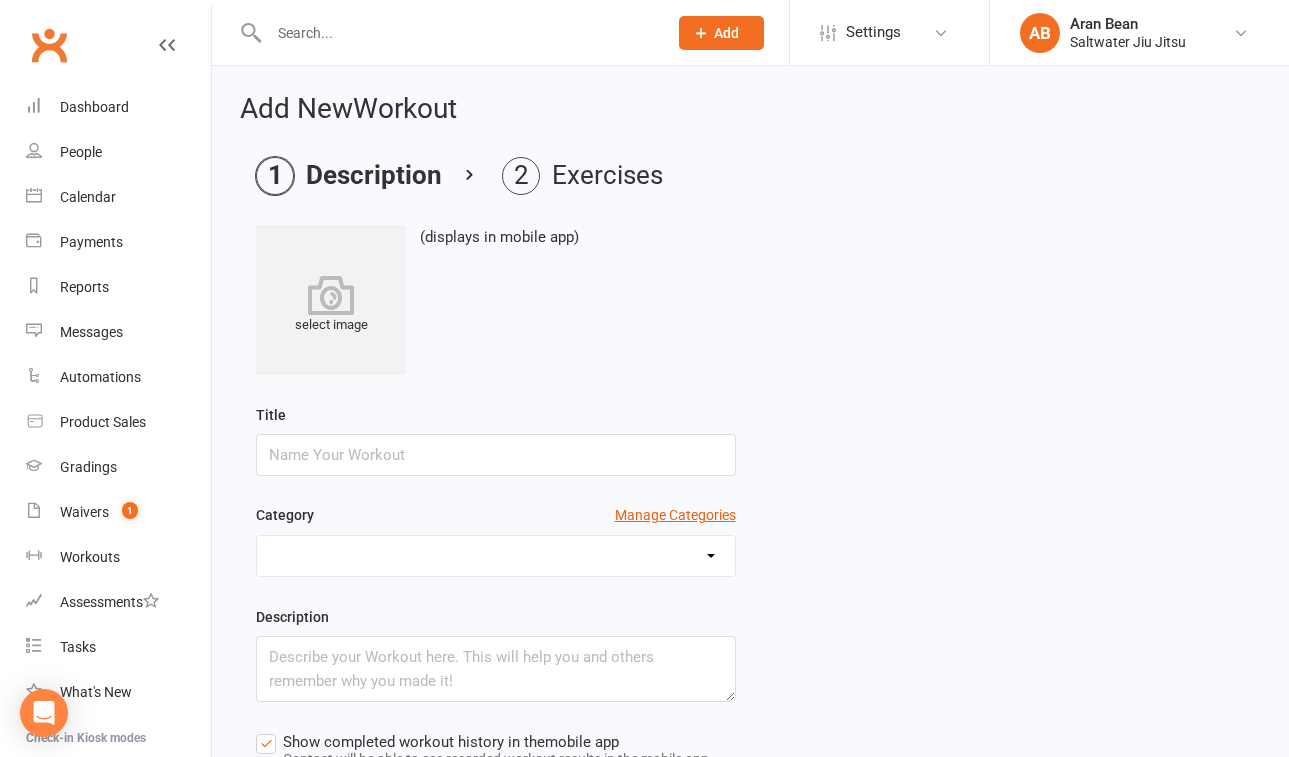 scroll, scrollTop: 4, scrollLeft: 0, axis: vertical 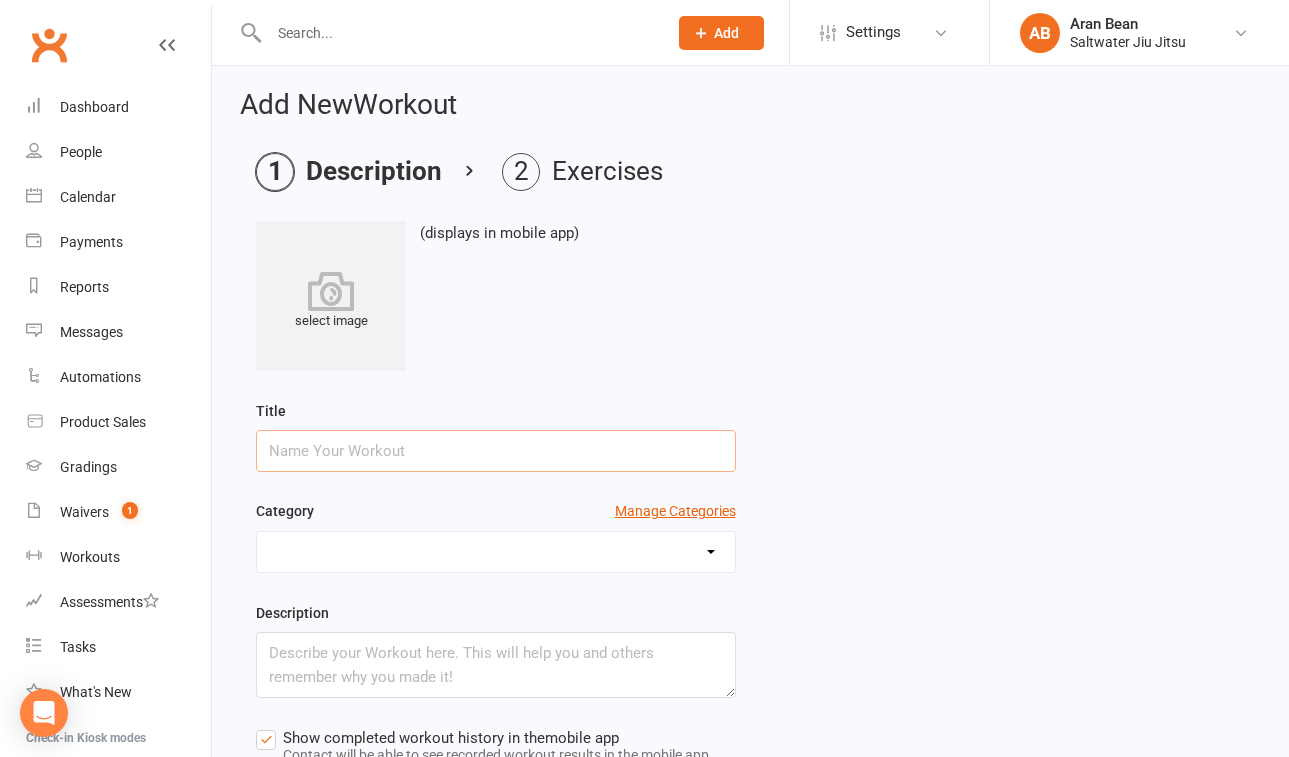 click at bounding box center [496, 451] 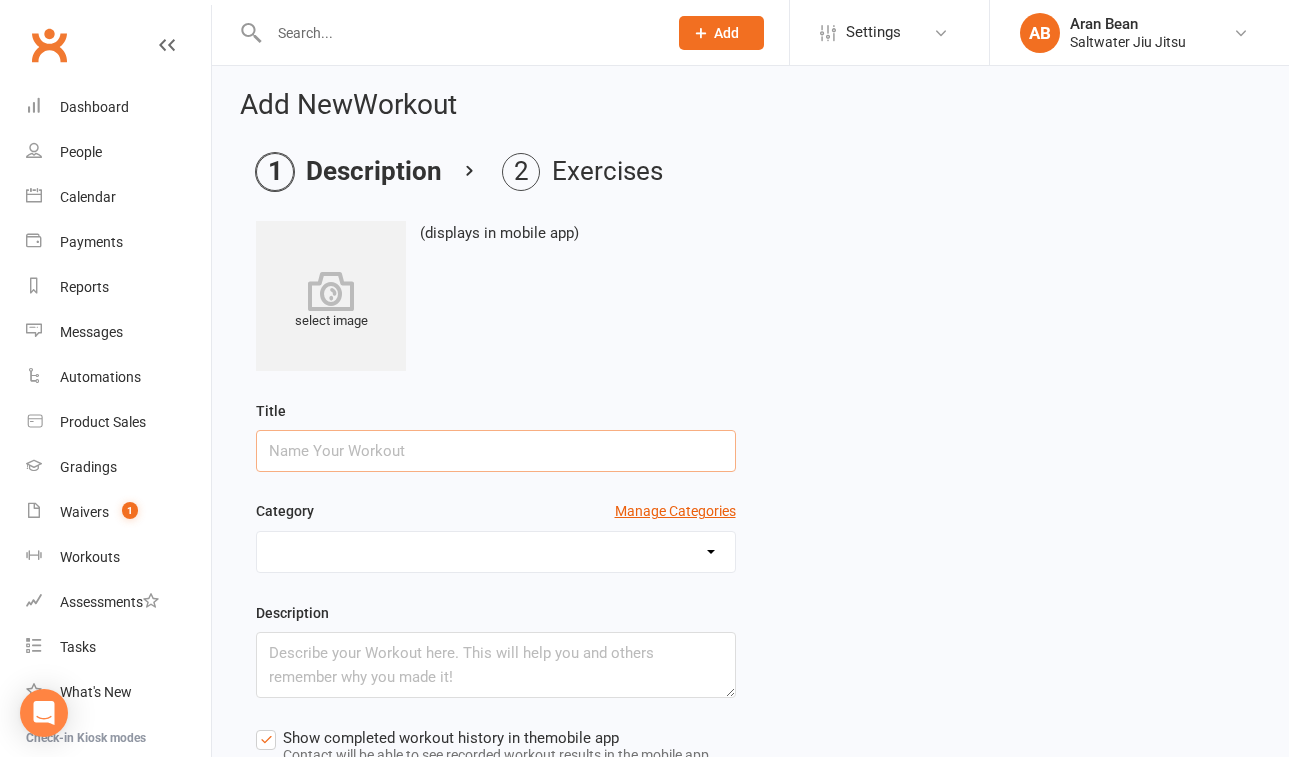 paste on "White to Blue Belt. What to focus on to progress your BJJ." 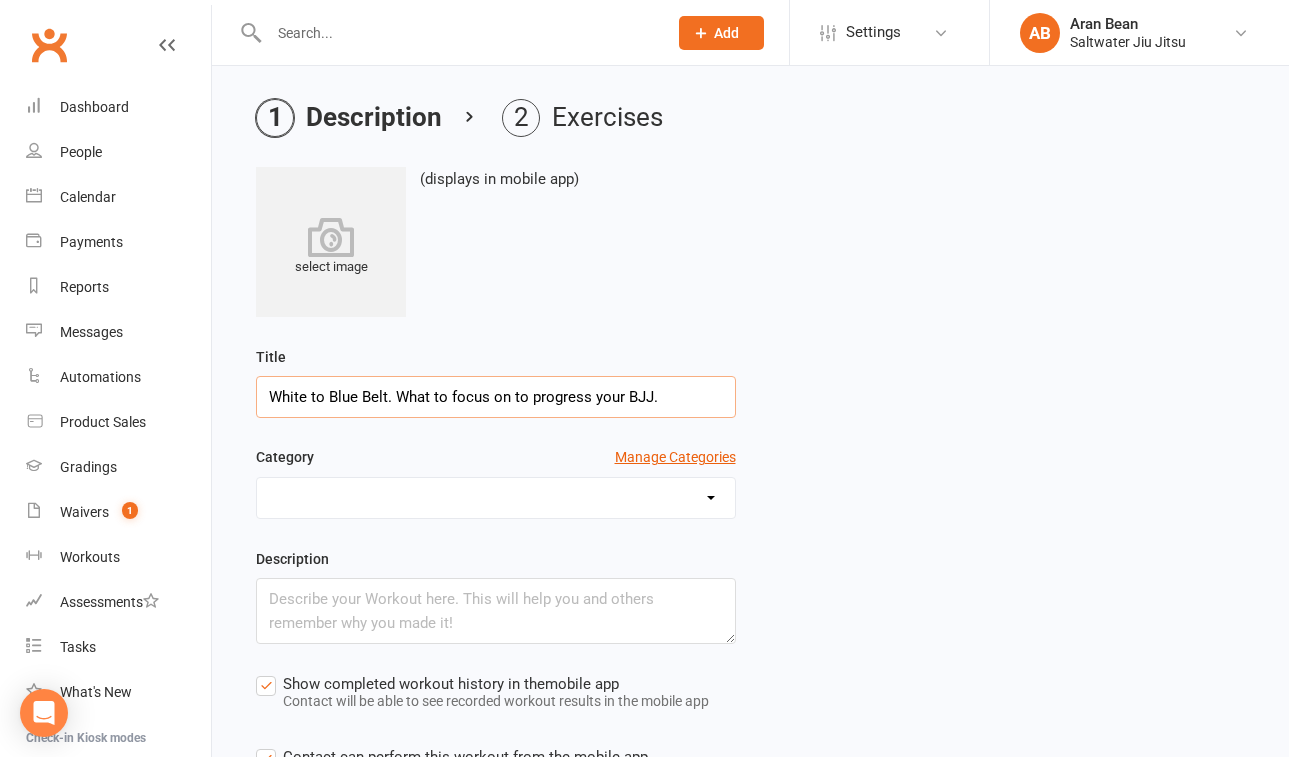 scroll, scrollTop: 142, scrollLeft: 0, axis: vertical 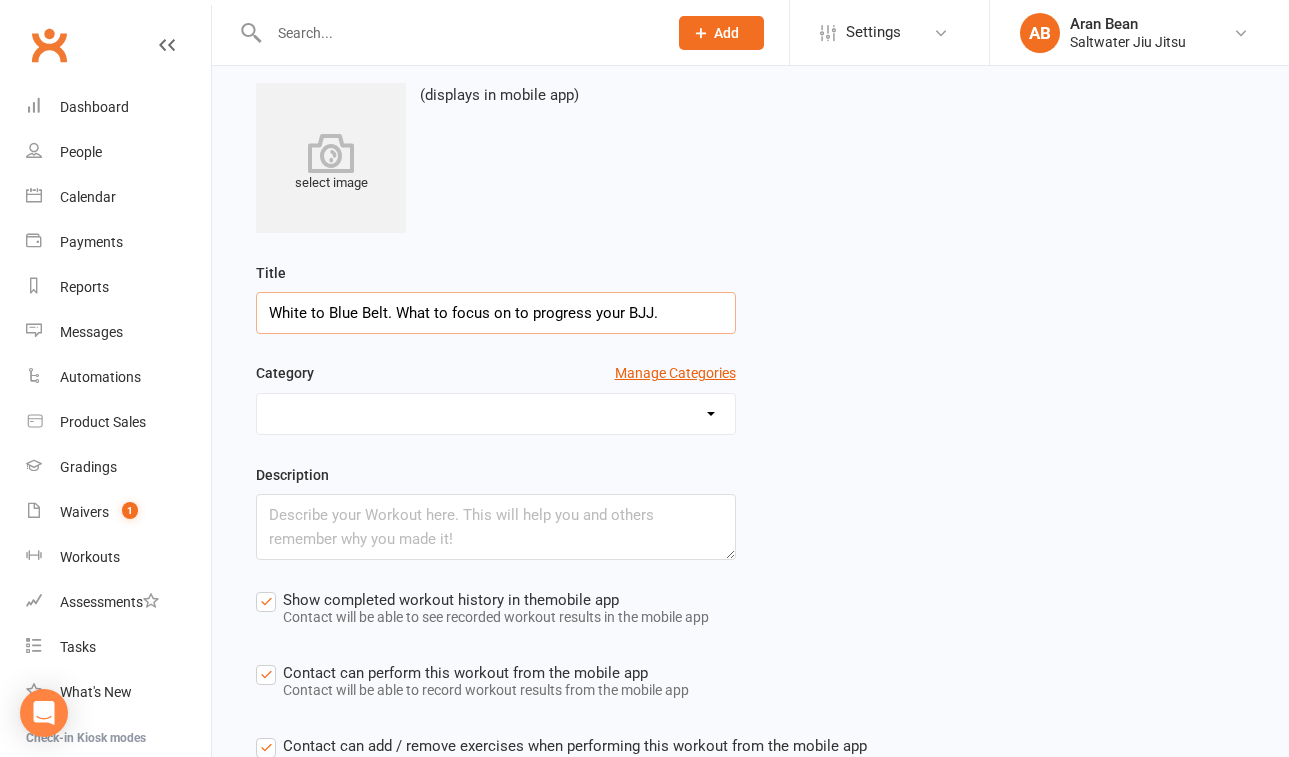 type on "White to Blue Belt. What to focus on to progress your BJJ." 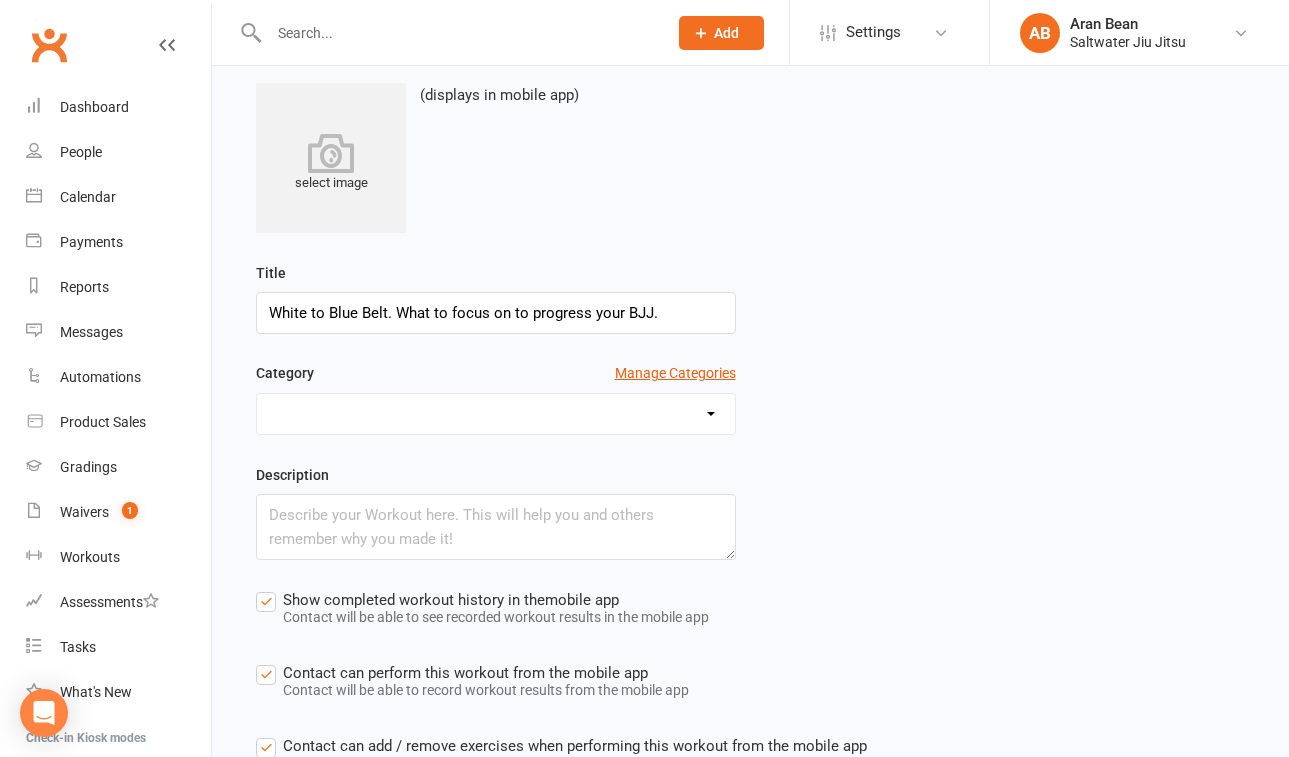 select on "457" 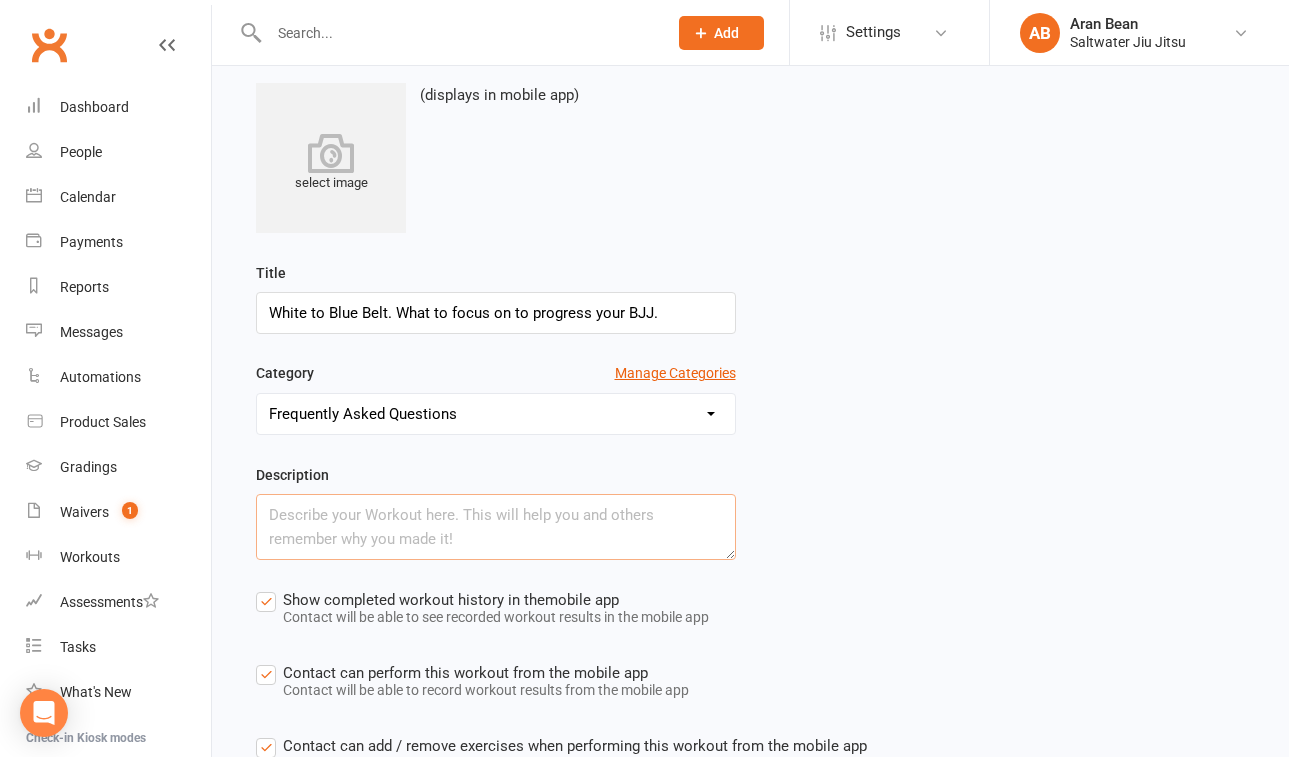 click at bounding box center (496, 527) 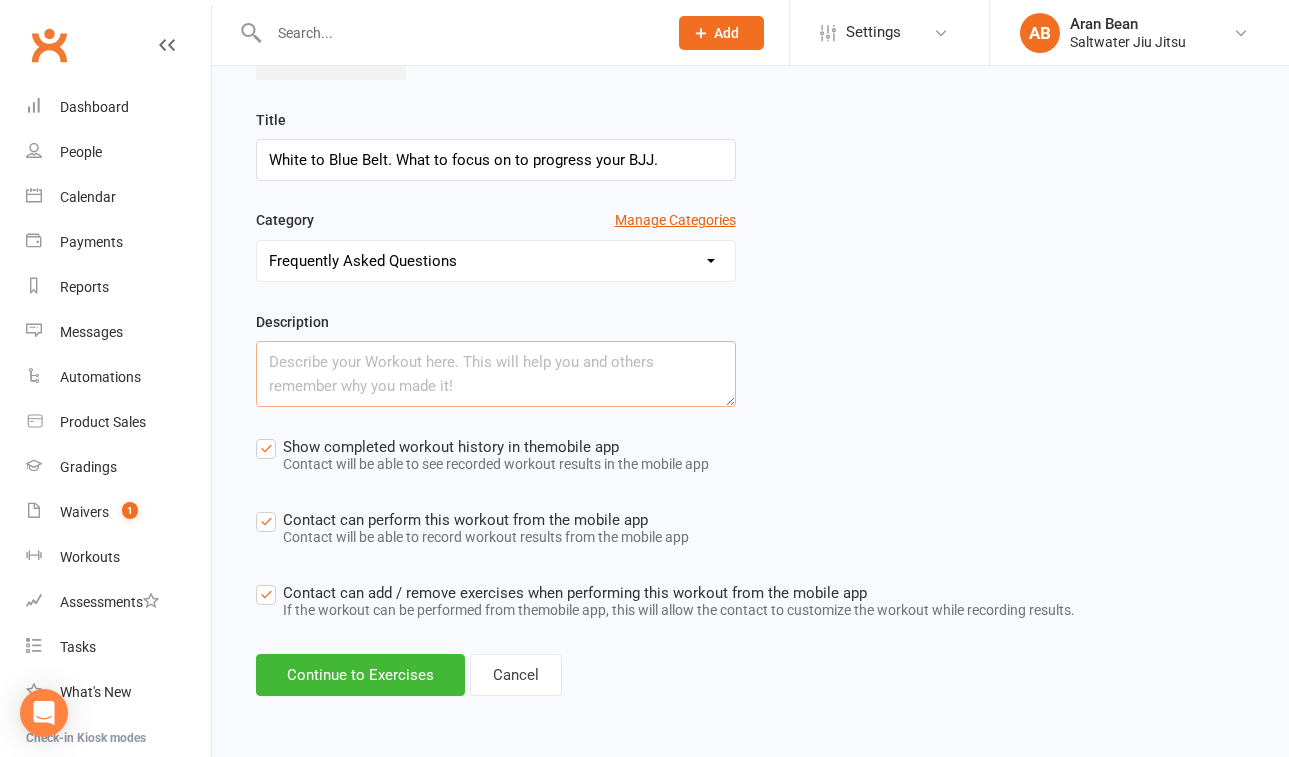 click at bounding box center (496, 374) 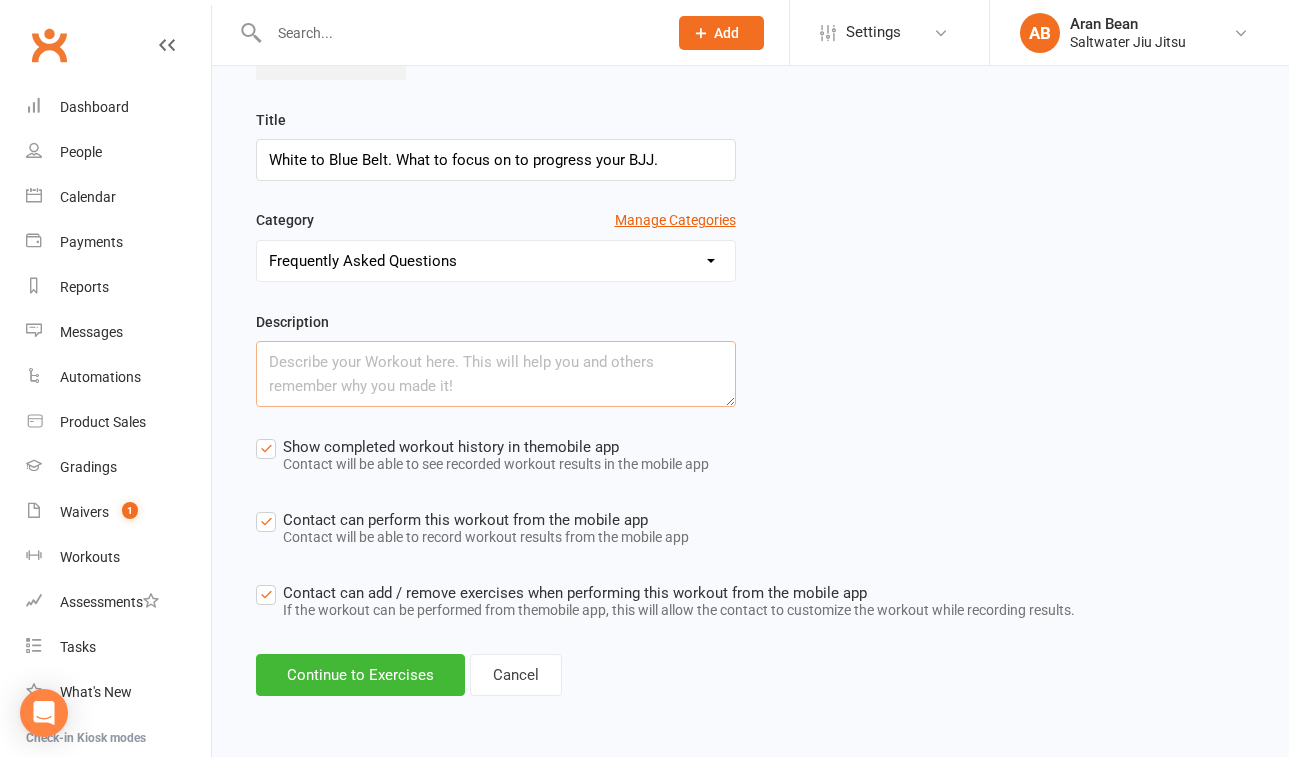paste on "It can be confusing for those looking to progress from White to Blue Belt, especially with the large amount of technique that you are exposed to. I discuss the major areas of BJJ that White Belt's should focus on, so as to form a framework for wholistic progression and progress towards Blue Belt.
In summary.
BJJ has 2 main categories of positions - Top and Bottom
I first focus on the Bottom position - if you can get comfortable here, you will be ahead of the game.
1. From the Bottom do you;
a. Understand how to escape from underneath a dominant position (side control, mount and back control) and get to the top (via reversal) or back to a guard? You should be able to do this on a less experienced player of equal weight.
b. Understand how to sweep from Half Guard and Full Guard? Can you also execute these sweeps frequently on other less experienced players?
2. From the Top do you;
a. Understand how to pass an open guard (from your feet), half guard and full guard? You should be able to do this on a le..." 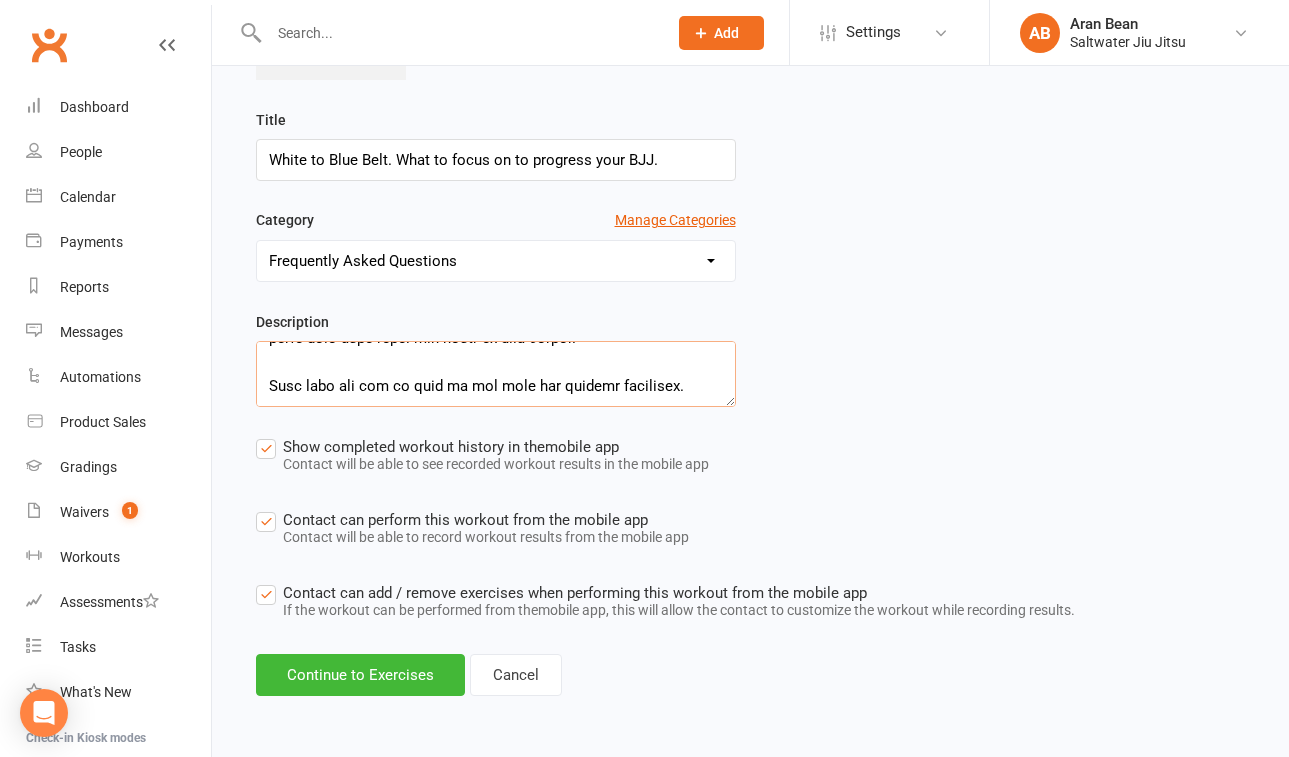 type on "It can be confusing for those looking to progress from White to Blue Belt, especially with the large amount of technique that you are exposed to. I discuss the major areas of BJJ that White Belt's should focus on, so as to form a framework for wholistic progression and progress towards Blue Belt.
In summary.
BJJ has 2 main categories of positions - Top and Bottom
I first focus on the Bottom position - if you can get comfortable here, you will be ahead of the game.
1. From the Bottom do you;
a. Understand how to escape from underneath a dominant position (side control, mount and back control) and get to the top (via reversal) or back to a guard? You should be able to do this on a less experienced player of equal weight.
b. Understand how to sweep from Half Guard and Full Guard? Can you also execute these sweeps frequently on other less experienced players?
2. From the Top do you;
a. Understand how to pass an open guard (from your feet), half guard and full guard? You should be able to do this on a le..." 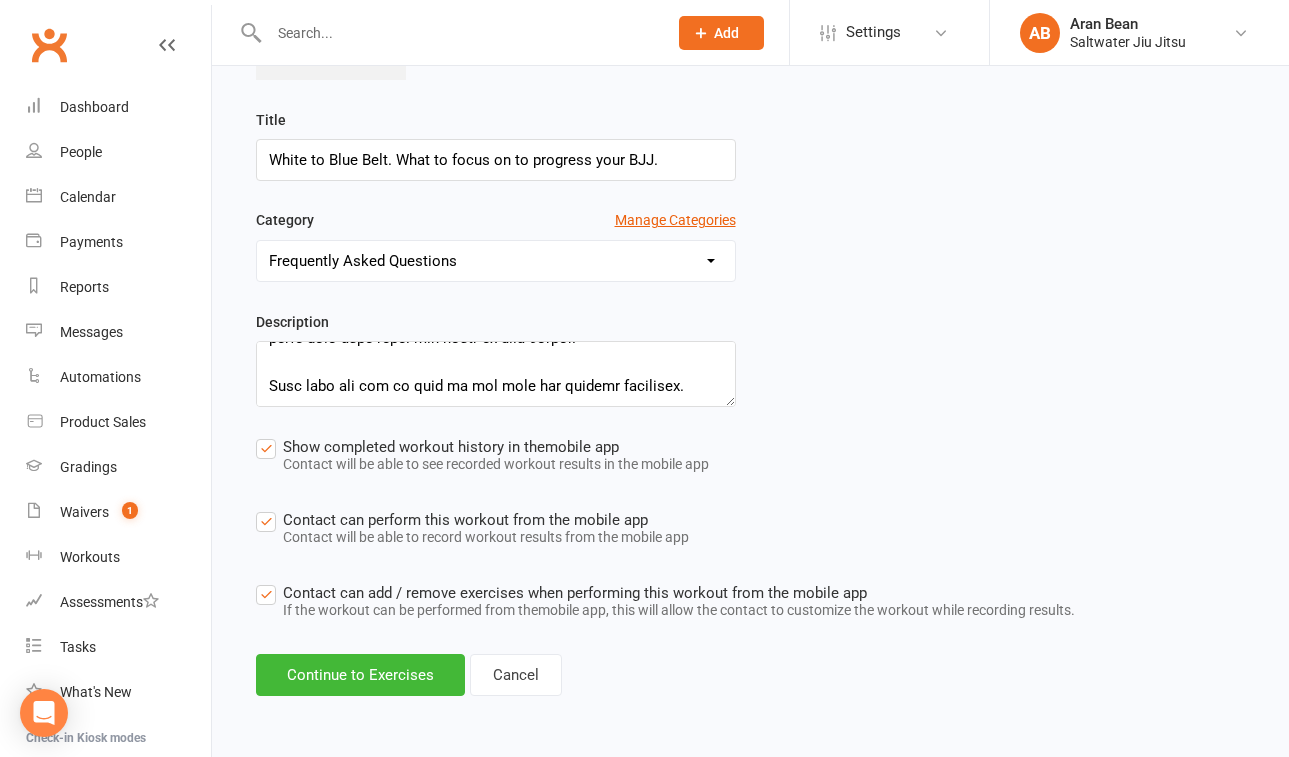 click on "Contact can add / remove exercises when performing this workout from   the mobile app If the workout can be performed from the  mobile app , this will allow the contact to customize the workout while recording results." at bounding box center [665, 603] 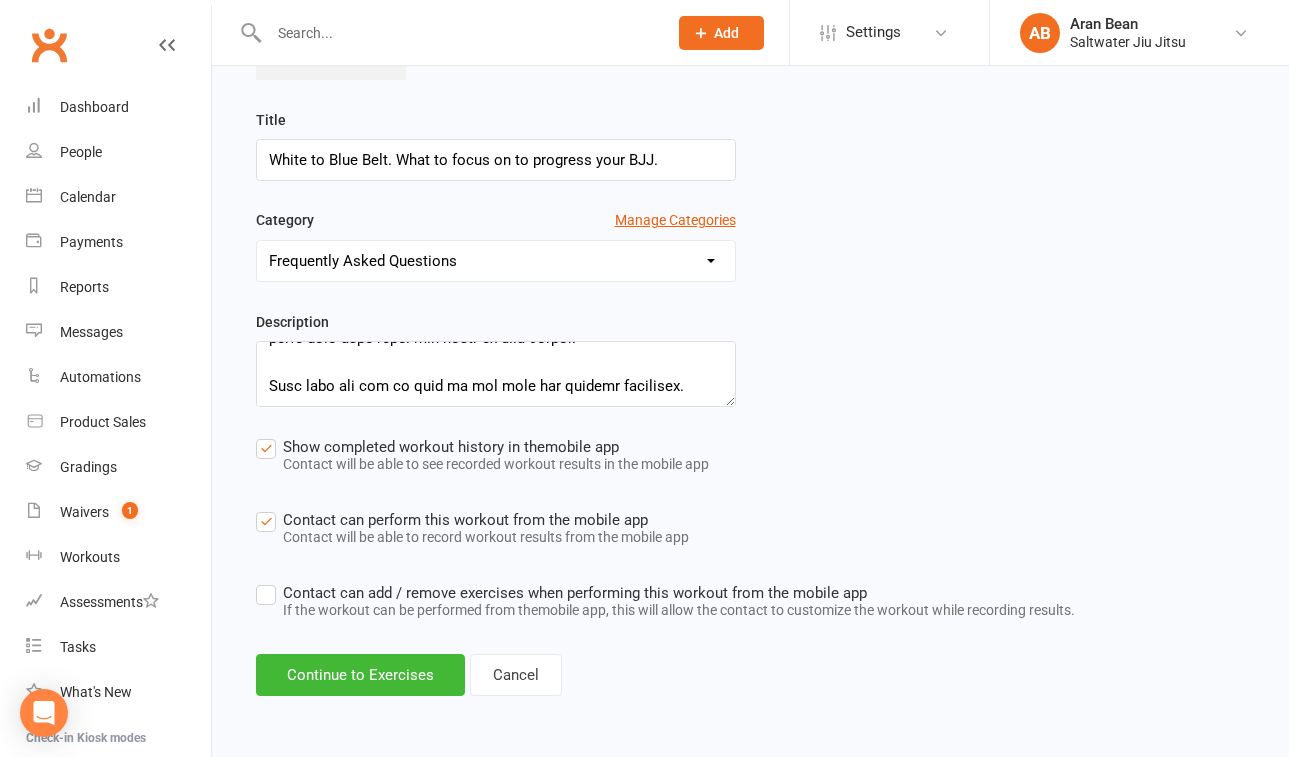 click on "Contact can perform this workout from   the mobile app Contact will be able to record workout results from   the   mobile app" at bounding box center (472, 530) 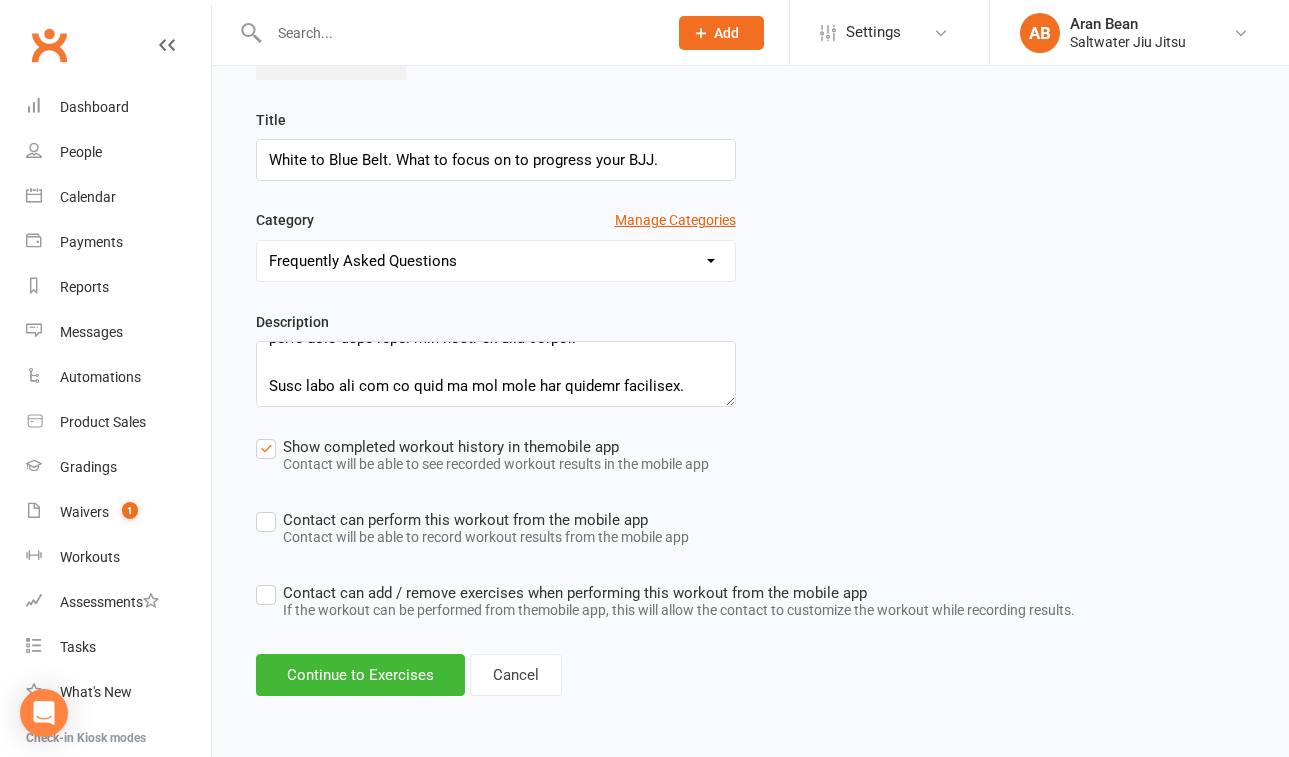 click on "Contact can perform this workout from   the mobile app Contact will be able to record workout results from   the   mobile app" at bounding box center (472, 530) 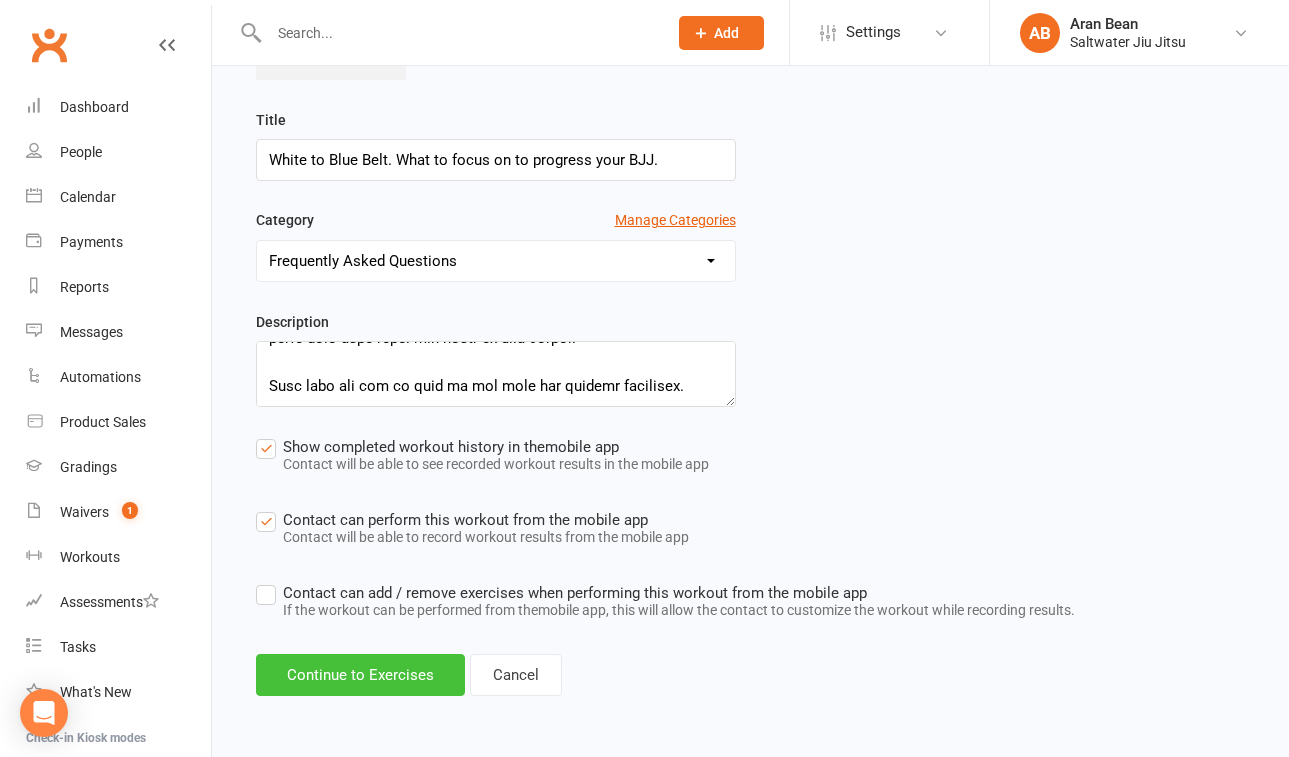 click on "Continue to Exercises" at bounding box center [360, 675] 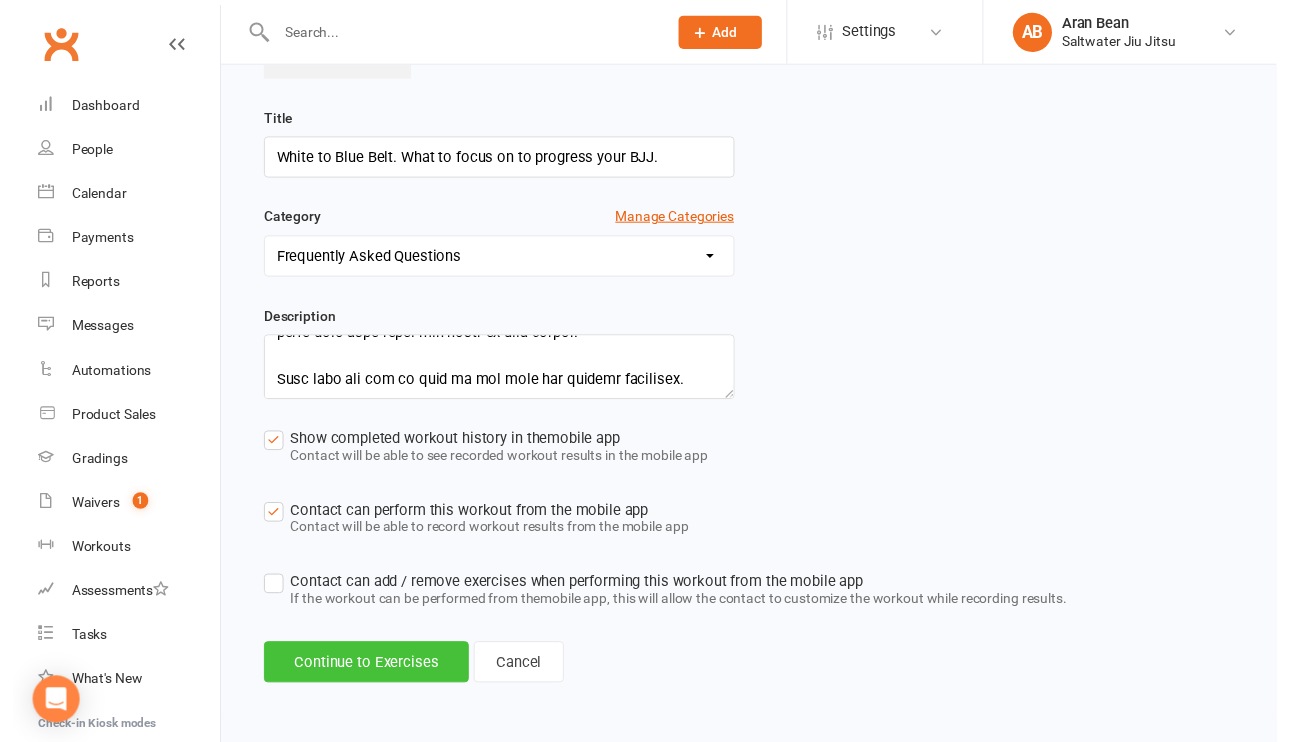 scroll, scrollTop: 0, scrollLeft: 0, axis: both 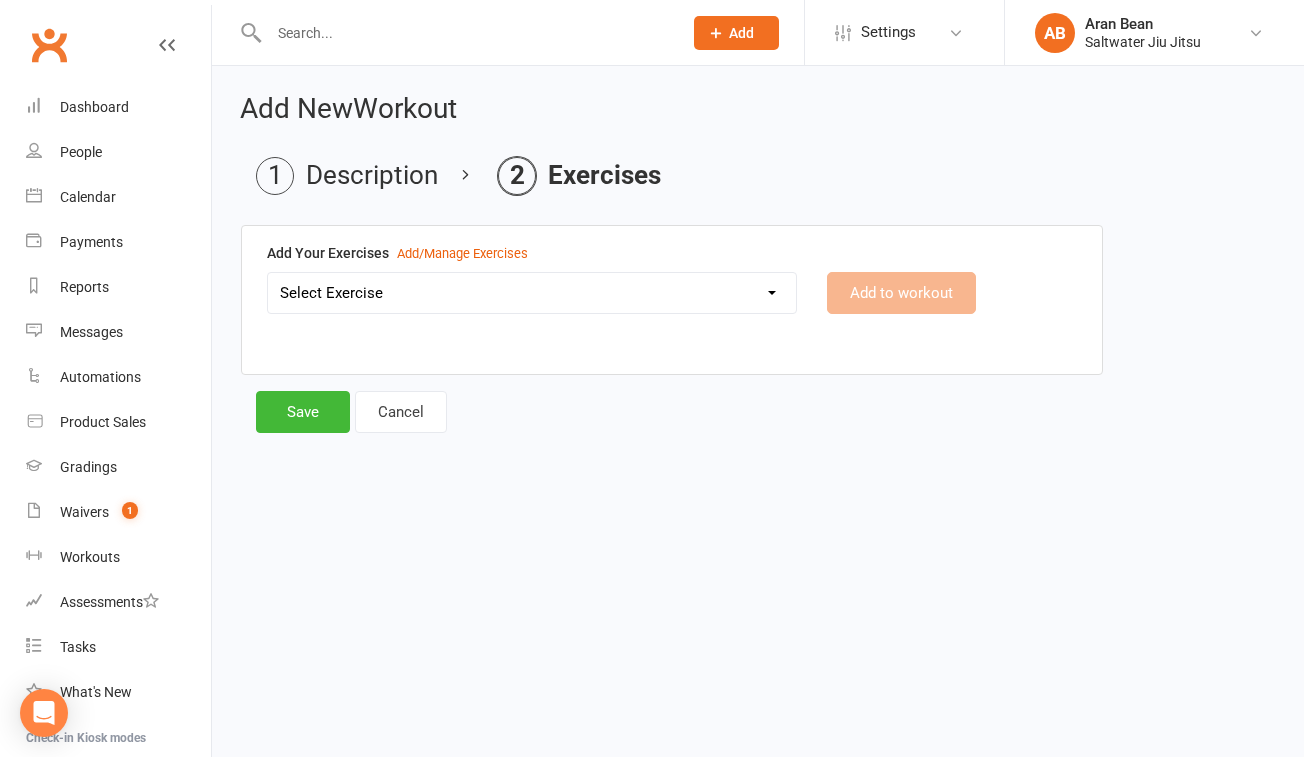 select on "12107" 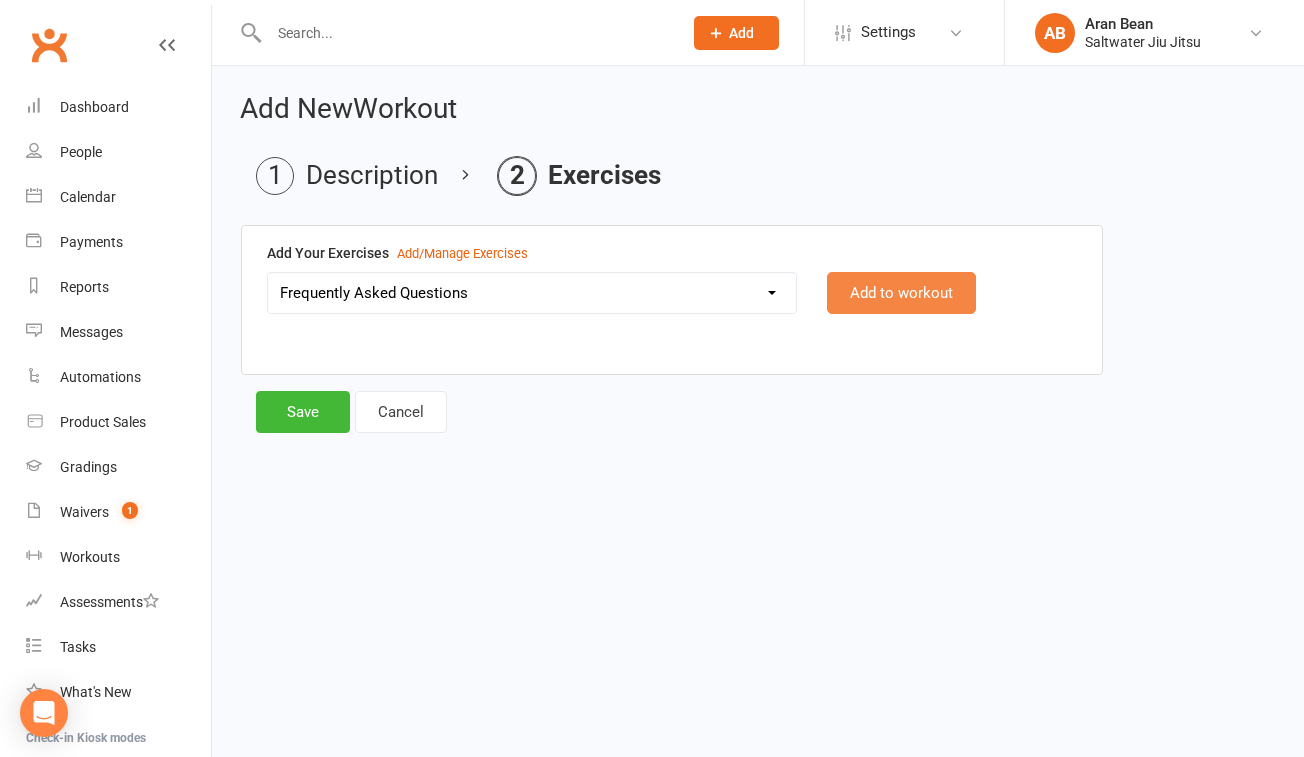 click on "Add to workout" at bounding box center (901, 293) 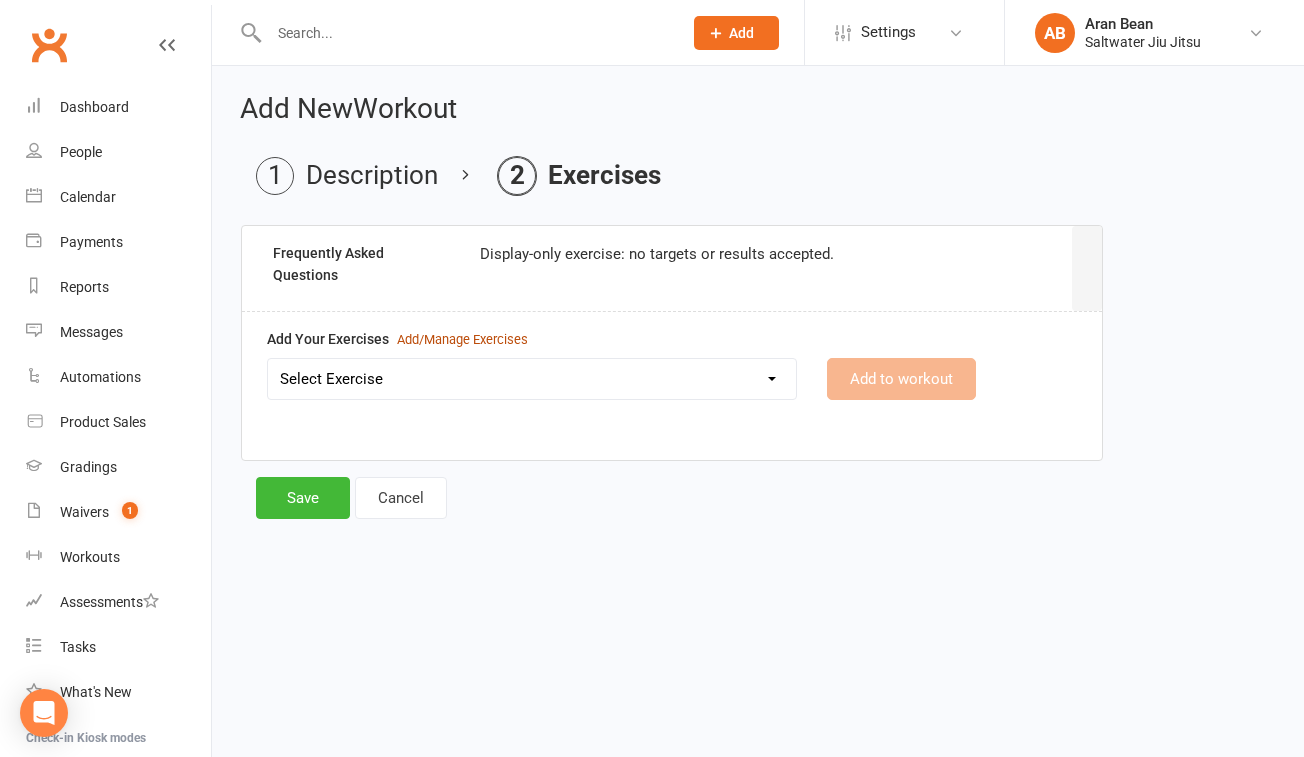 click on "Add/Manage Exercises" at bounding box center [462, 340] 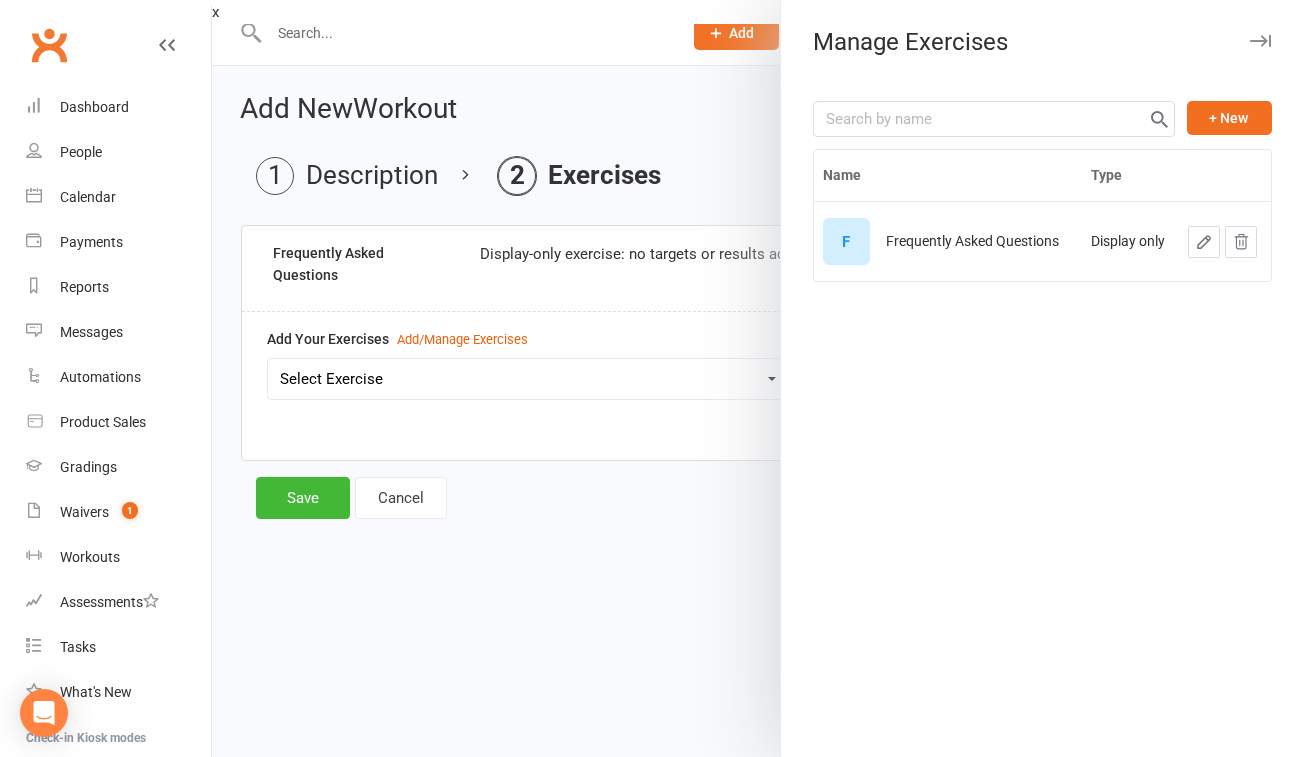click on "+ New" at bounding box center [1042, 119] 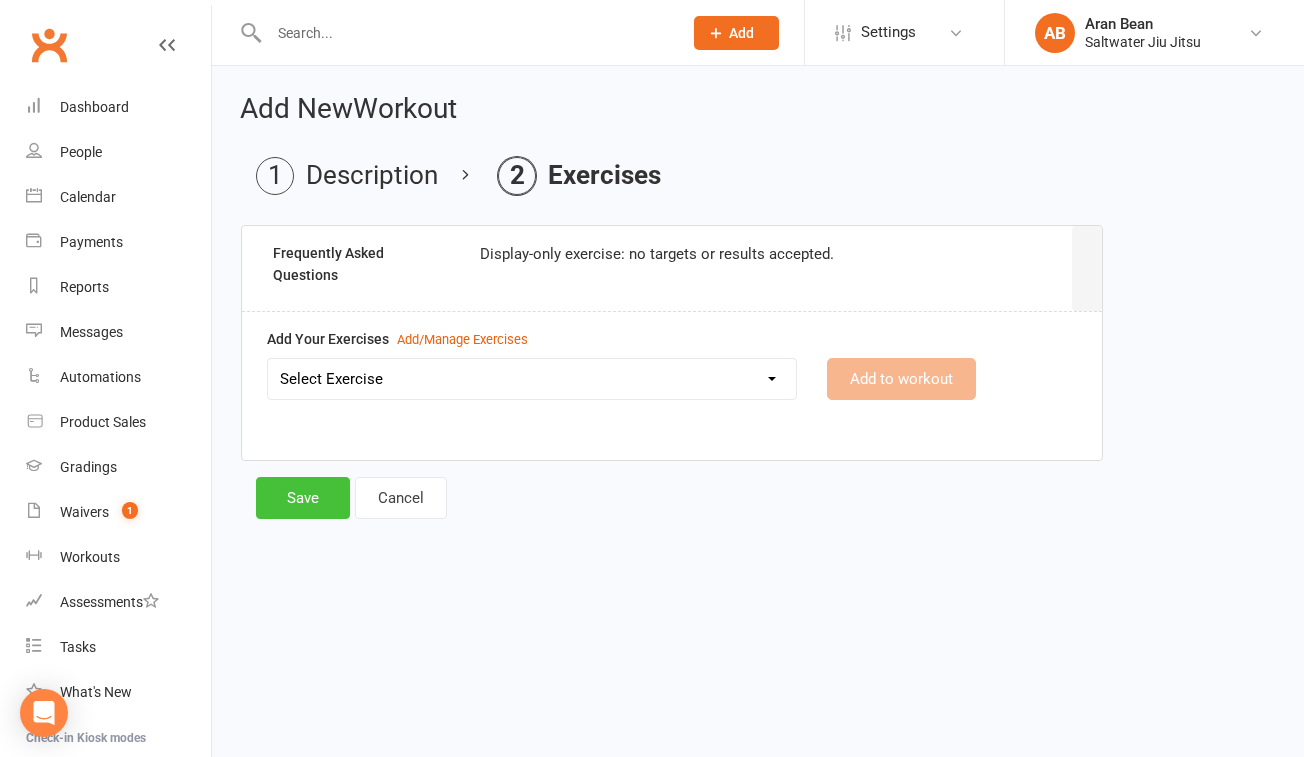 click on "Save" at bounding box center [303, 498] 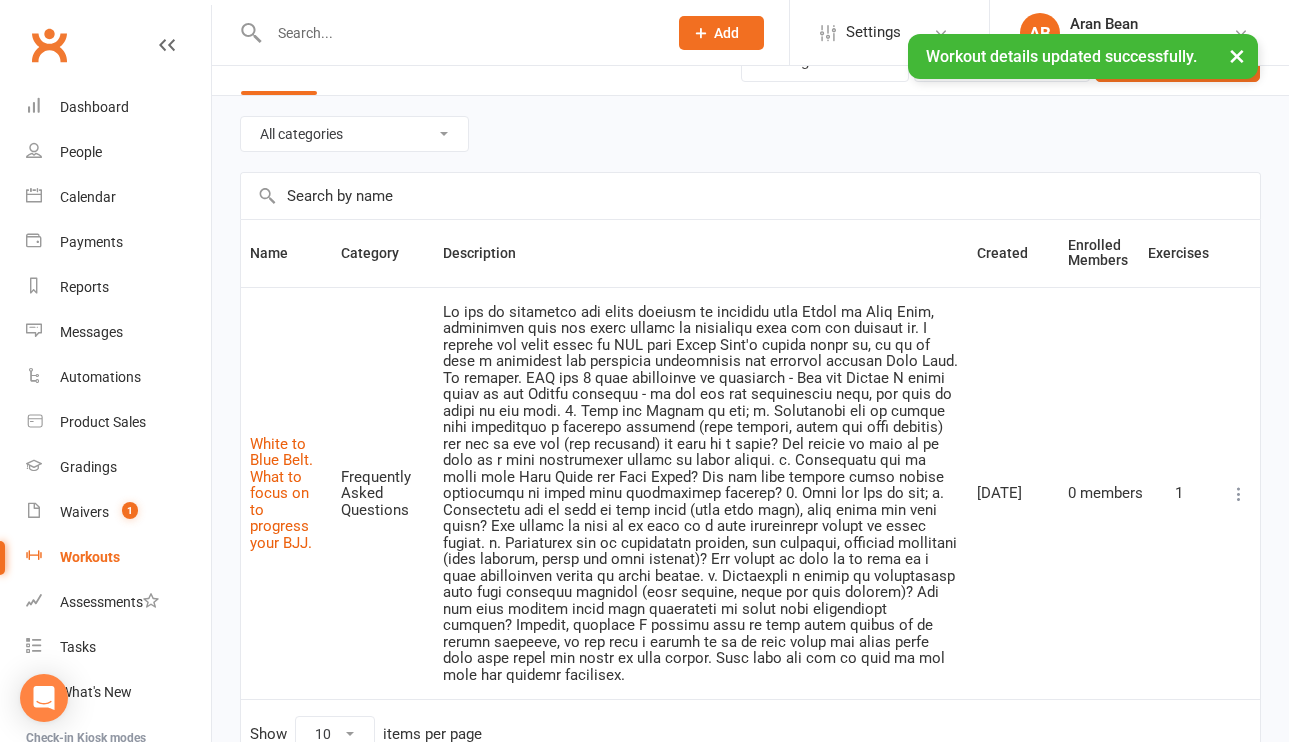 scroll, scrollTop: 135, scrollLeft: 0, axis: vertical 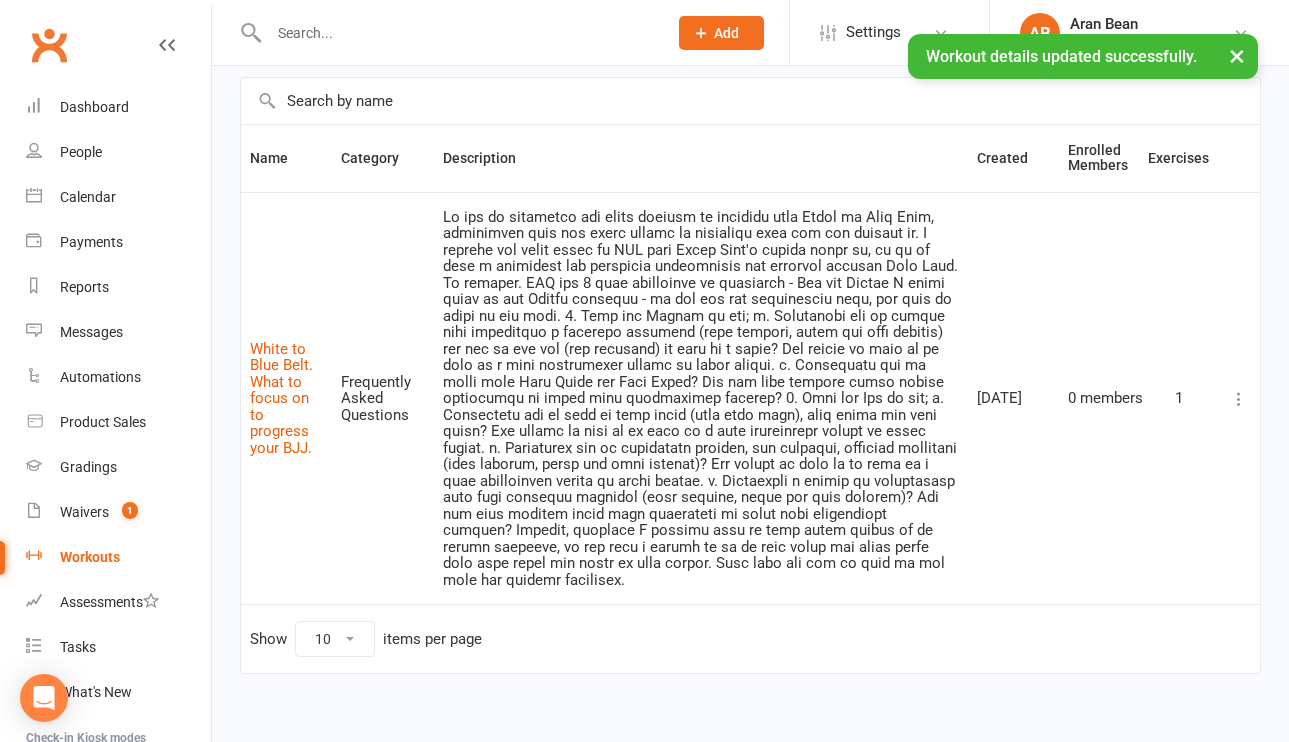 click at bounding box center (1239, 399) 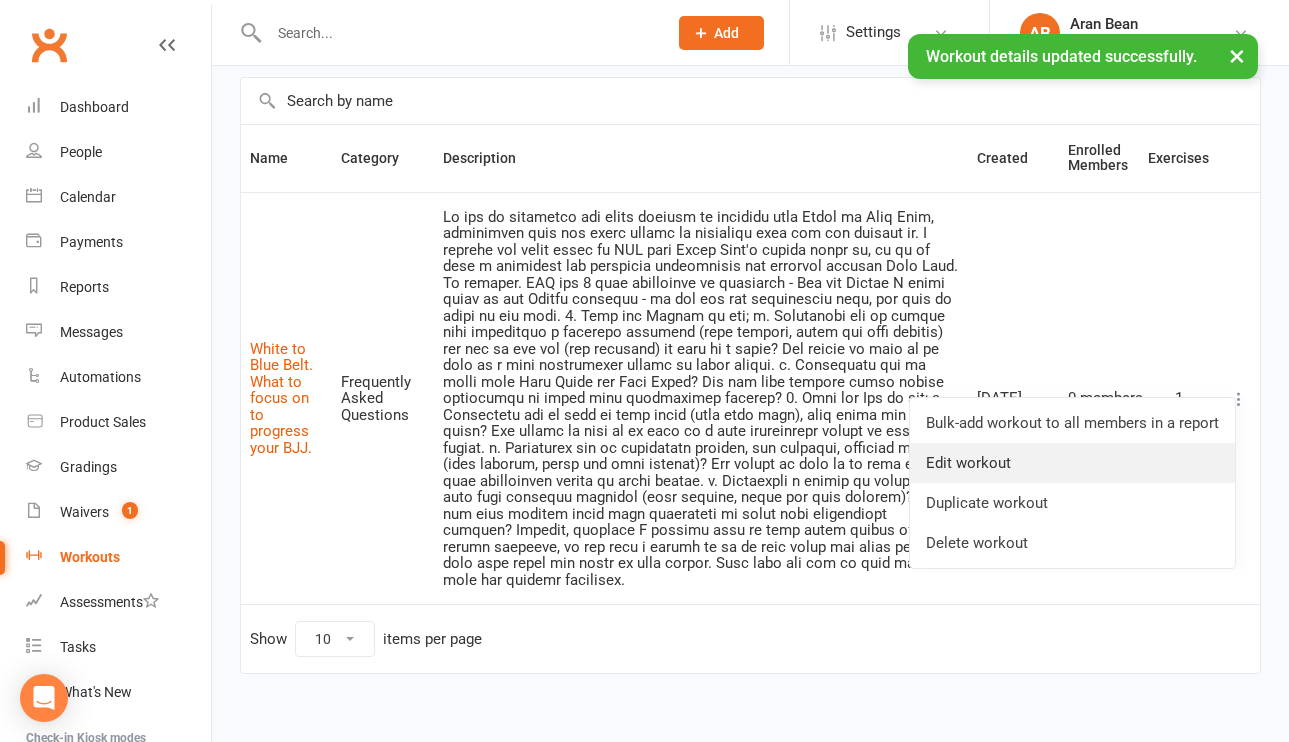 click on "Edit workout" at bounding box center (1072, 463) 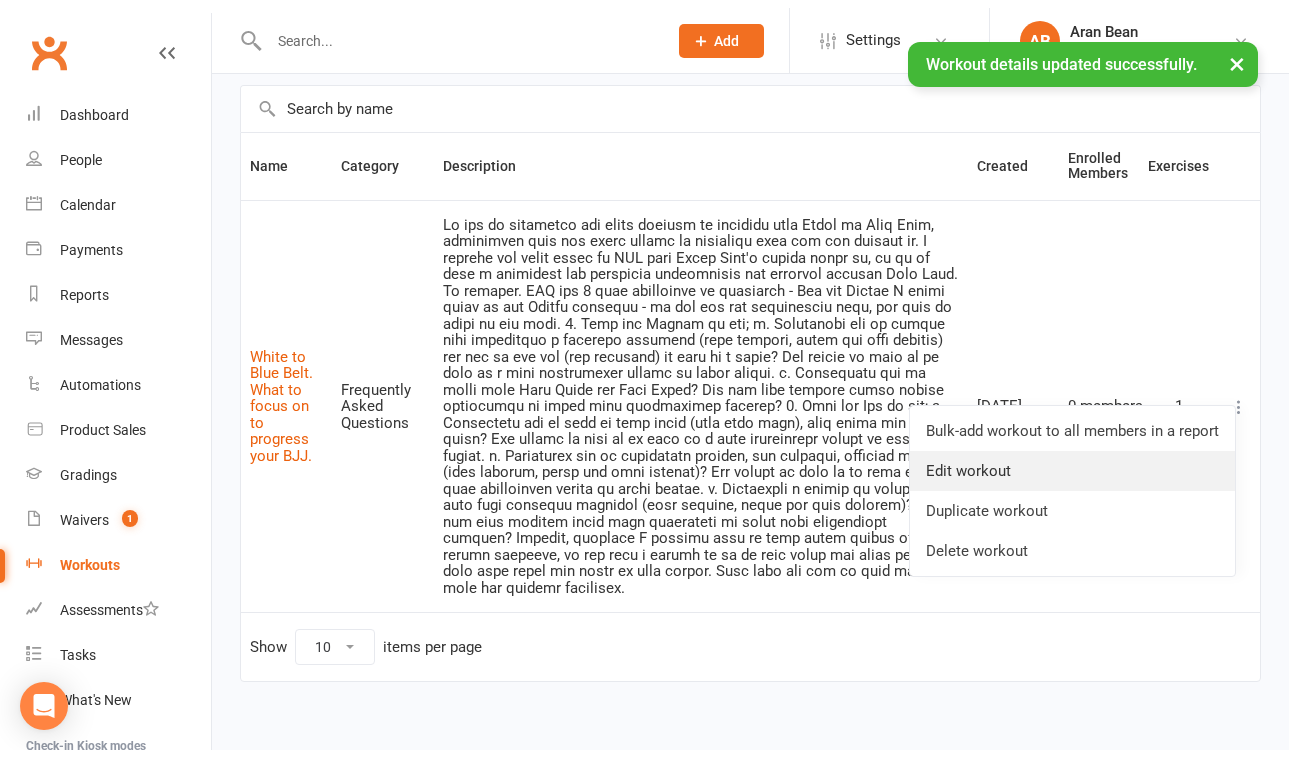 scroll, scrollTop: 0, scrollLeft: 0, axis: both 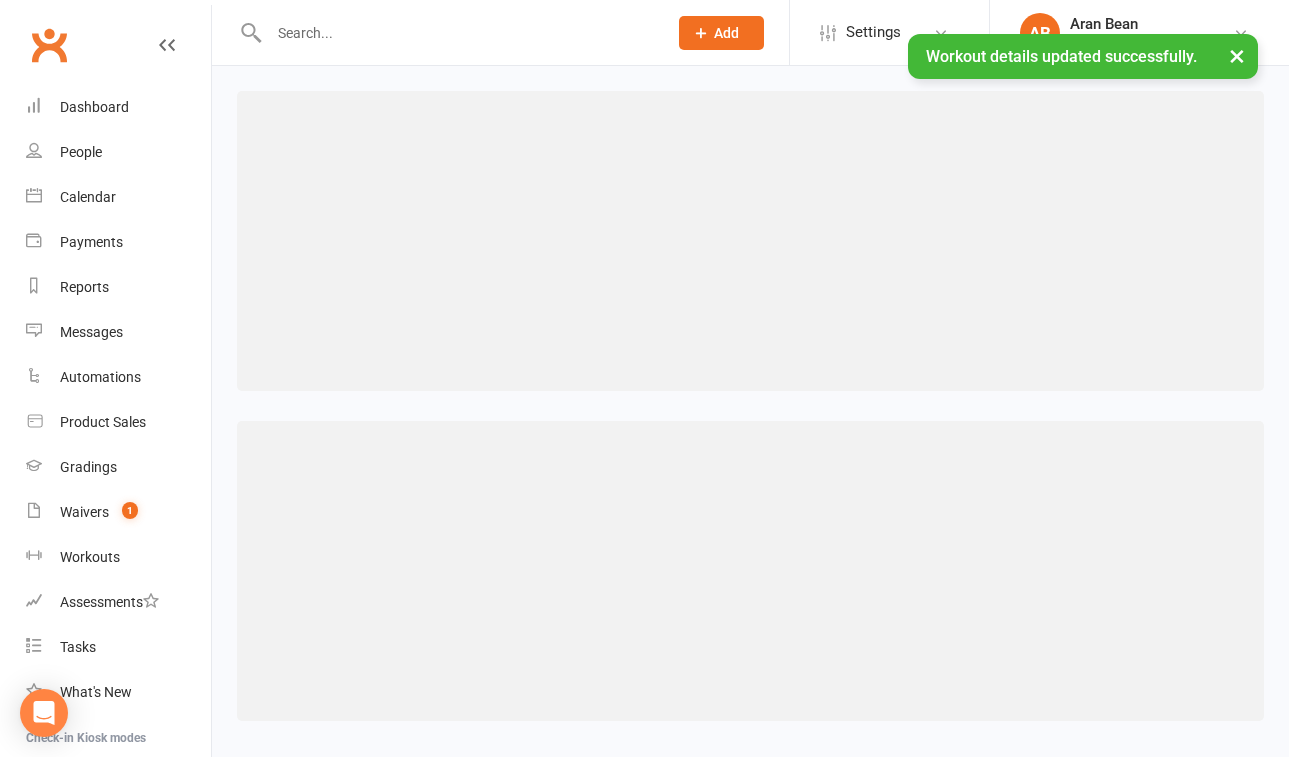 select on "457" 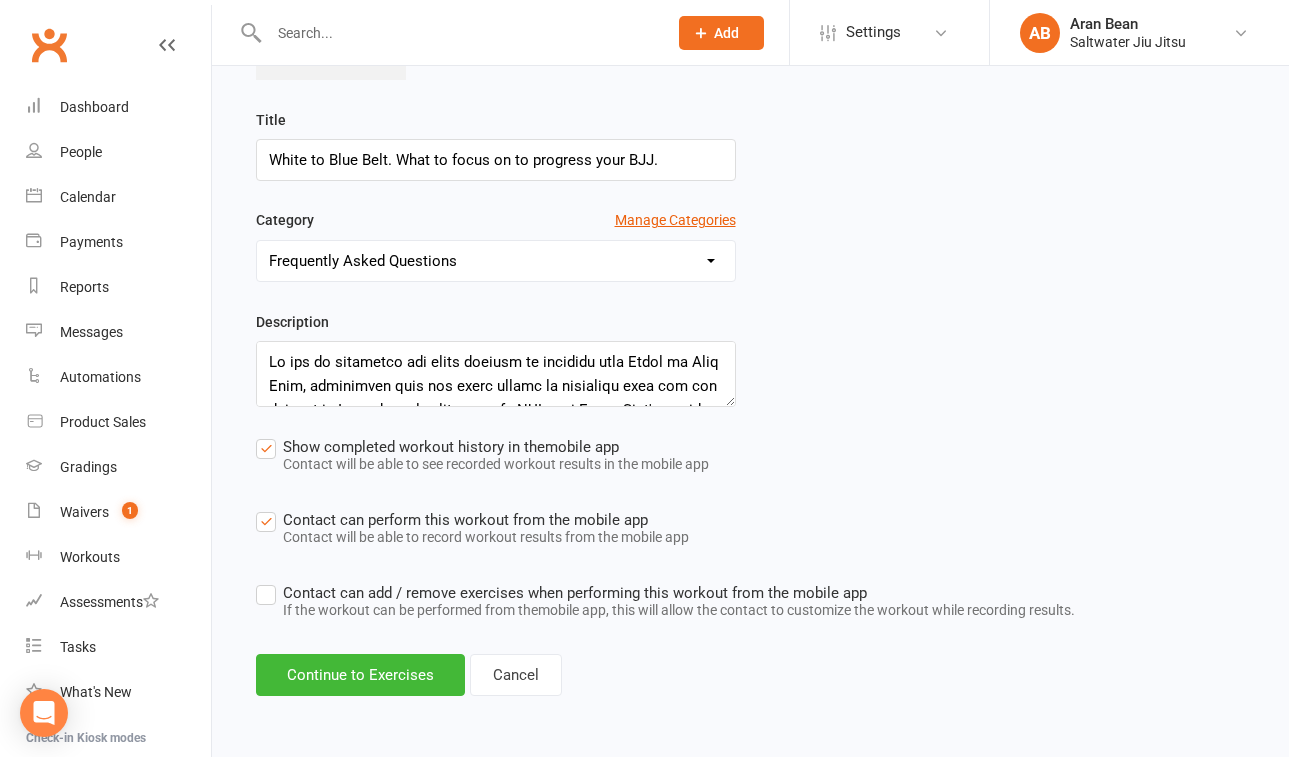 scroll, scrollTop: 0, scrollLeft: 0, axis: both 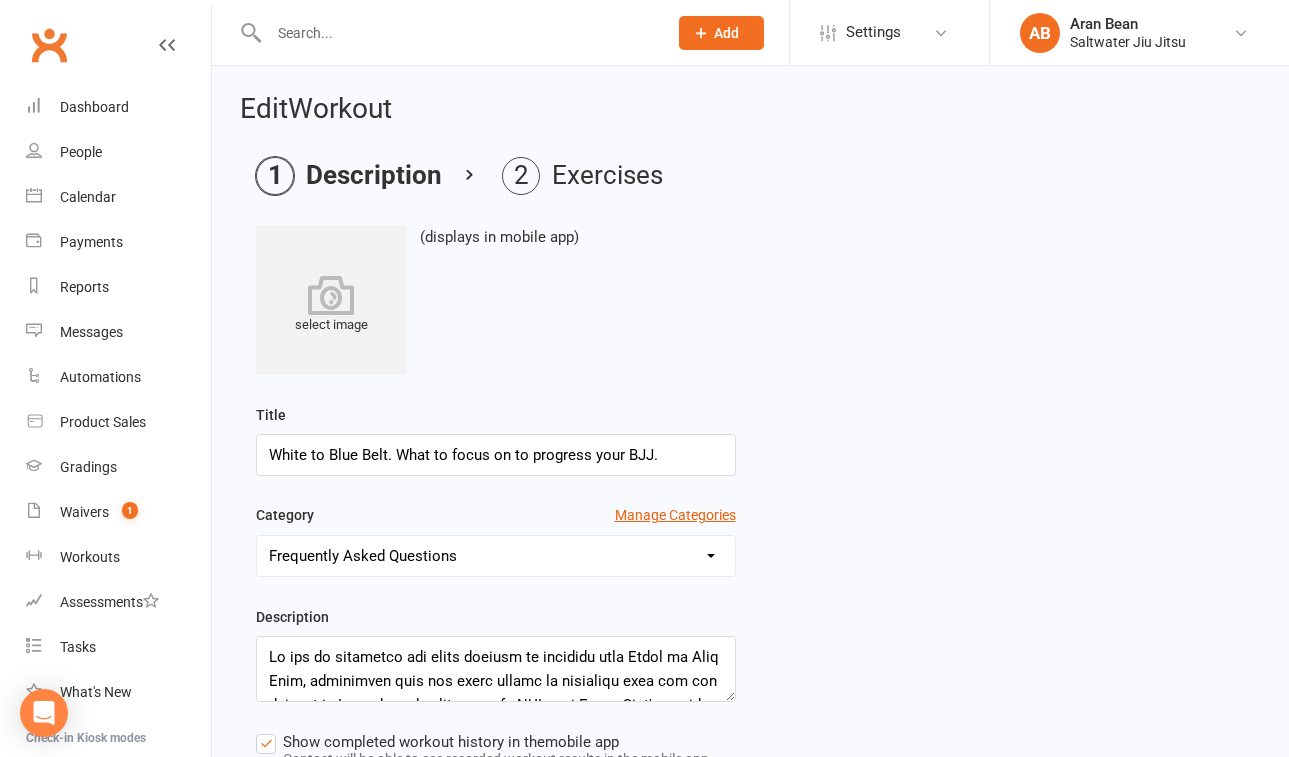 click on "Exercises" at bounding box center (582, 176) 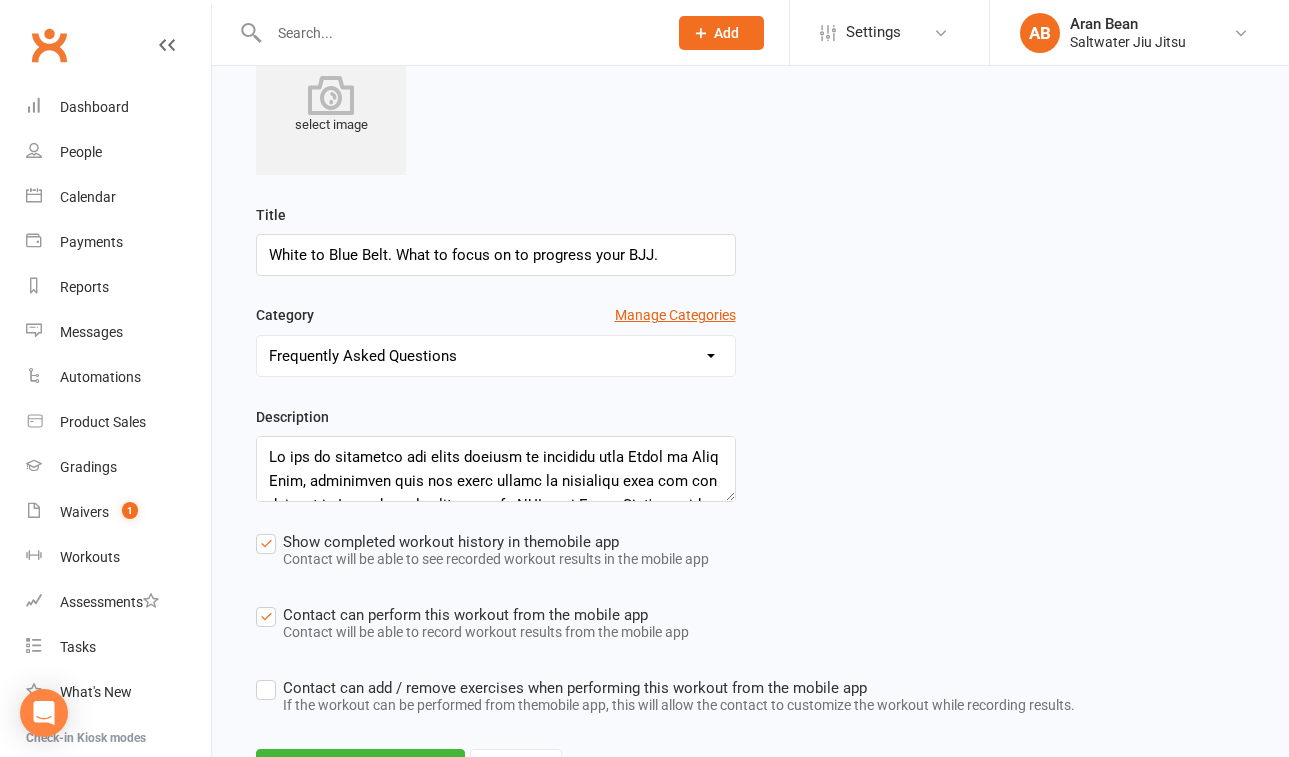 scroll, scrollTop: 310, scrollLeft: 0, axis: vertical 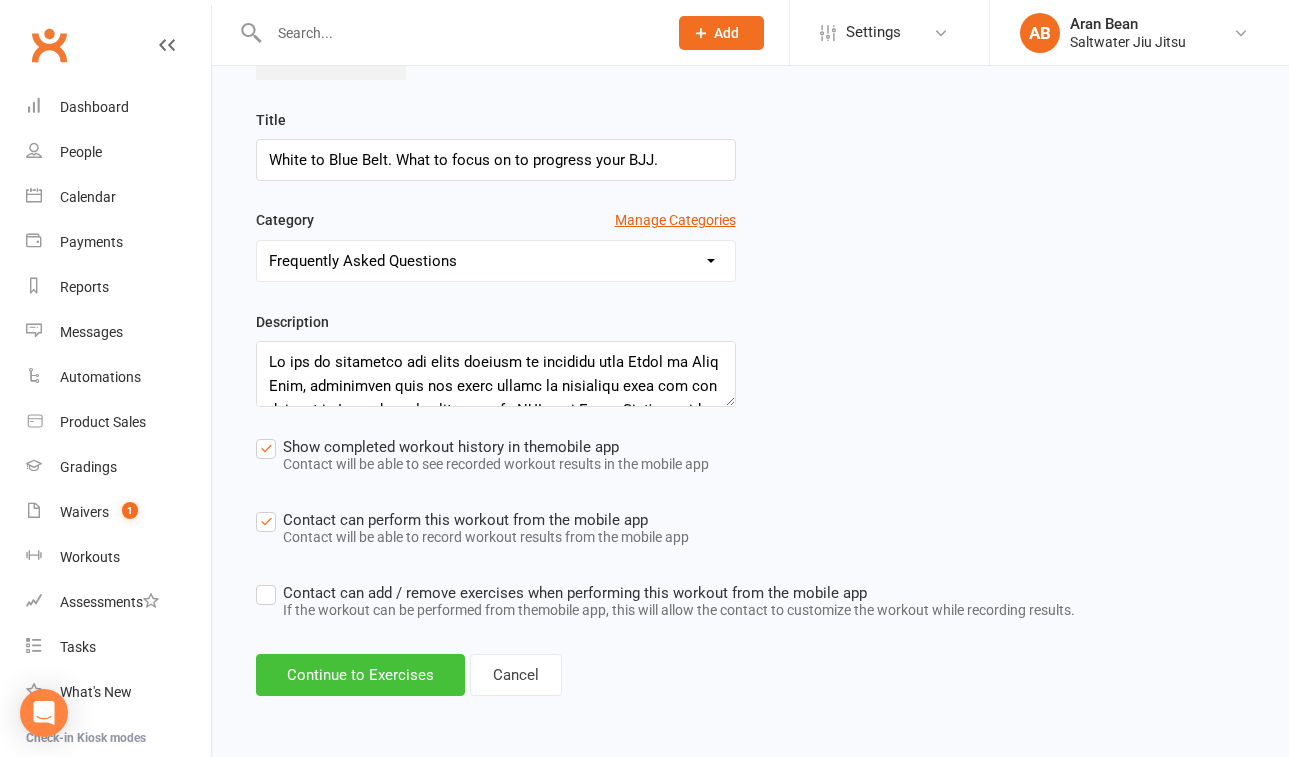 click on "Continue to Exercises" at bounding box center [360, 675] 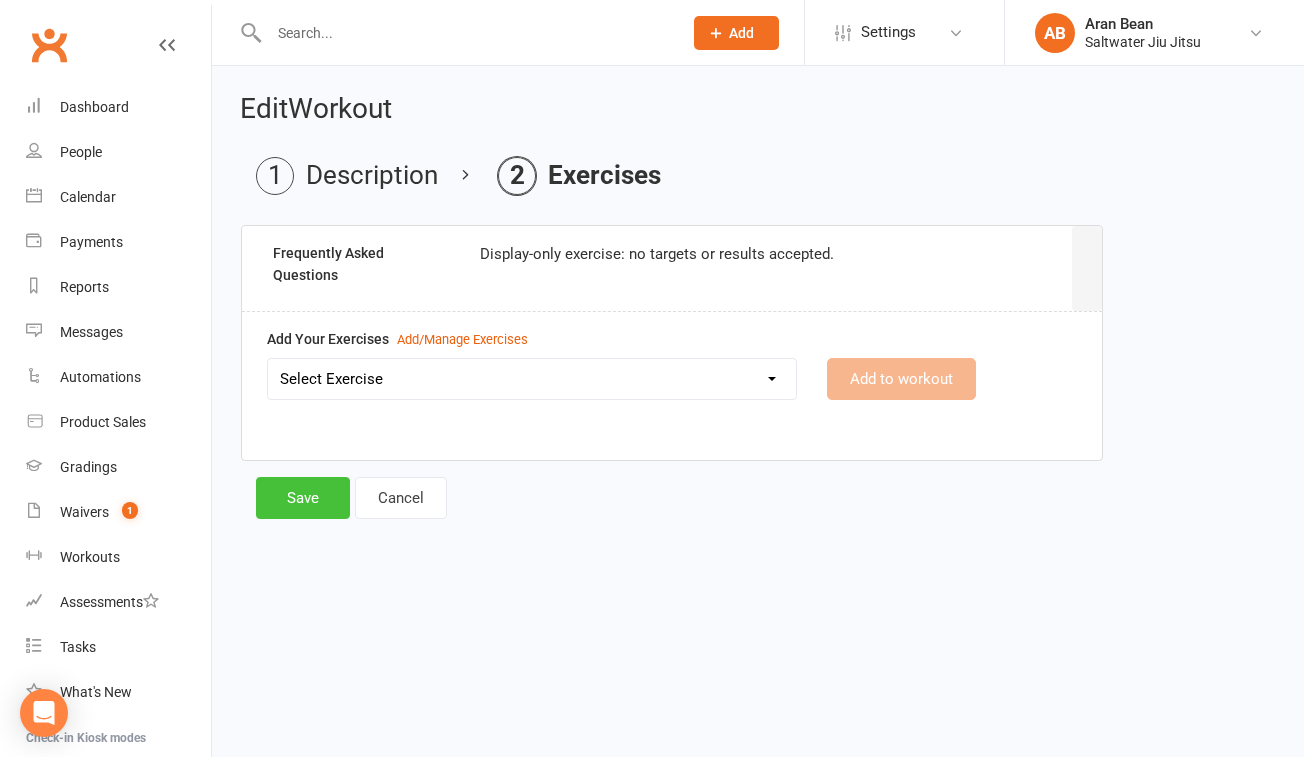click on "Save" at bounding box center [303, 498] 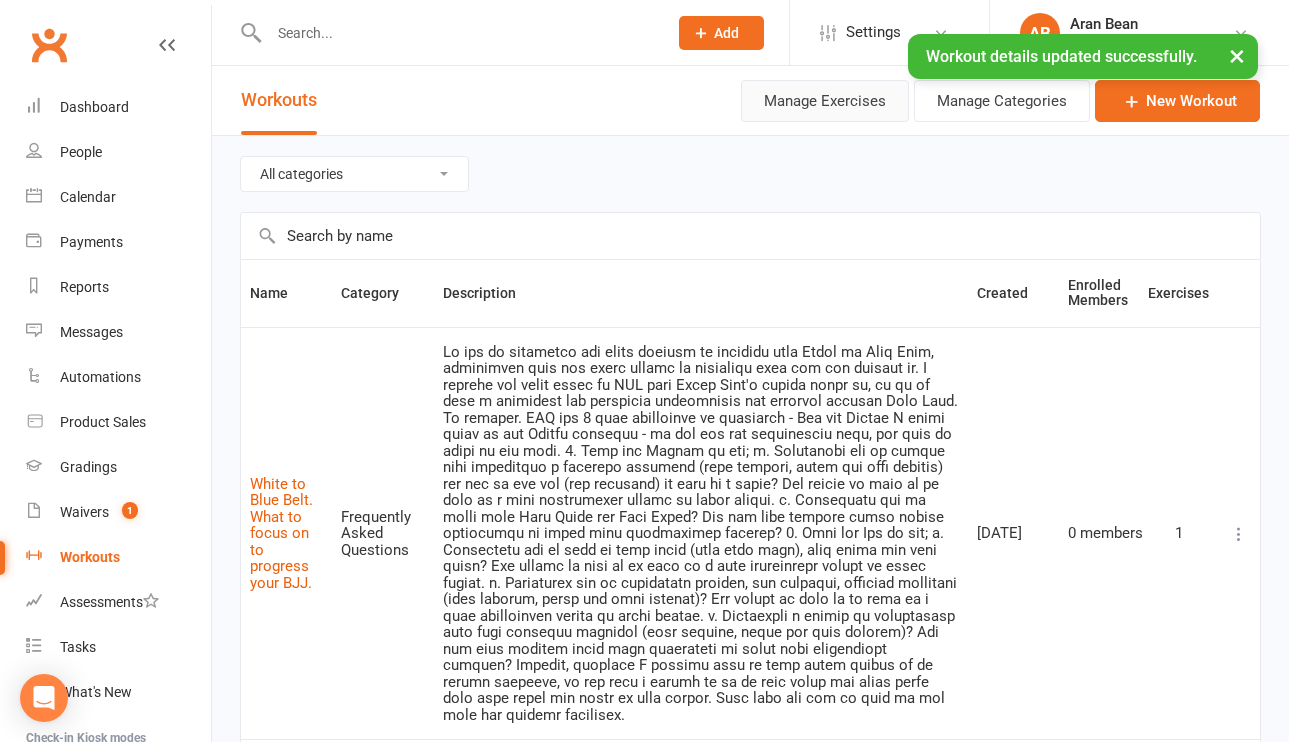 click on "Manage Exercises" at bounding box center (825, 101) 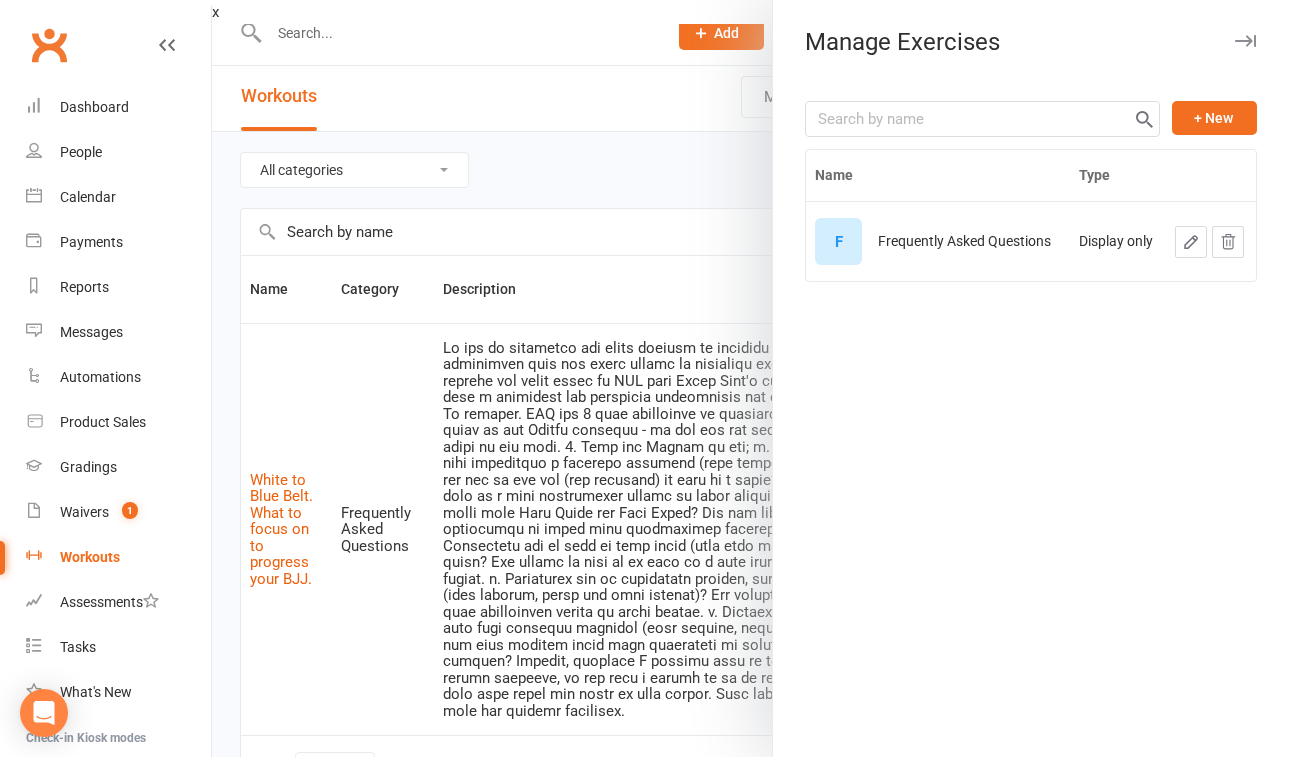 scroll, scrollTop: 8, scrollLeft: 0, axis: vertical 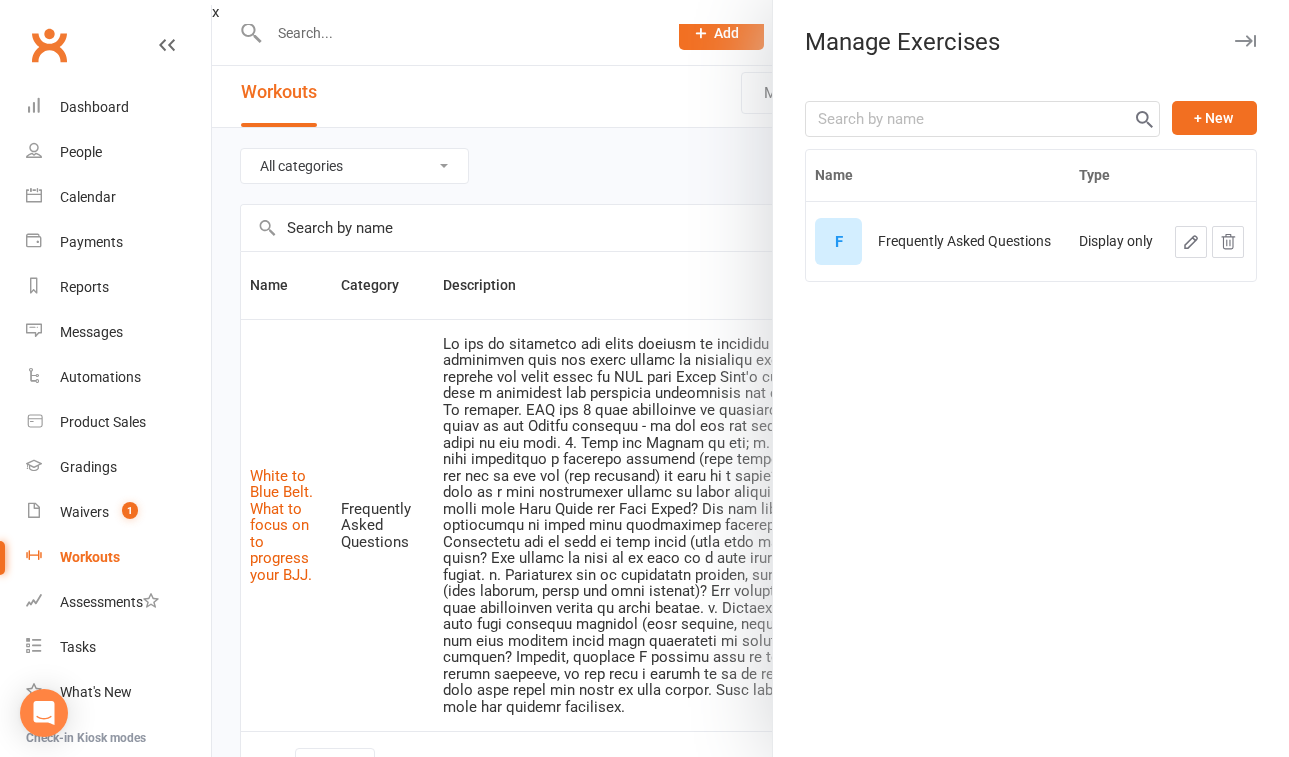 click 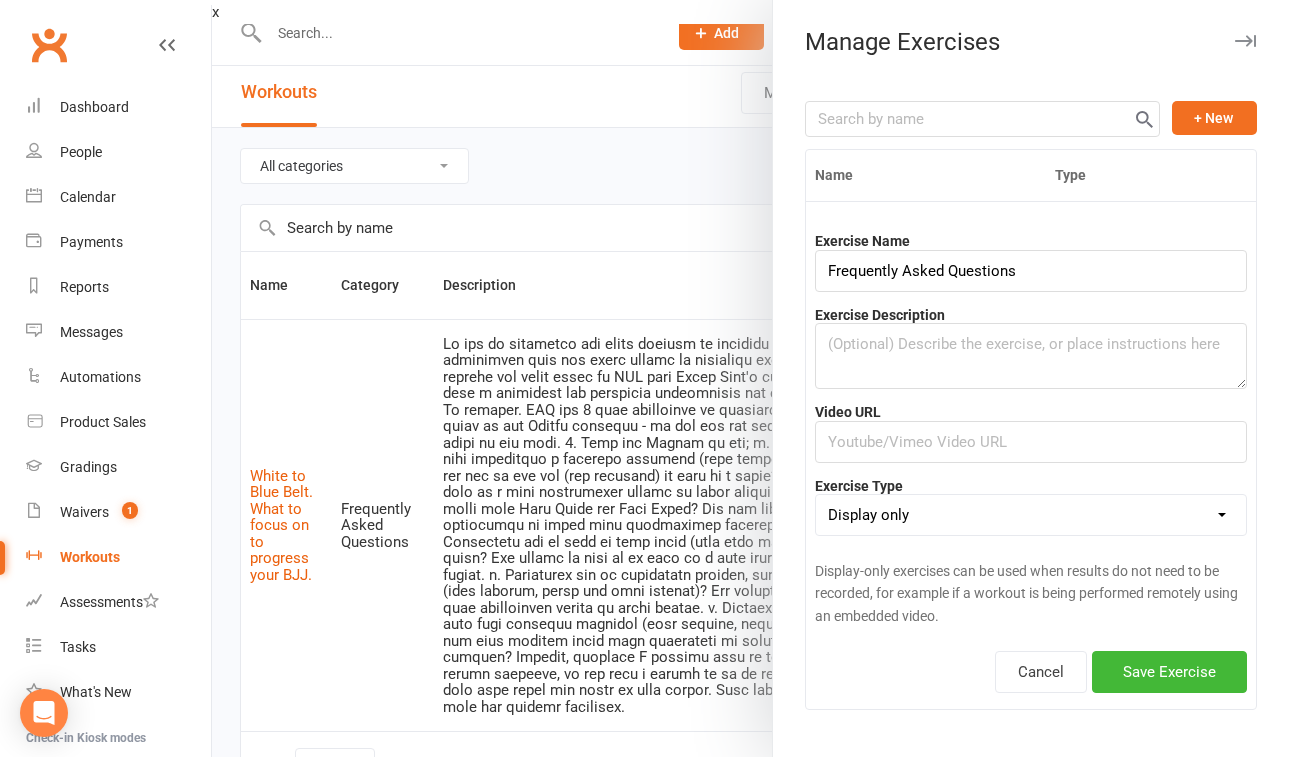 scroll, scrollTop: 12, scrollLeft: 0, axis: vertical 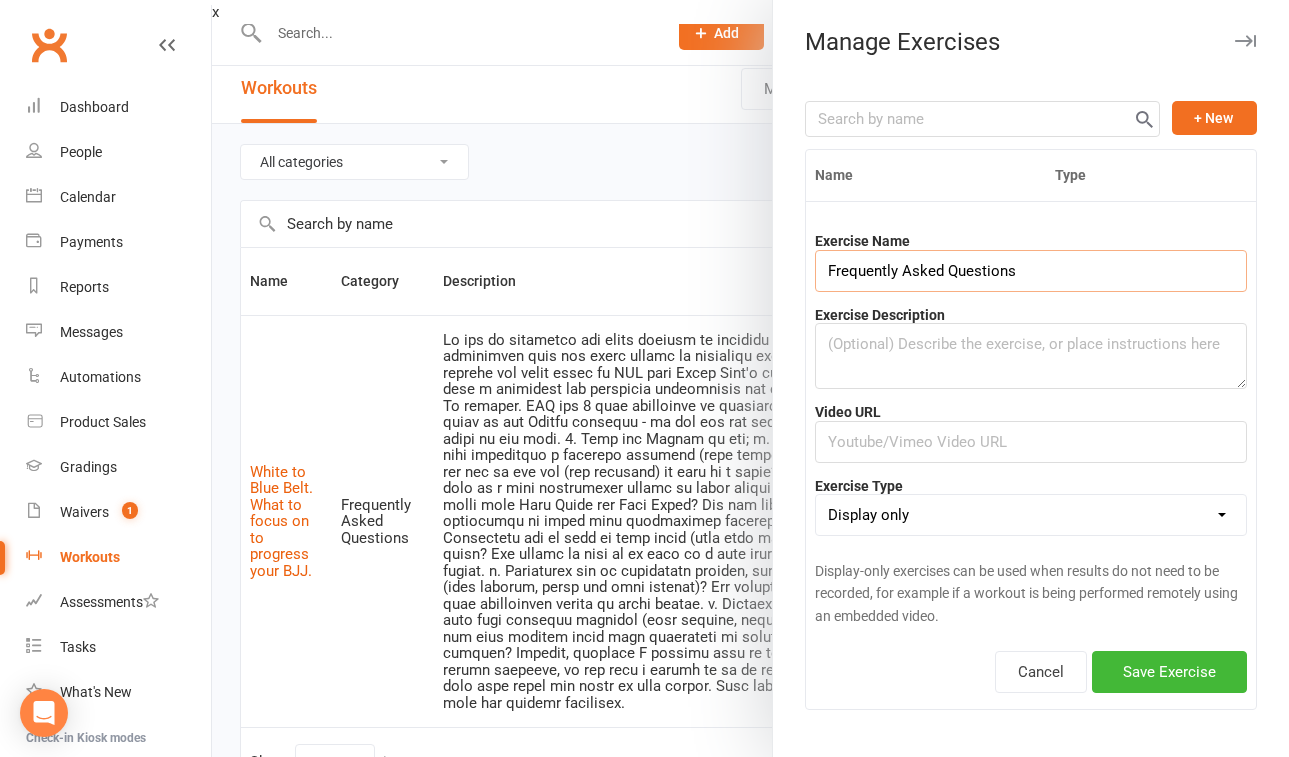 drag, startPoint x: 1010, startPoint y: 271, endPoint x: 820, endPoint y: 269, distance: 190.01053 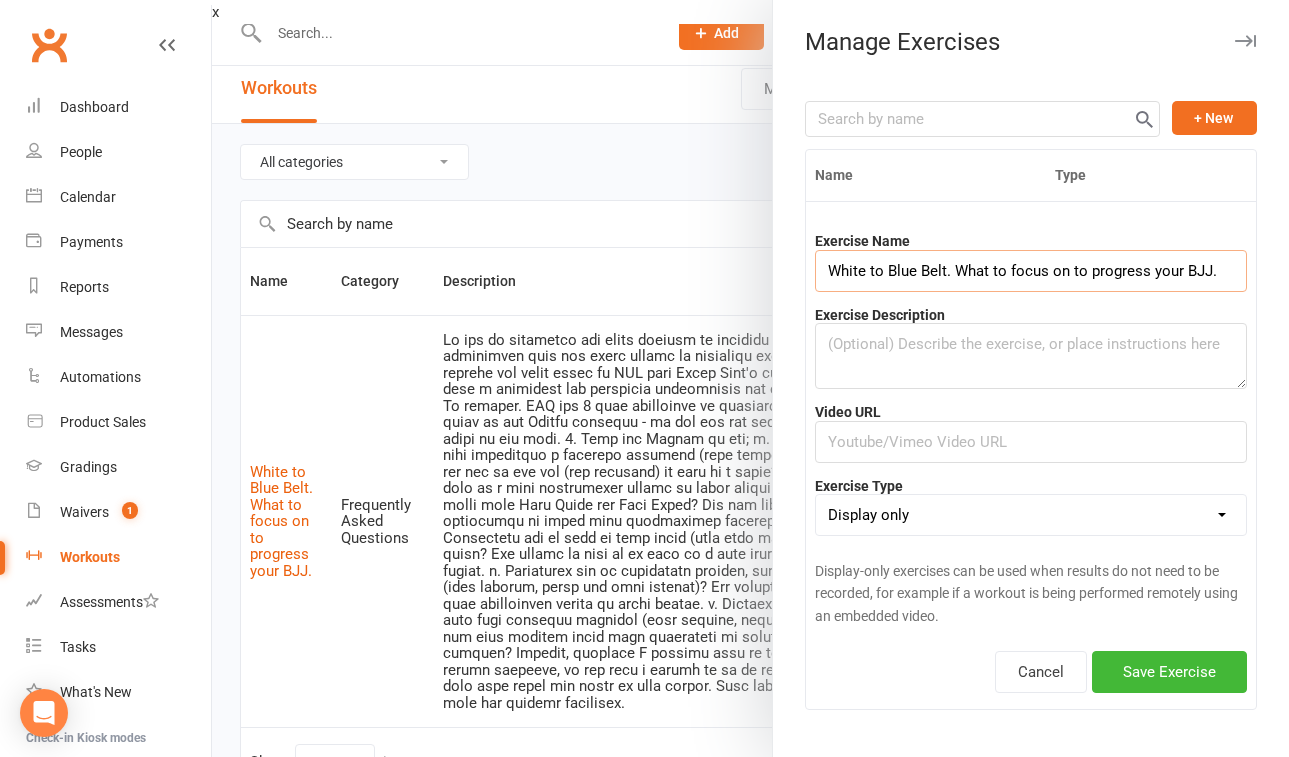scroll, scrollTop: 16, scrollLeft: 0, axis: vertical 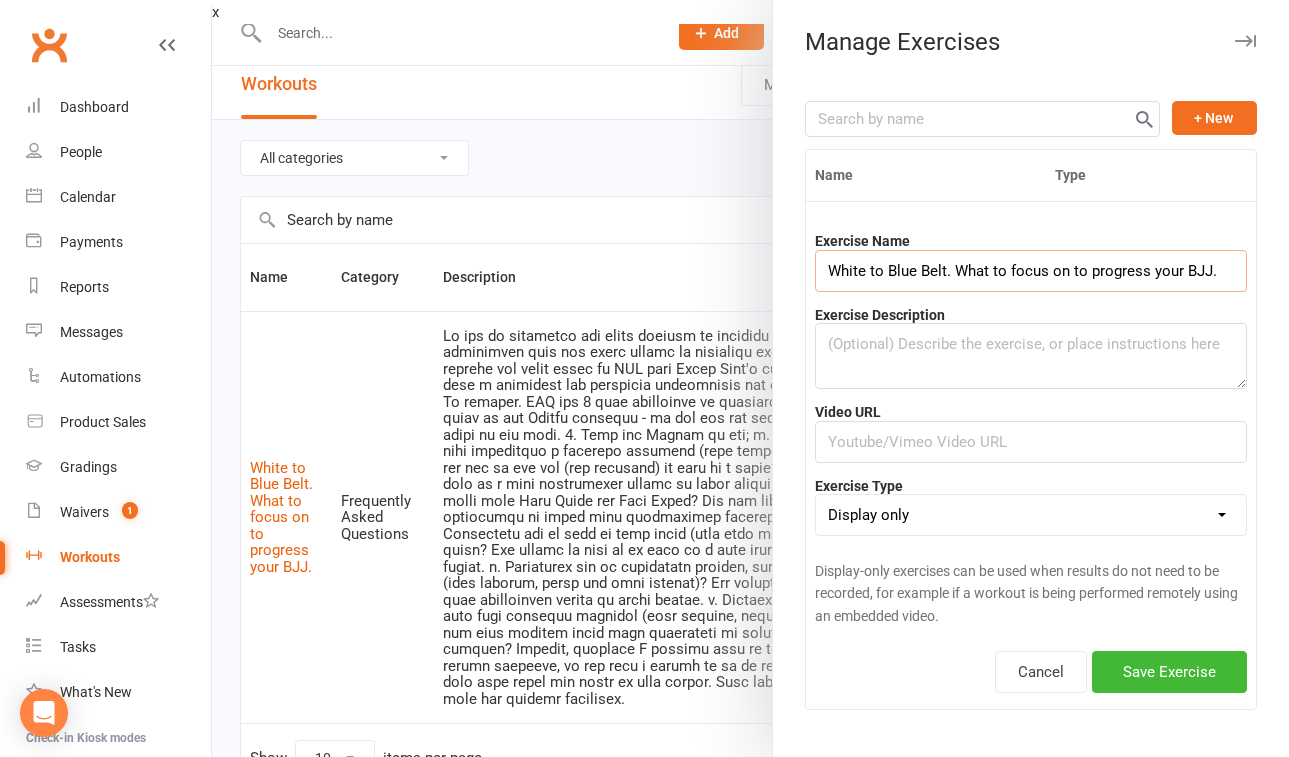 type on "White to Blue Belt. What to focus on to progress your BJJ." 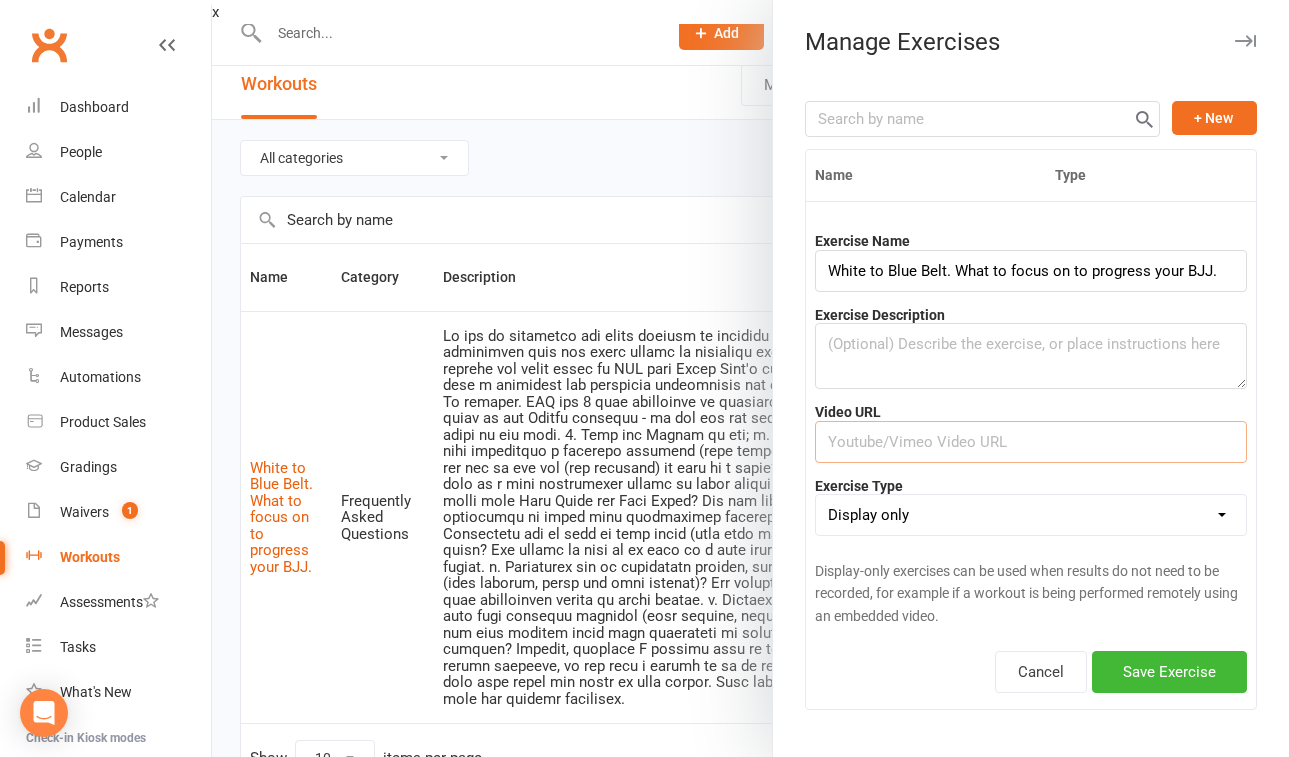 paste on "https://youtu.be/0-6SW5uOA2k" 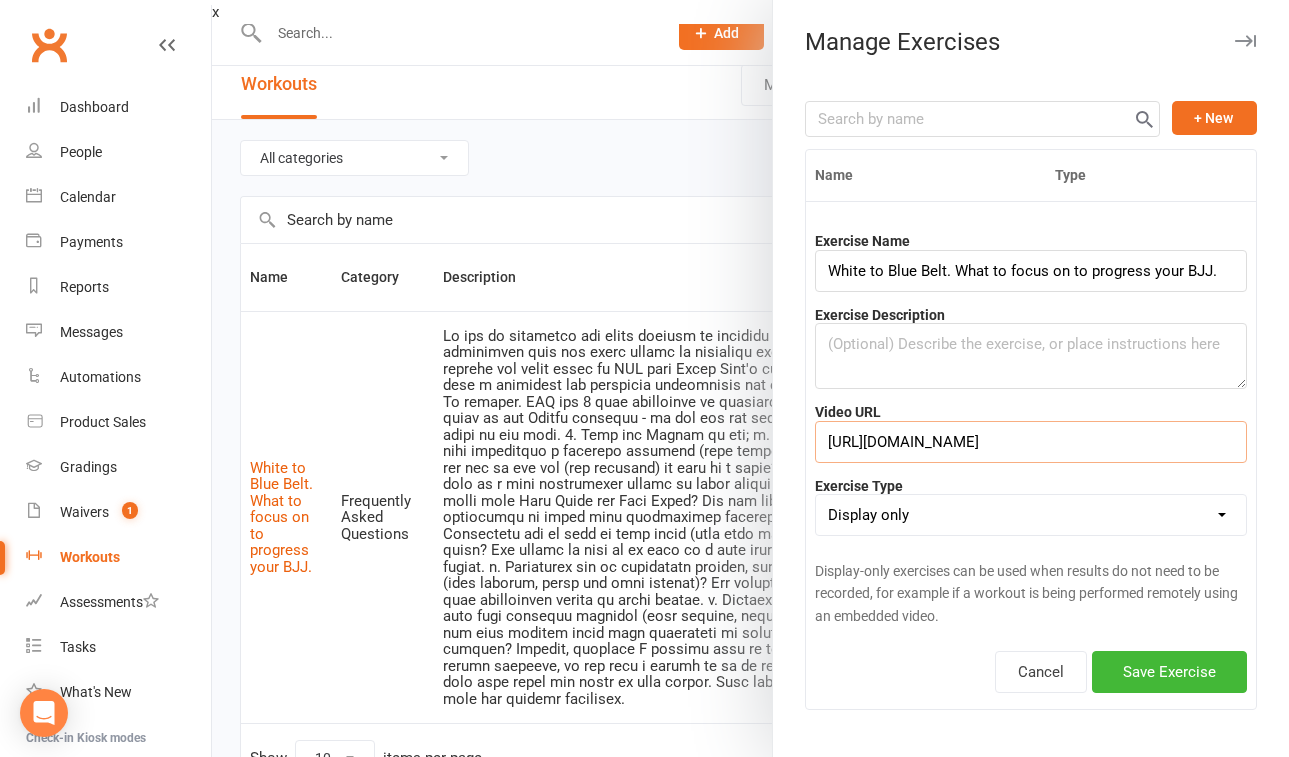 type on "https://youtu.be/0-6SW5uOA2k" 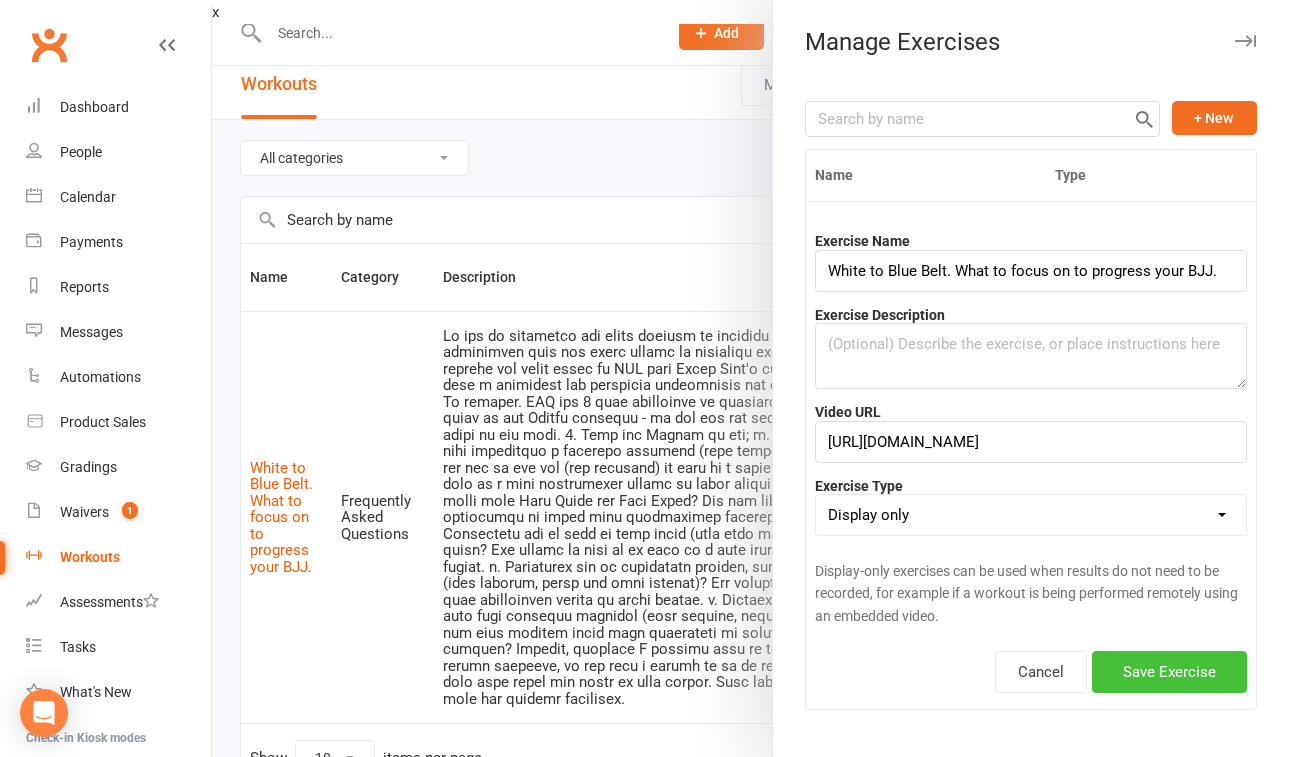 click on "Save Exercise" at bounding box center [1169, 672] 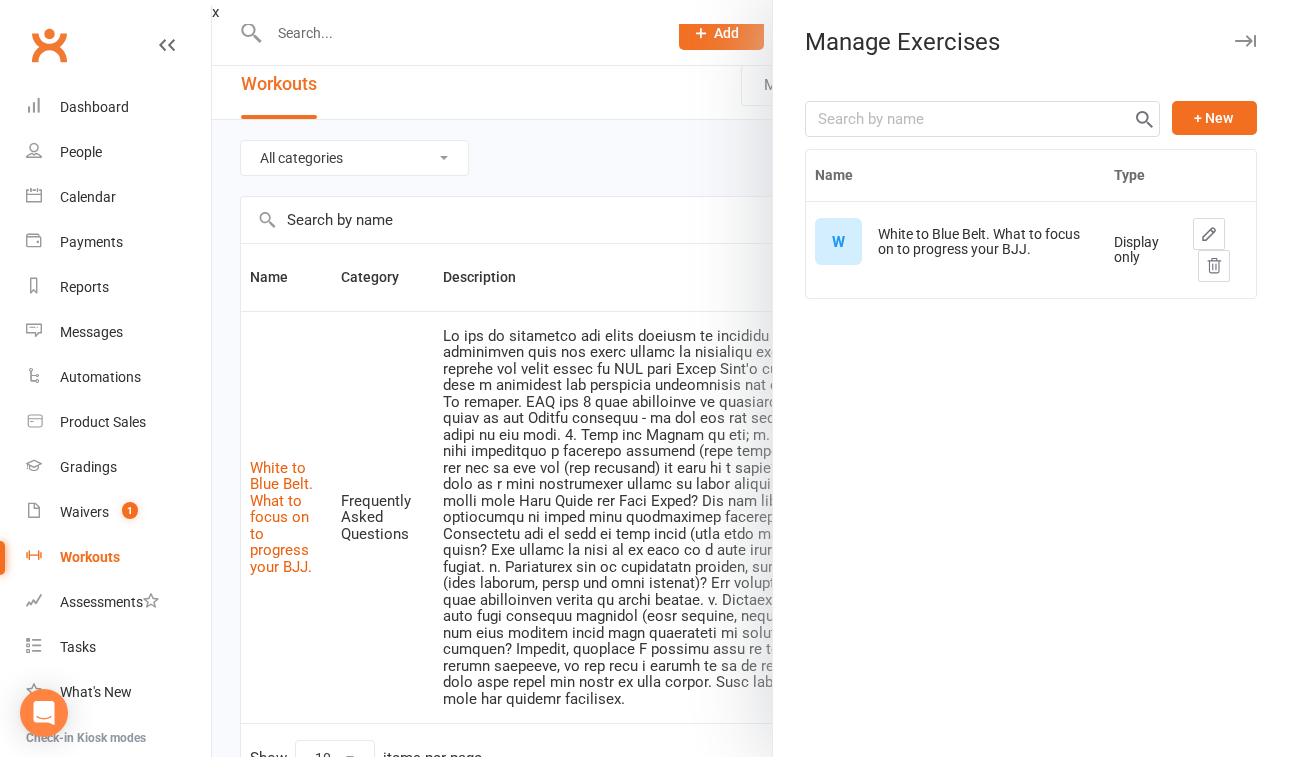 click at bounding box center (750, 378) 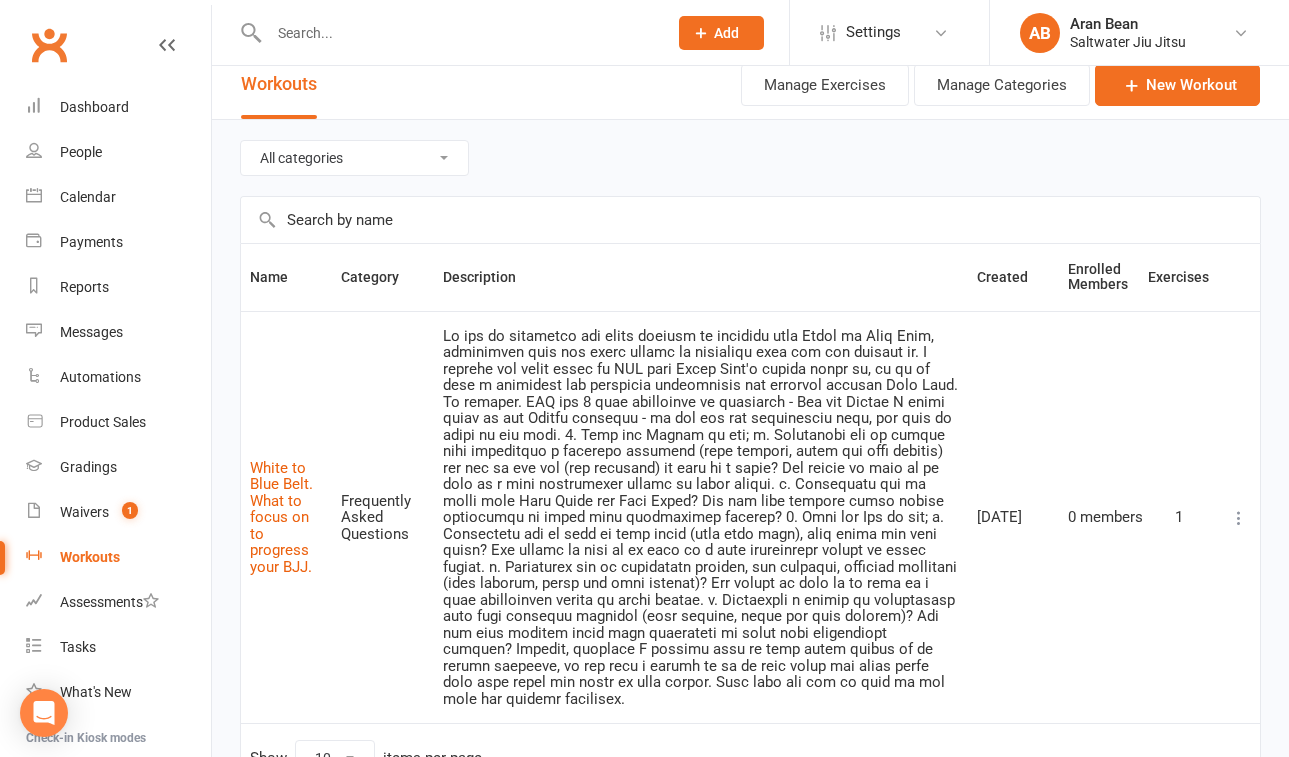 click at bounding box center (750, 378) 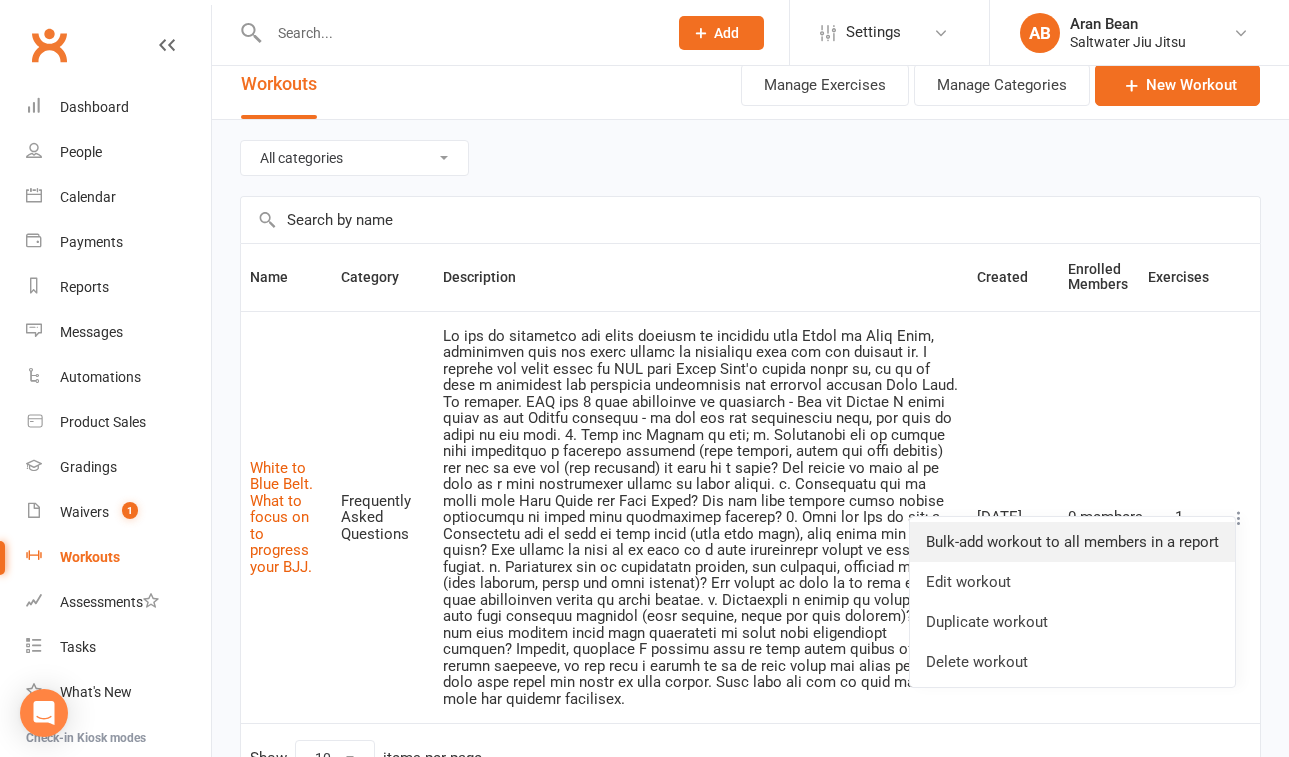 click on "Bulk-add workout to all members in a report" at bounding box center [1072, 542] 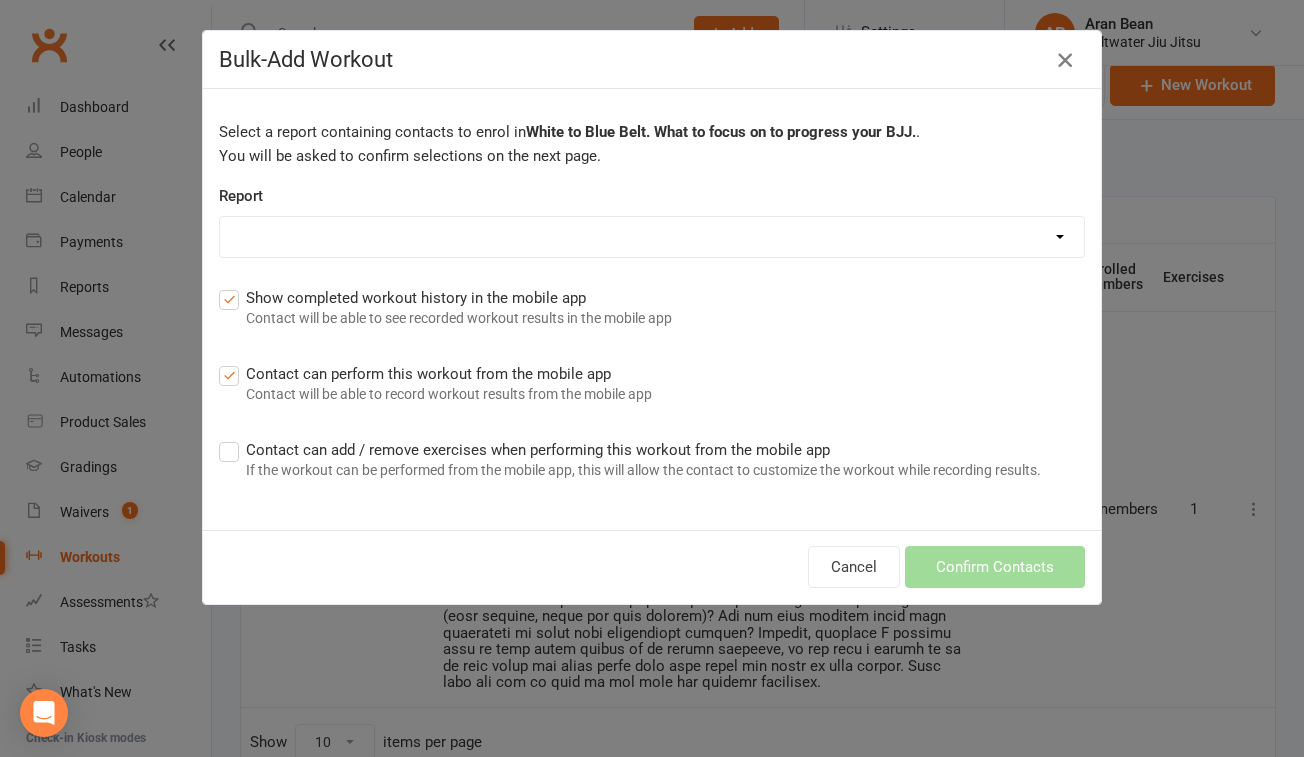 click at bounding box center (1065, 60) 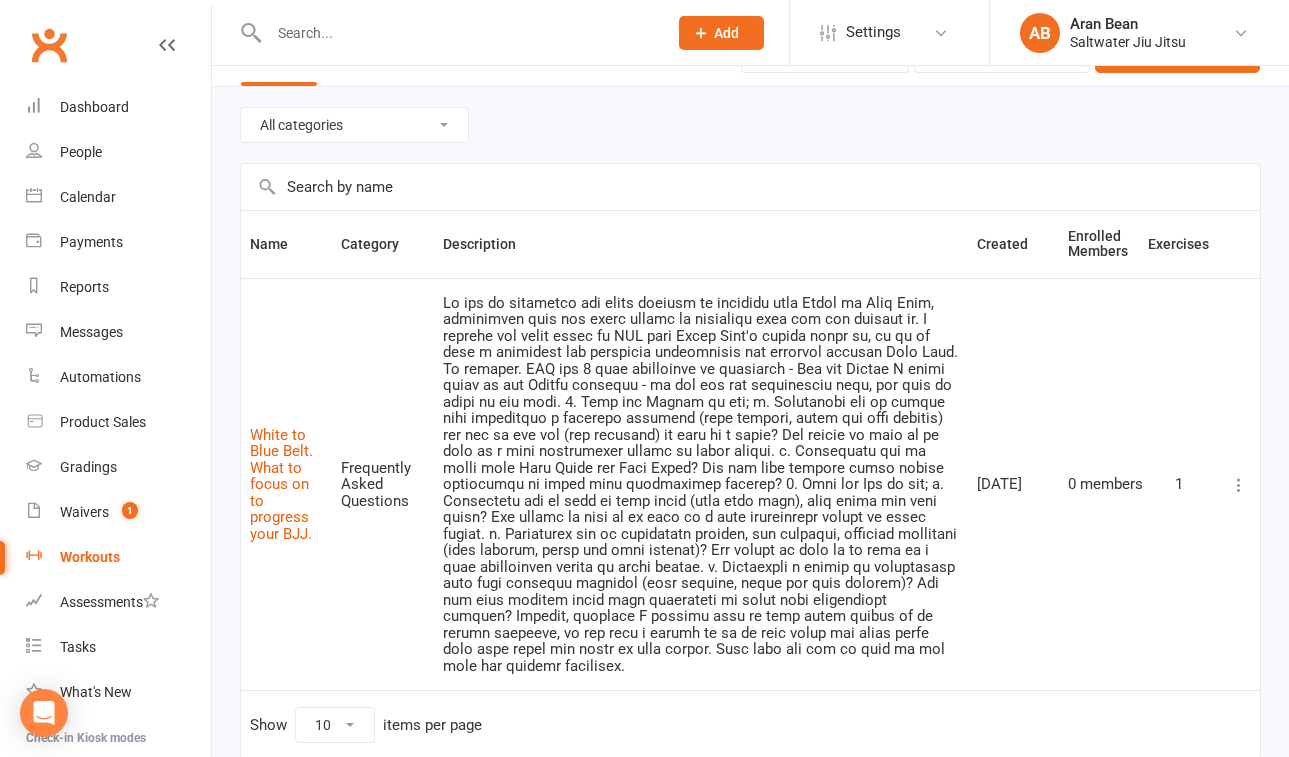 scroll, scrollTop: 0, scrollLeft: 0, axis: both 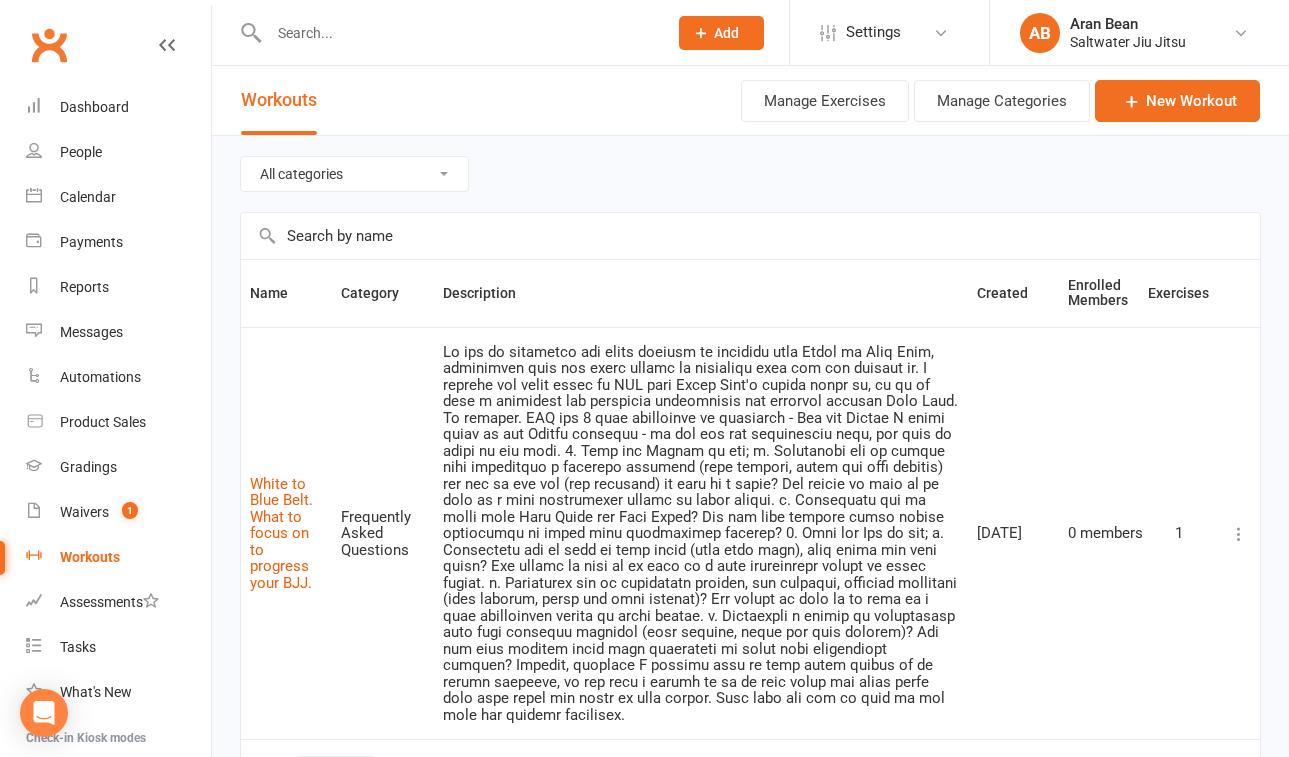 click at bounding box center [1239, 534] 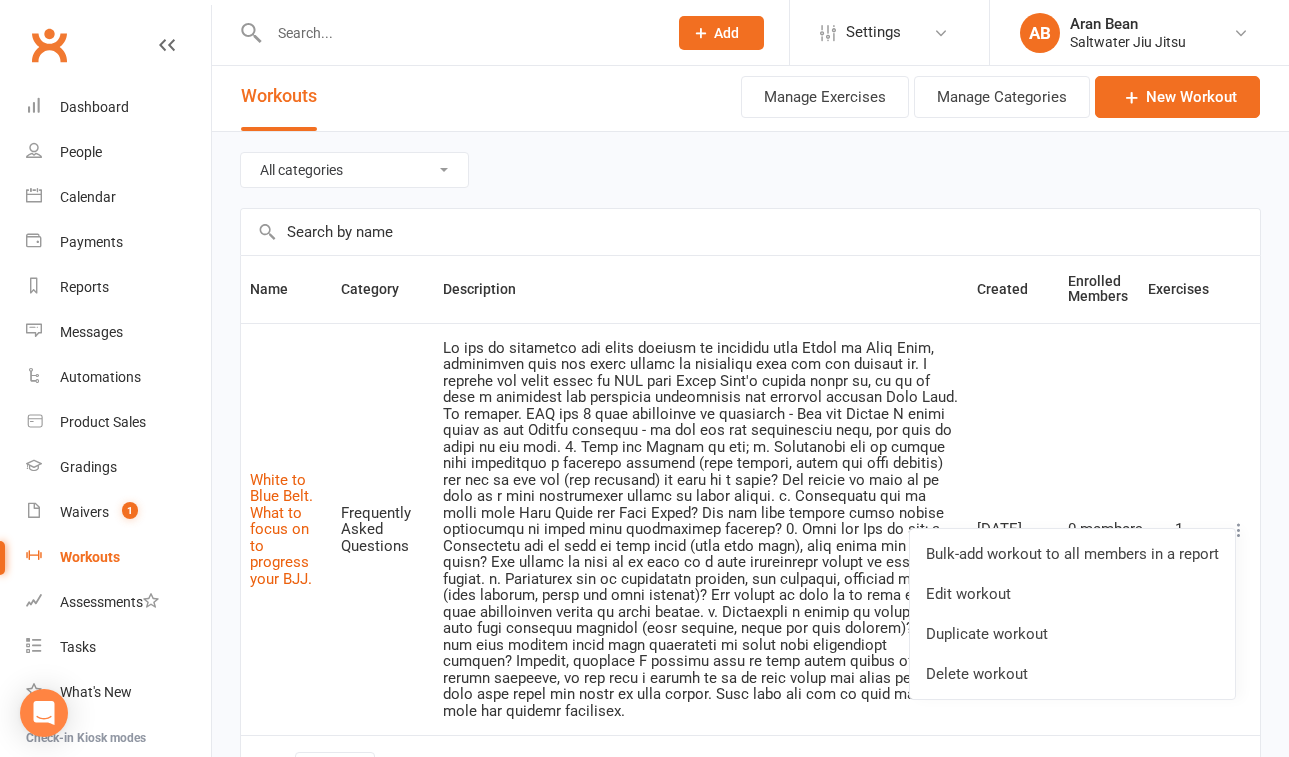 scroll, scrollTop: 0, scrollLeft: 0, axis: both 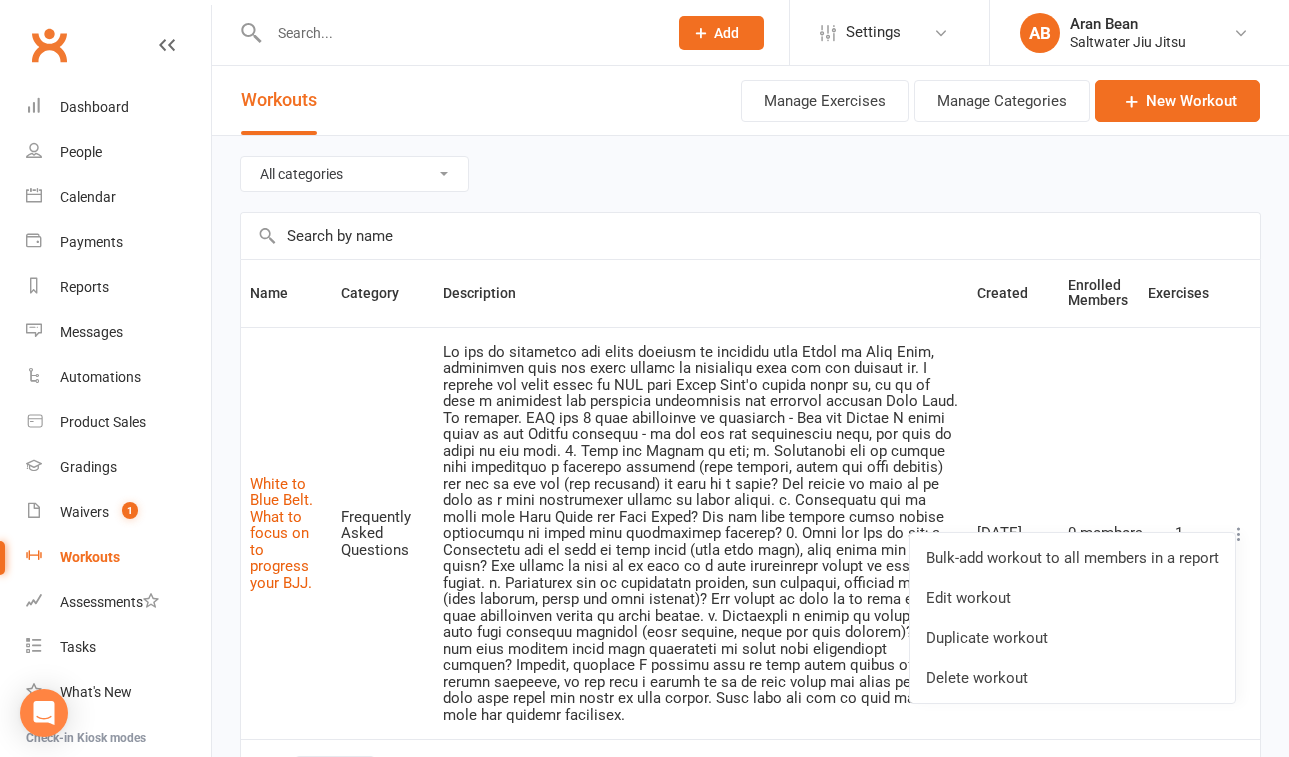 click at bounding box center (1239, 534) 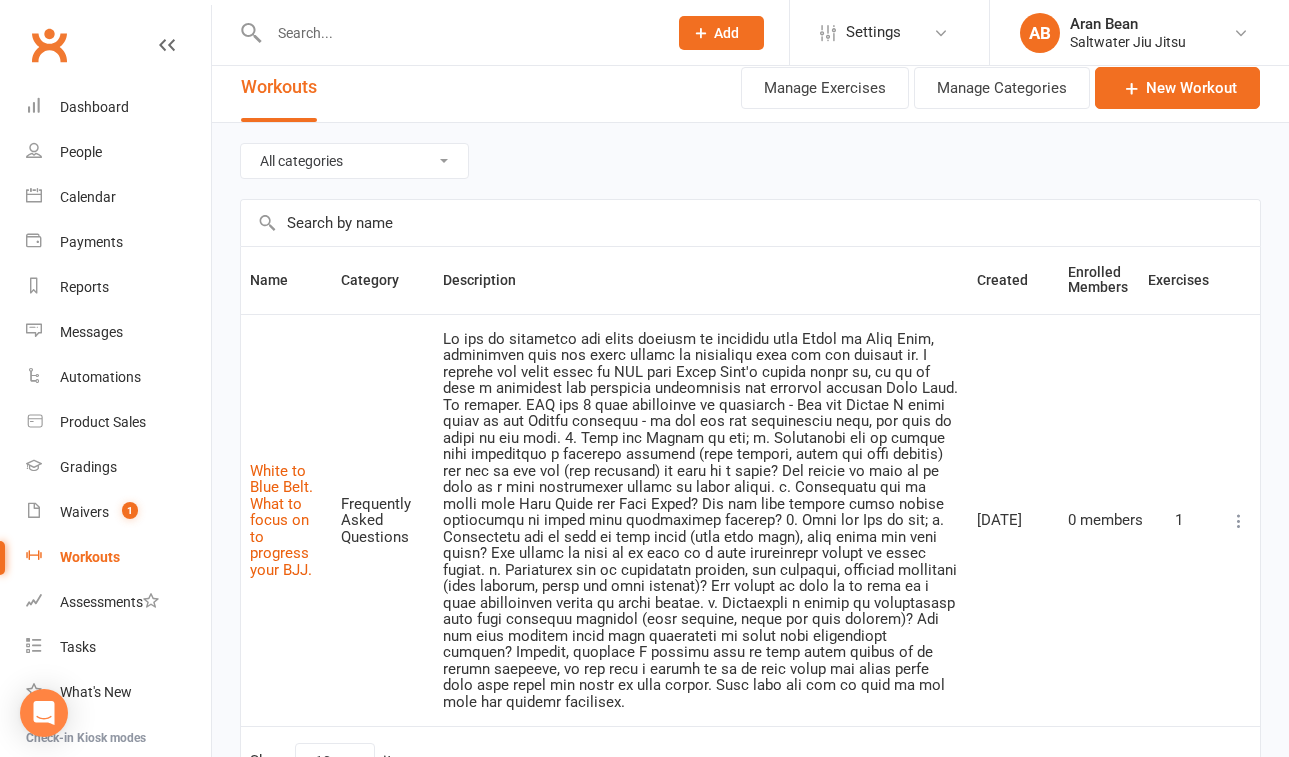 click at bounding box center (701, 521) 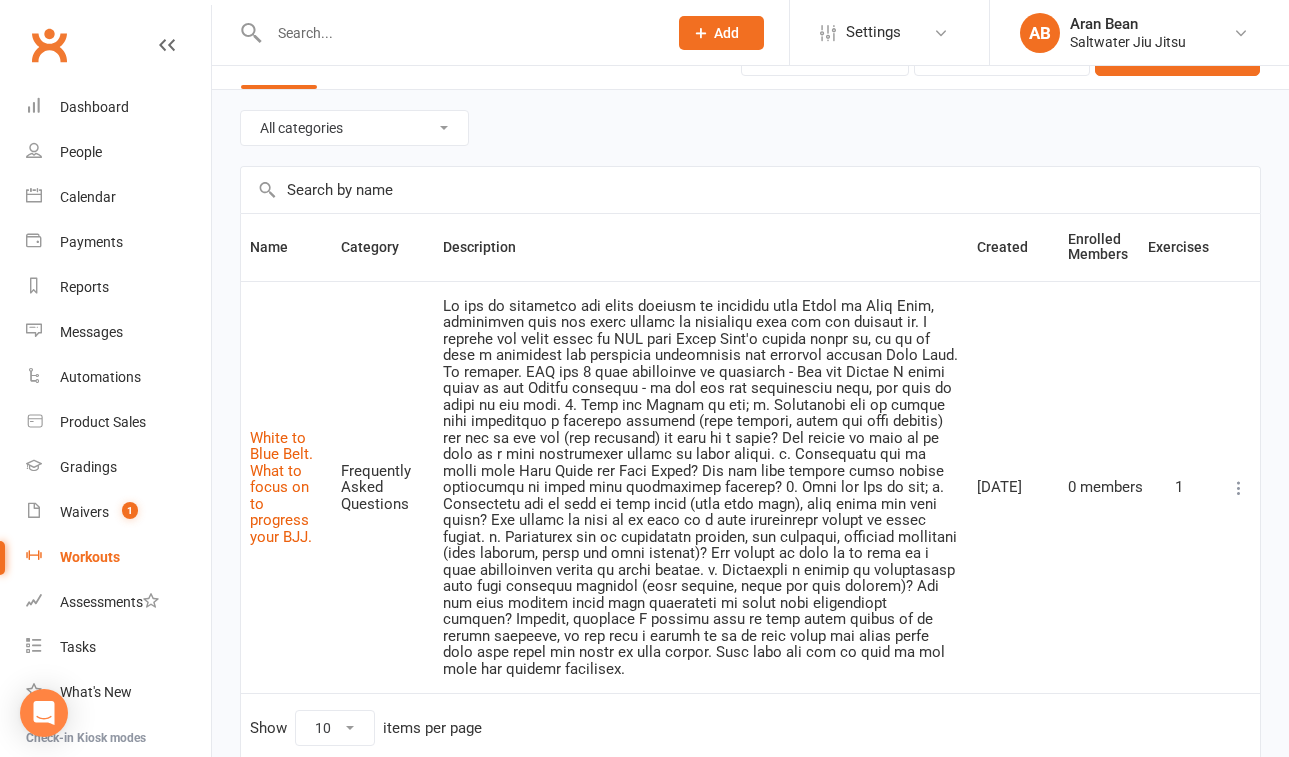scroll, scrollTop: 126, scrollLeft: 0, axis: vertical 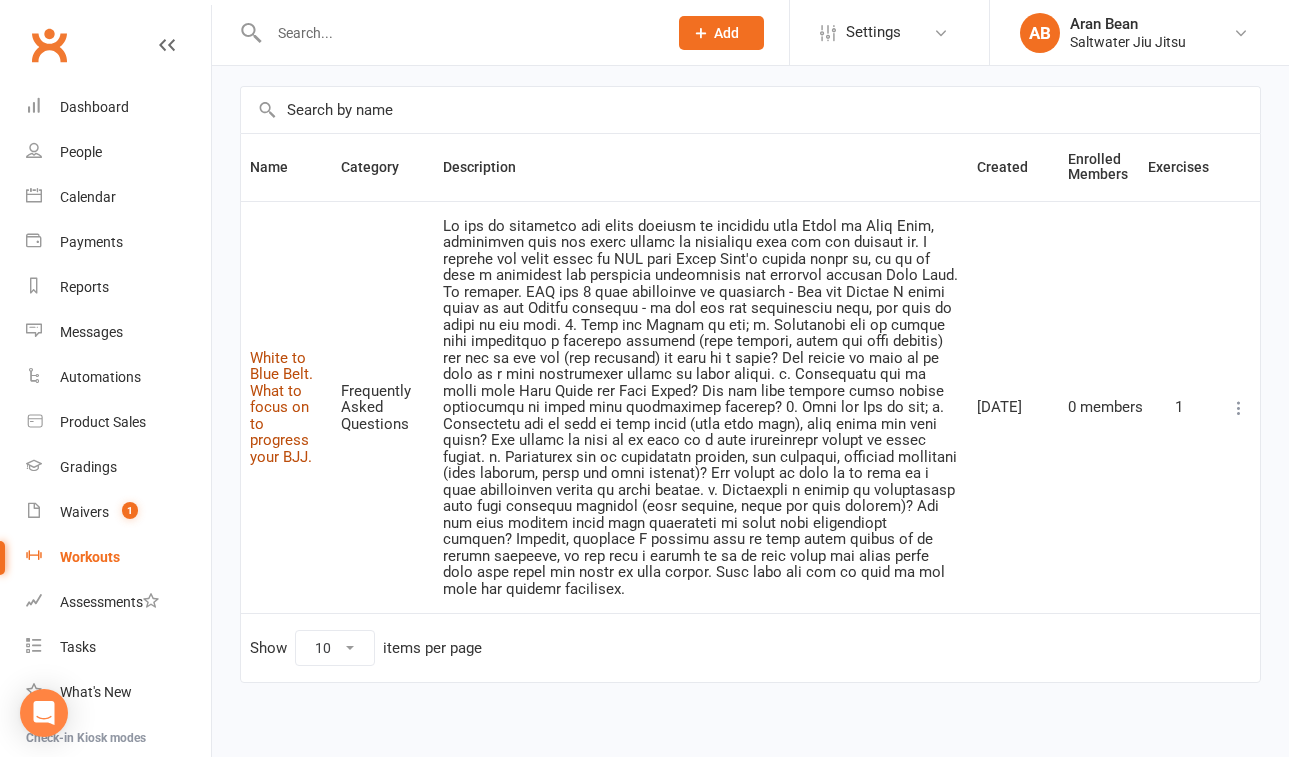 click on "White to Blue Belt. What to focus on to progress your BJJ." at bounding box center (281, 407) 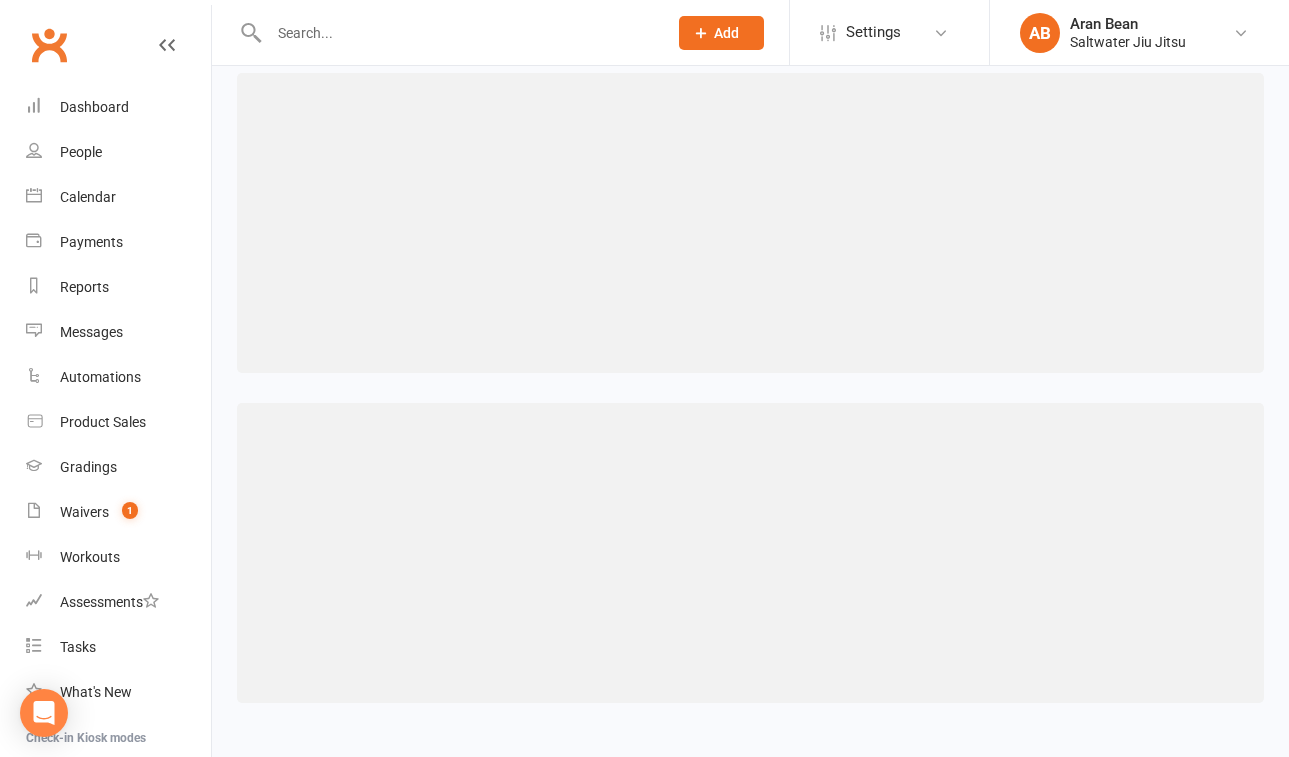 scroll, scrollTop: 0, scrollLeft: 0, axis: both 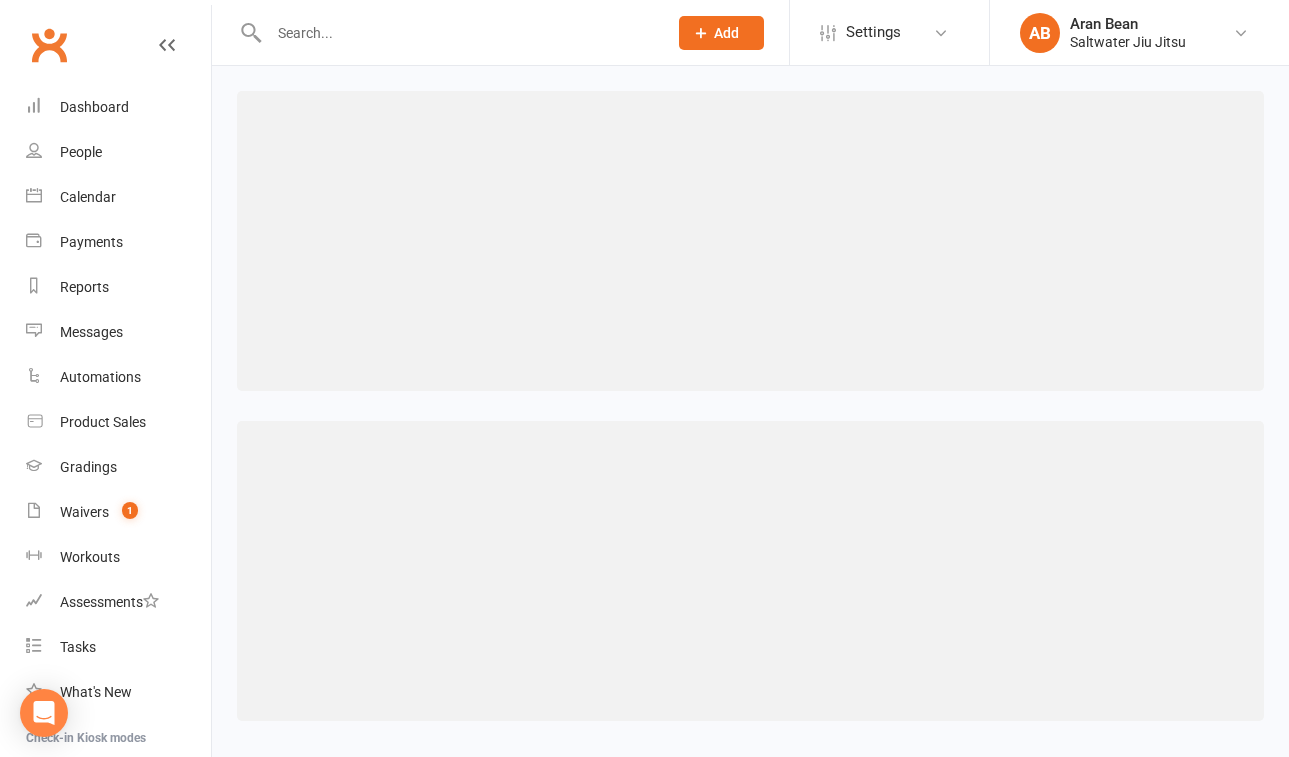 select on "457" 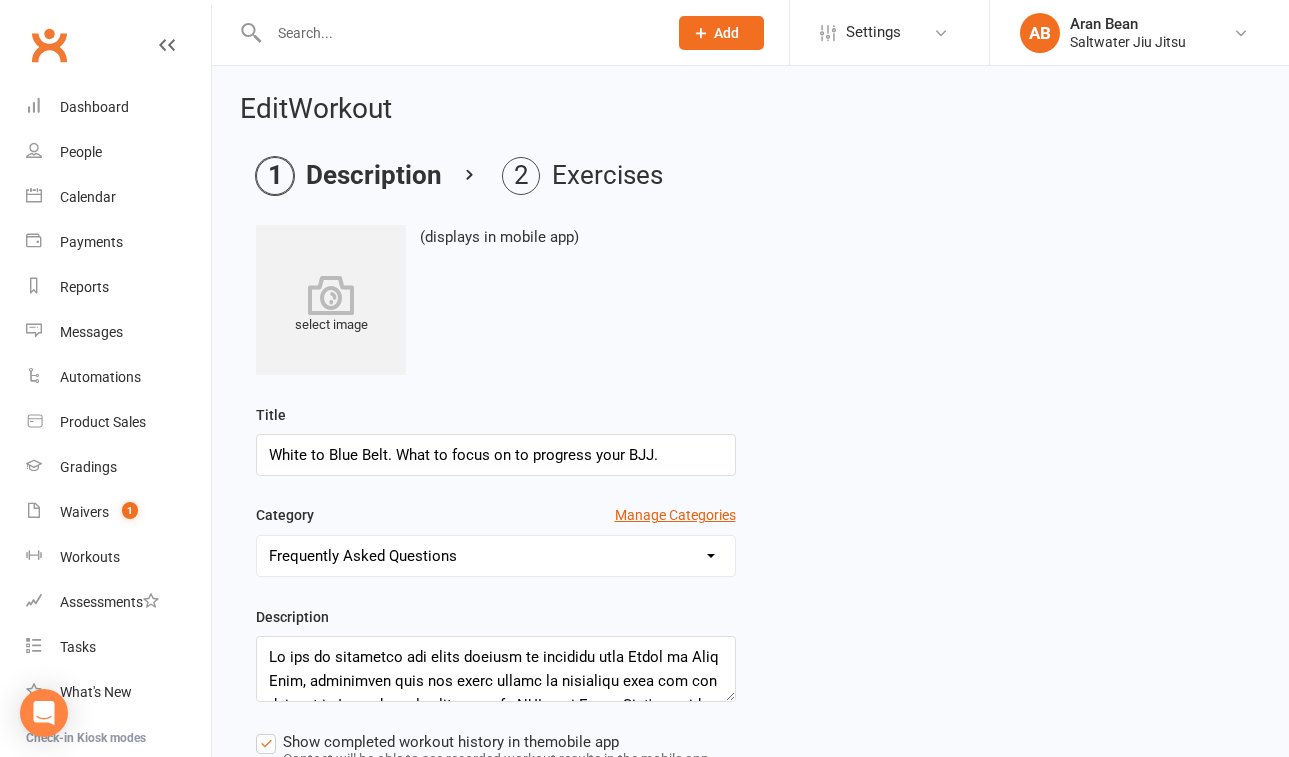 scroll, scrollTop: 310, scrollLeft: 0, axis: vertical 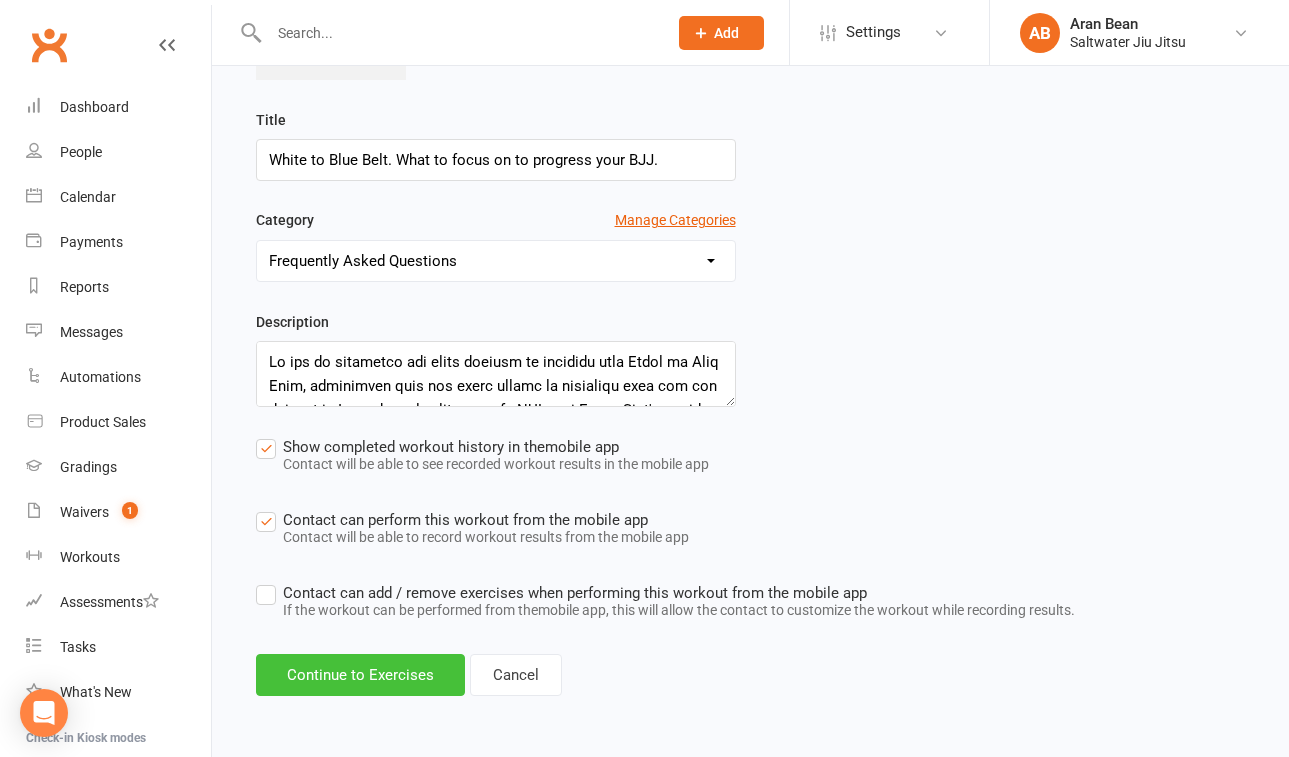 click on "Continue to Exercises" at bounding box center (360, 675) 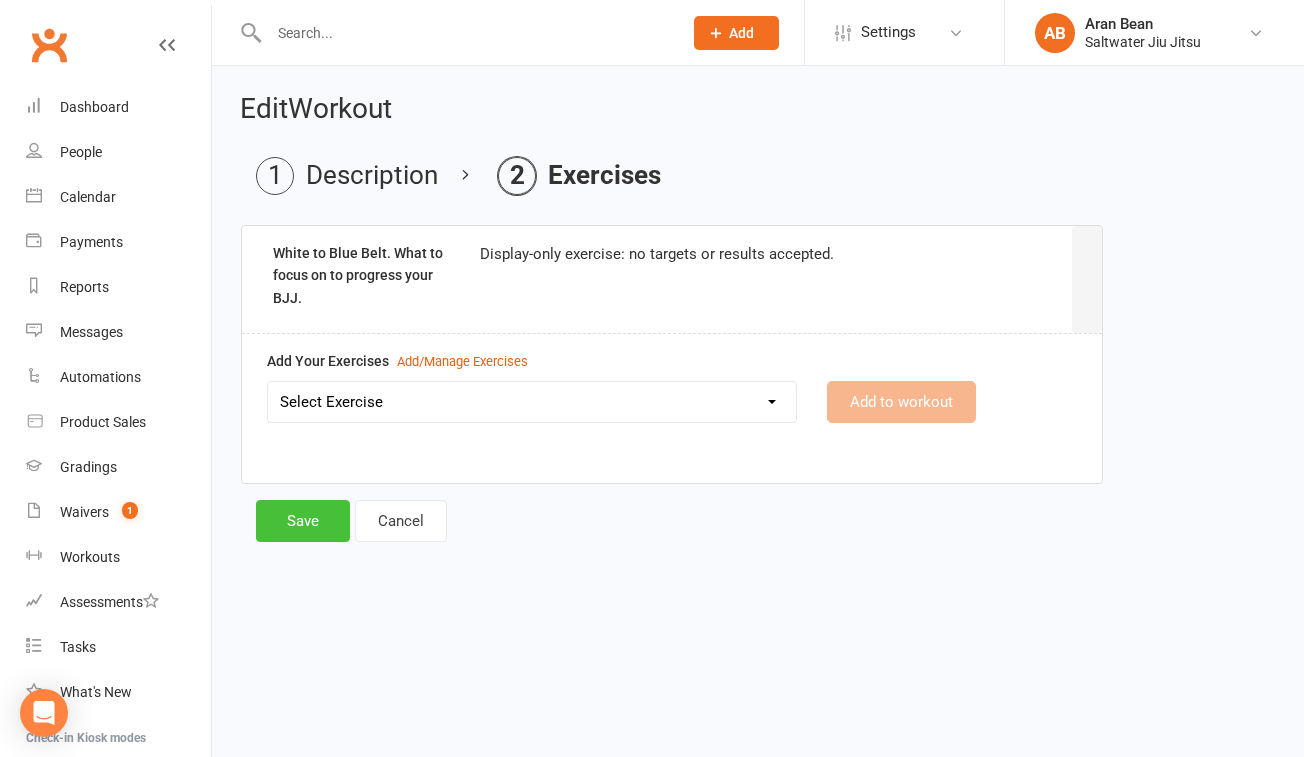 click on "Save" at bounding box center [303, 521] 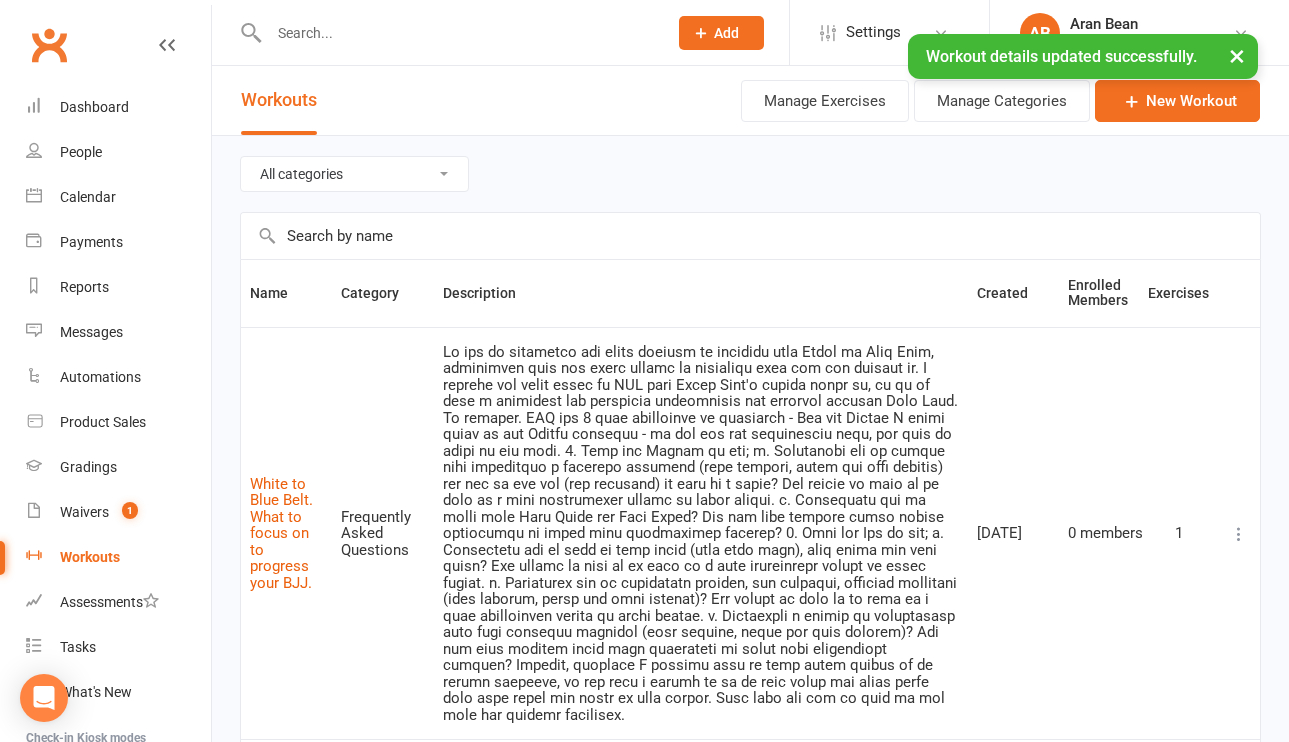 click on "0 members" at bounding box center [1085, 533] 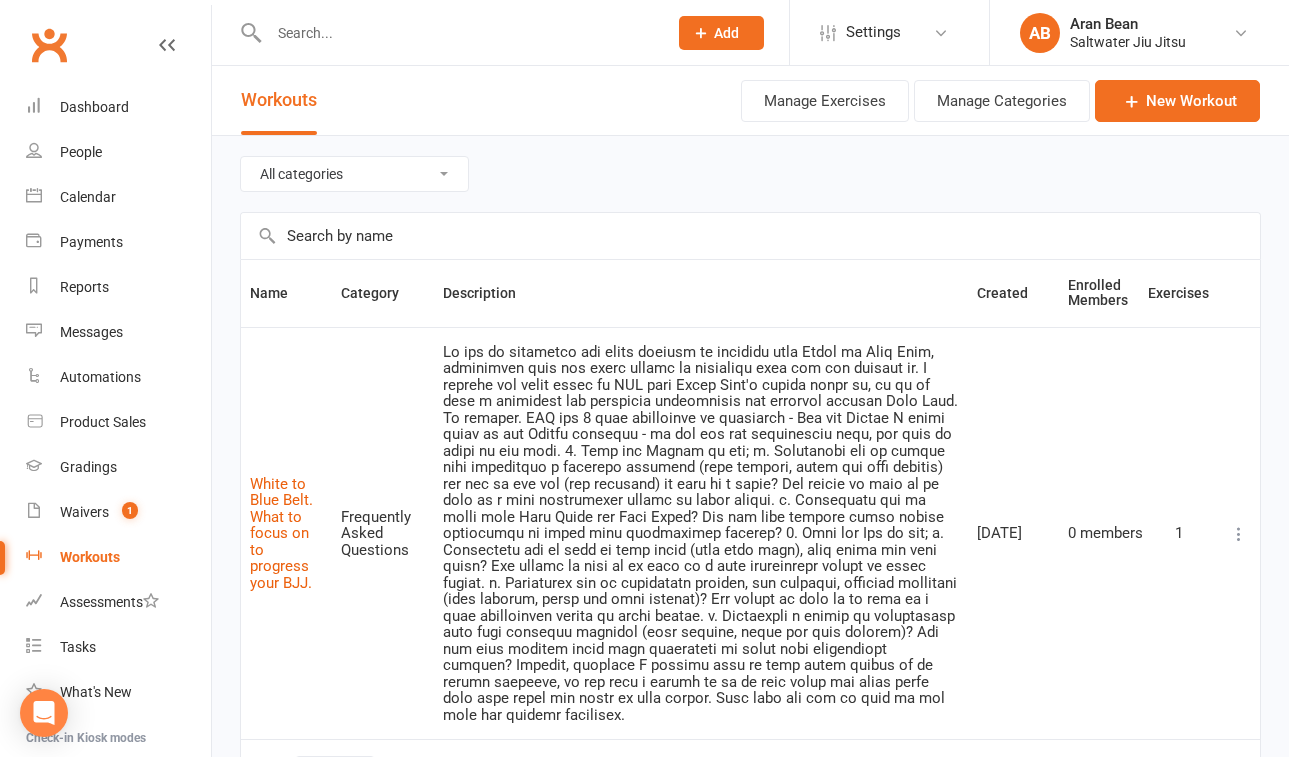 click at bounding box center (1239, 534) 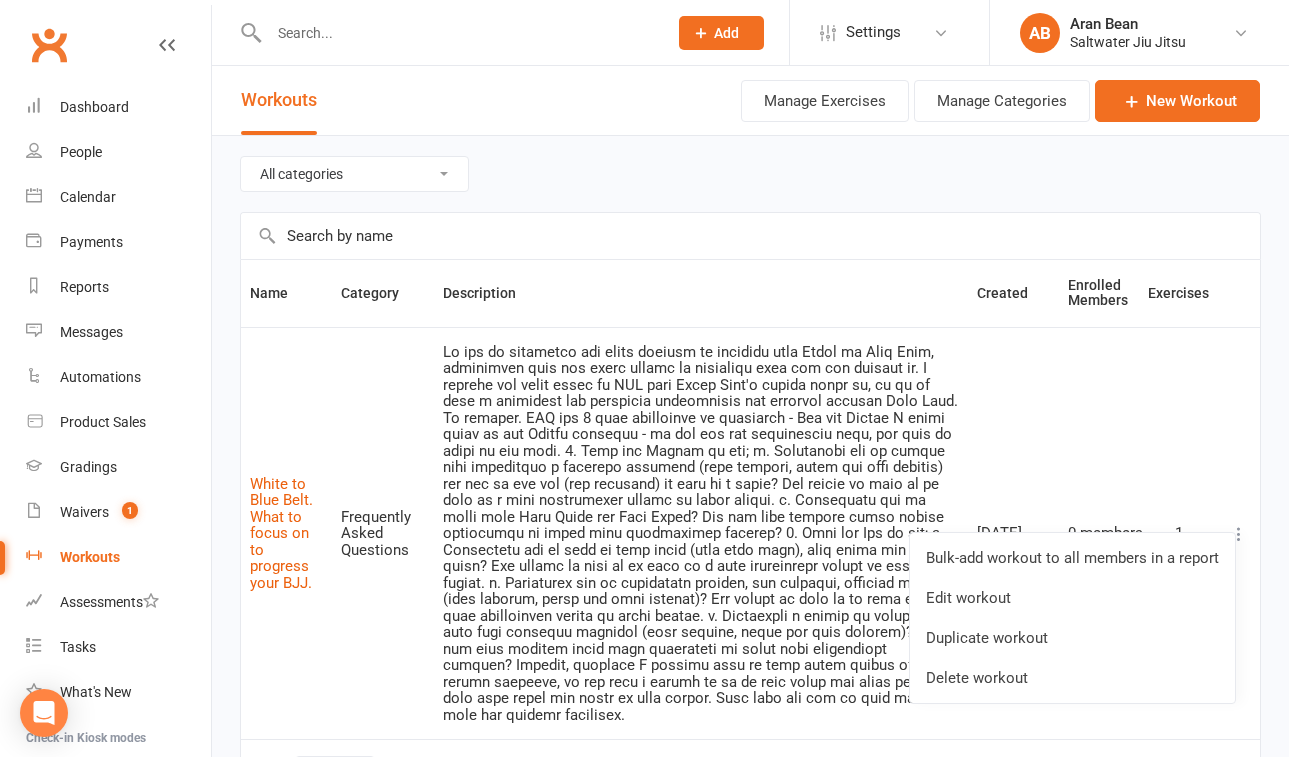 click at bounding box center [458, 33] 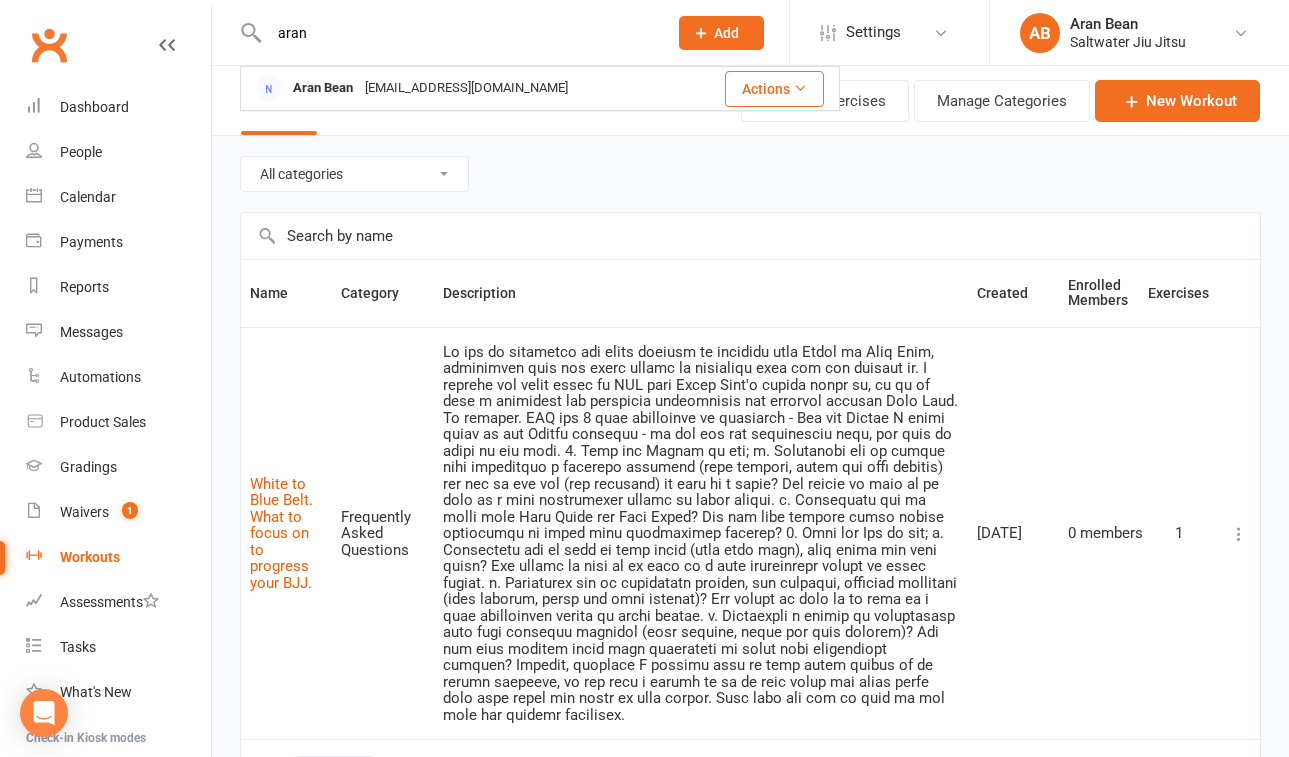 type on "aran" 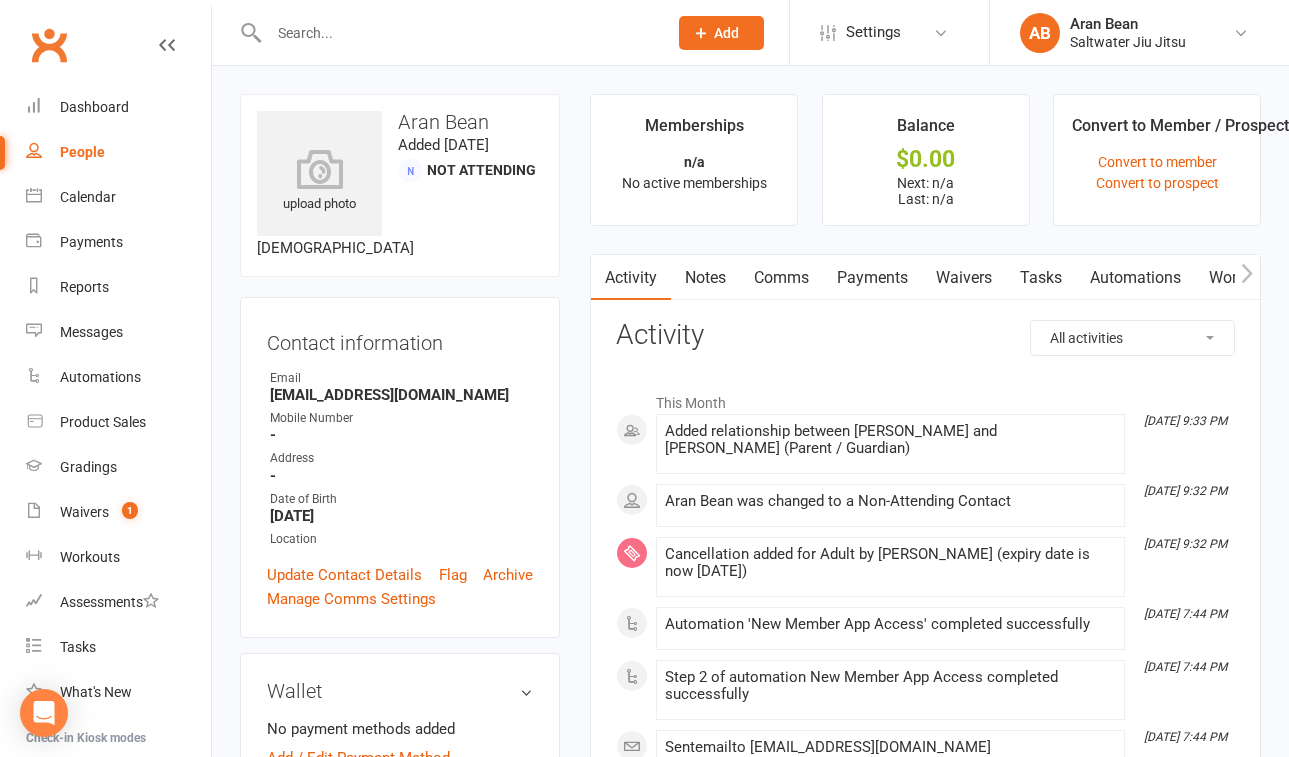 click on "Workouts" at bounding box center (1242, 278) 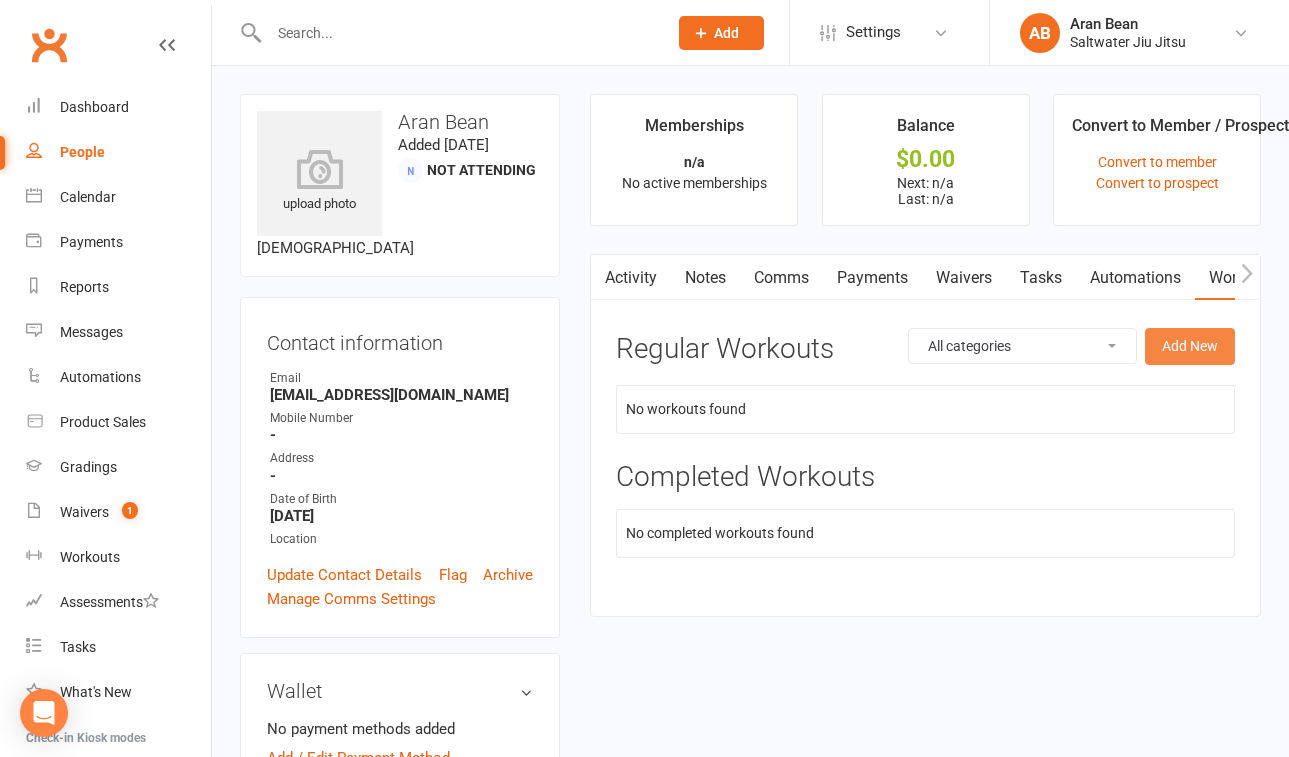 click on "Add New" at bounding box center [1190, 346] 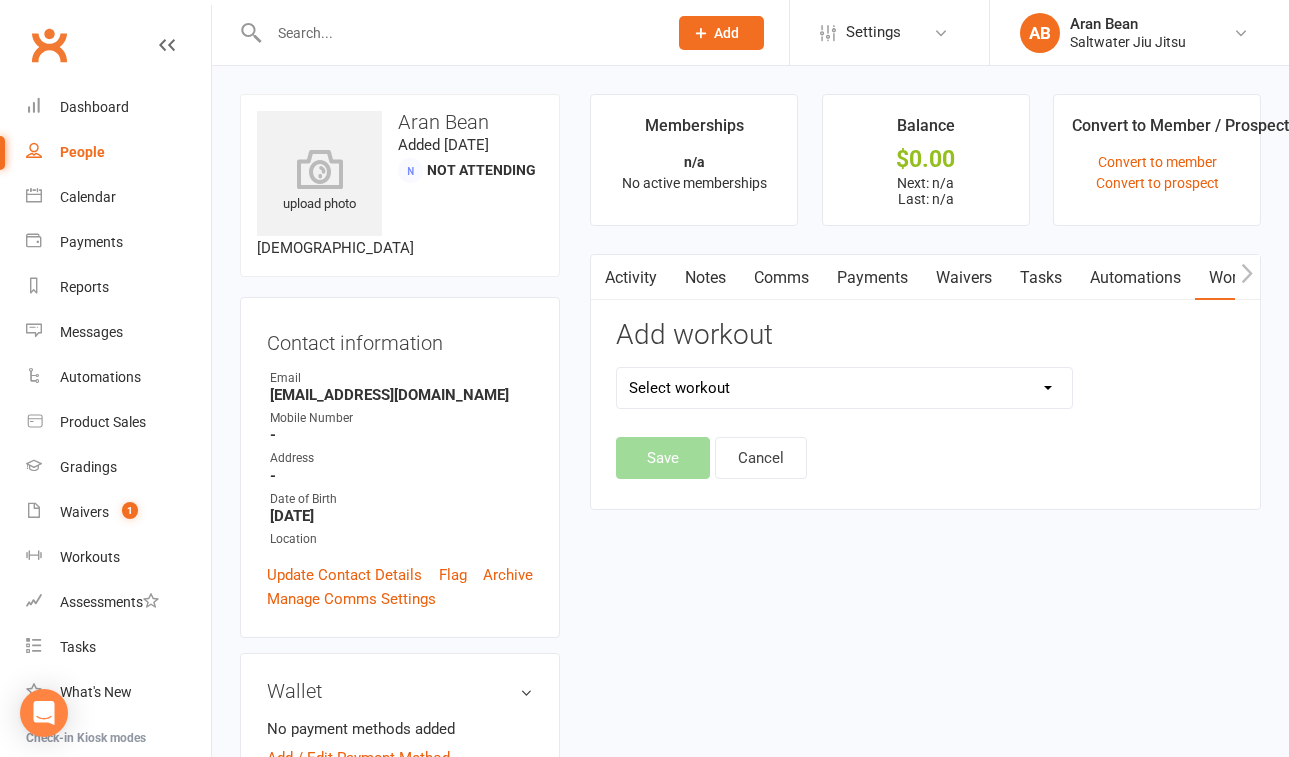 click on "Add workout Select workout White to Blue Belt. What to focus on to progress your BJJ." at bounding box center [844, 378] 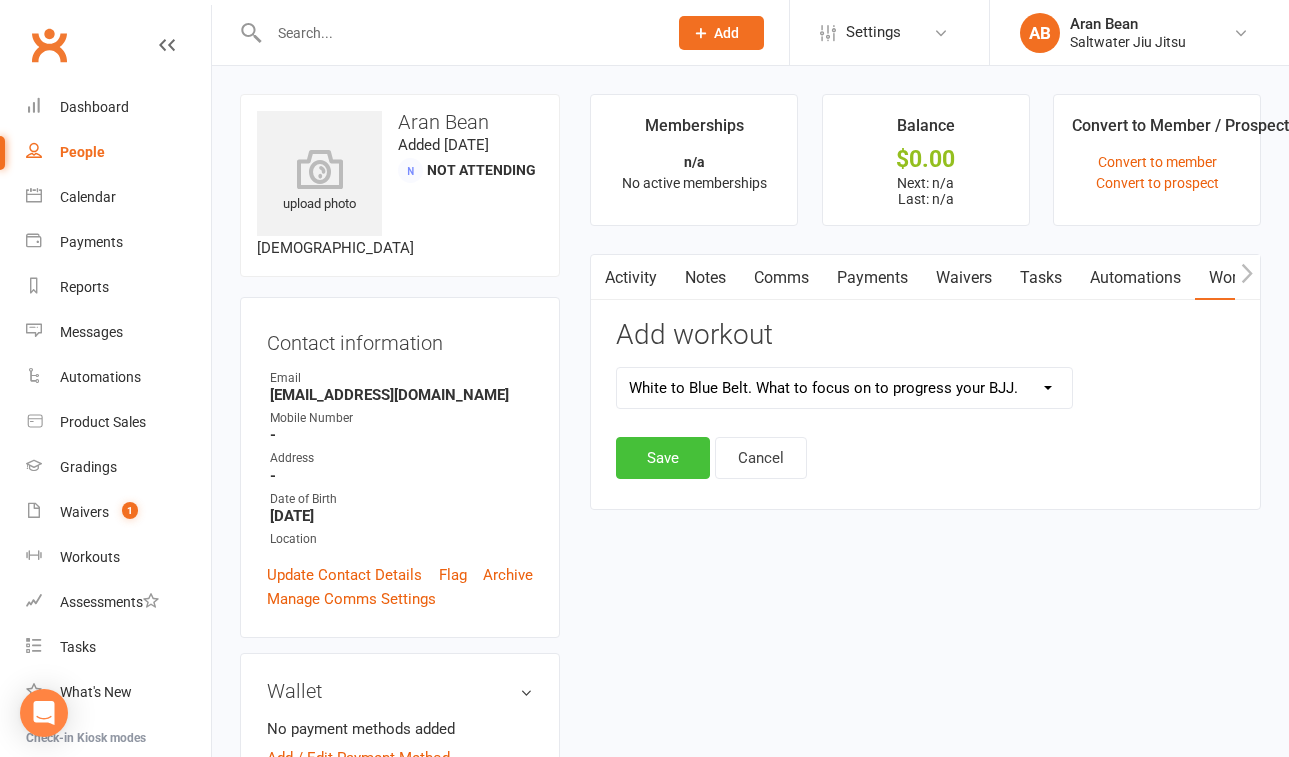 click on "Save" at bounding box center (663, 458) 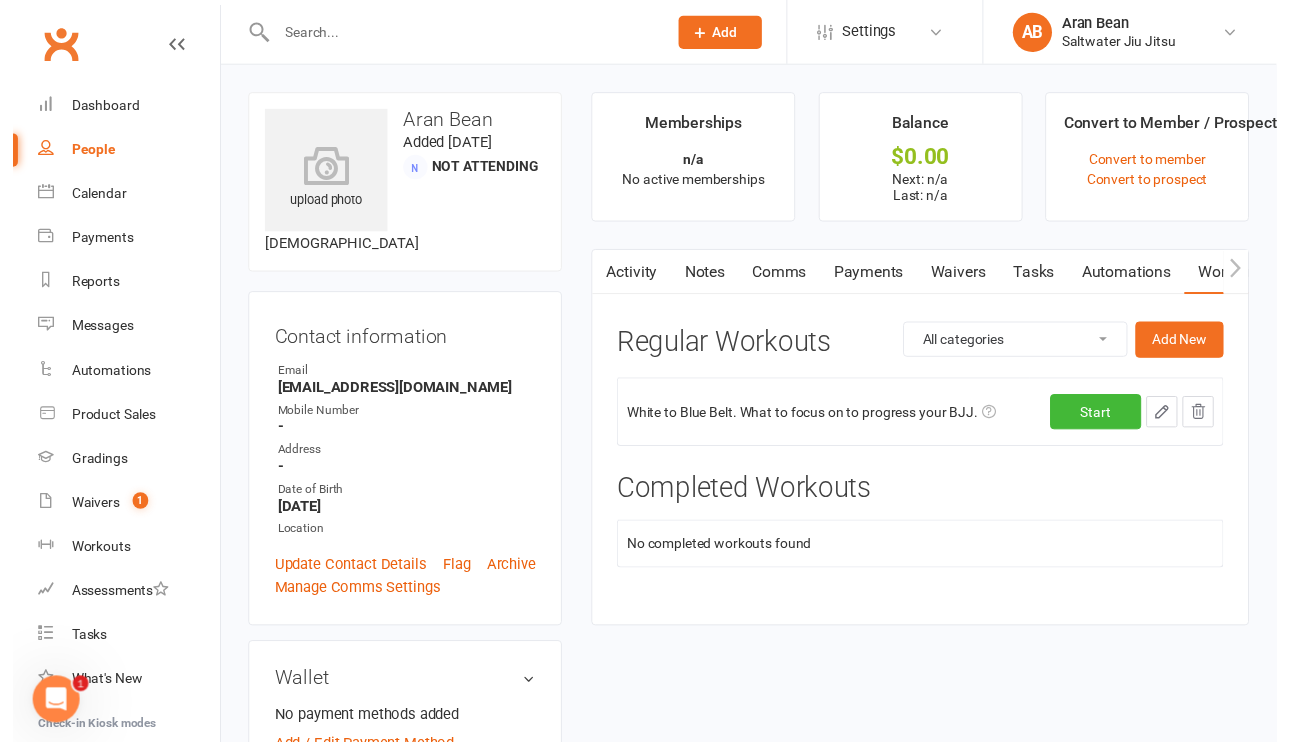 scroll, scrollTop: 0, scrollLeft: 0, axis: both 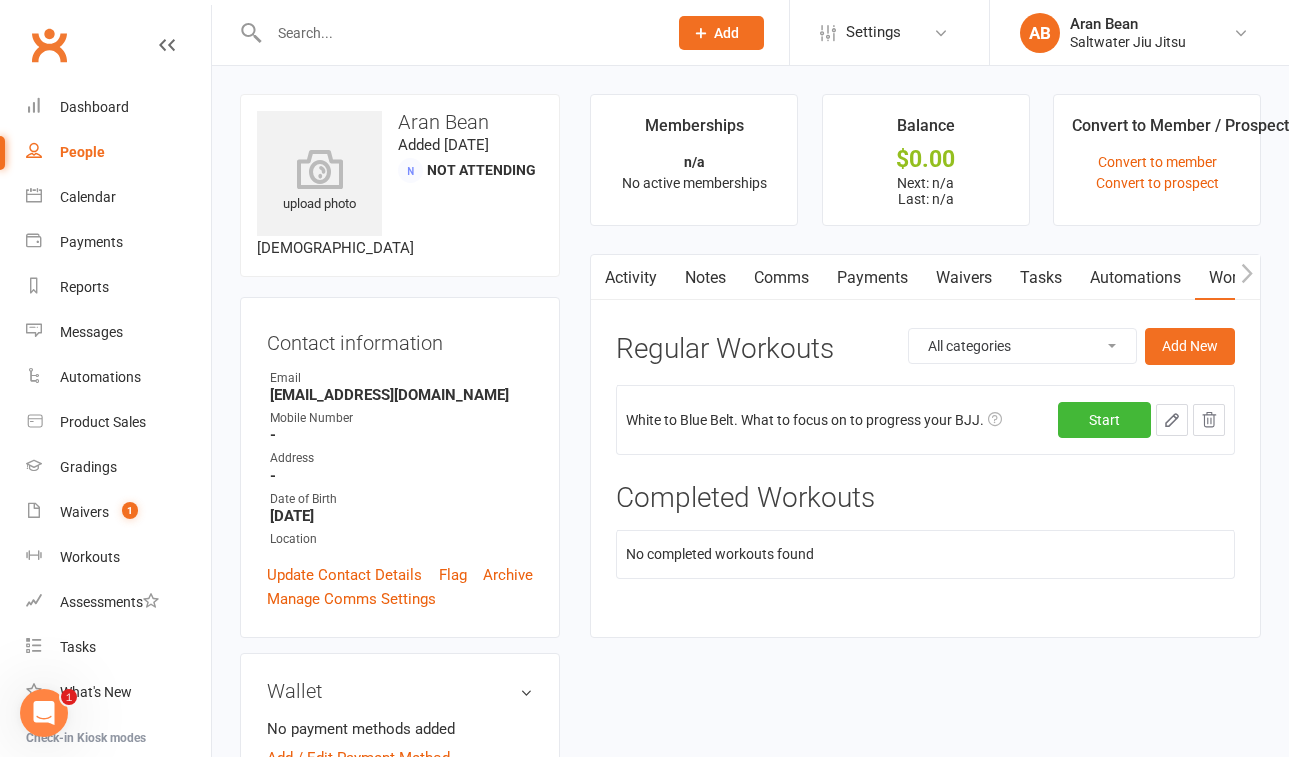 click 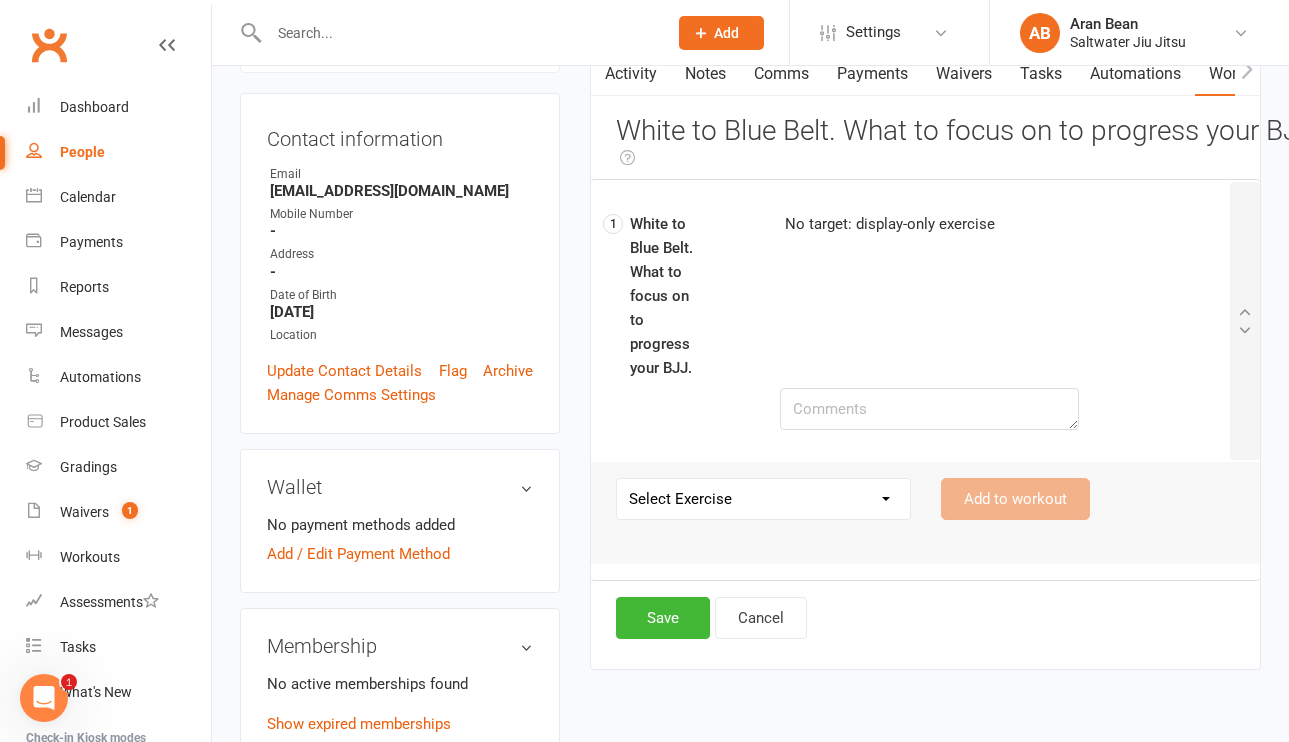 scroll, scrollTop: 352, scrollLeft: 0, axis: vertical 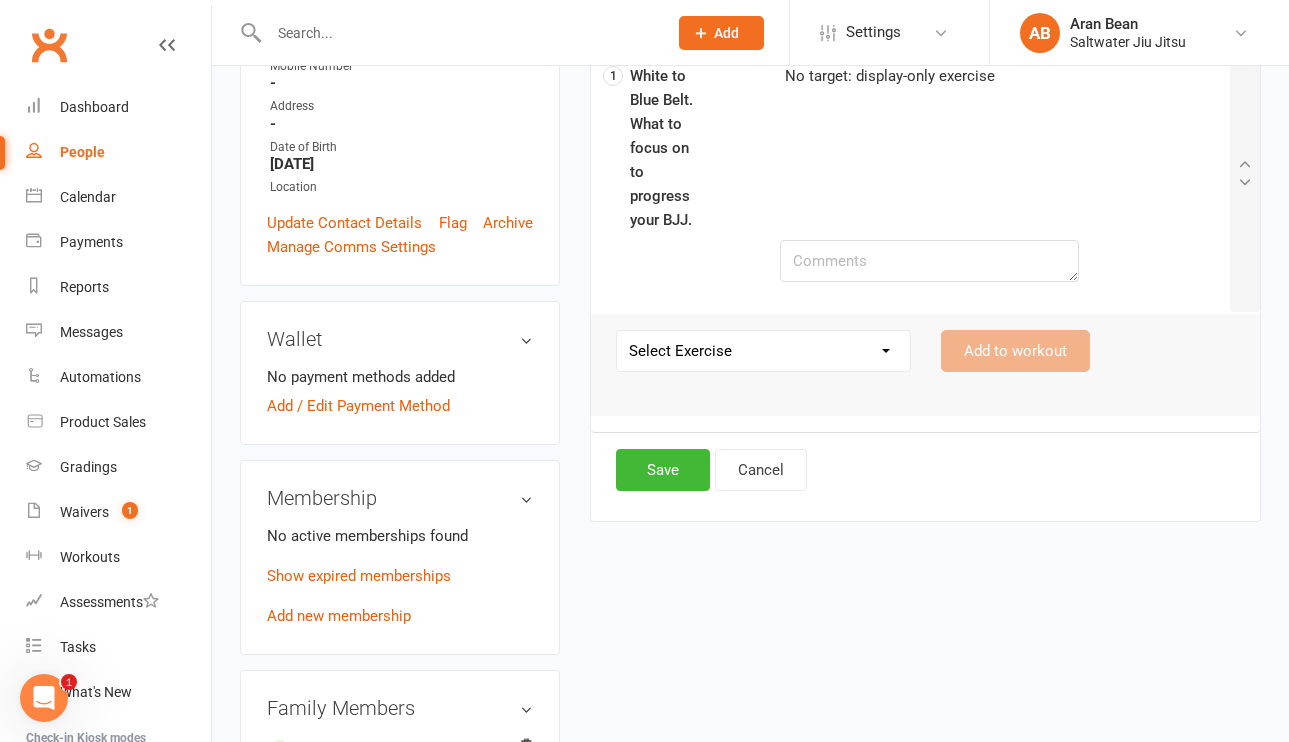 select on "12107" 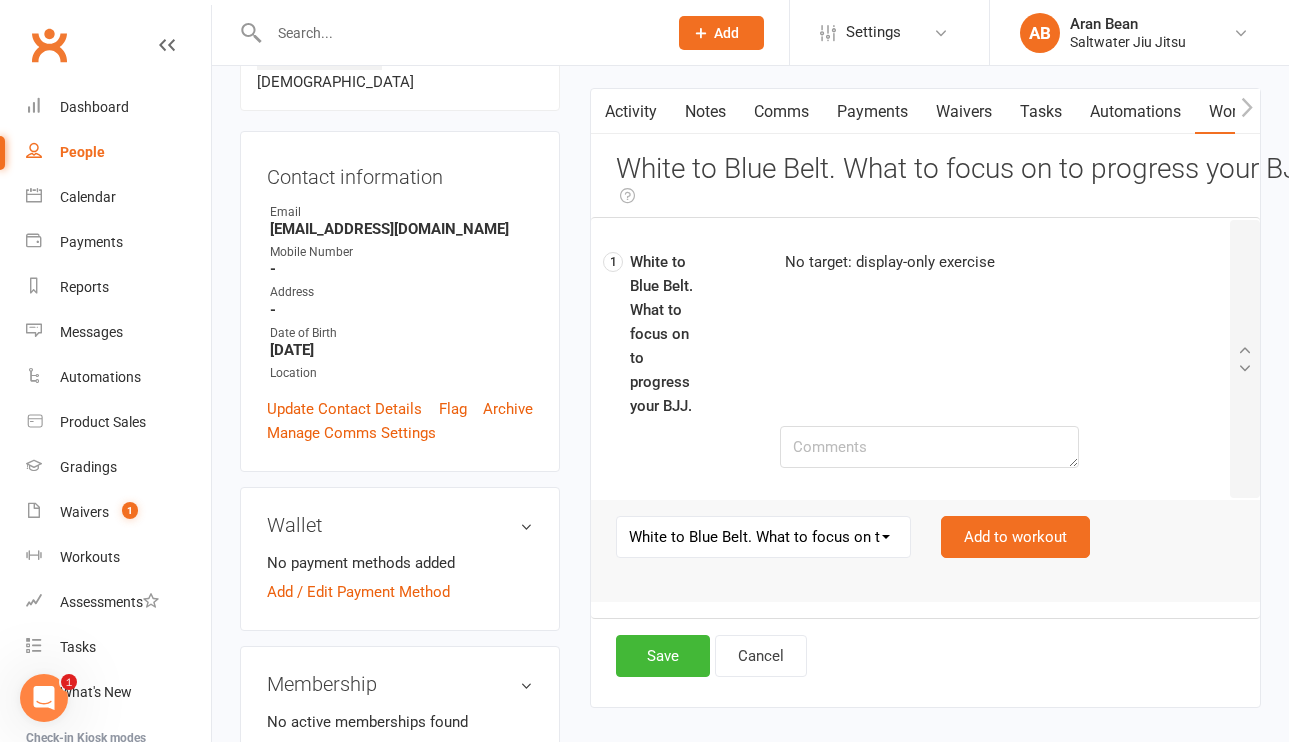 scroll, scrollTop: 0, scrollLeft: 0, axis: both 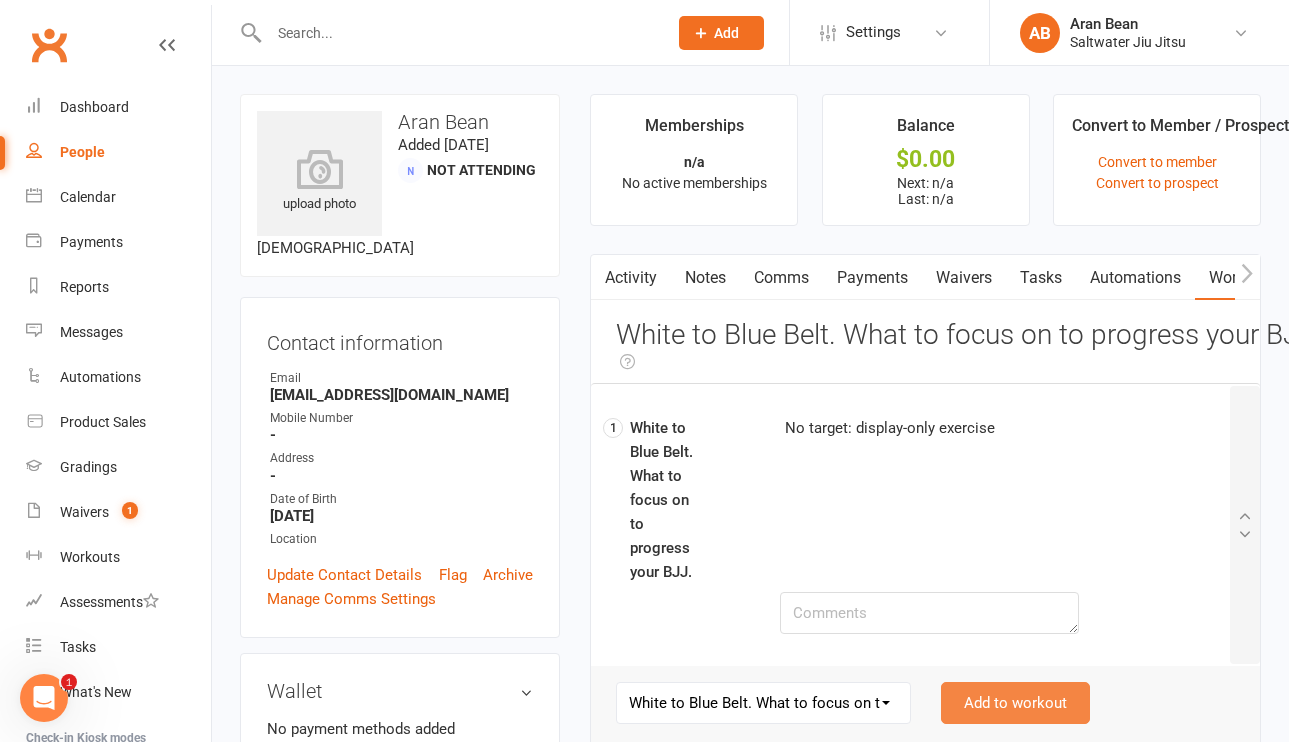 click on "Add to workout" at bounding box center (1015, 703) 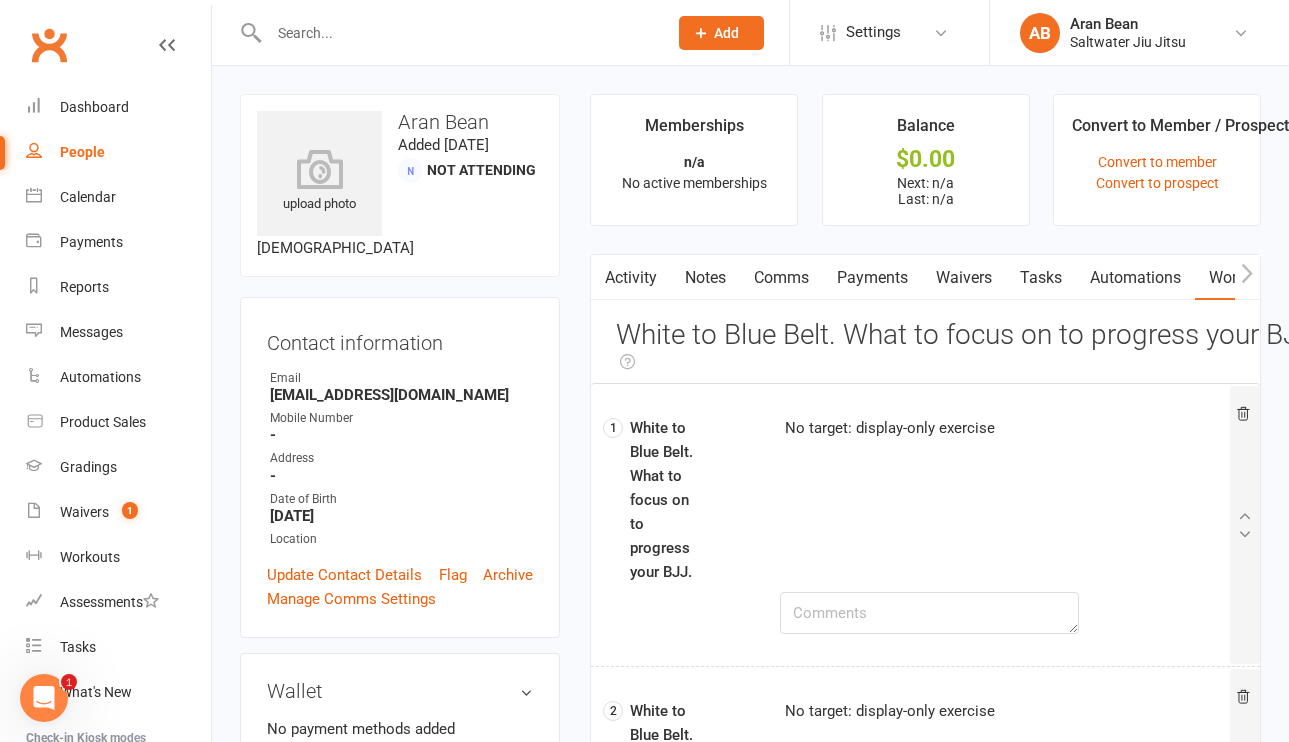 scroll, scrollTop: 149, scrollLeft: 0, axis: vertical 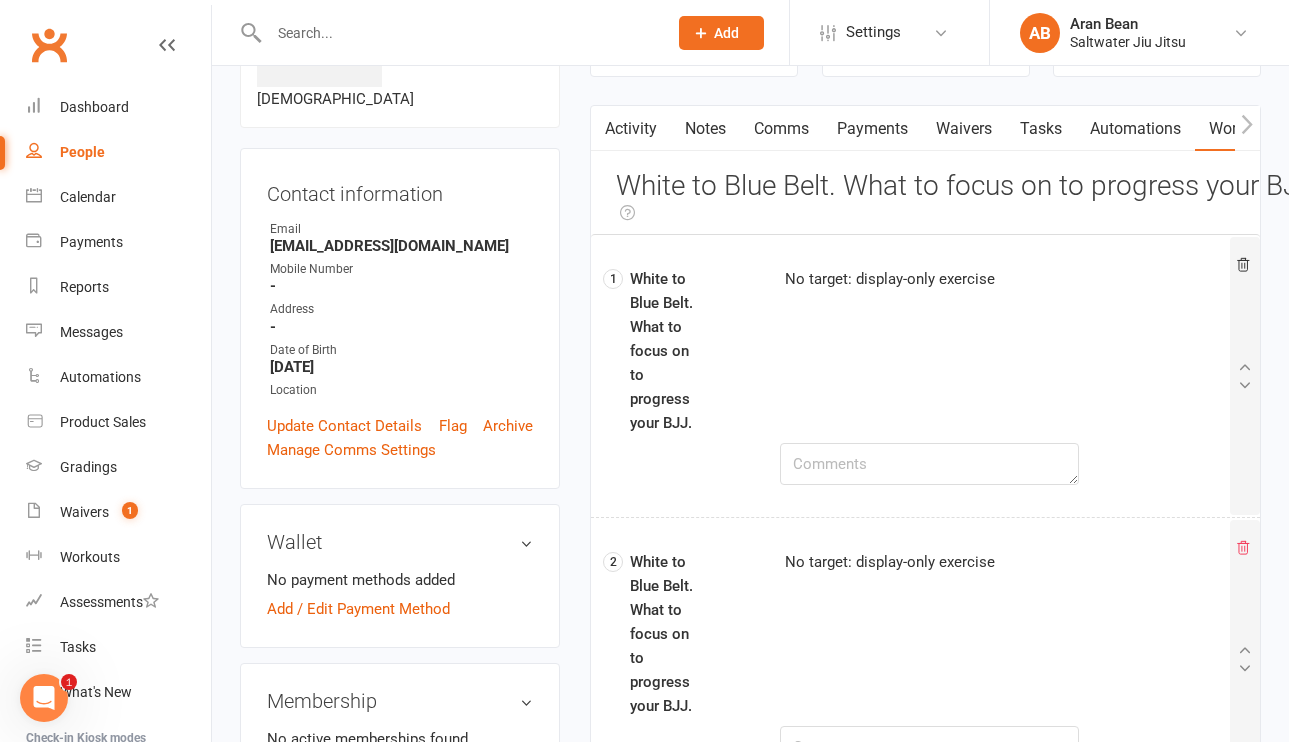 click at bounding box center [1245, 551] 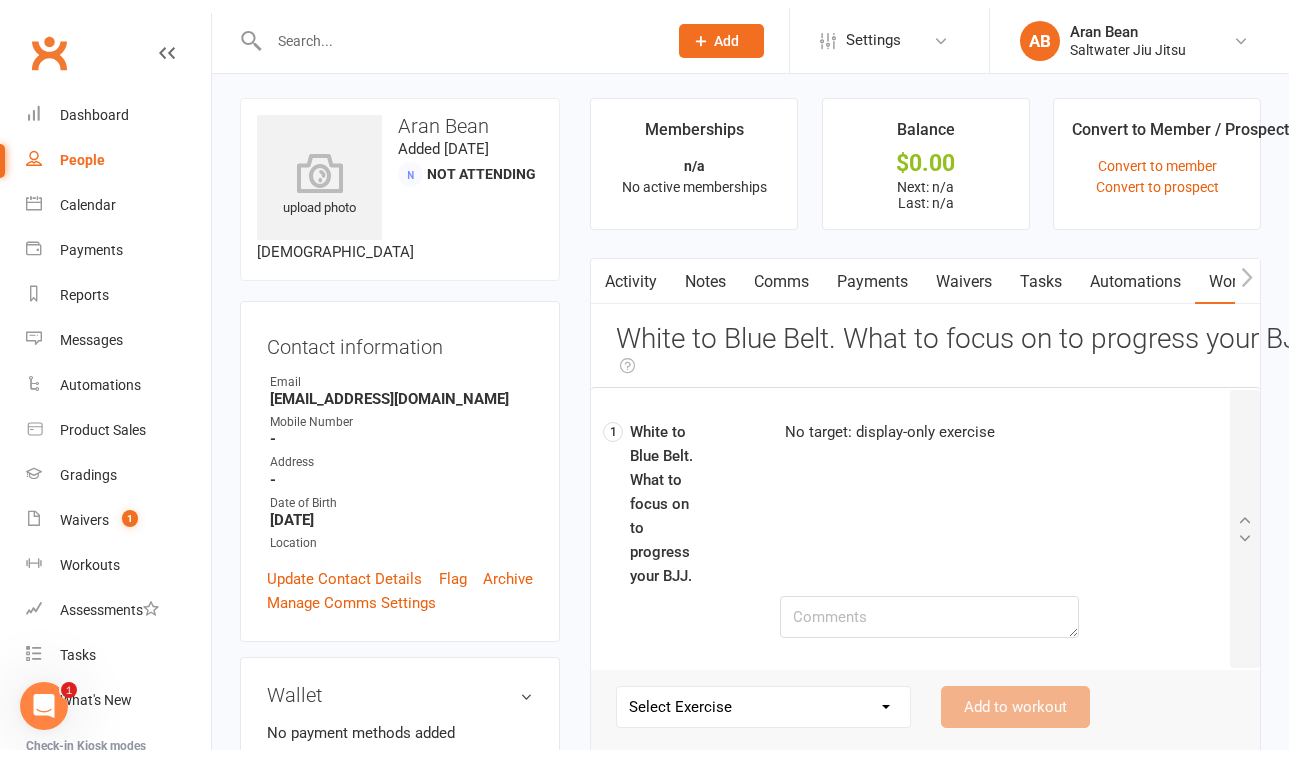 scroll, scrollTop: 154, scrollLeft: 0, axis: vertical 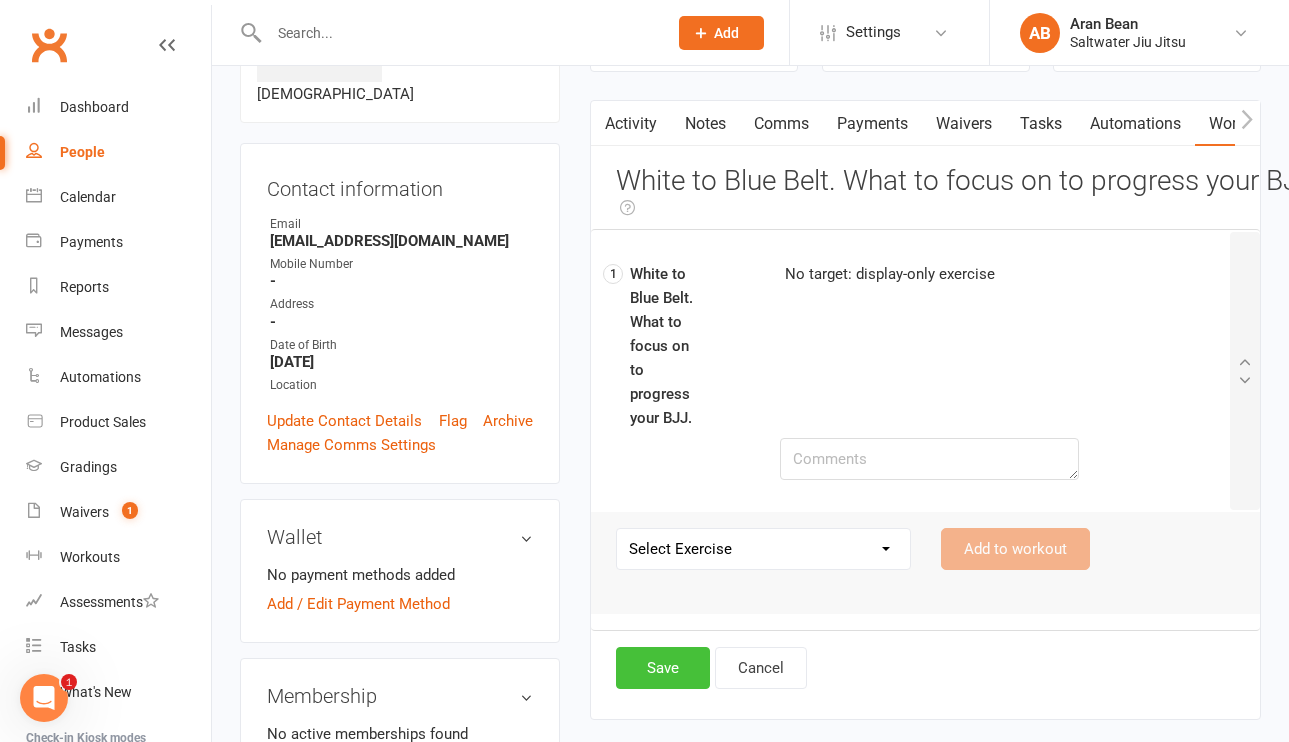 click on "Save" at bounding box center [663, 668] 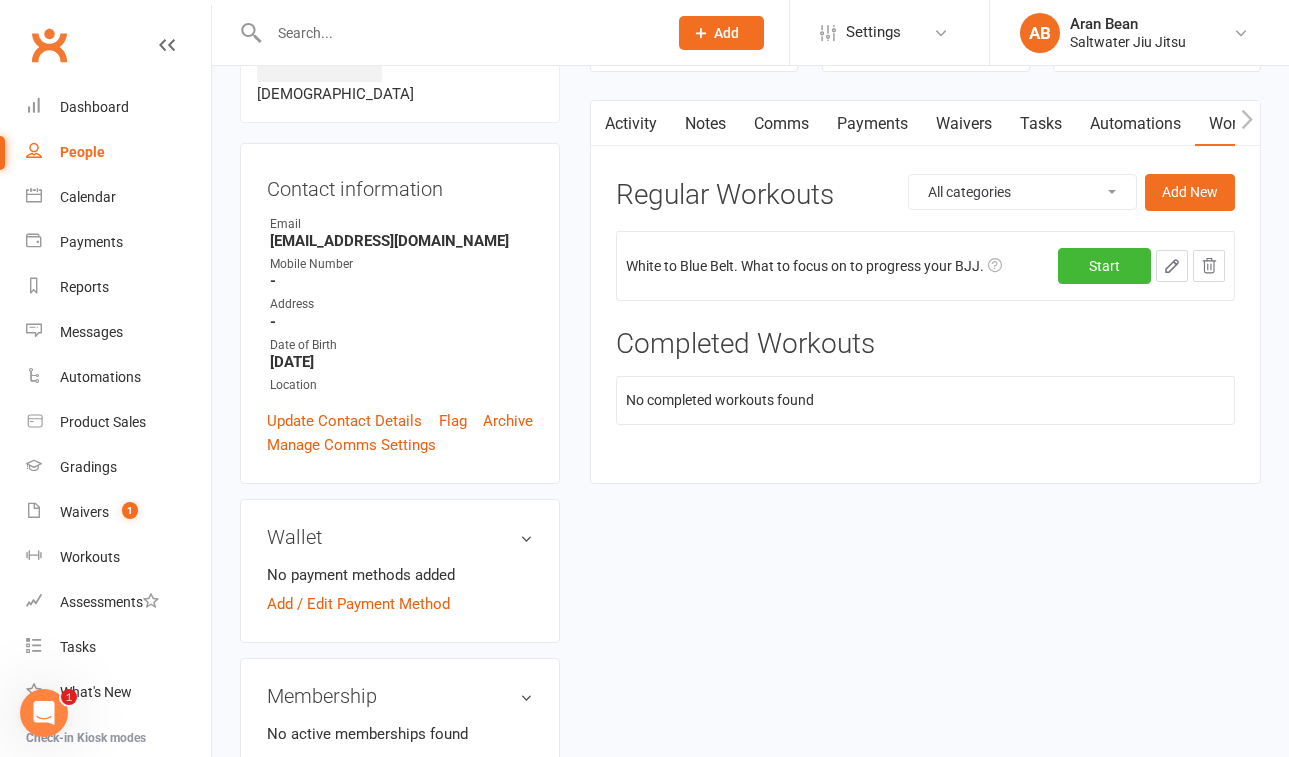 click on "Workouts" at bounding box center [1242, 124] 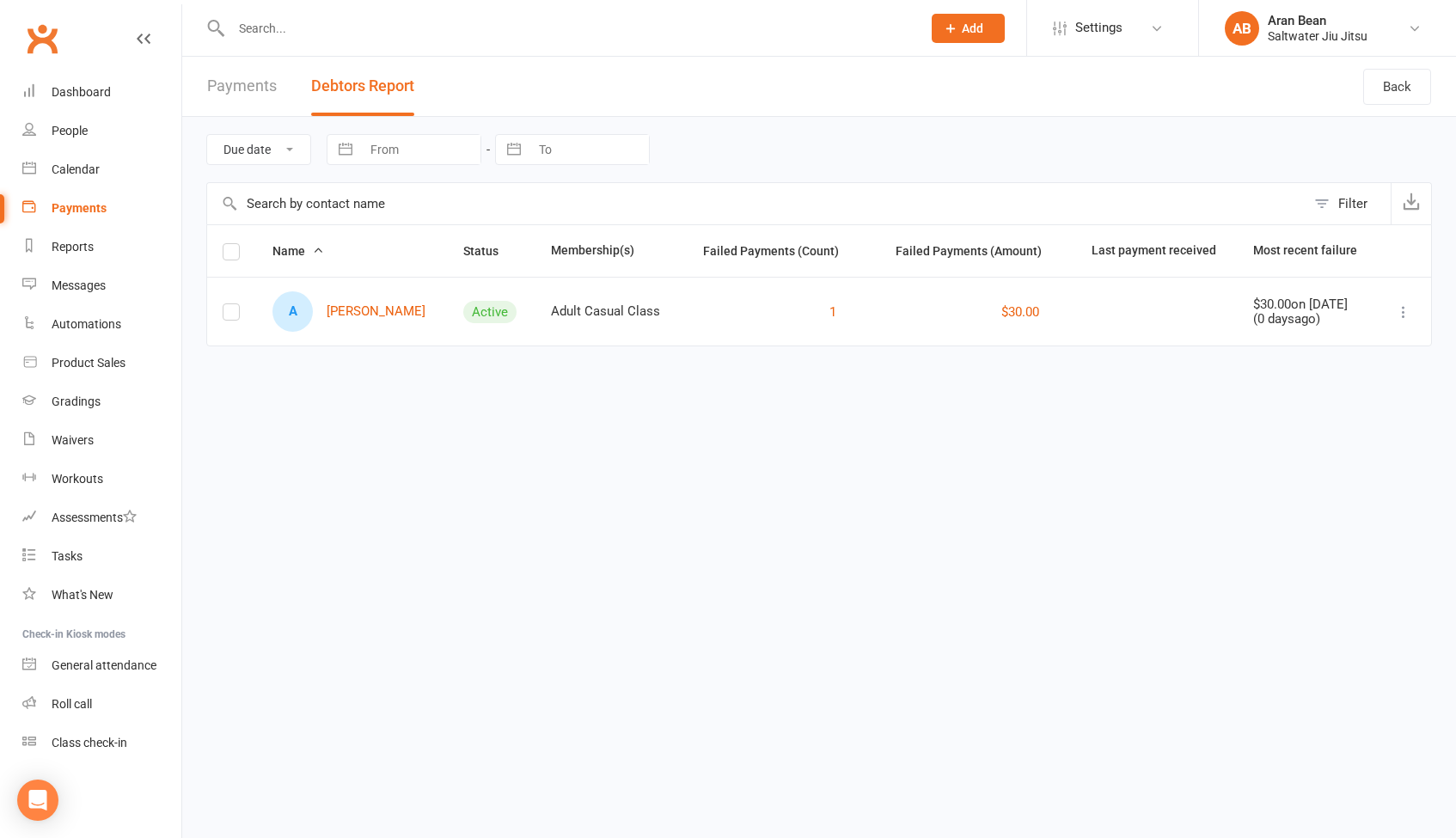 scroll, scrollTop: 0, scrollLeft: 0, axis: both 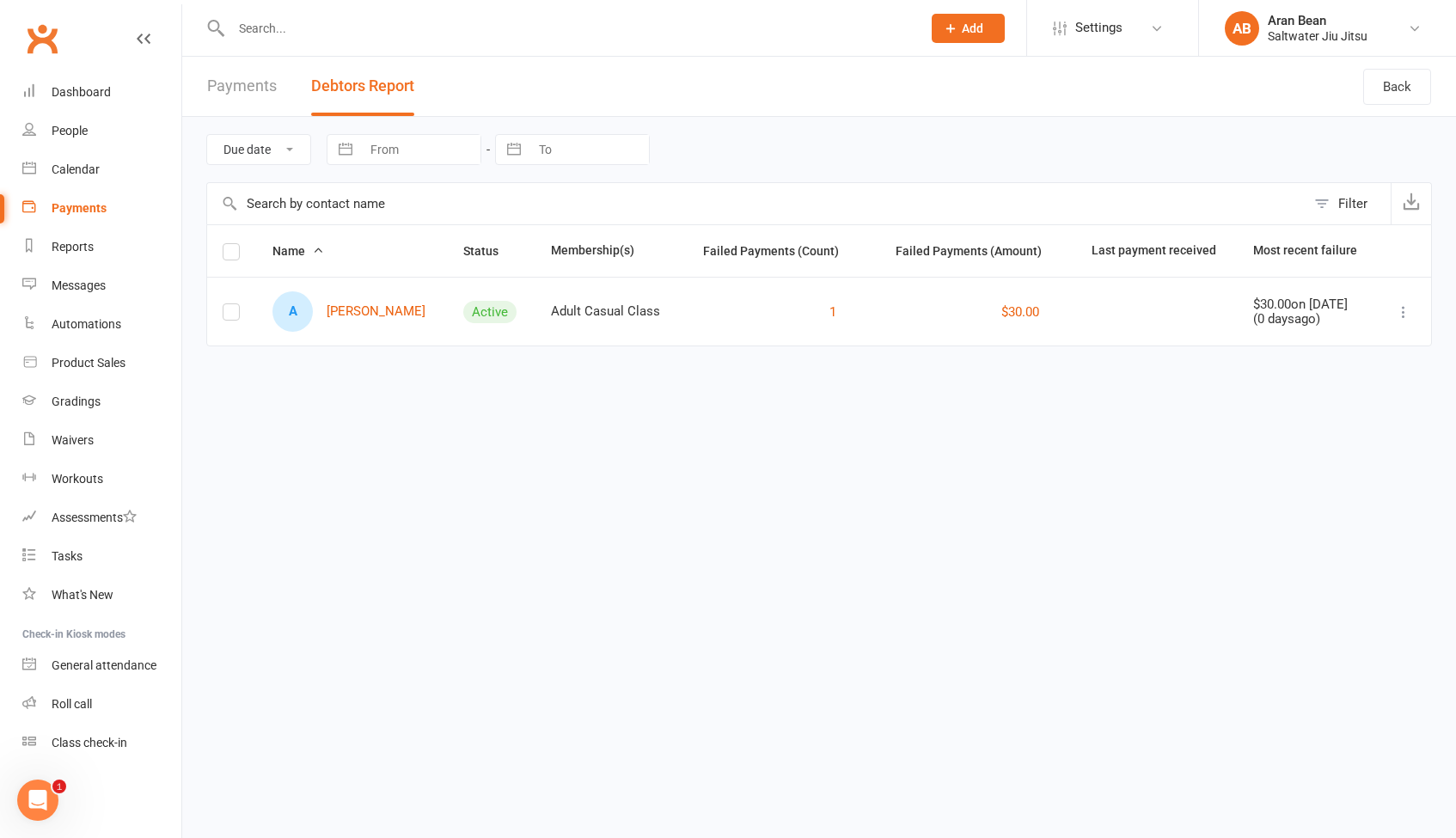 click at bounding box center [567, 28] 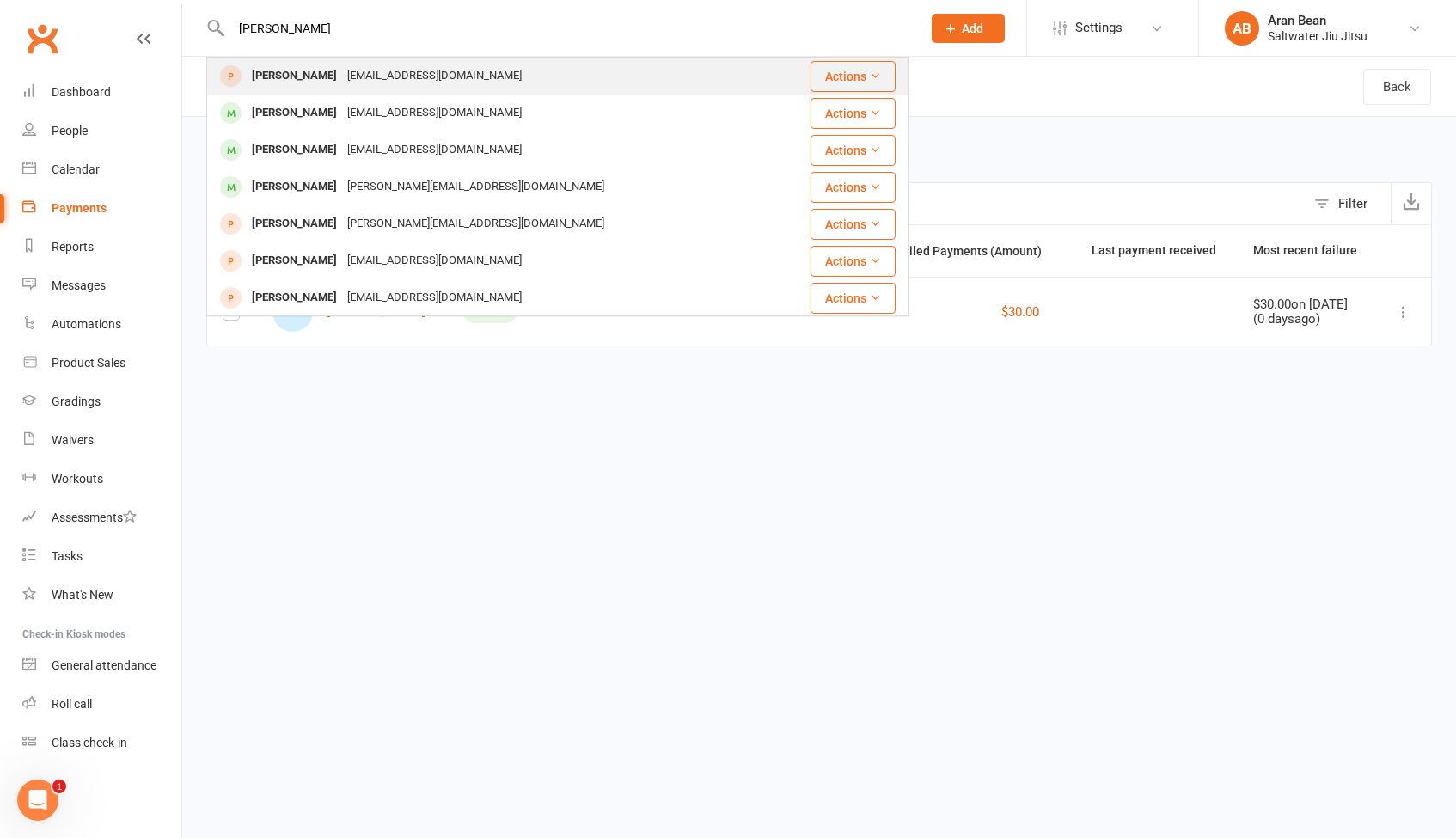 type on "Harrison" 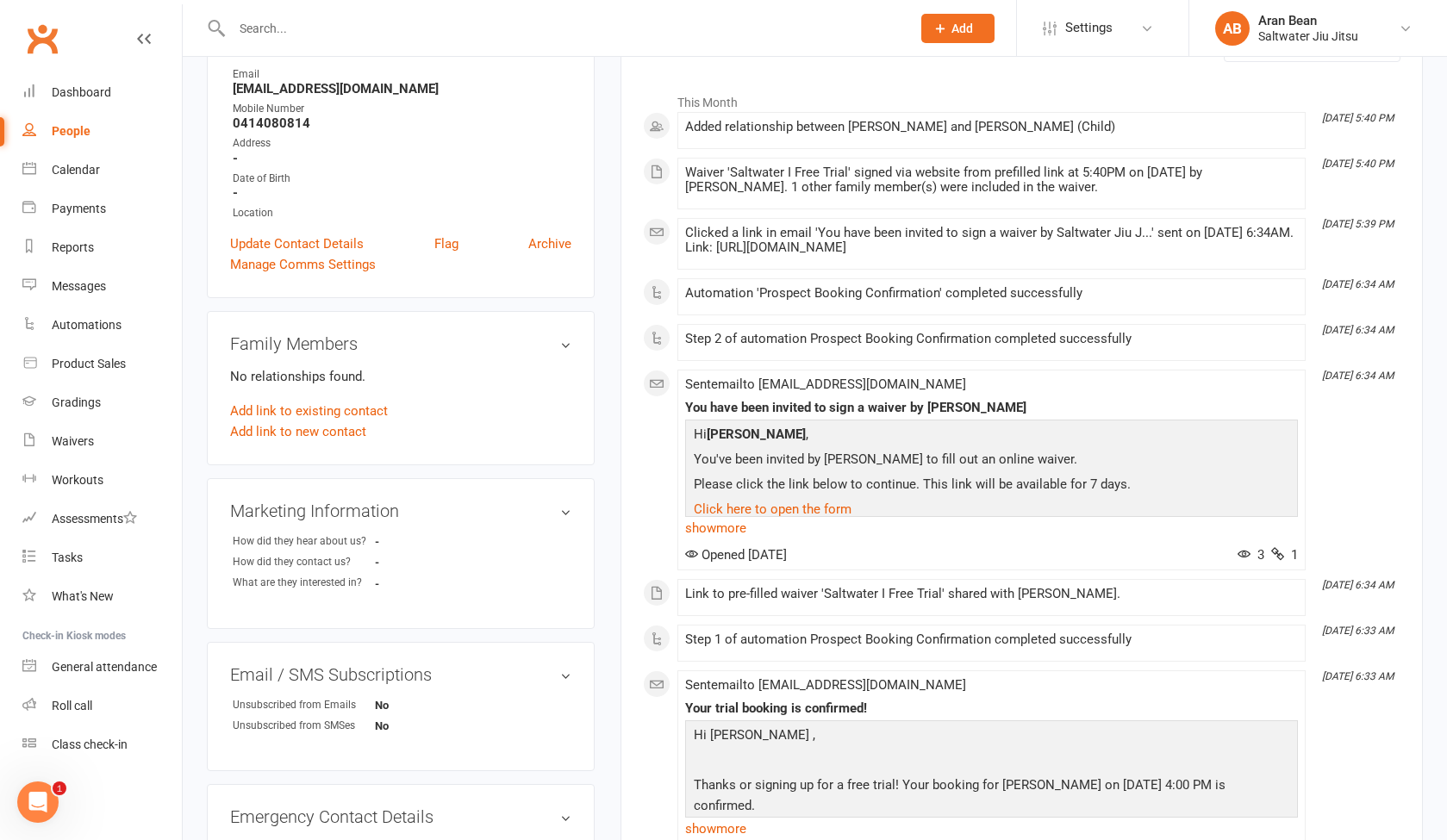 scroll, scrollTop: 0, scrollLeft: 0, axis: both 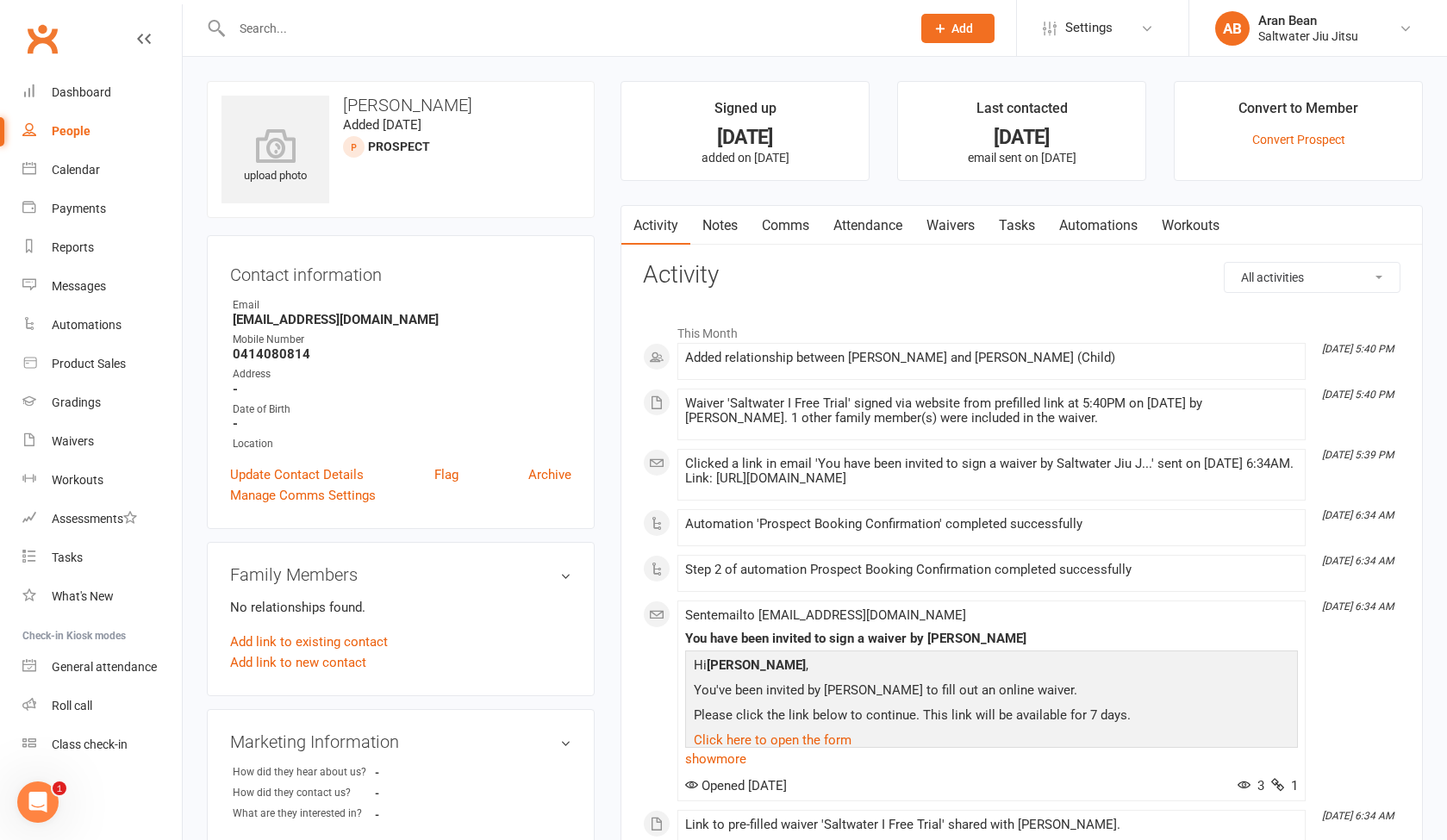 click on "Automations" at bounding box center [1098, 226] 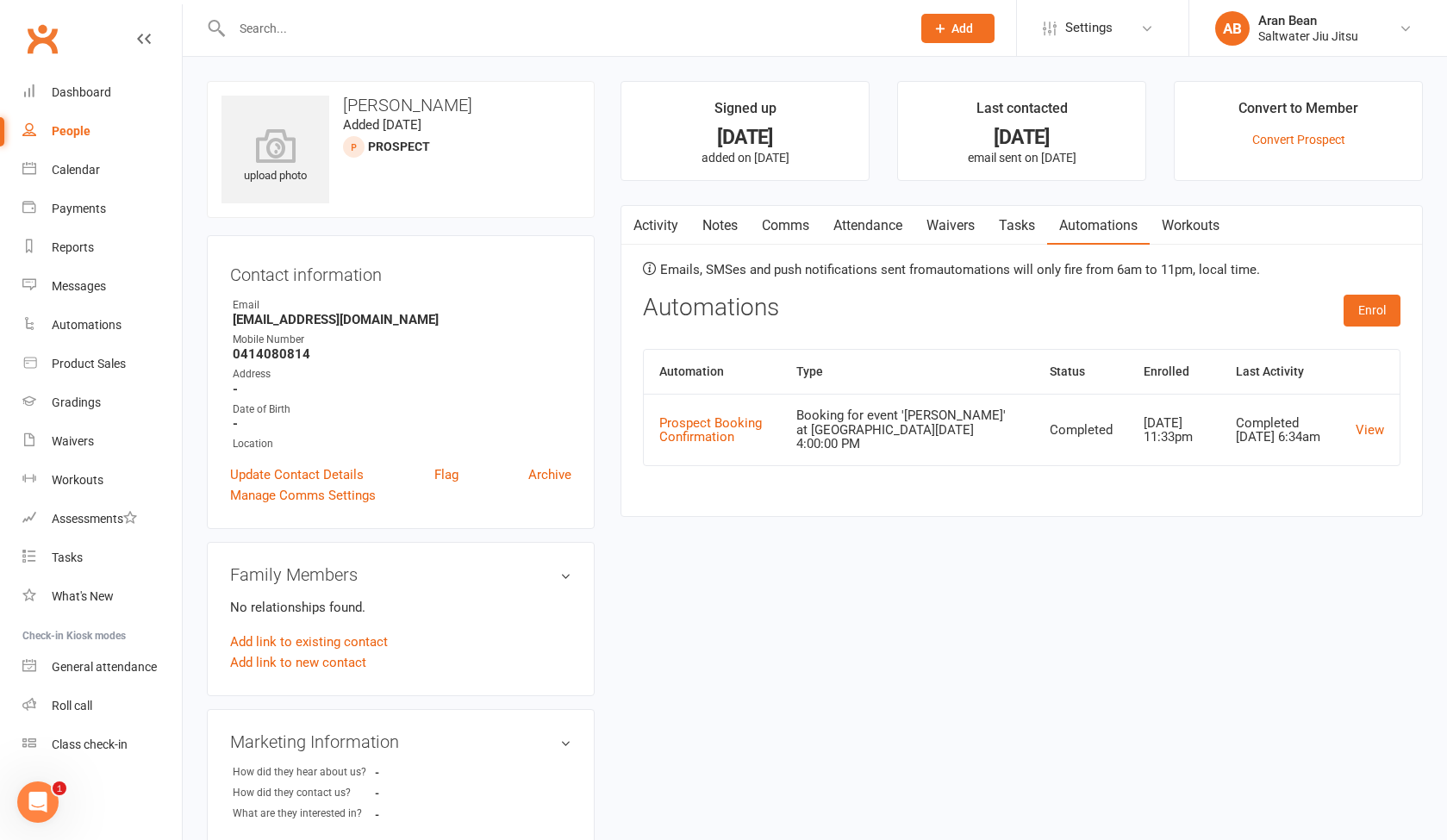 click on "Attendance" at bounding box center [868, 226] 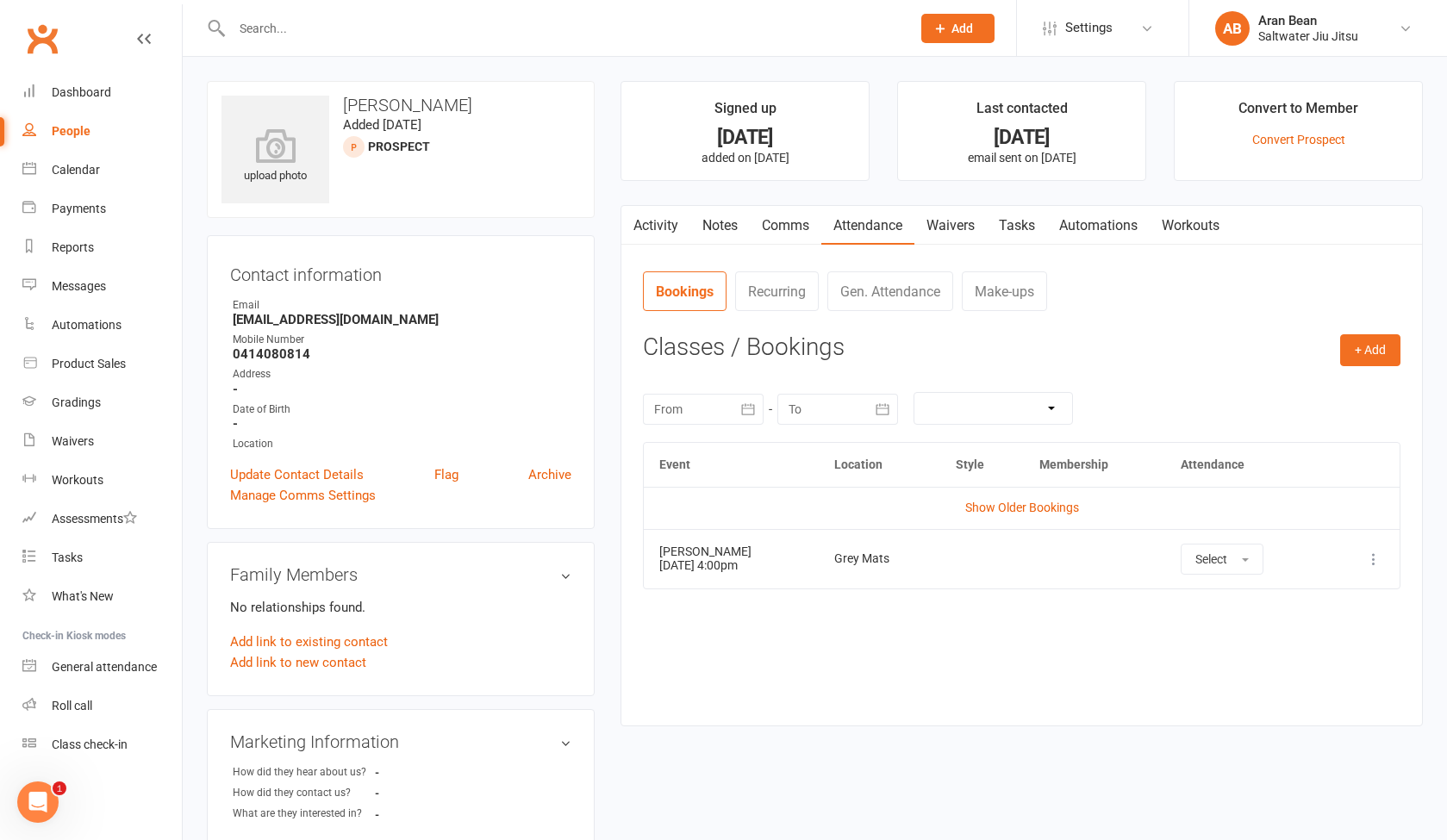 click on "Waivers" at bounding box center (951, 226) 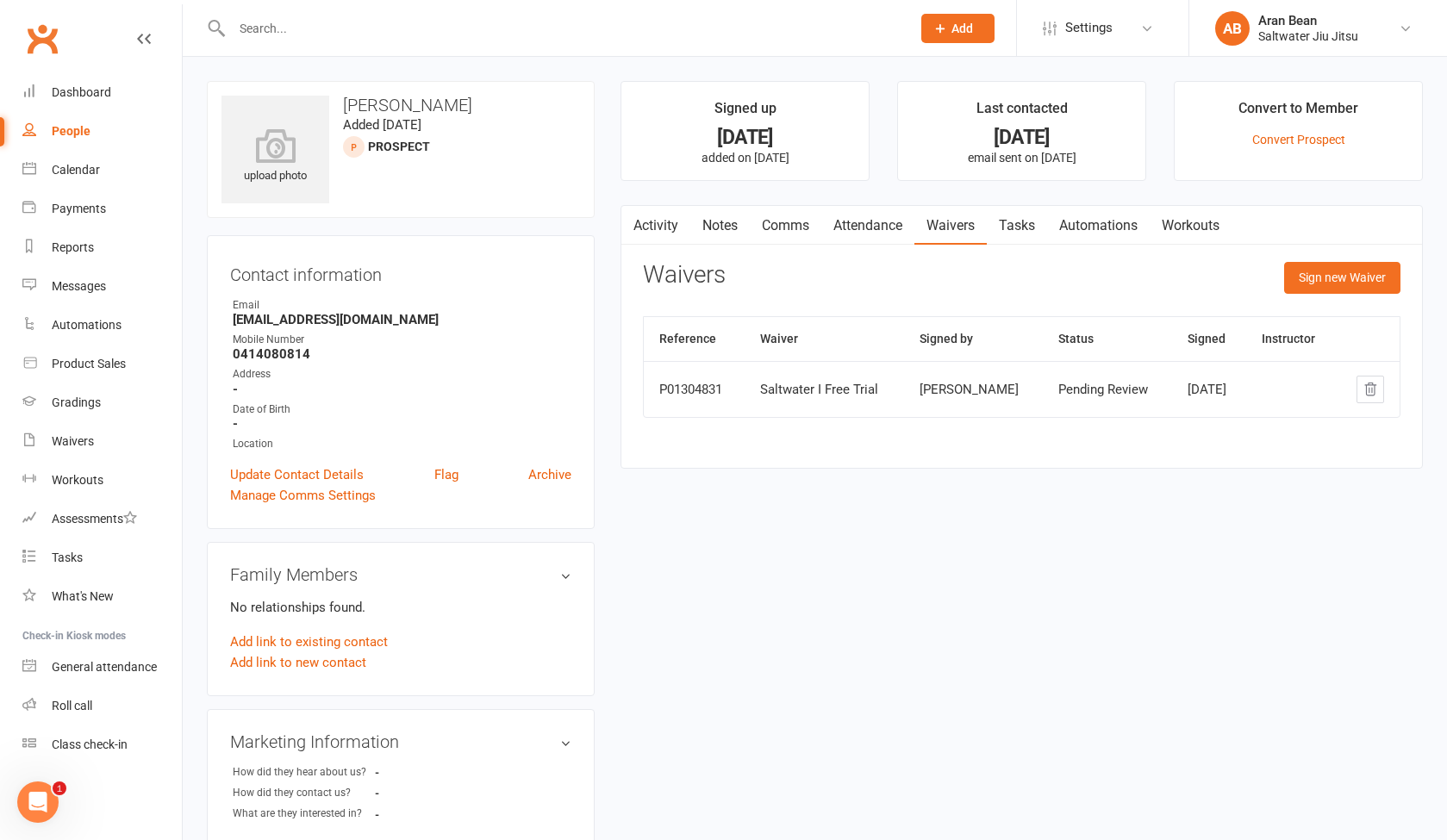click at bounding box center [563, 28] 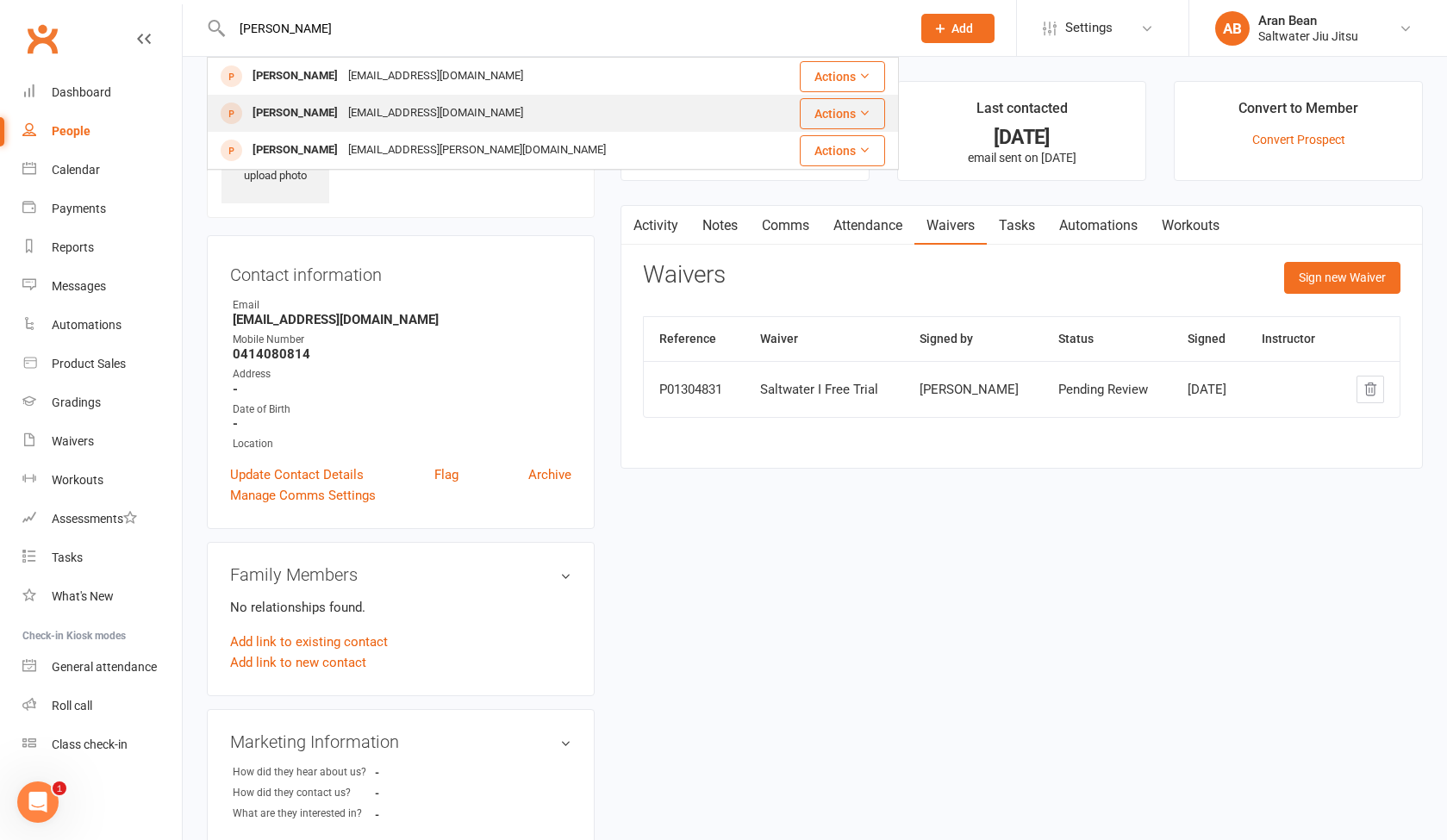 type on "dias" 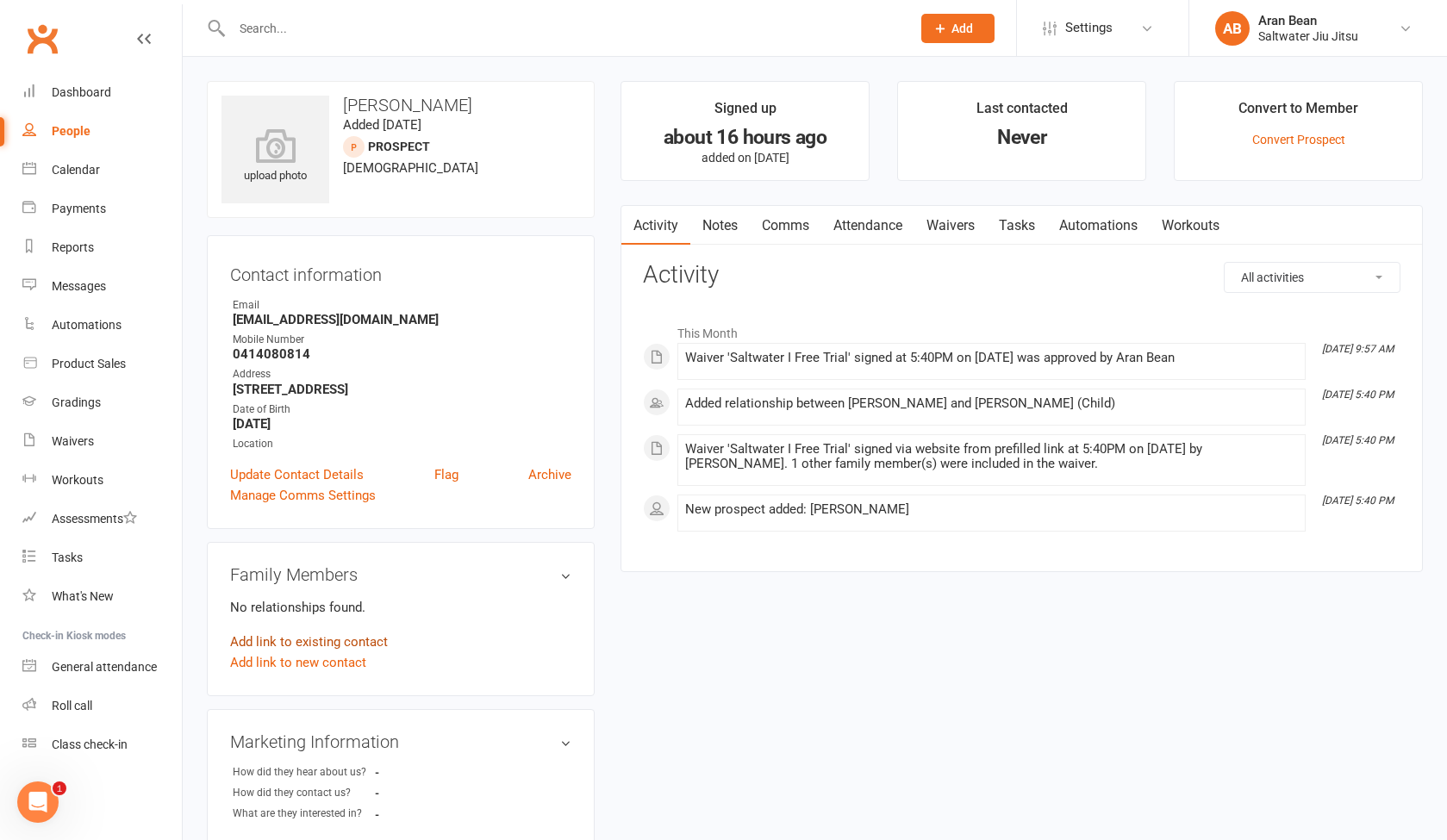 click on "Add link to existing contact" at bounding box center [309, 642] 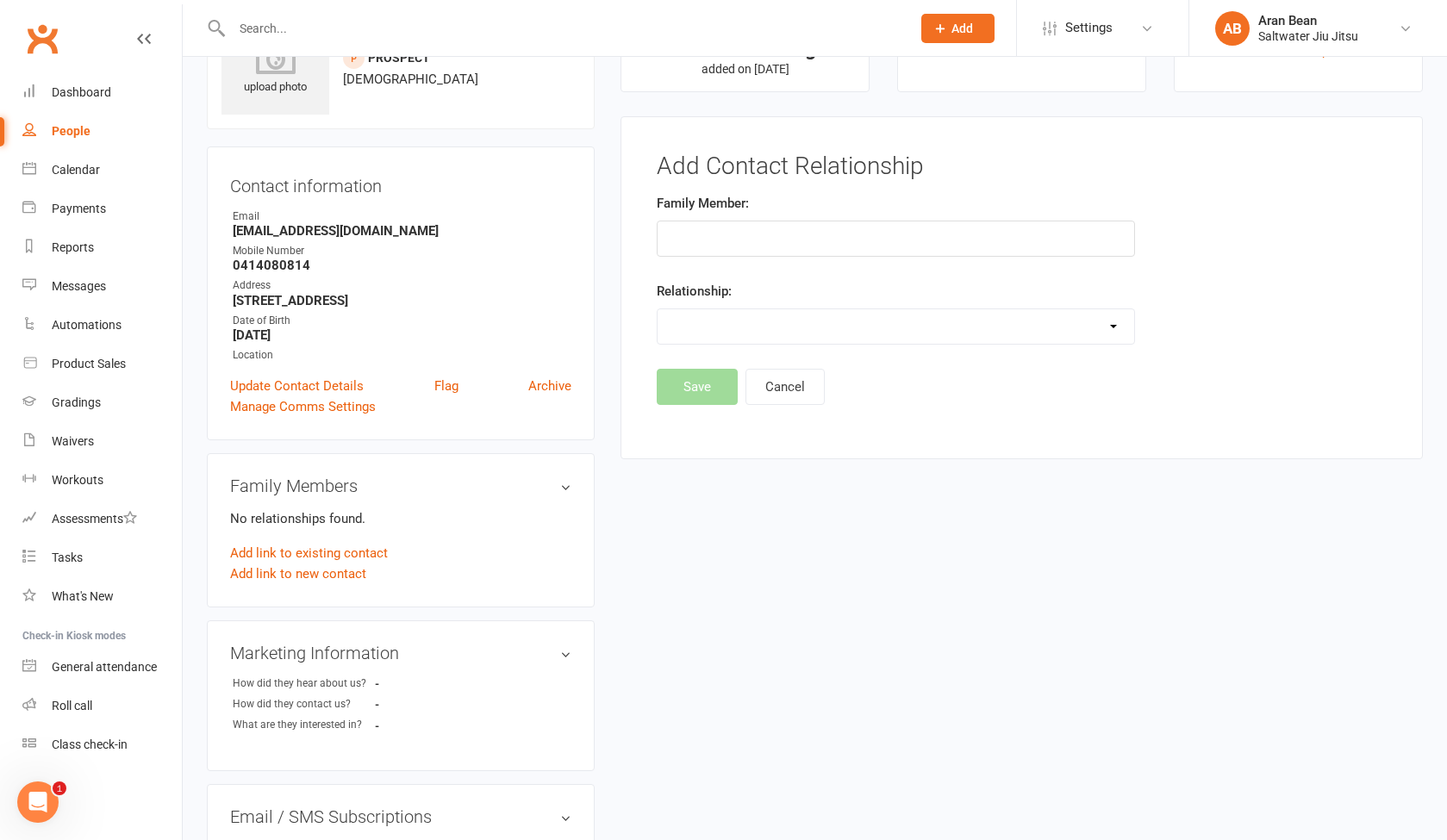 scroll, scrollTop: 118, scrollLeft: 0, axis: vertical 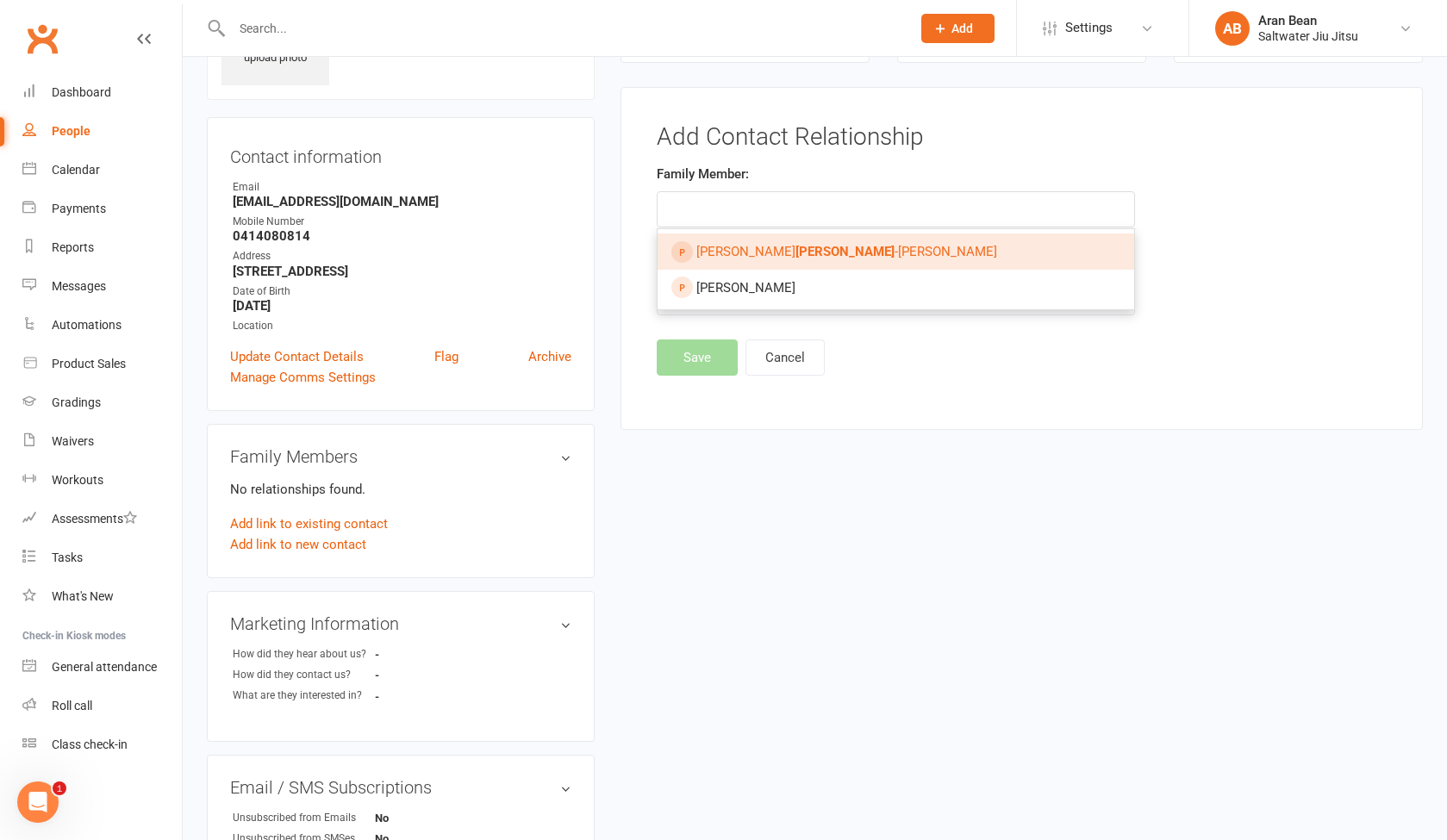 click on "Felipe  Dias -Harrison" at bounding box center (846, 252) 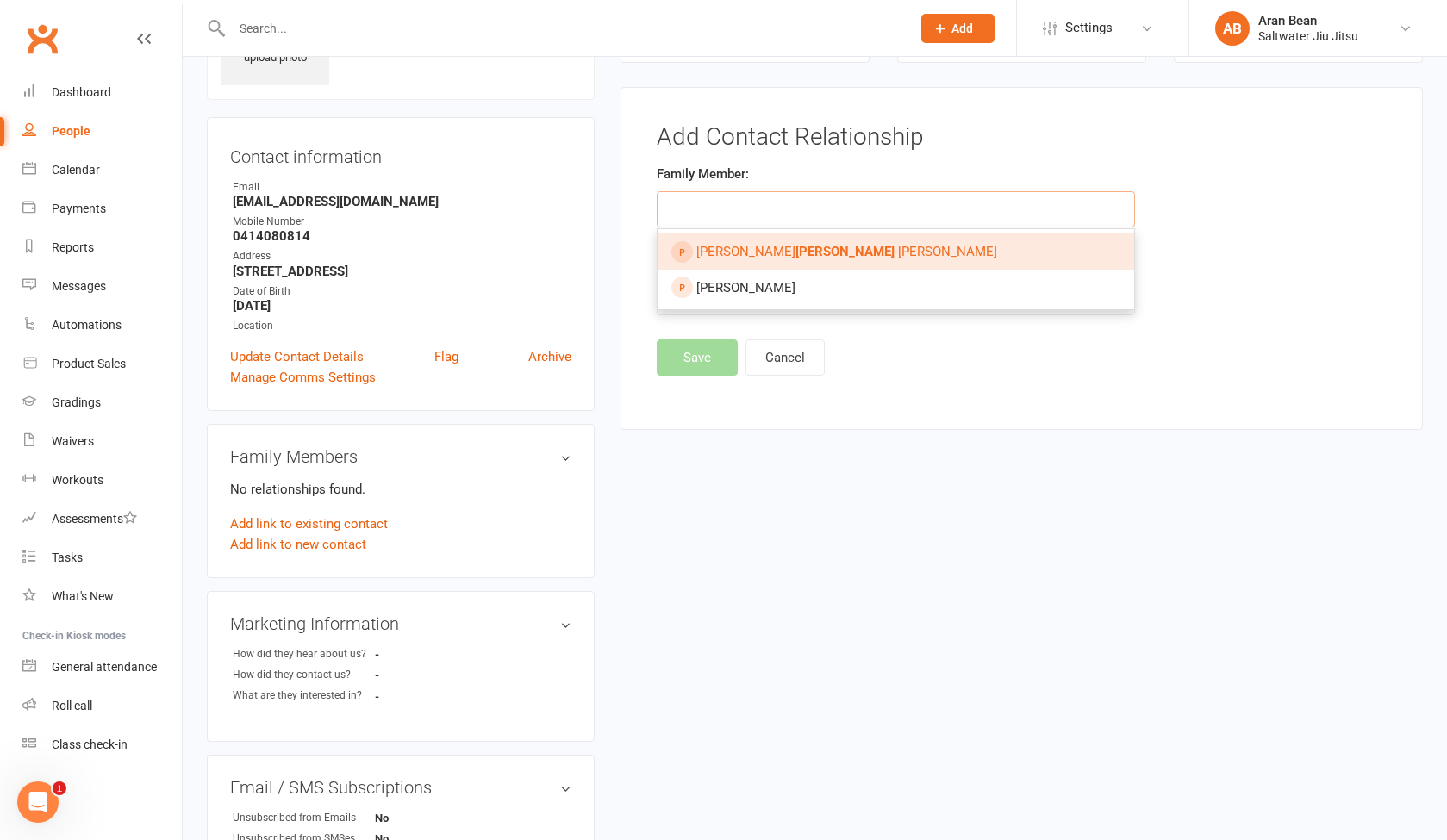 type on "[PERSON_NAME]" 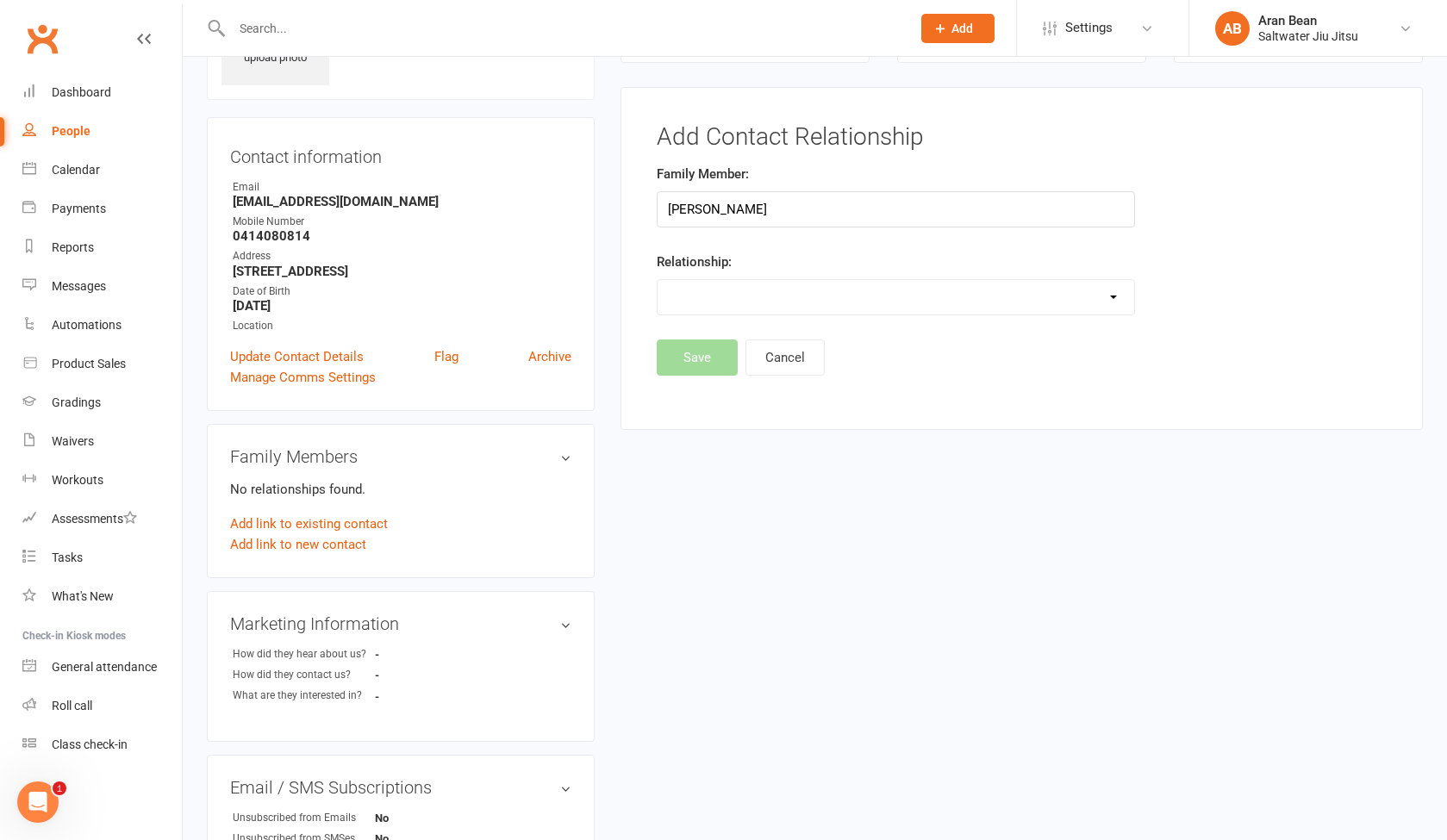 click on "Relationship: Parent / Guardian Child Sibling (parent not in system) Spouse / Partner Cousin / Other Family Friend Other" at bounding box center [895, 283] 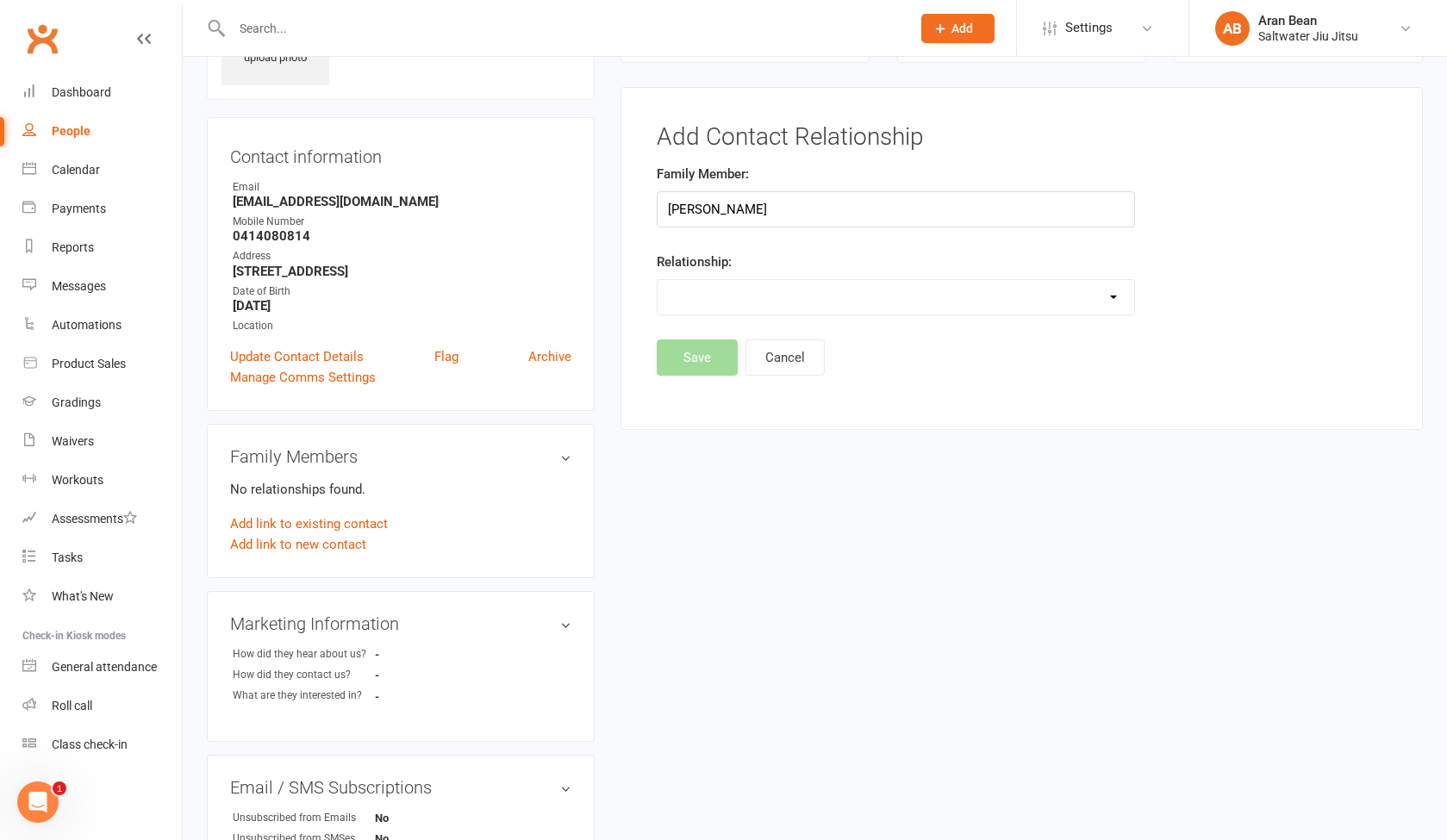 select on "0" 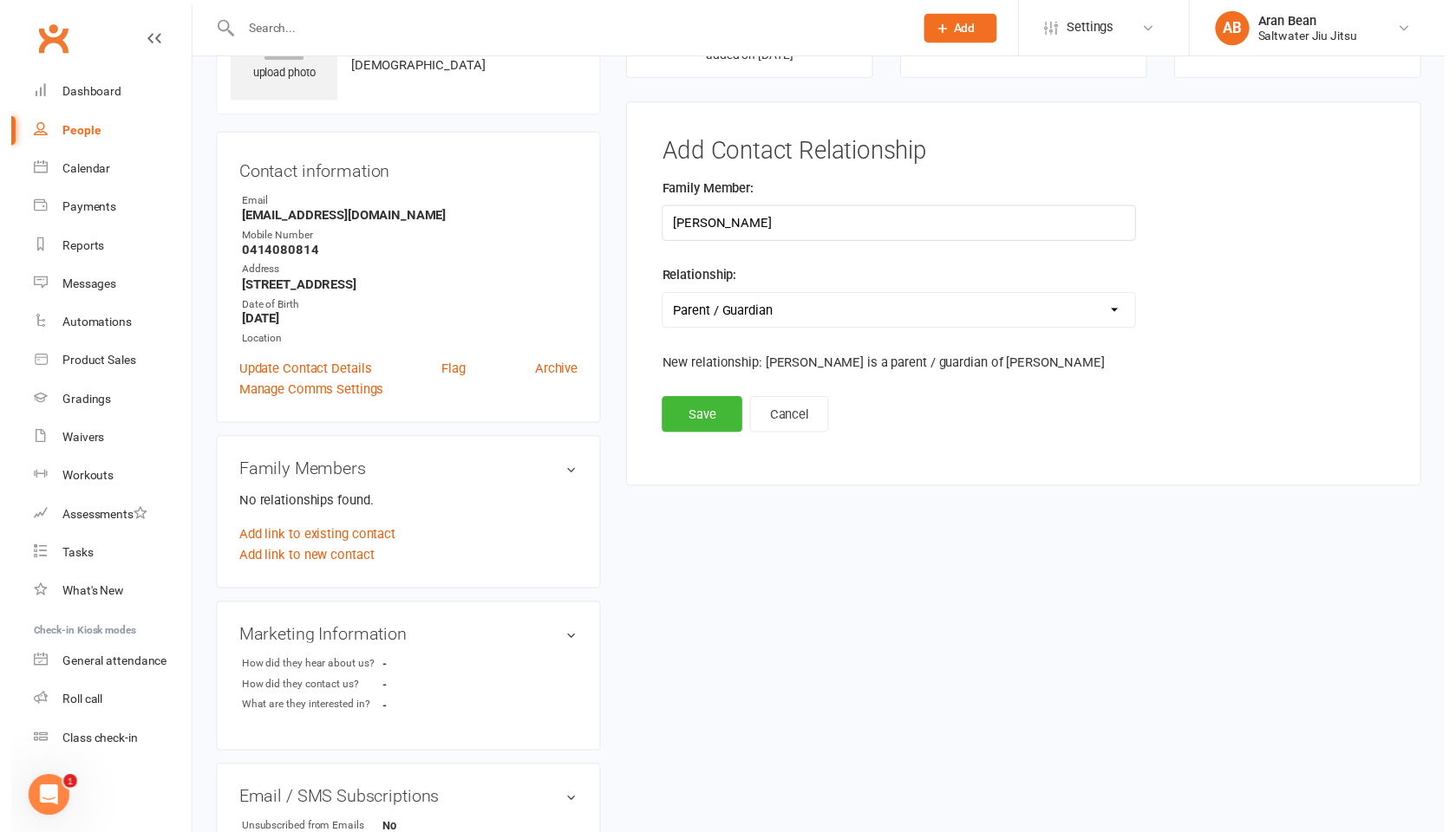 scroll, scrollTop: 237, scrollLeft: 0, axis: vertical 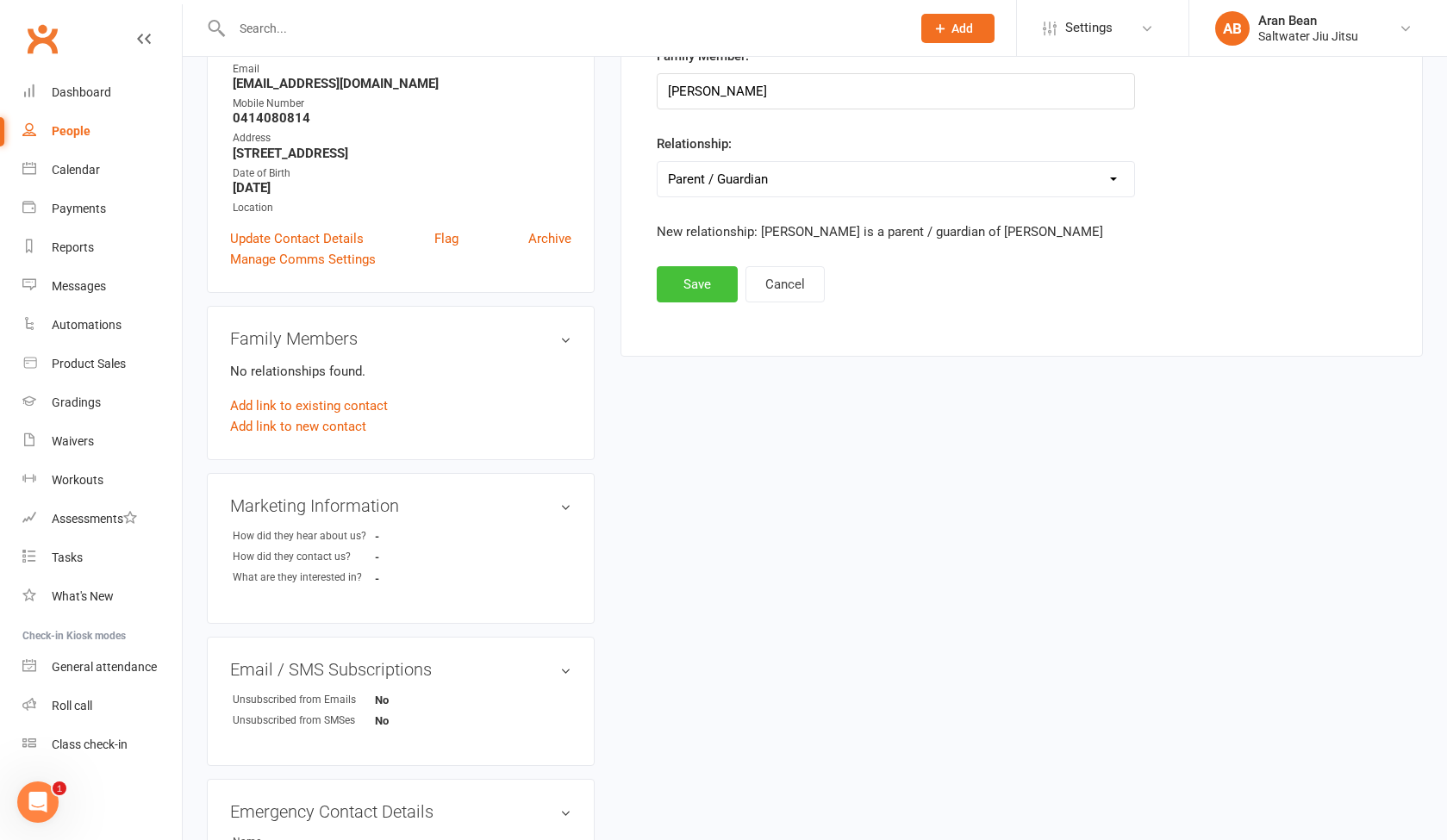 click on "Save" at bounding box center [697, 284] 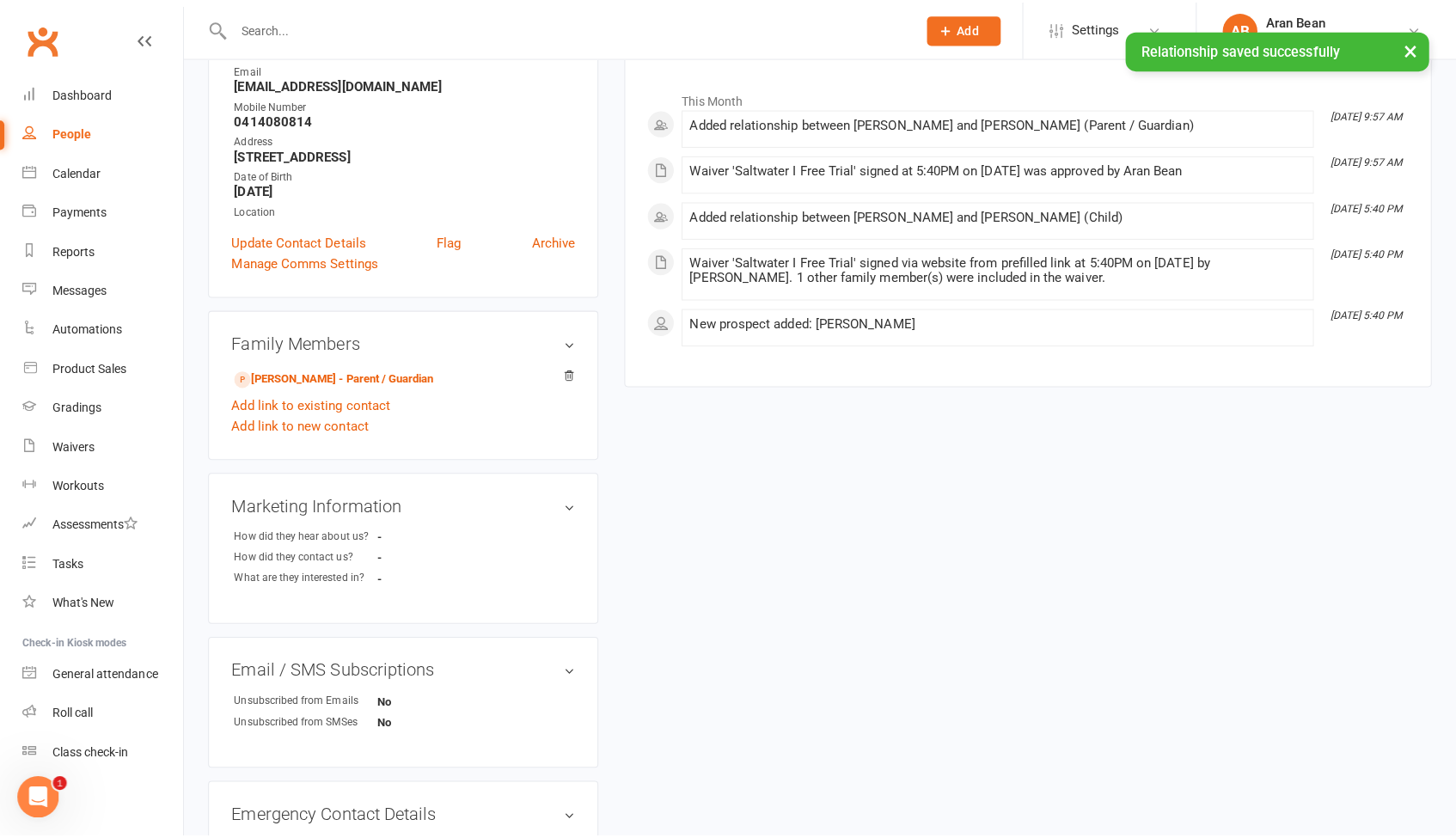 scroll, scrollTop: 0, scrollLeft: 0, axis: both 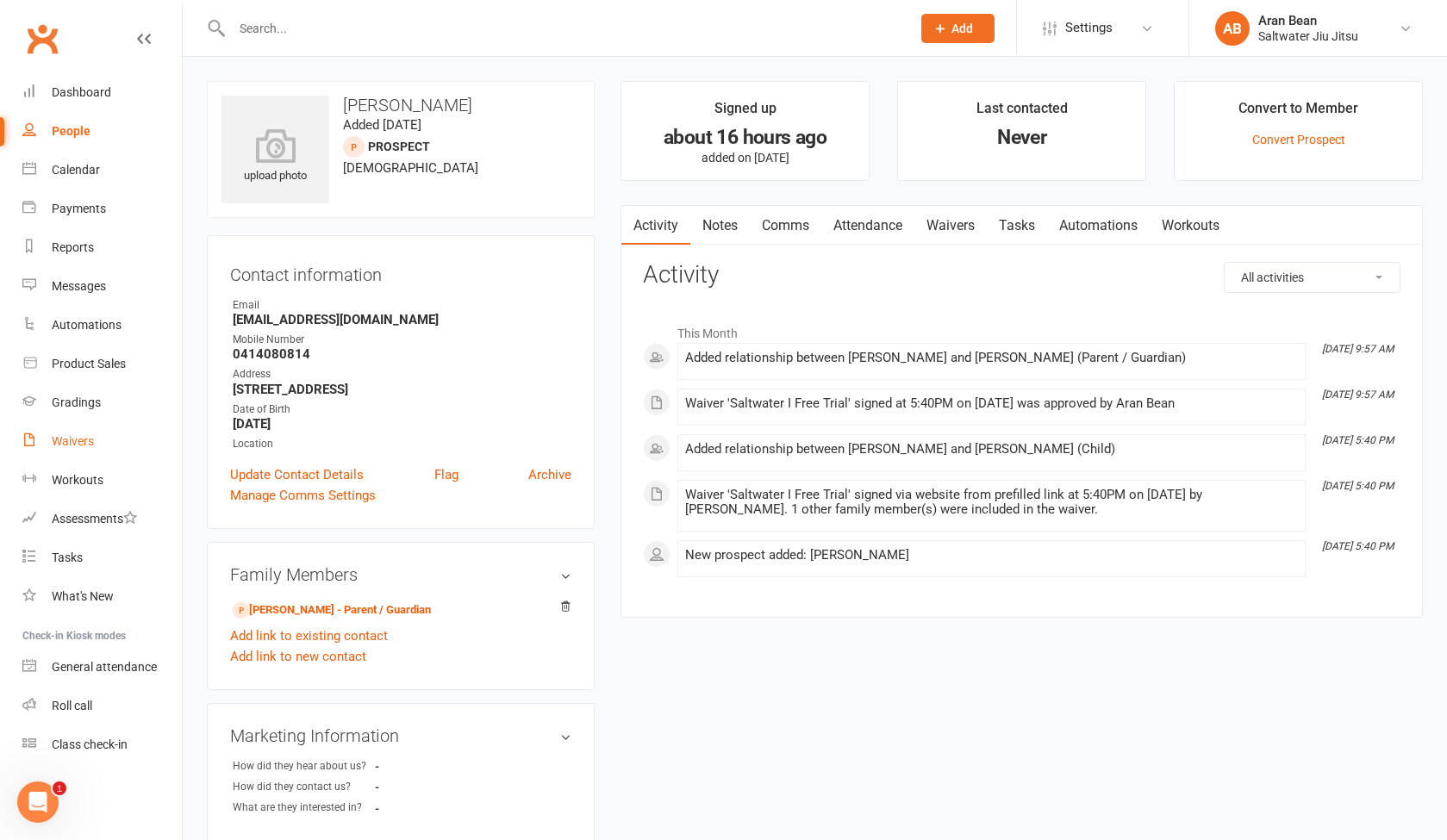 click on "Waivers" at bounding box center [72, 441] 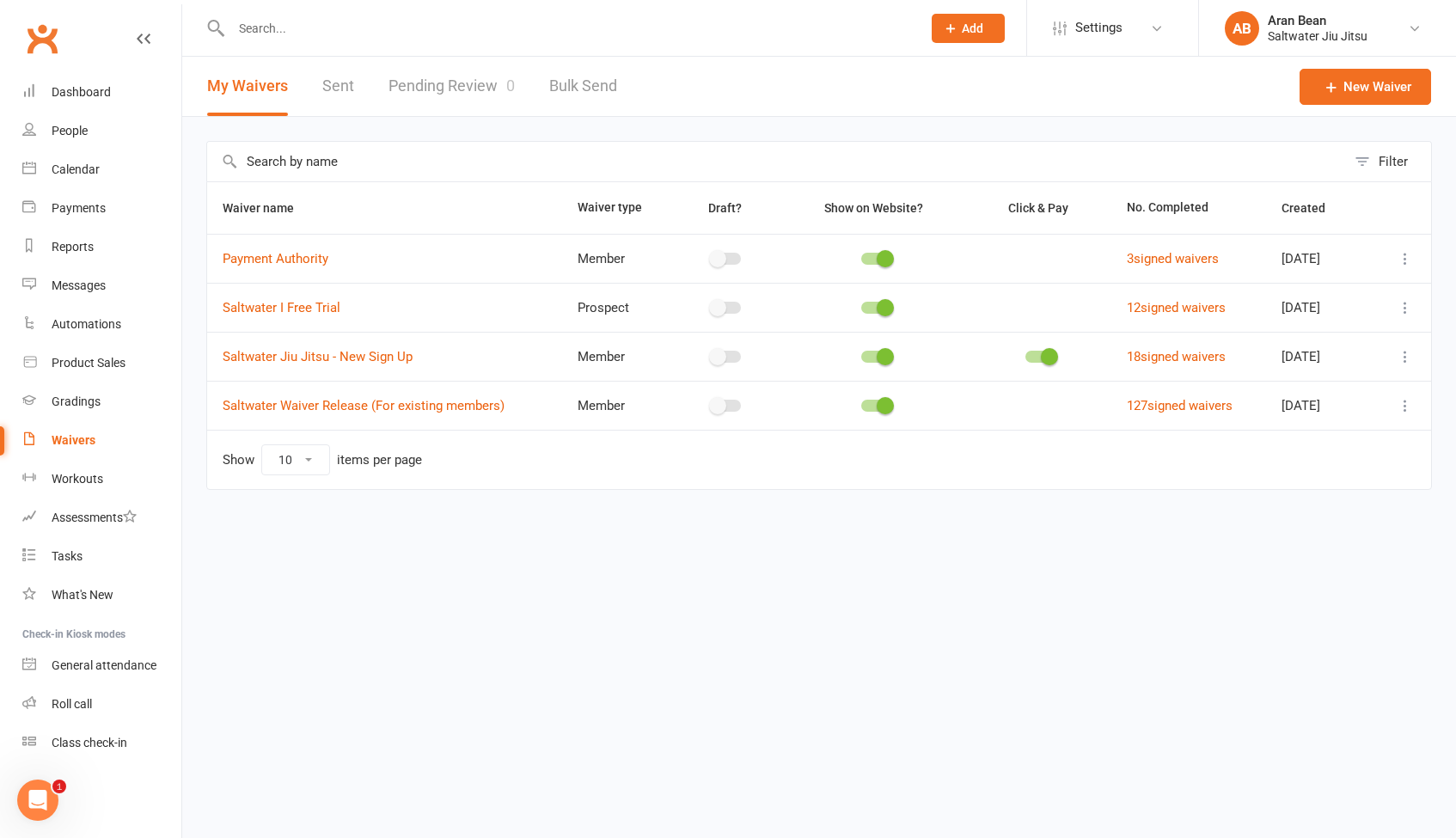 click at bounding box center (1405, 357) 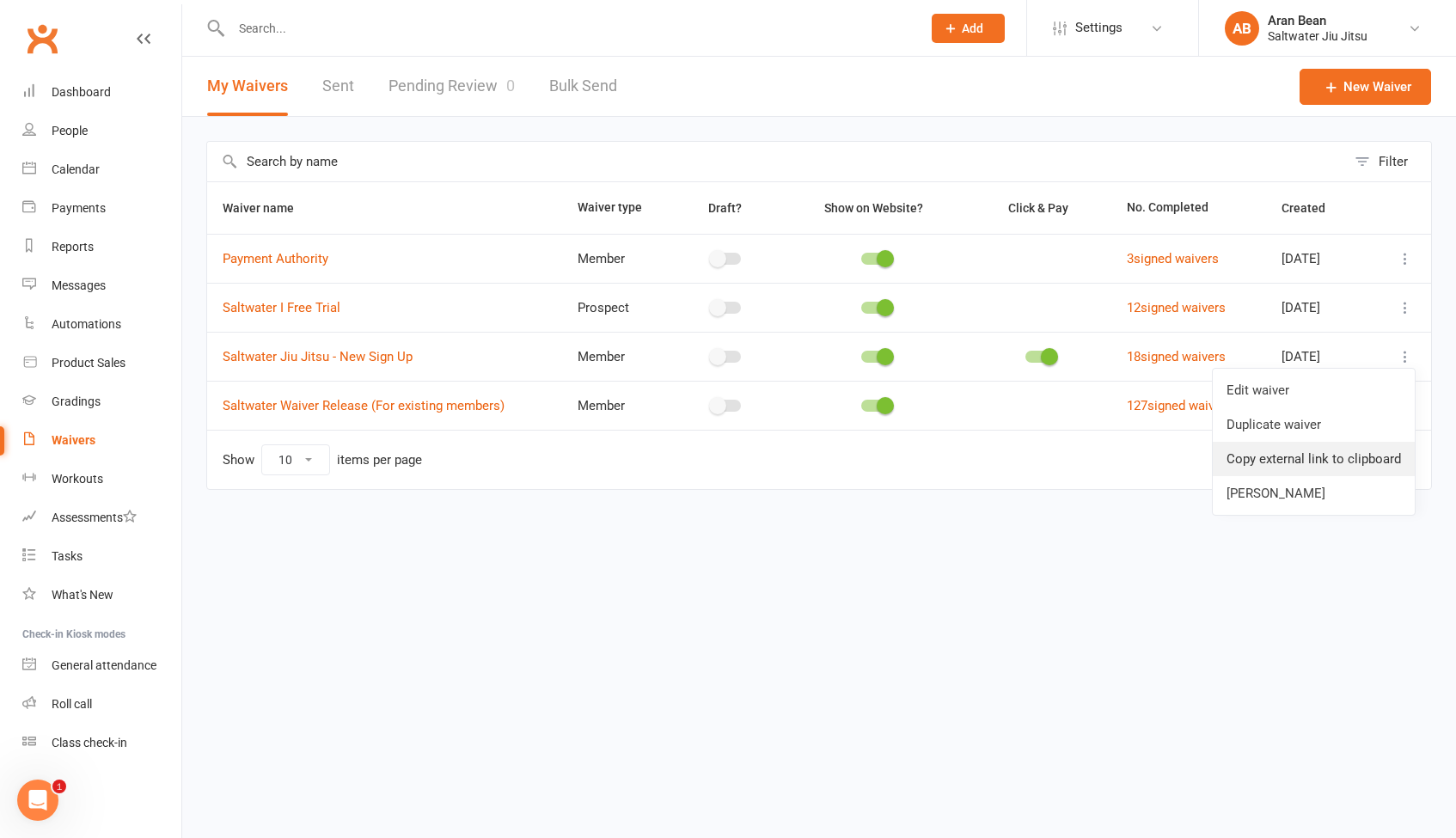 click on "Copy external link to clipboard" at bounding box center (1313, 459) 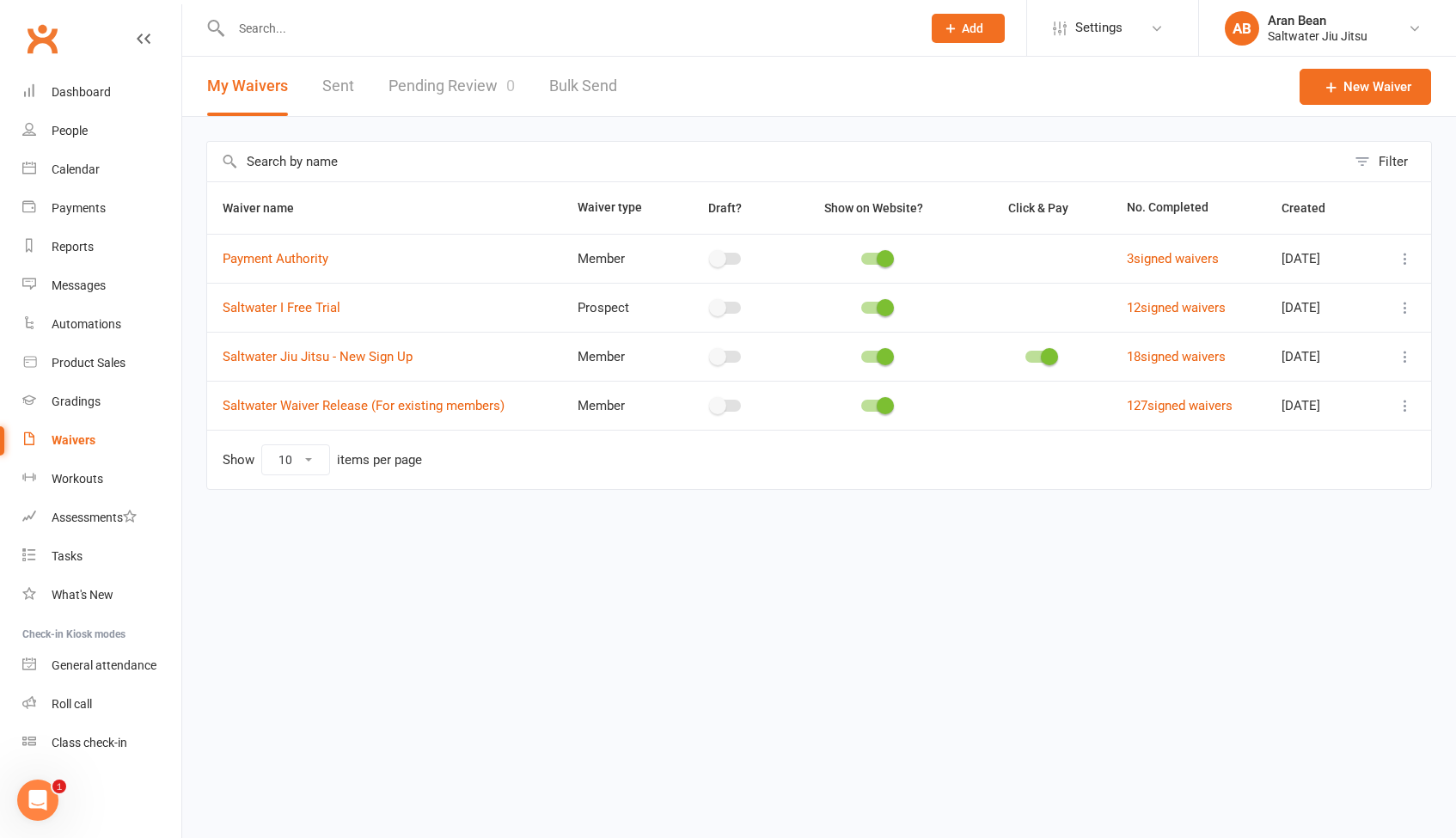click at bounding box center (567, 28) 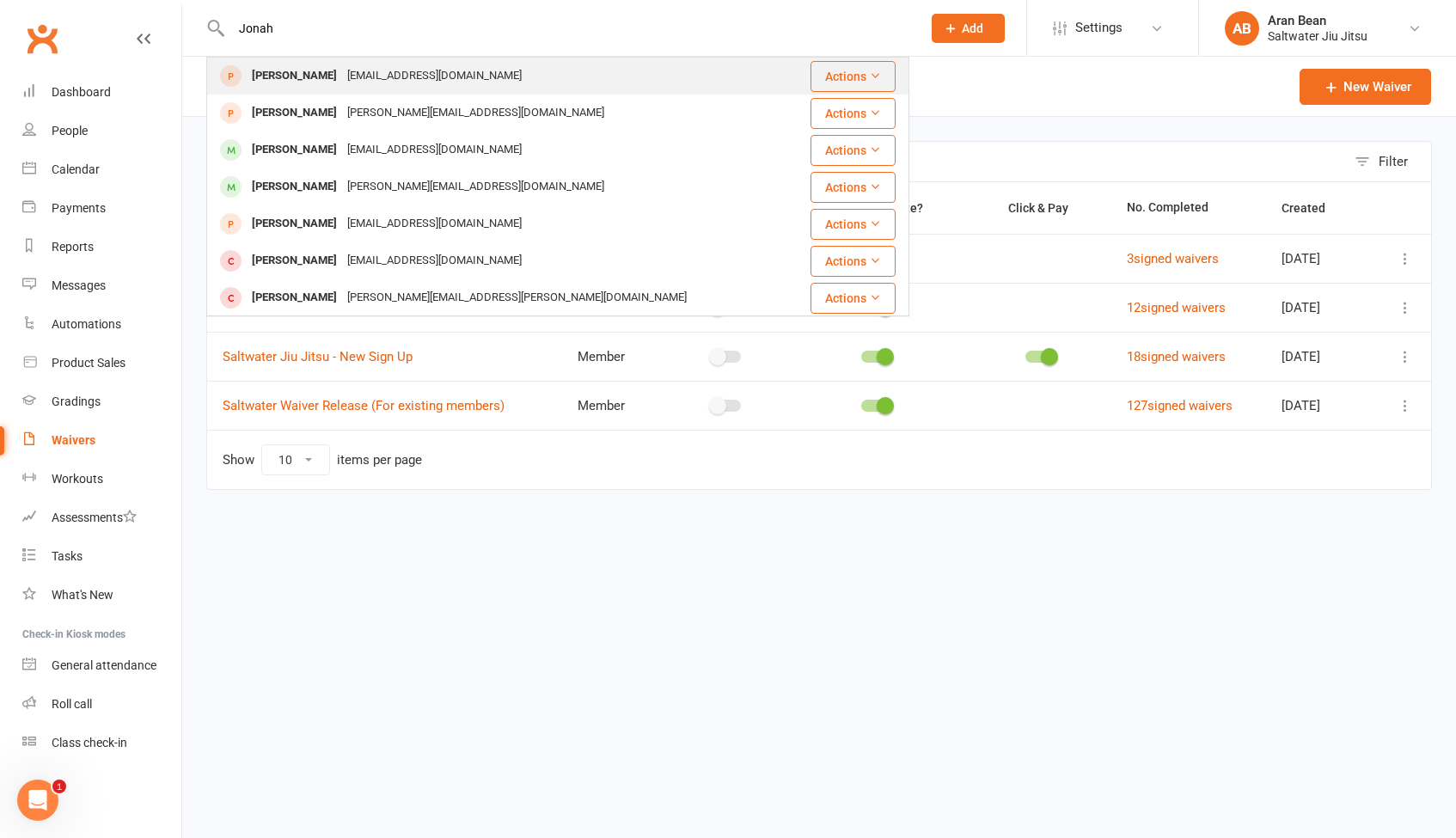 type on "Jonah" 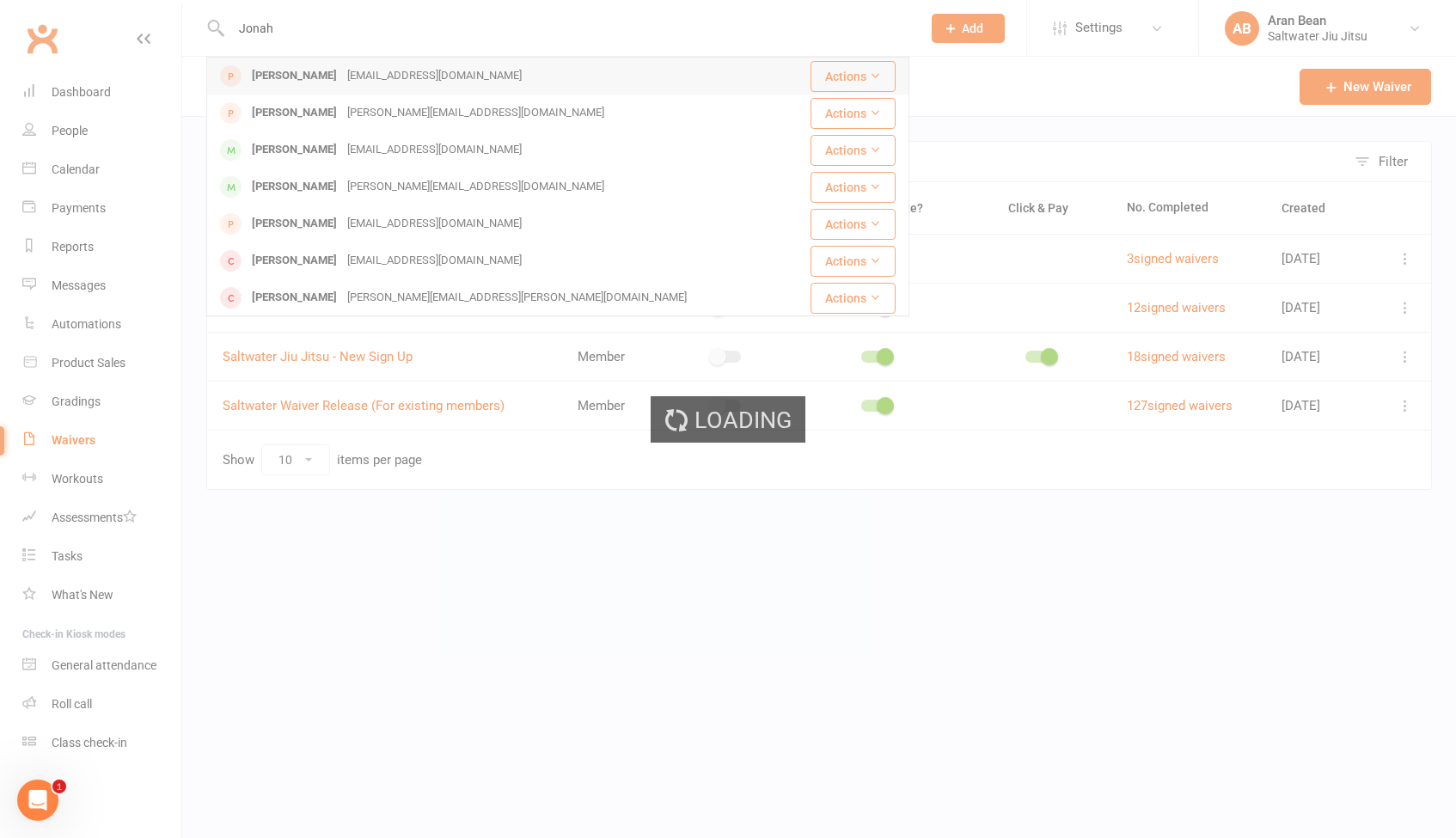 type 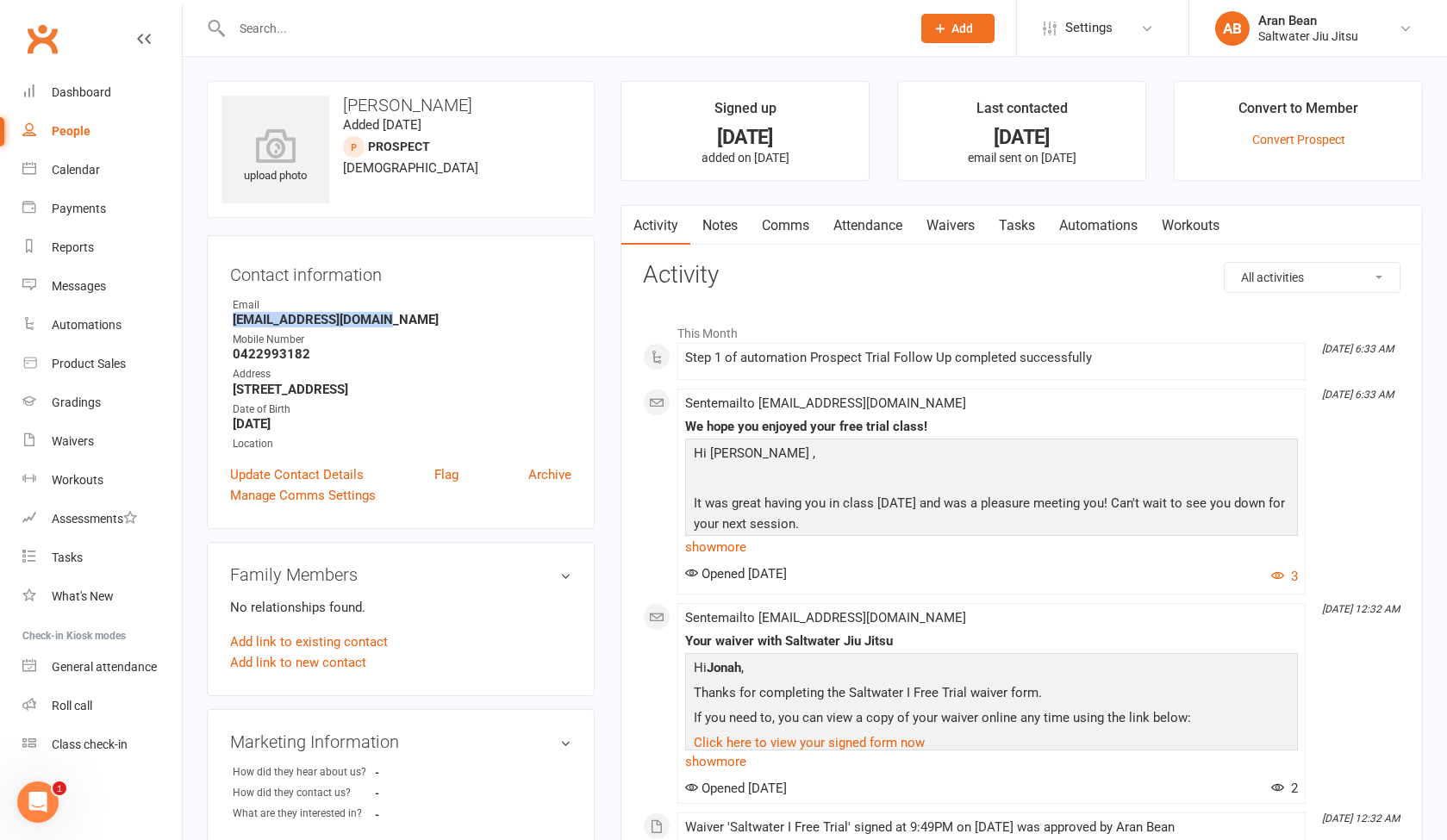 drag, startPoint x: 386, startPoint y: 326, endPoint x: 233, endPoint y: 326, distance: 153 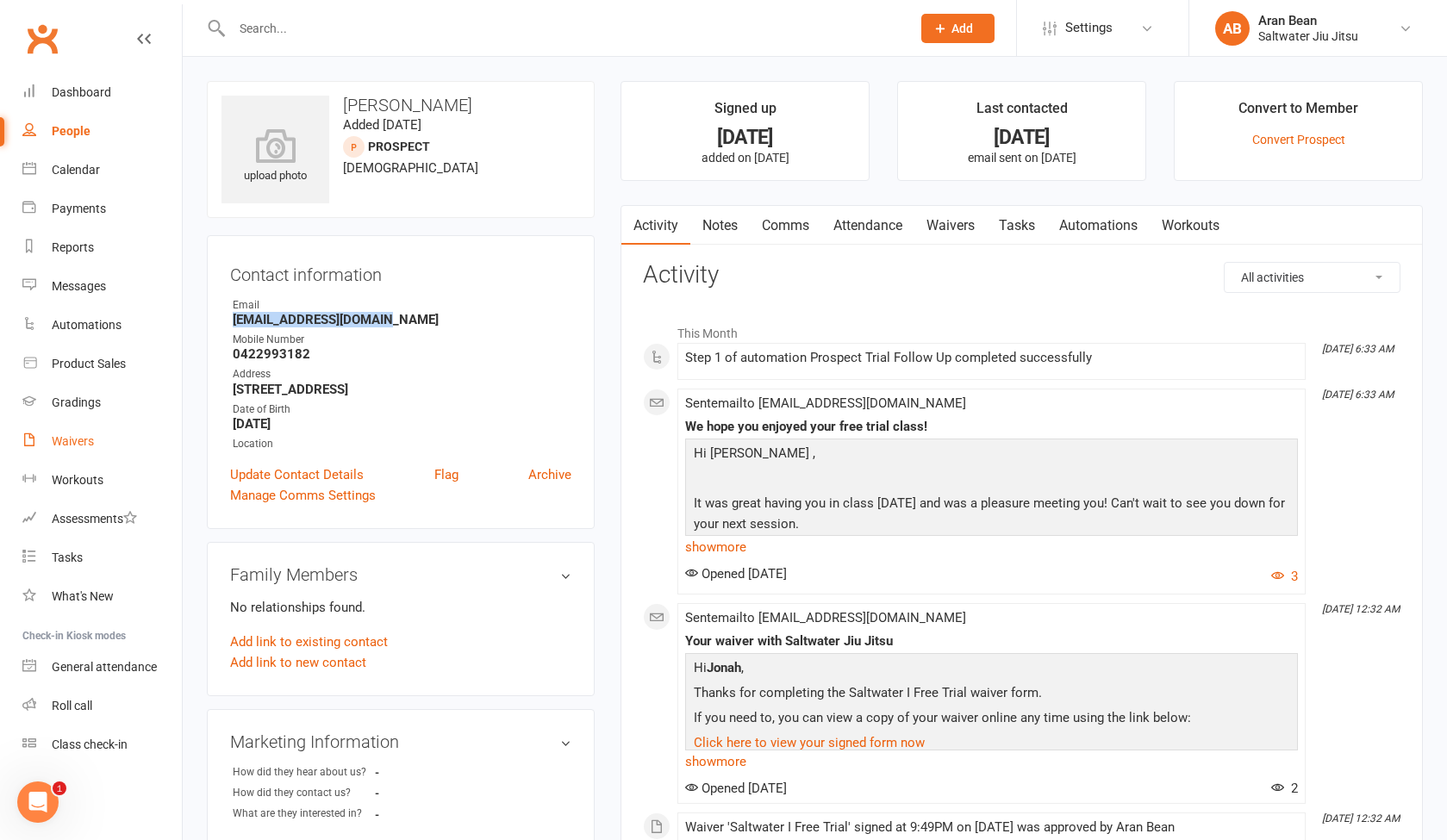 click on "Waivers" at bounding box center [72, 441] 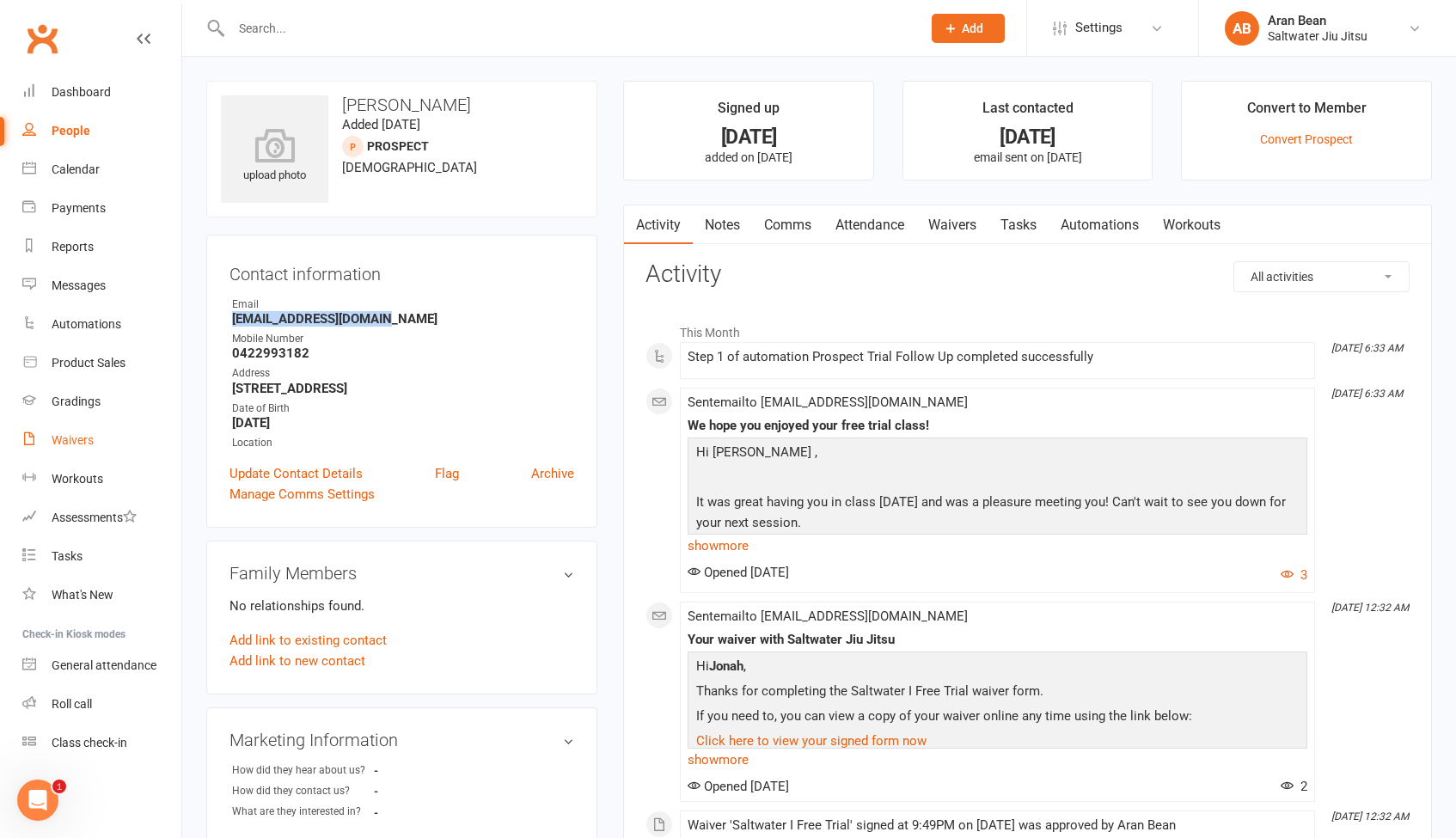 click on "Waivers" at bounding box center (72, 440) 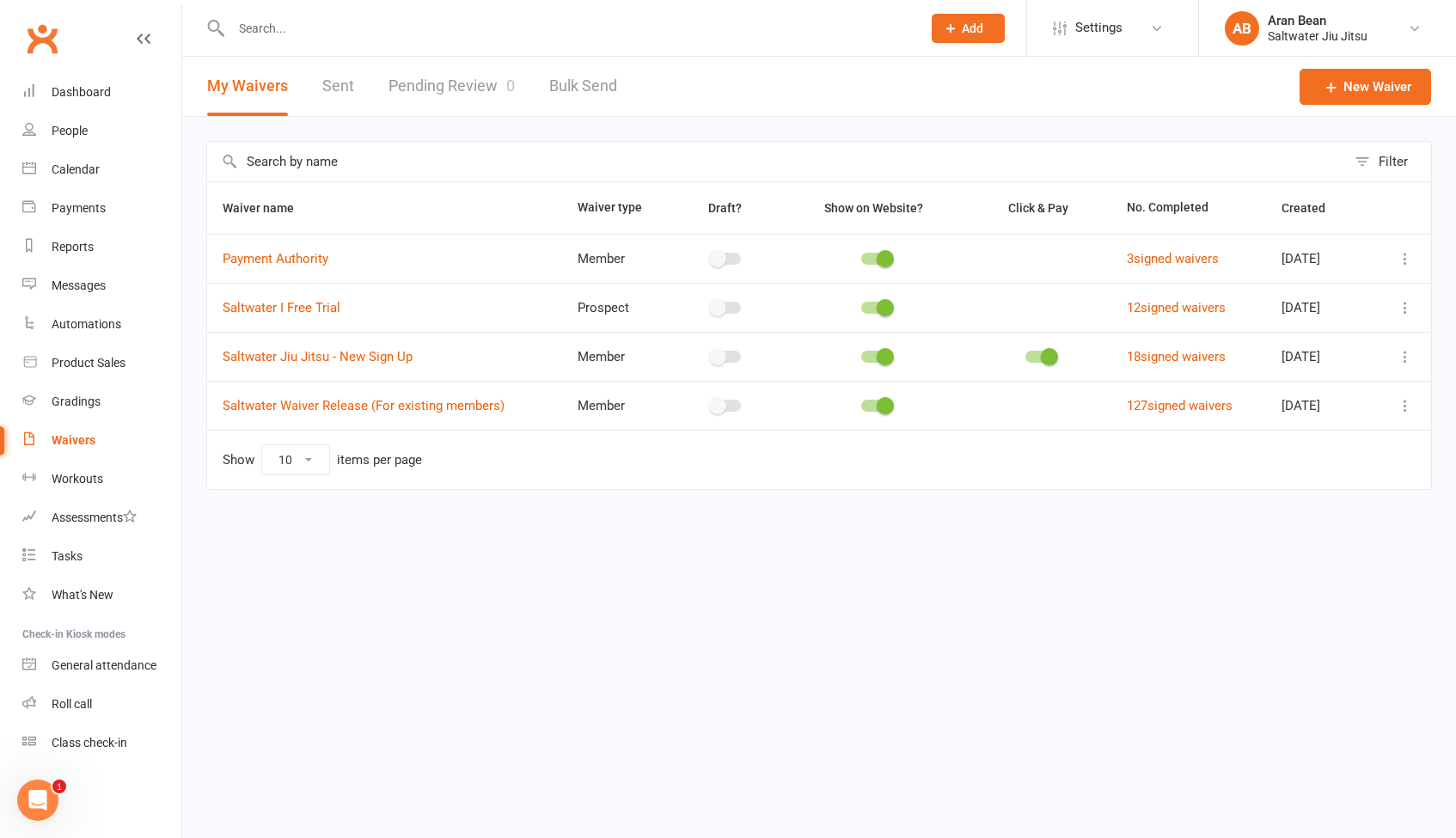 click at bounding box center [1405, 357] 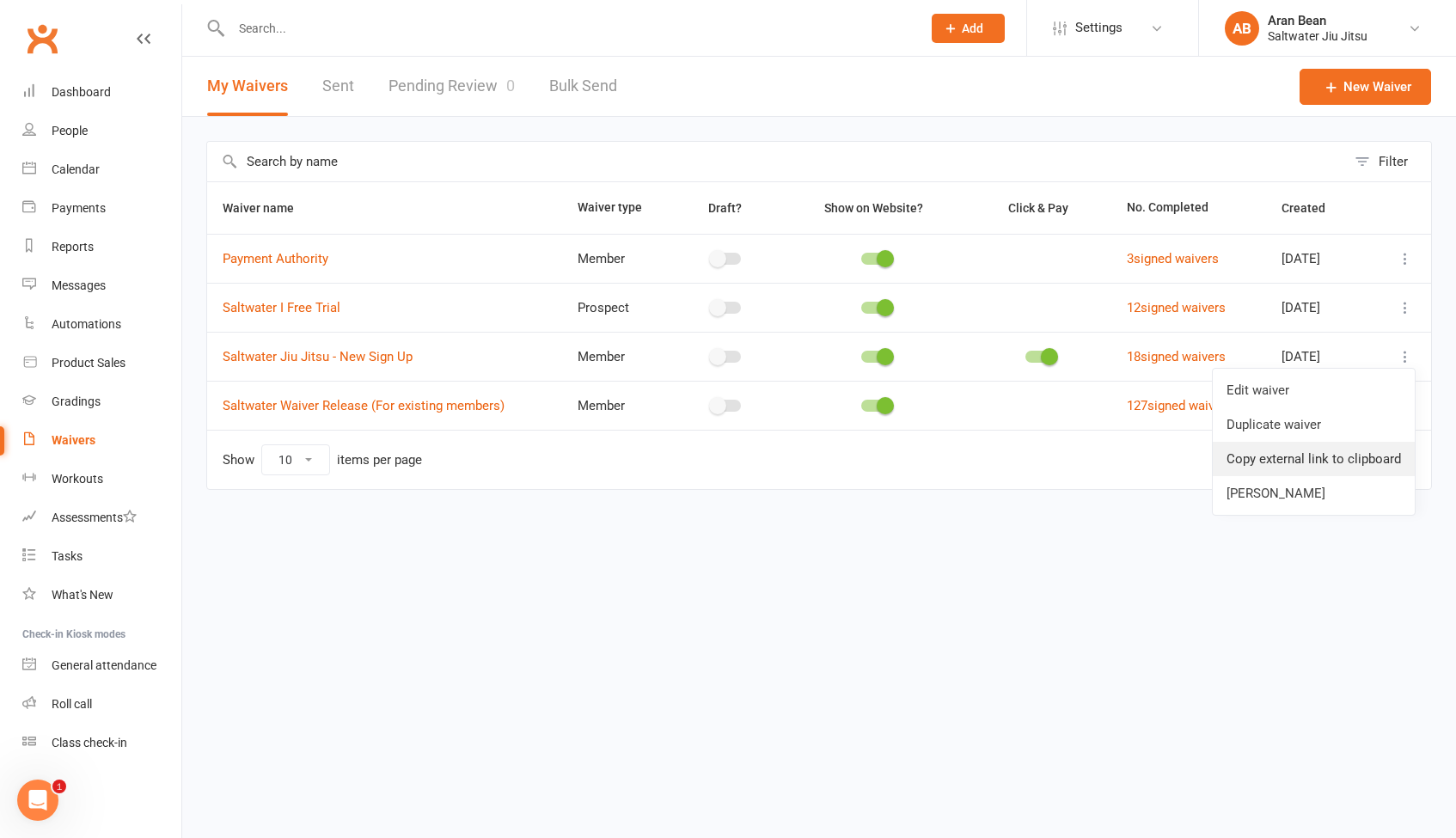 click on "Copy external link to clipboard" at bounding box center [1313, 459] 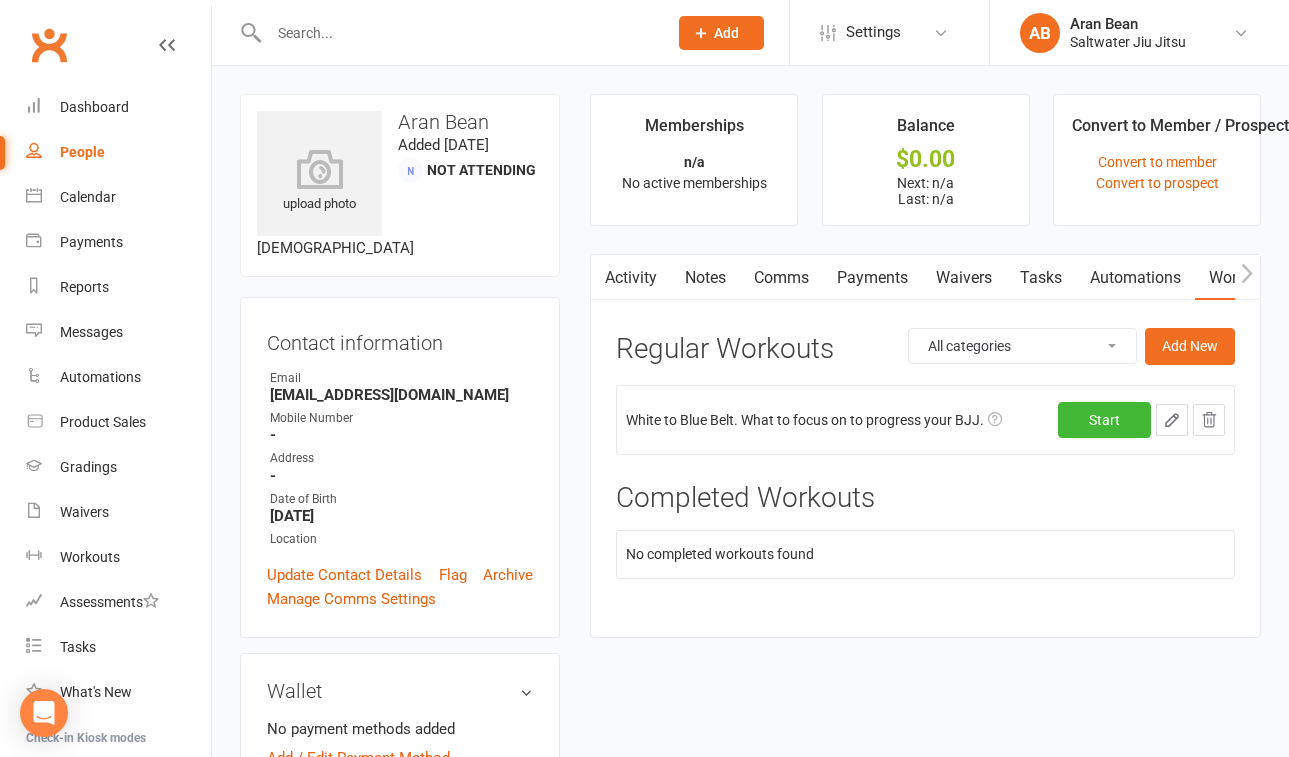 scroll, scrollTop: 154, scrollLeft: 0, axis: vertical 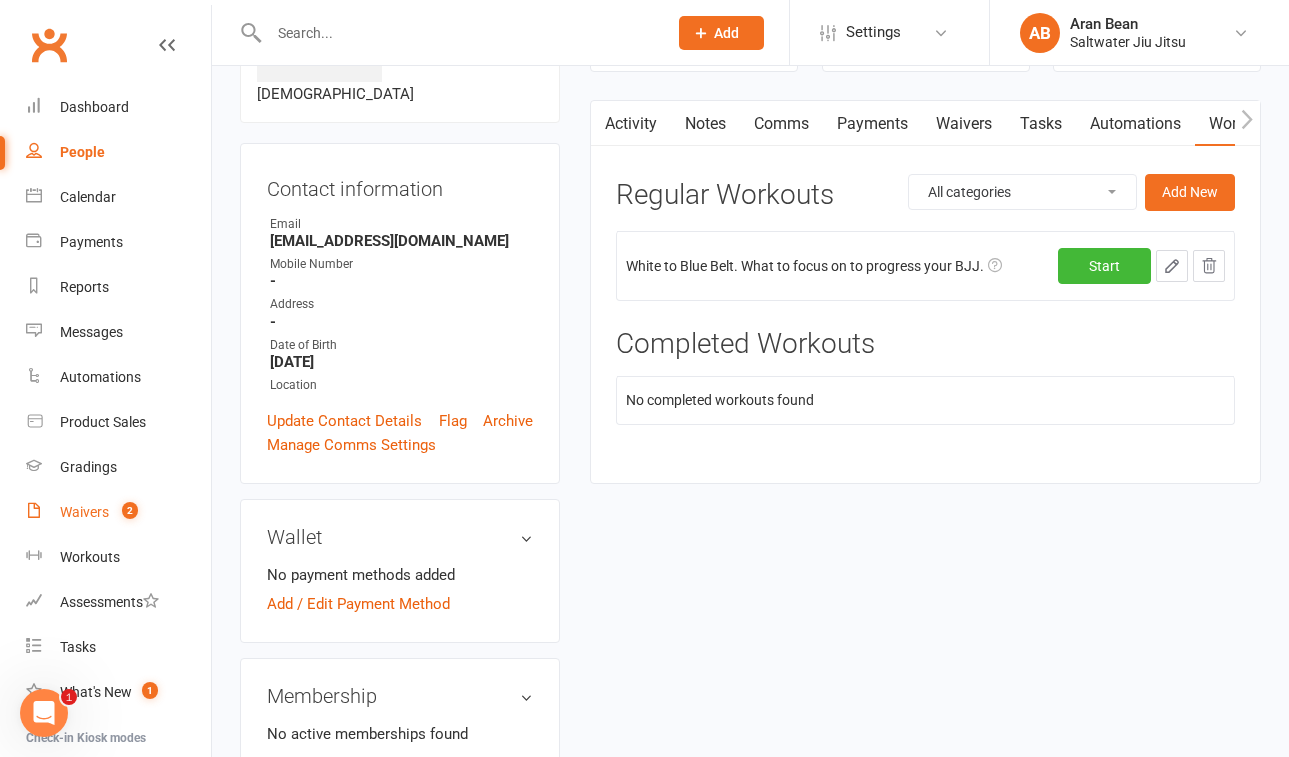 click on "Waivers   2" at bounding box center (118, 512) 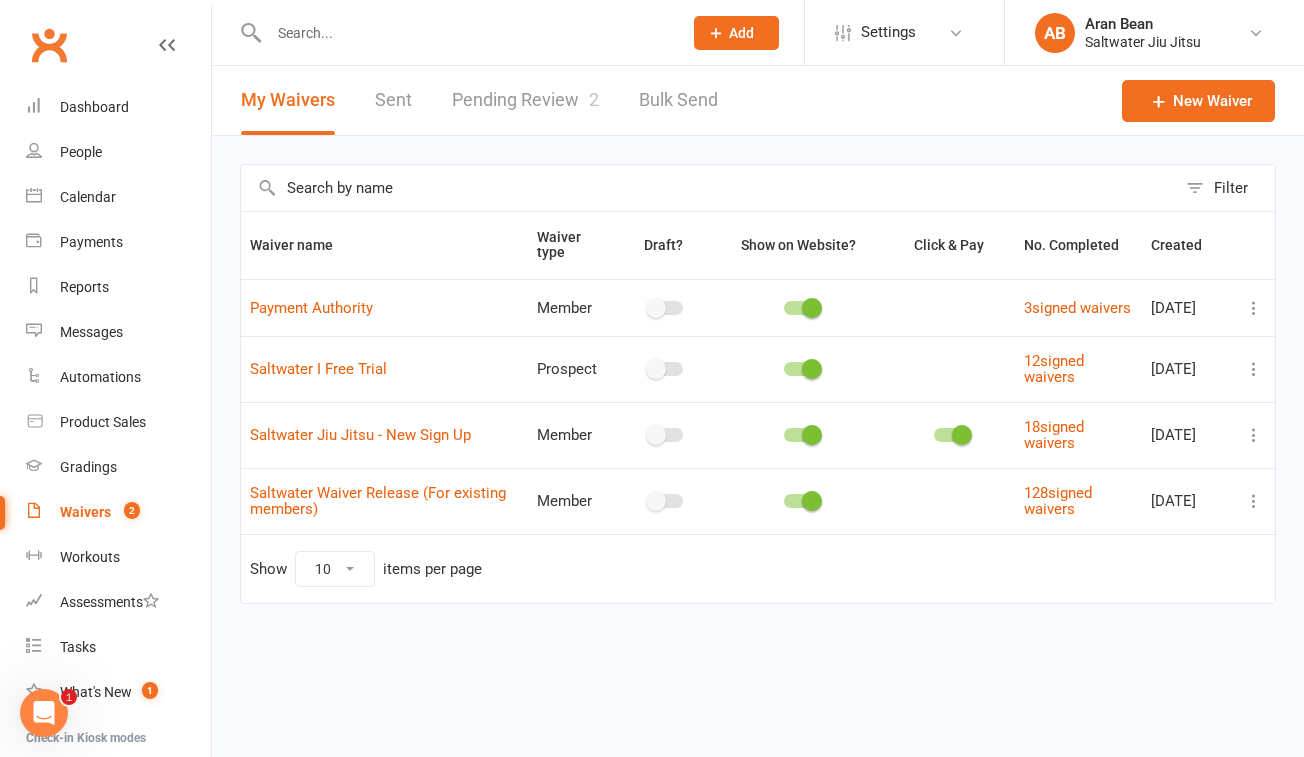 click on "Pending Review 2" at bounding box center (525, 100) 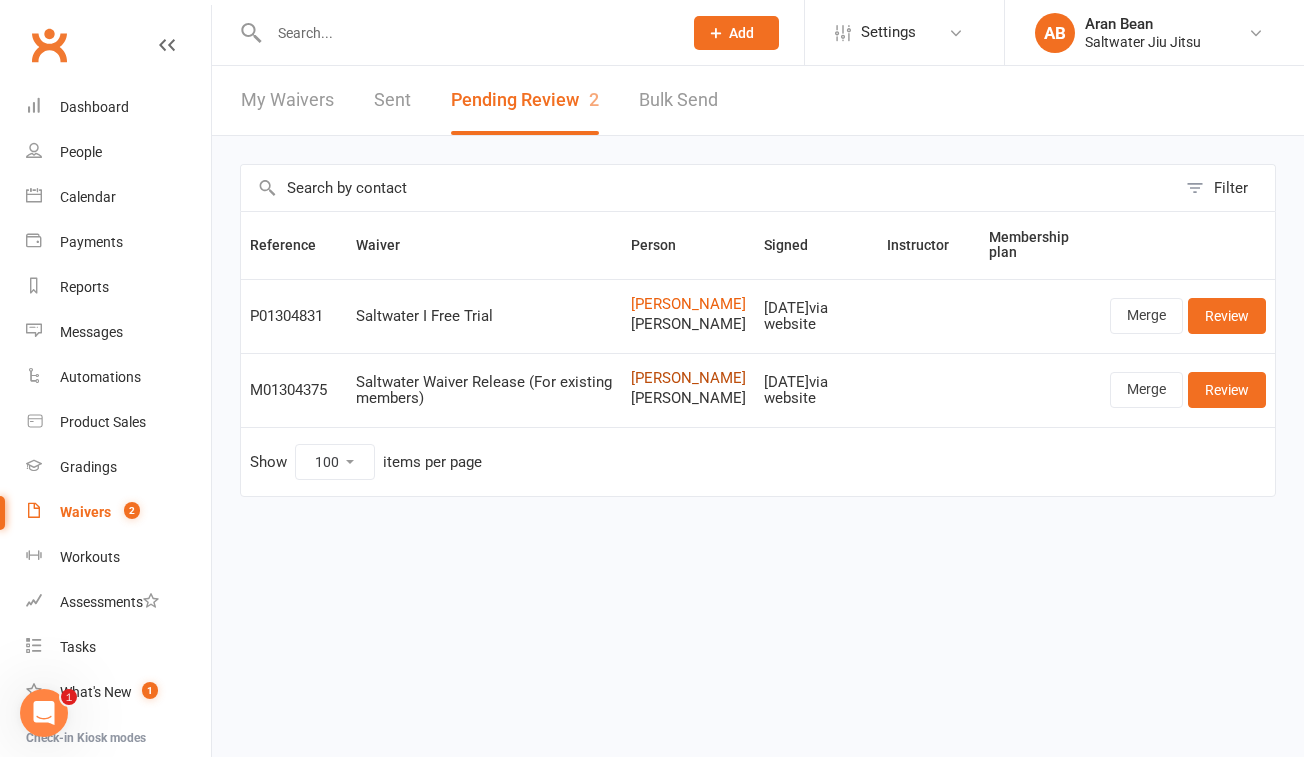 click on "[PERSON_NAME]" at bounding box center (688, 378) 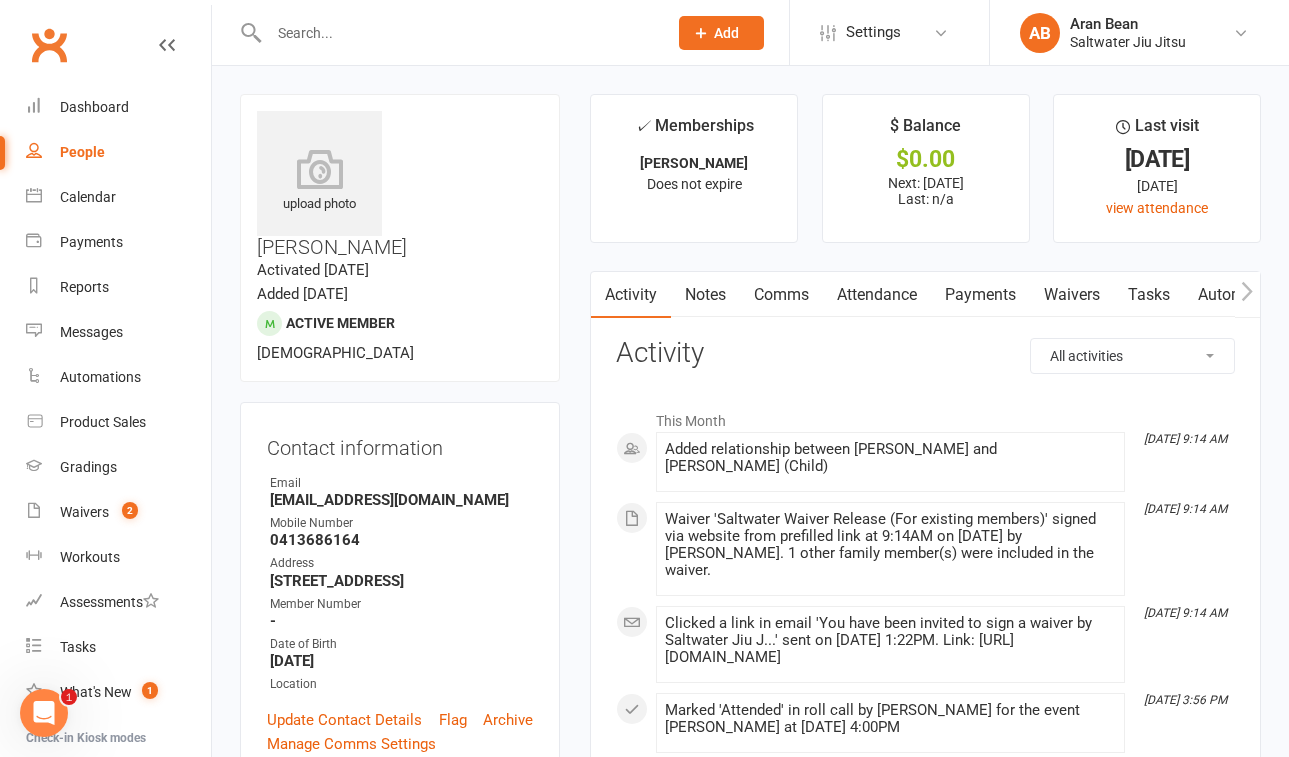click on "Waivers" at bounding box center [1072, 295] 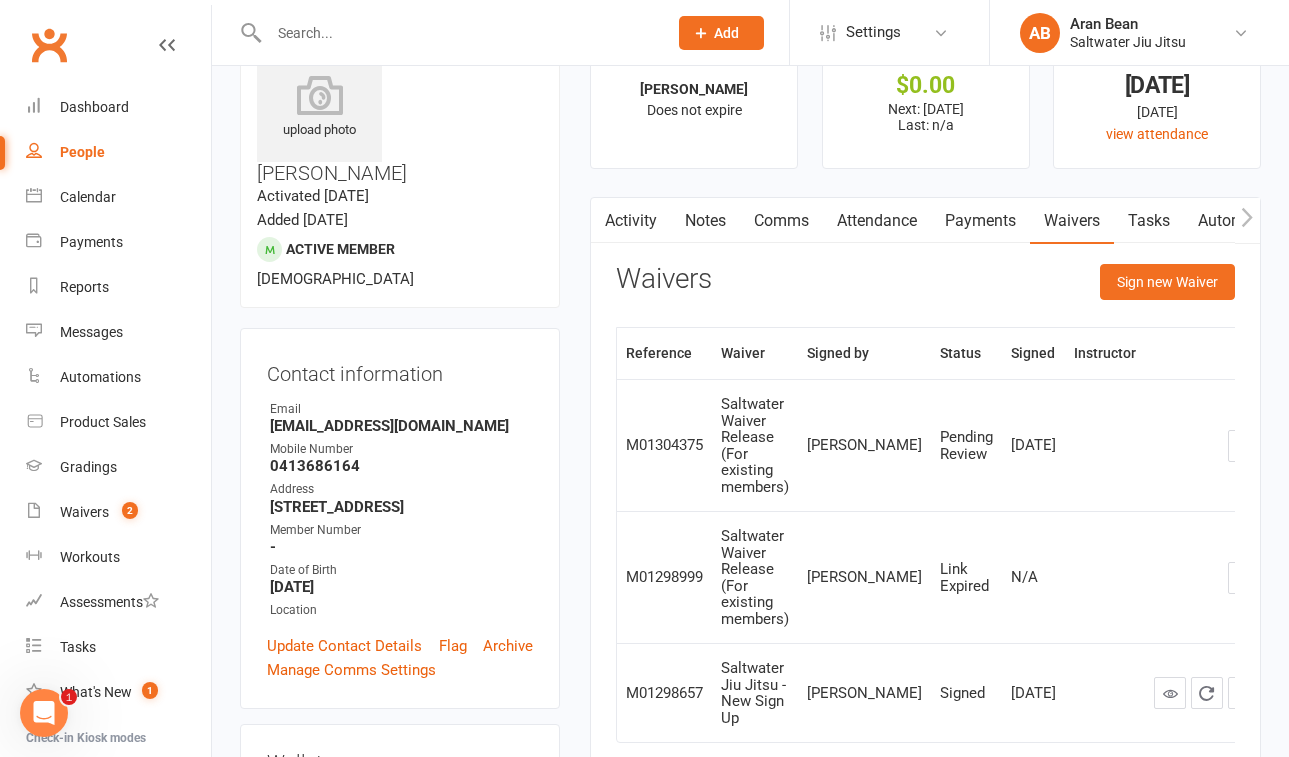 scroll, scrollTop: 115, scrollLeft: 0, axis: vertical 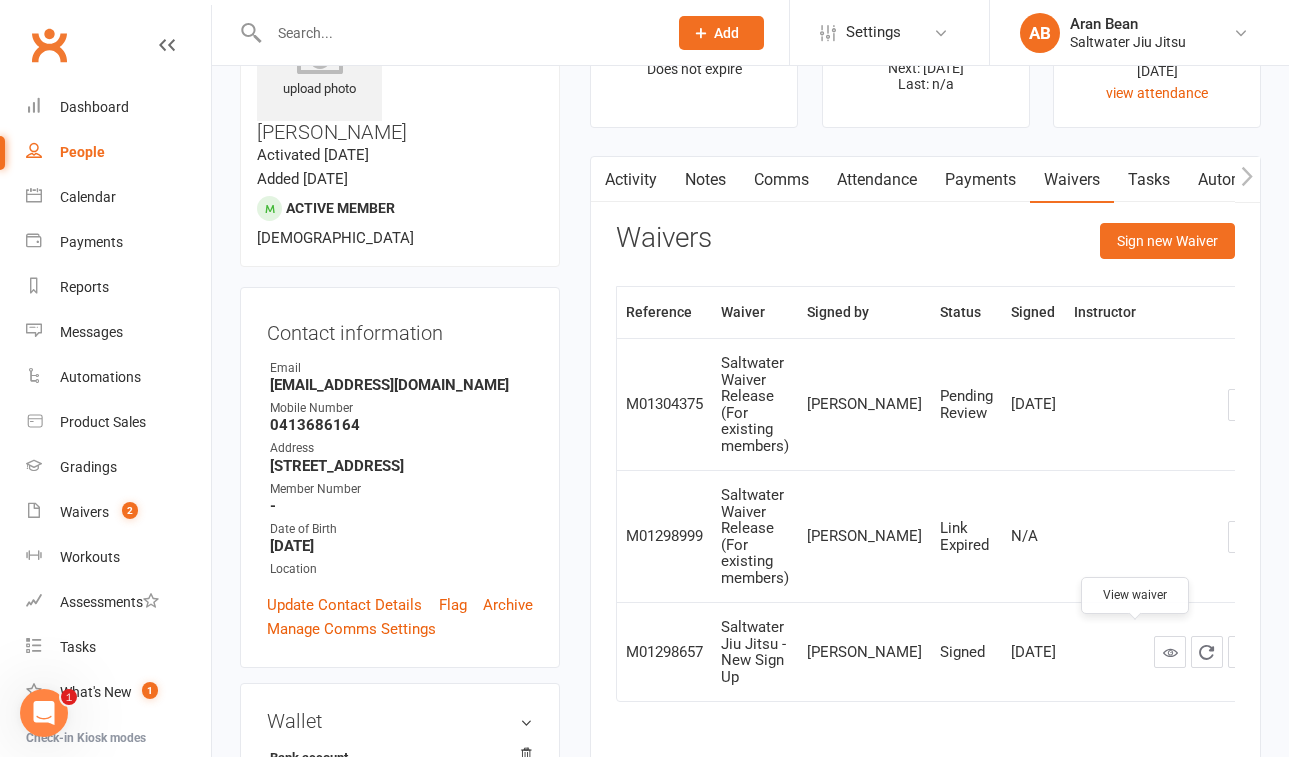 click at bounding box center [1170, 652] 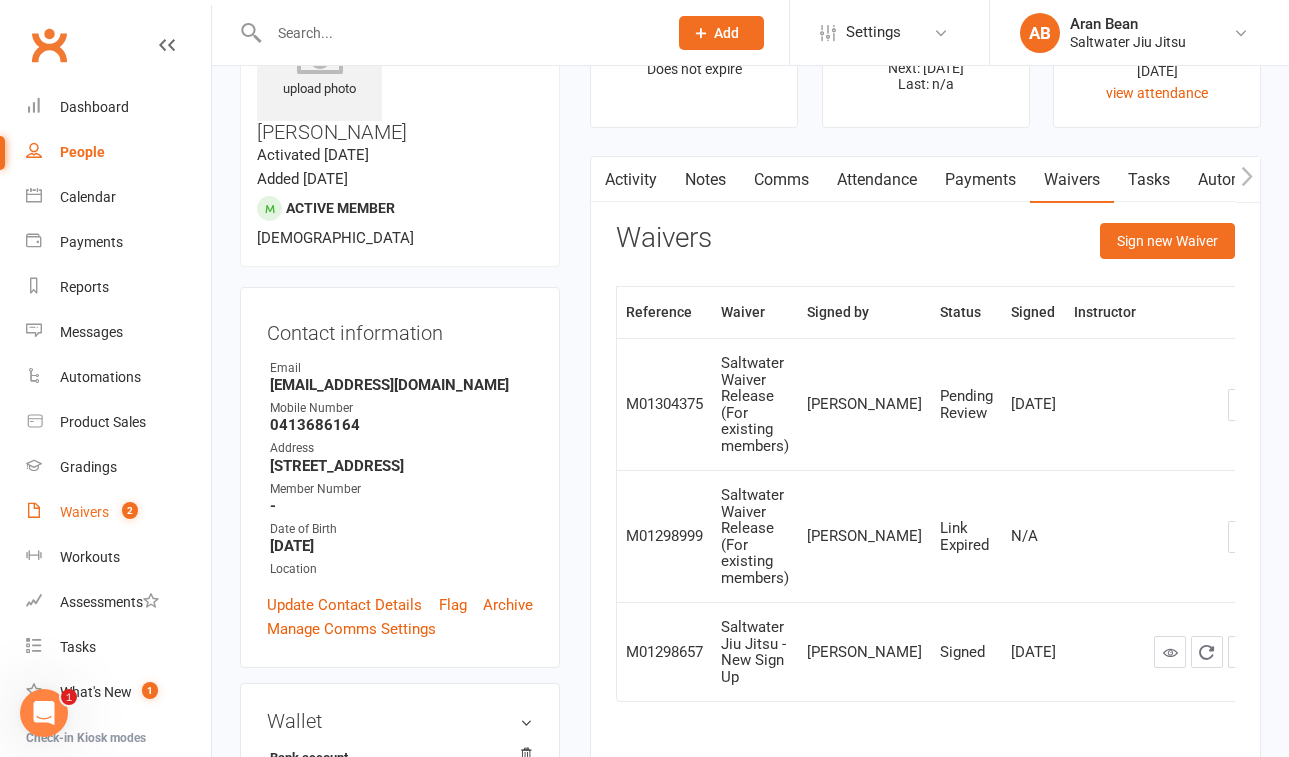 click on "2" at bounding box center (125, 512) 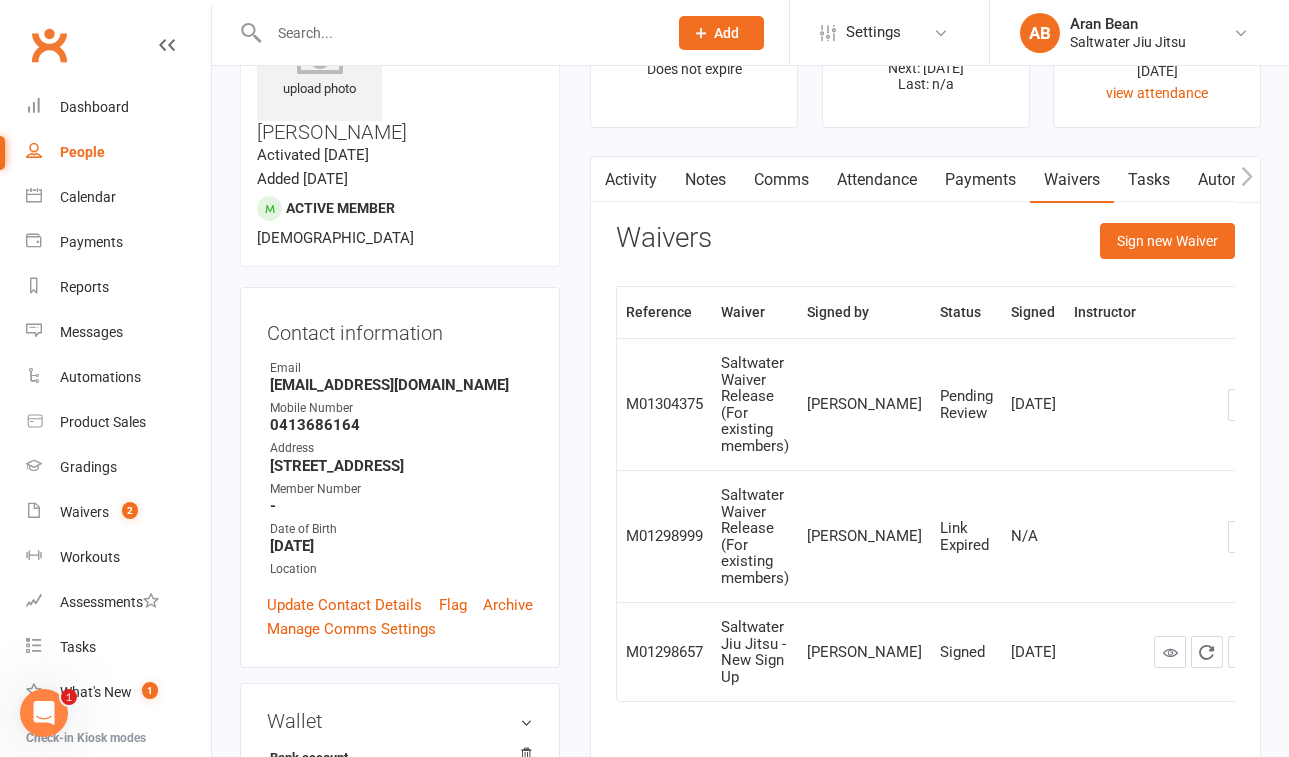 scroll, scrollTop: 0, scrollLeft: 0, axis: both 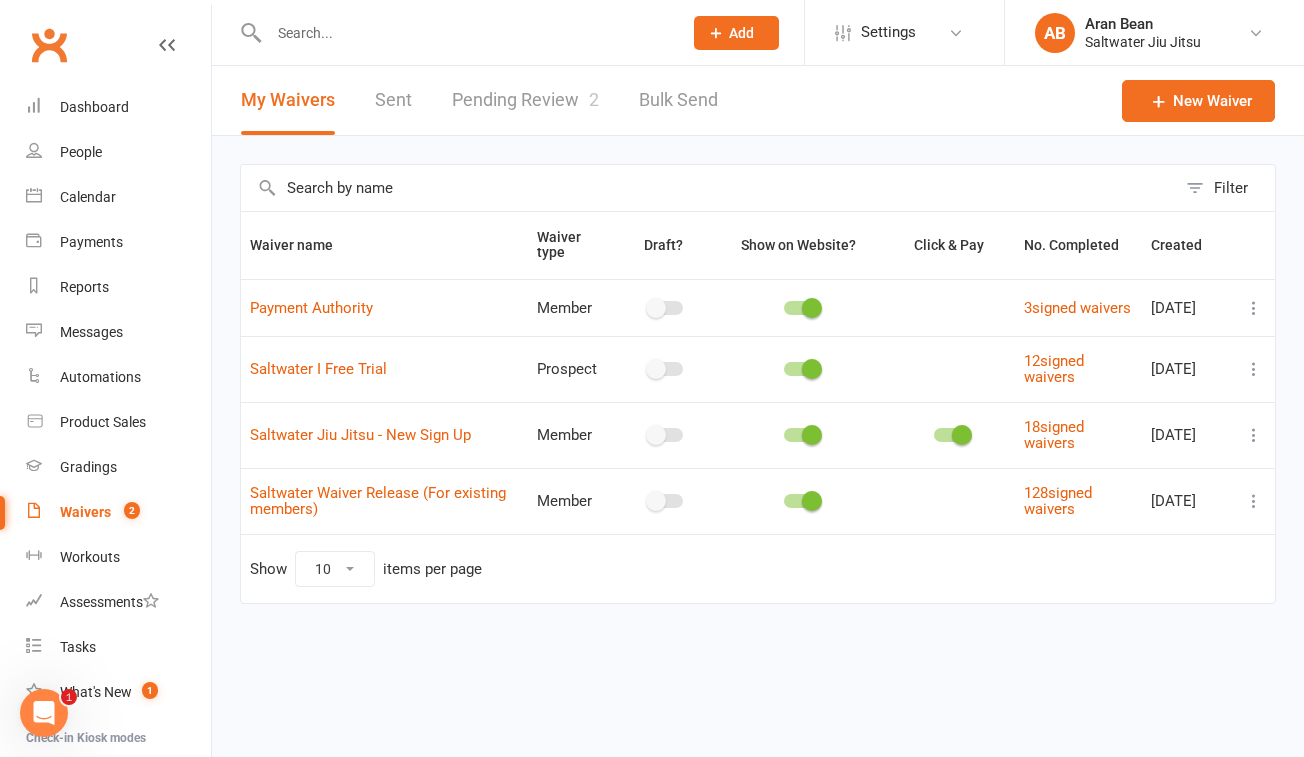 click on "Pending Review 2" at bounding box center (525, 100) 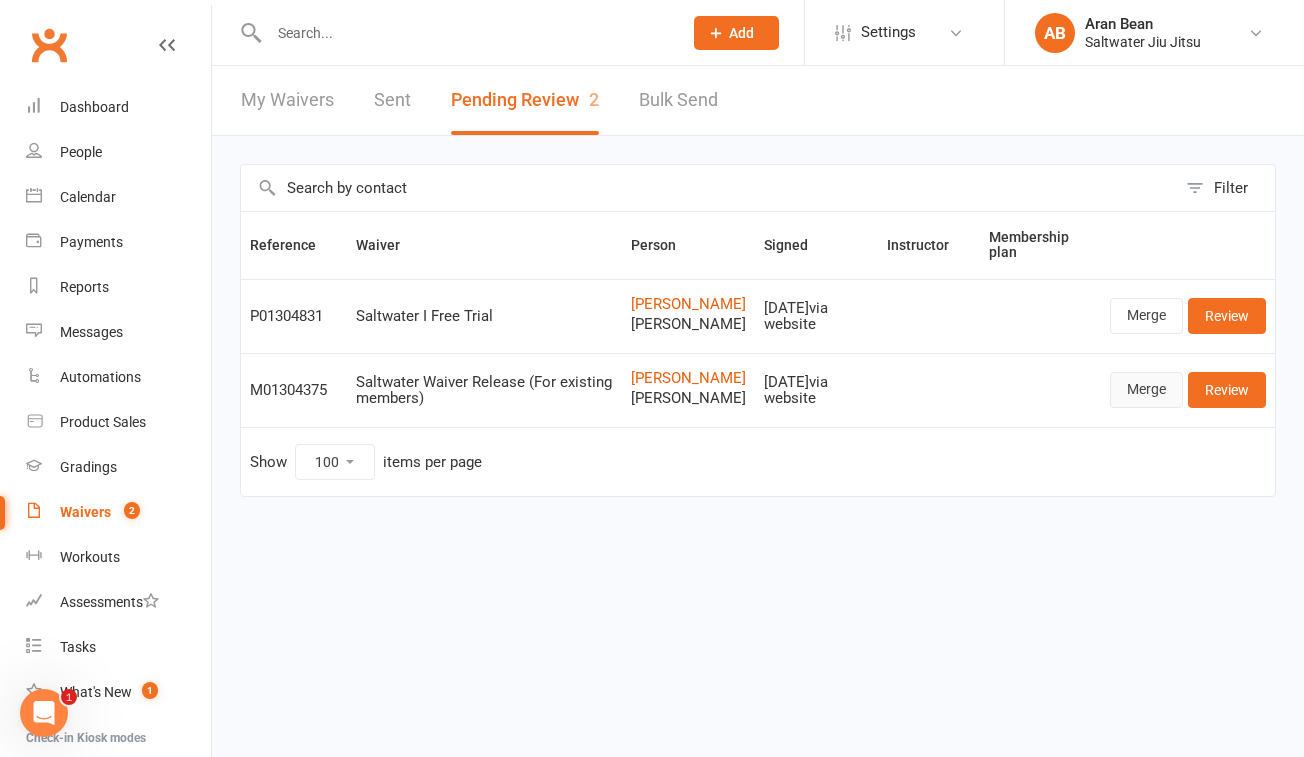 click on "Merge" at bounding box center [1146, 390] 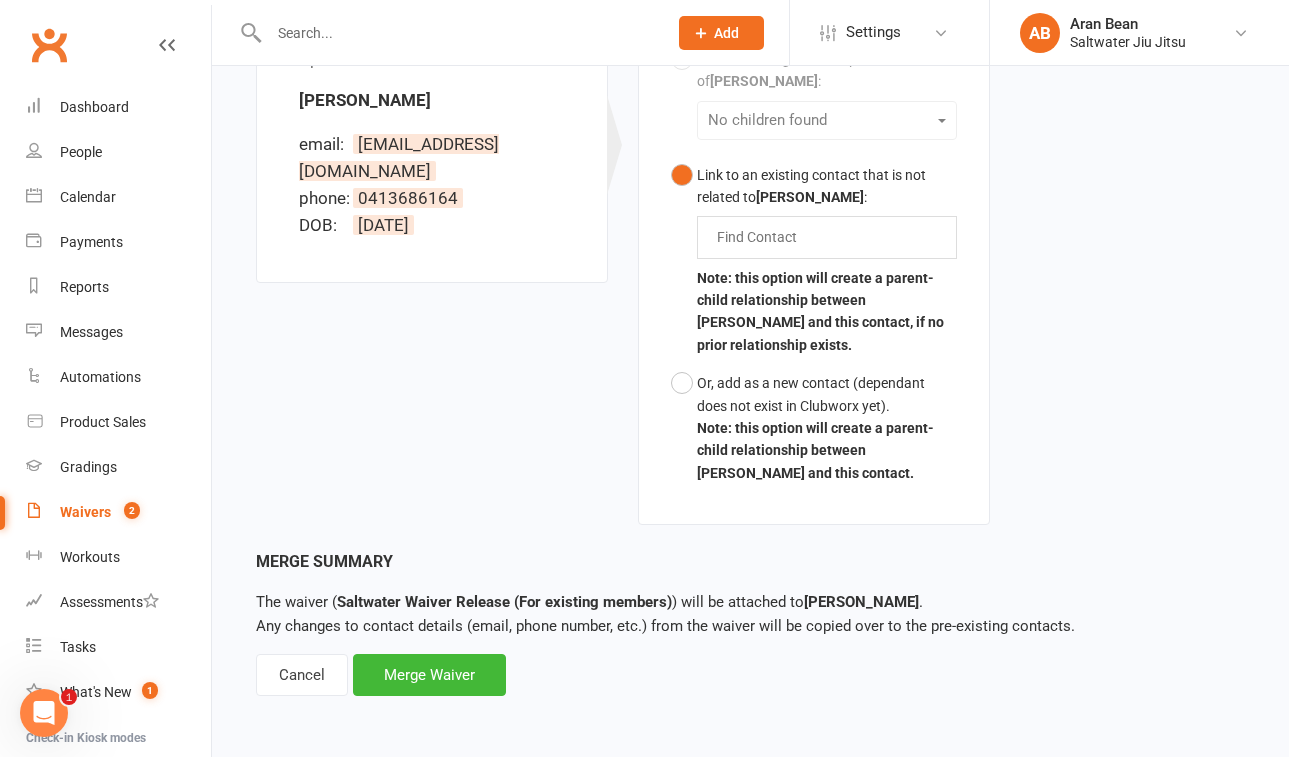 scroll, scrollTop: 610, scrollLeft: 0, axis: vertical 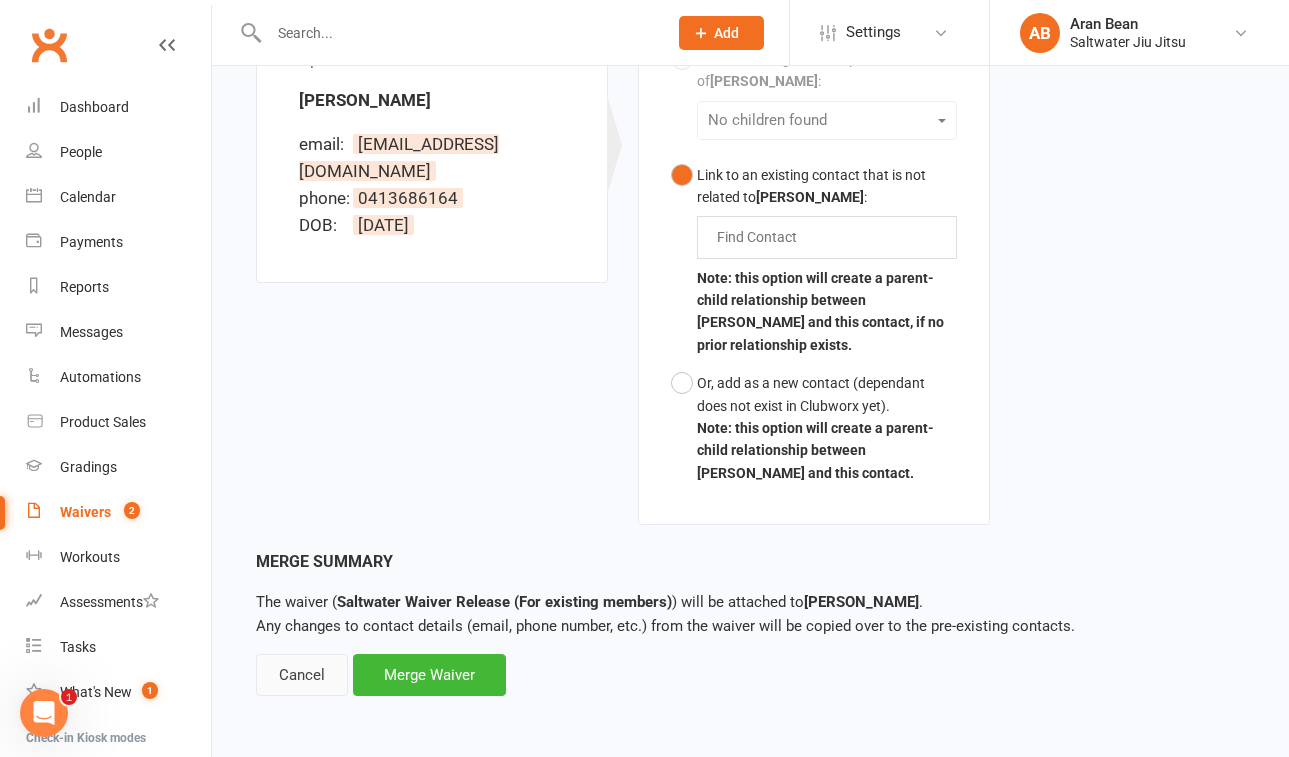 click on "Cancel" at bounding box center [302, 675] 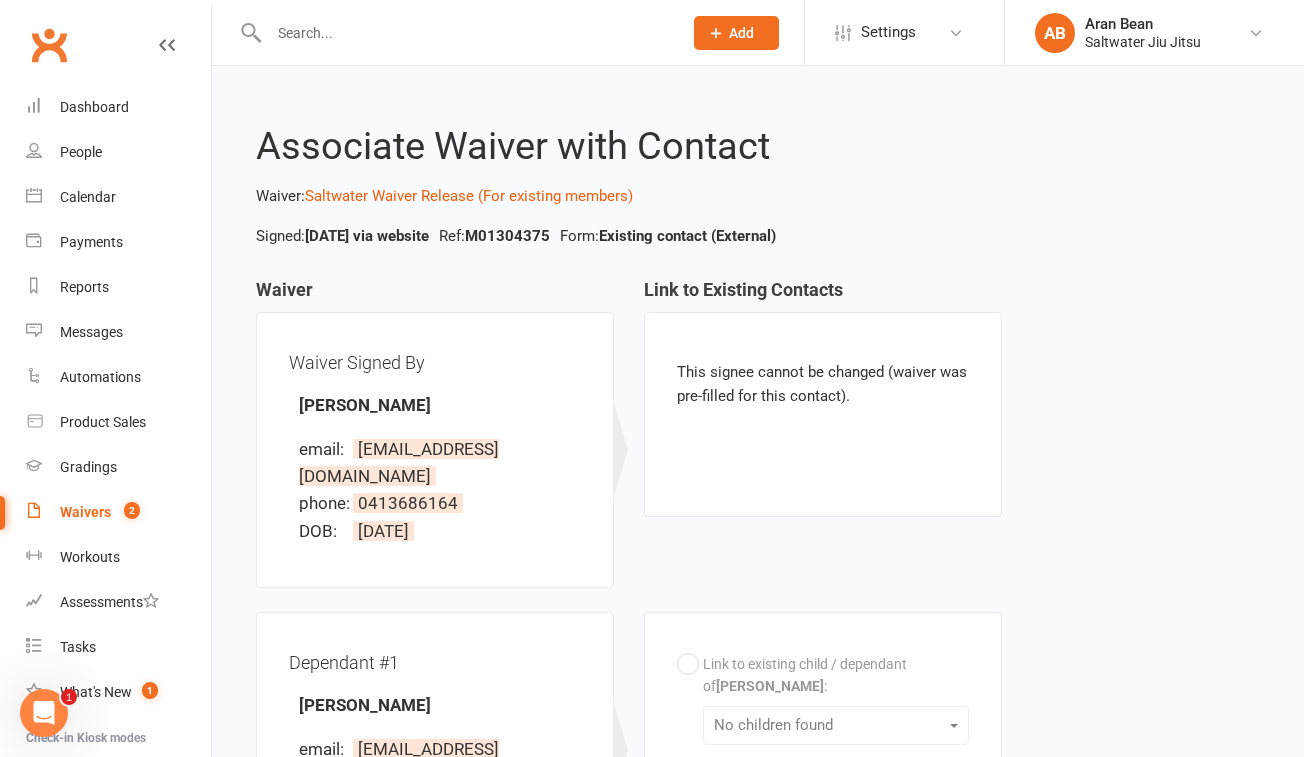 select on "100" 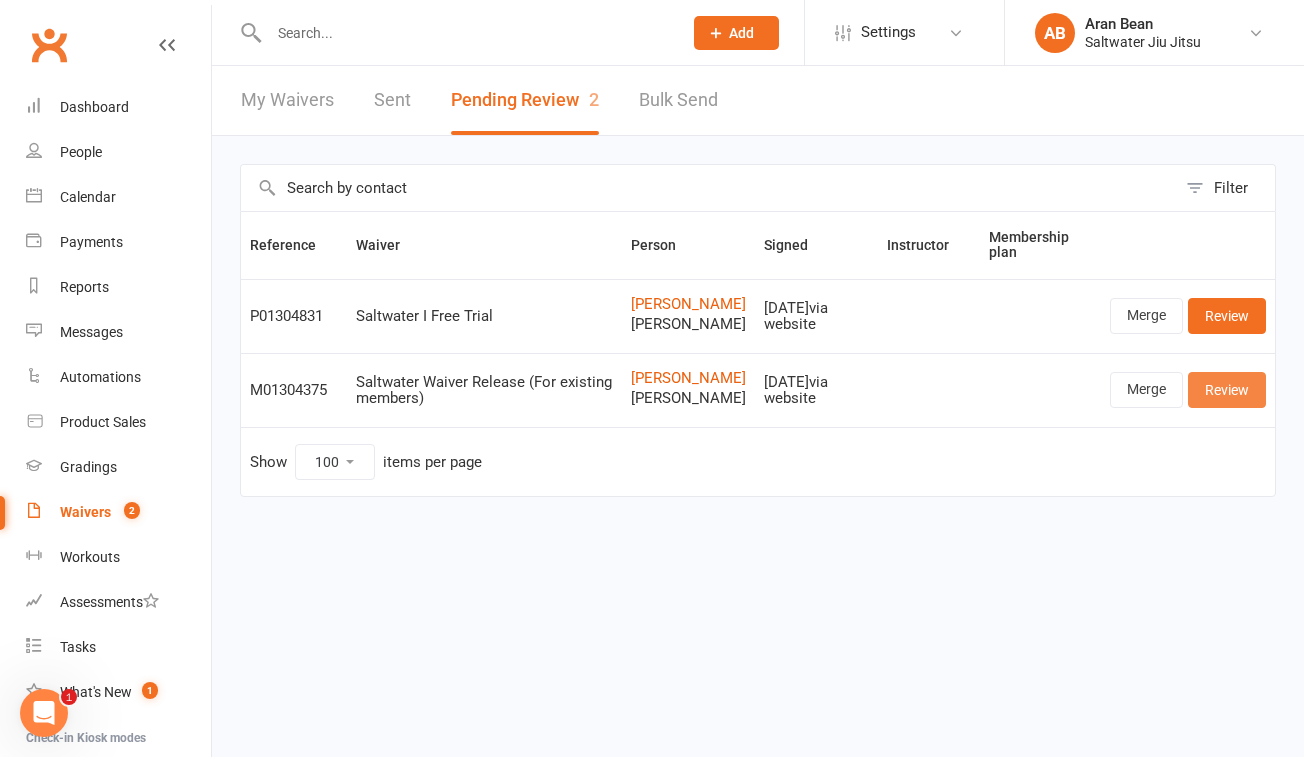 click on "Review" at bounding box center [1227, 390] 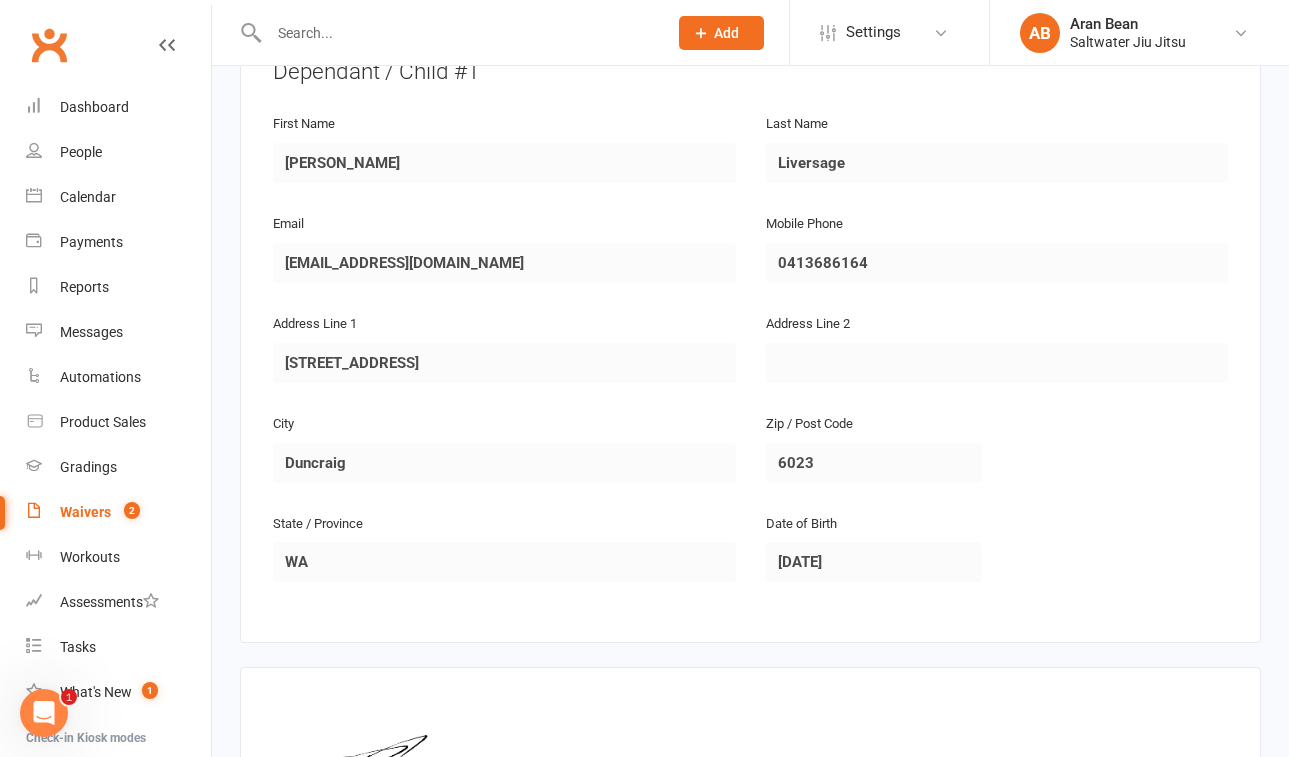scroll, scrollTop: 1511, scrollLeft: 0, axis: vertical 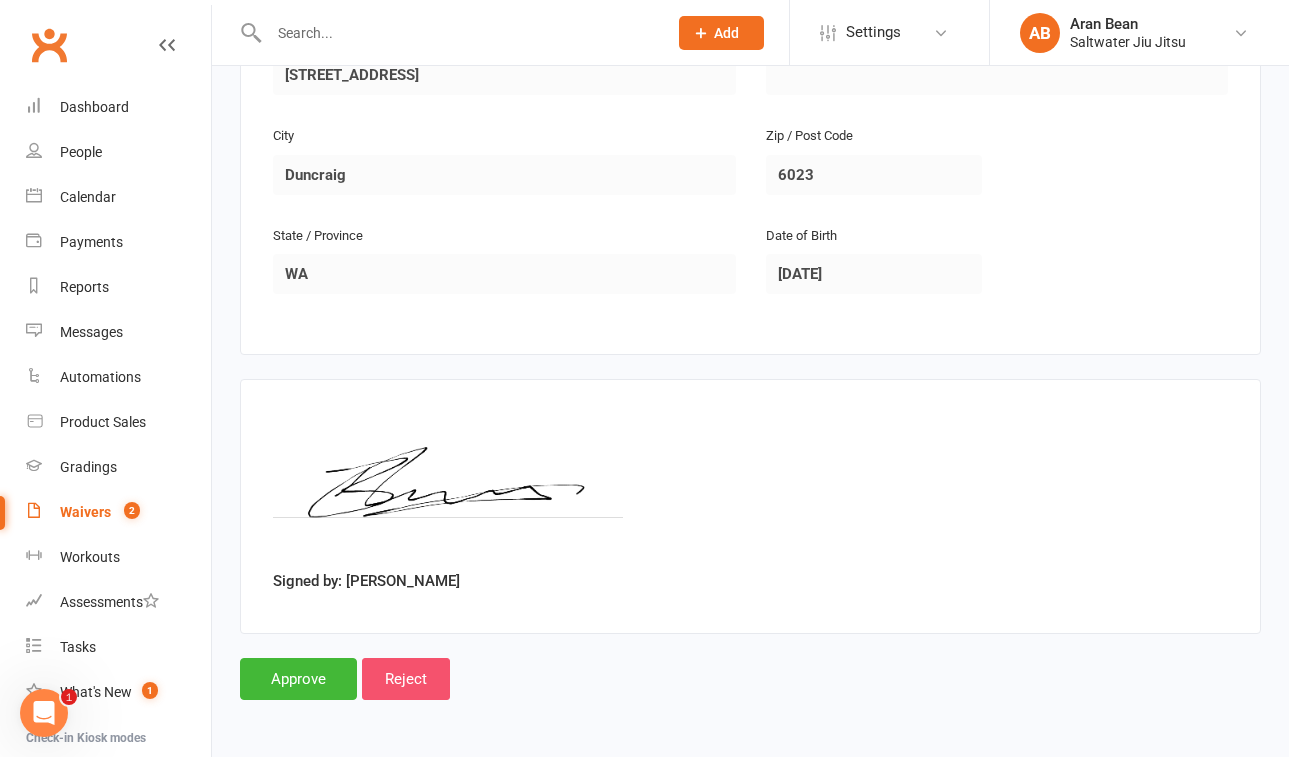 click on "Reject" at bounding box center [406, 679] 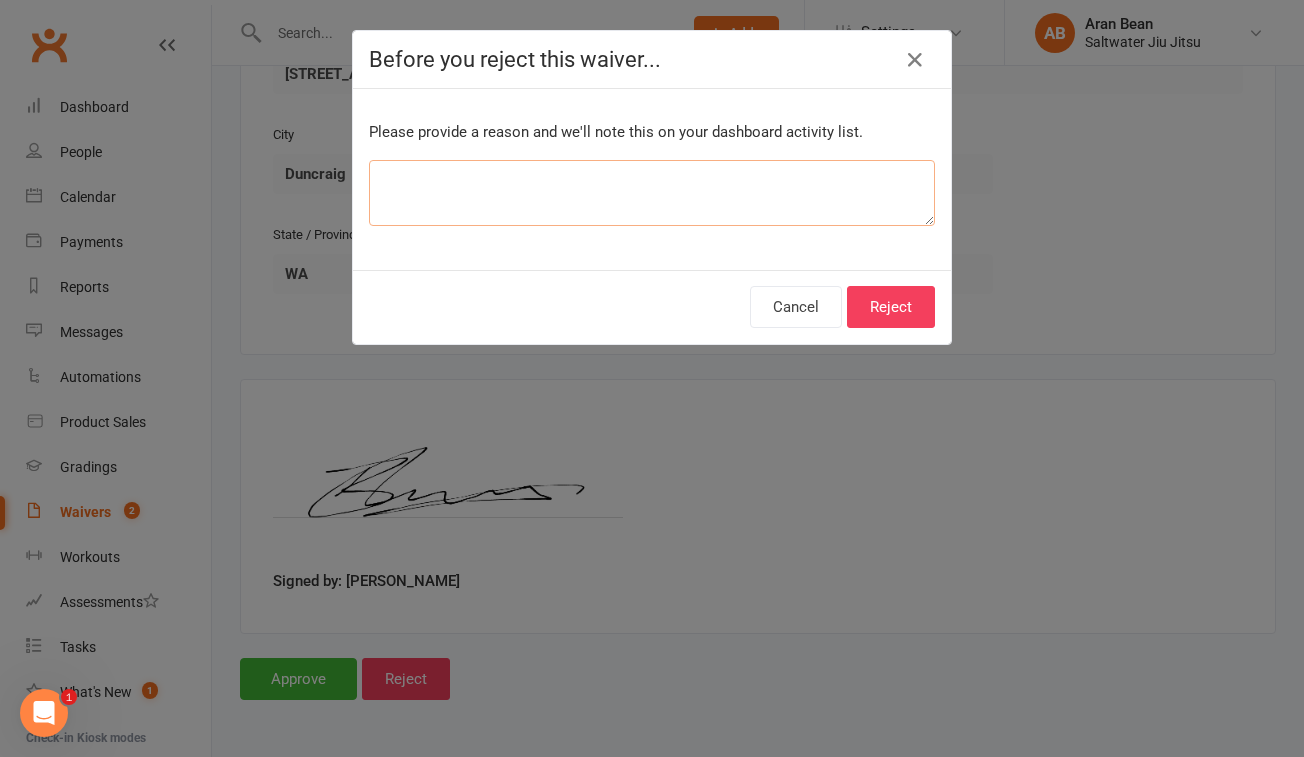click at bounding box center (652, 193) 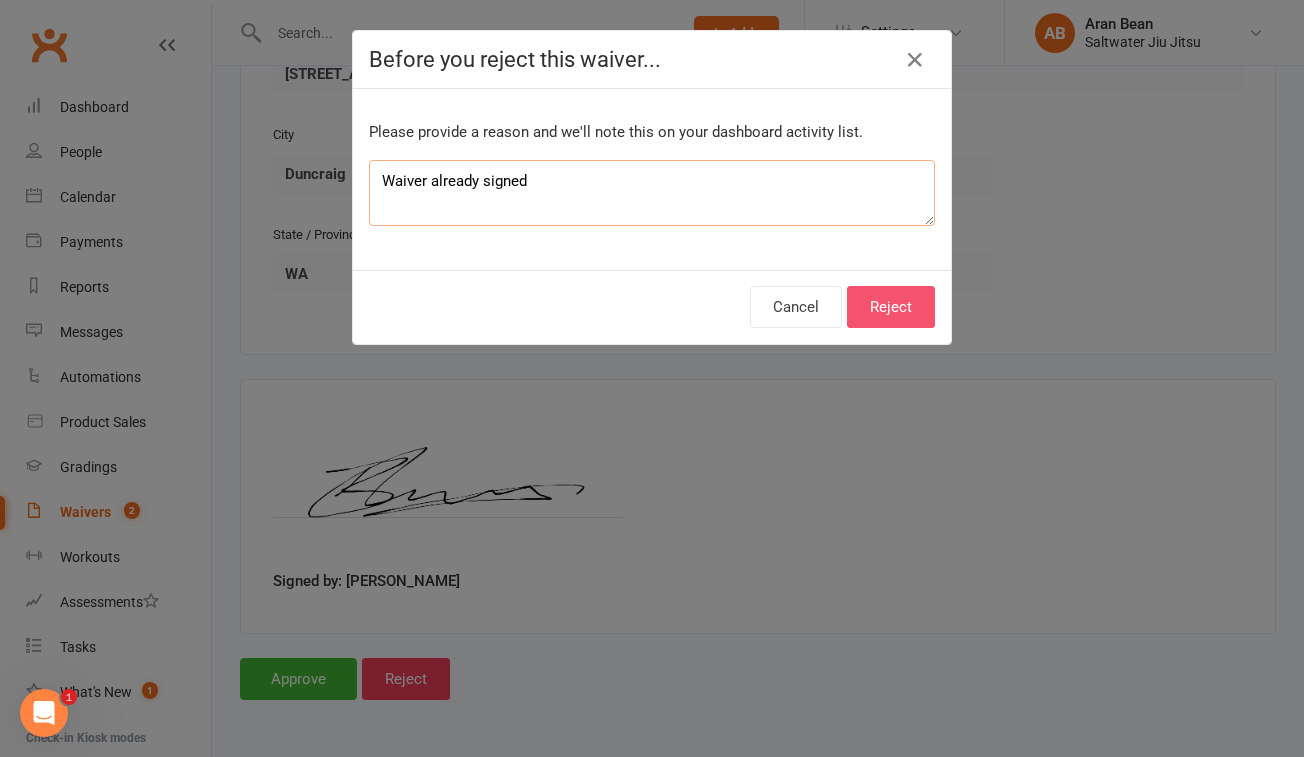 type on "Waiver already signed" 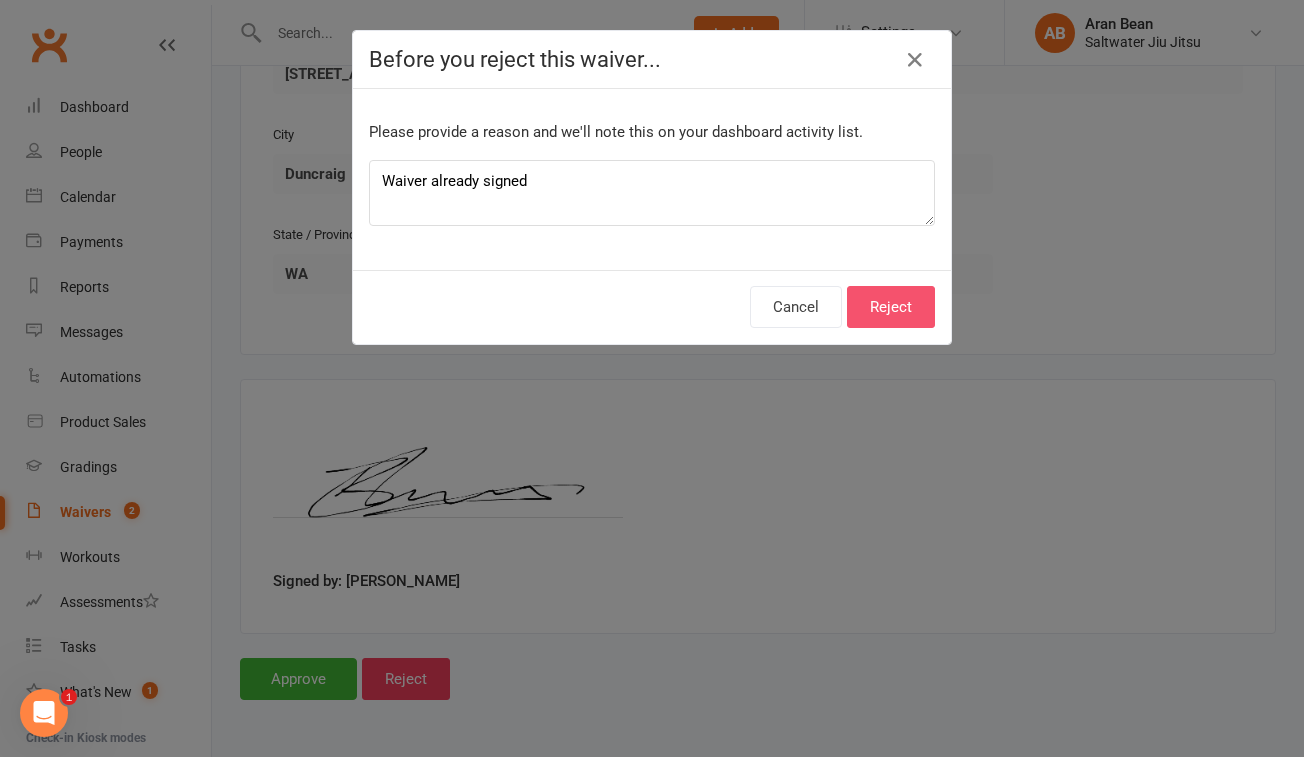 click on "Reject" at bounding box center (891, 307) 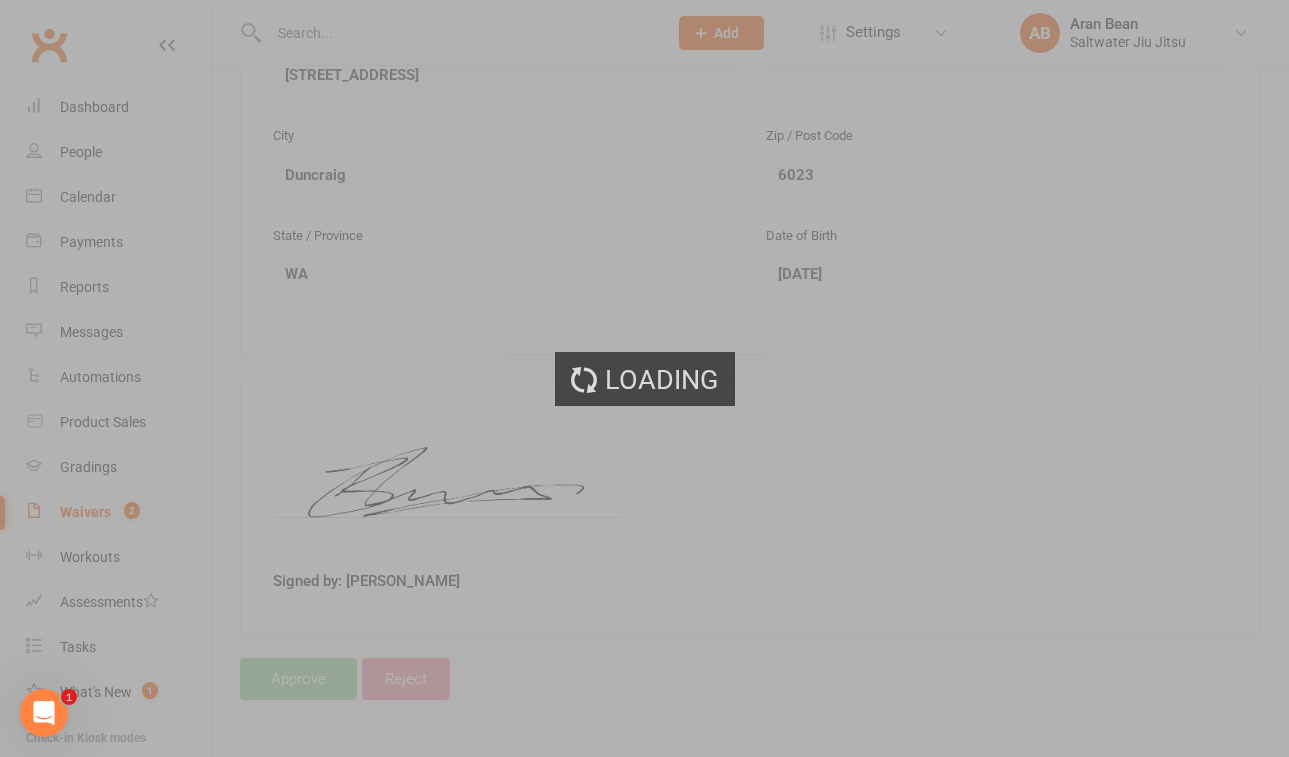 select on "100" 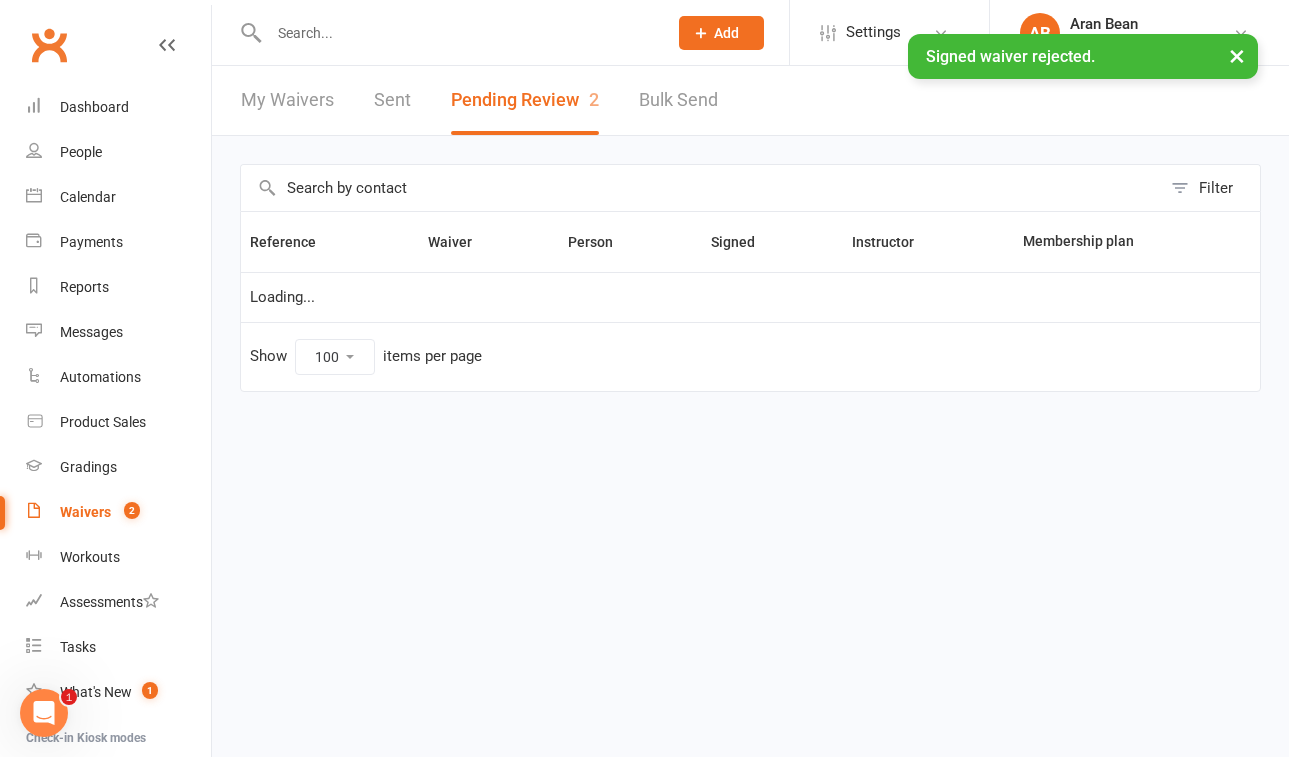 scroll, scrollTop: 0, scrollLeft: 0, axis: both 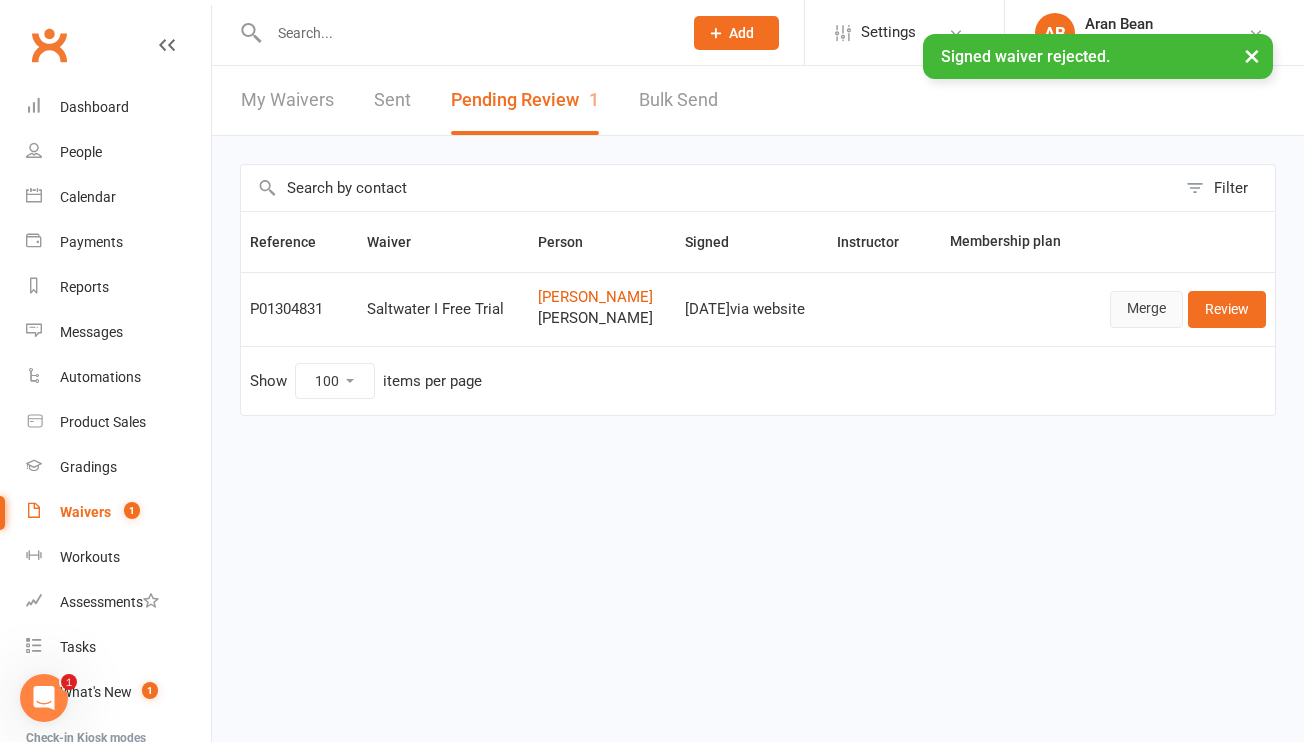 click on "Merge" at bounding box center [1146, 309] 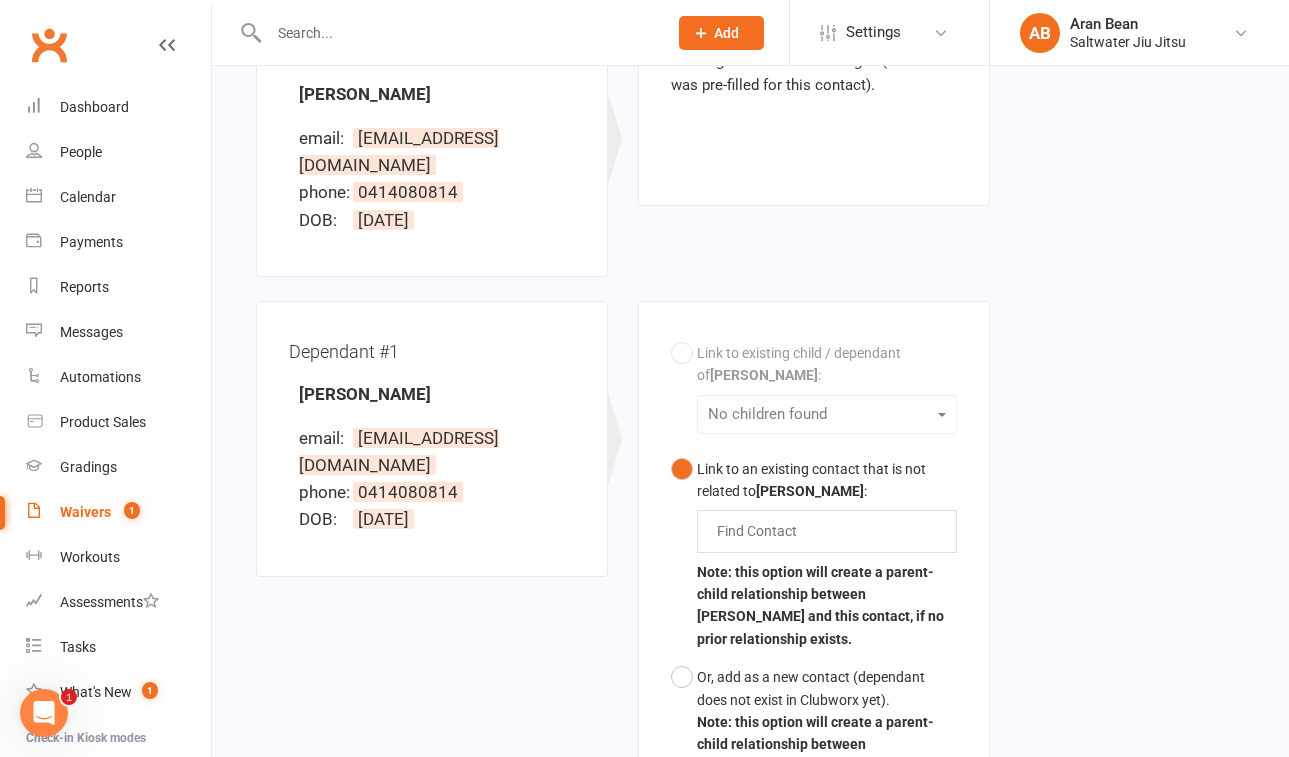 scroll, scrollTop: 0, scrollLeft: 0, axis: both 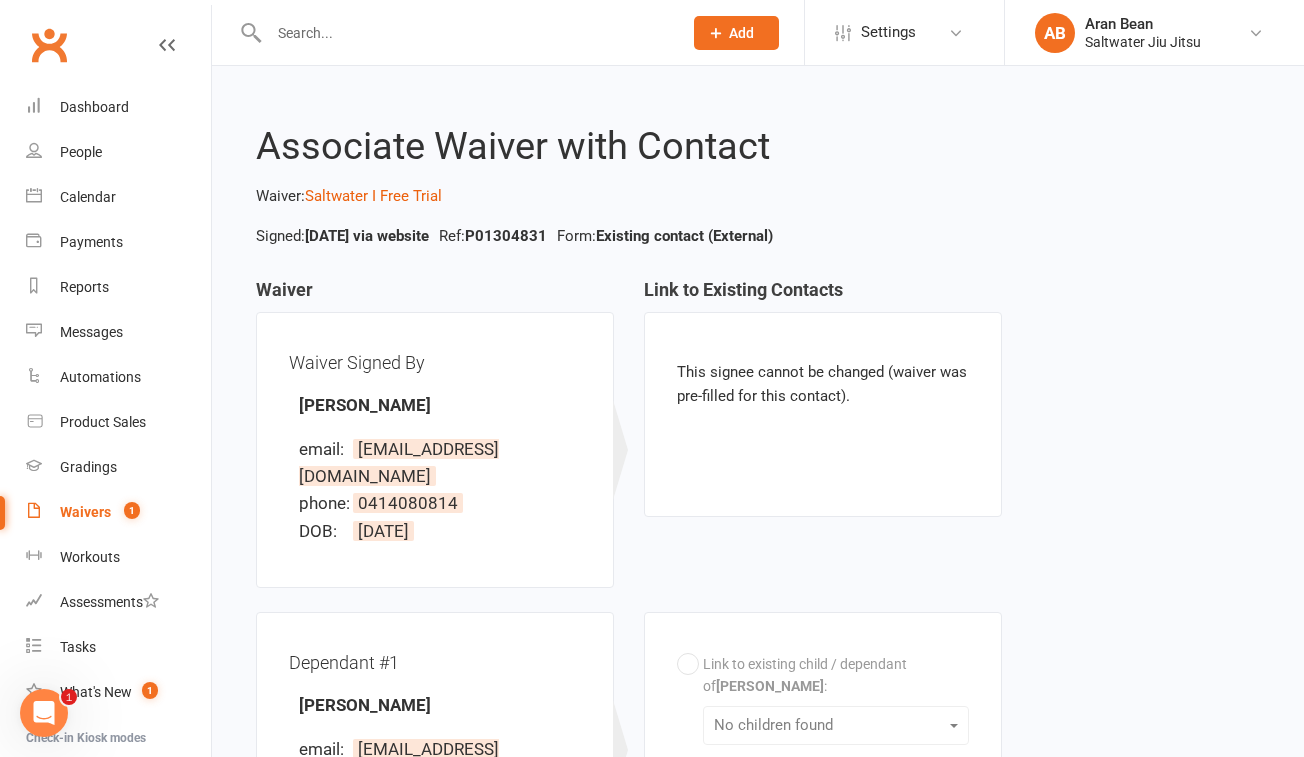 select on "100" 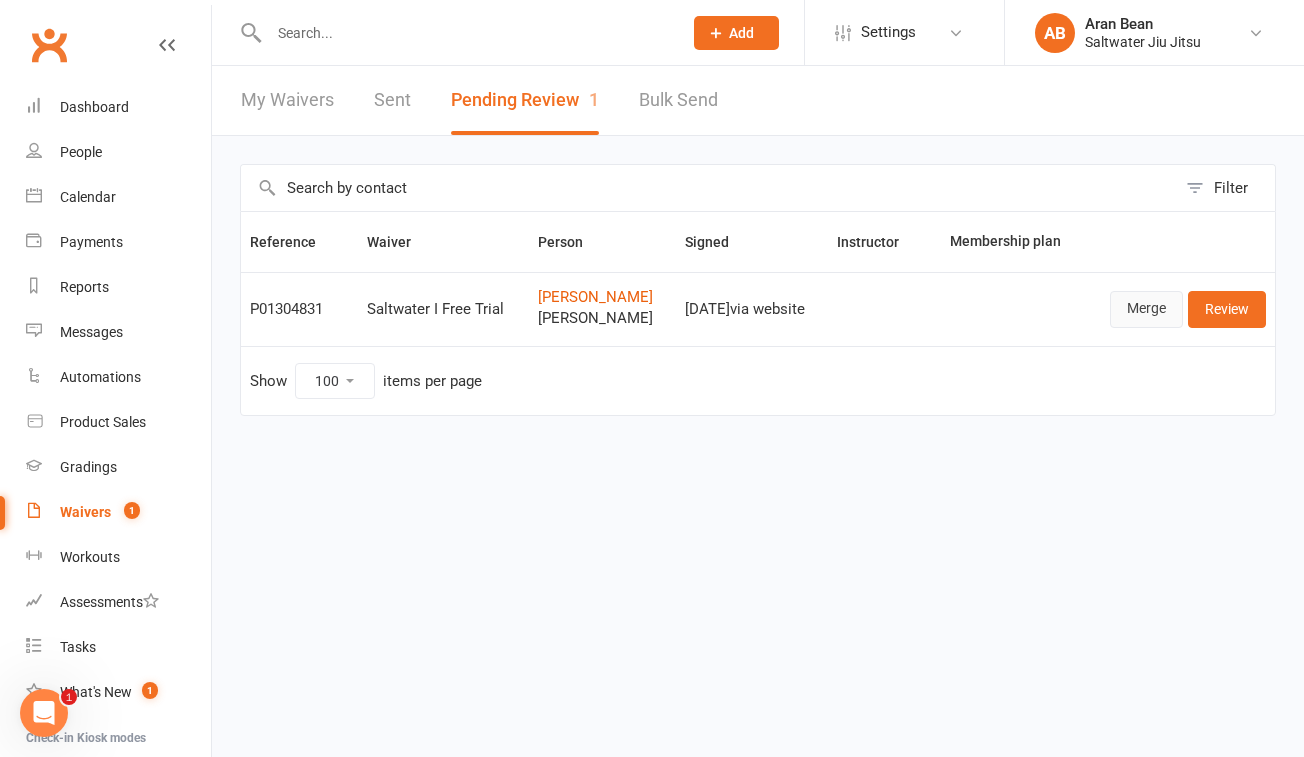 click on "Merge" at bounding box center (1146, 309) 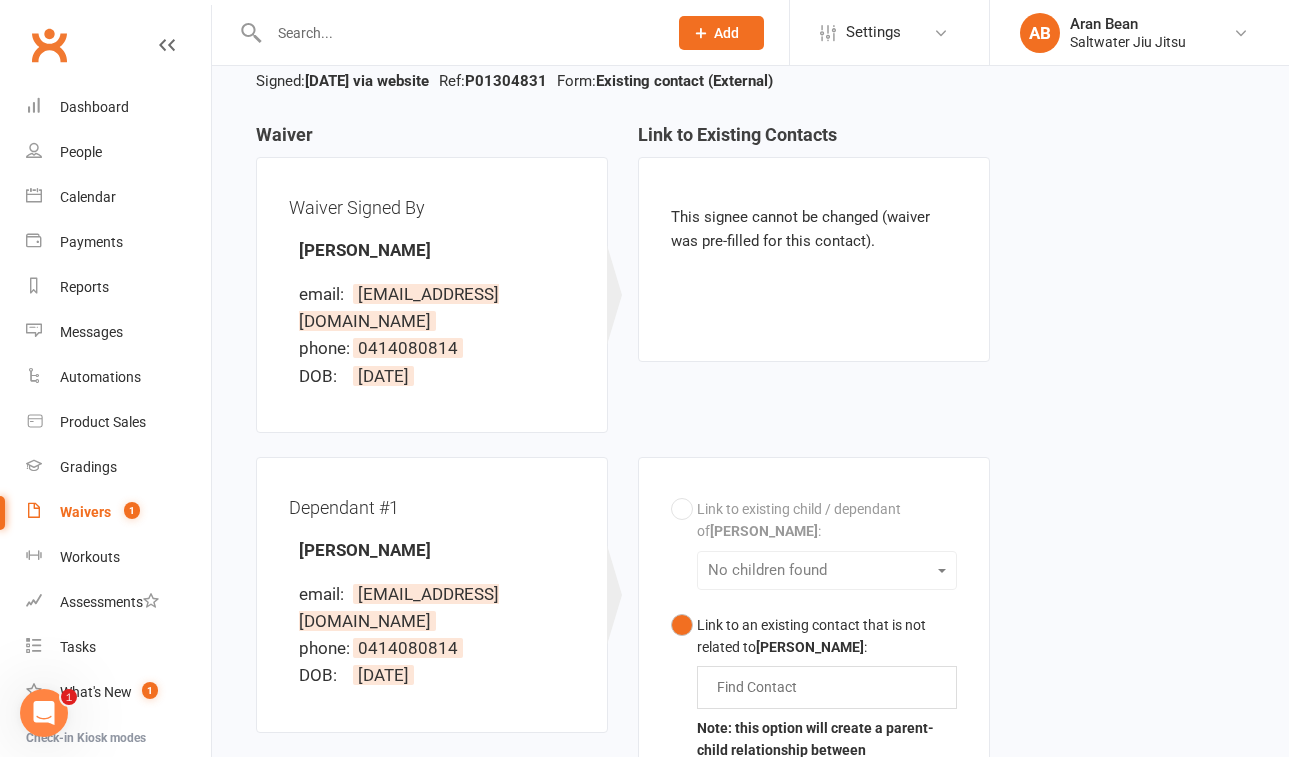 scroll, scrollTop: 498, scrollLeft: 0, axis: vertical 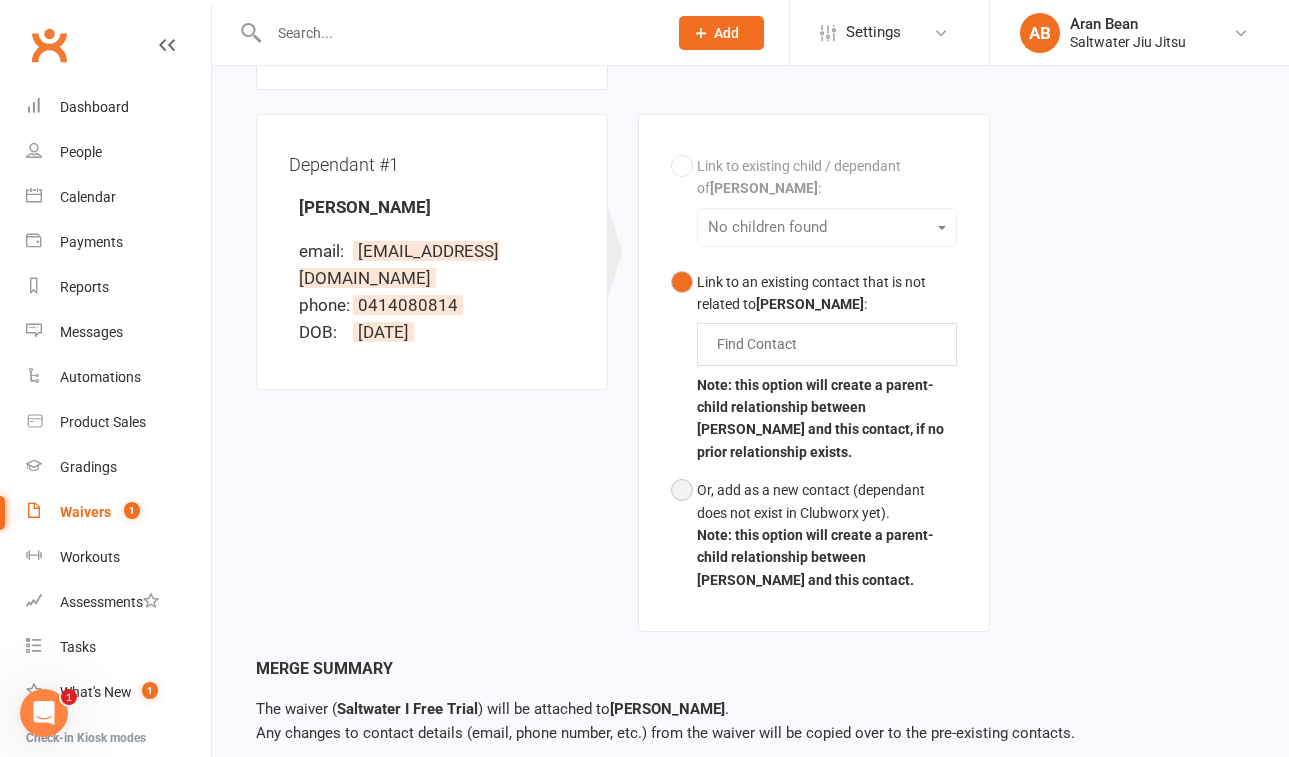 click on "Or, add as a new contact (dependant does not exist in Clubworx yet). Note: this option will create a parent-child relationship between Felipe Dias-Harrison and this contact." at bounding box center [814, 535] 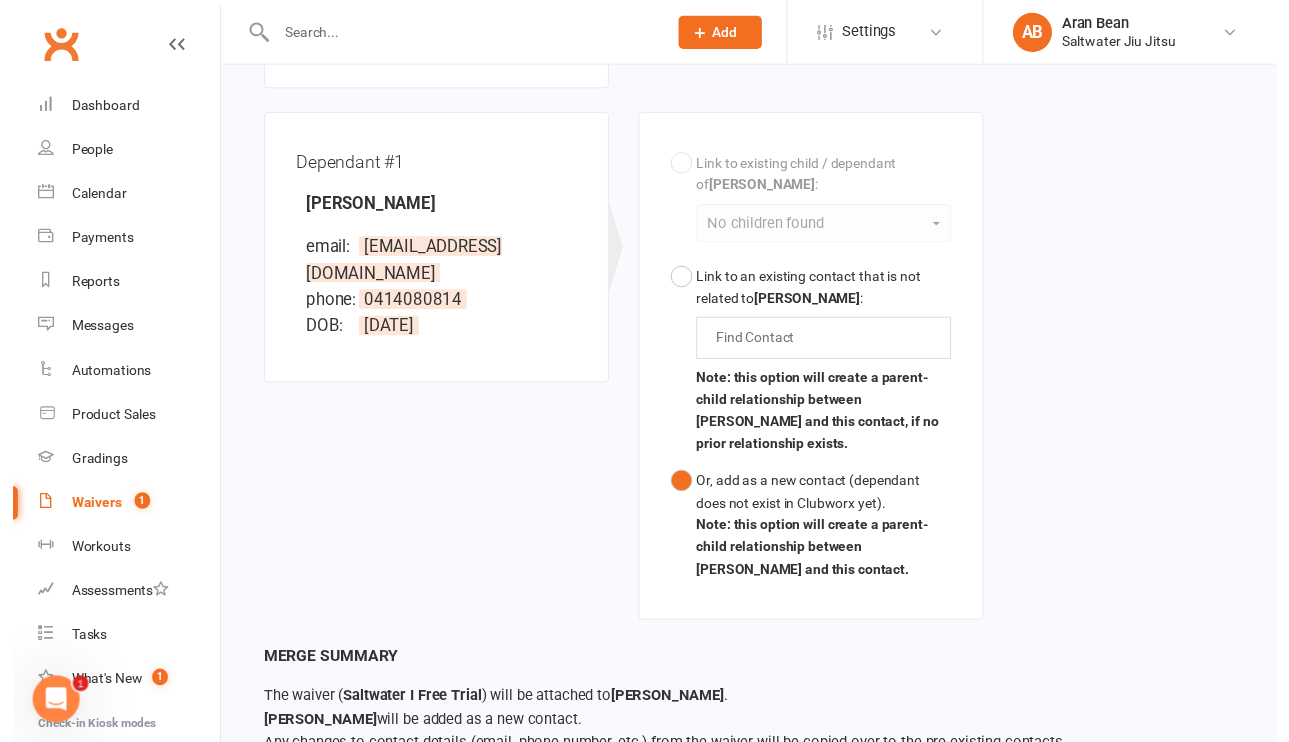 scroll, scrollTop: 611, scrollLeft: 0, axis: vertical 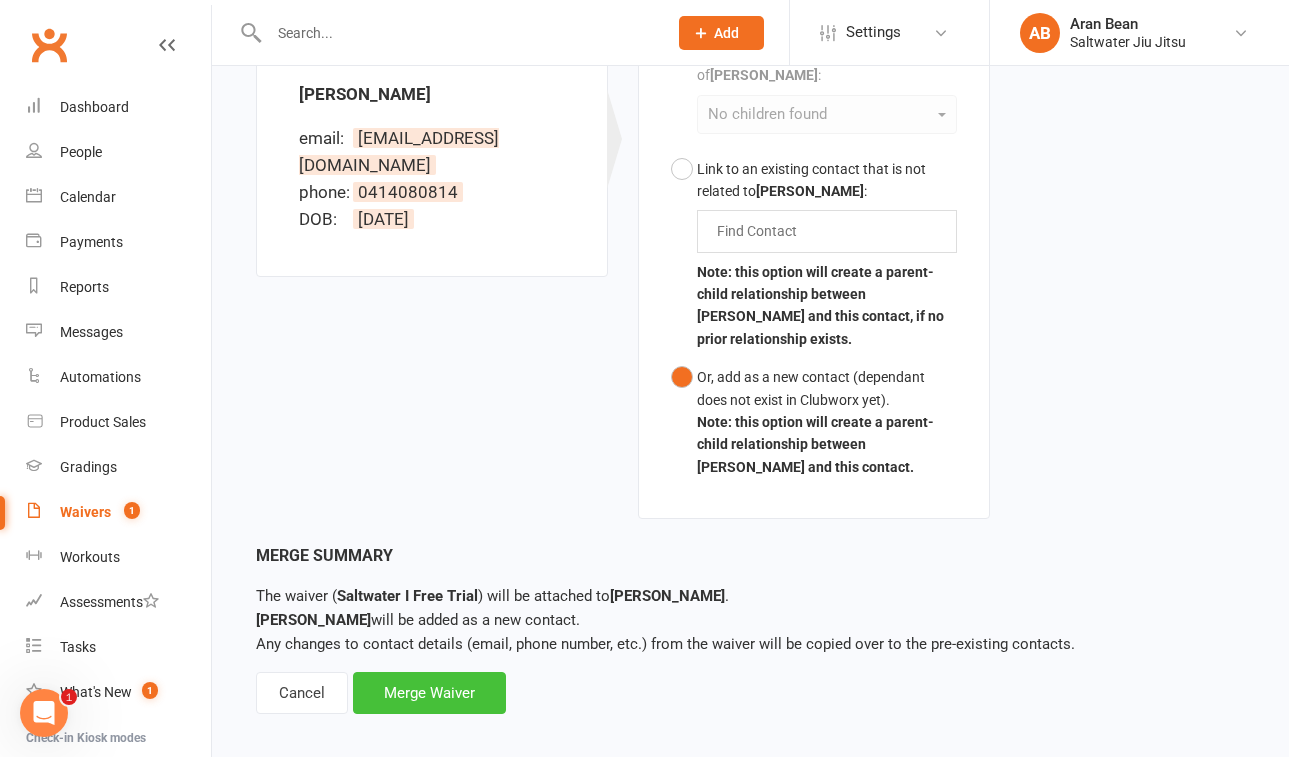 click on "Merge Waiver" at bounding box center (429, 693) 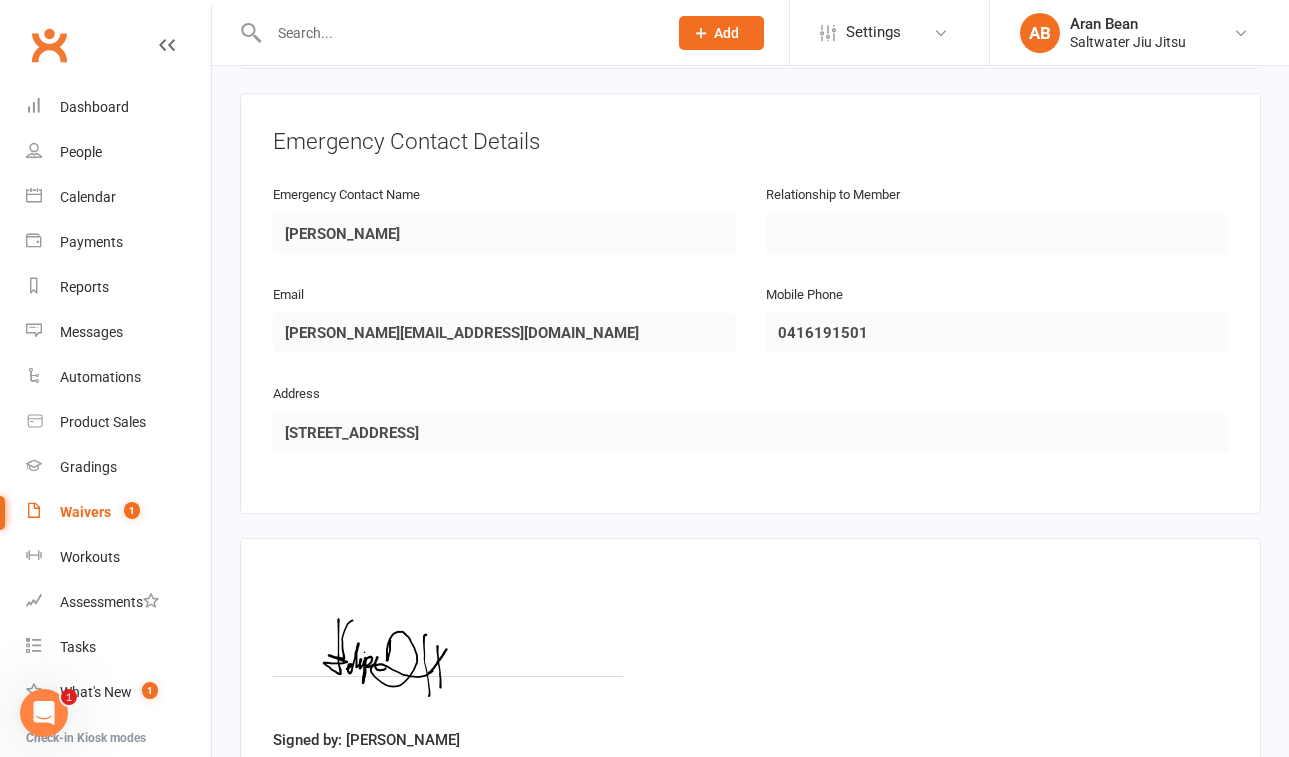 scroll, scrollTop: 1809, scrollLeft: 0, axis: vertical 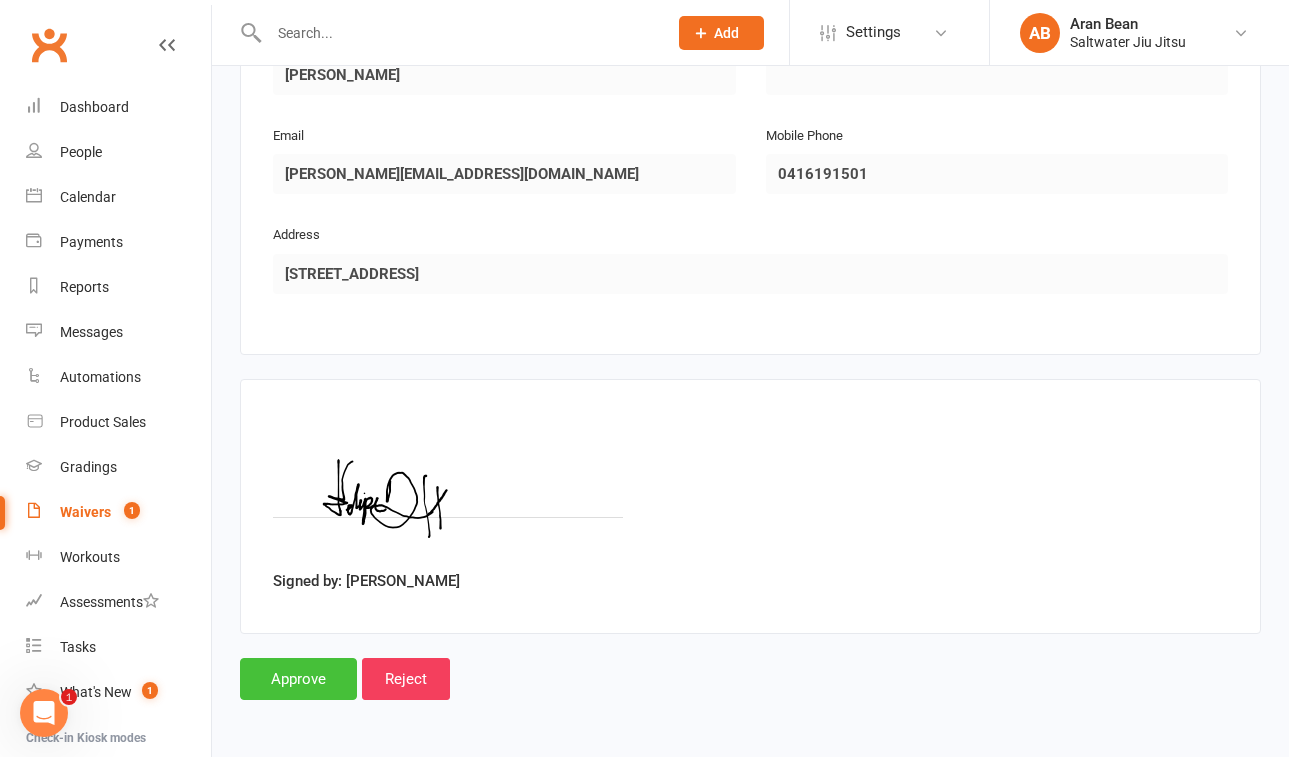 click on "Approve" at bounding box center [298, 679] 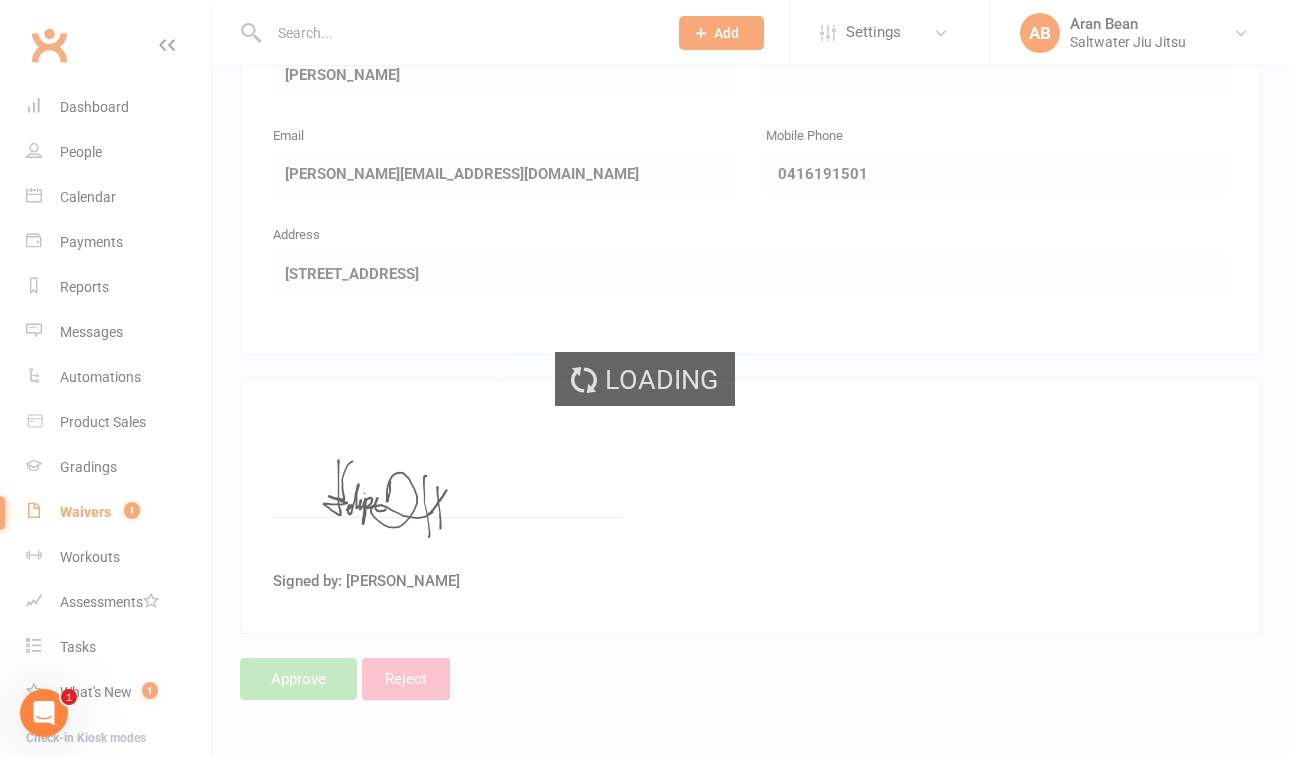 scroll, scrollTop: 0, scrollLeft: 0, axis: both 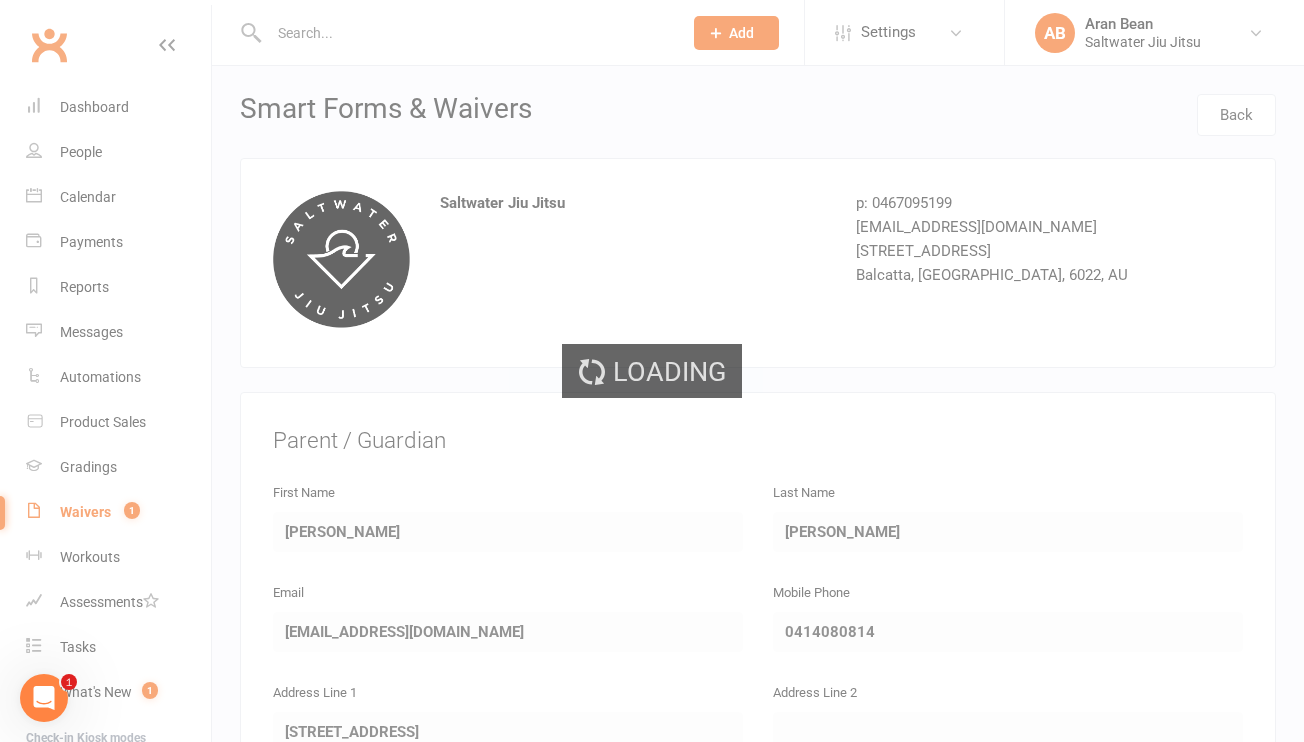 select on "100" 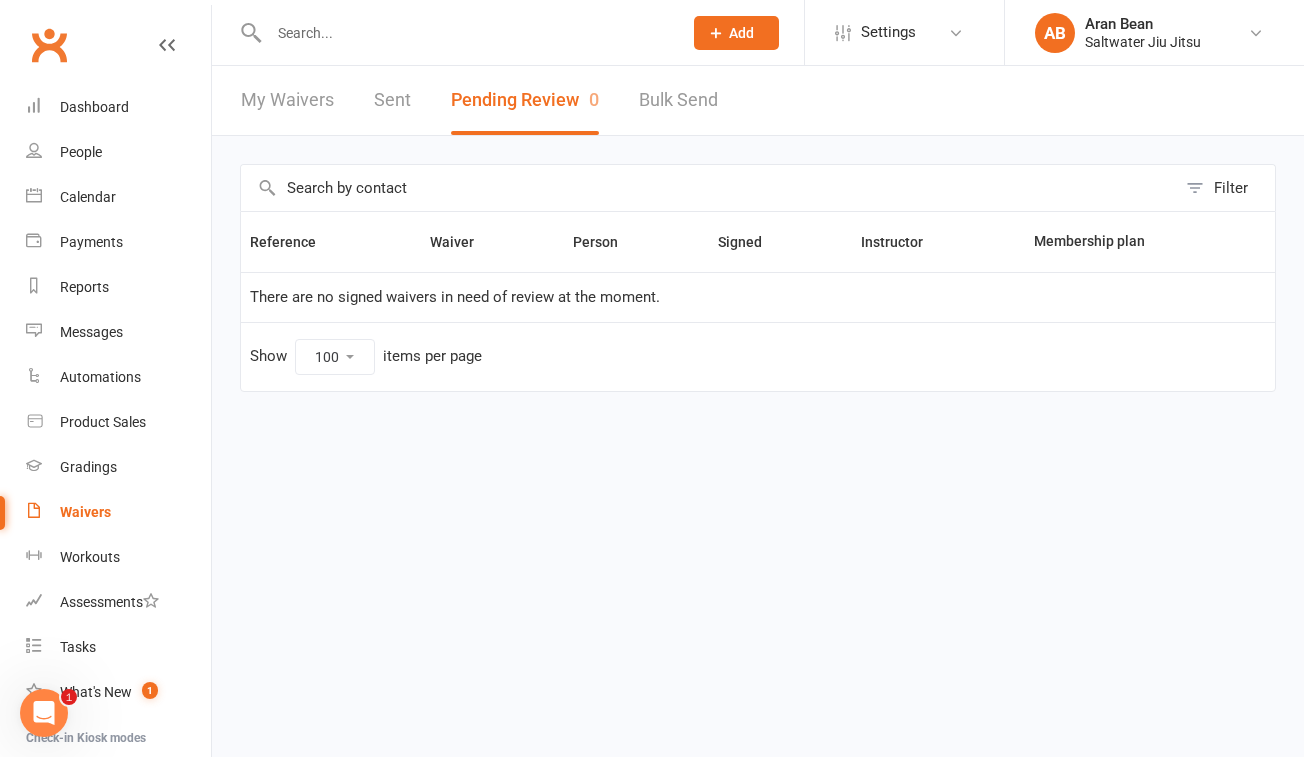 click at bounding box center (465, 33) 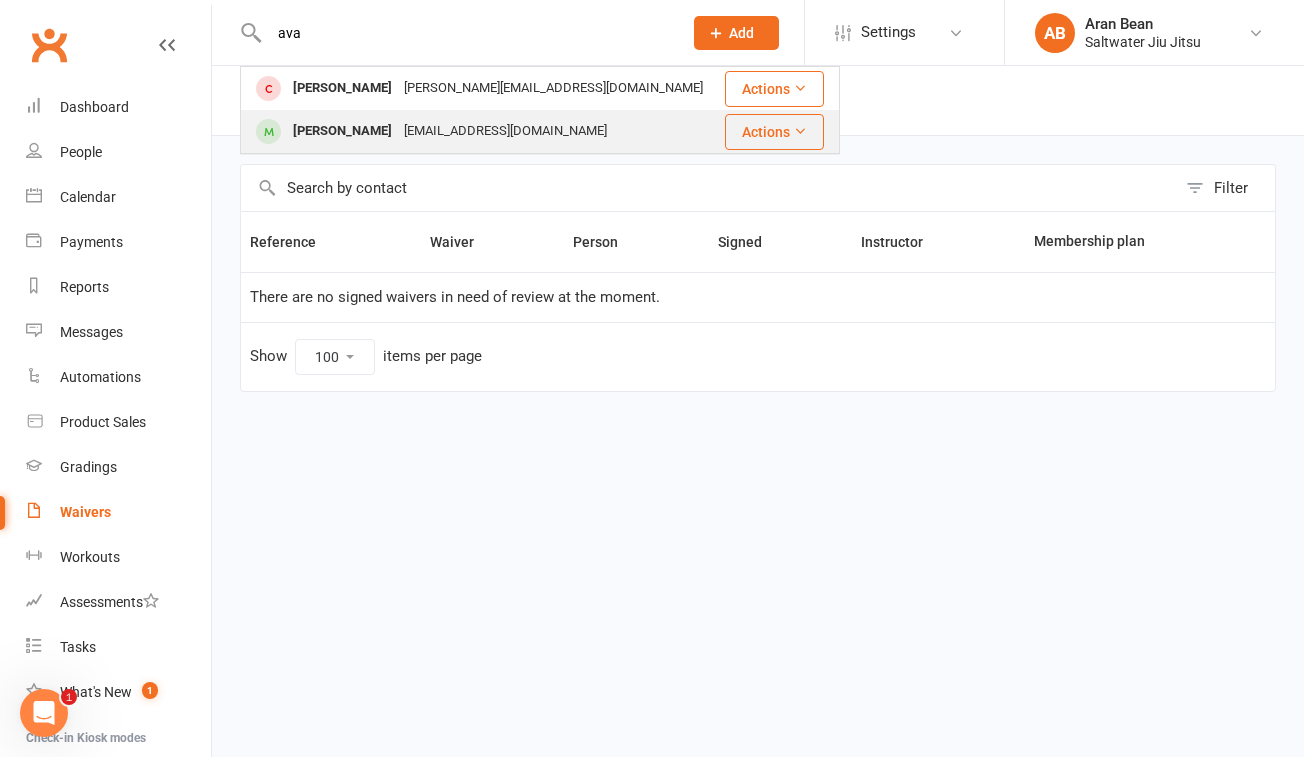 type on "ava" 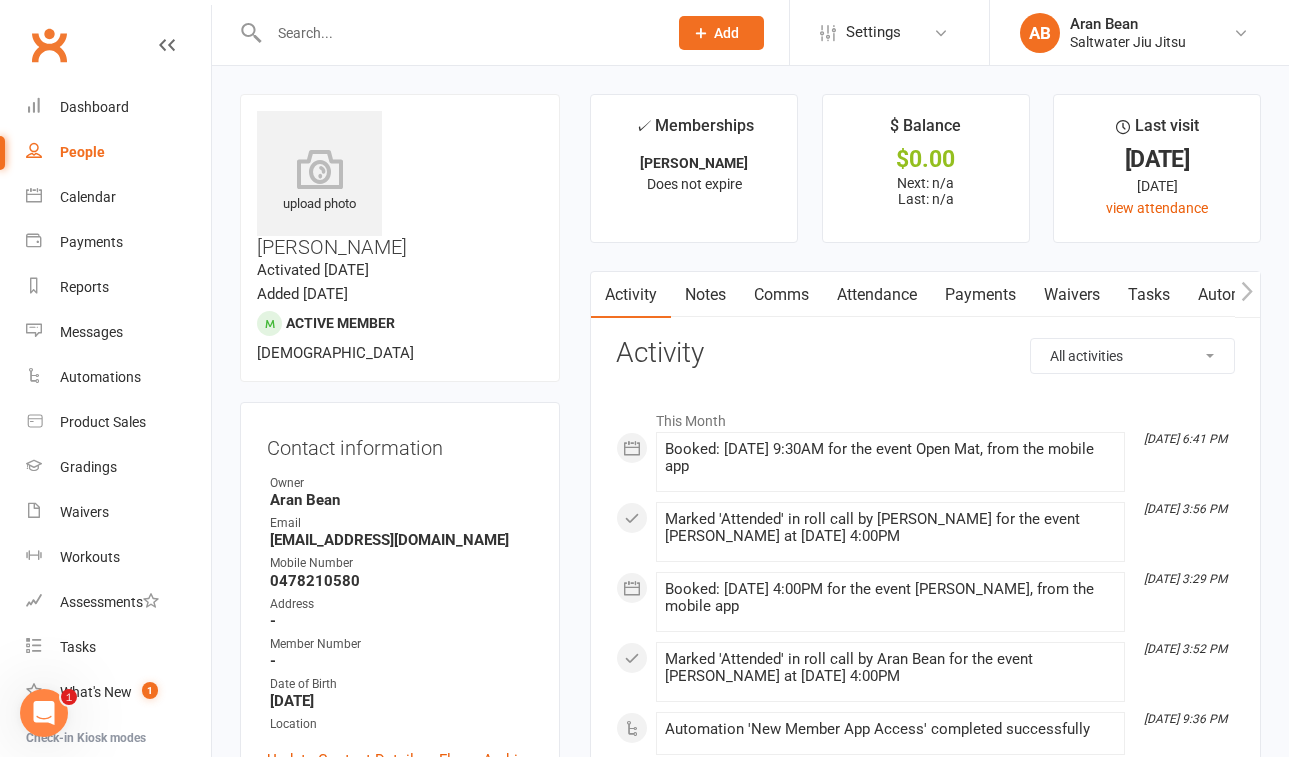 click 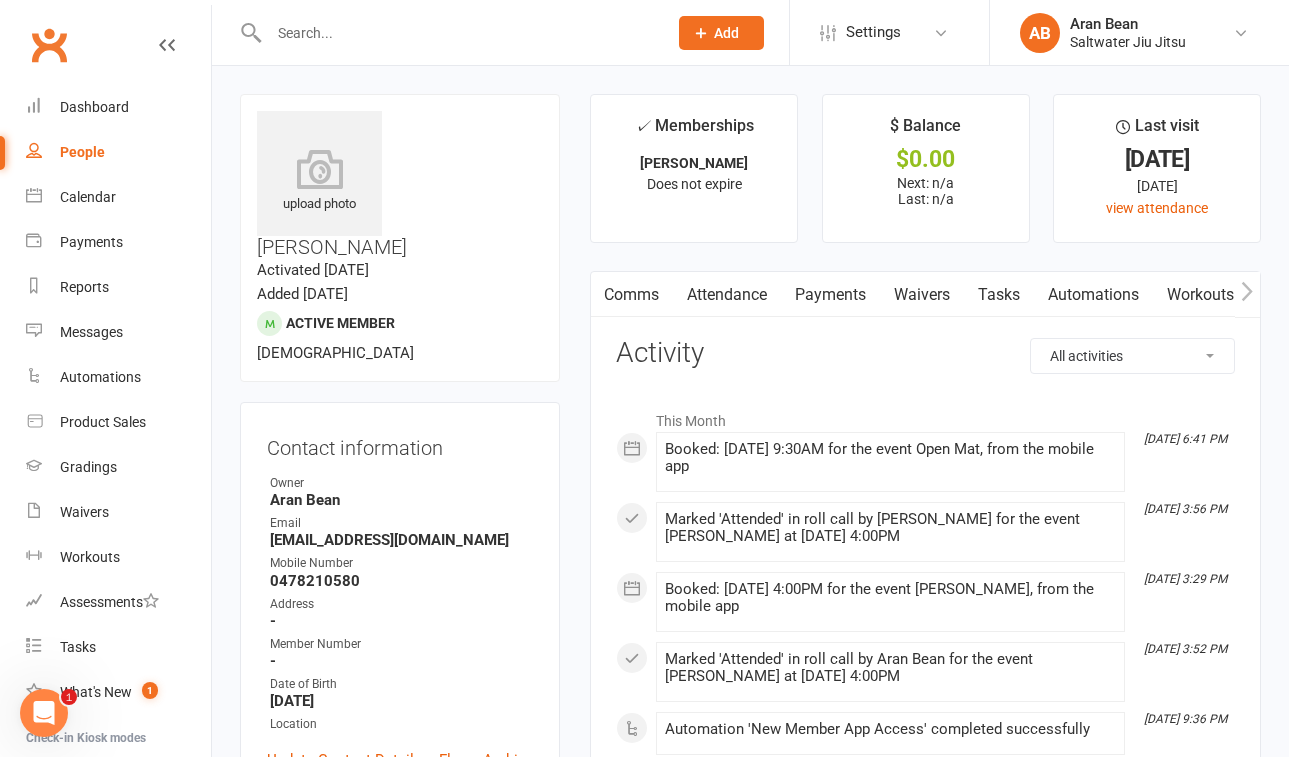 scroll, scrollTop: 0, scrollLeft: 150, axis: horizontal 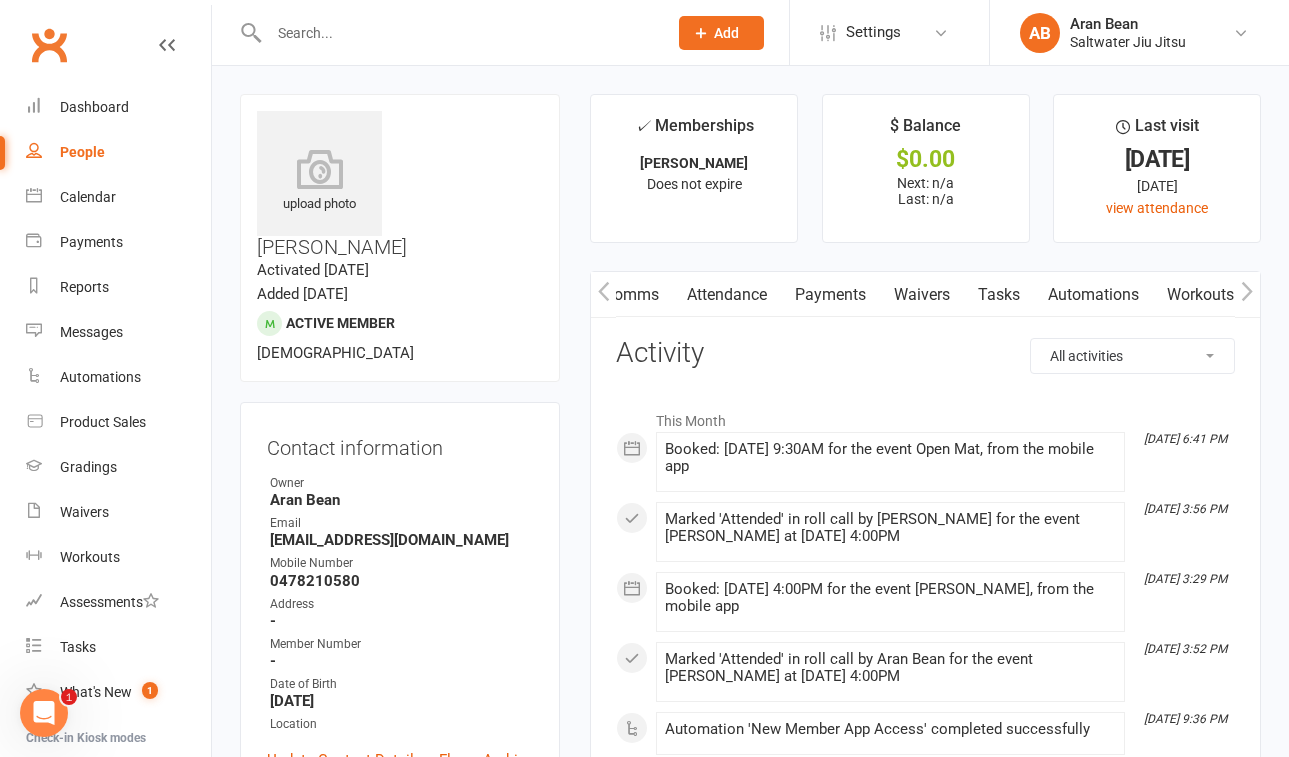 click on "Workouts" at bounding box center [1200, 295] 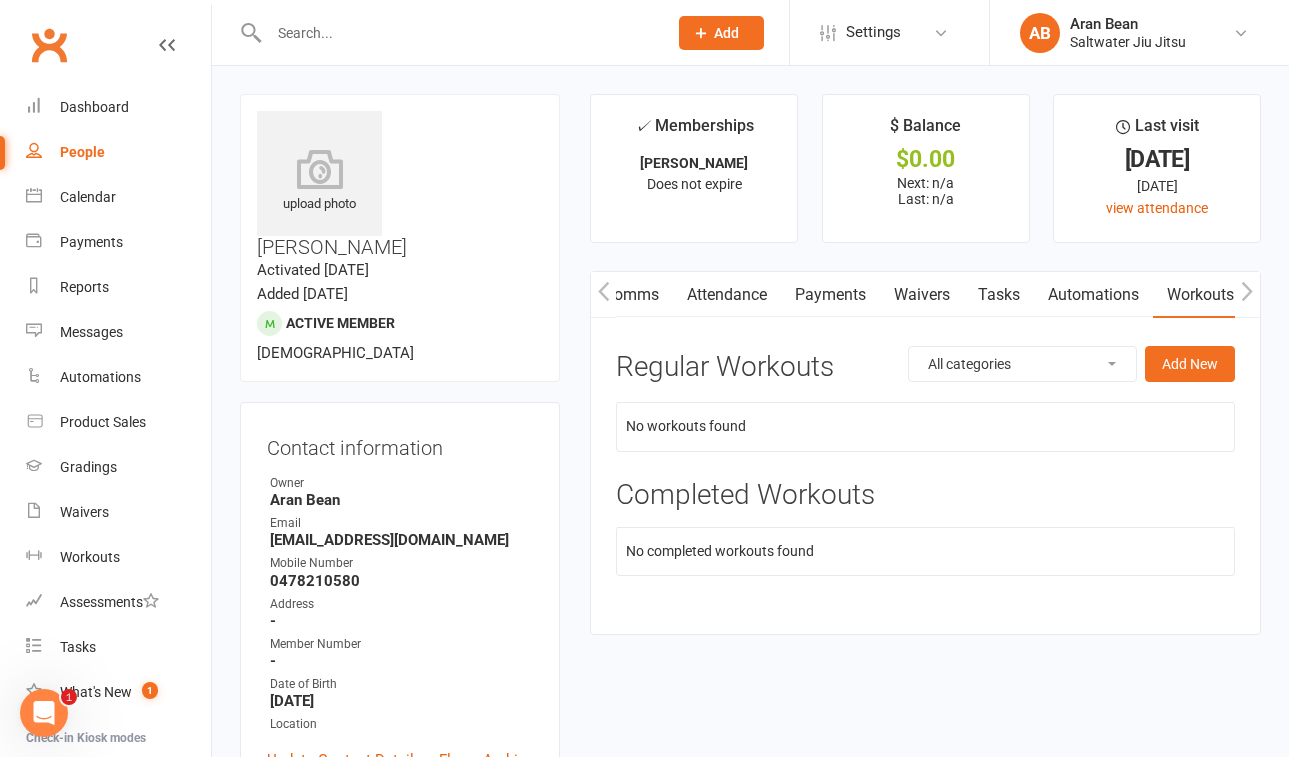 click on "No workouts found" at bounding box center [925, 426] 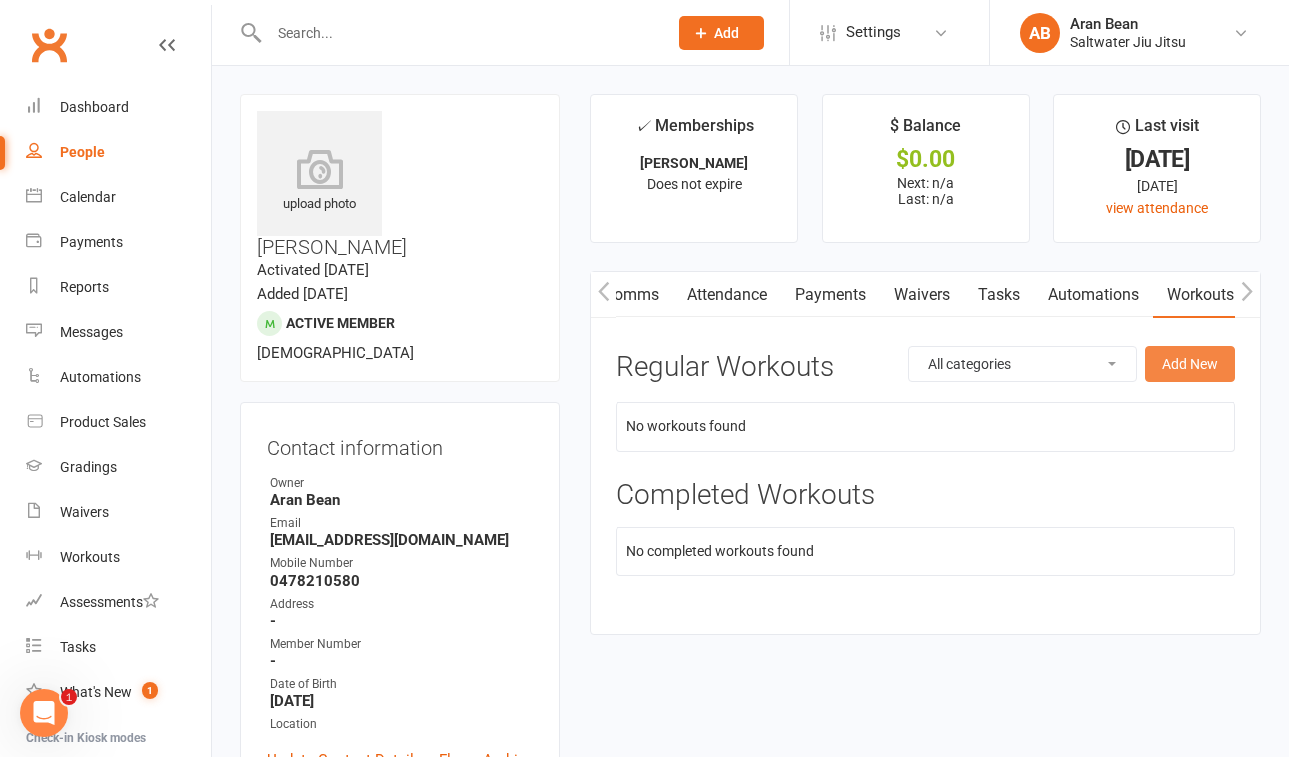 click on "Add New" at bounding box center (1190, 364) 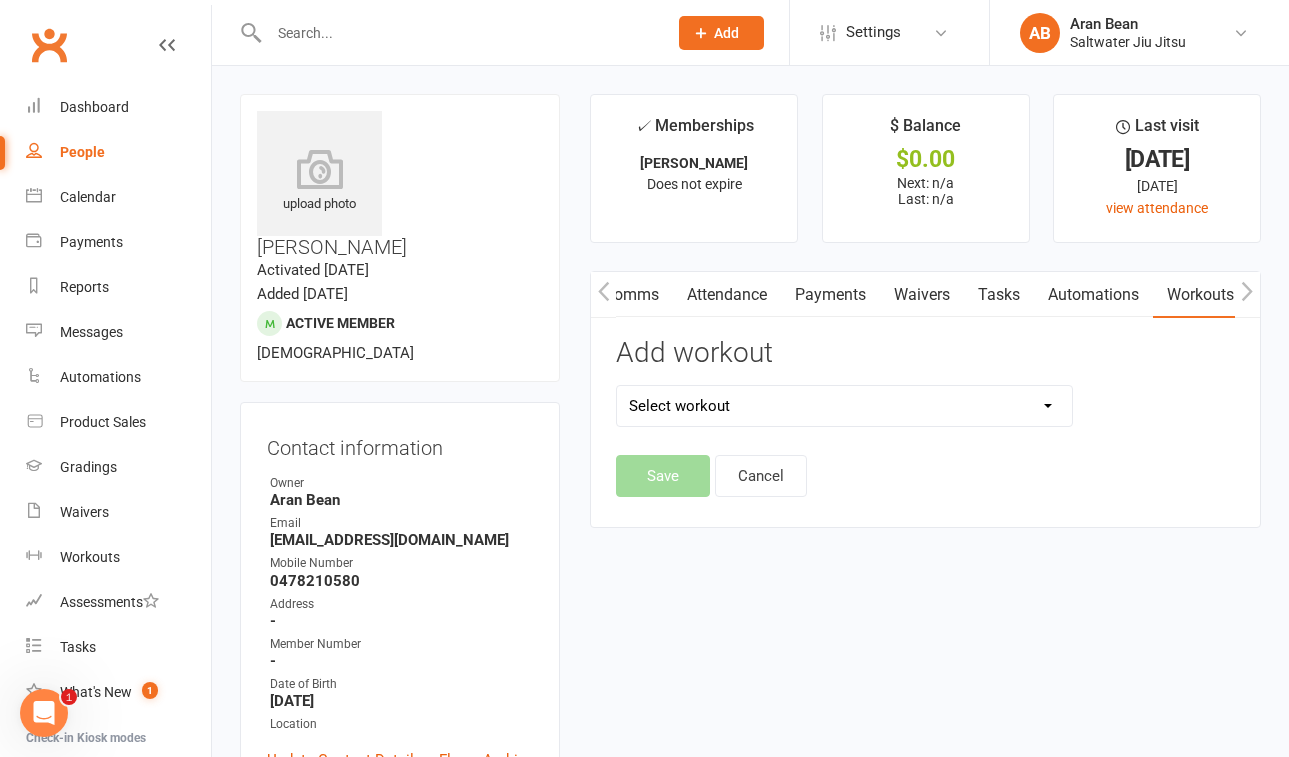 select on "6376" 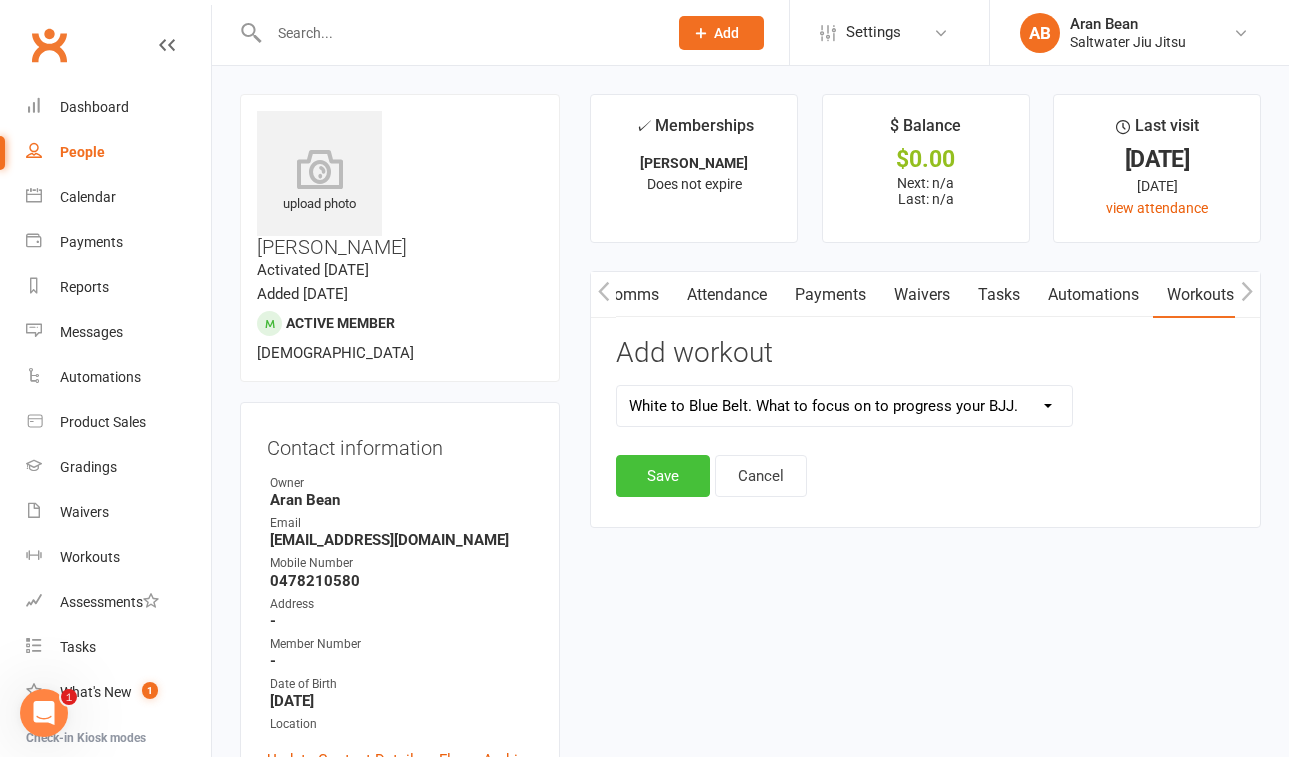 click on "Save" at bounding box center [663, 476] 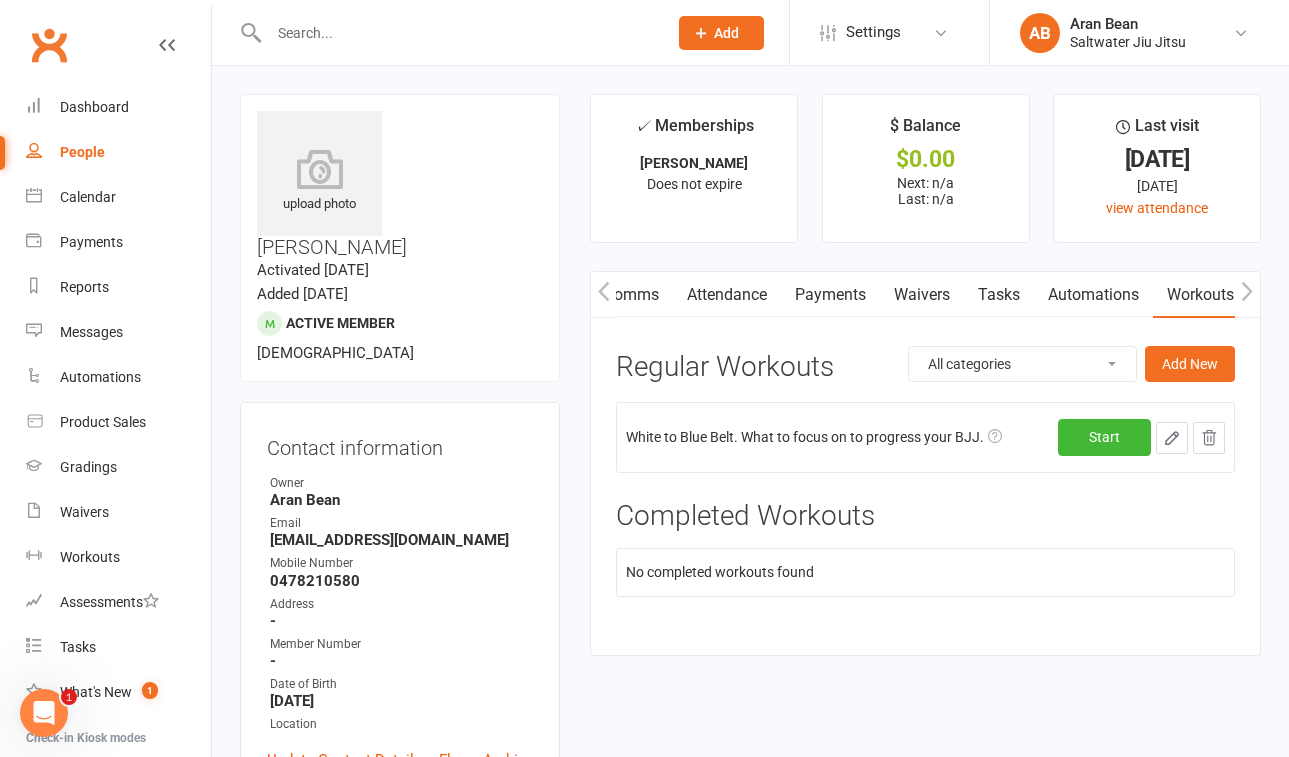 click on "People" at bounding box center (82, 152) 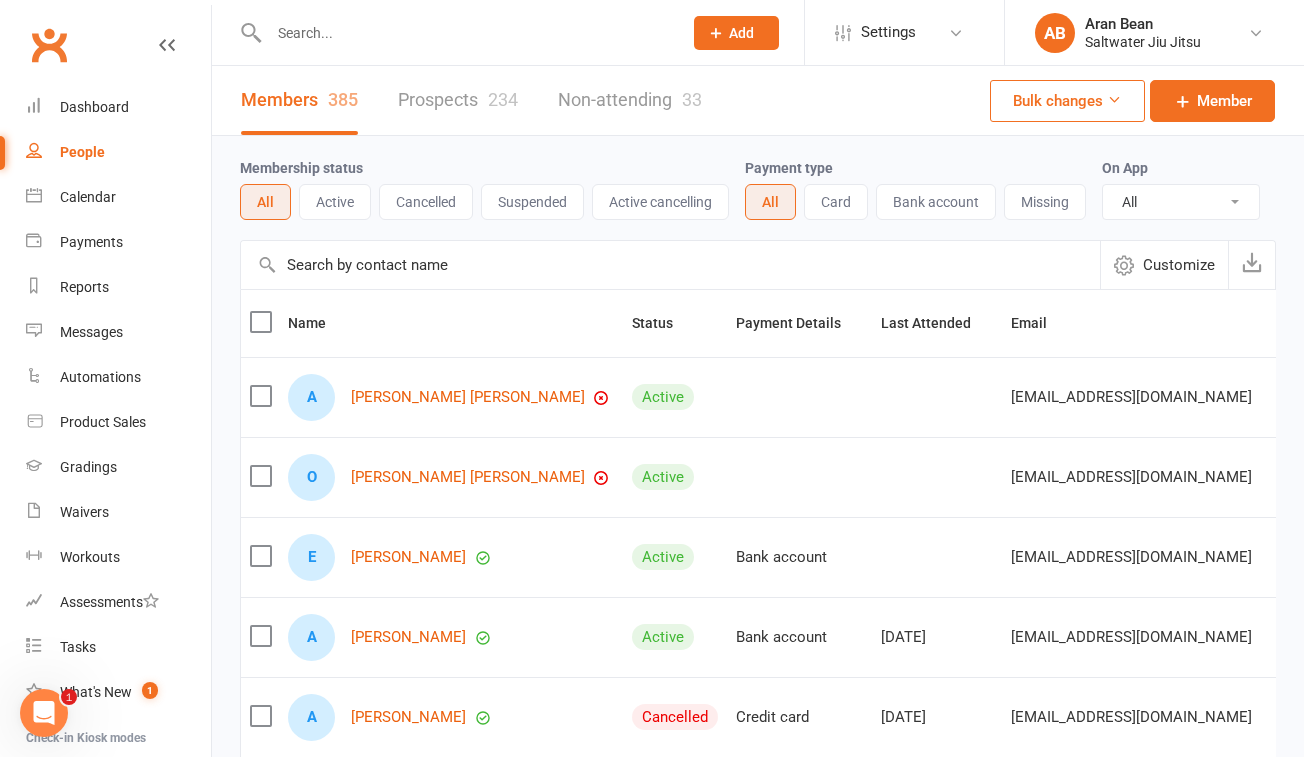 click on "Prospects 234" at bounding box center (458, 100) 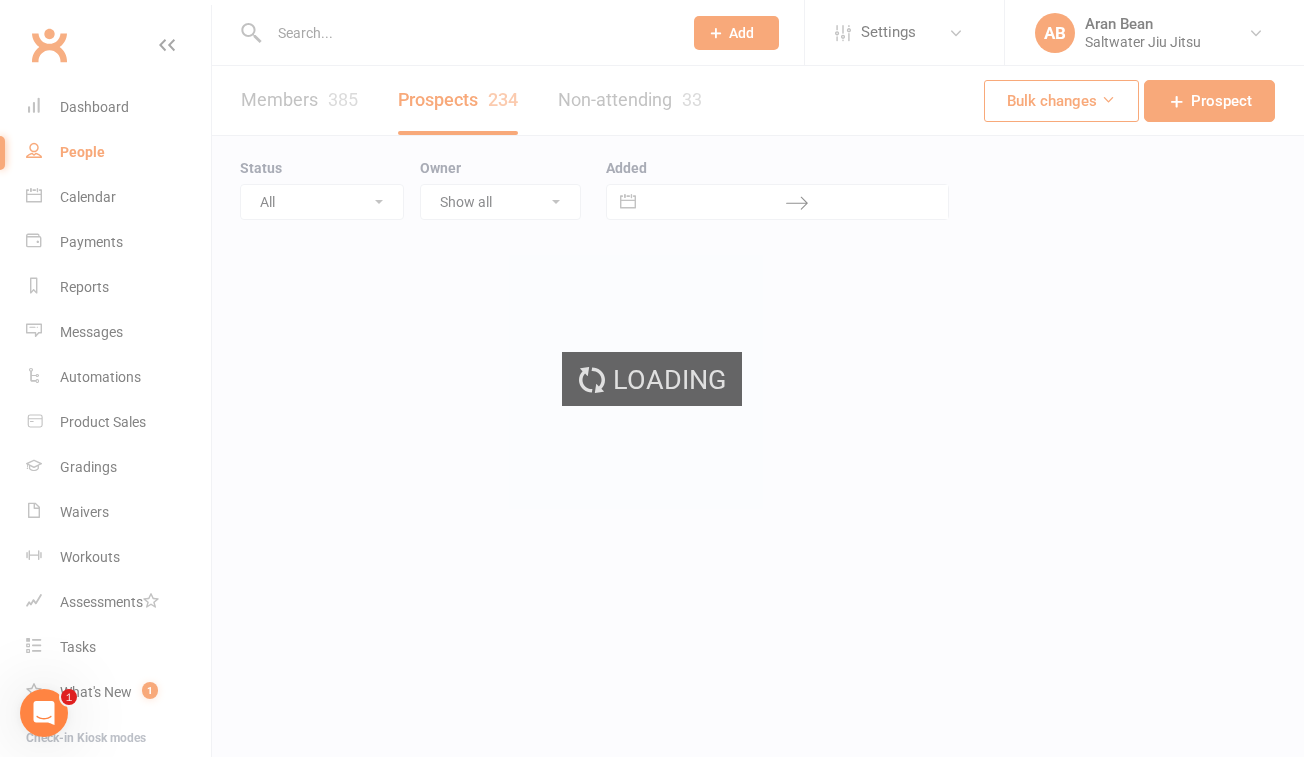 click on "Loading" at bounding box center [652, 378] 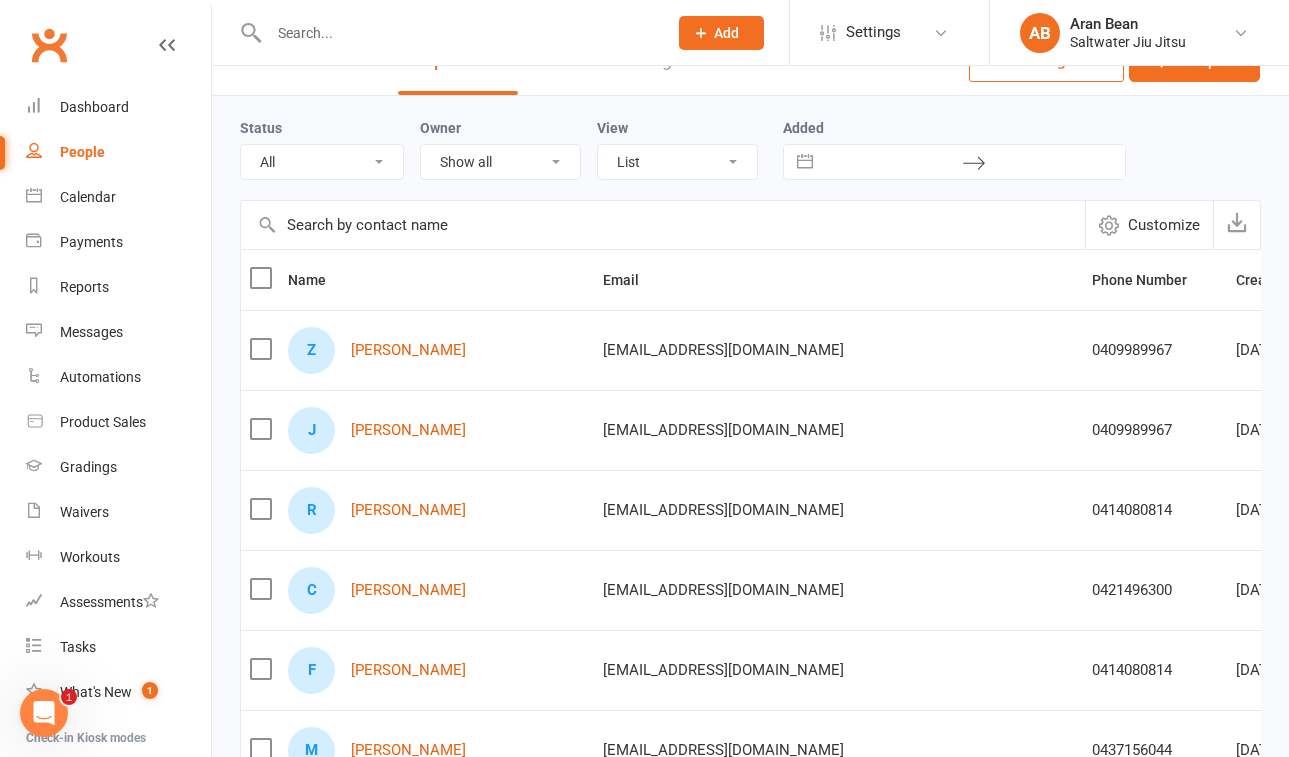 scroll, scrollTop: 4, scrollLeft: 0, axis: vertical 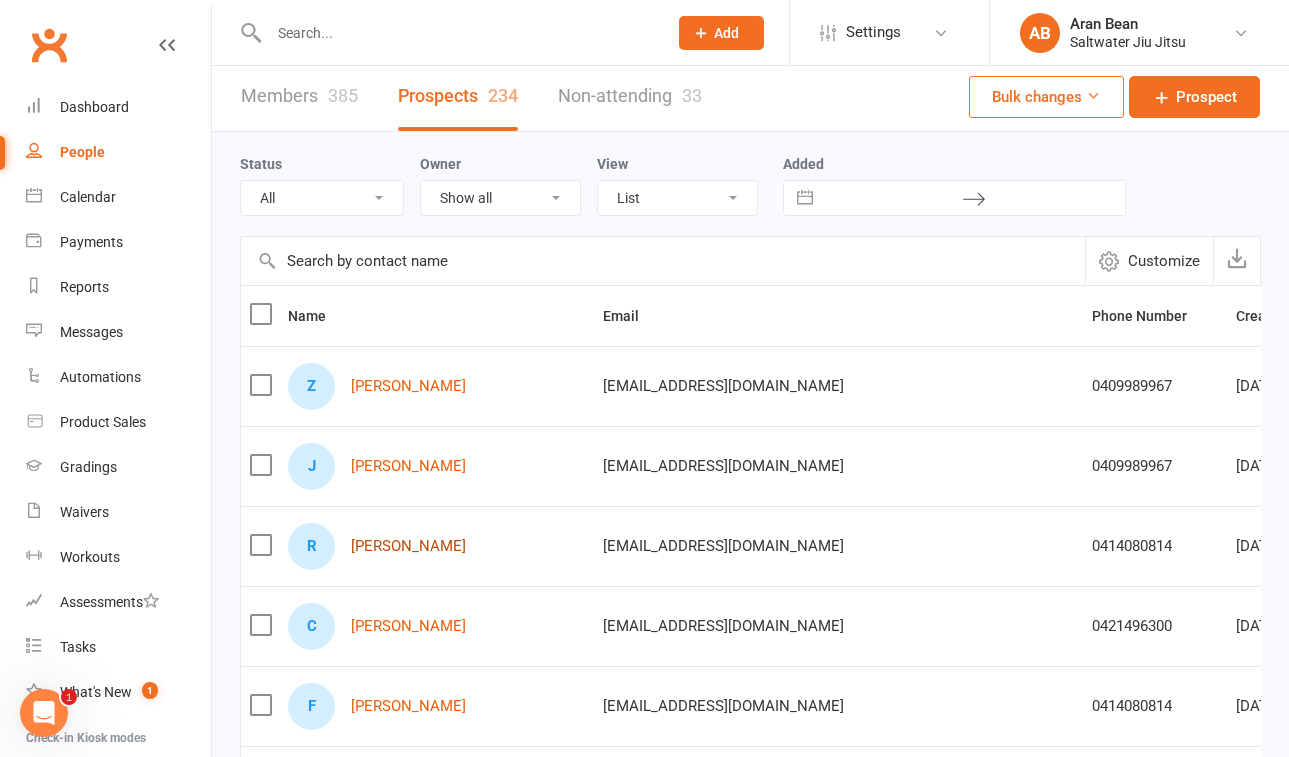 click on "[PERSON_NAME]" at bounding box center (408, 546) 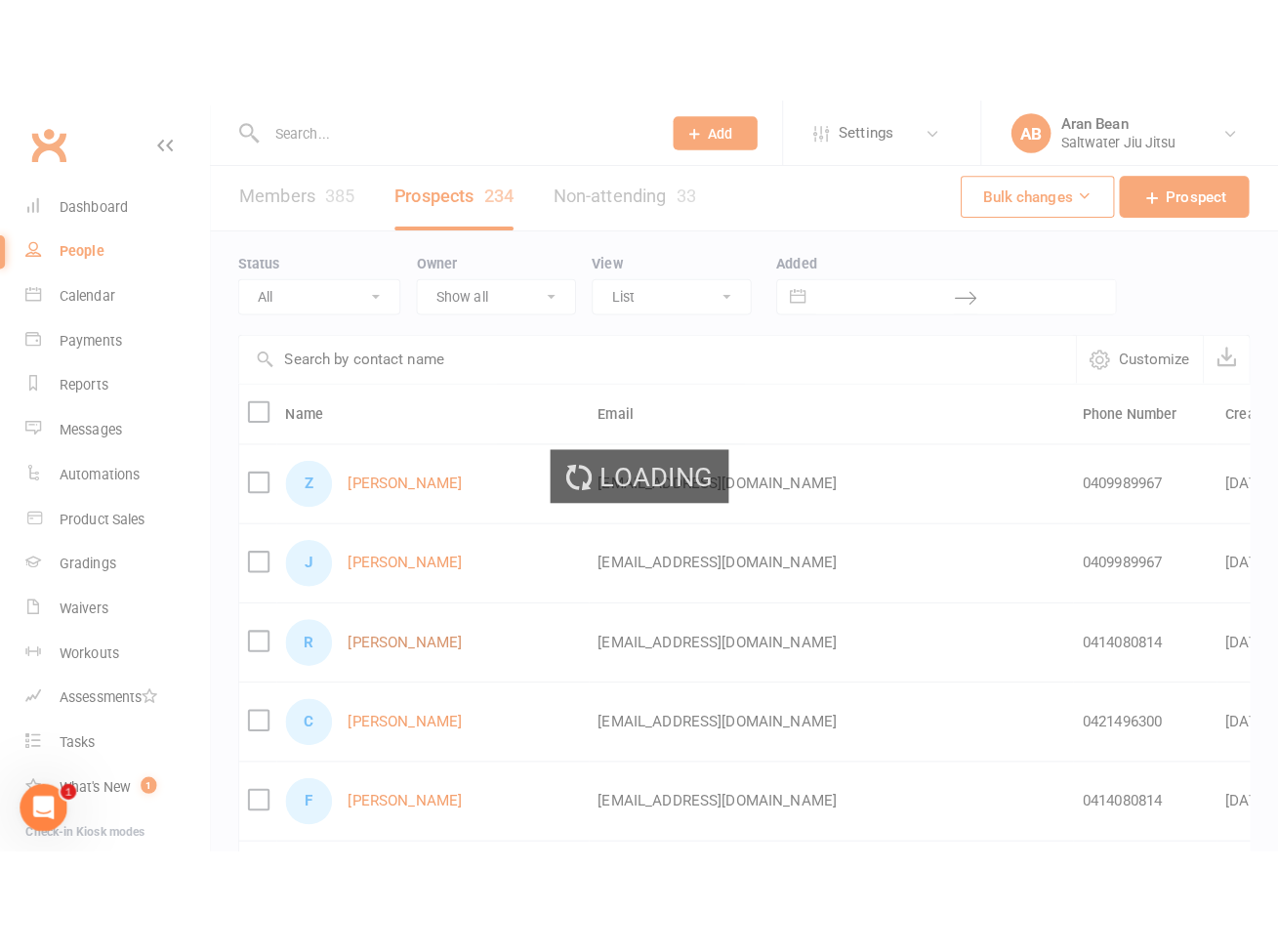scroll, scrollTop: 0, scrollLeft: 0, axis: both 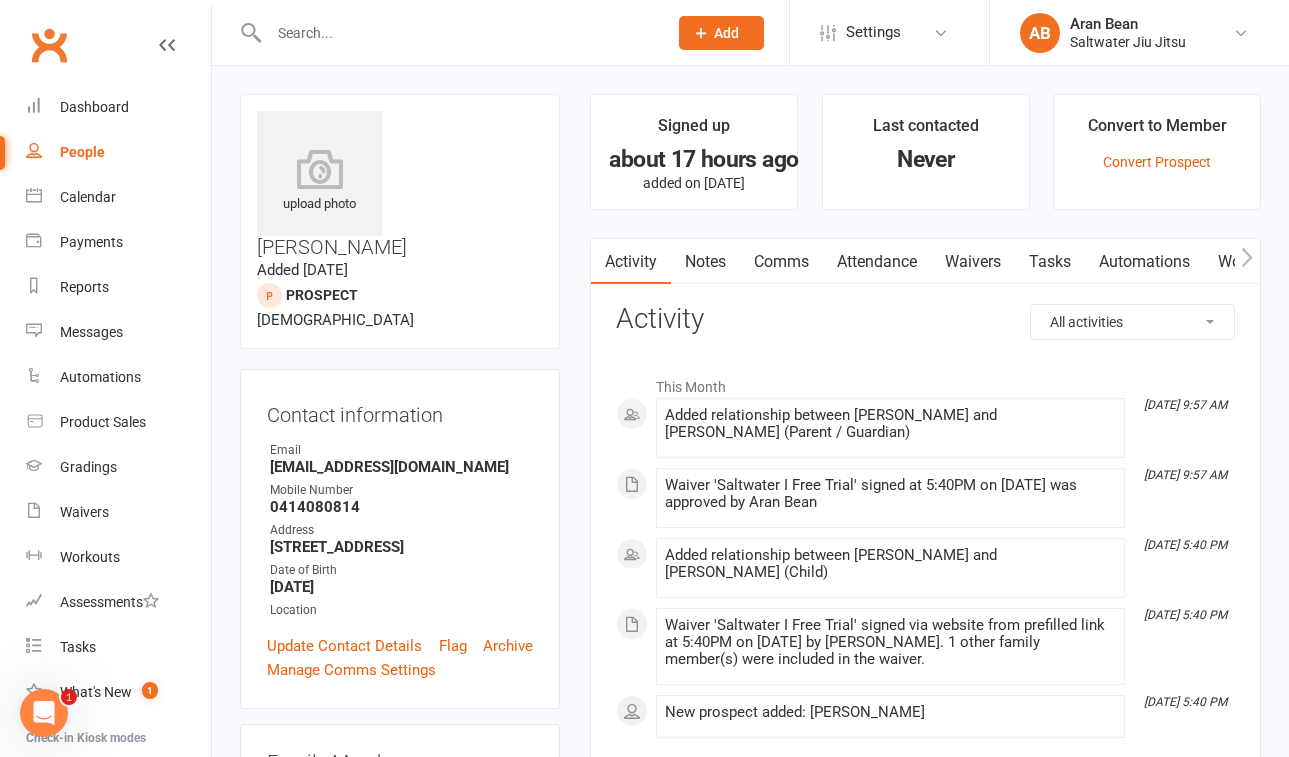 click on "Attendance" at bounding box center [877, 262] 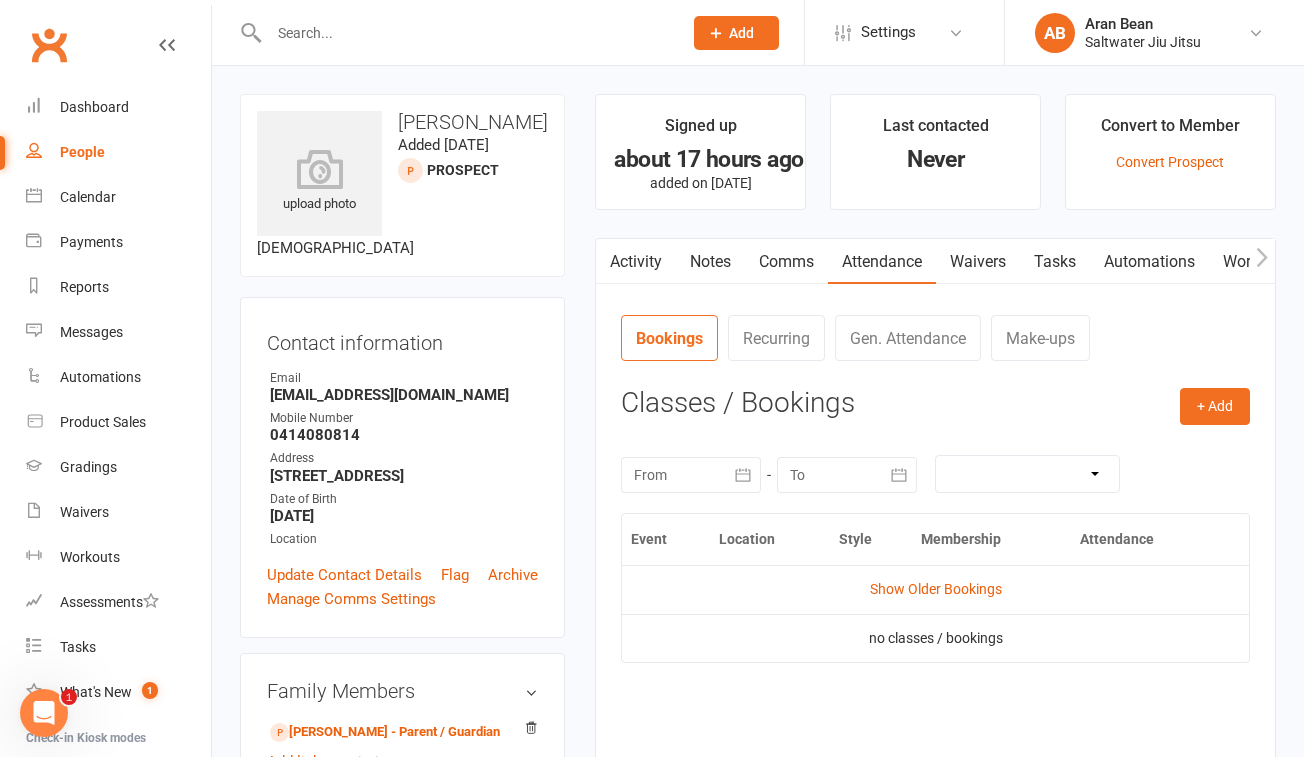 select on "100" 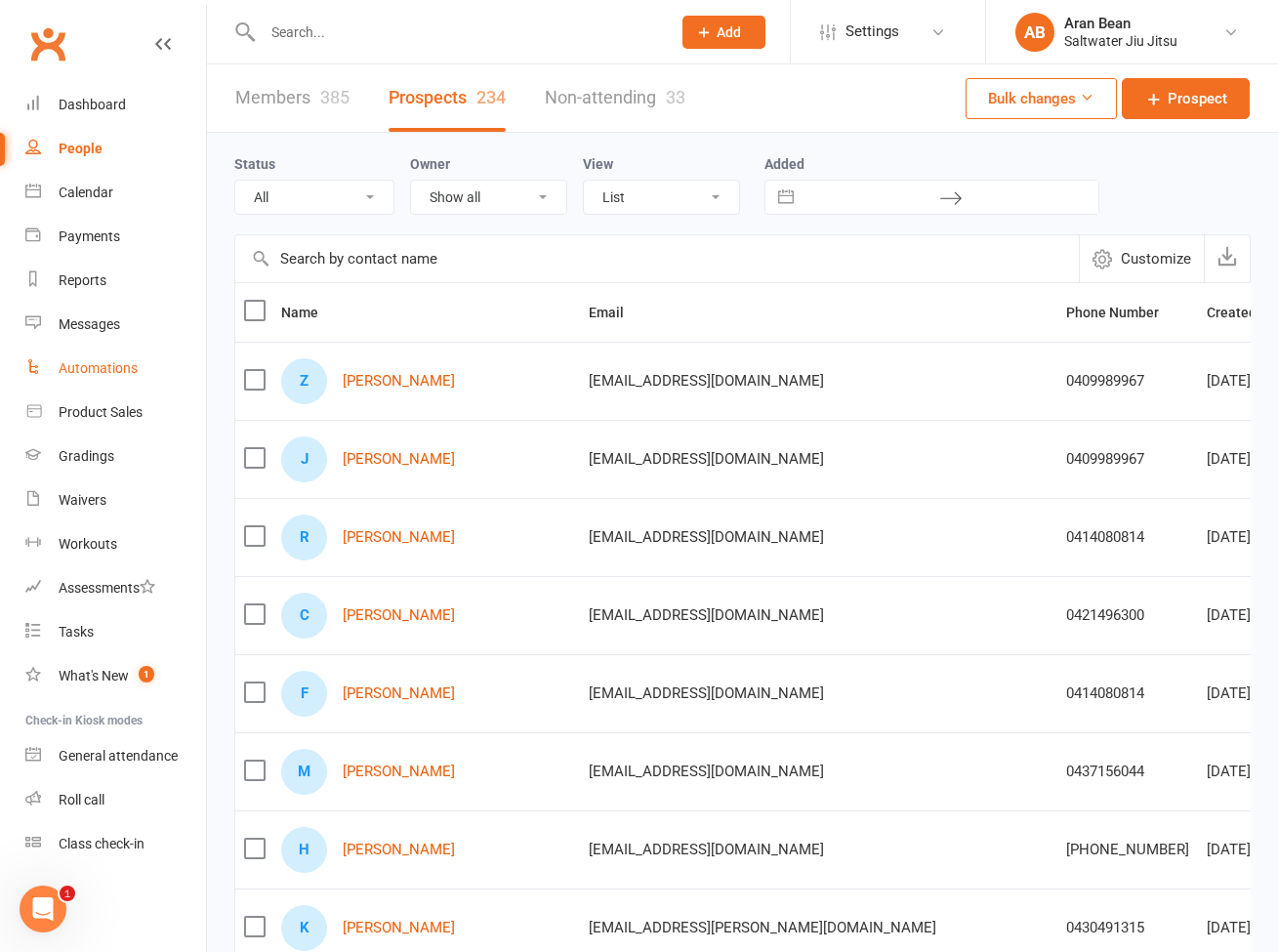 click on "Automations" at bounding box center [115, 368] 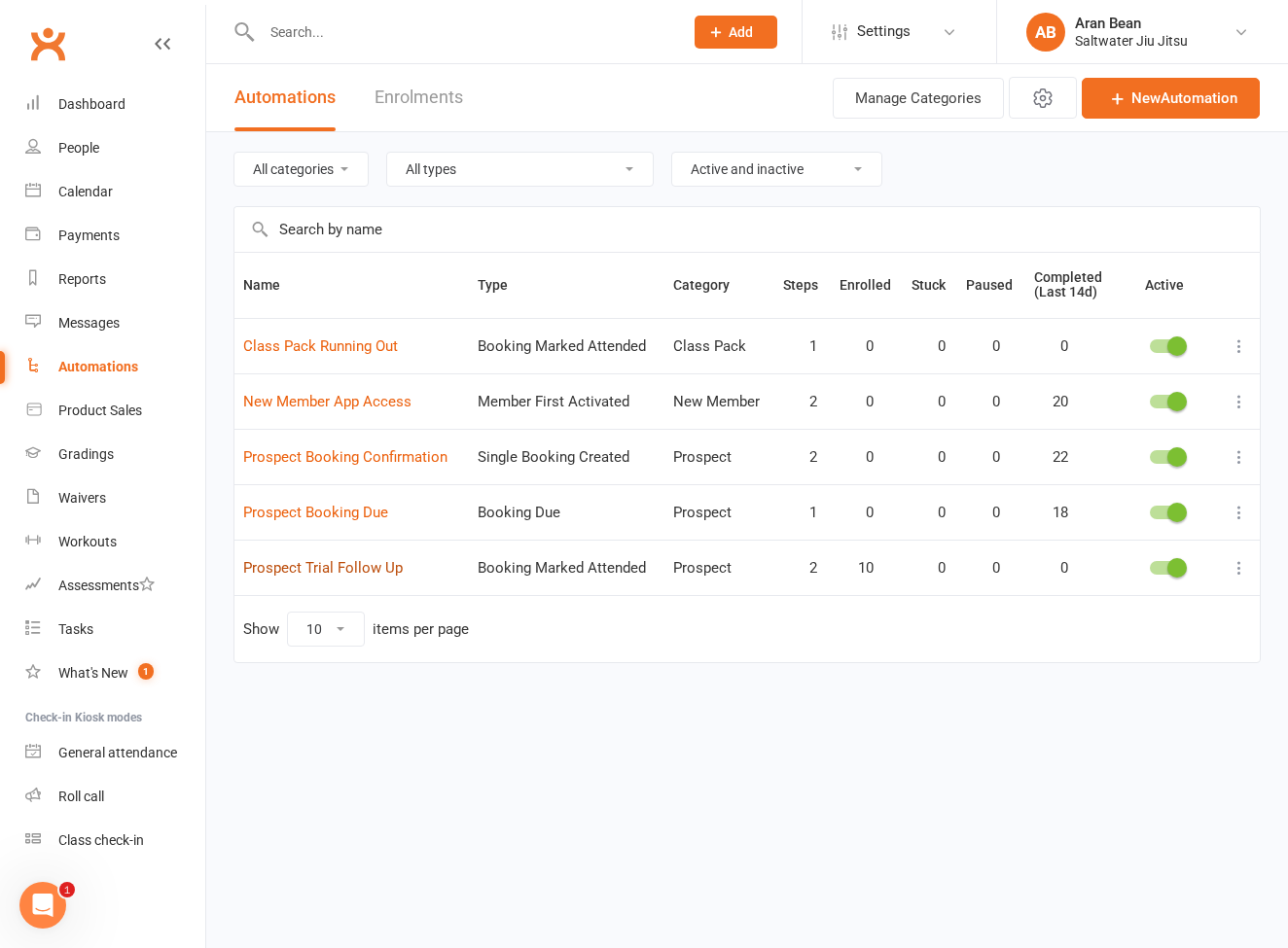 click on "Prospect Trial Follow Up" at bounding box center [323, 568] 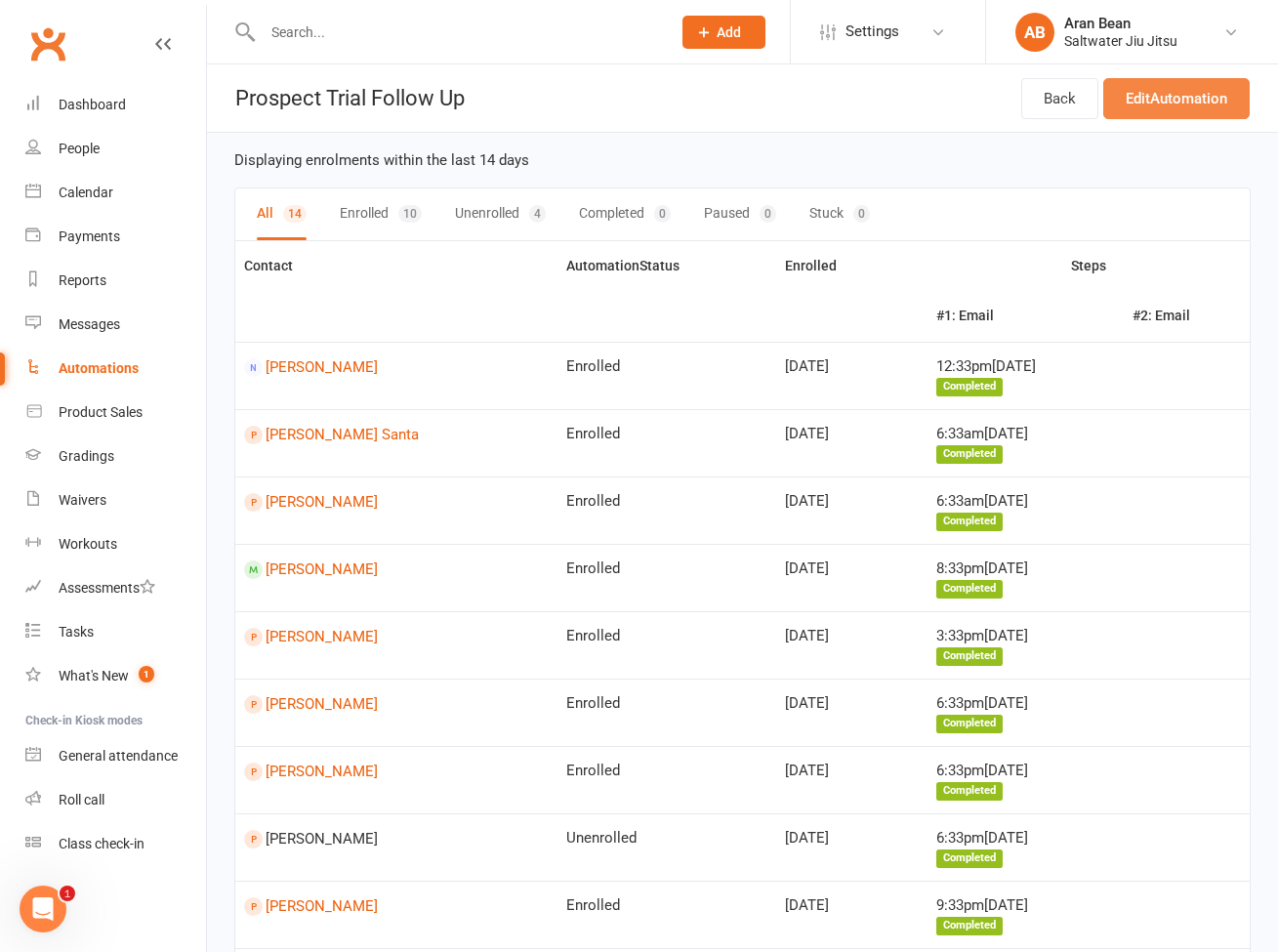 click on "Edit  Automation" at bounding box center [1176, 99] 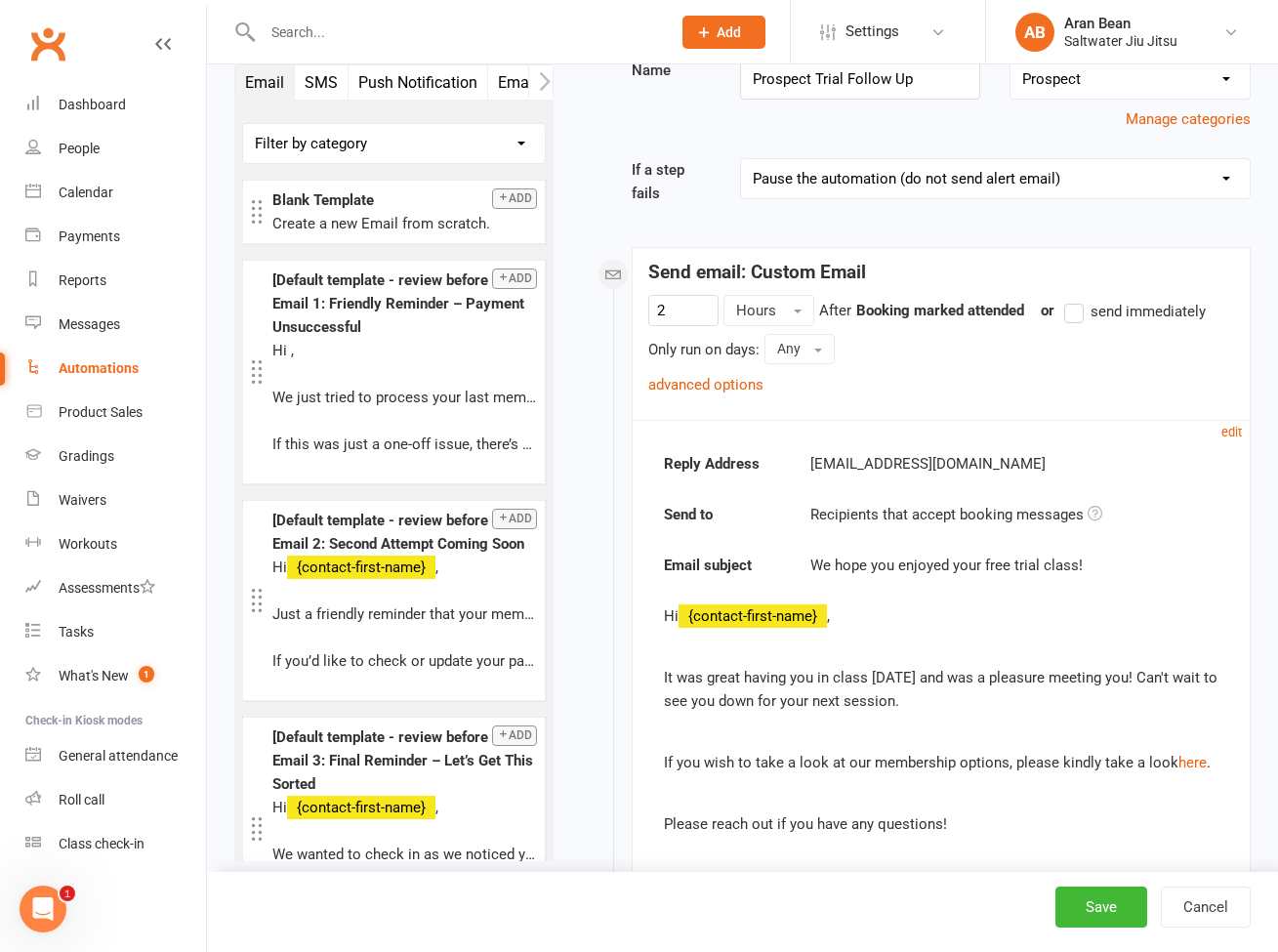 scroll, scrollTop: 282, scrollLeft: 0, axis: vertical 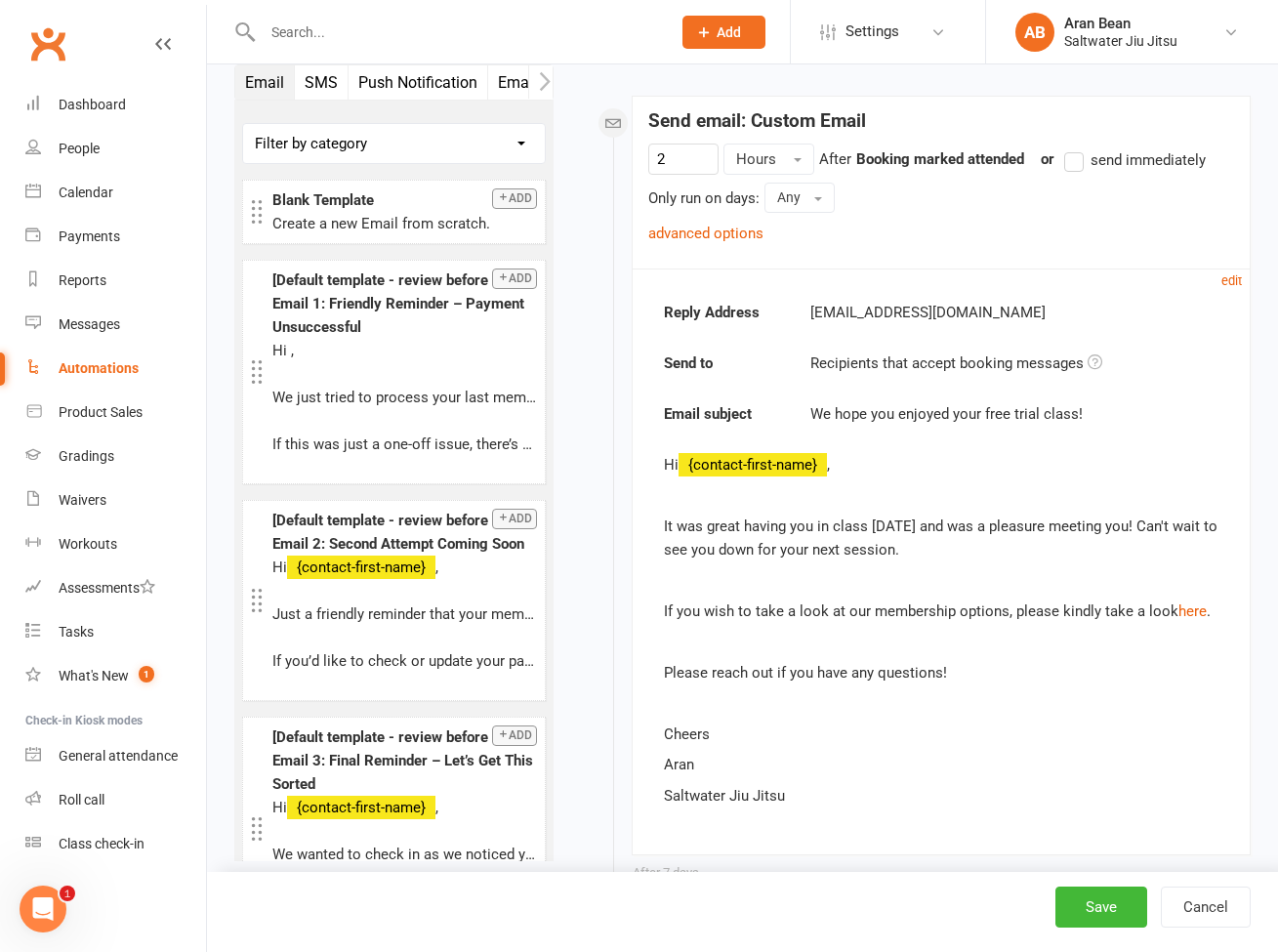 click on "Hi  {contact-first-name}  ,    It was great having you in class today and was a pleasure meeting you! Can't wait to see you down for your next session.    If you wish to take a look at our membership options, please kindly take a look  here .     Please reach out if you have any questions!    Cheers Aran Saltwater Jiu Jitsu" at bounding box center [941, 630] 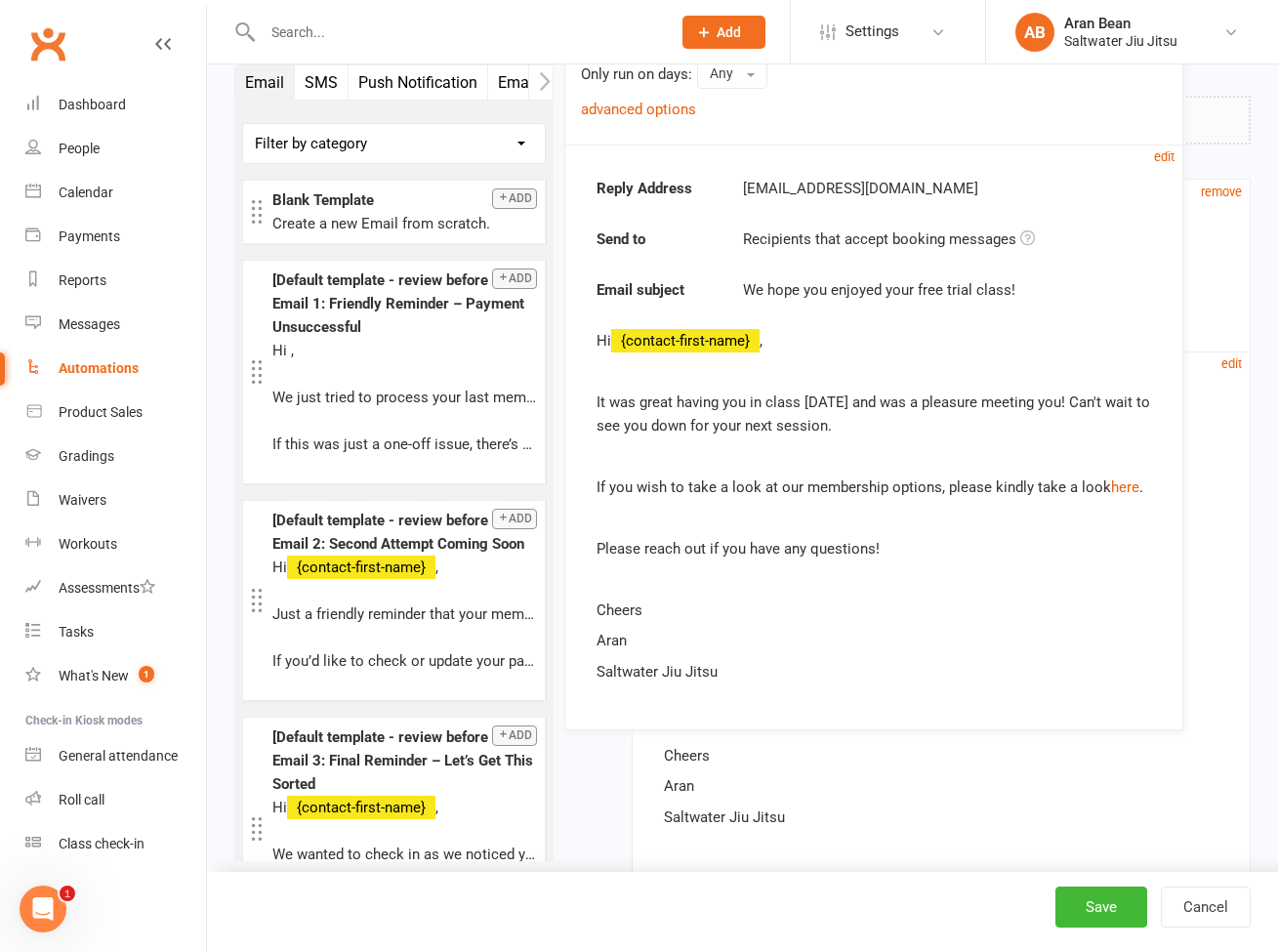 drag, startPoint x: 800, startPoint y: 801, endPoint x: 805, endPoint y: 715, distance: 86.14523 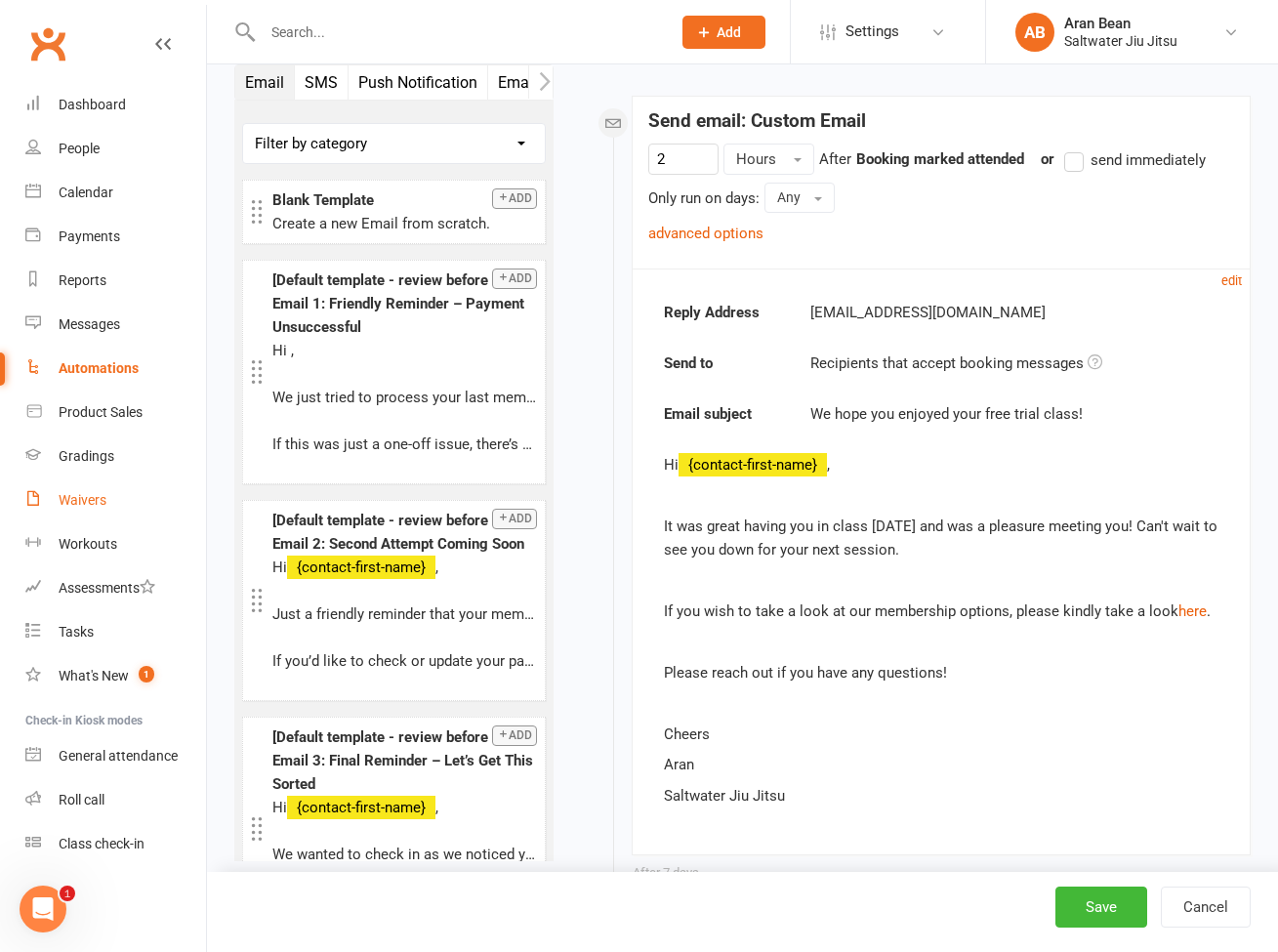 click on "Waivers" at bounding box center [82, 500] 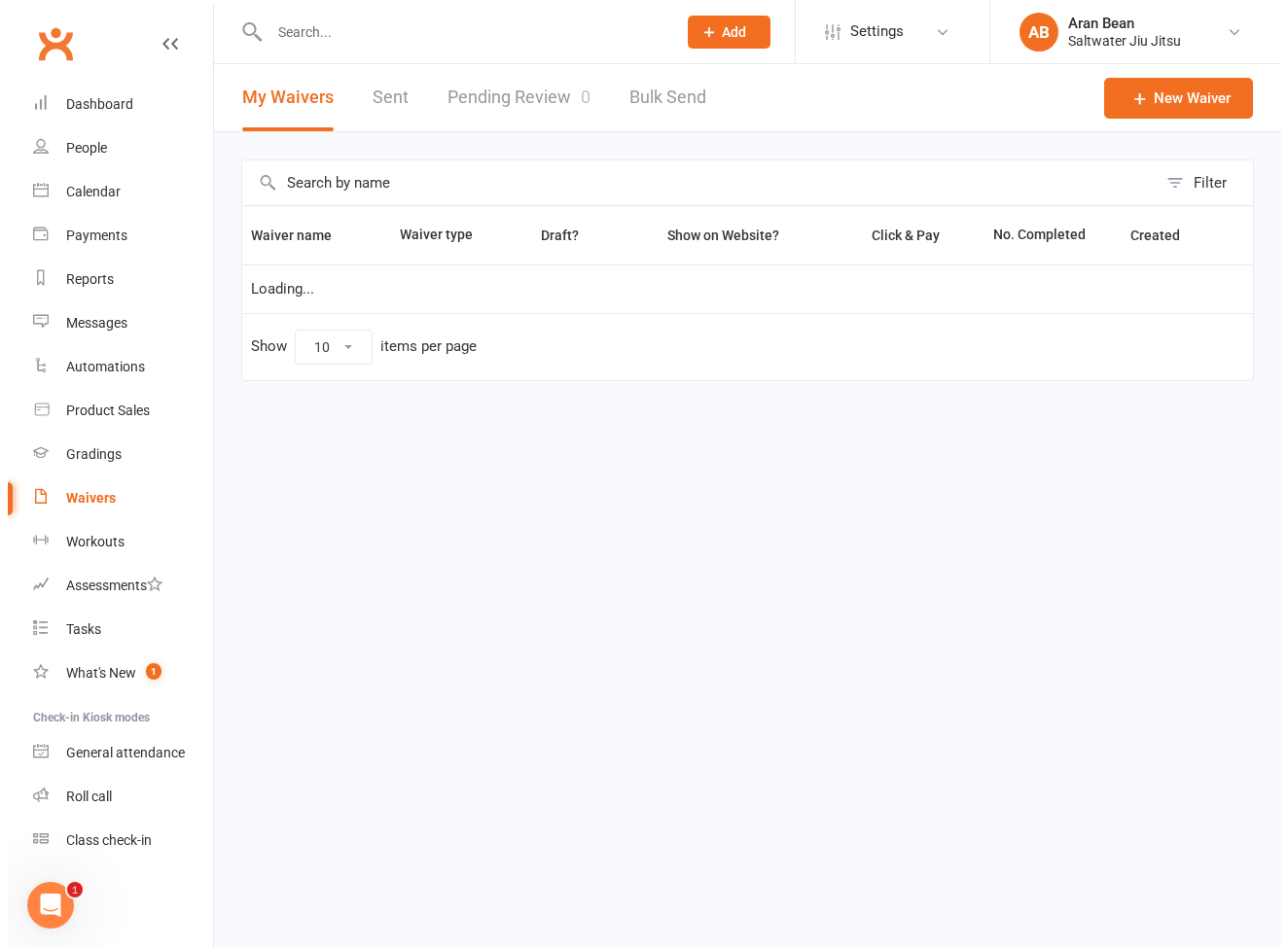 scroll, scrollTop: 0, scrollLeft: 0, axis: both 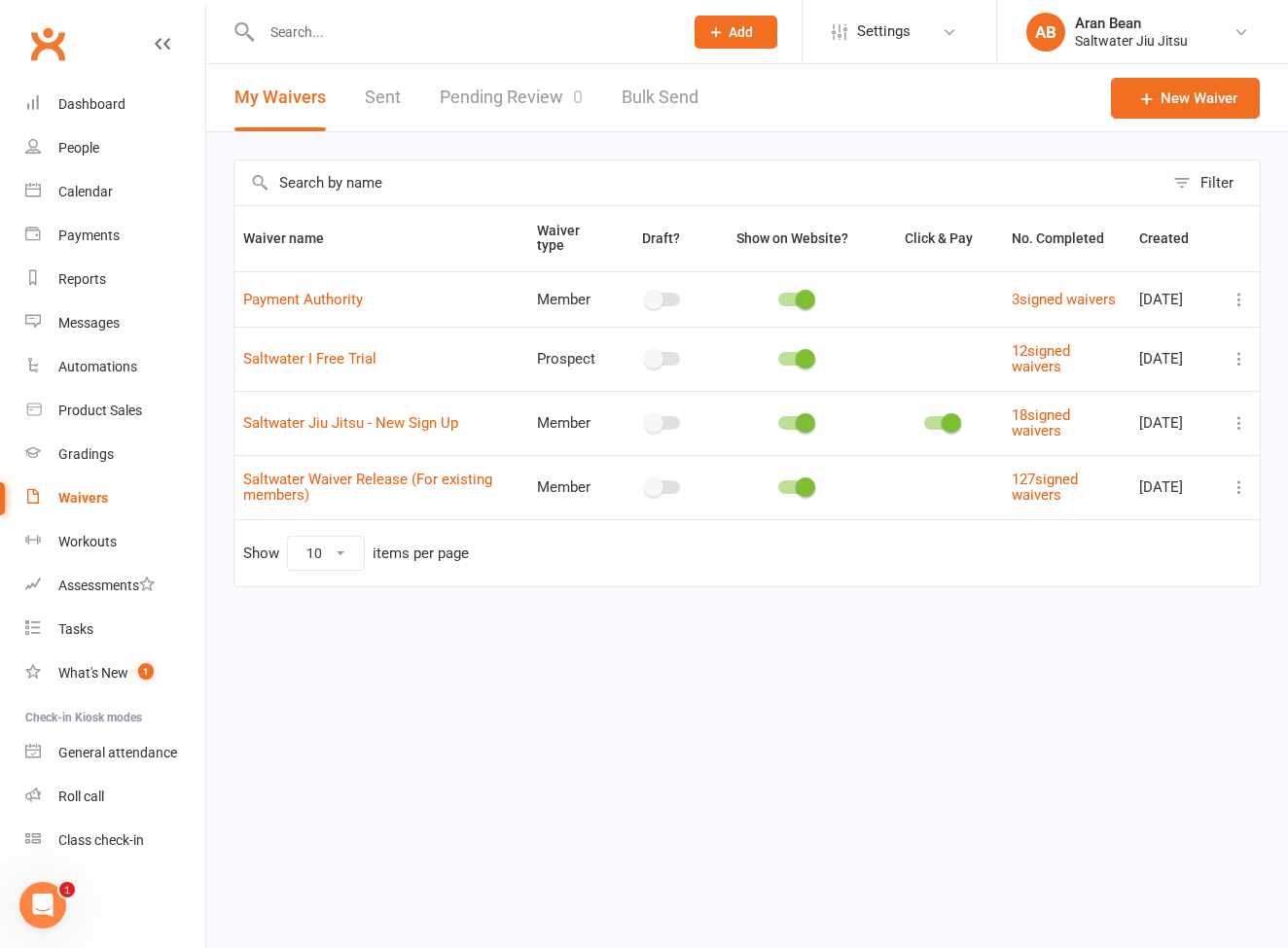 click at bounding box center [1239, 423] 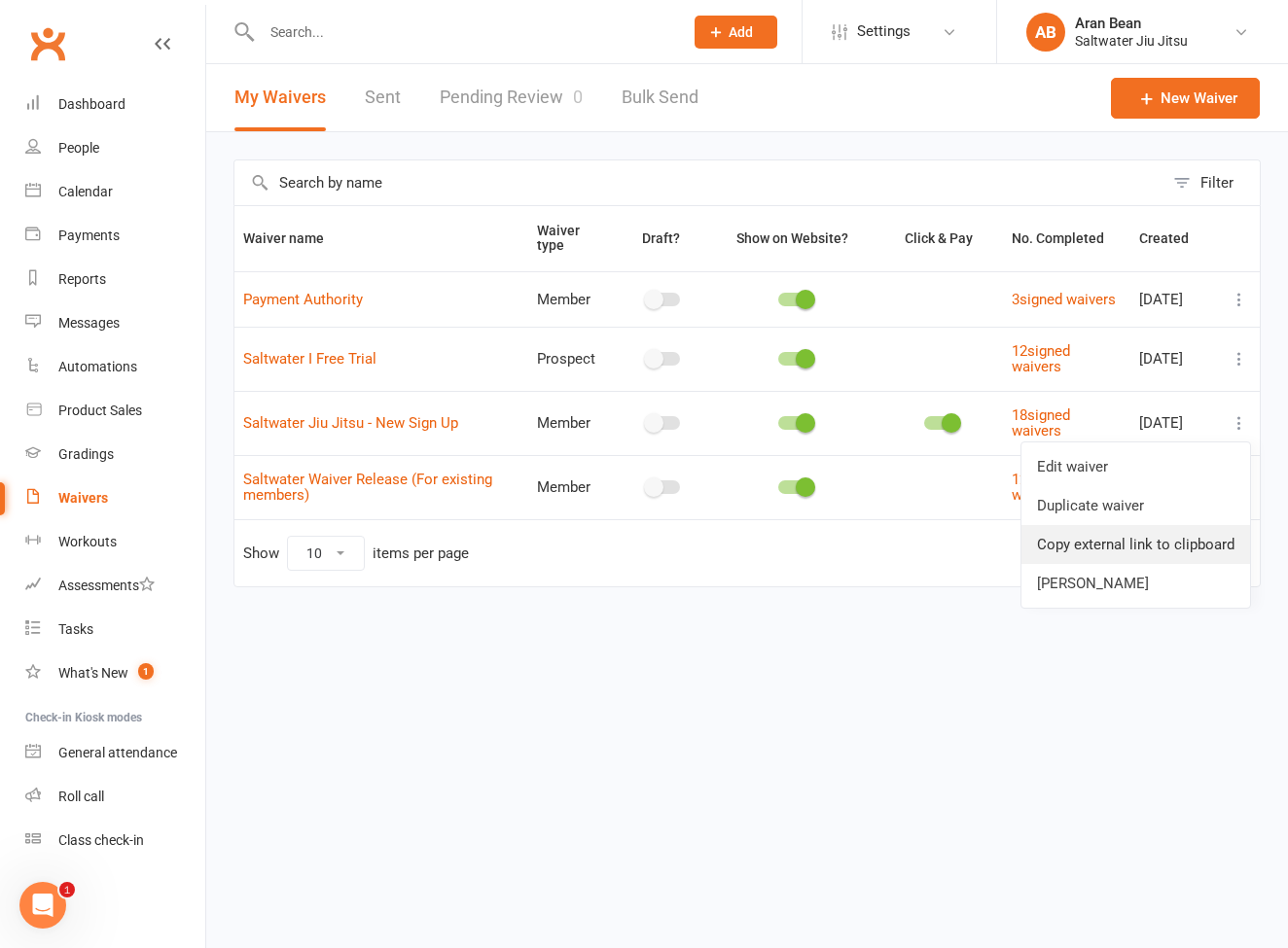 click on "Copy external link to clipboard" at bounding box center [1135, 544] 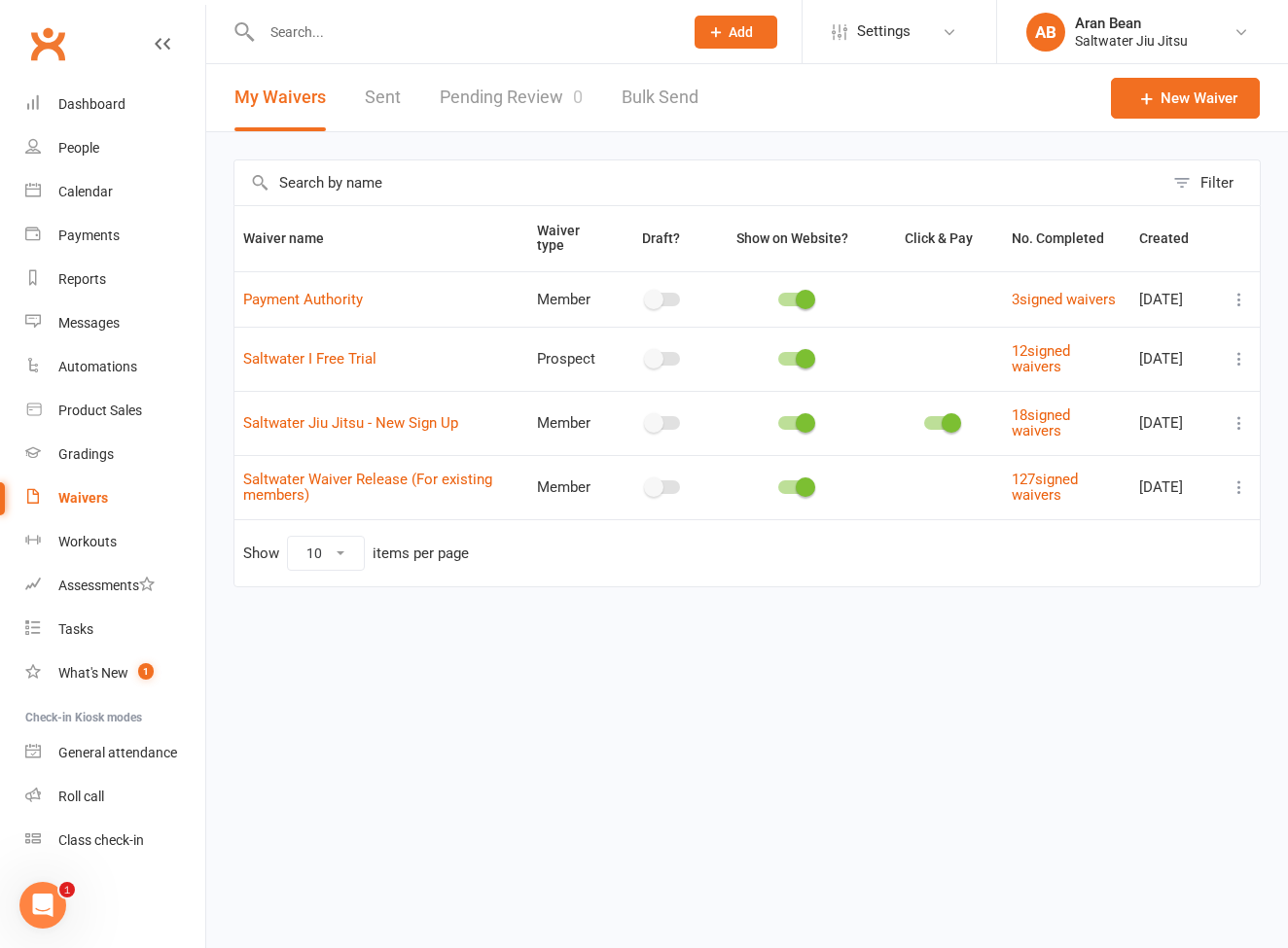click 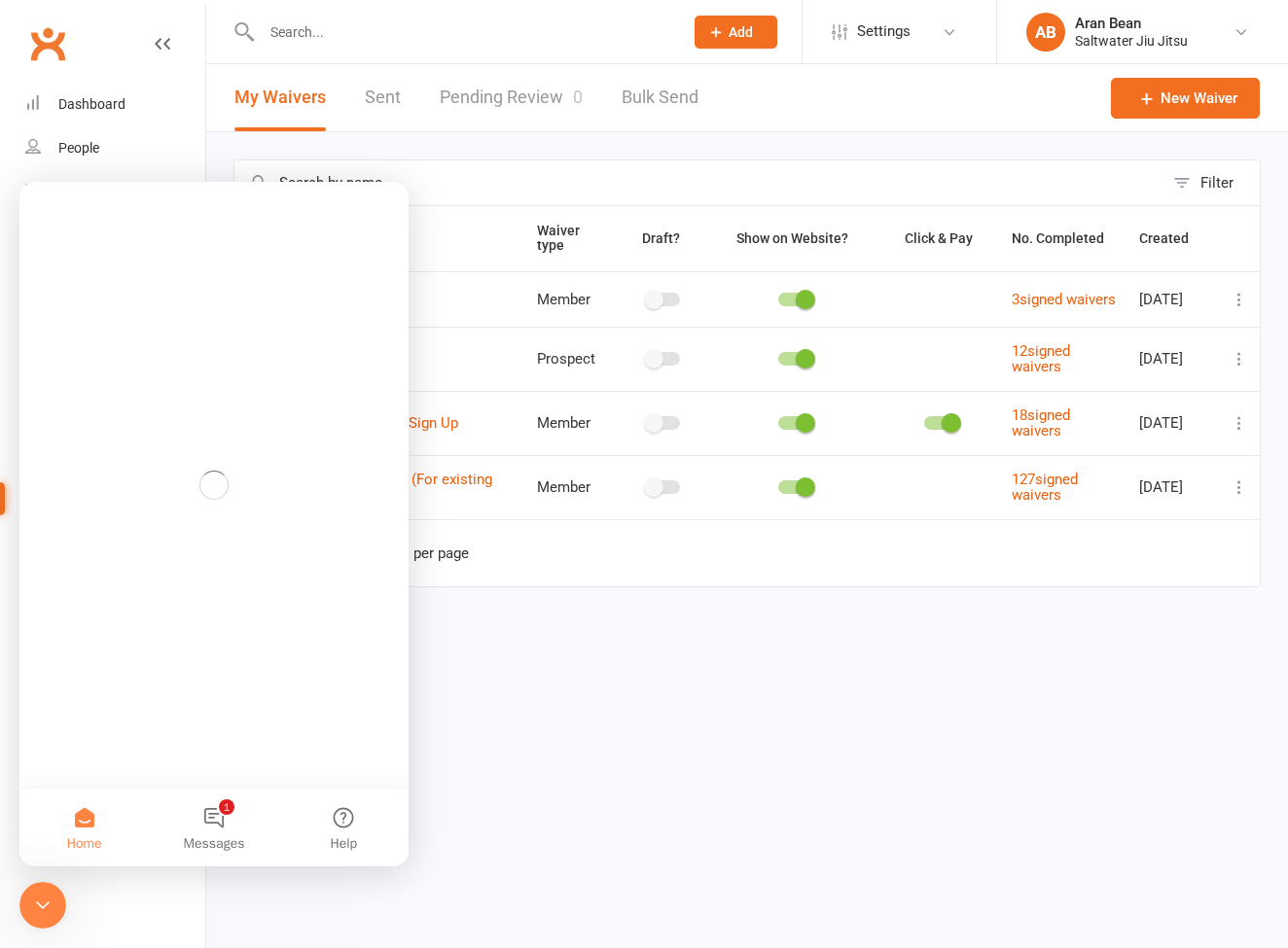 scroll, scrollTop: 0, scrollLeft: 0, axis: both 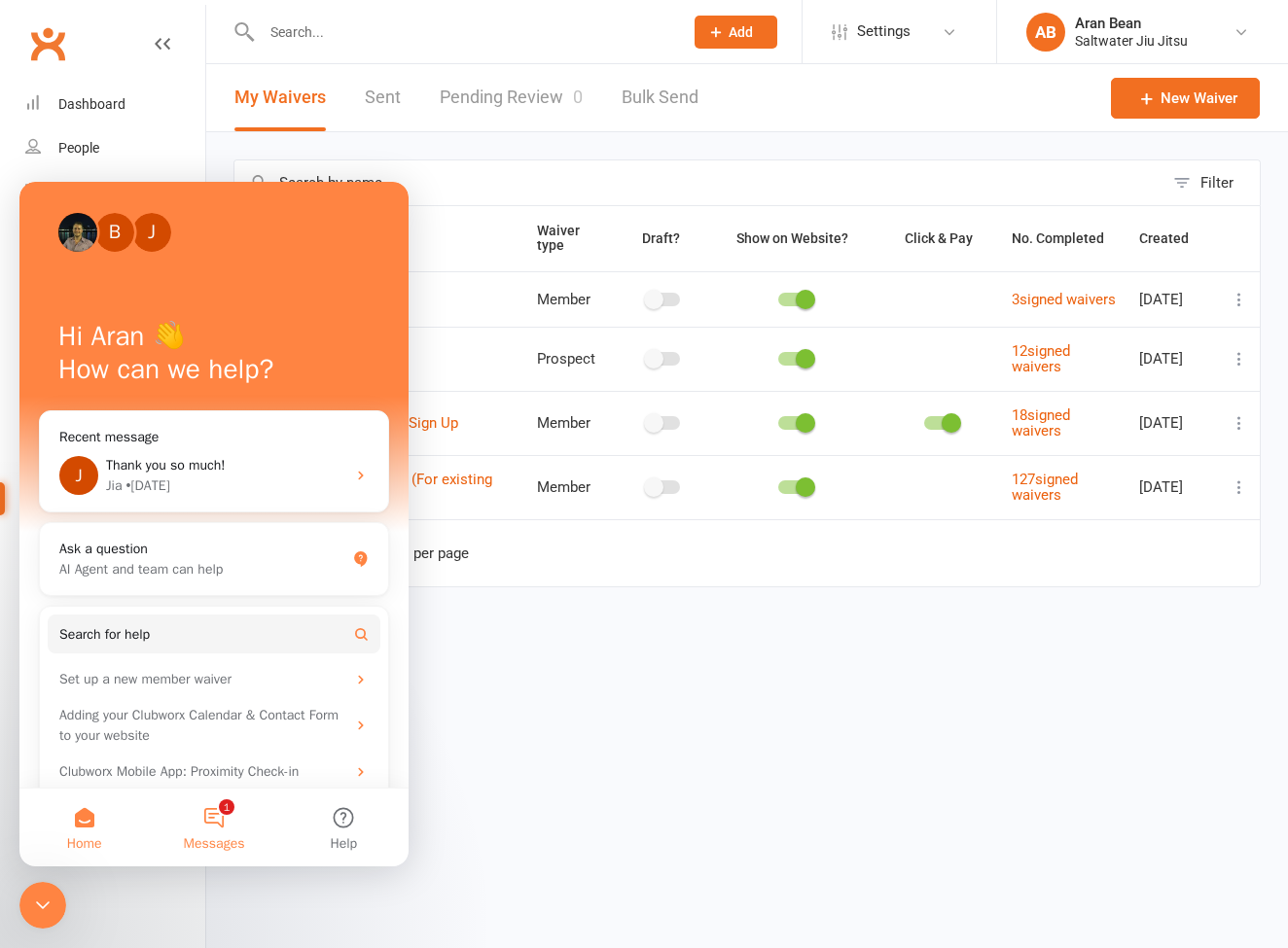 click on "1 Messages" at bounding box center (213, 827) 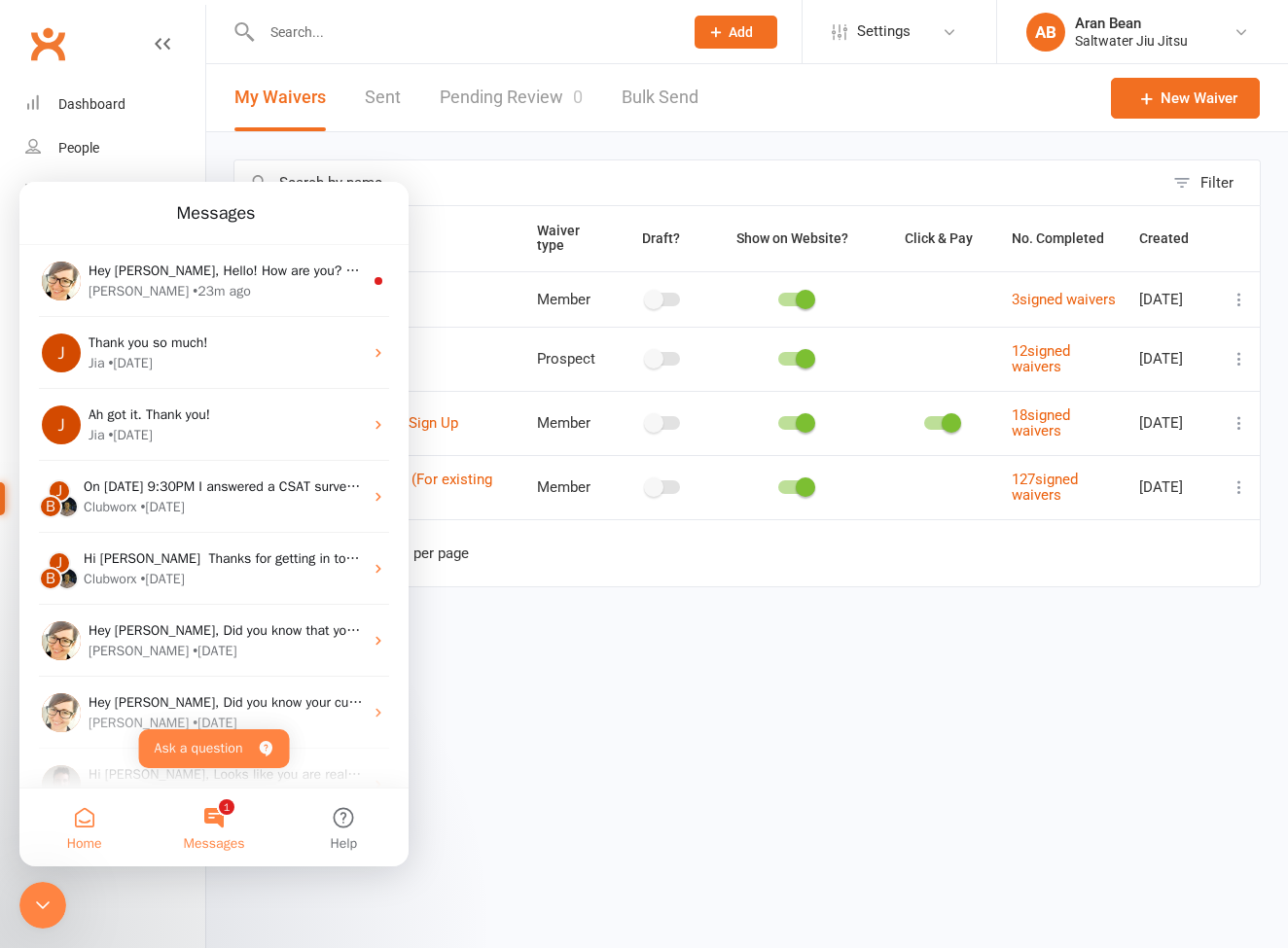 click on "Home" at bounding box center [84, 827] 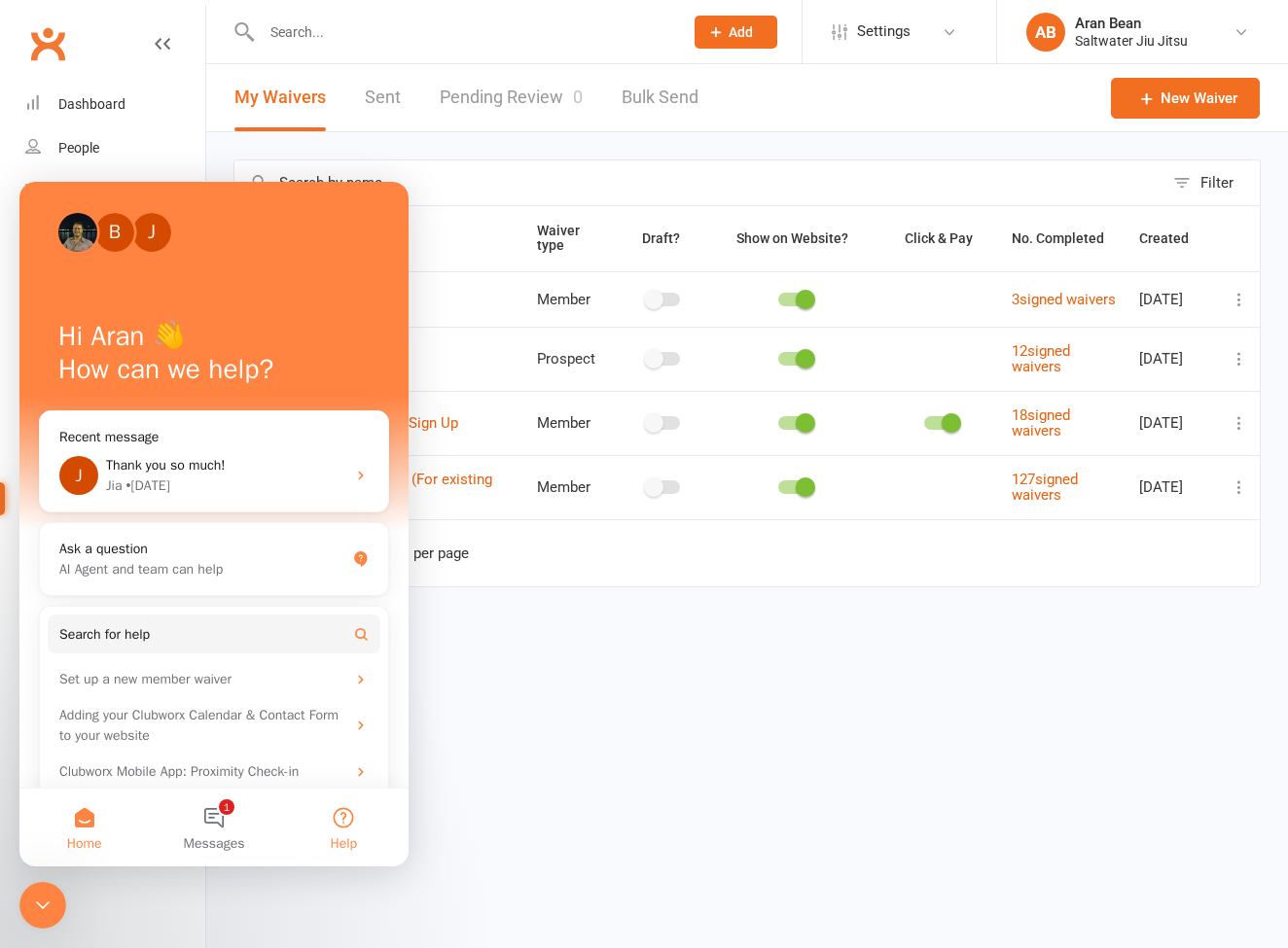 click on "Help" at bounding box center [343, 827] 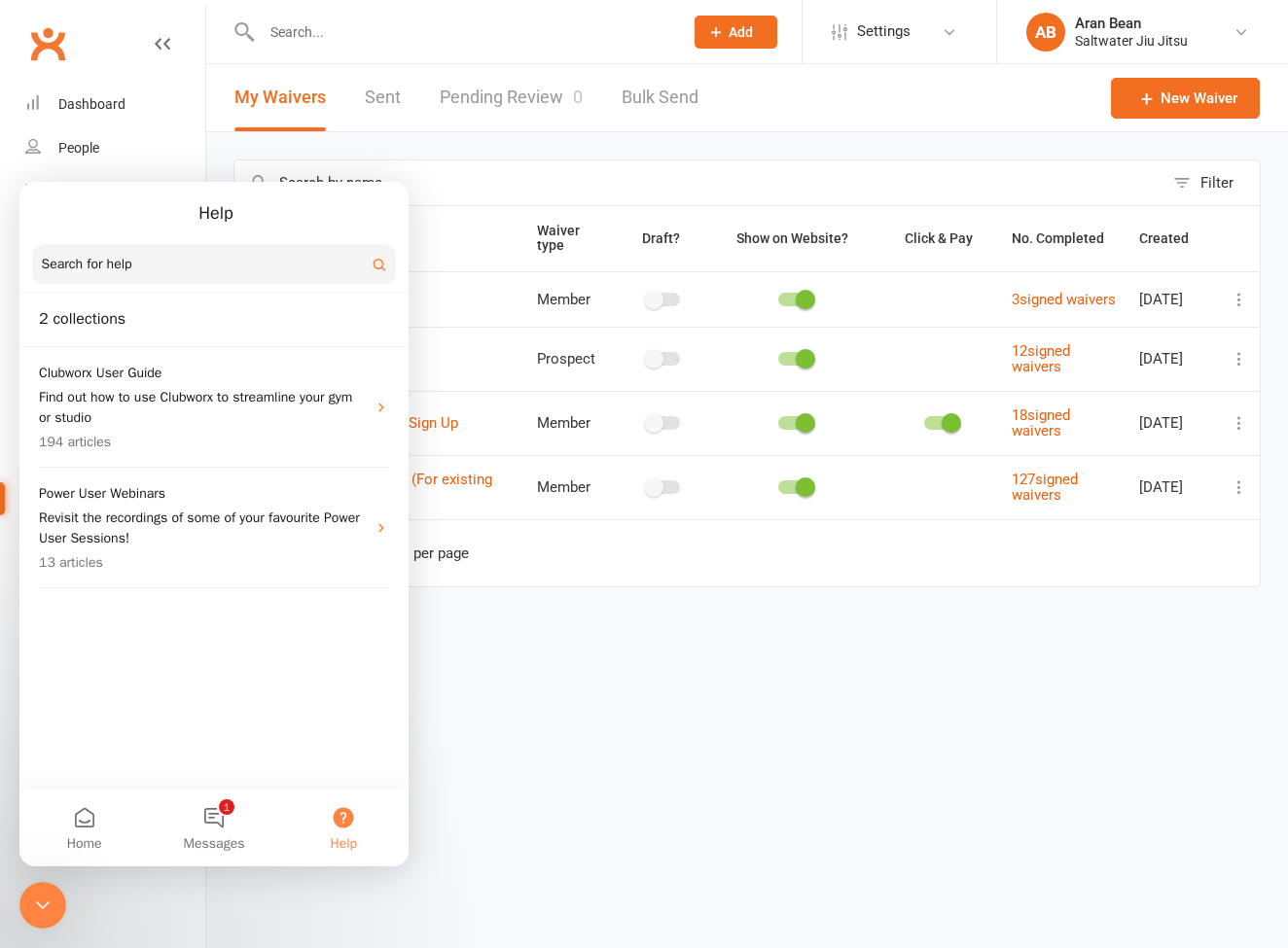 click on "Search for help" at bounding box center [214, 264] 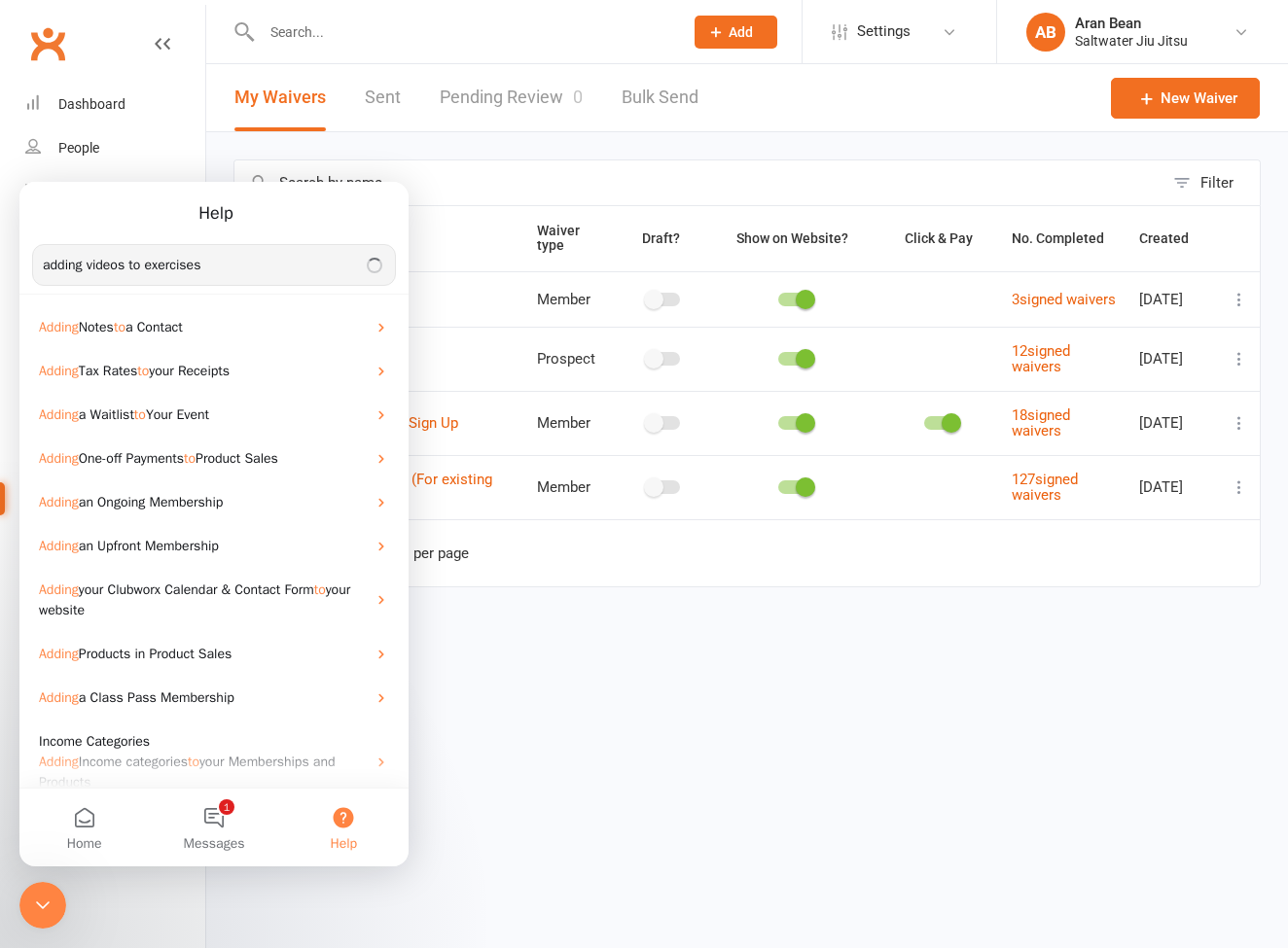type on "adding videos to exercises" 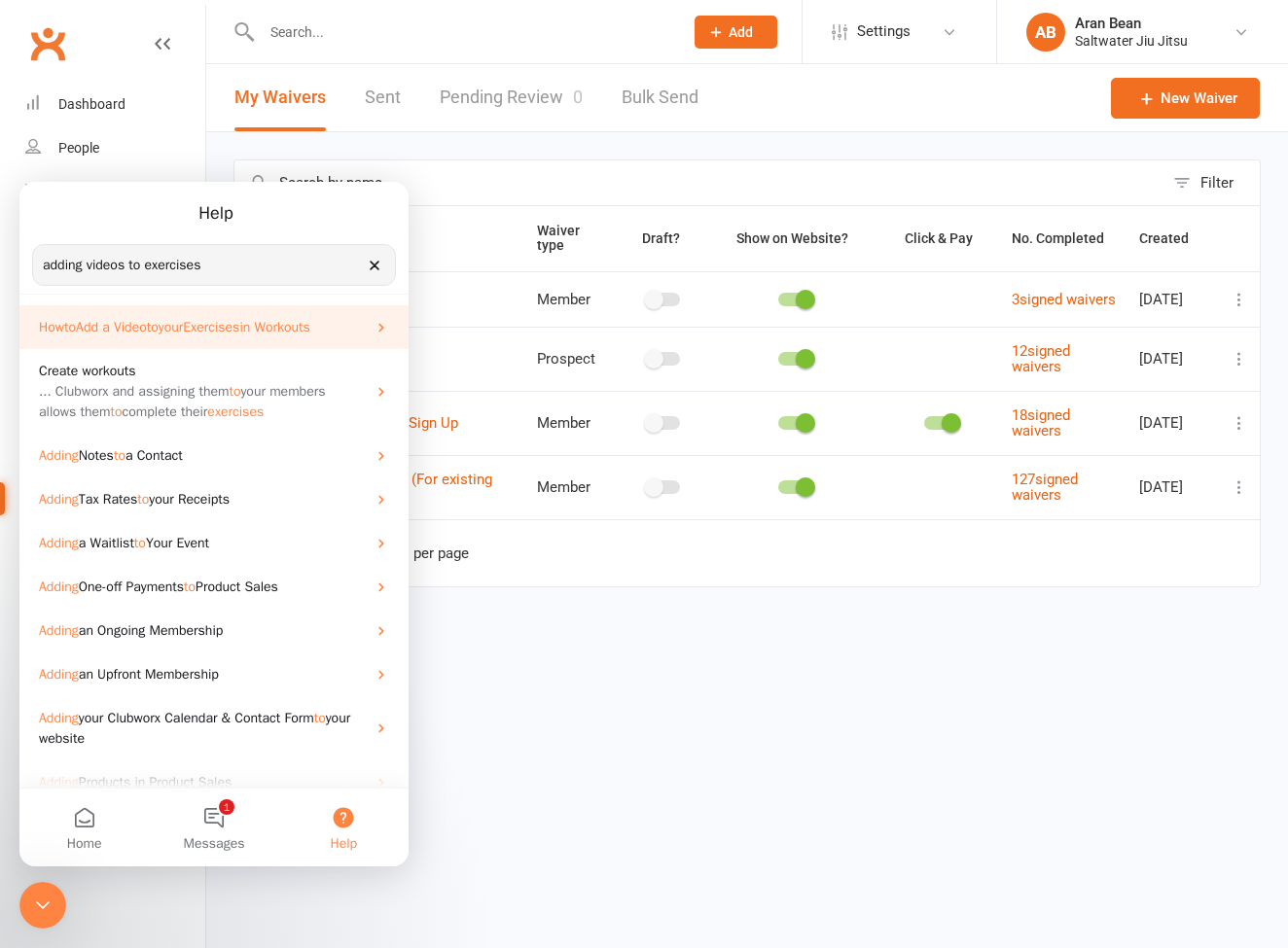 click on "your" at bounding box center (170, 327) 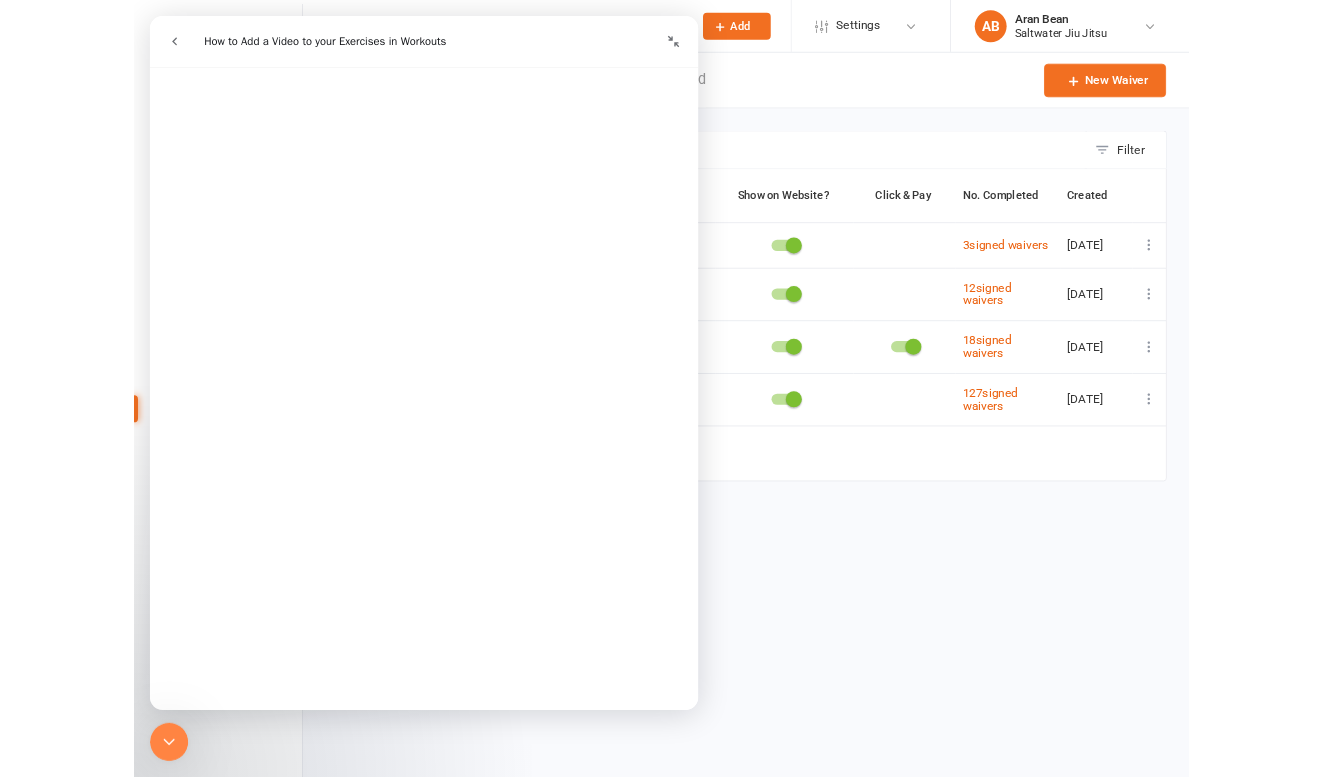 scroll, scrollTop: 122, scrollLeft: 0, axis: vertical 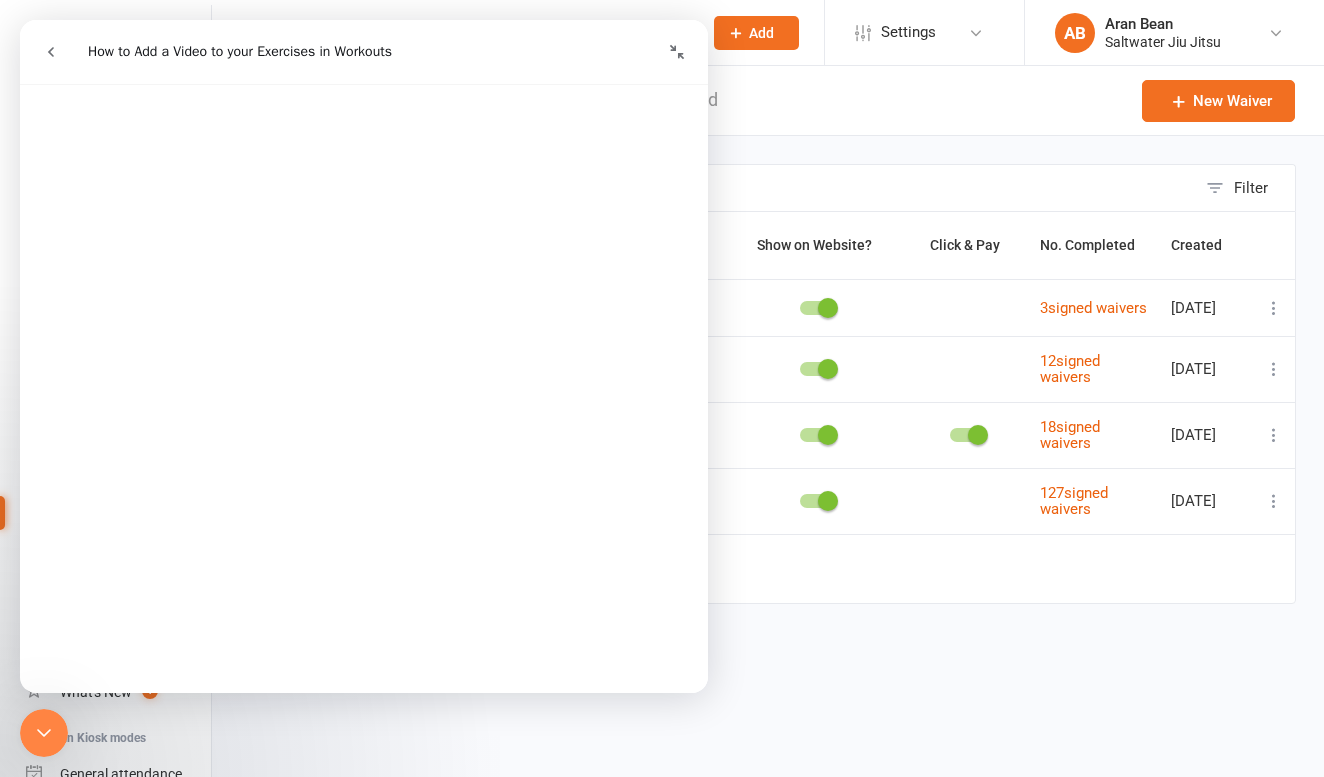 click 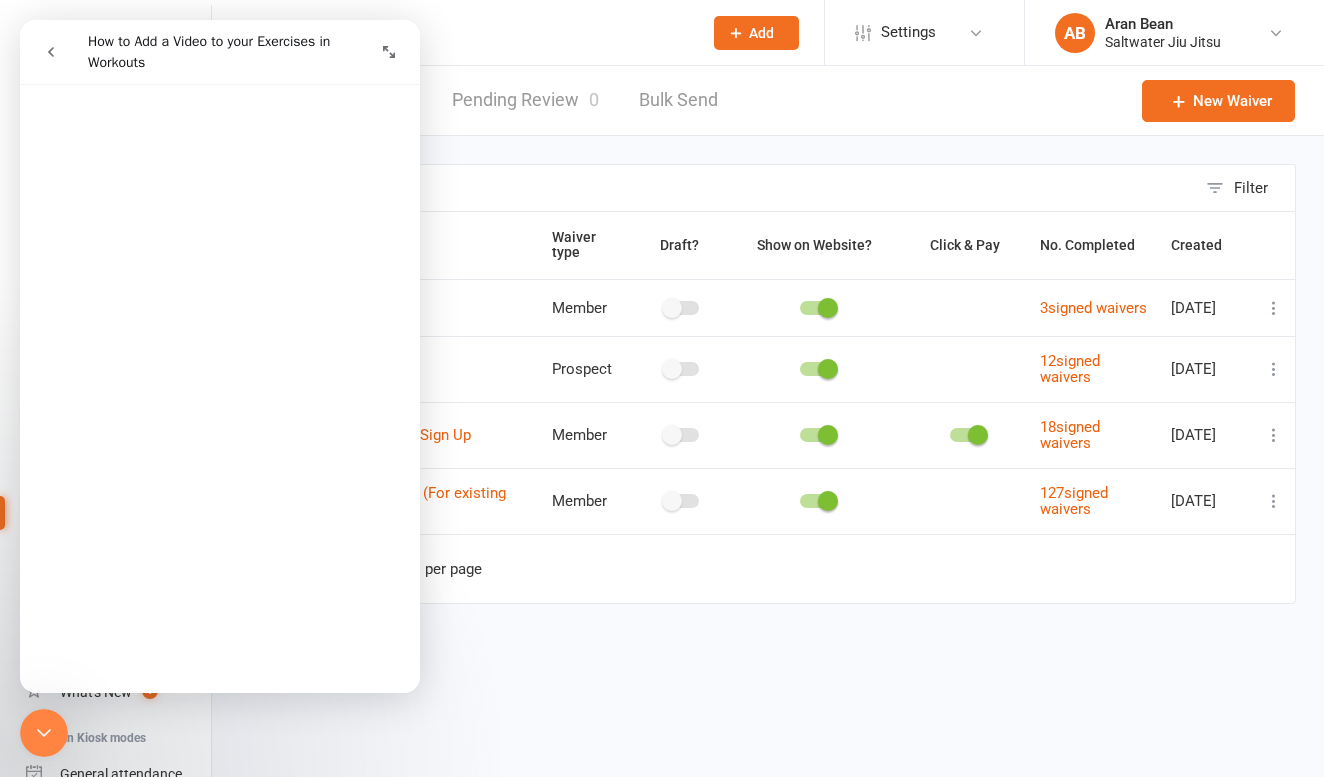 click on "Filter Waiver name Waiver type Draft? Show on Website? Click & Pay No. Completed Created Payment Authority Member 3  signed   waivers Jul 01, 2025 Saltwater I Free Trial Prospect 12  signed   waivers Jun 23, 2025 Saltwater Jiu Jitsu - New Sign Up Member 18  signed   waivers Jun 23, 2025 Saltwater Waiver Release (For existing members) Member 127  signed   waivers Jun 25, 2025 Show 10 25 50 100 items per page" at bounding box center (768, 398) 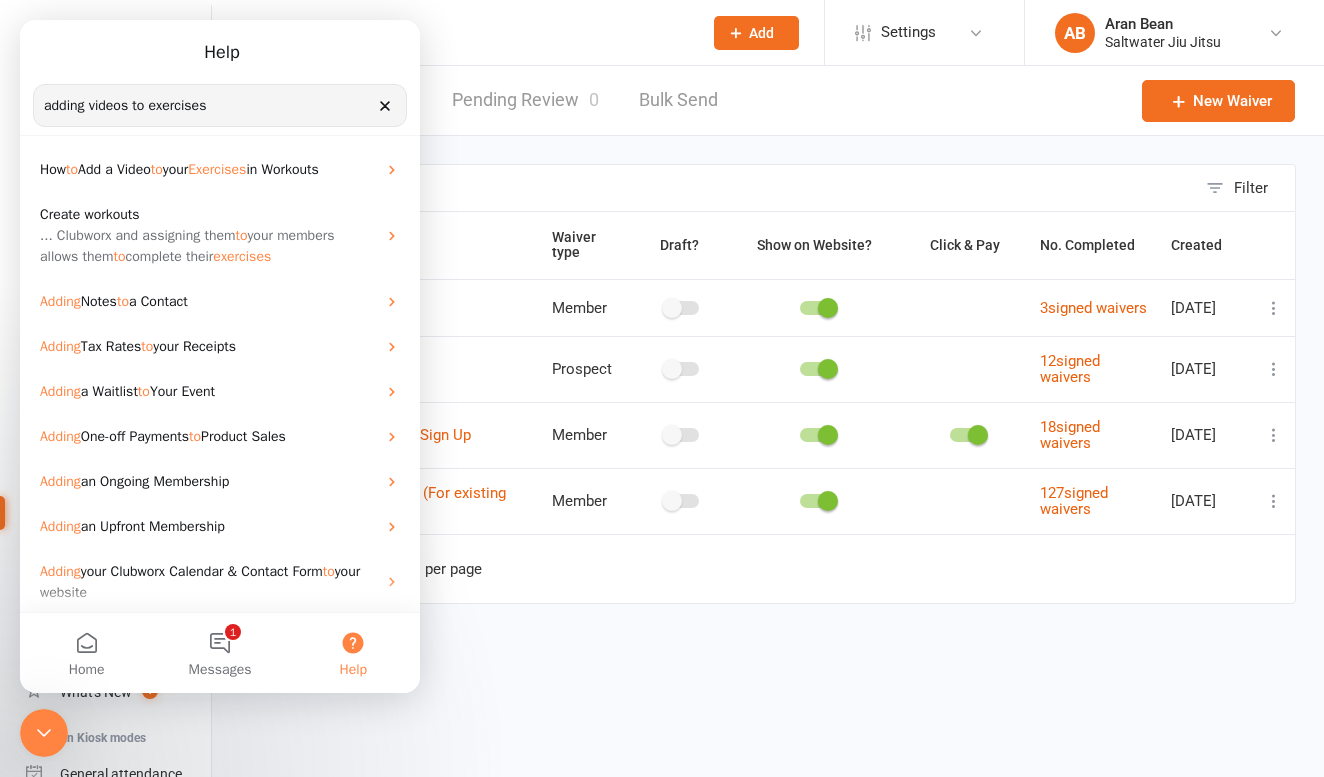 click on "Prospect
Member
Non-attending contact
Class / event
Appointment
Grading event
Task
Membership plan
Bulk message
Add
Settings Membership Plans Event Templates Appointment Types Mobile App  Website Image Library Customize Contacts Bulk Imports Access Control Users Account Profile Clubworx API AB Aran Bean Saltwater Jiu Jitsu My profile My subscription Help Terms & conditions  Privacy policy  Sign out Clubworx Dashboard People Calendar Payments Reports Messages   Automations   Product Sales Gradings   Waivers   Workouts   Assessments  Tasks   What's New 1 Check-in Kiosk modes General attendance Roll call Class check-in × URL copied to clipboard × × My Waivers Sent Pending Review 0 Bulk Send New Waiver Filter Waiver name Waiver type Draft?" at bounding box center [662, 344] 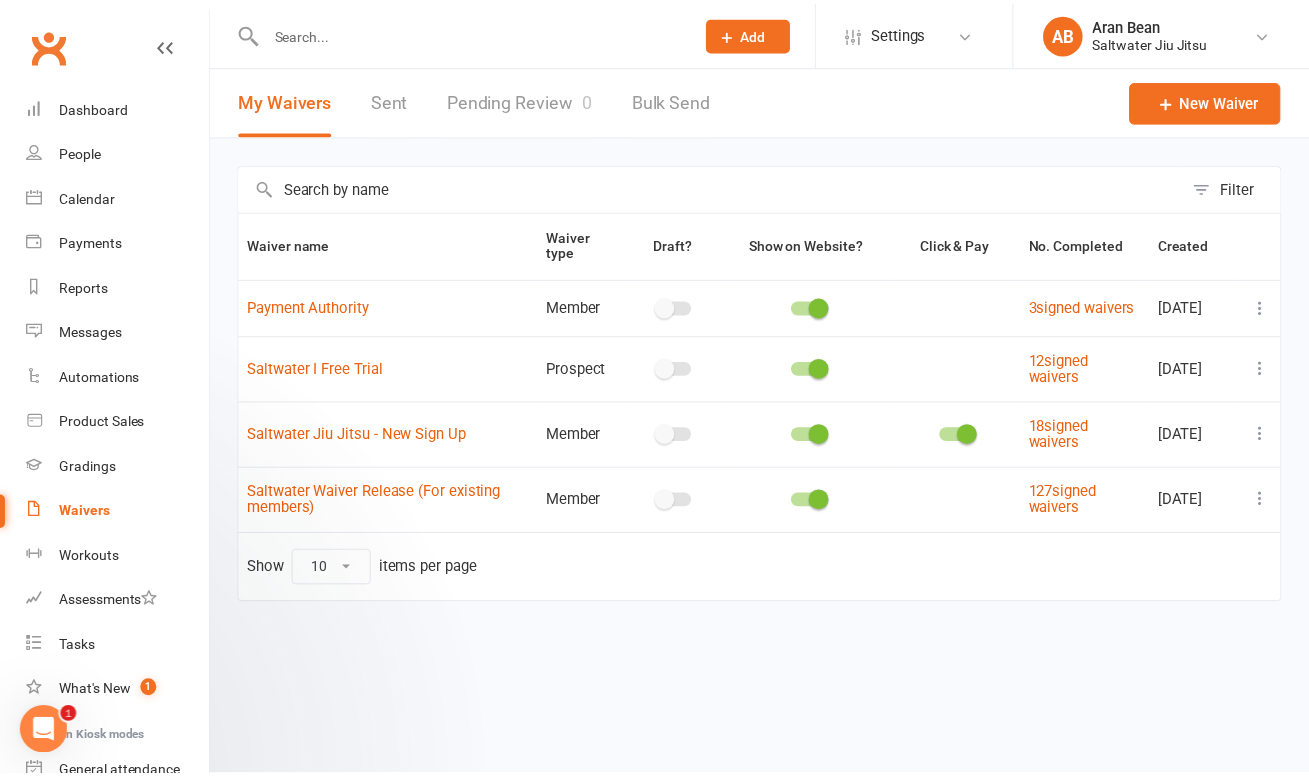 scroll, scrollTop: 0, scrollLeft: 0, axis: both 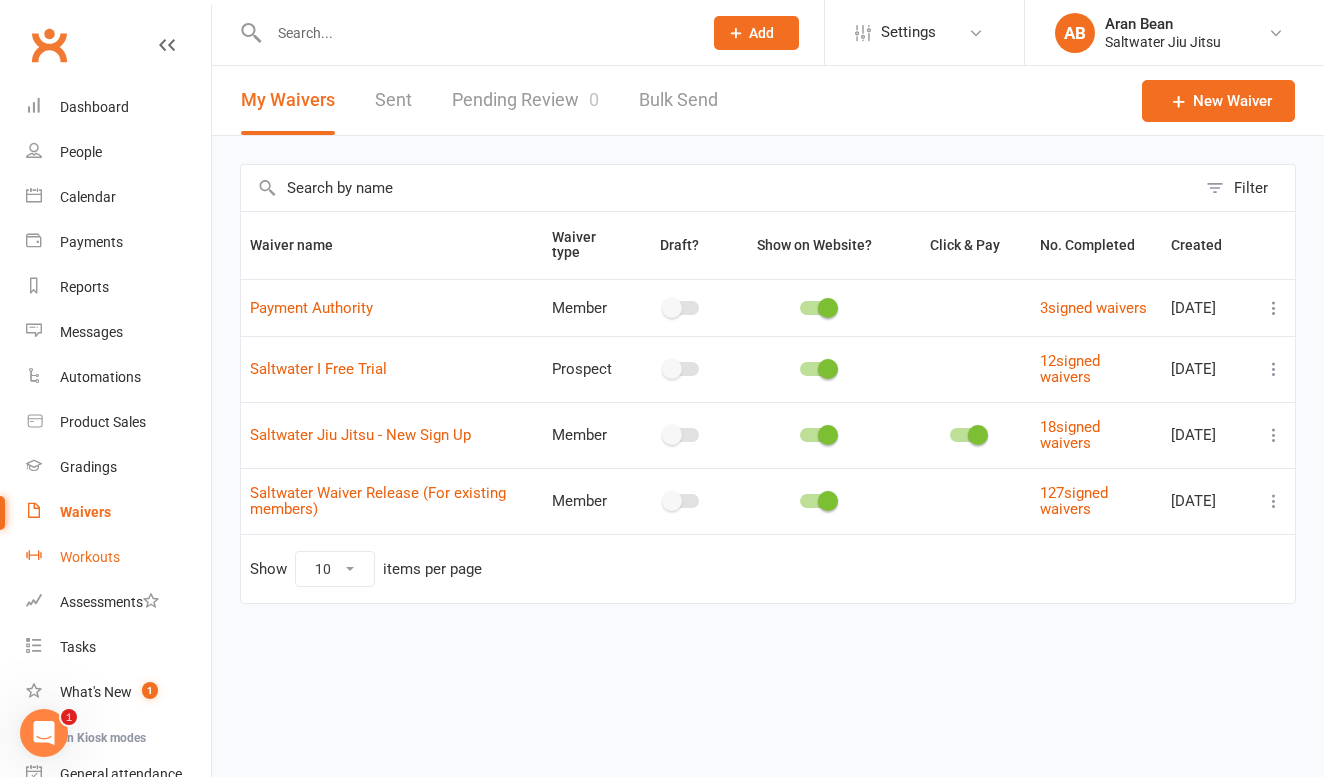 click on "Workouts" at bounding box center (90, 557) 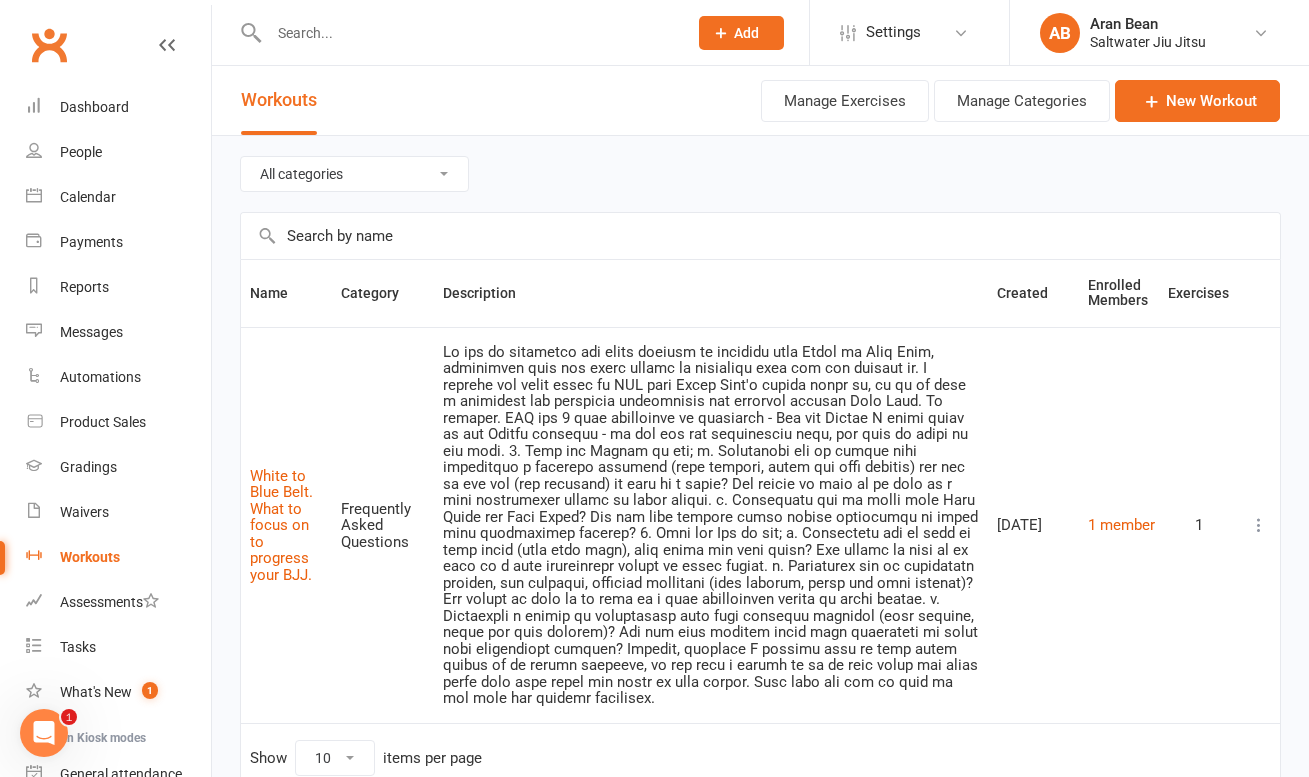 click at bounding box center (1259, 525) 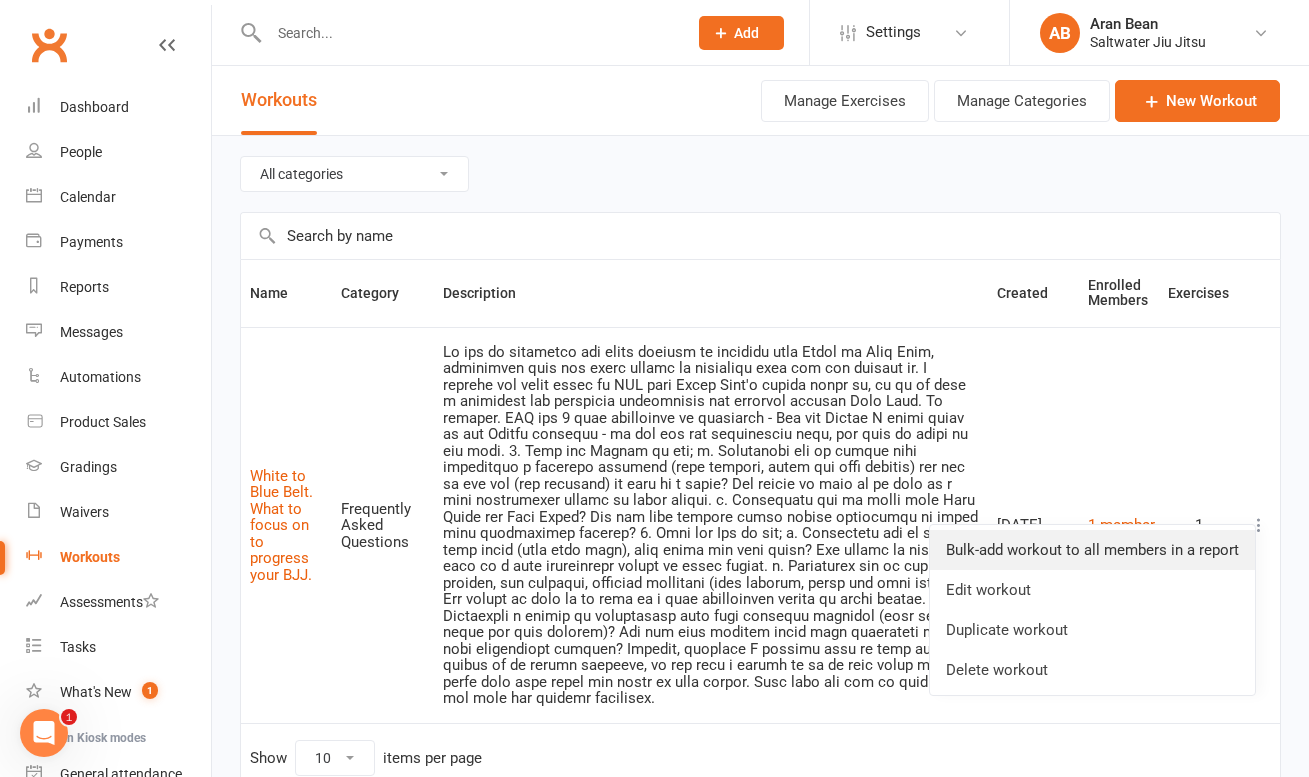 click on "Bulk-add workout to all members in a report" at bounding box center (1092, 550) 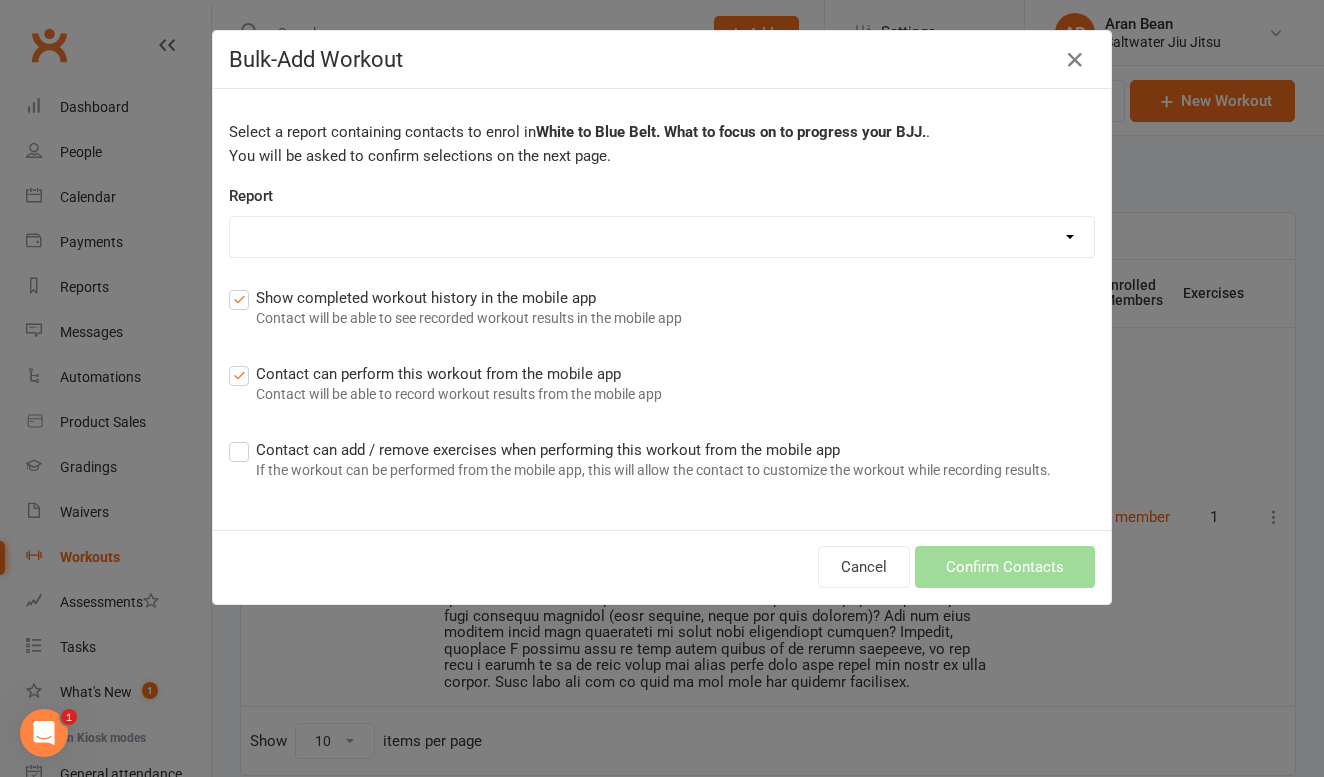 select on "11" 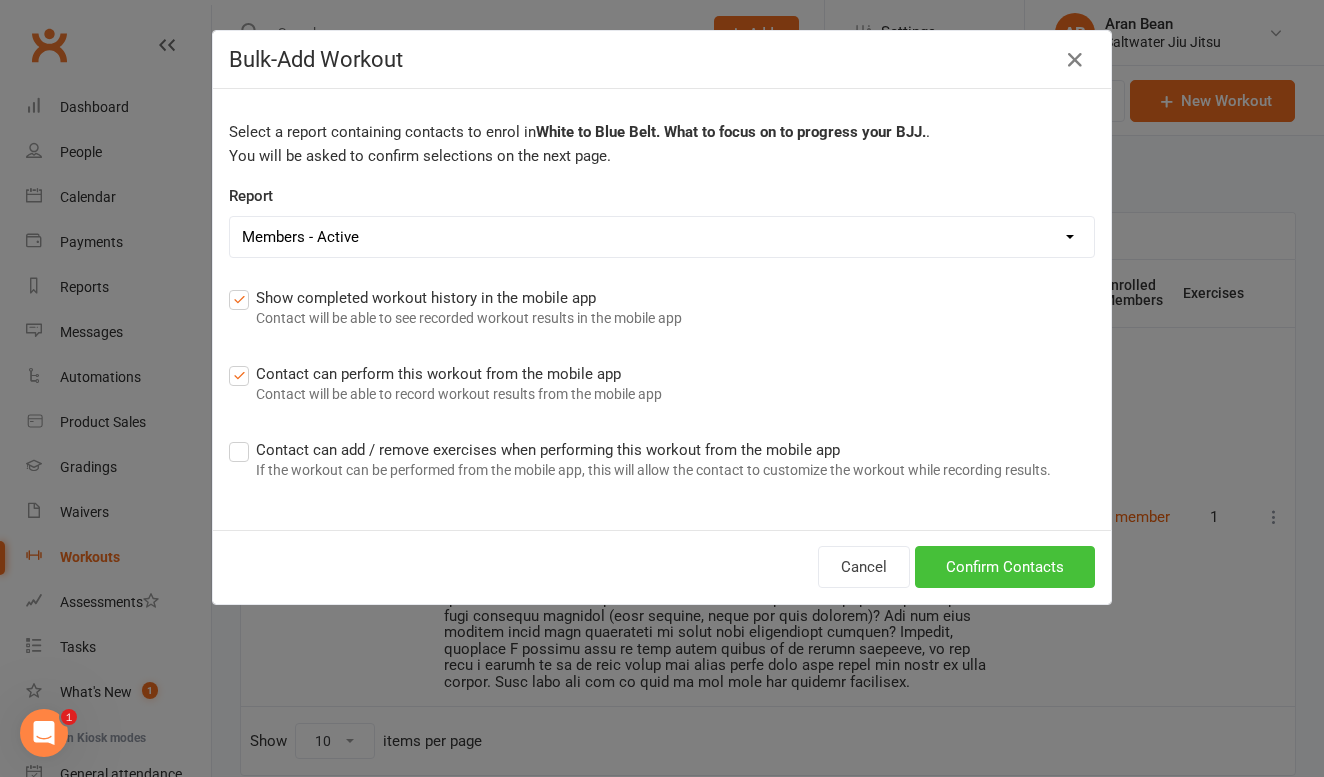 click on "Confirm Contacts" at bounding box center [1005, 567] 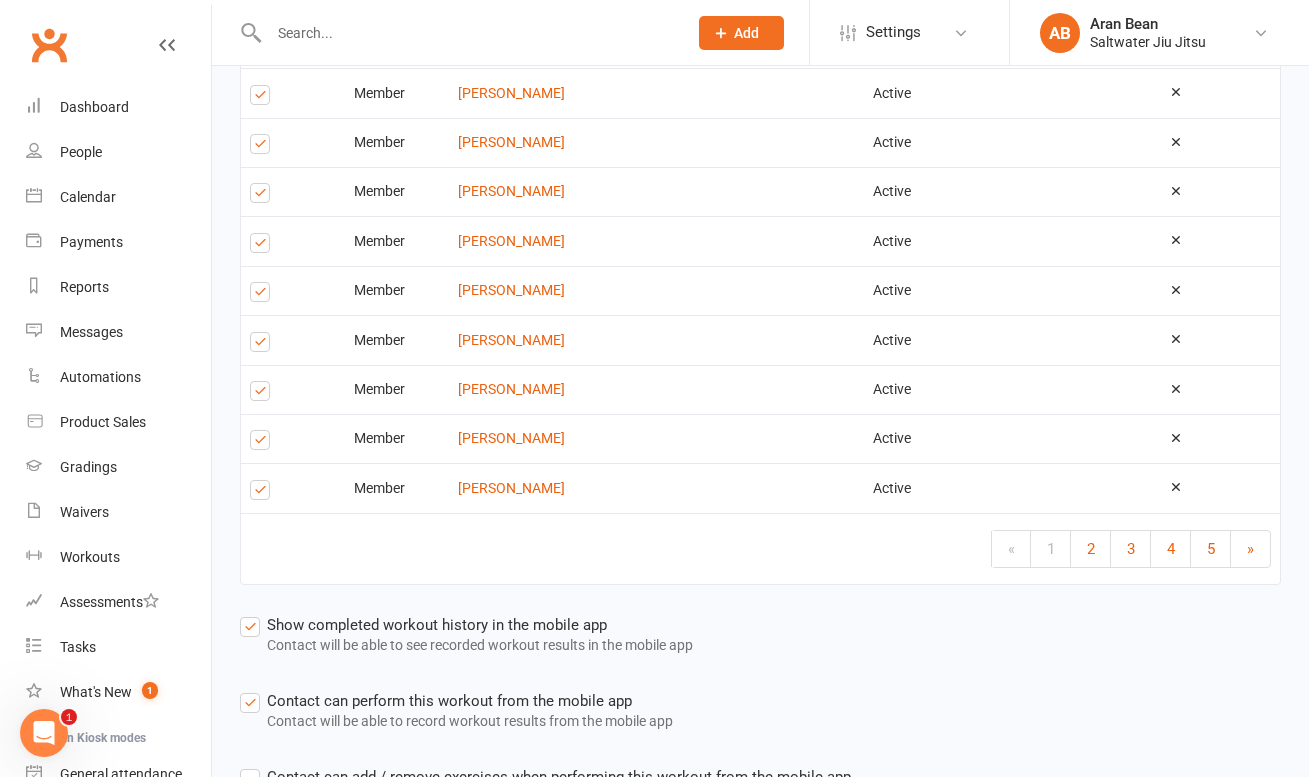 scroll, scrollTop: 2375, scrollLeft: 0, axis: vertical 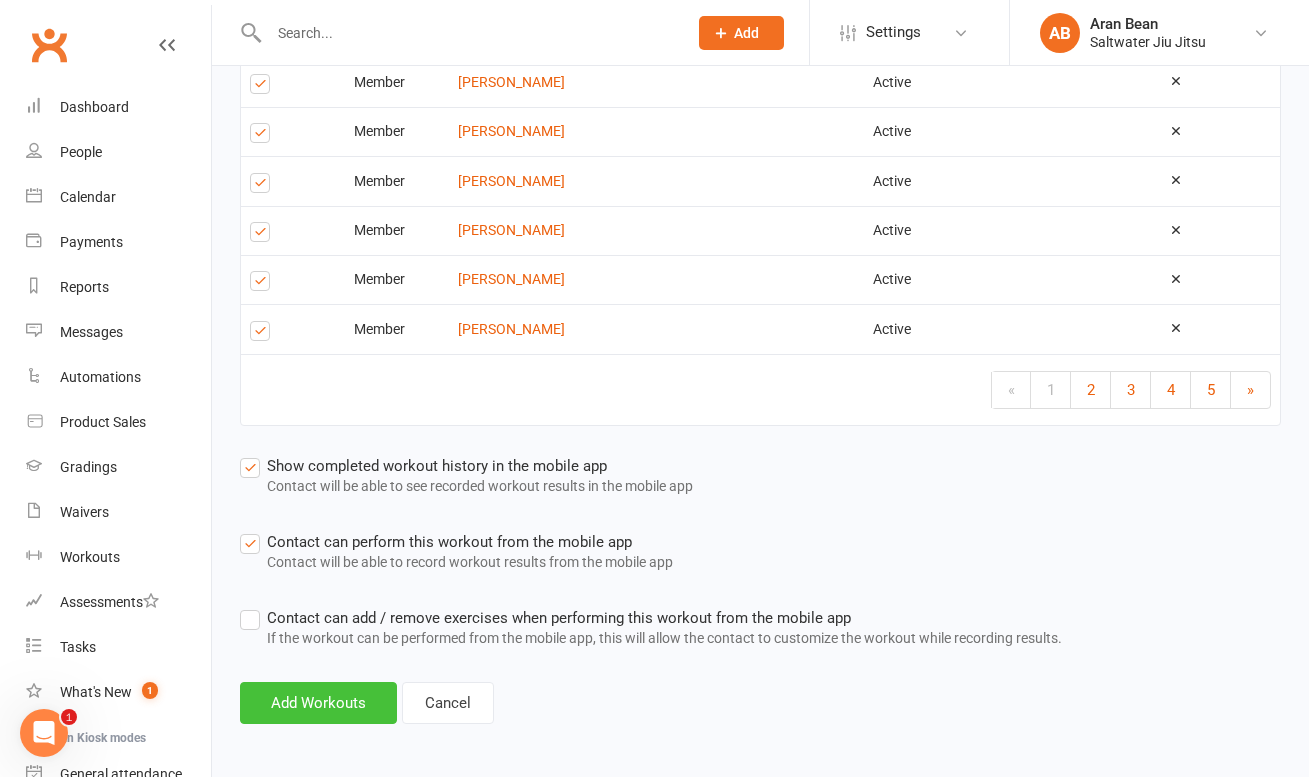 click on "Add Workouts" at bounding box center (318, 703) 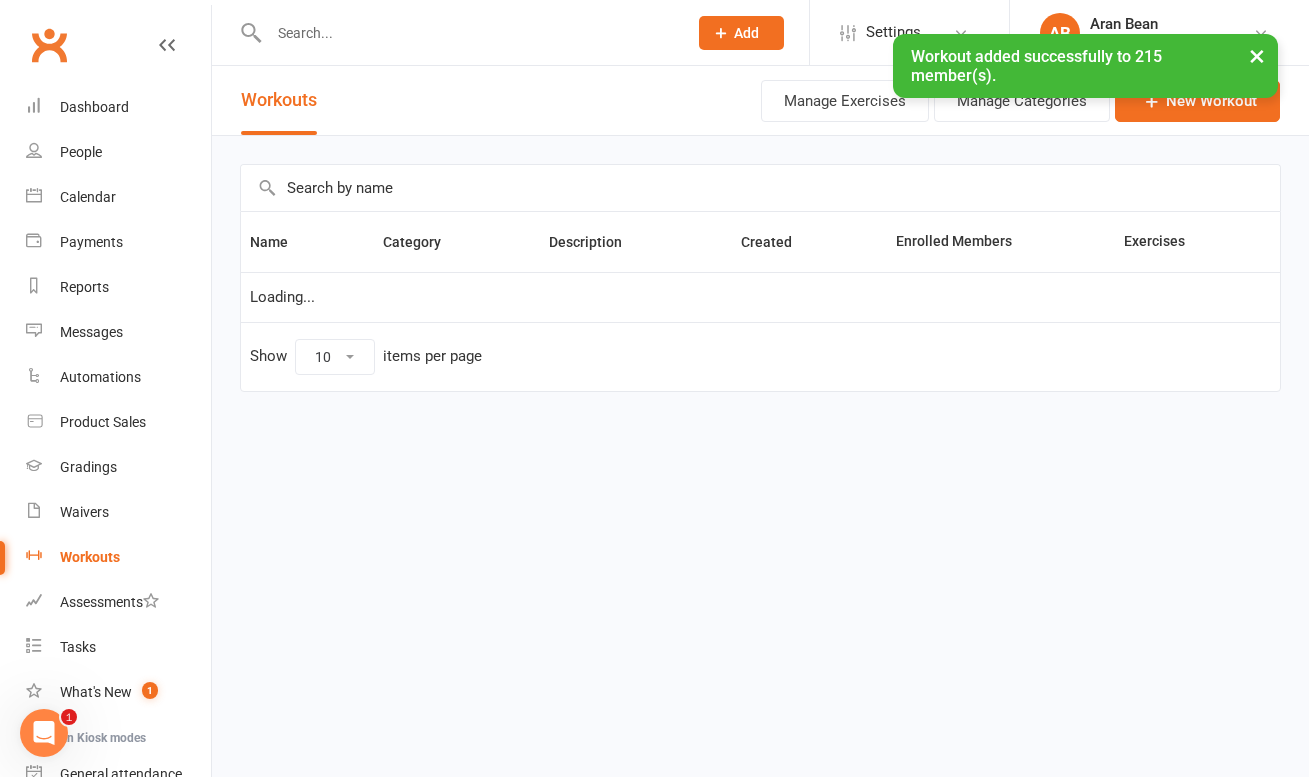 scroll, scrollTop: 0, scrollLeft: 0, axis: both 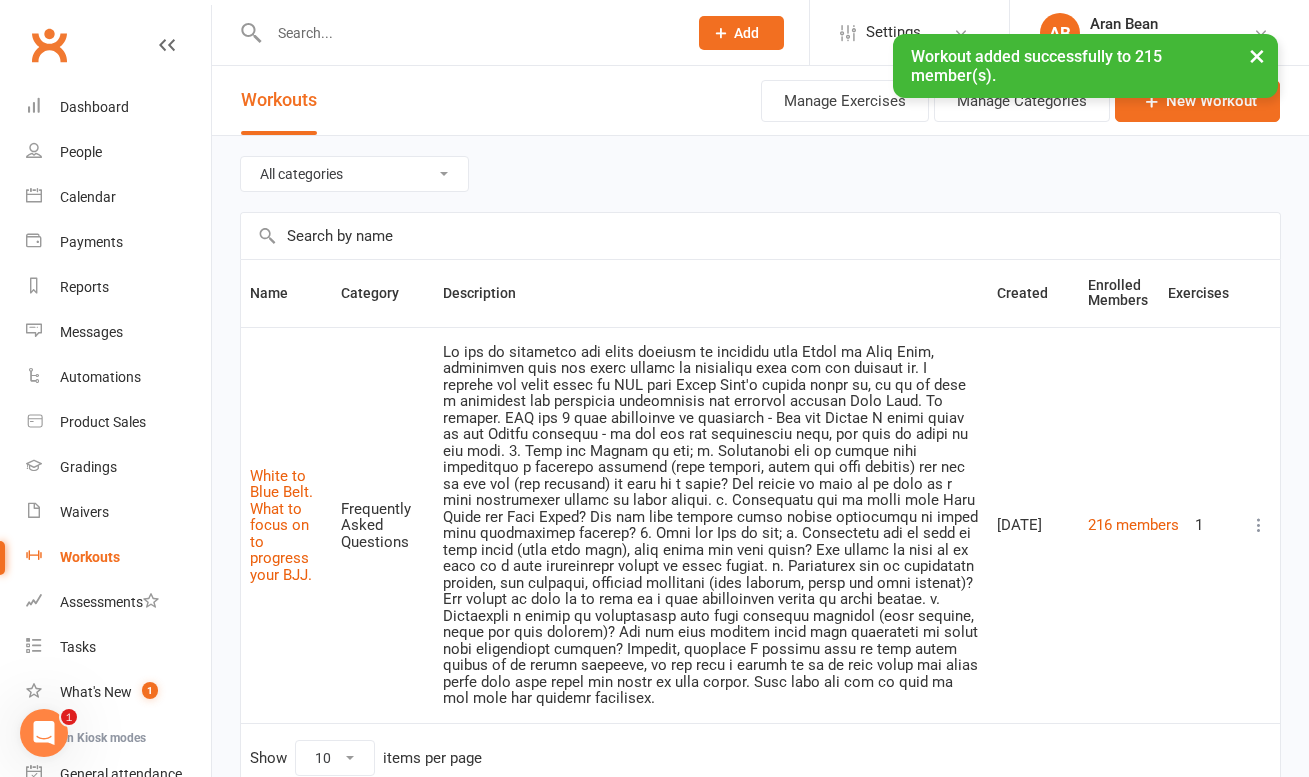 click on "× Workout added successfully to 215 member(s)." at bounding box center (641, 34) 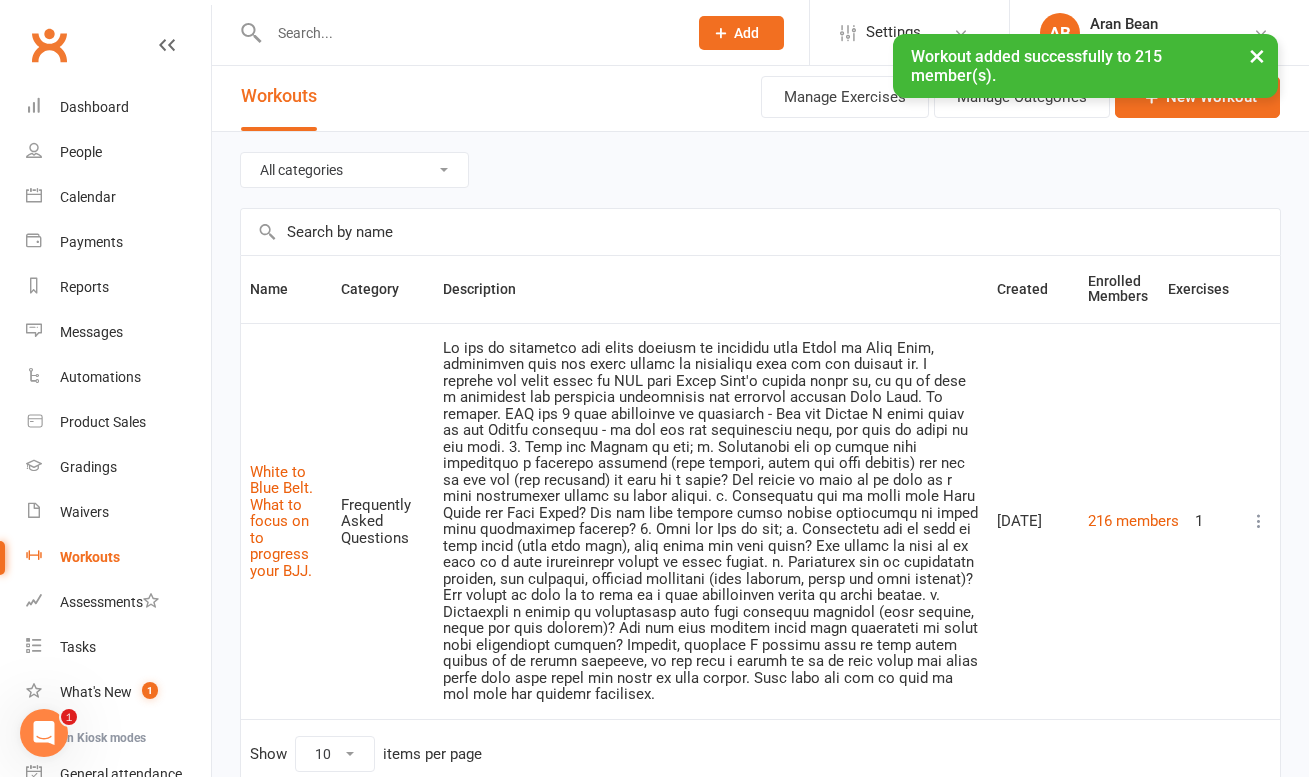 click at bounding box center [468, 33] 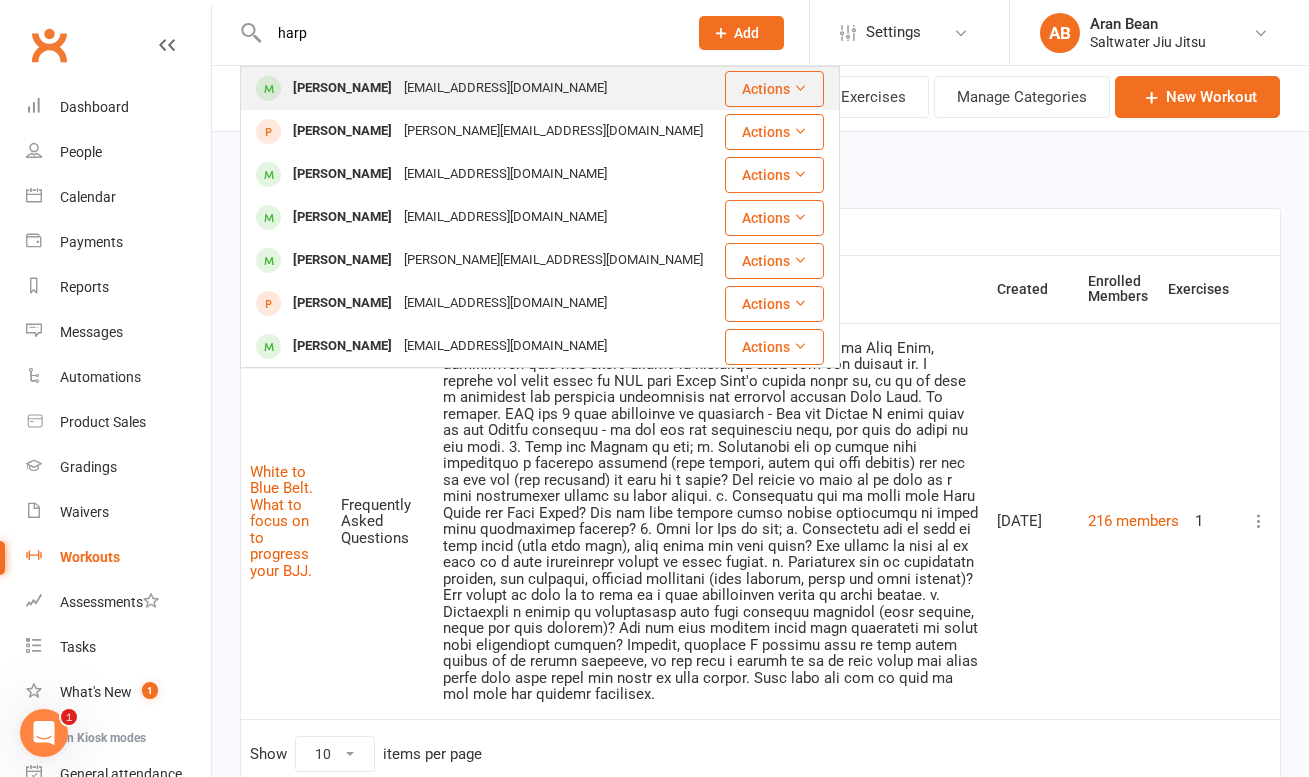 type on "harp" 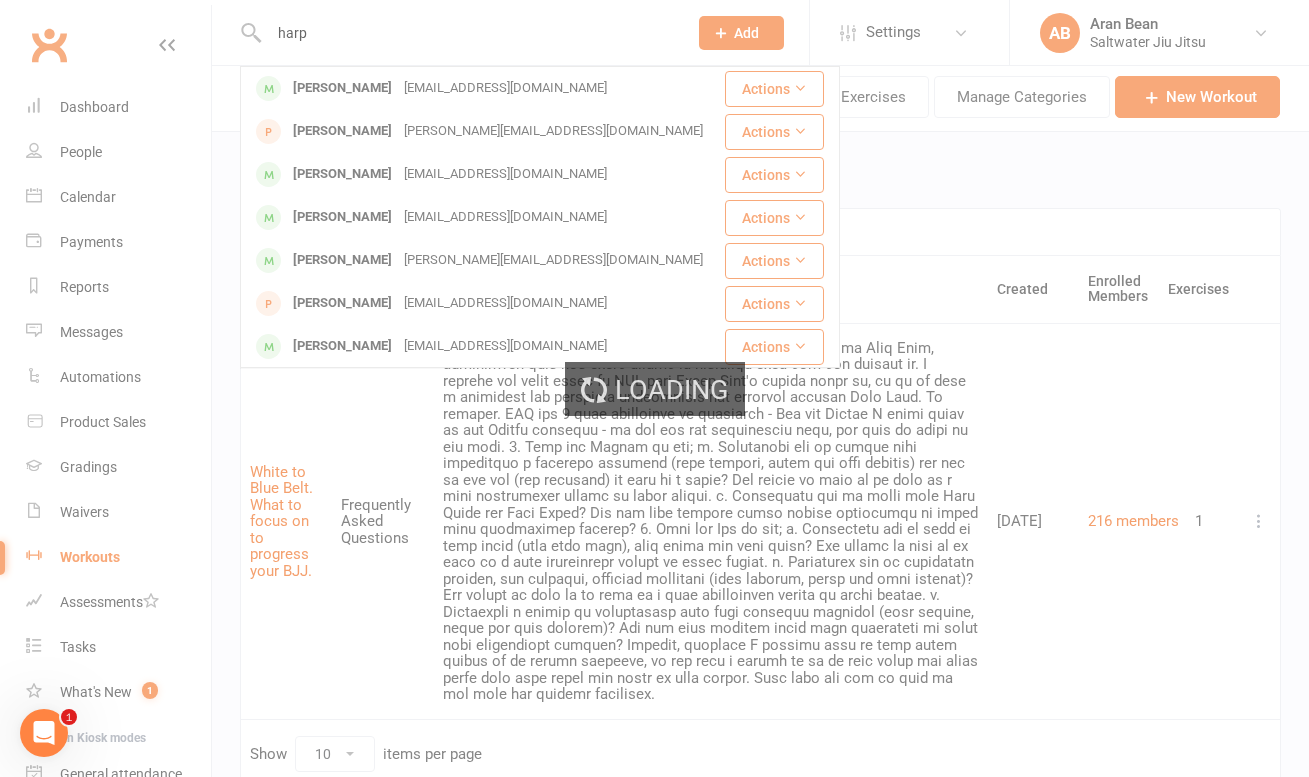 type 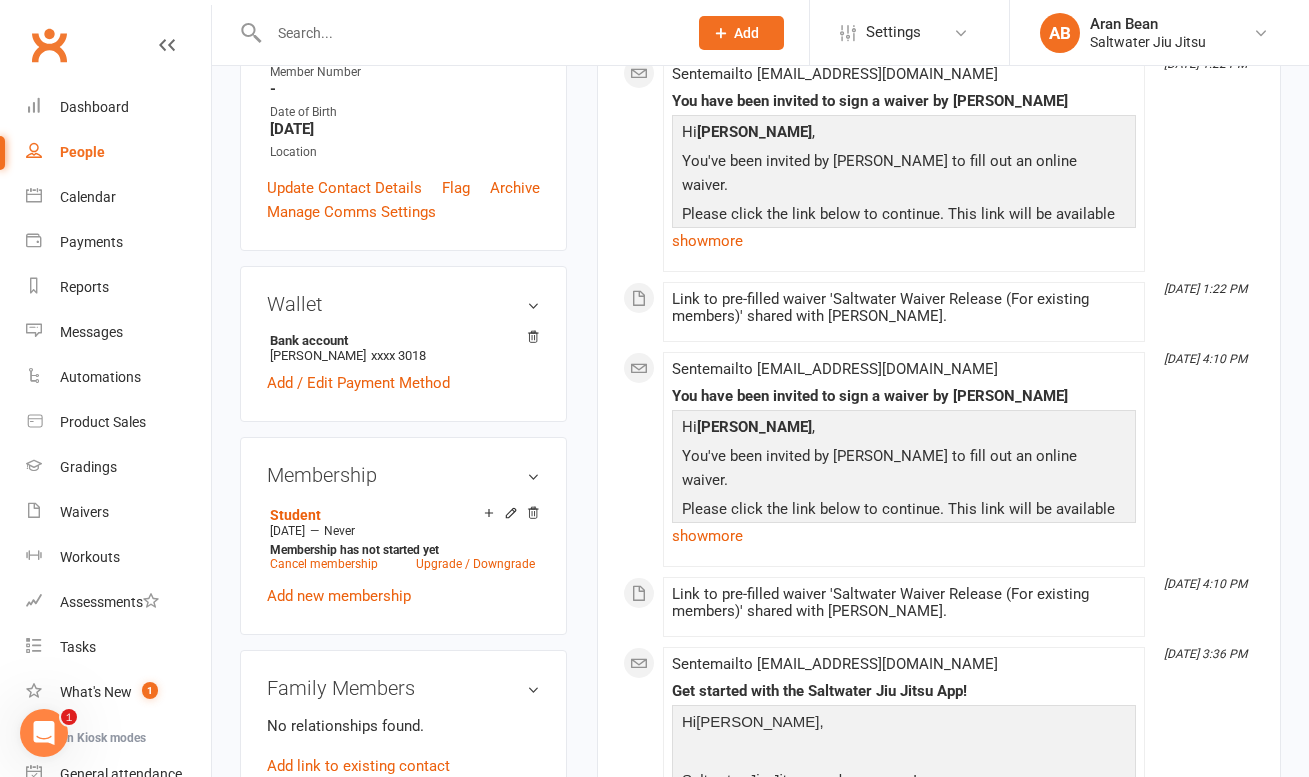 scroll, scrollTop: 0, scrollLeft: 0, axis: both 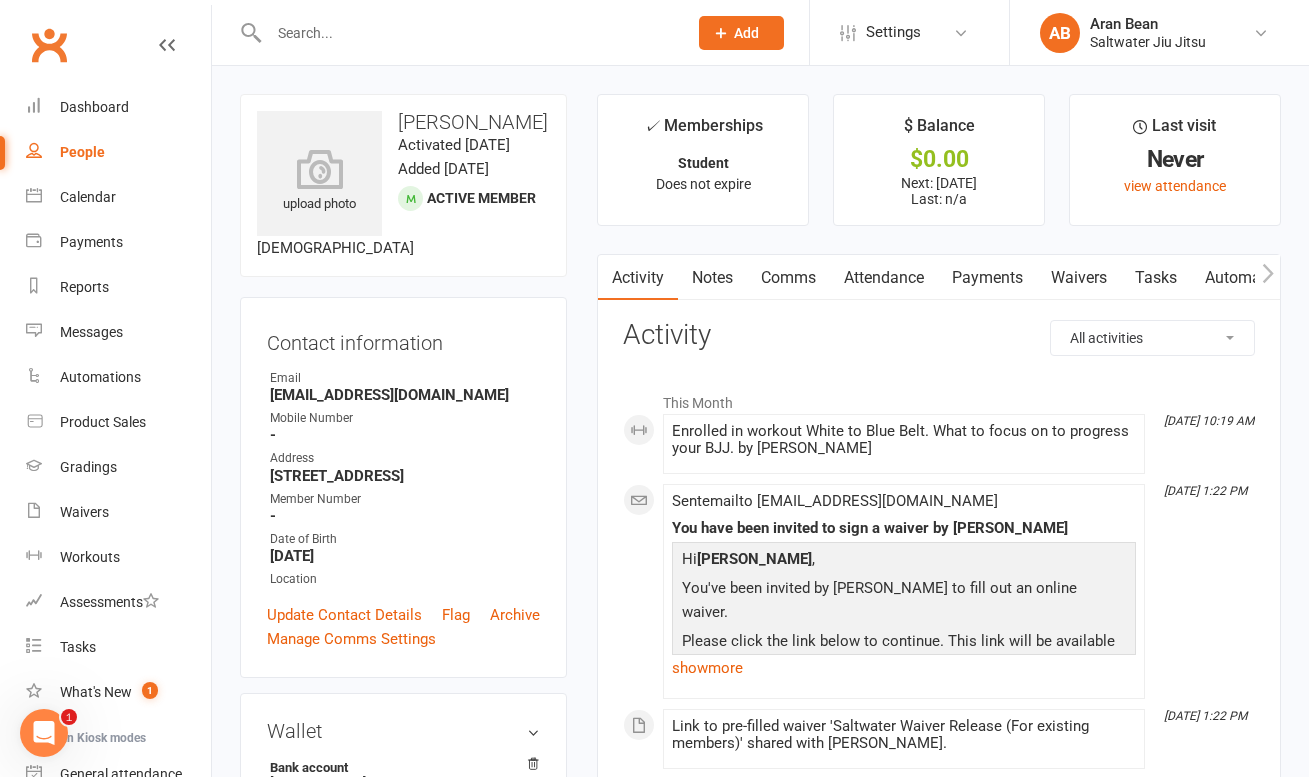 click on "Waivers" at bounding box center [1079, 278] 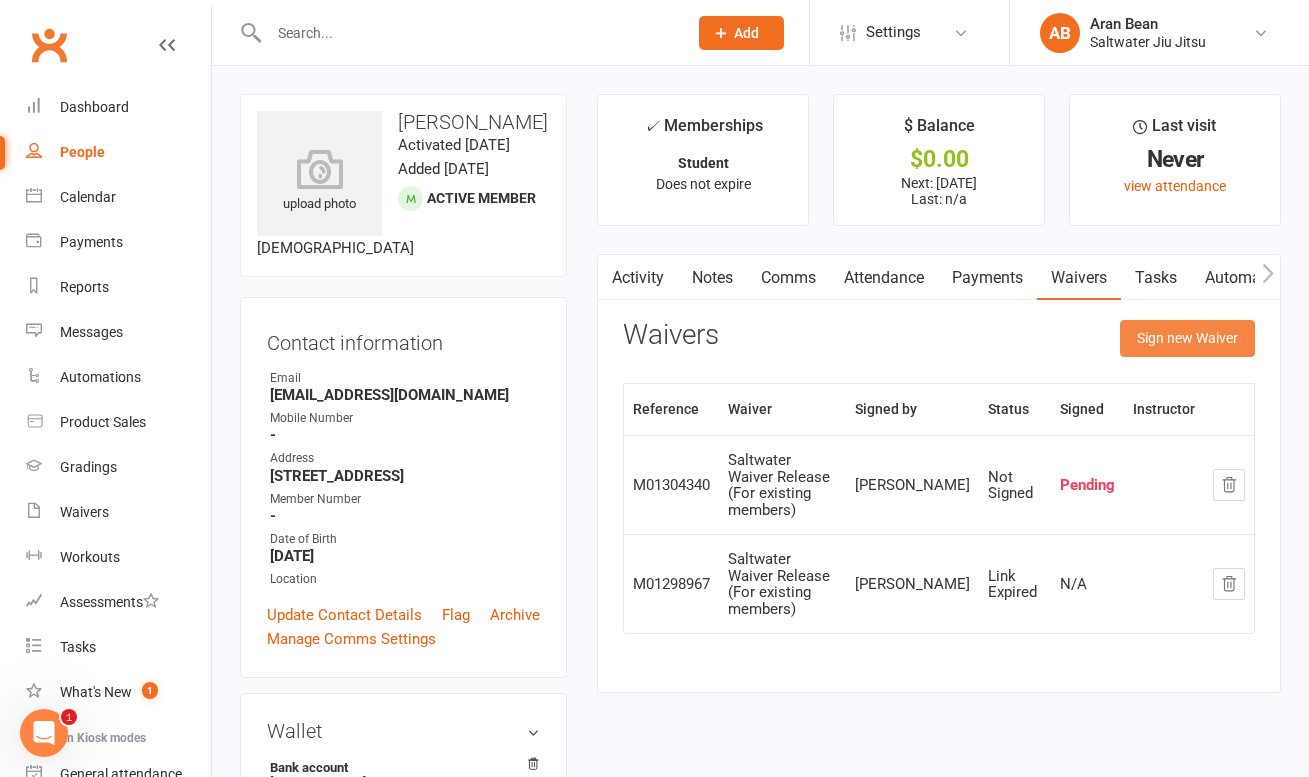 click on "Sign new Waiver" at bounding box center (1187, 338) 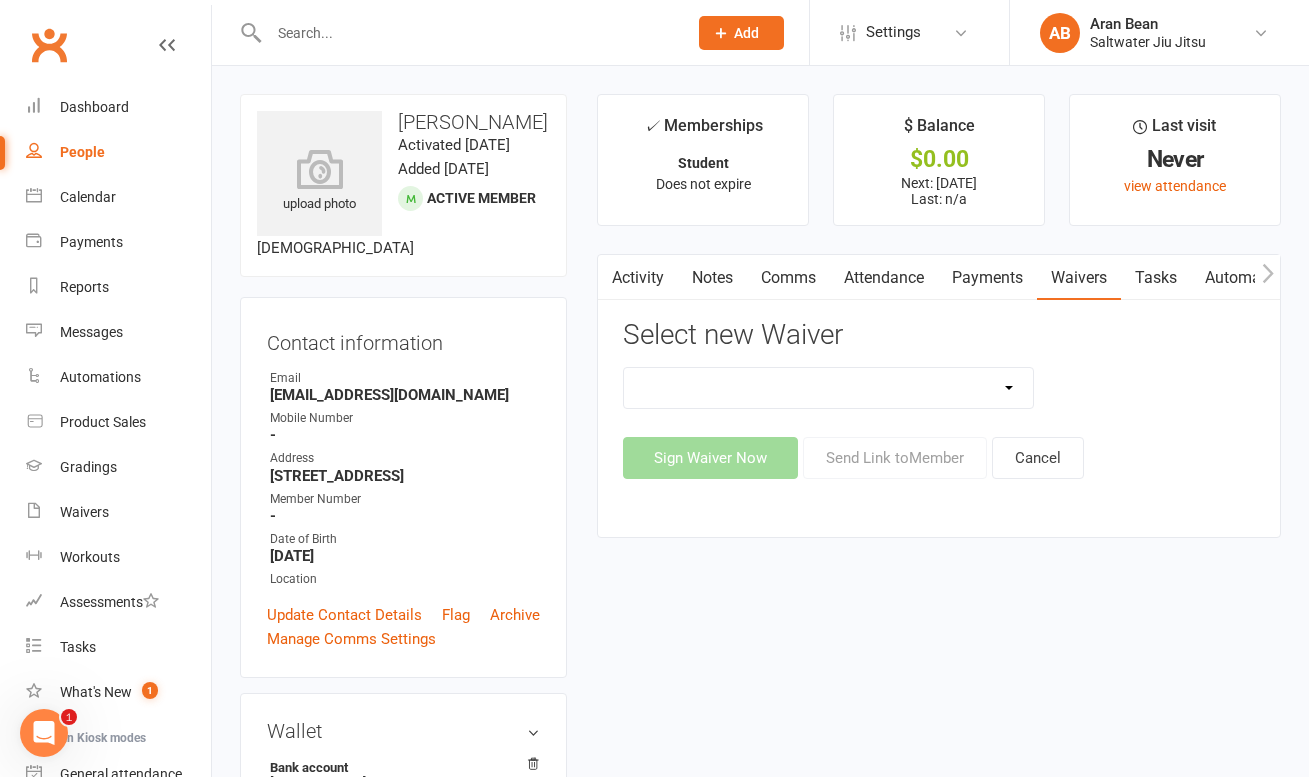 select on "14432" 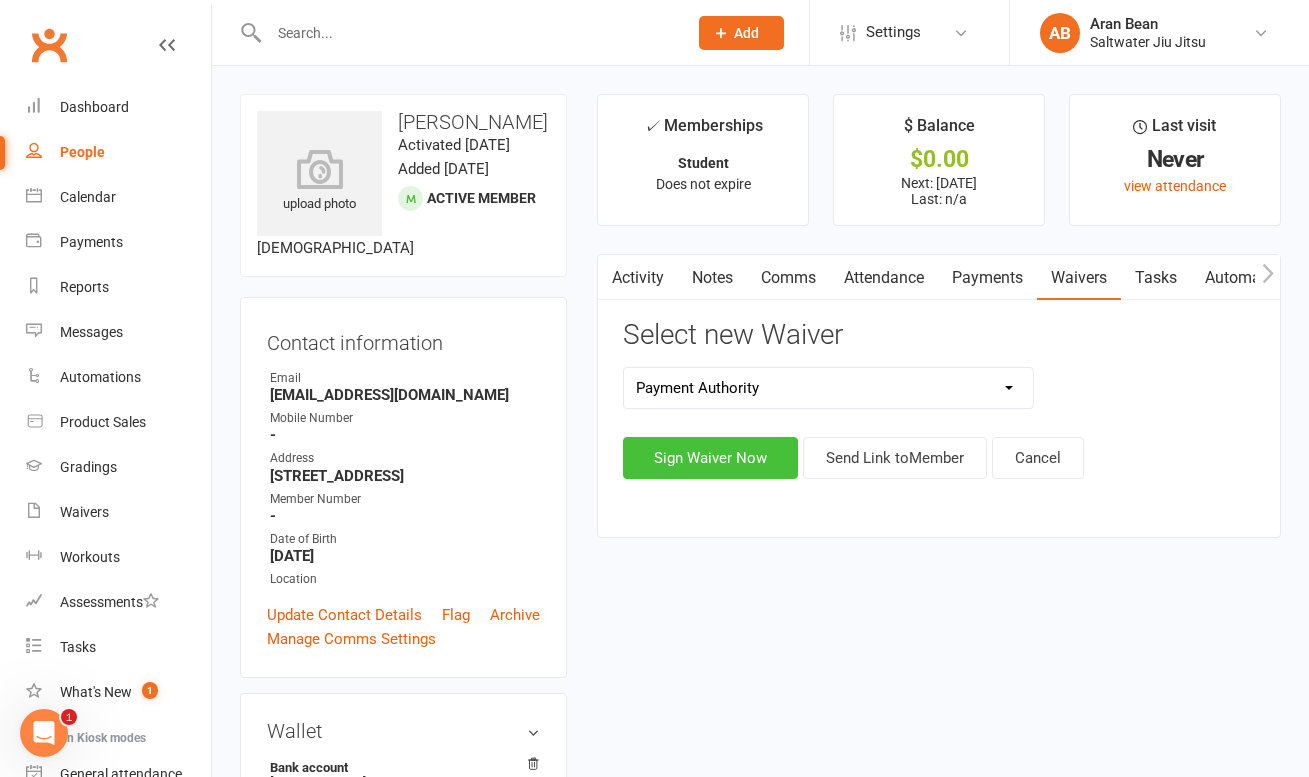 click on "Sign Waiver Now" at bounding box center (710, 458) 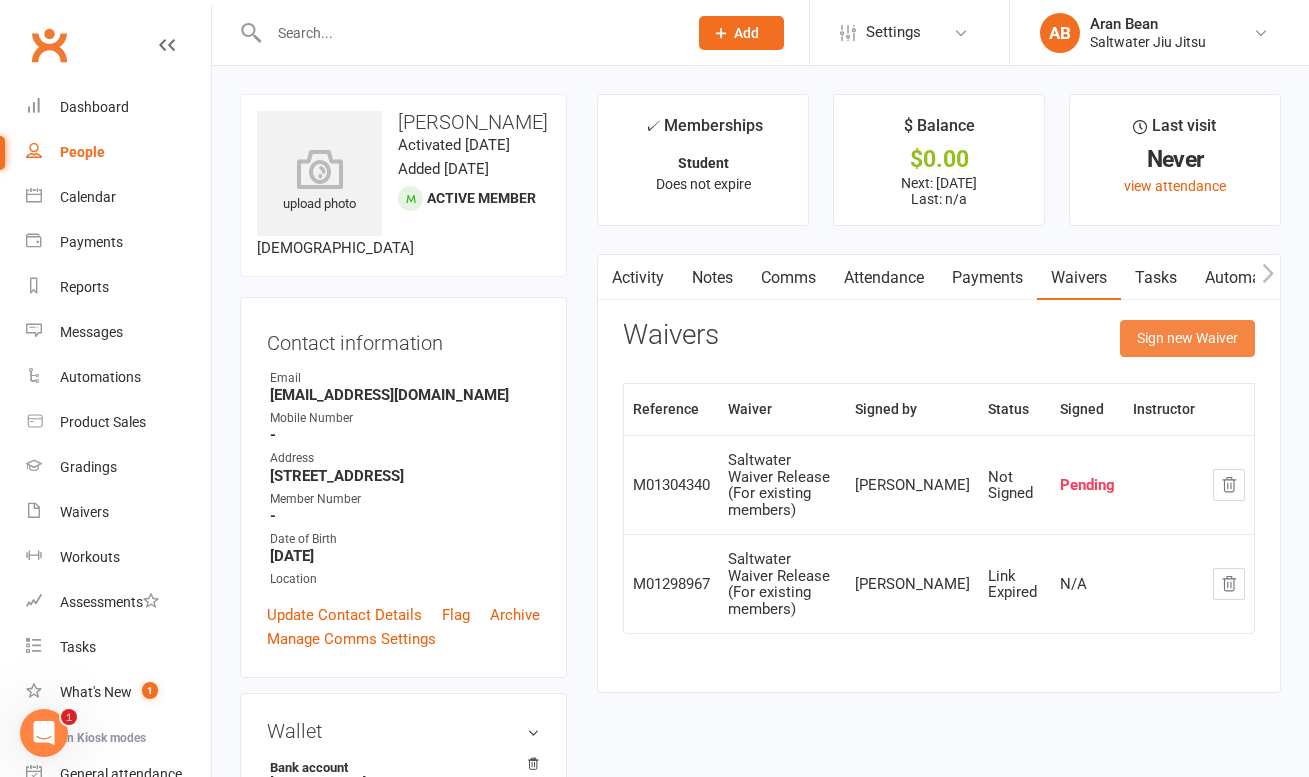 click on "Sign new Waiver" at bounding box center [1187, 338] 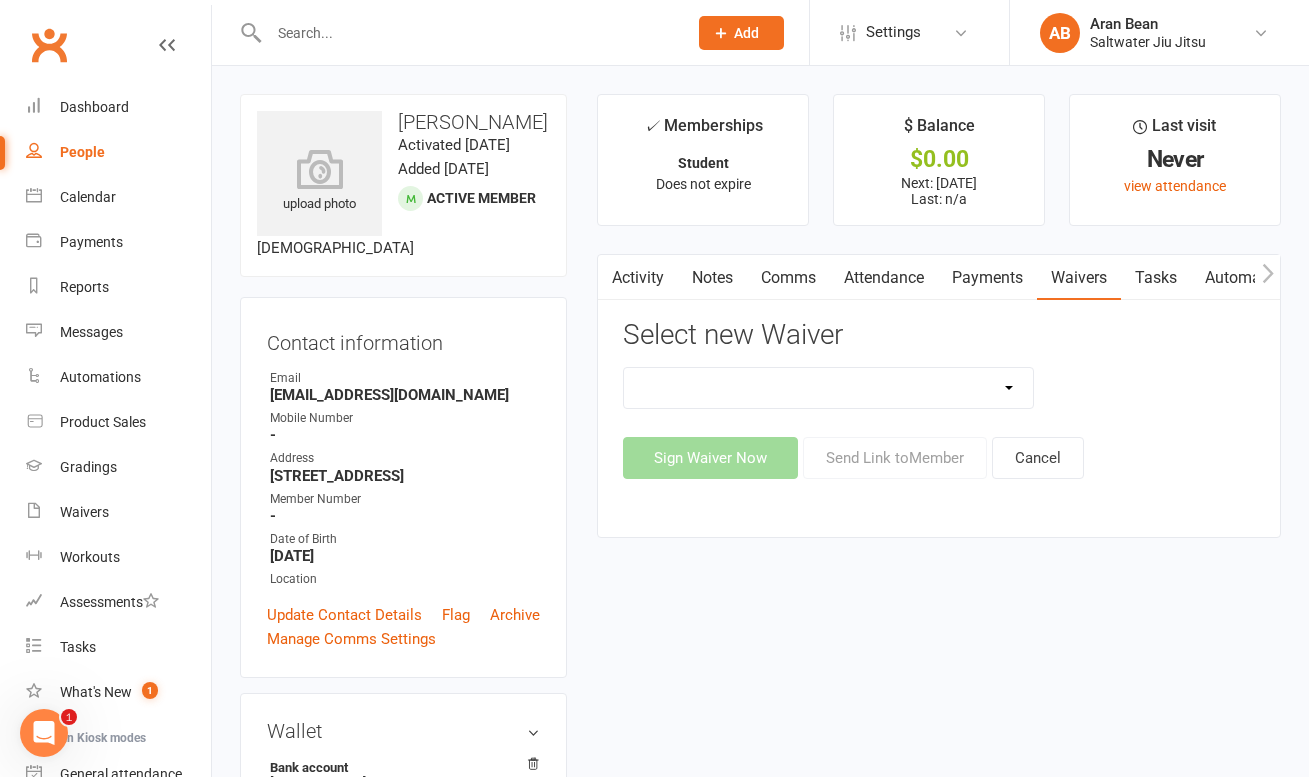 select on "14432" 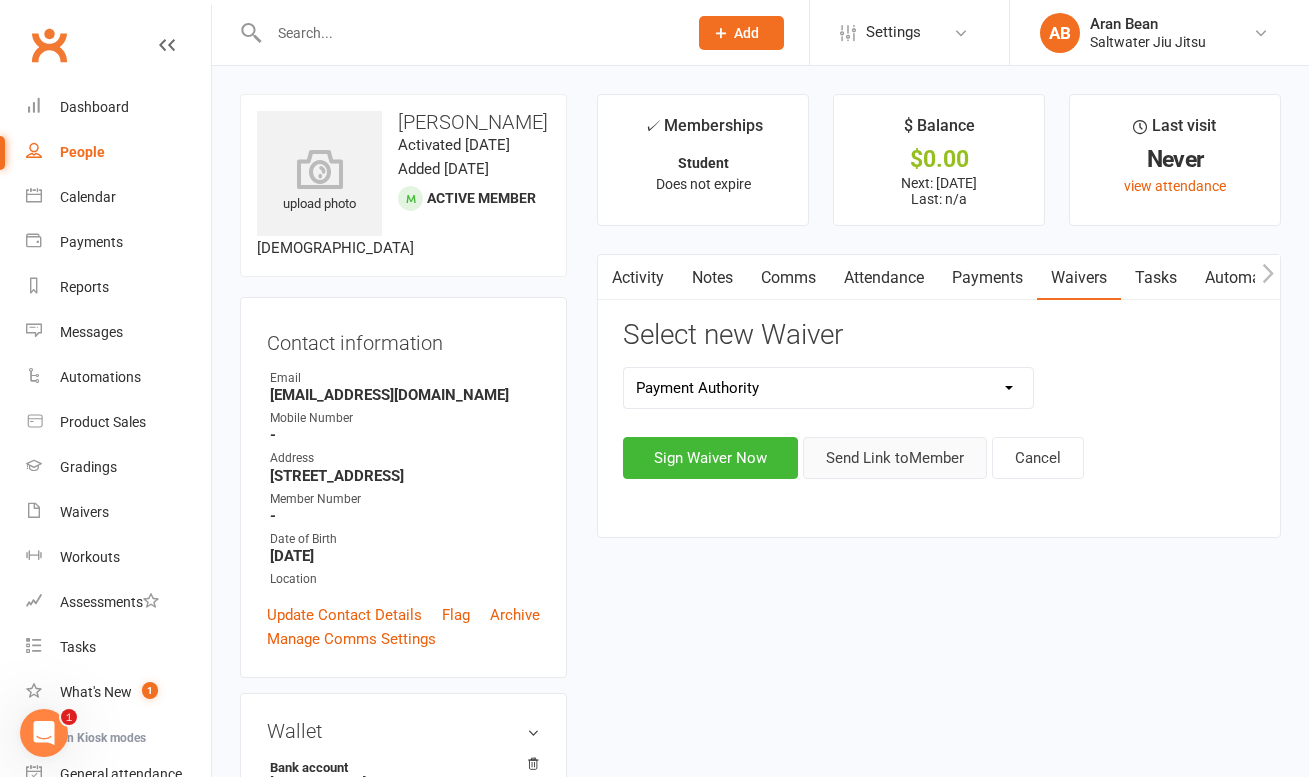 click on "Send Link to  Member" at bounding box center (895, 458) 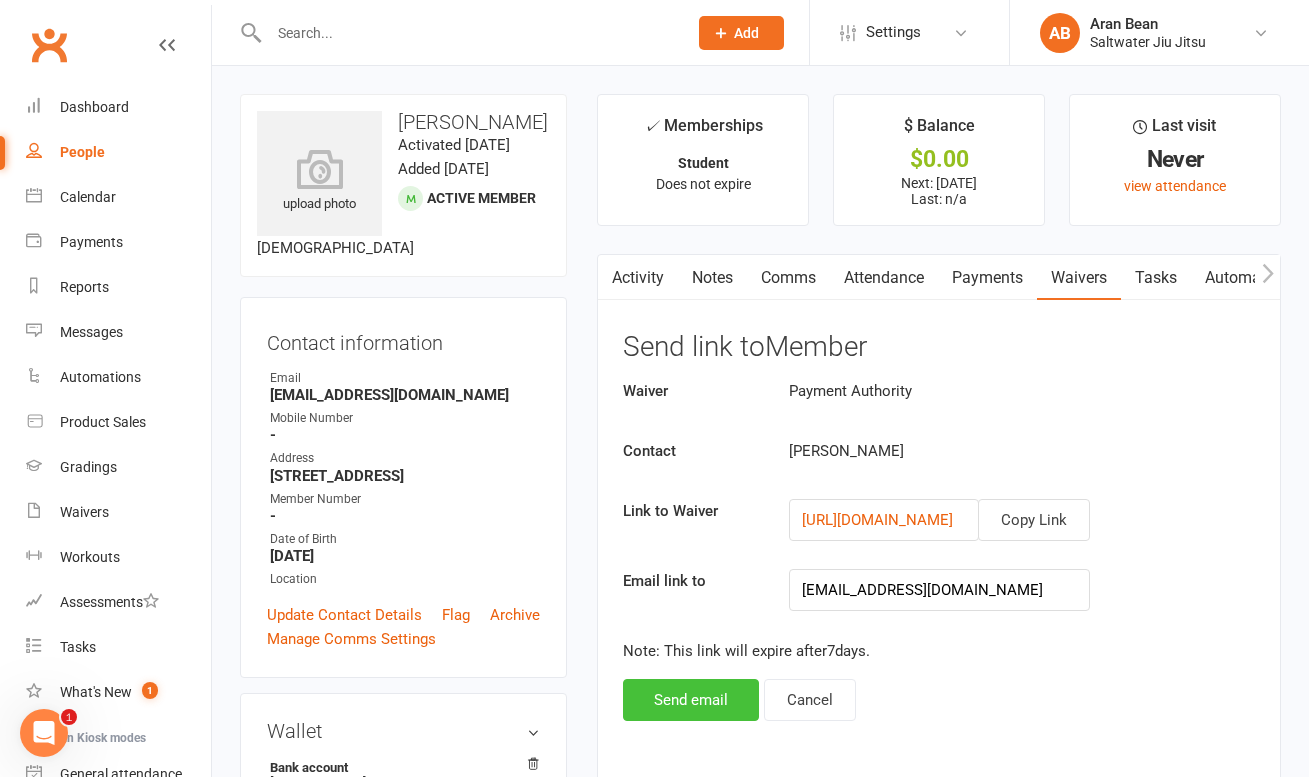 click on "Send email" at bounding box center (691, 700) 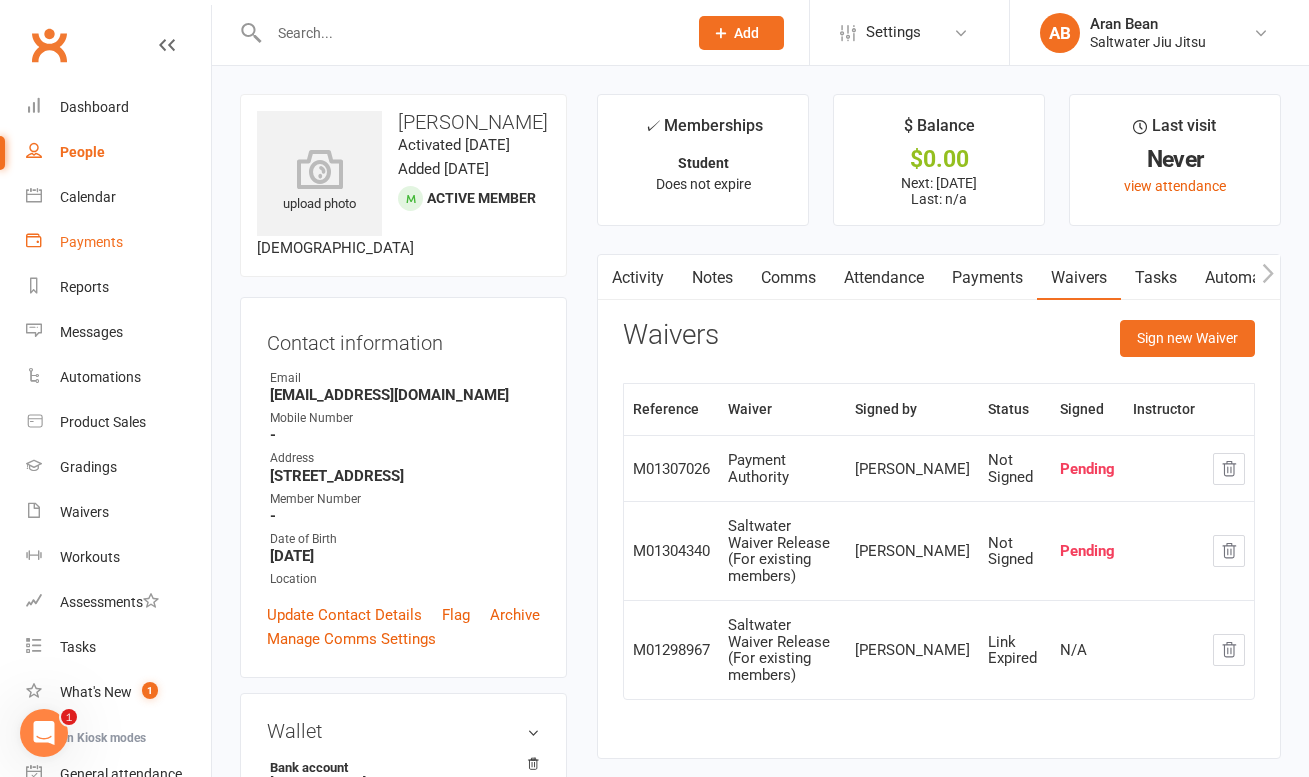 click on "Payments" at bounding box center [91, 242] 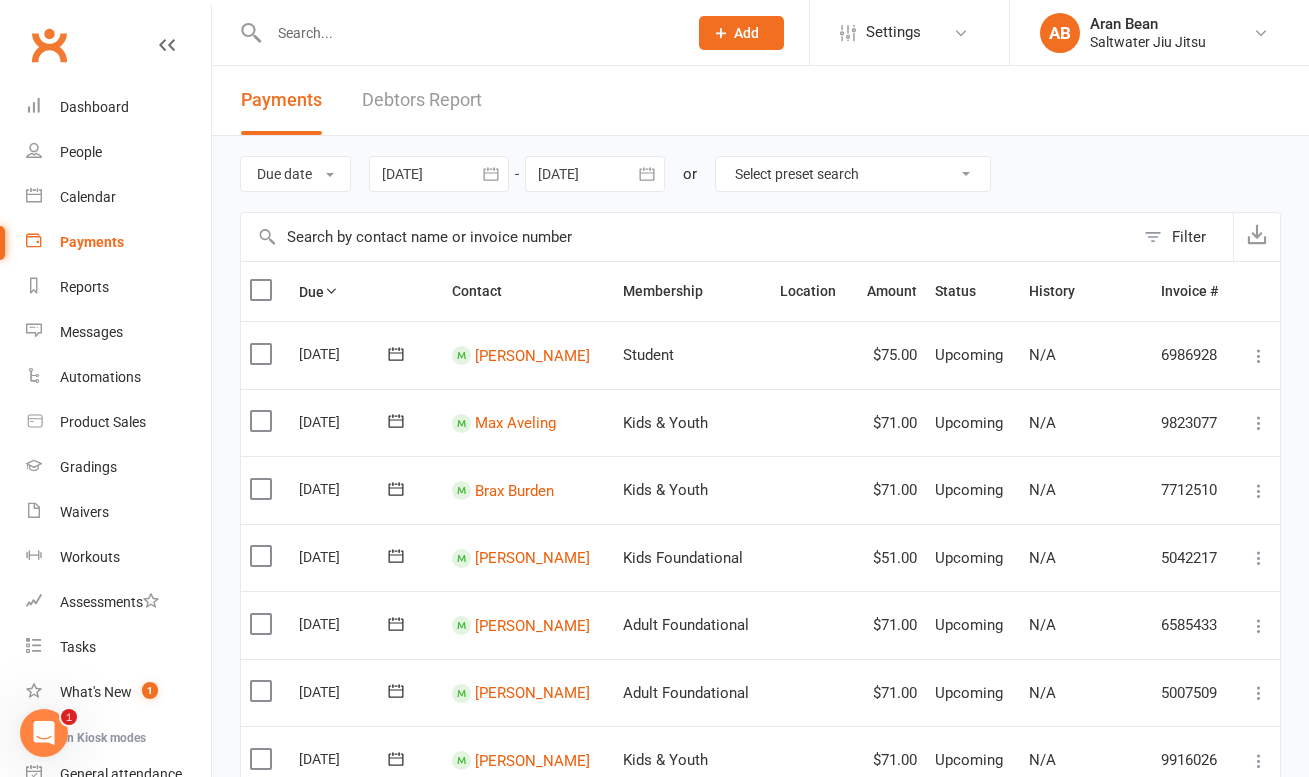 click on "Debtors Report" at bounding box center (422, 100) 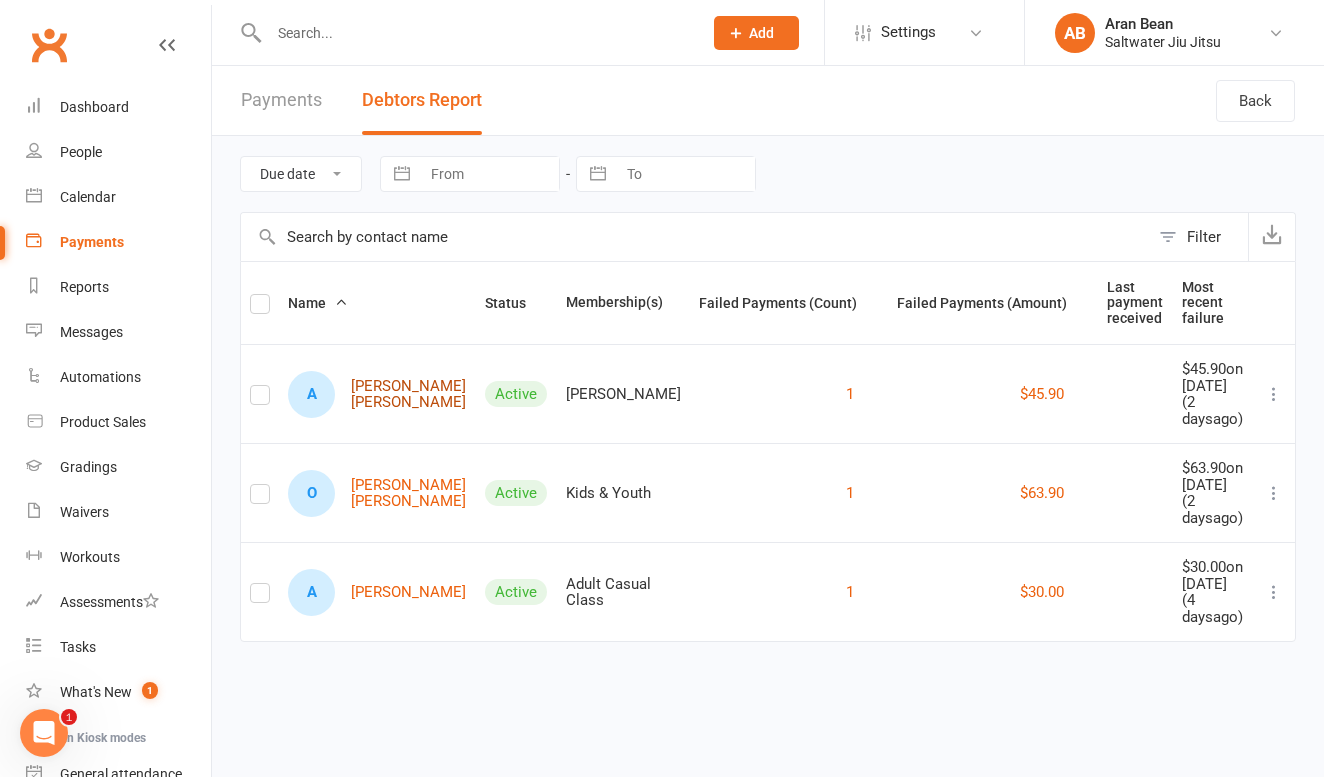 click on "A Ali khan Jalali" at bounding box center (377, 394) 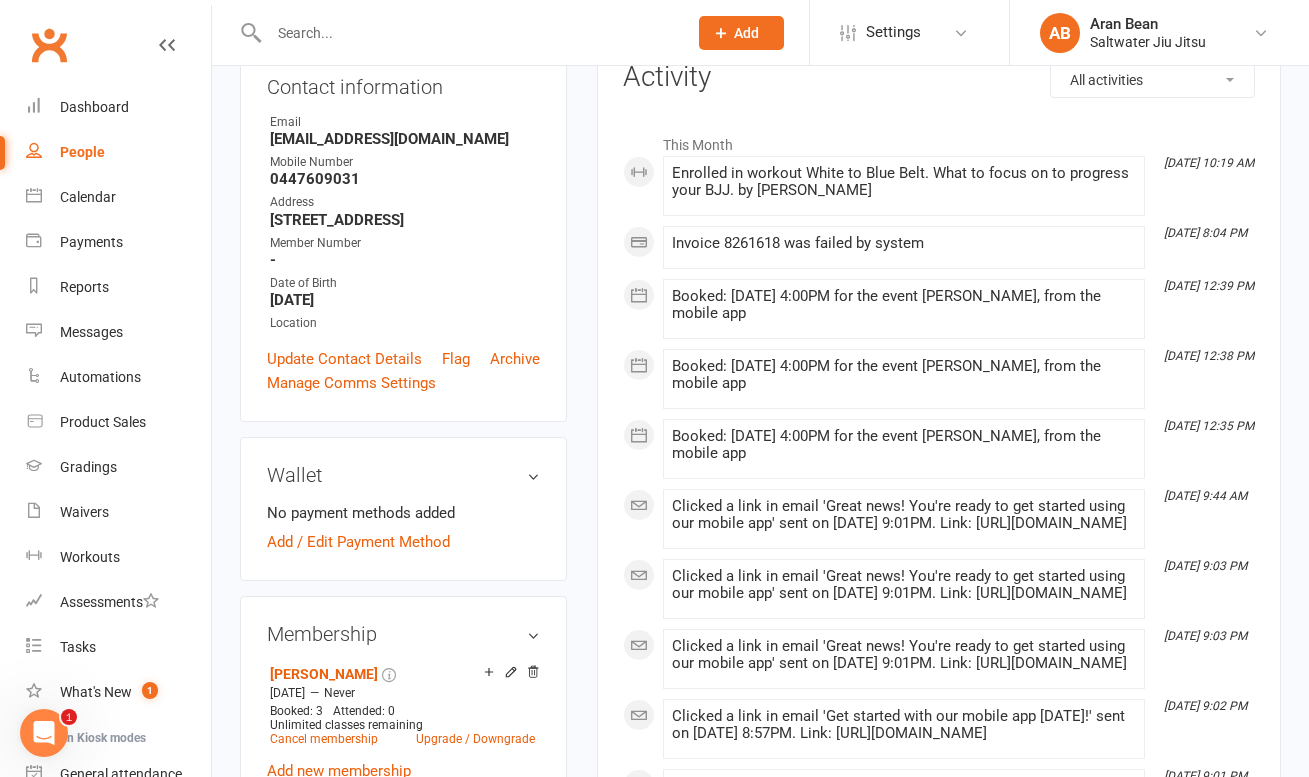 scroll, scrollTop: 394, scrollLeft: 0, axis: vertical 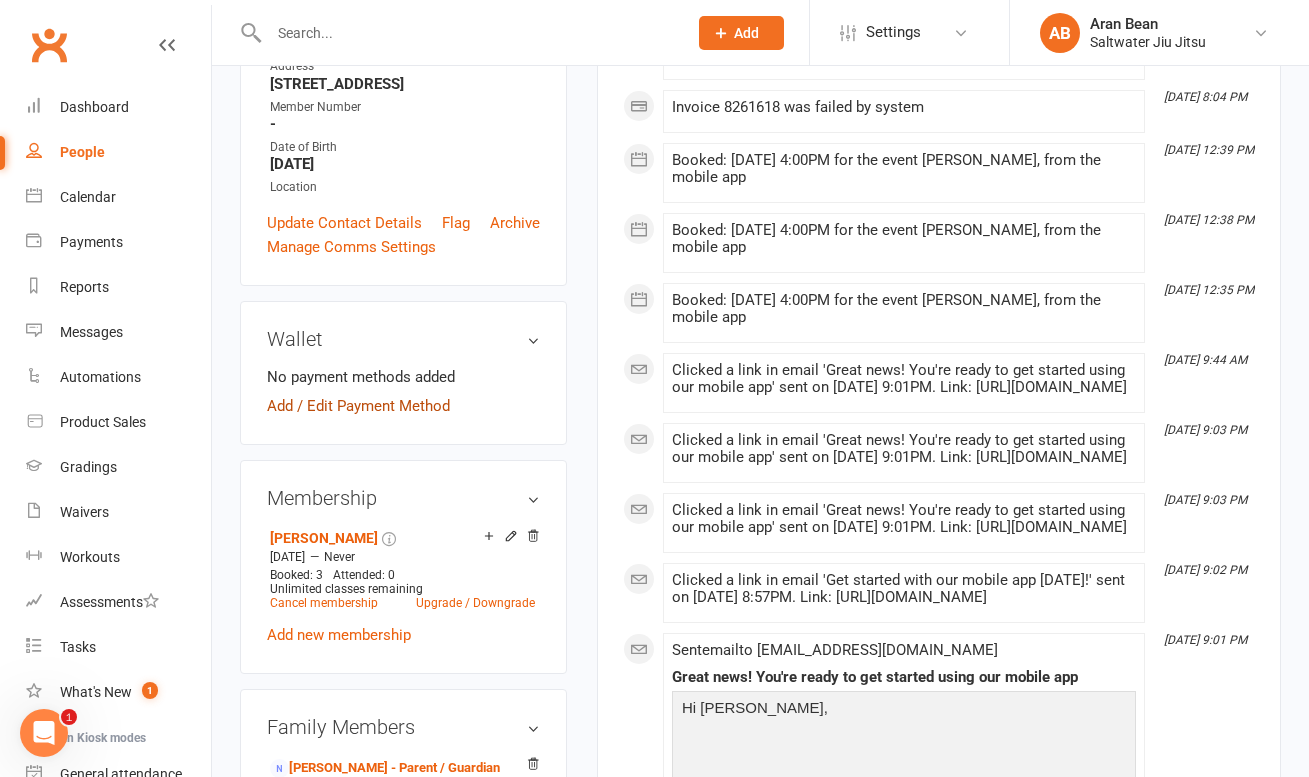 click on "Add / Edit Payment Method" at bounding box center [358, 406] 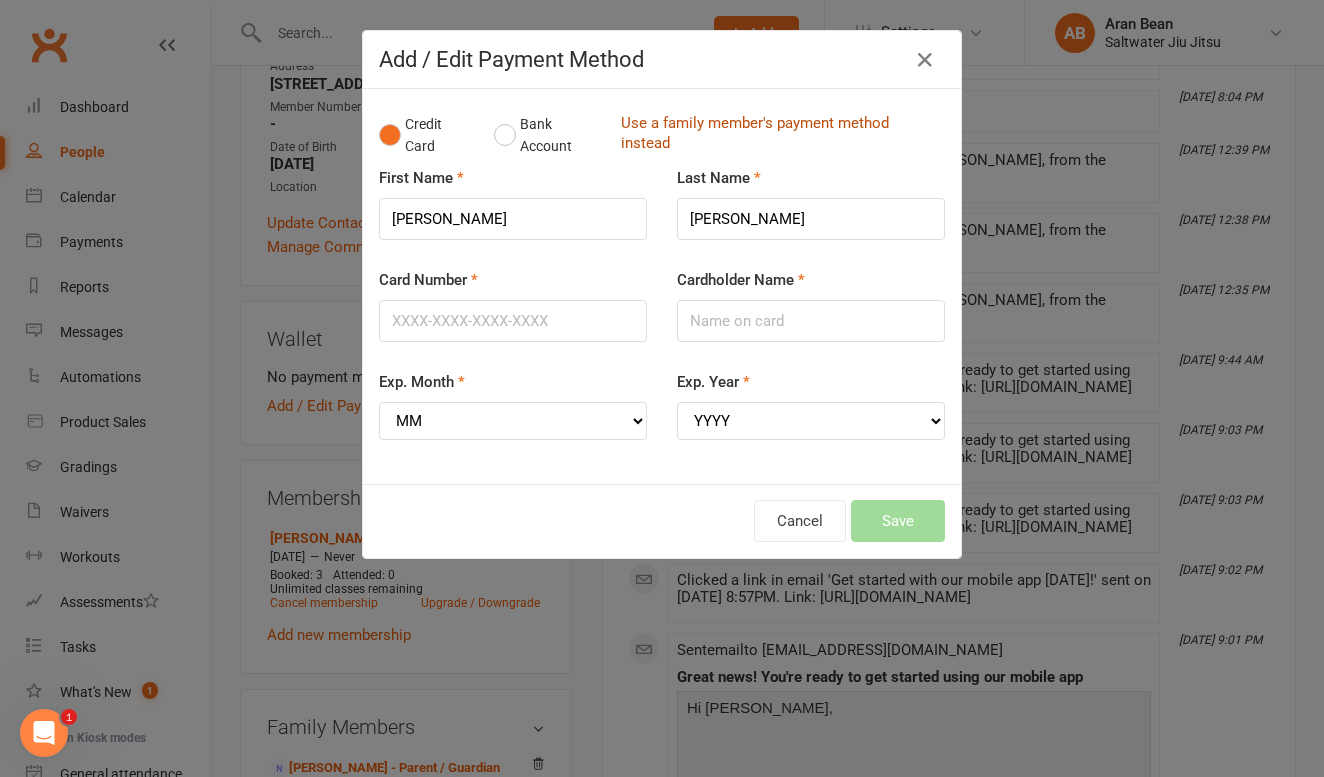 click on "Use a family member's payment method instead" at bounding box center (778, 135) 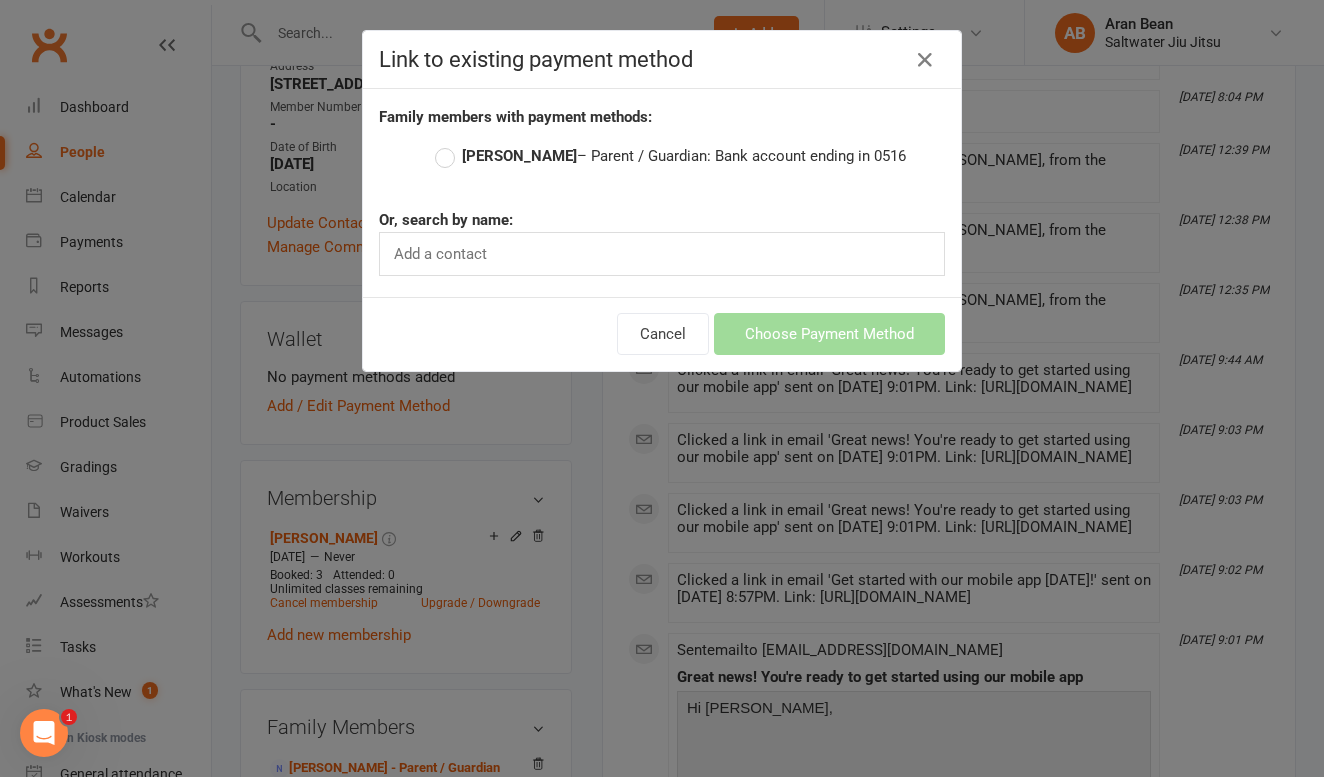 click on "Amir Jalali  – Parent / Guardian: Bank account ending in 0516" at bounding box center [670, 156] 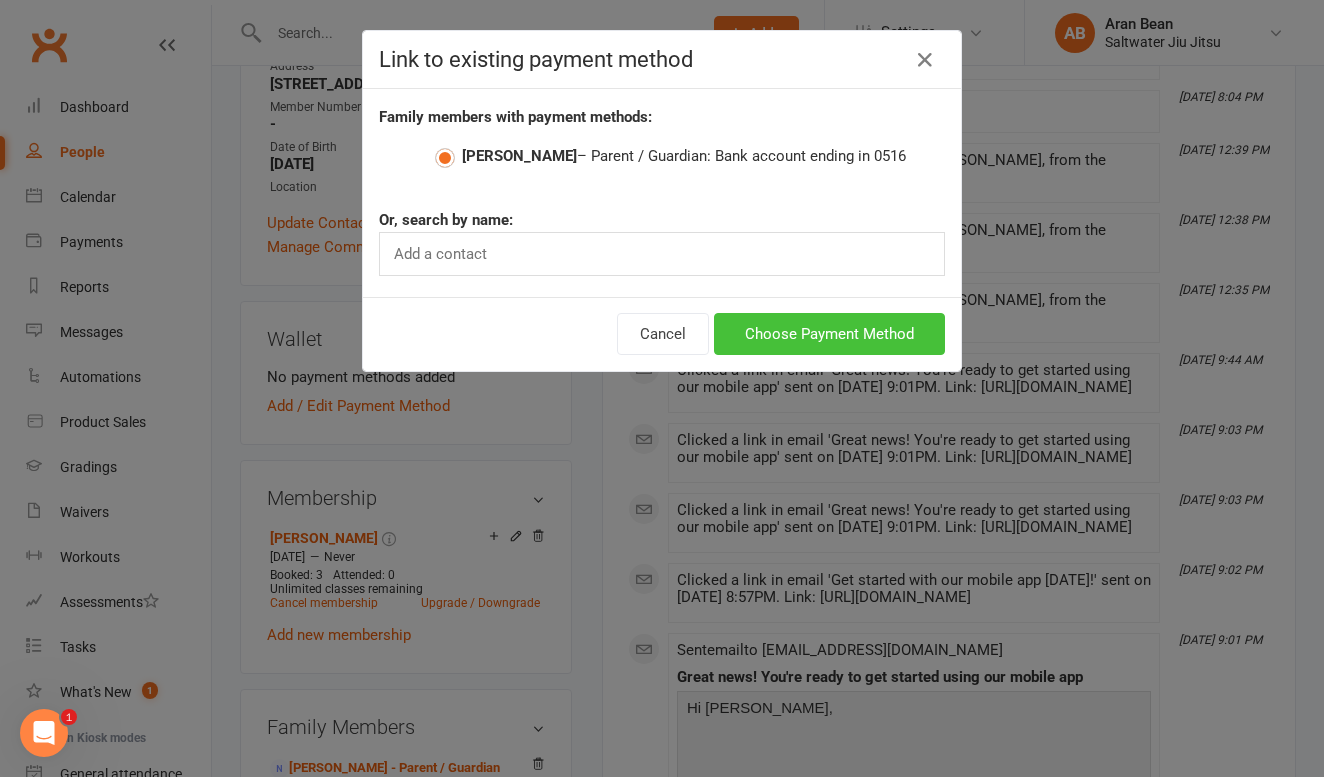 click on "Choose Payment Method" at bounding box center (829, 334) 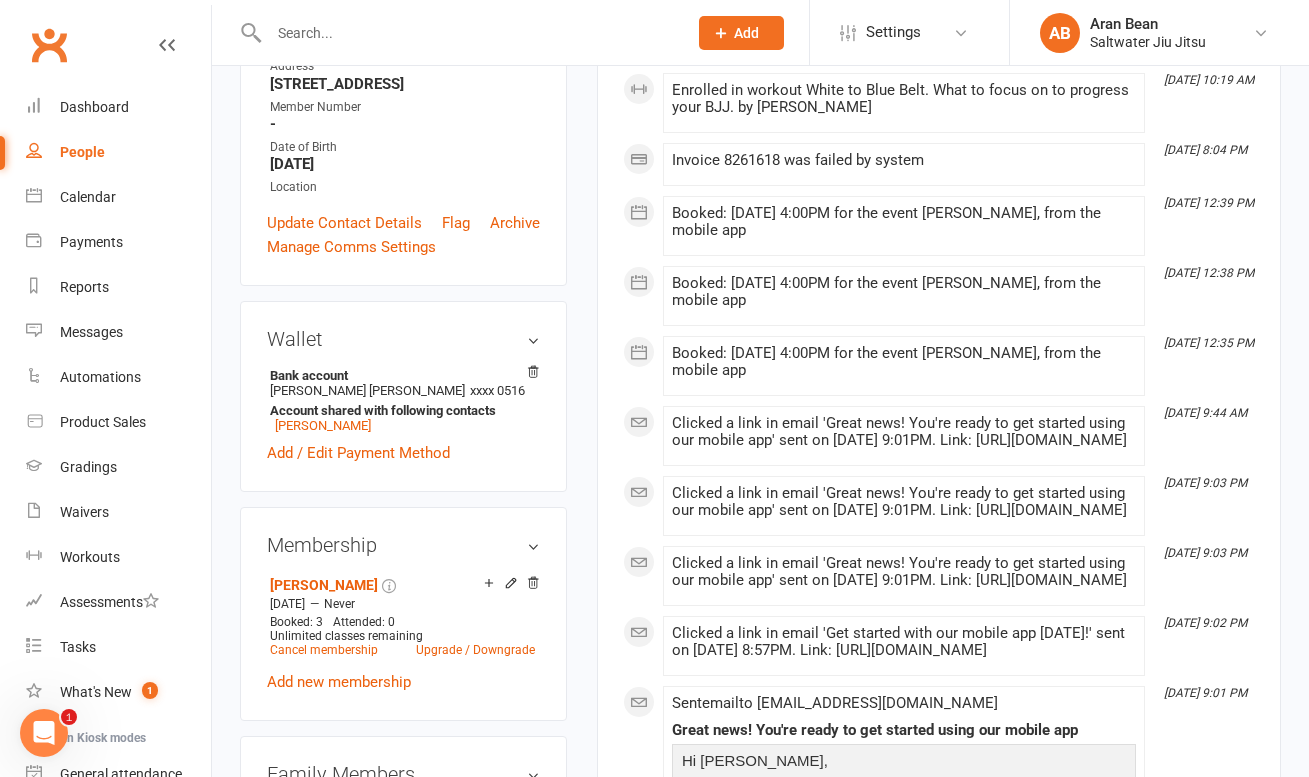 scroll, scrollTop: 647, scrollLeft: 0, axis: vertical 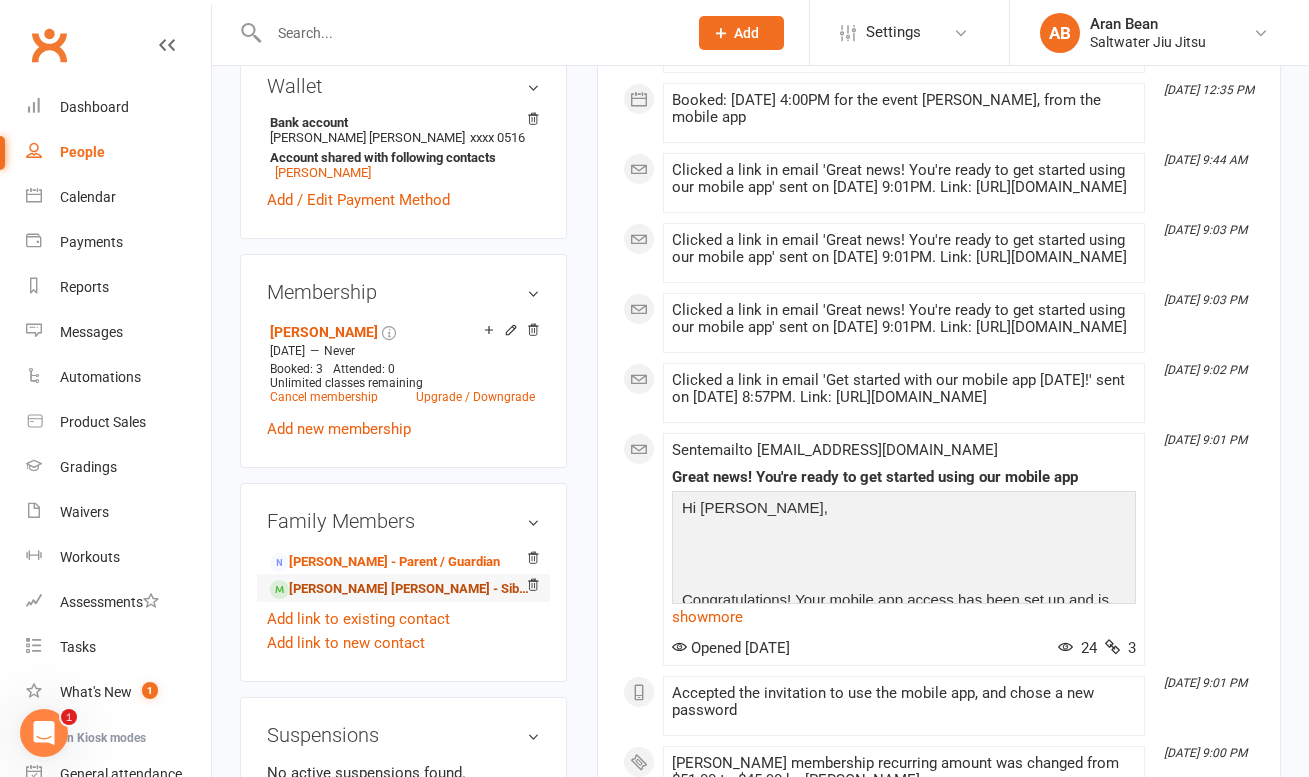 click on "Omar khan Jalali - Sibling" at bounding box center (400, 589) 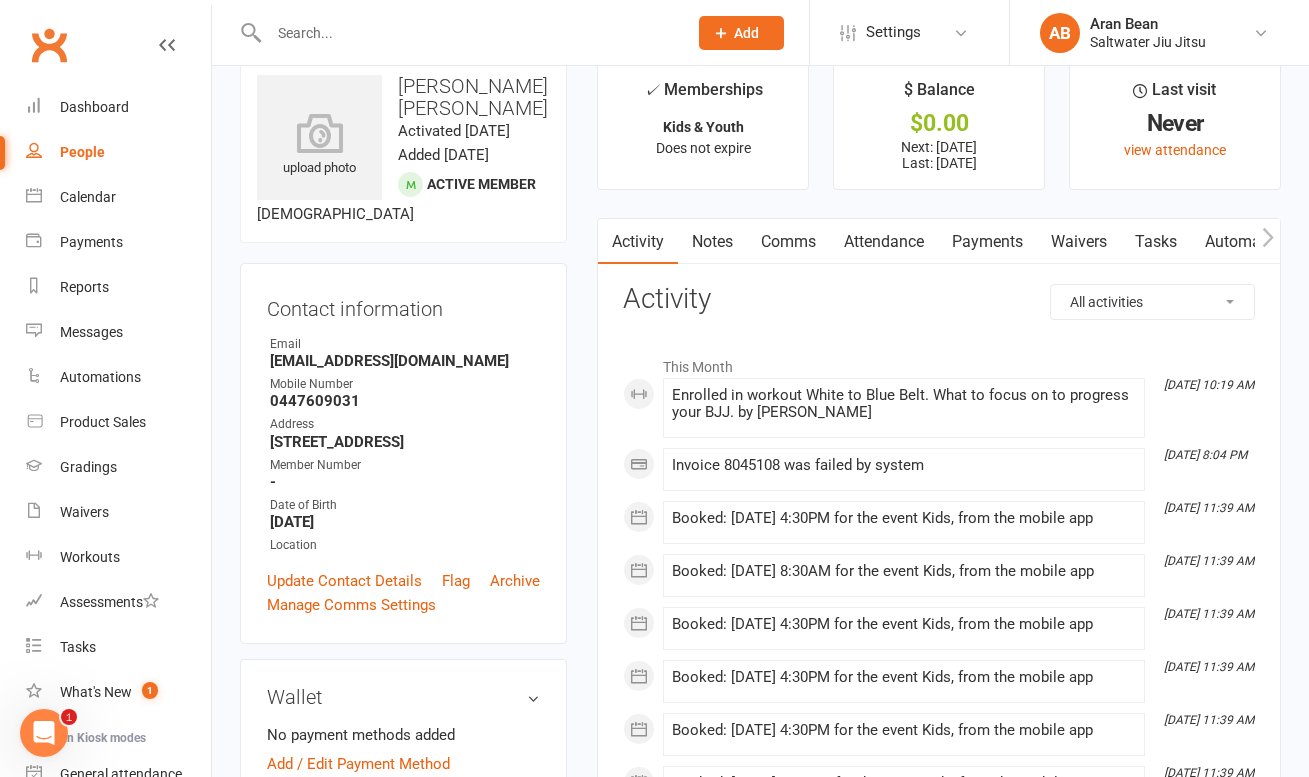 scroll, scrollTop: 328, scrollLeft: 0, axis: vertical 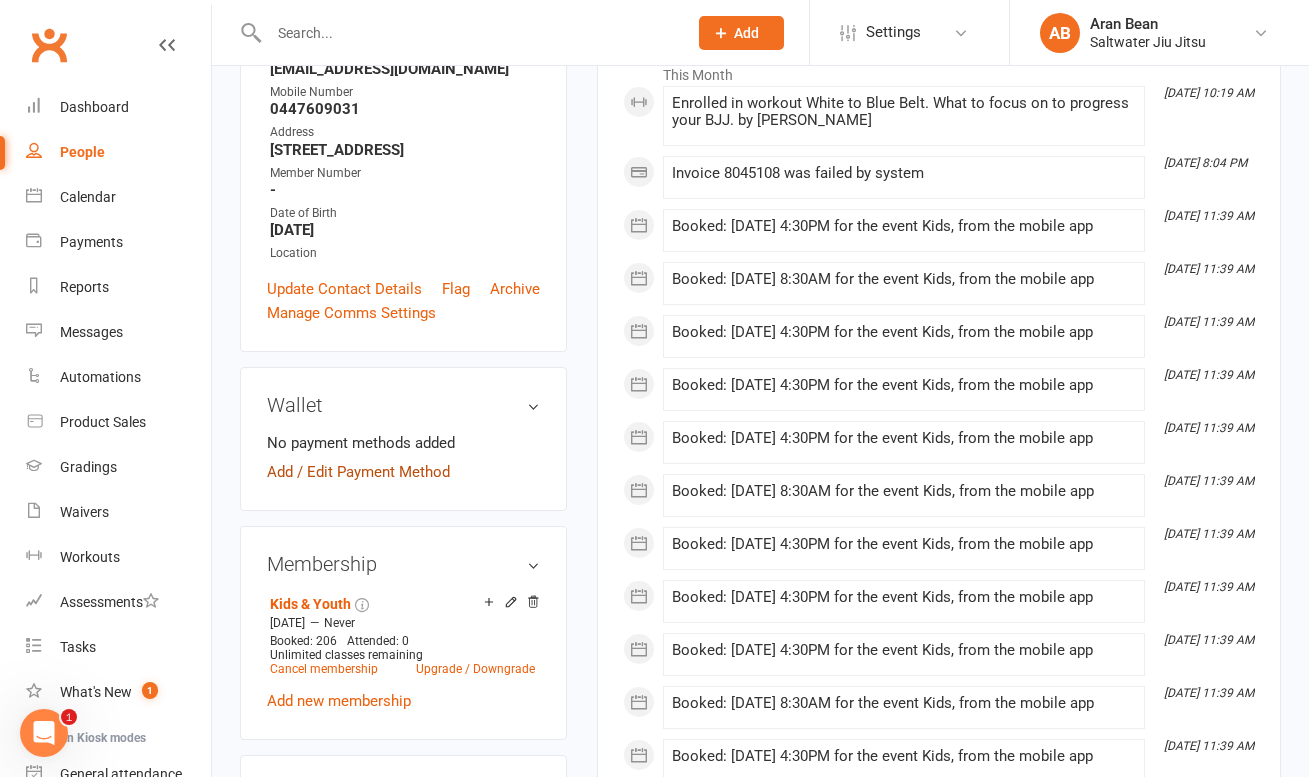 click on "Add / Edit Payment Method" at bounding box center (358, 472) 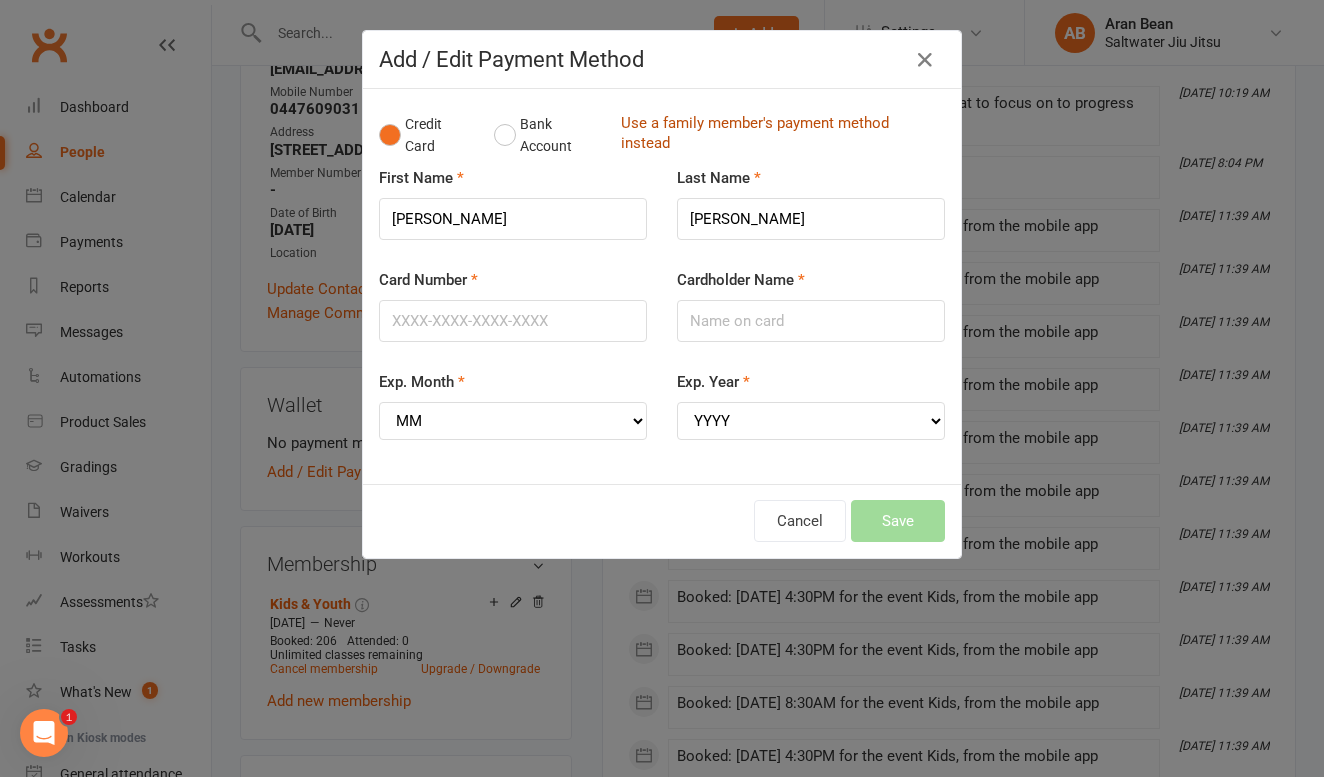click on "Use a family member's payment method instead" at bounding box center [778, 135] 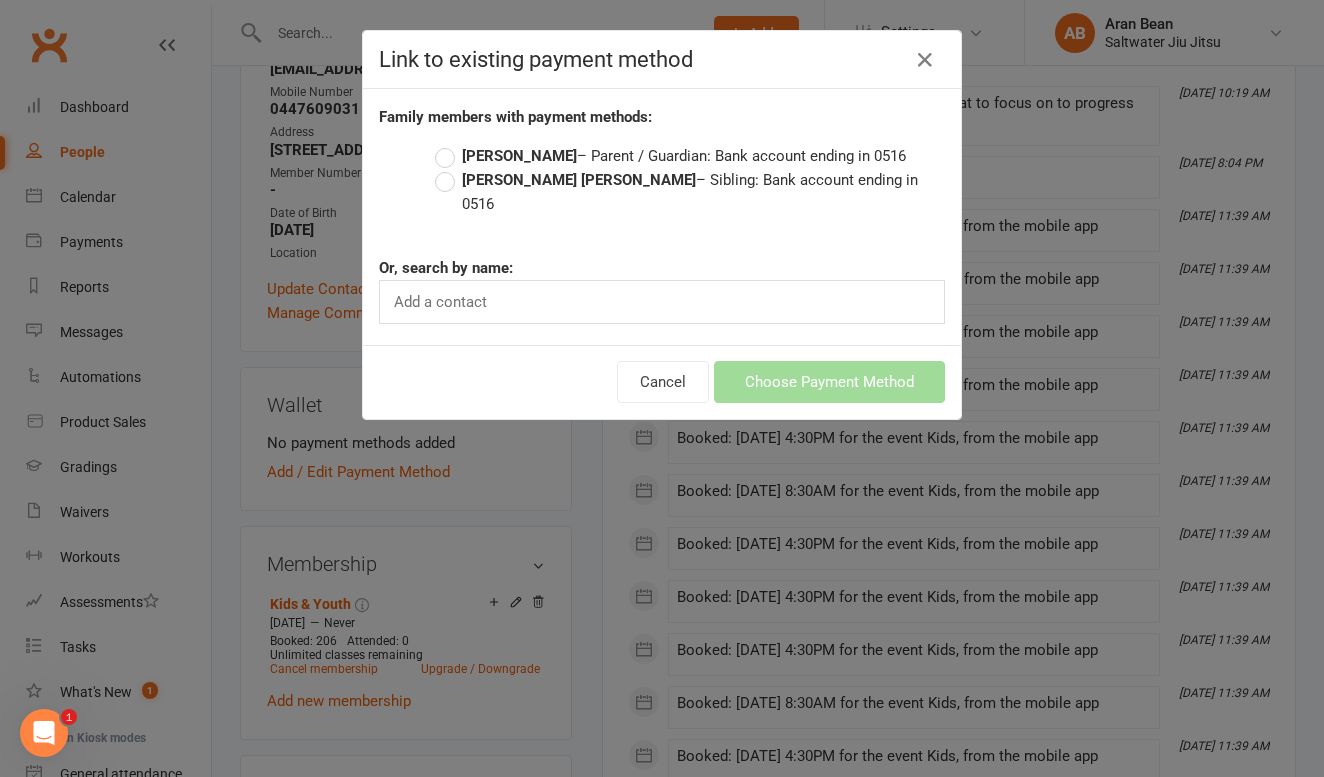 click on "Amir Jalali  – Parent / Guardian: Bank account ending in 0516" at bounding box center [670, 156] 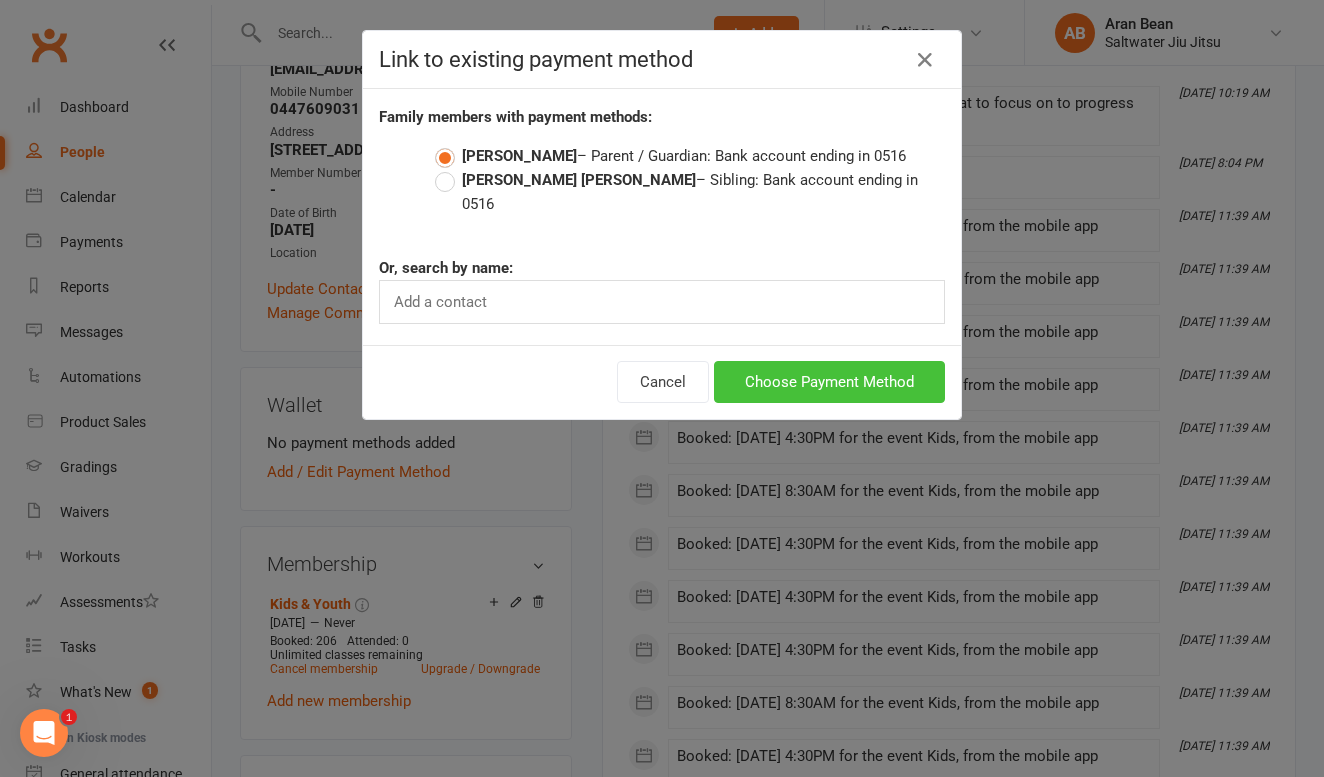 click on "Choose Payment Method" at bounding box center (829, 382) 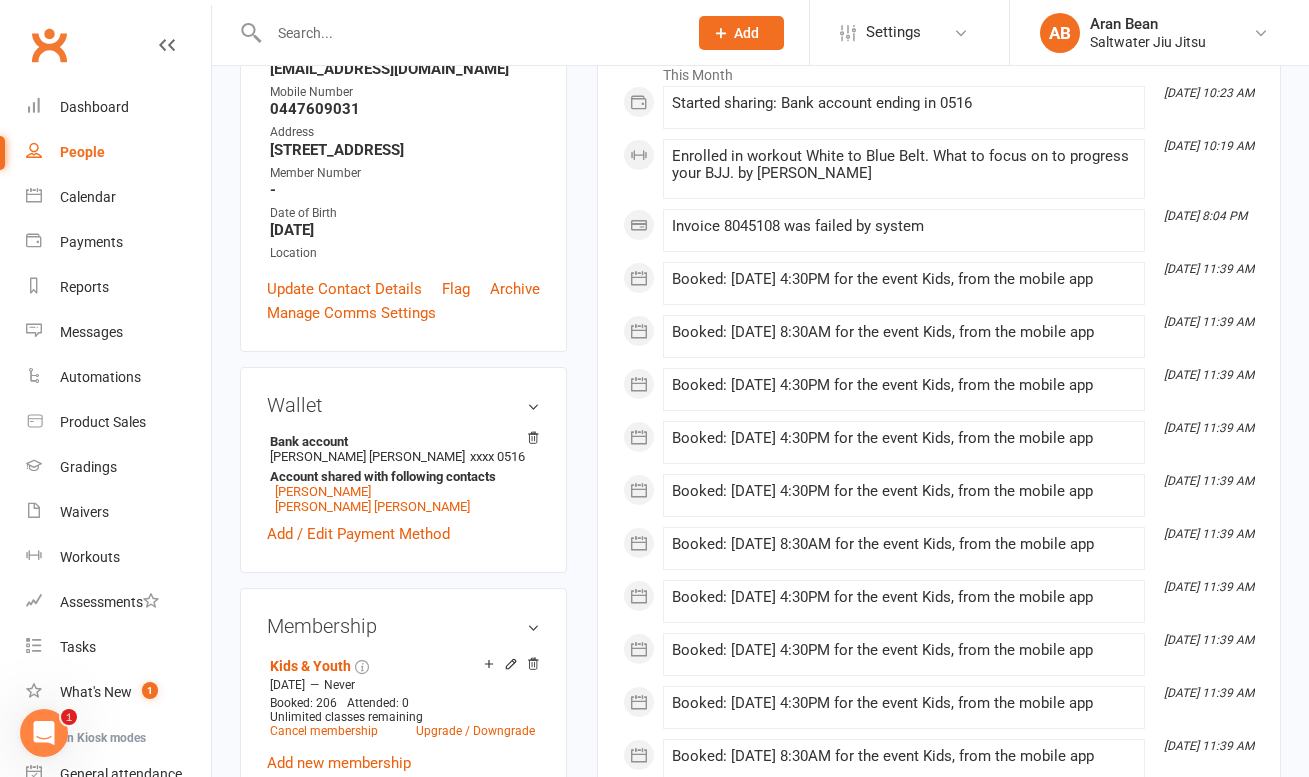 scroll, scrollTop: 0, scrollLeft: 0, axis: both 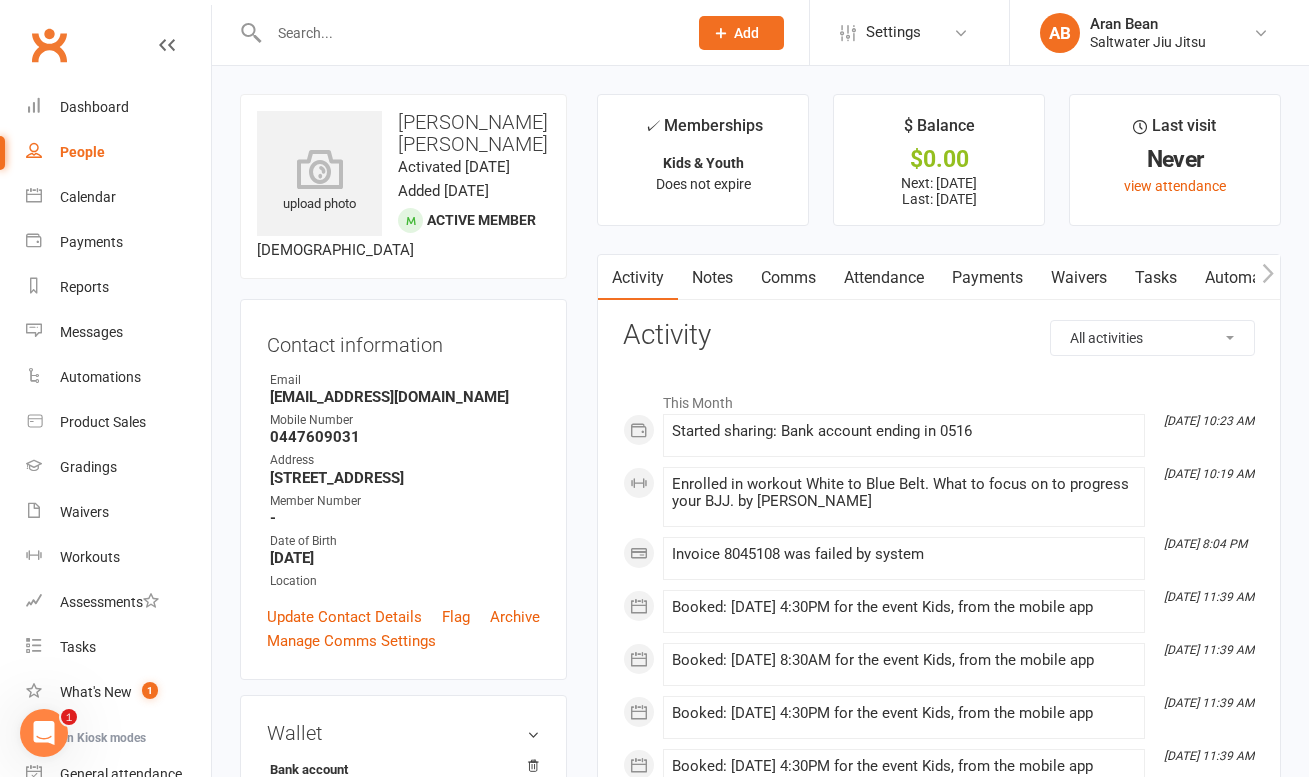 click on "Payments" at bounding box center [987, 278] 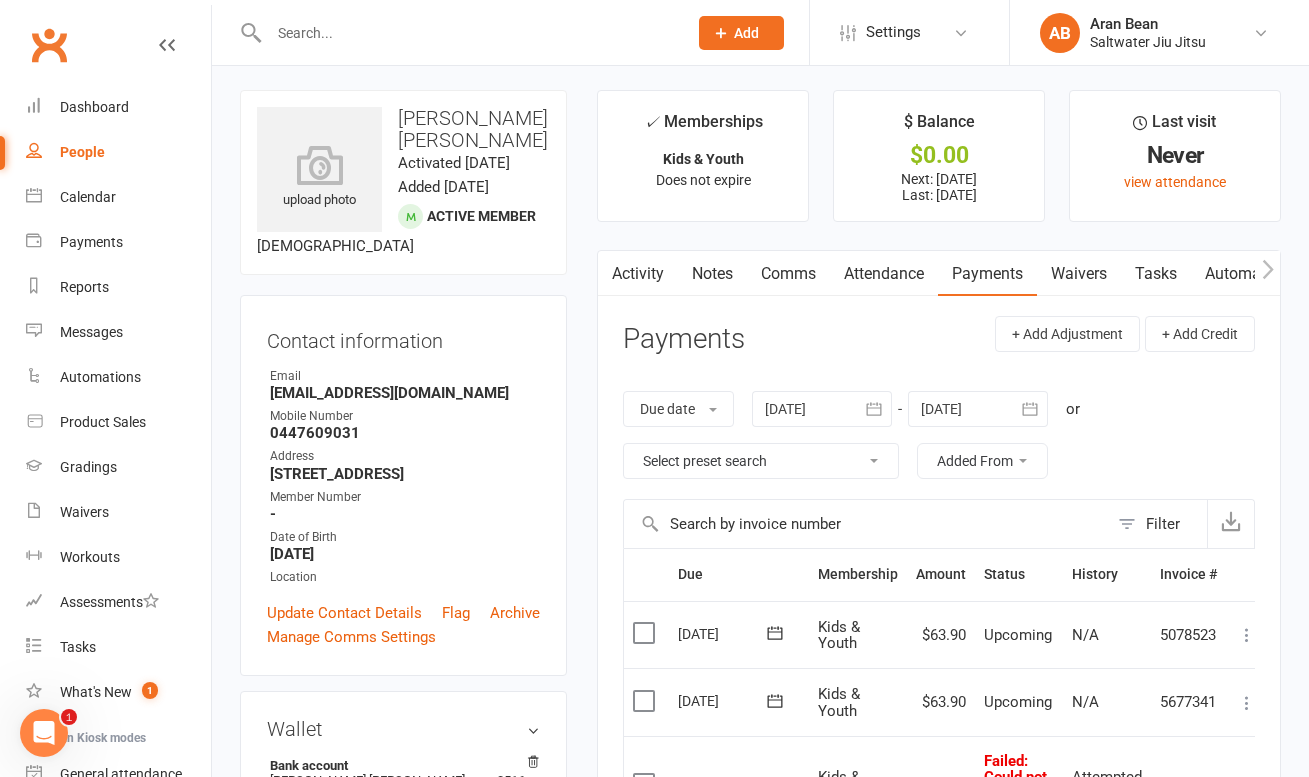 scroll, scrollTop: 200, scrollLeft: 0, axis: vertical 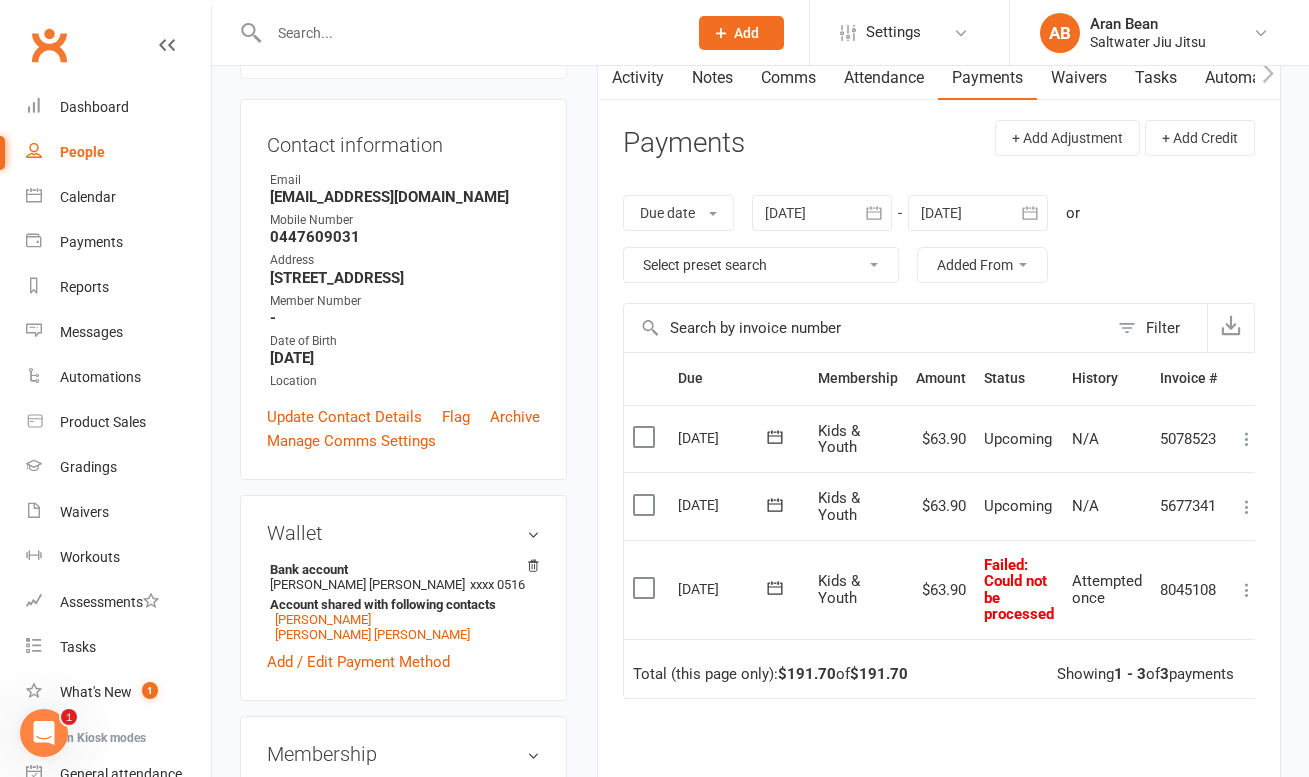 click 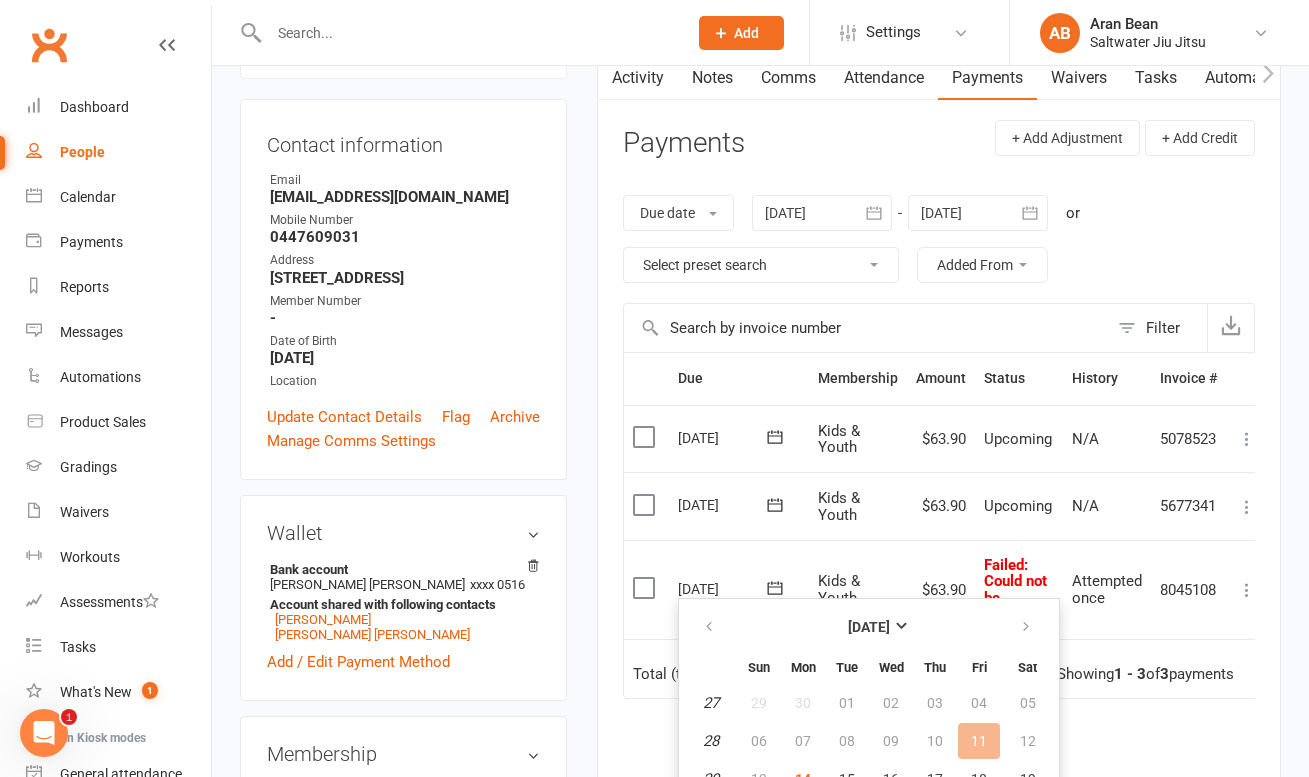 scroll, scrollTop: 386, scrollLeft: 0, axis: vertical 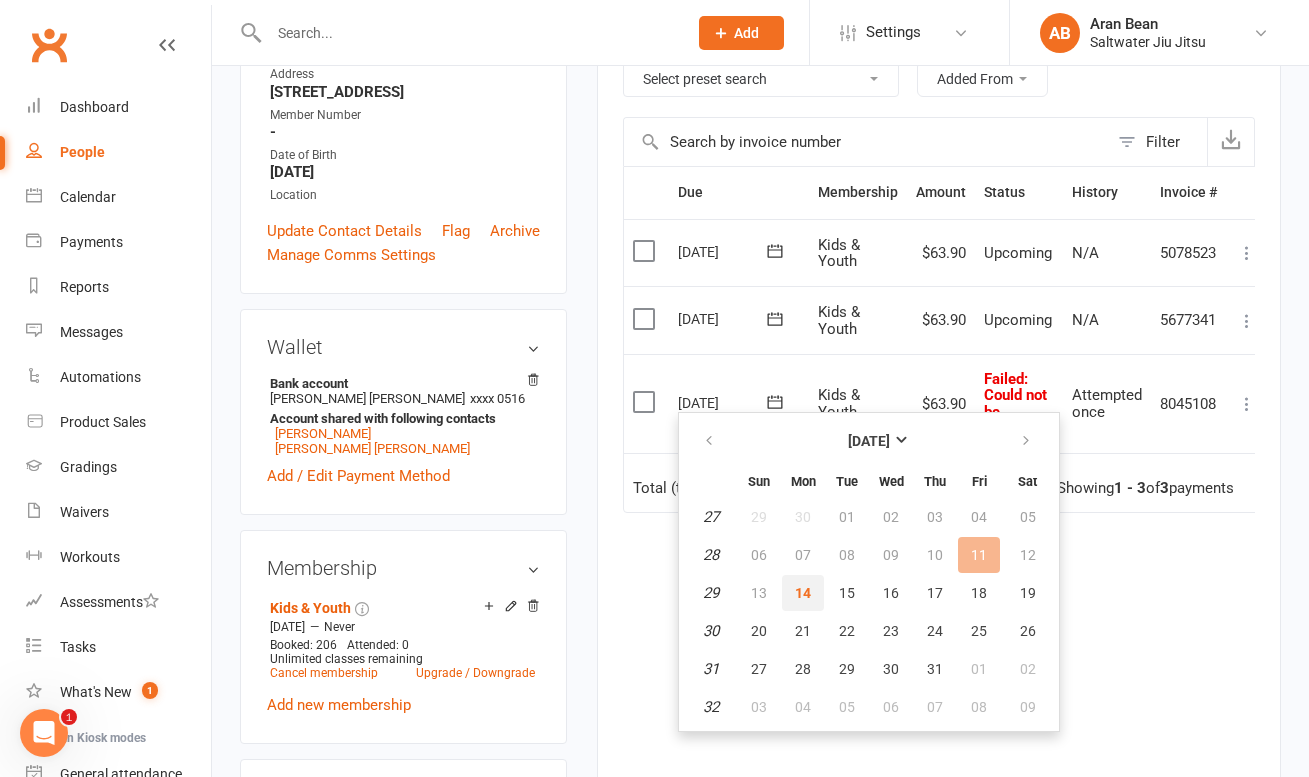 click on "14" at bounding box center (803, 593) 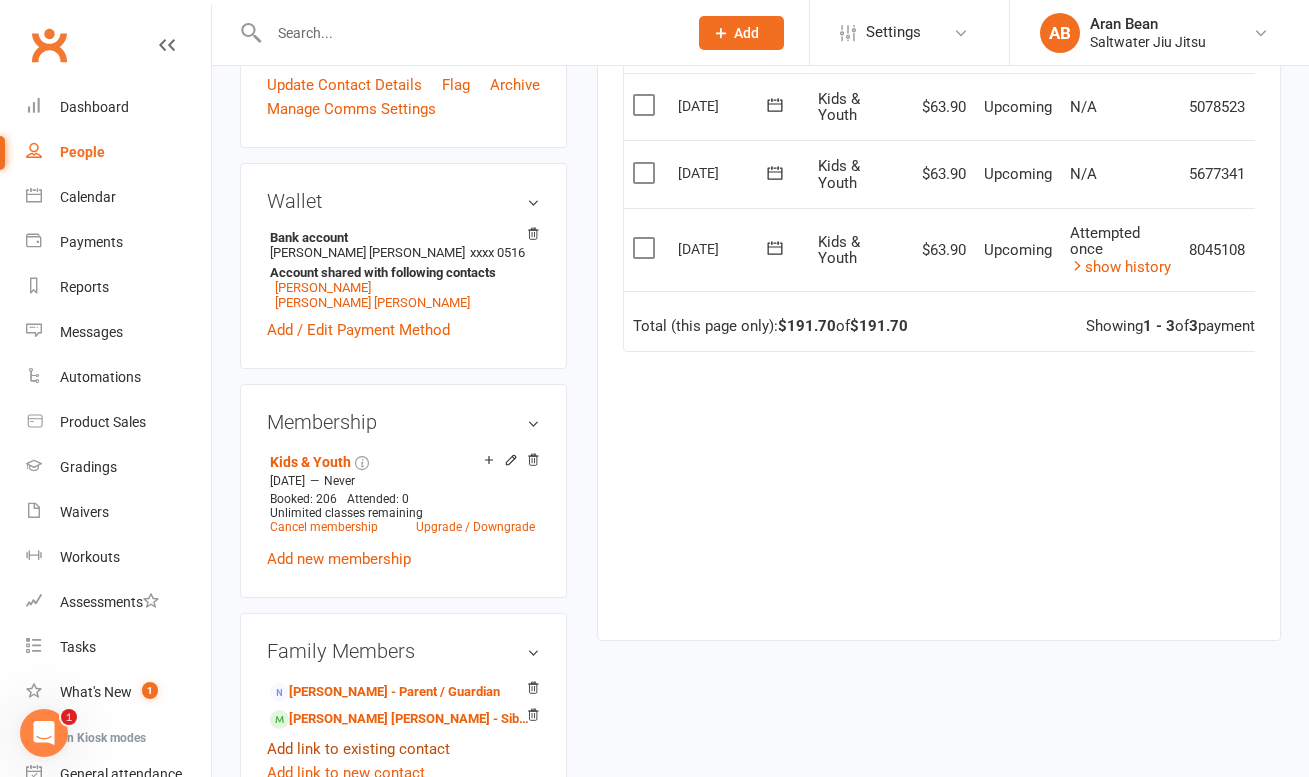 scroll, scrollTop: 675, scrollLeft: 0, axis: vertical 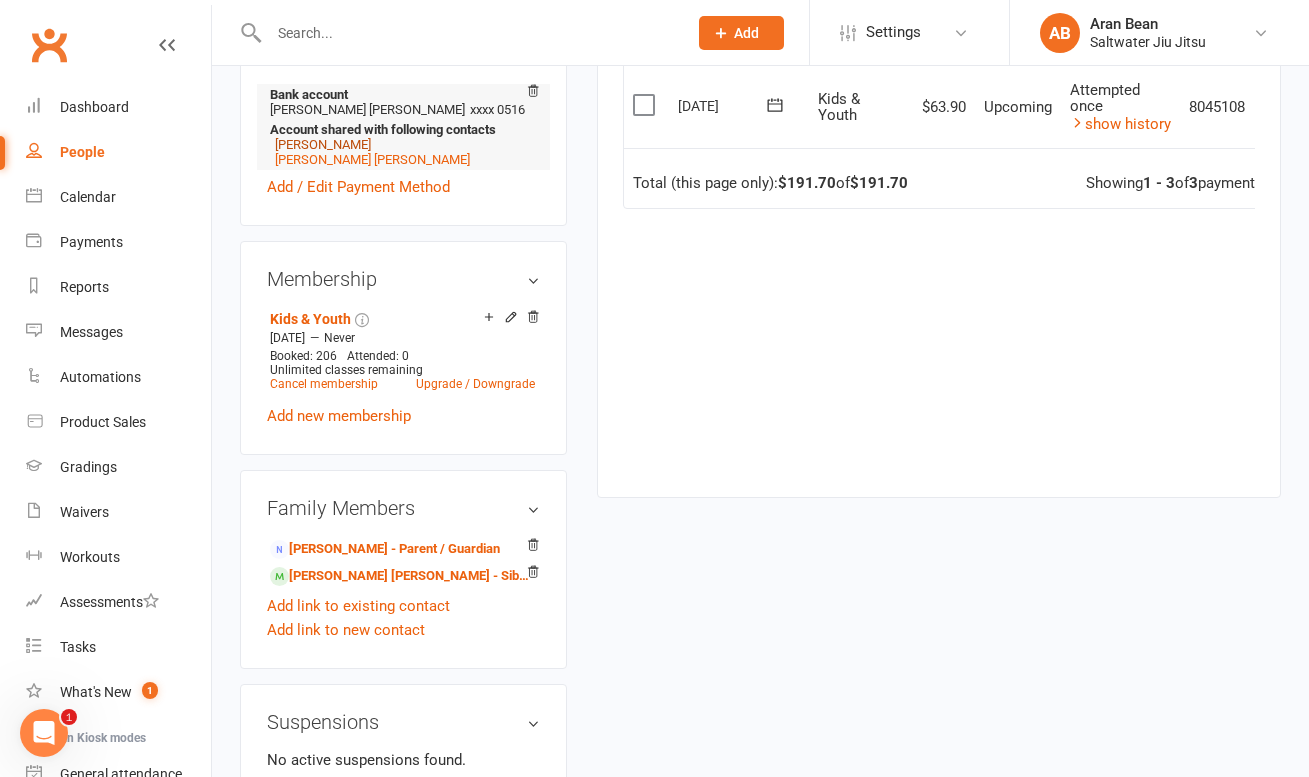 click on "Amir Jalali" at bounding box center (323, 144) 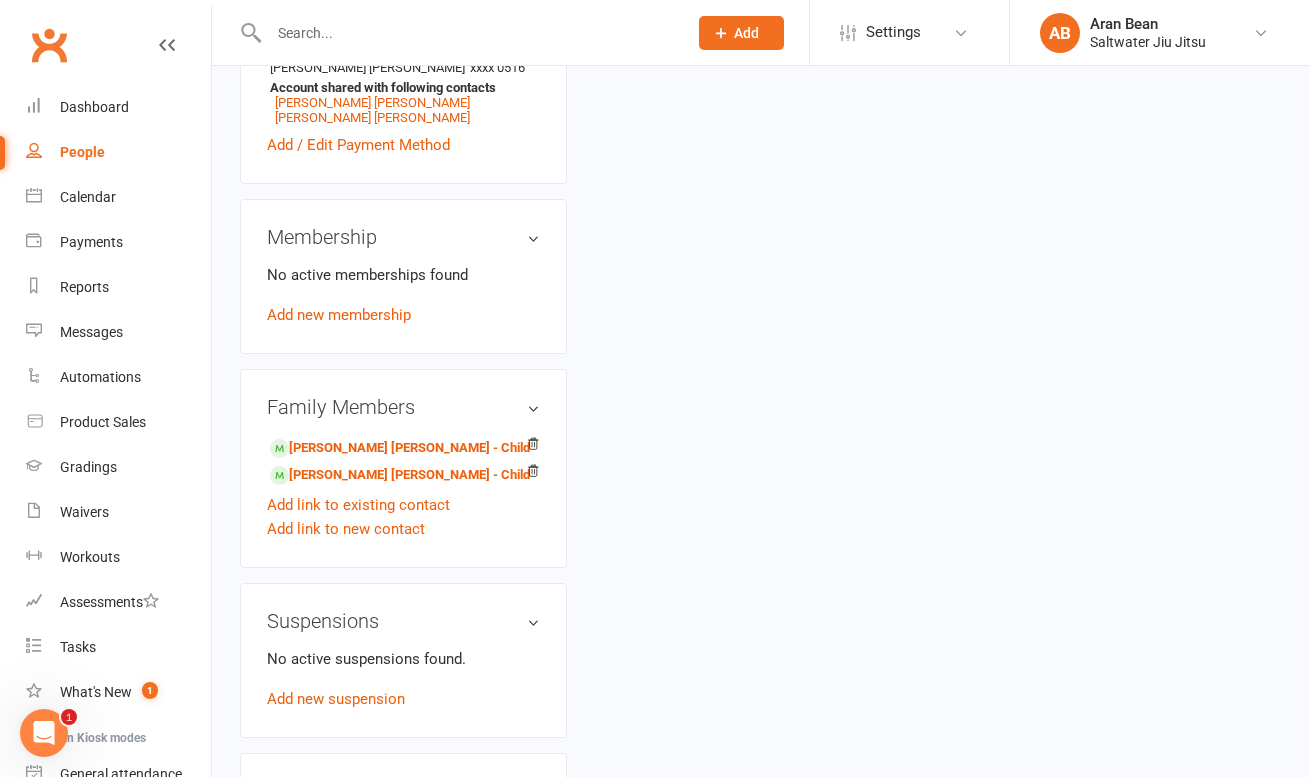scroll, scrollTop: 0, scrollLeft: 0, axis: both 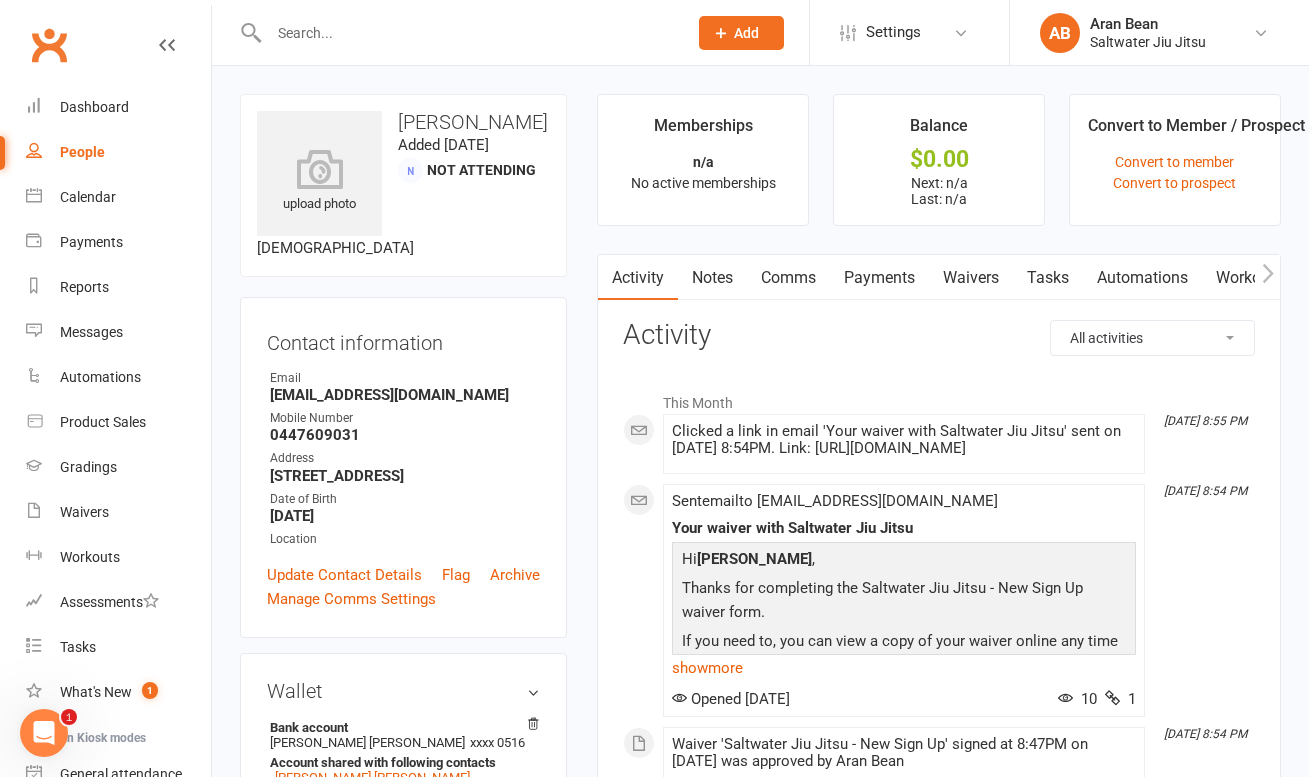 click on "Payments" at bounding box center [879, 278] 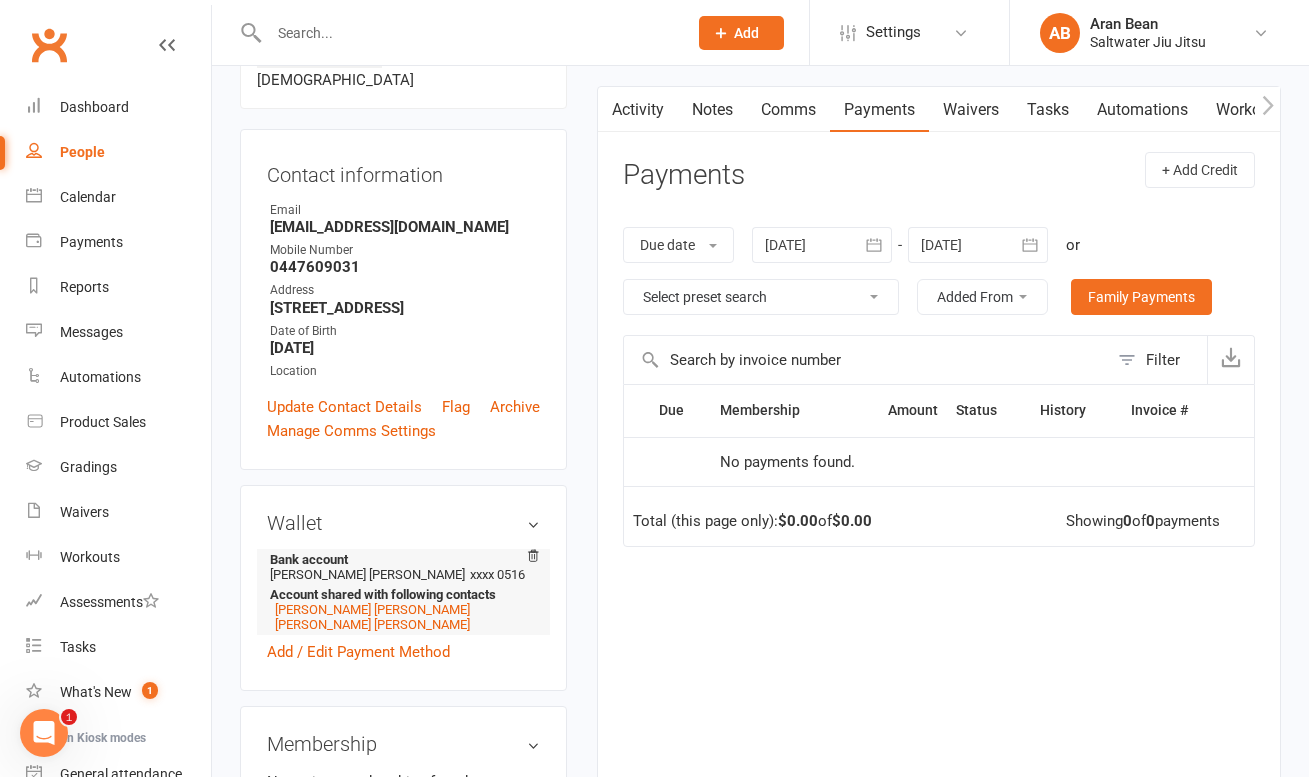 scroll, scrollTop: 304, scrollLeft: 0, axis: vertical 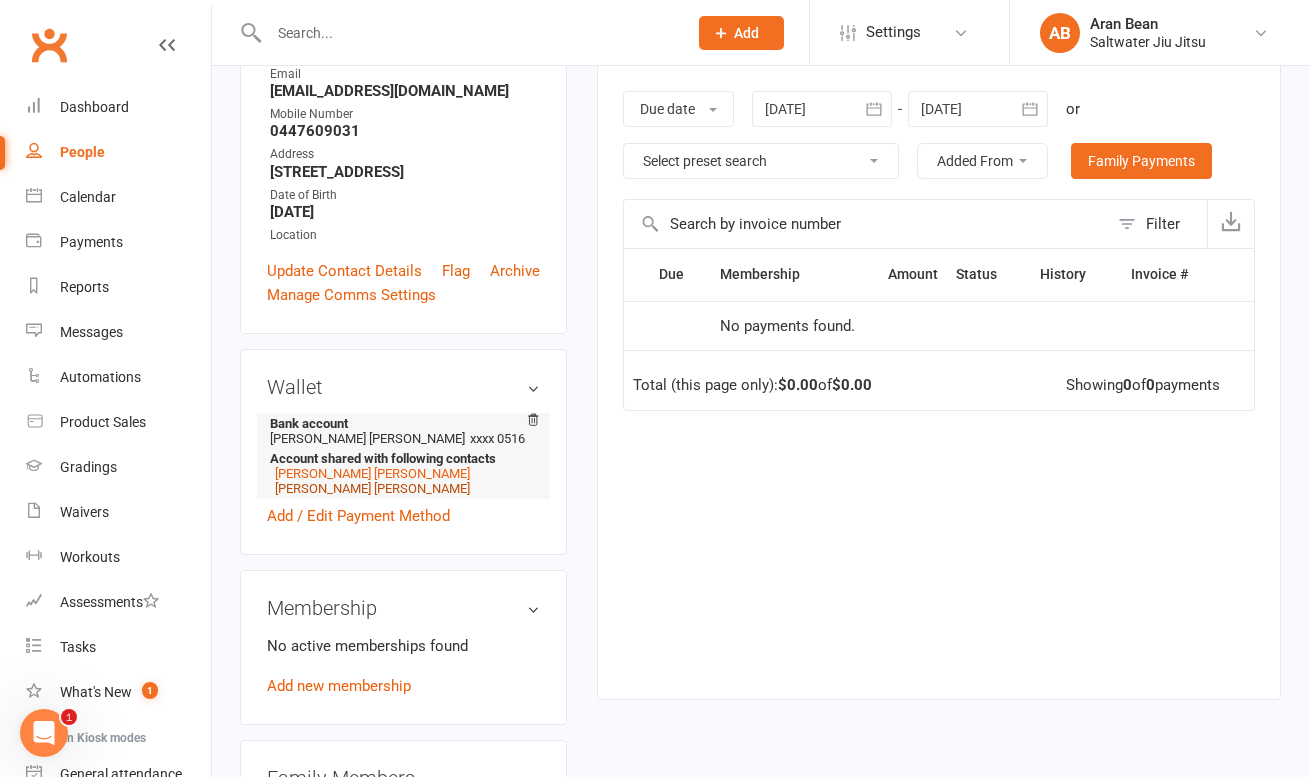 click on "[PERSON_NAME] [PERSON_NAME]" at bounding box center [372, 488] 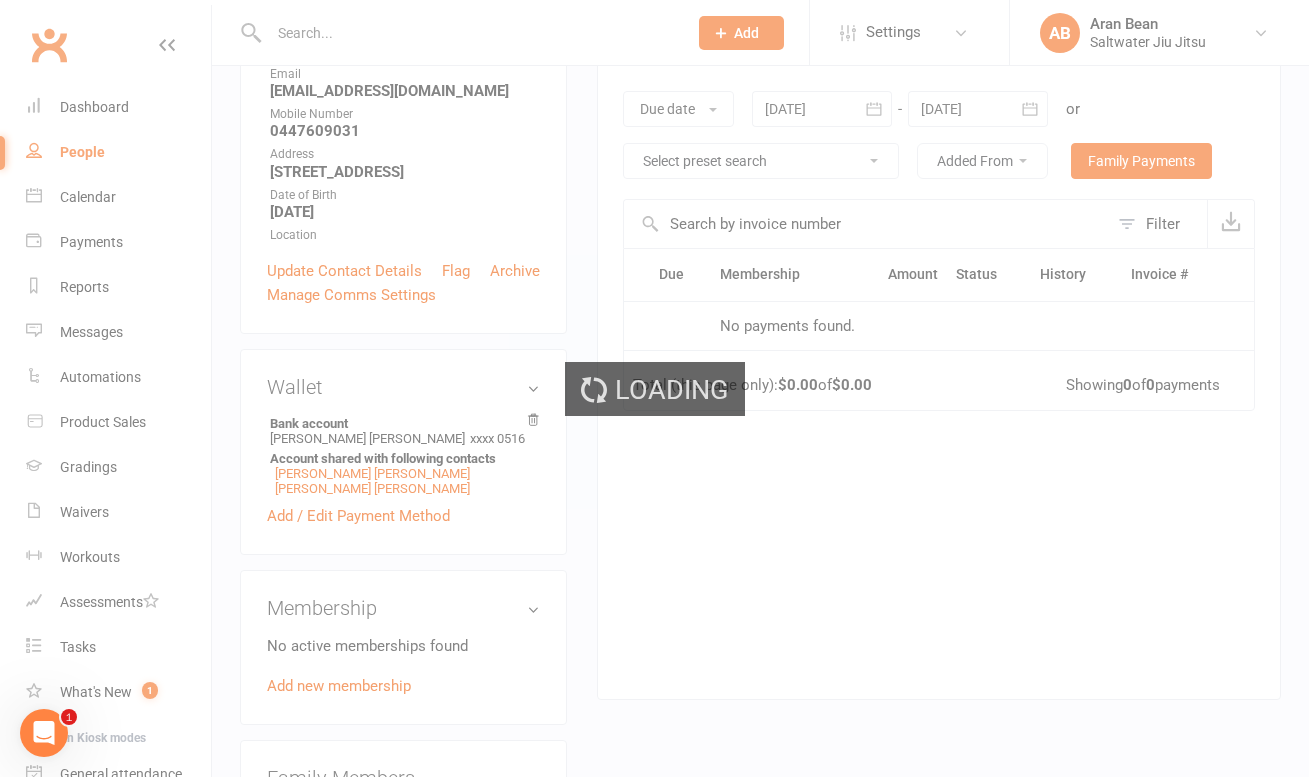 scroll, scrollTop: 0, scrollLeft: 0, axis: both 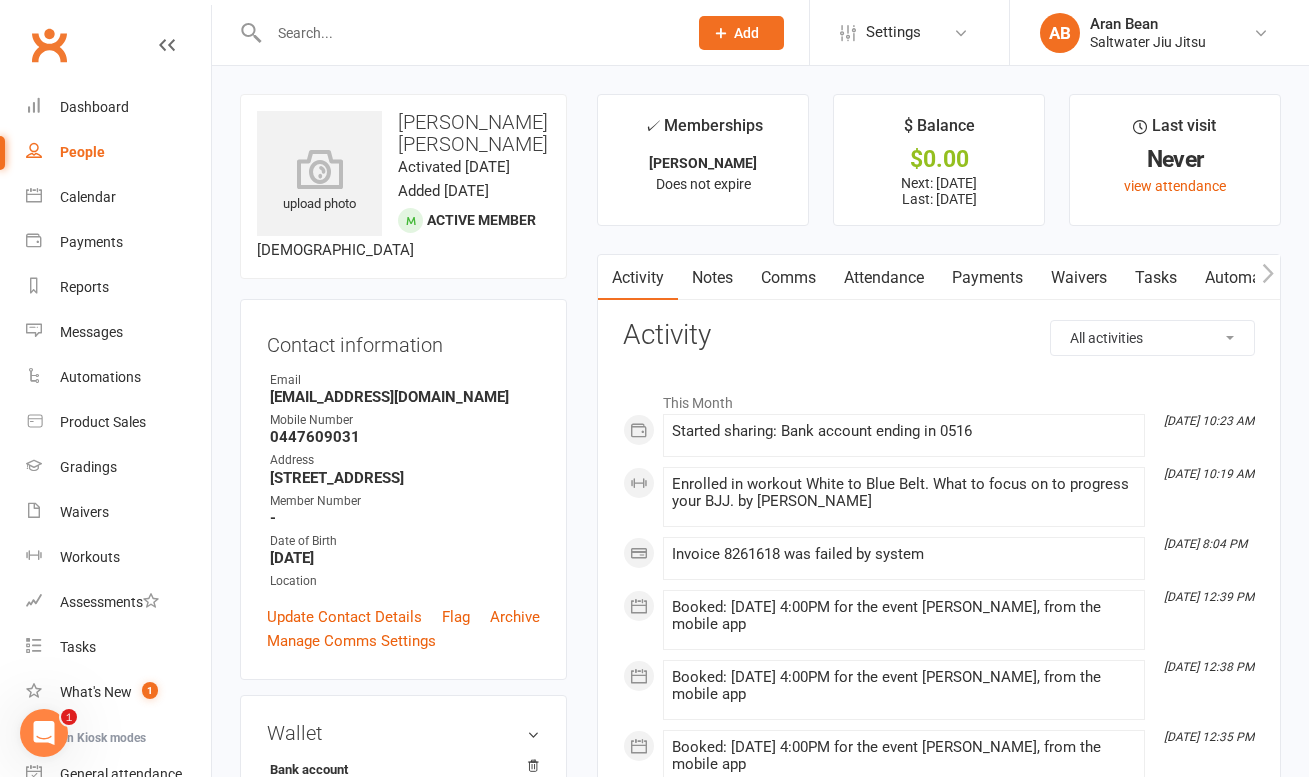 click on "Payments" at bounding box center [987, 278] 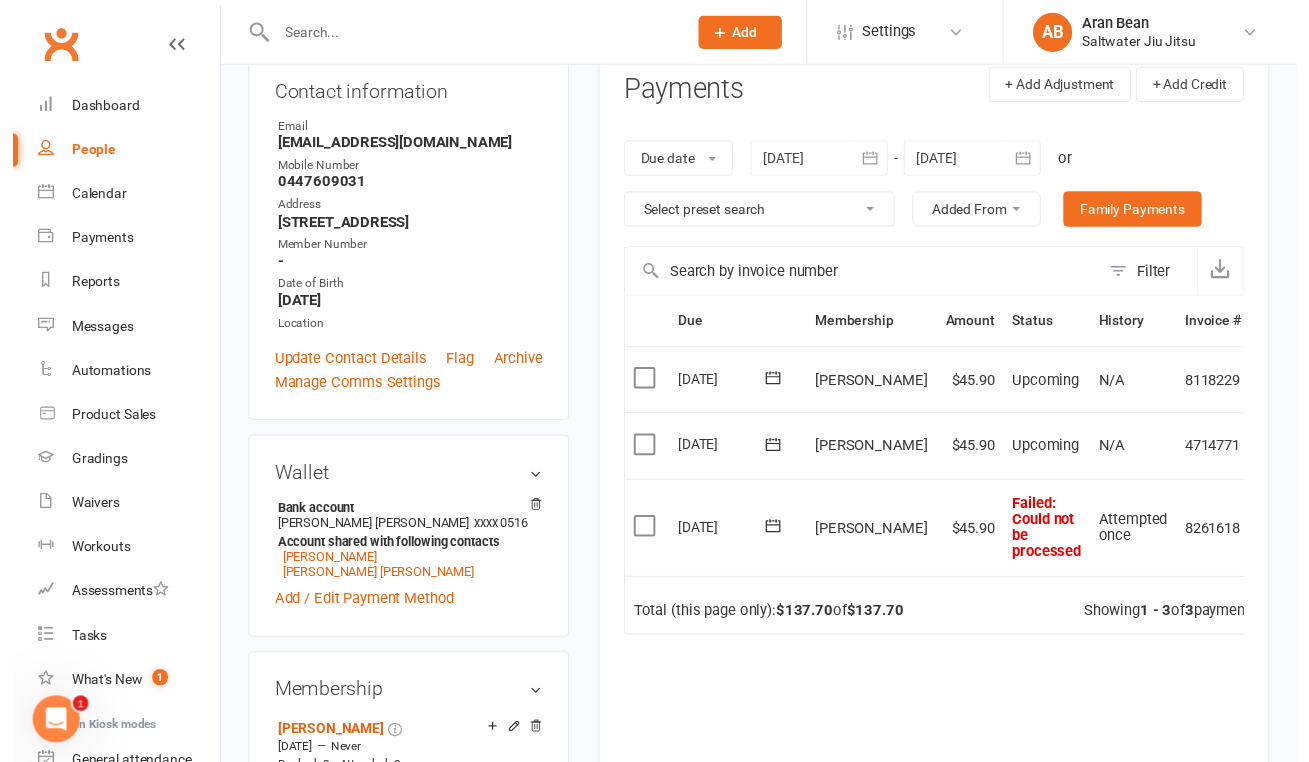 scroll, scrollTop: 389, scrollLeft: 0, axis: vertical 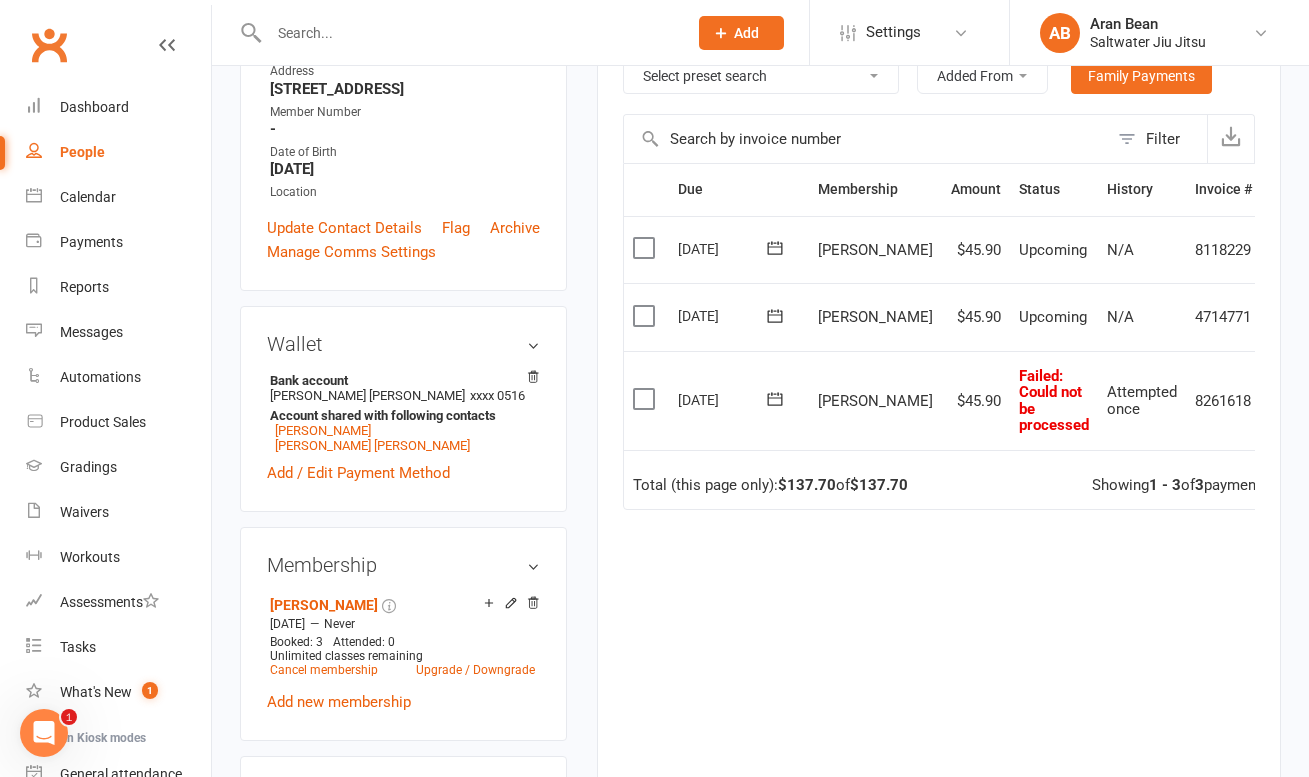 click 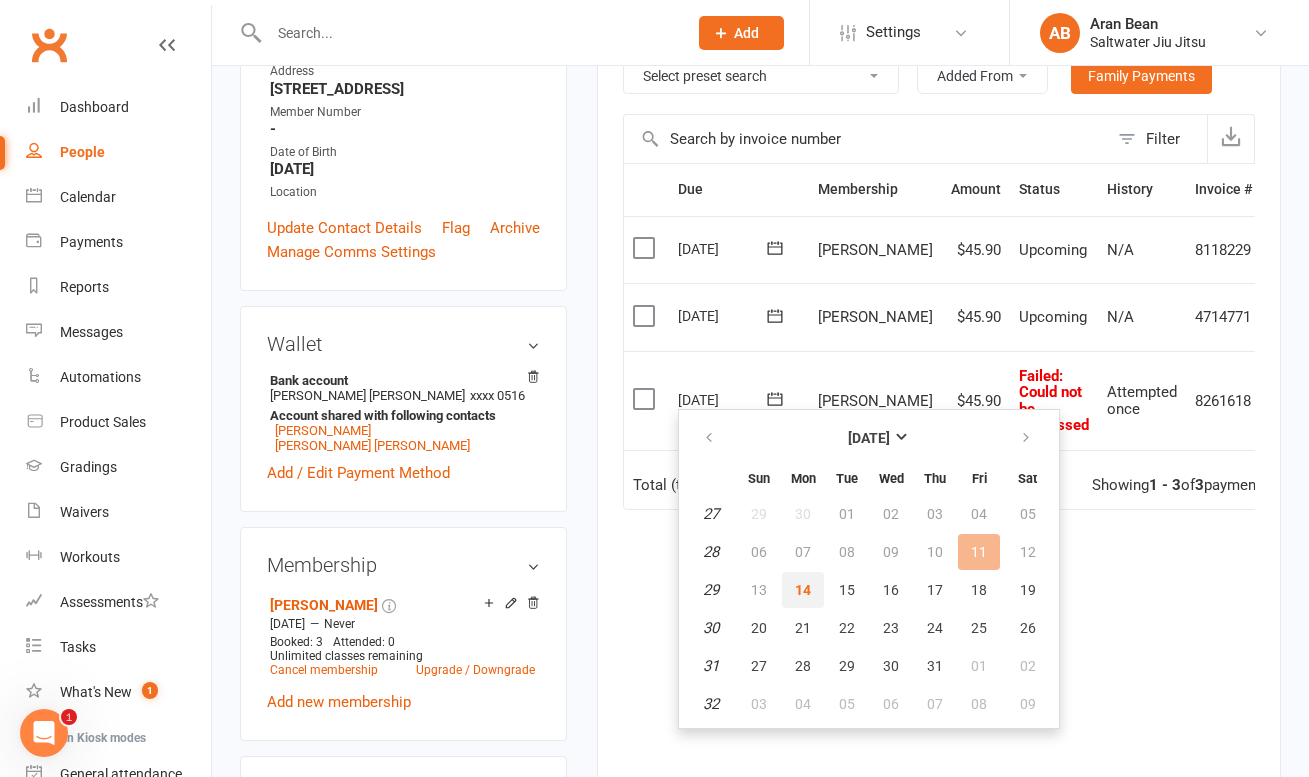 click on "14" at bounding box center (803, 590) 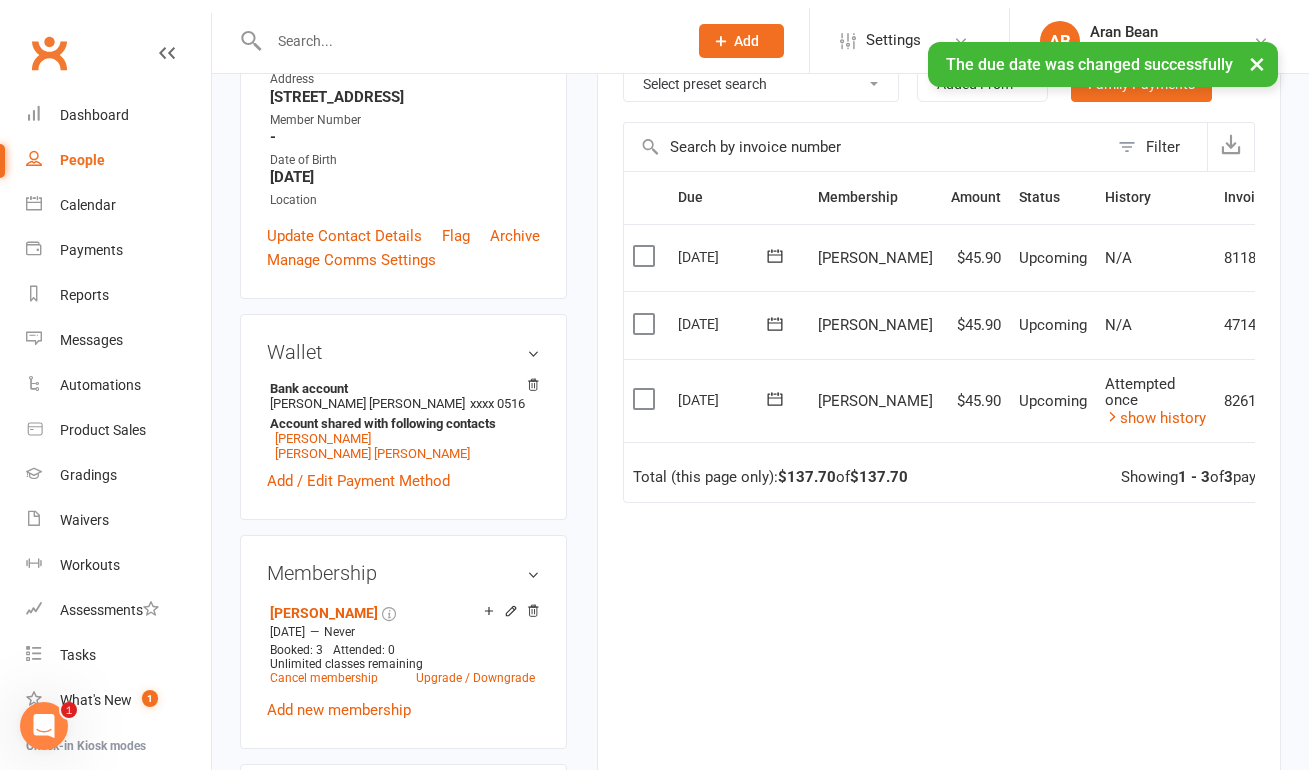 scroll, scrollTop: 0, scrollLeft: 0, axis: both 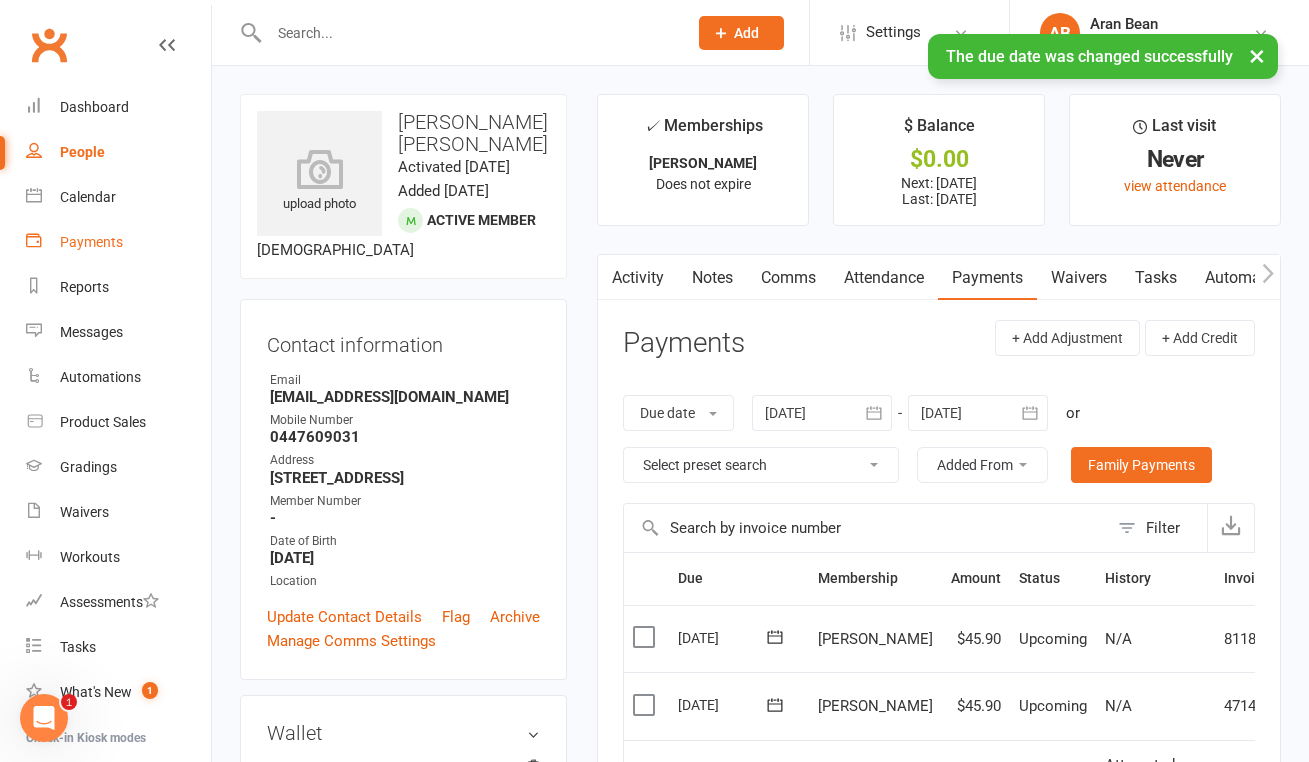 click on "Payments" at bounding box center (118, 242) 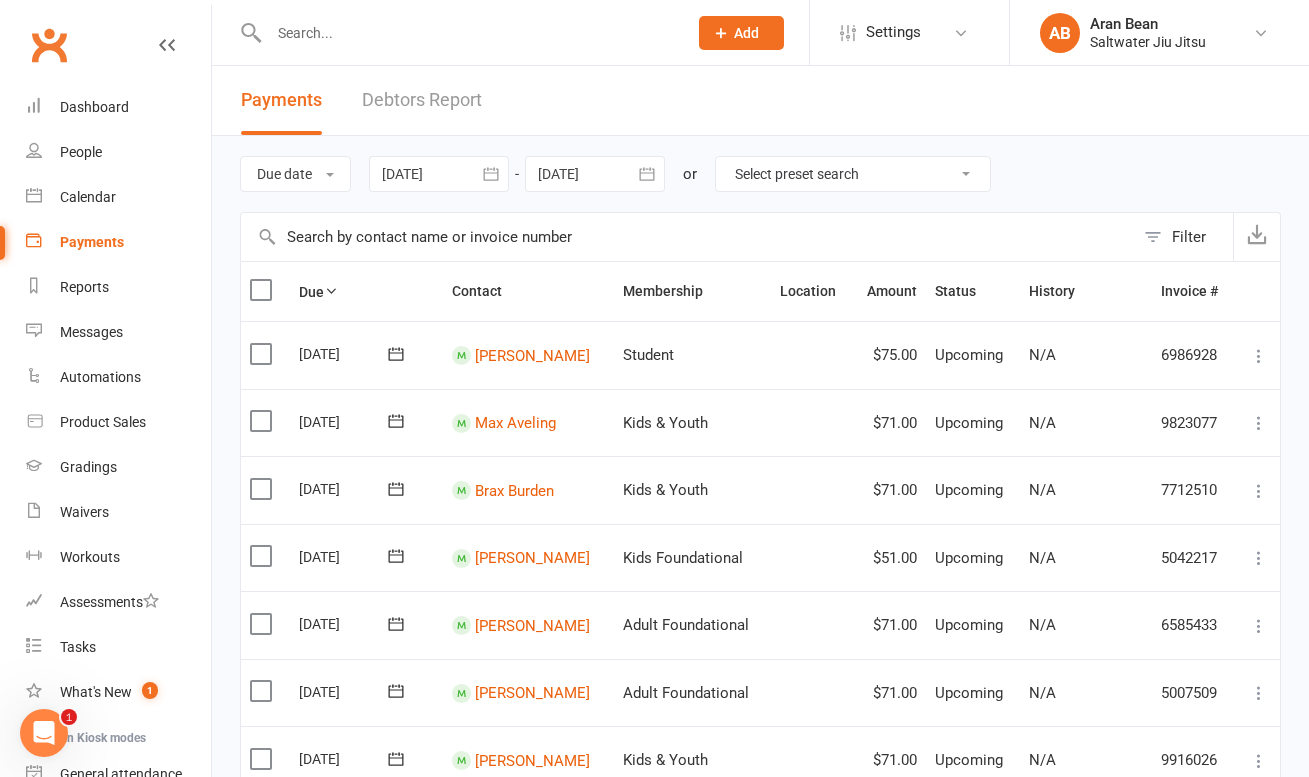 click on "Debtors Report" at bounding box center (422, 100) 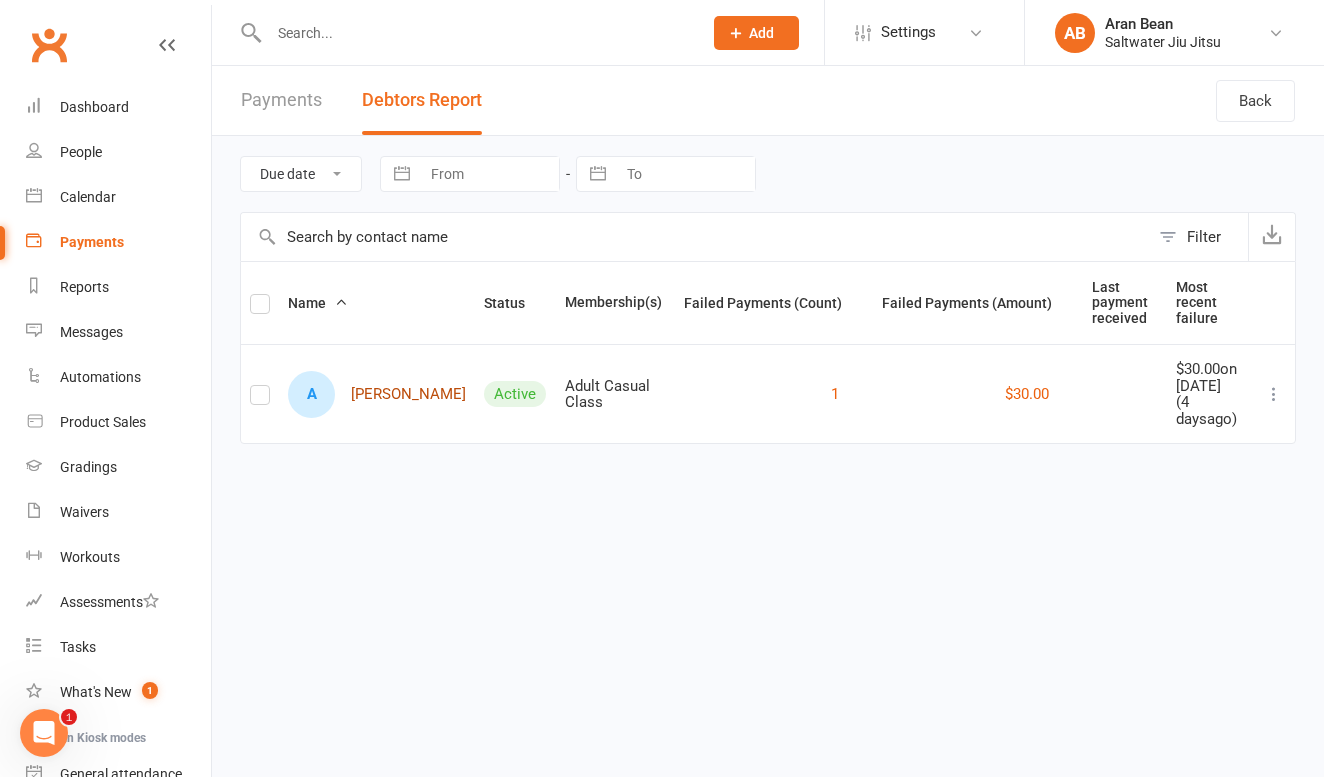 click on "A Aiden Muller" at bounding box center (377, 394) 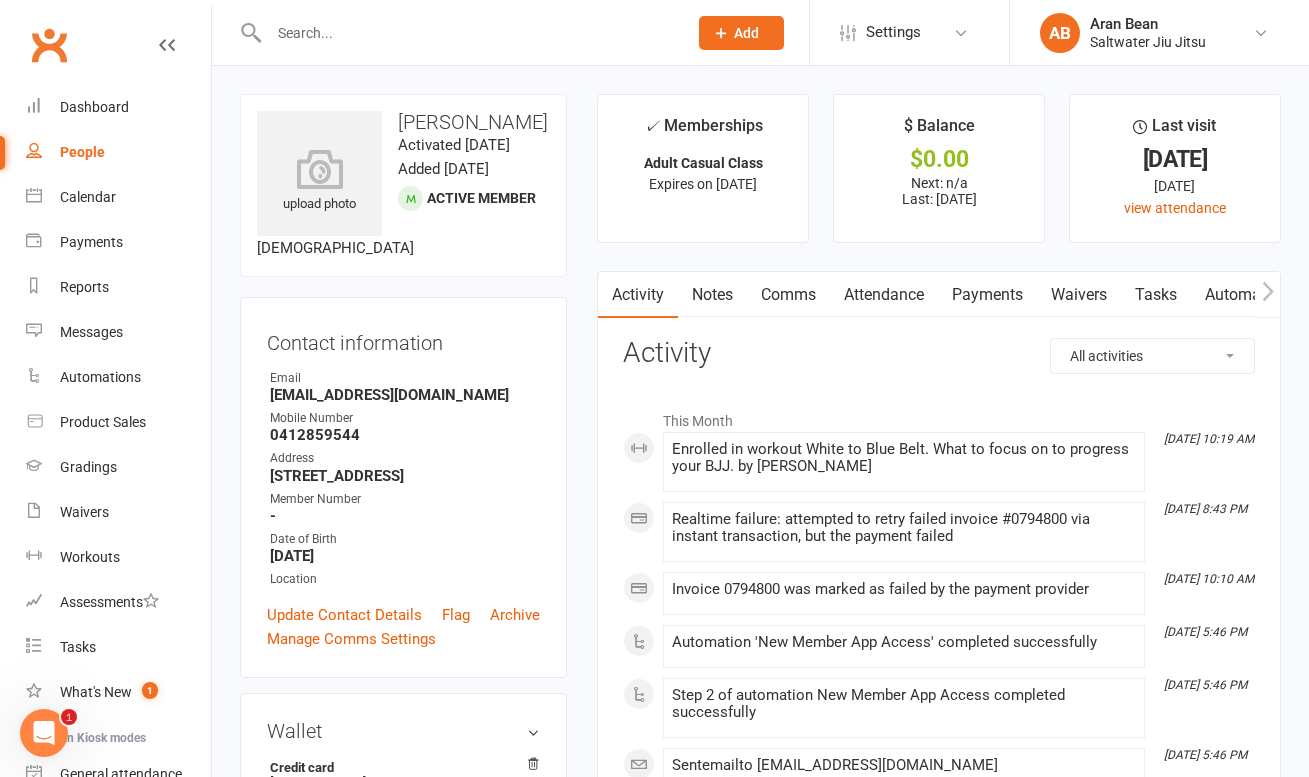 click on "Payments" at bounding box center [987, 295] 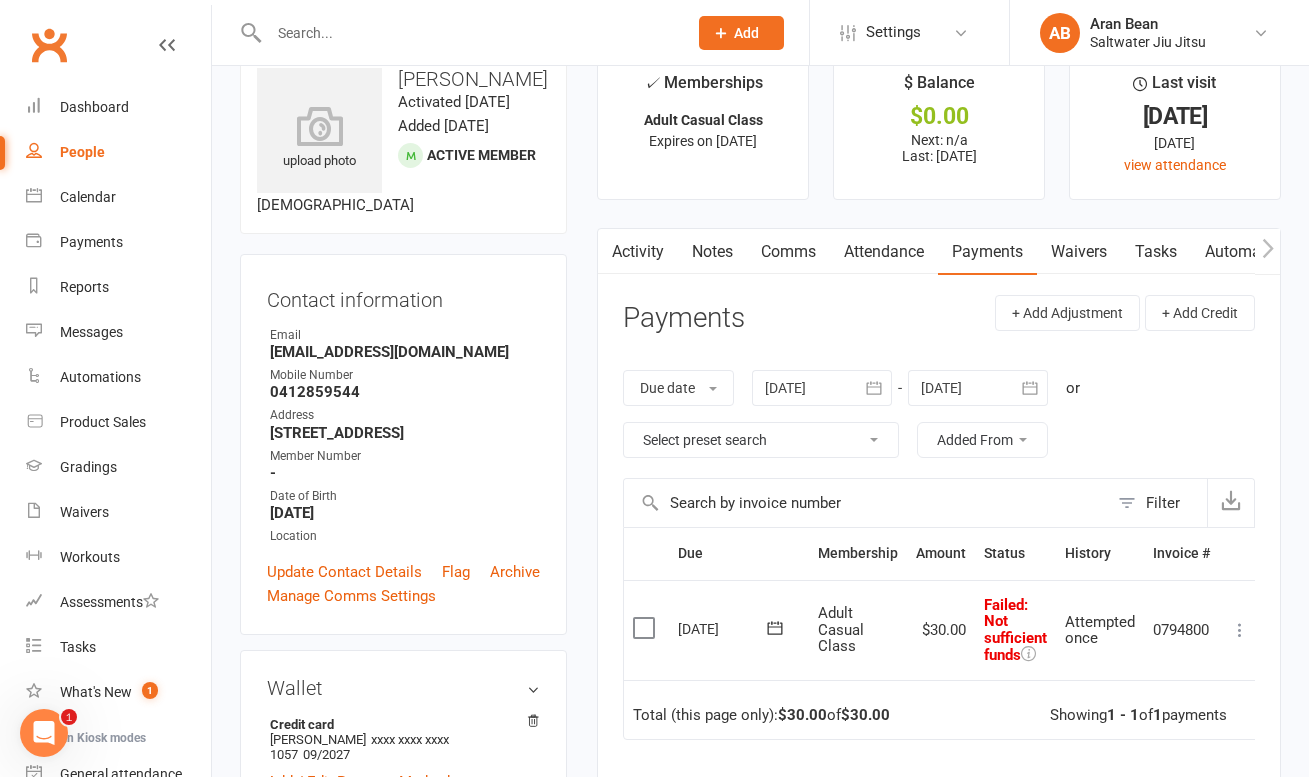 scroll, scrollTop: 47, scrollLeft: 0, axis: vertical 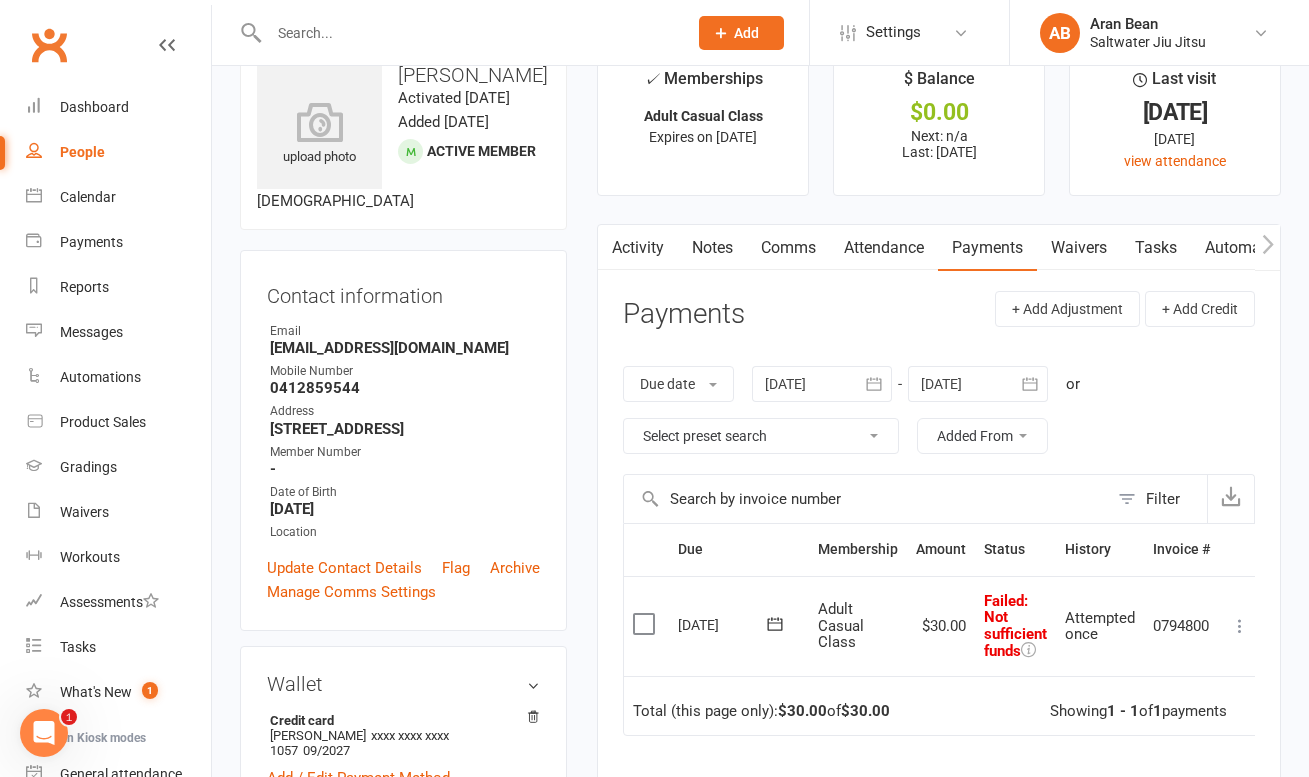 click 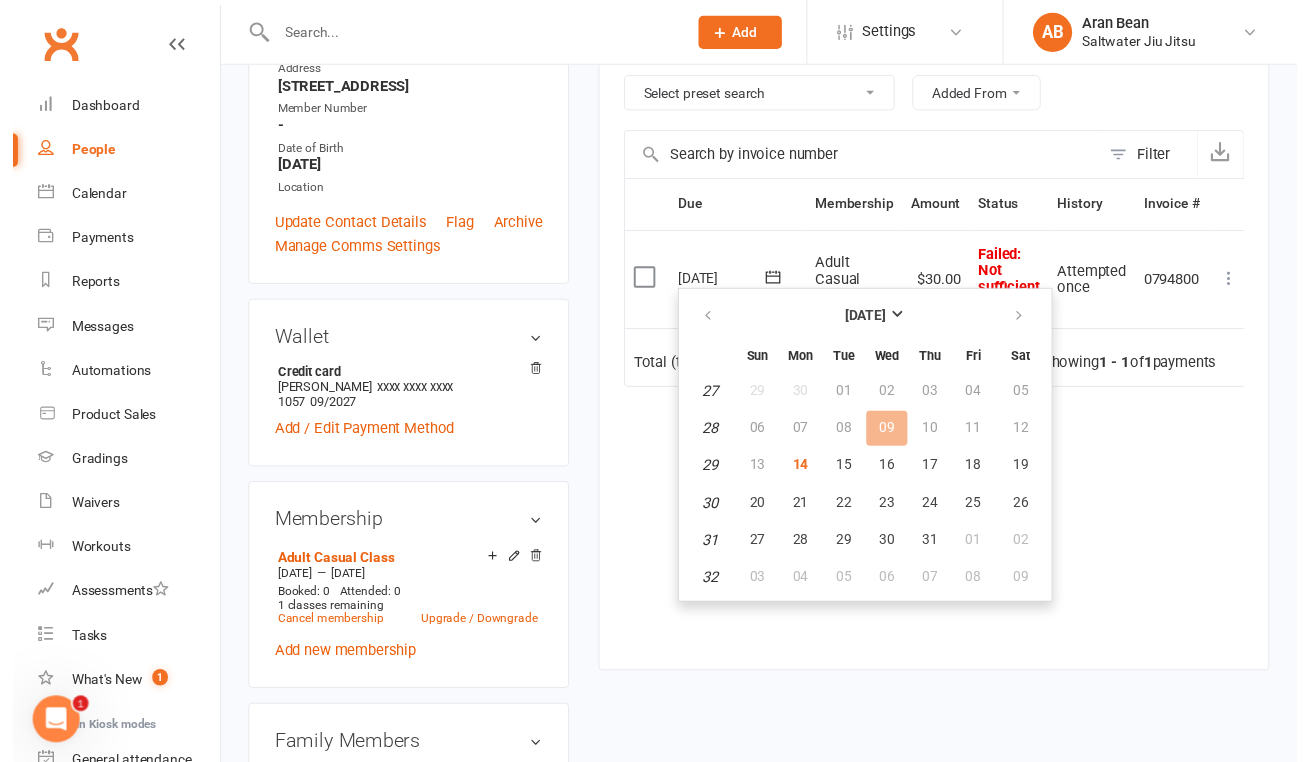scroll, scrollTop: 559, scrollLeft: 0, axis: vertical 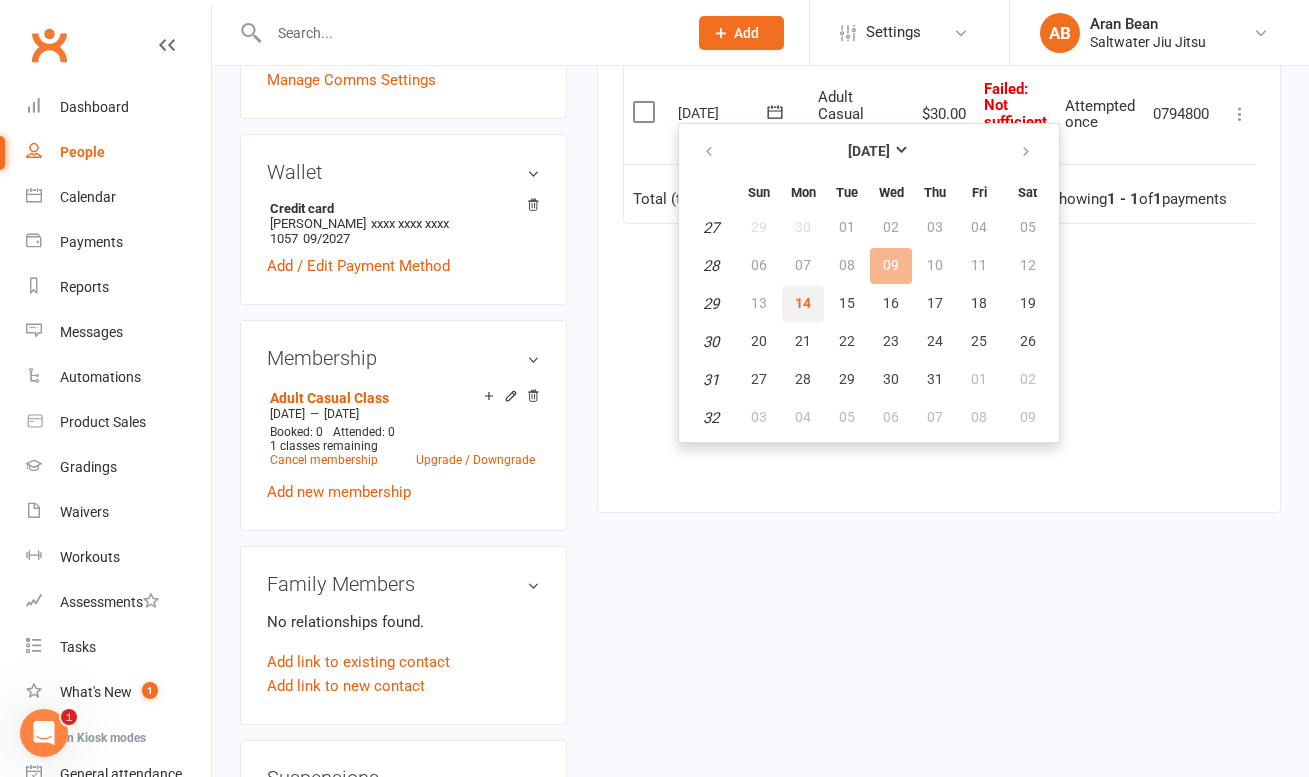 click on "14" at bounding box center [803, 303] 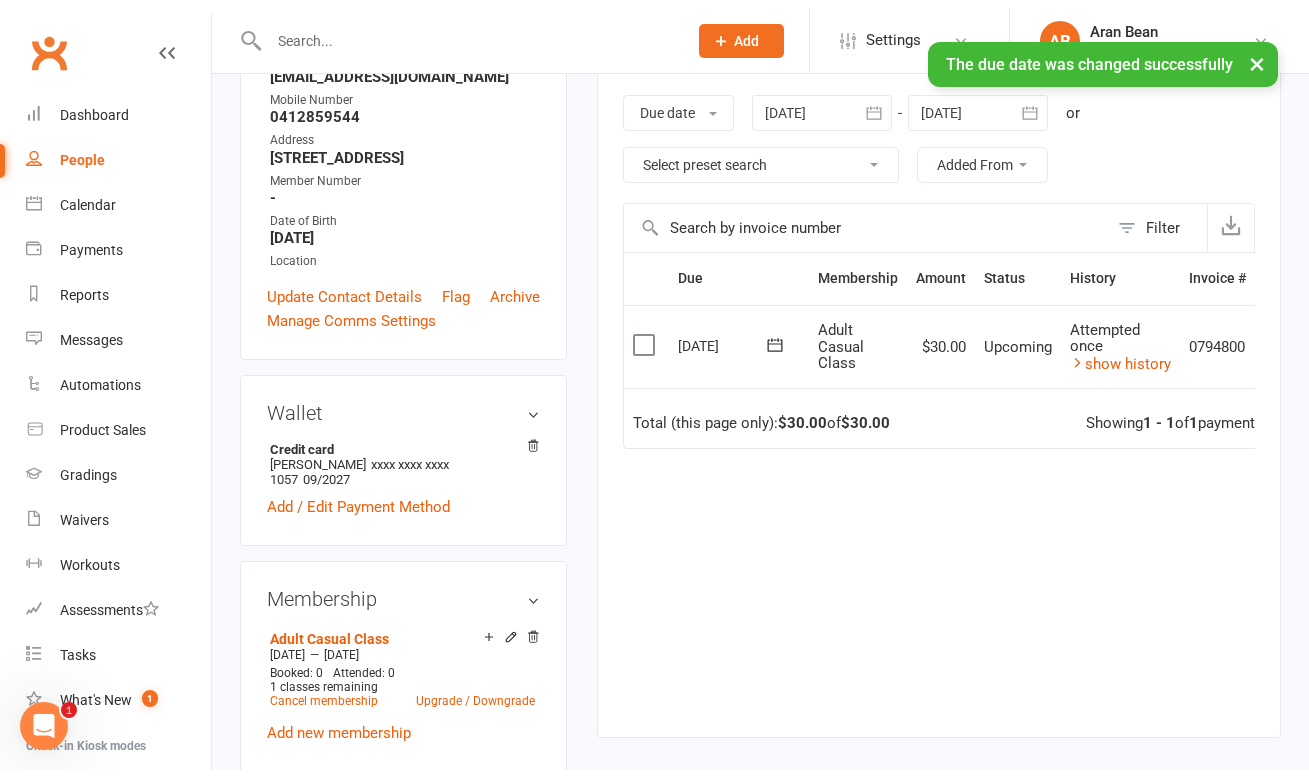 scroll, scrollTop: 0, scrollLeft: 0, axis: both 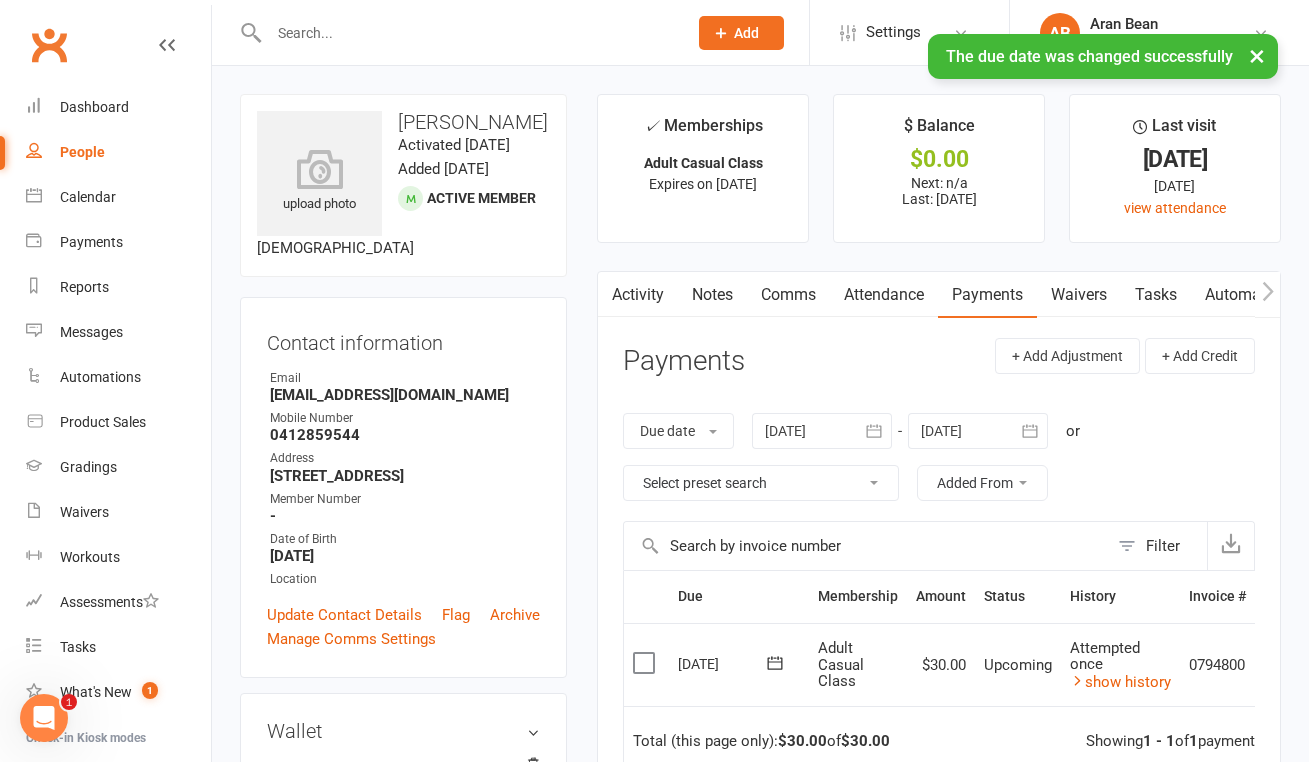 click on "People" at bounding box center [82, 152] 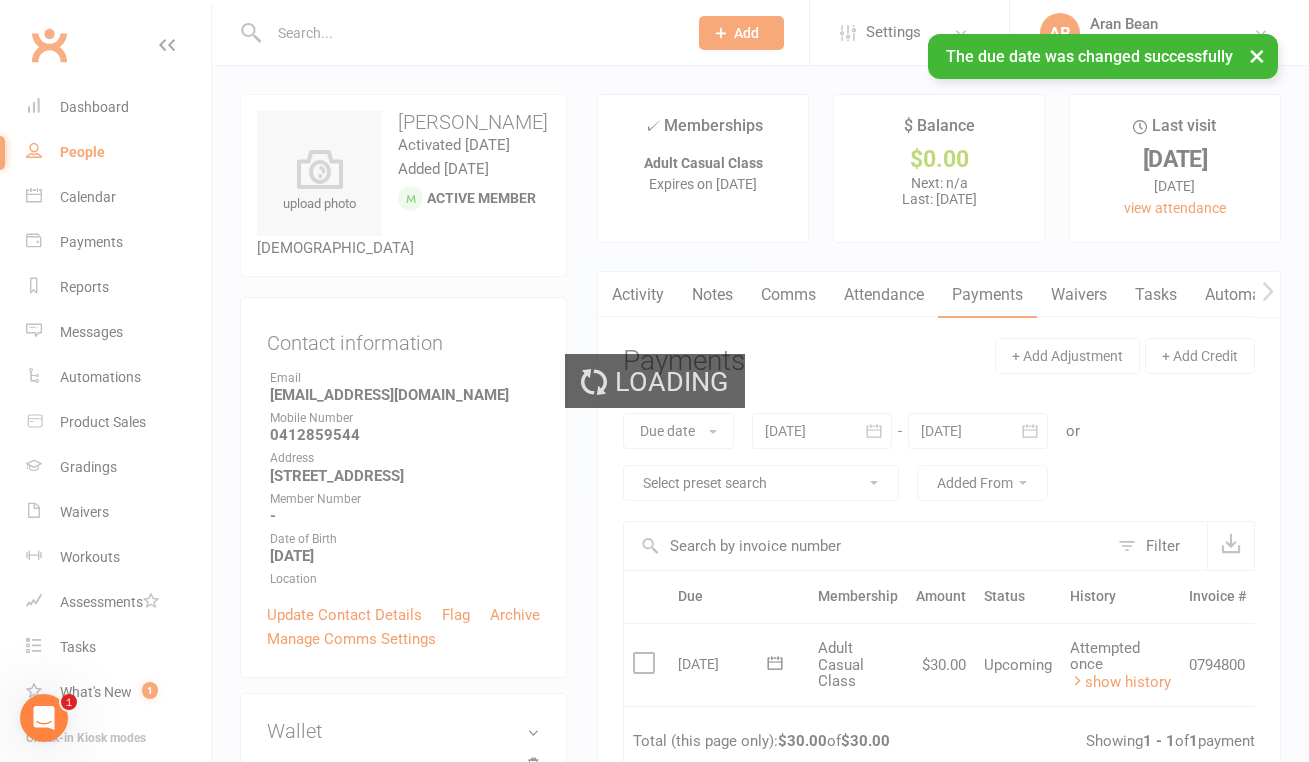select on "100" 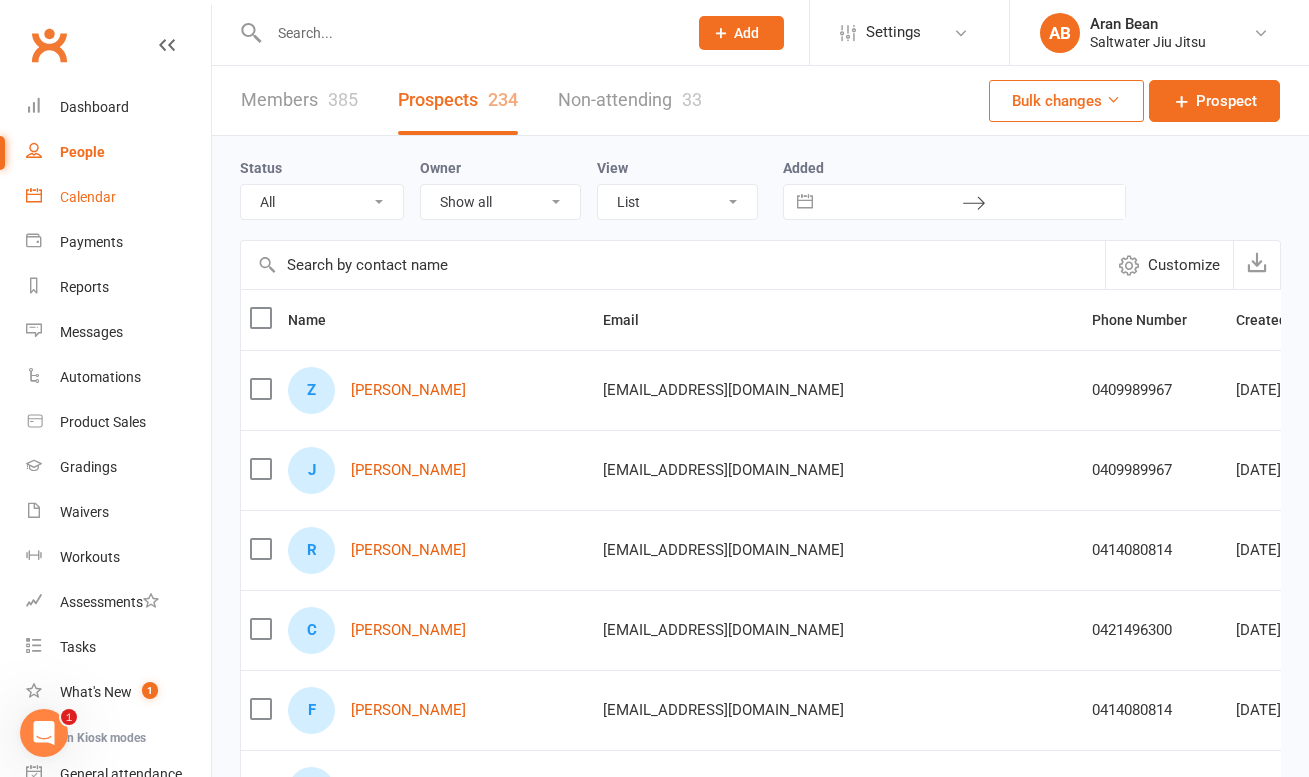 click on "Calendar" at bounding box center (88, 197) 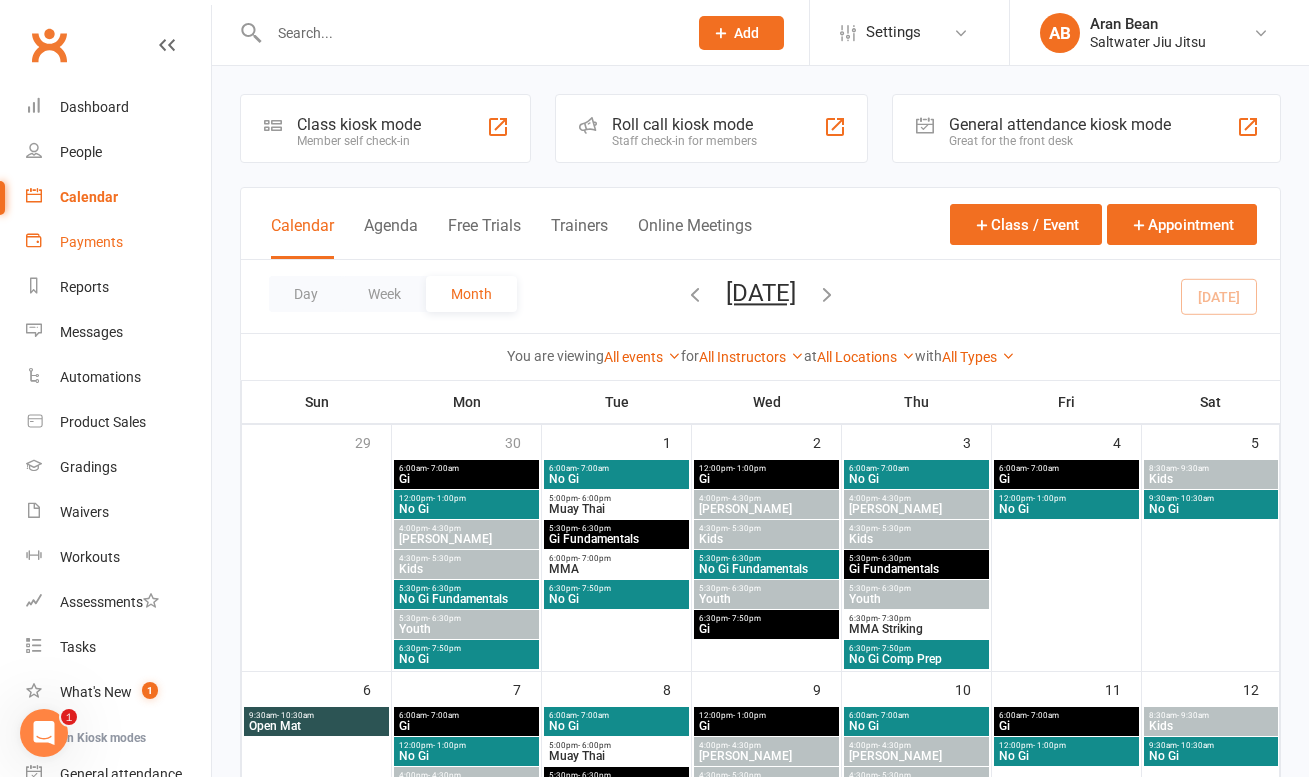 click on "Payments" at bounding box center (91, 242) 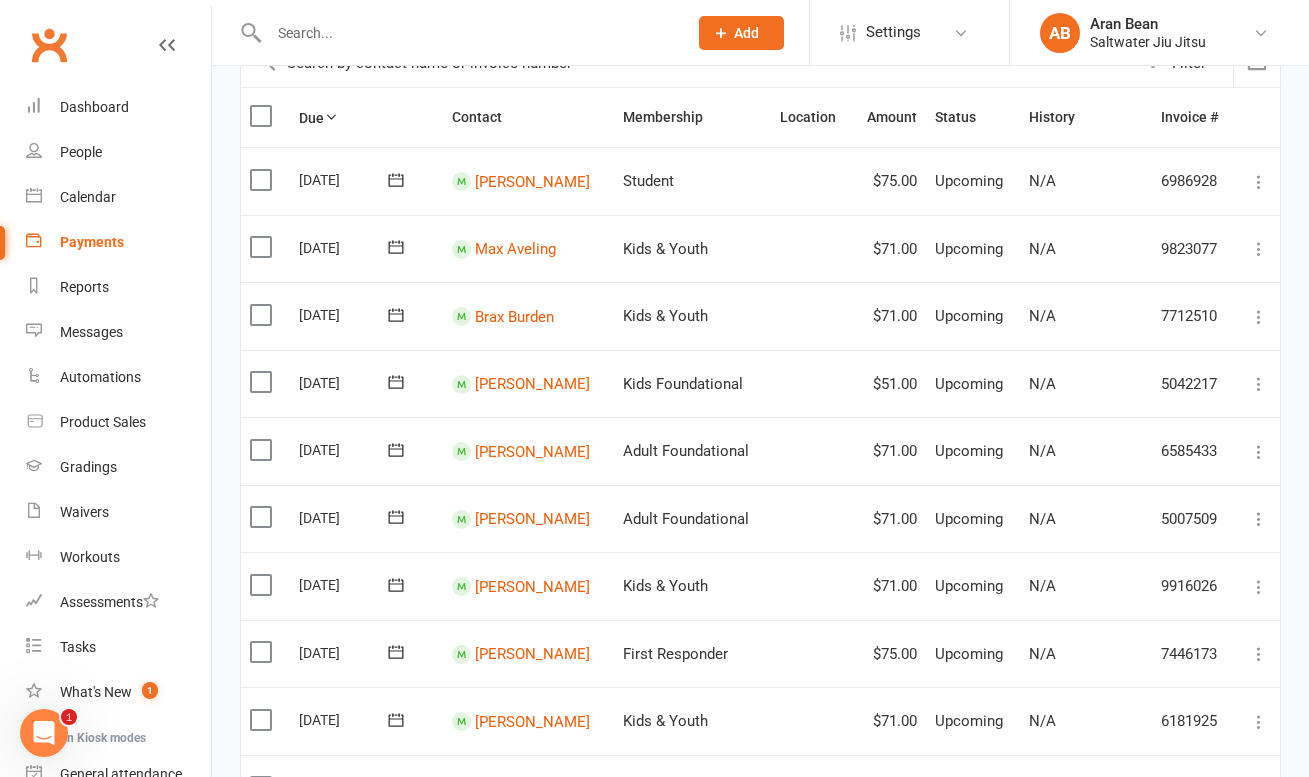 scroll, scrollTop: 0, scrollLeft: 0, axis: both 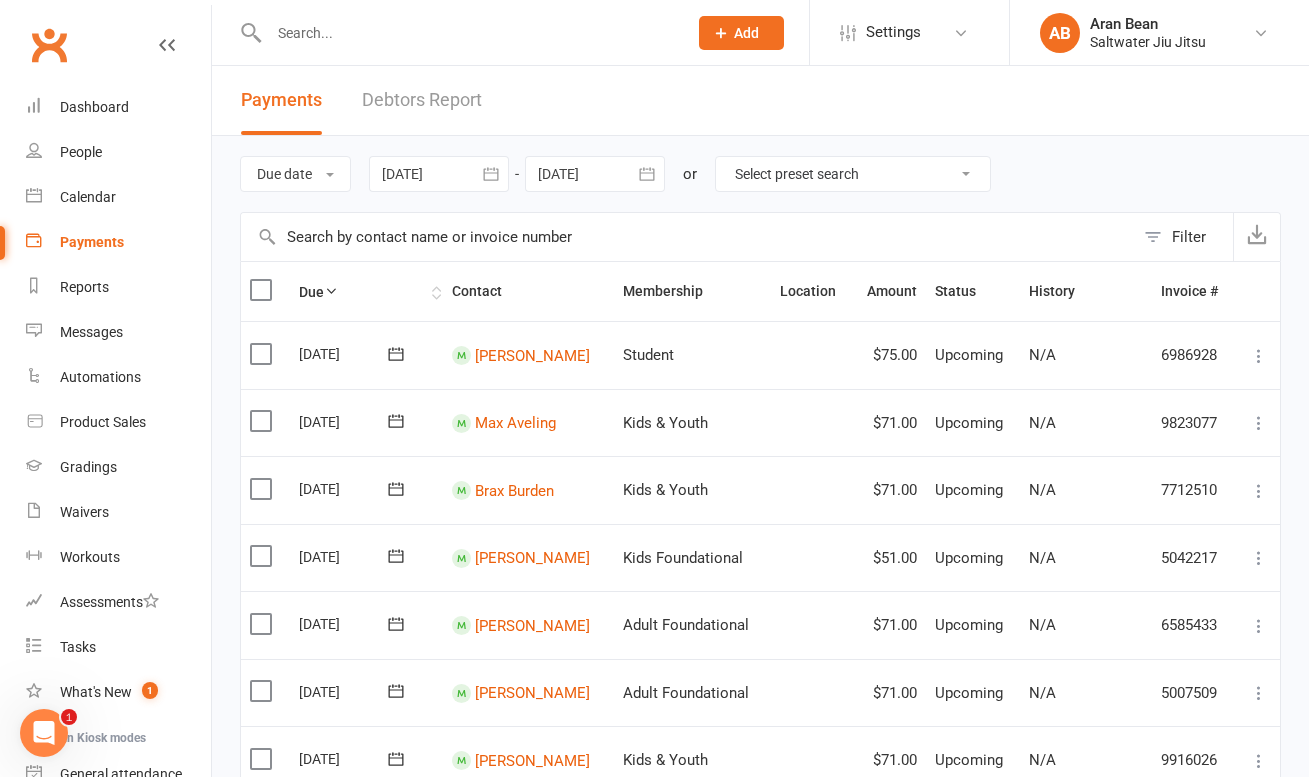 click at bounding box center (331, 291) 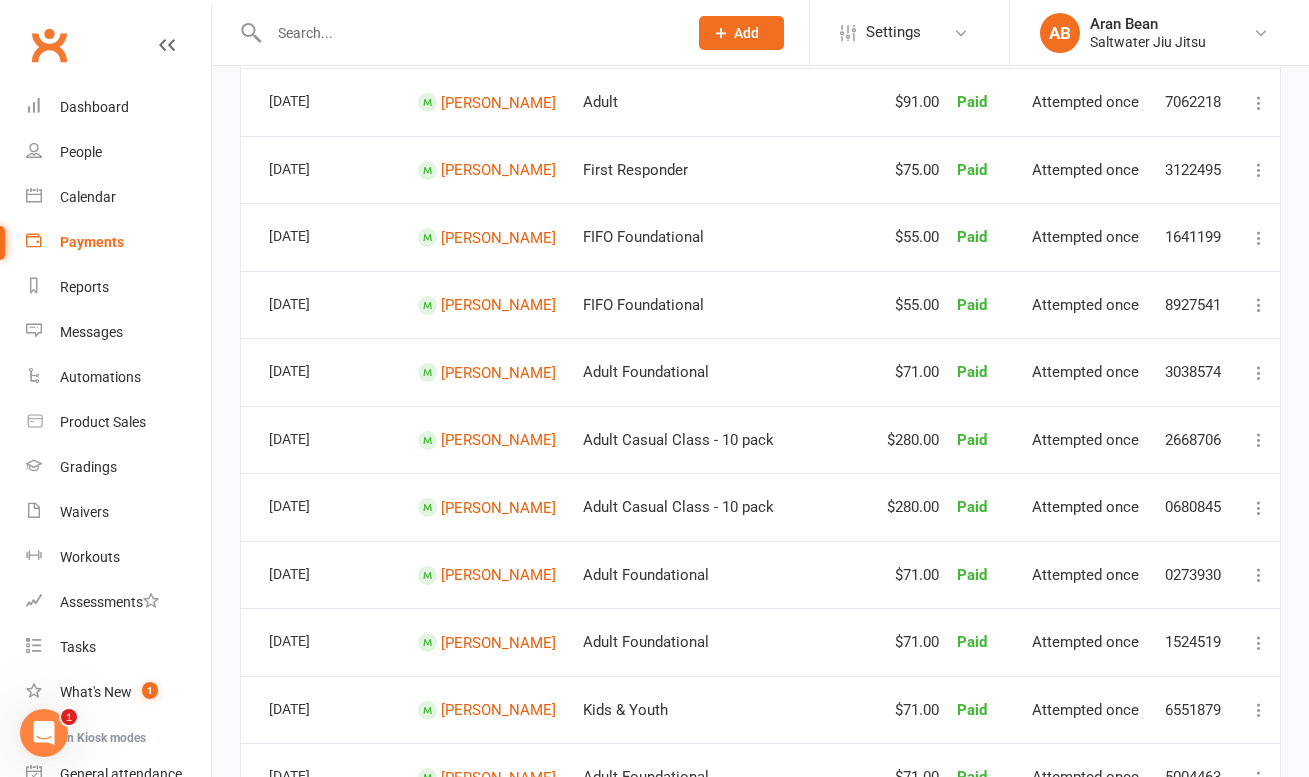scroll, scrollTop: 1580, scrollLeft: 0, axis: vertical 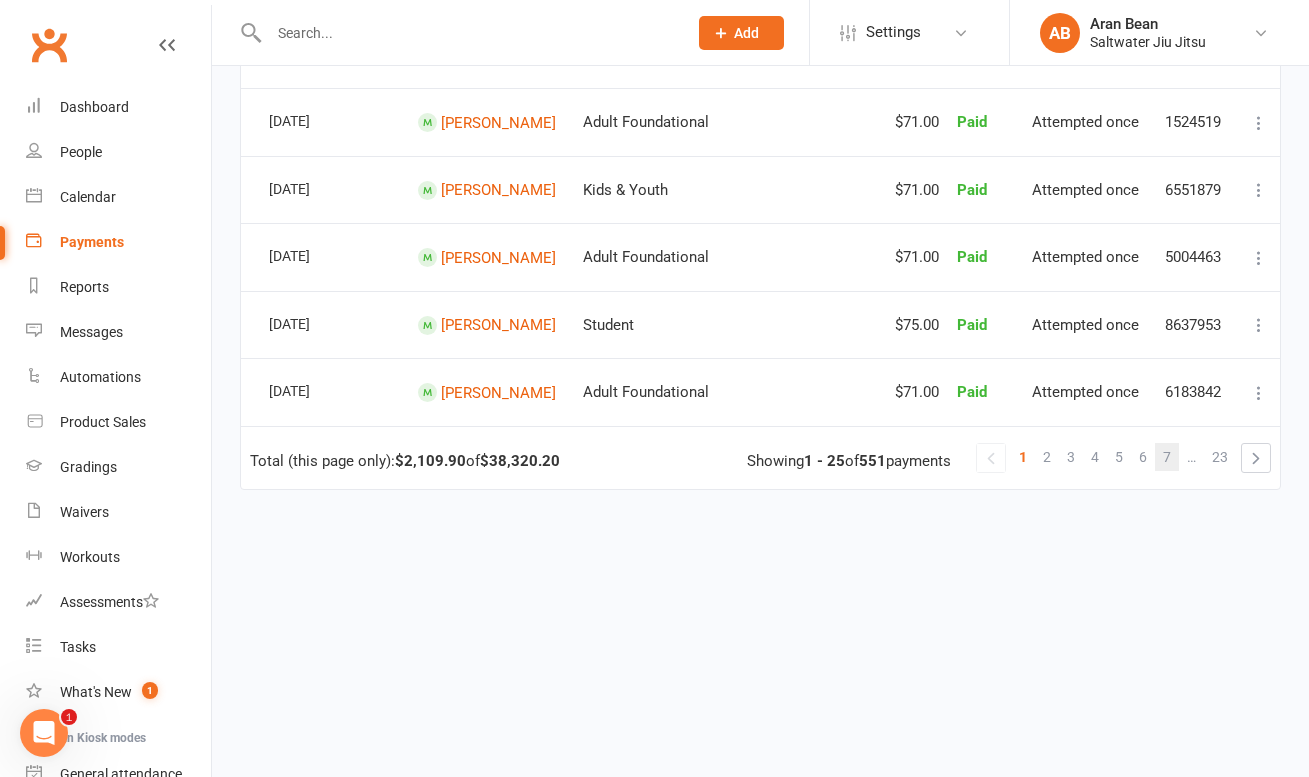 click on "7" at bounding box center (1167, 457) 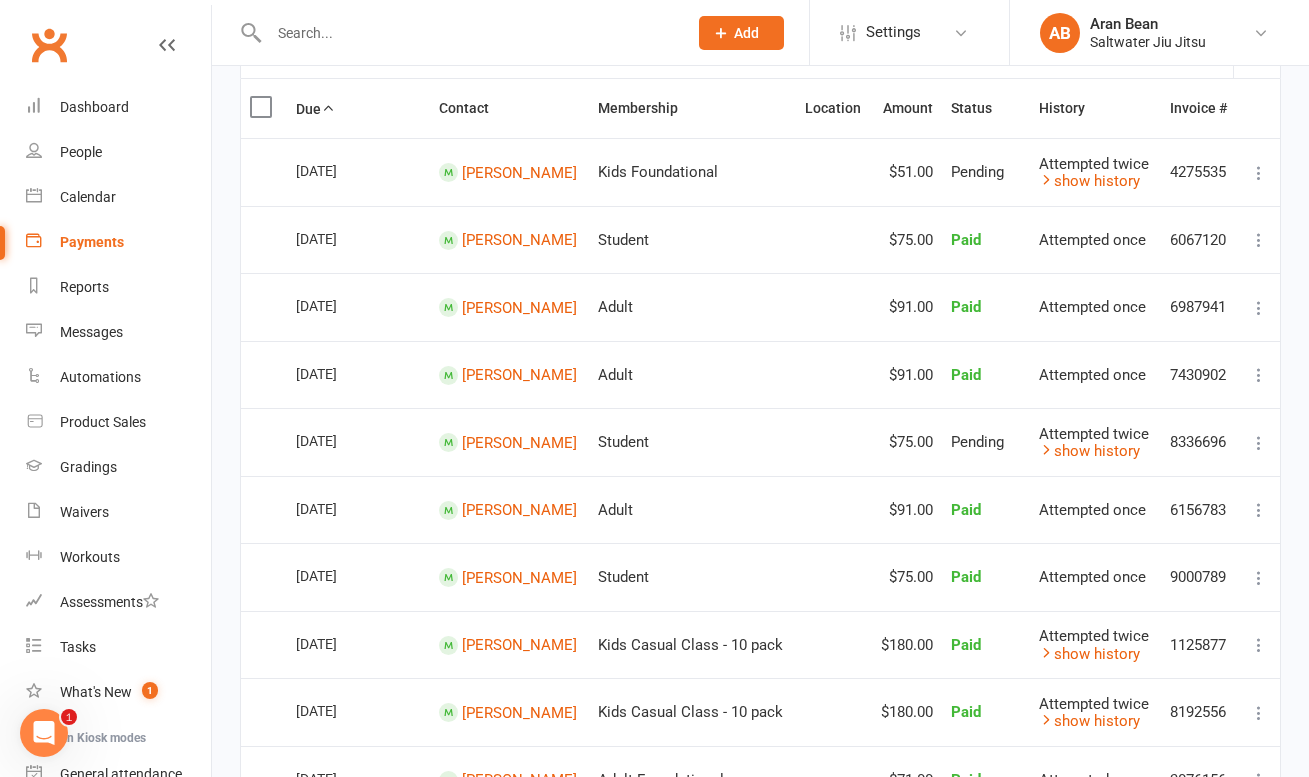 scroll, scrollTop: 0, scrollLeft: 0, axis: both 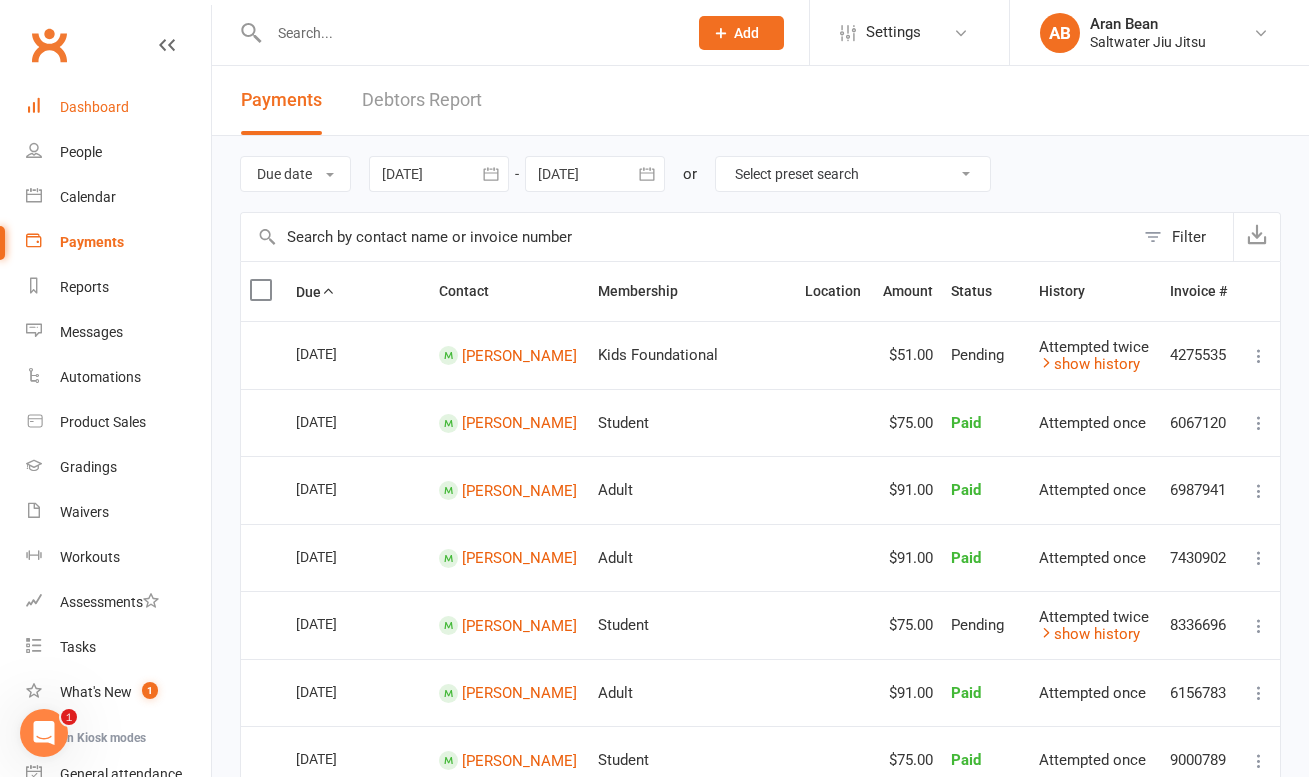 click on "Dashboard" at bounding box center (94, 107) 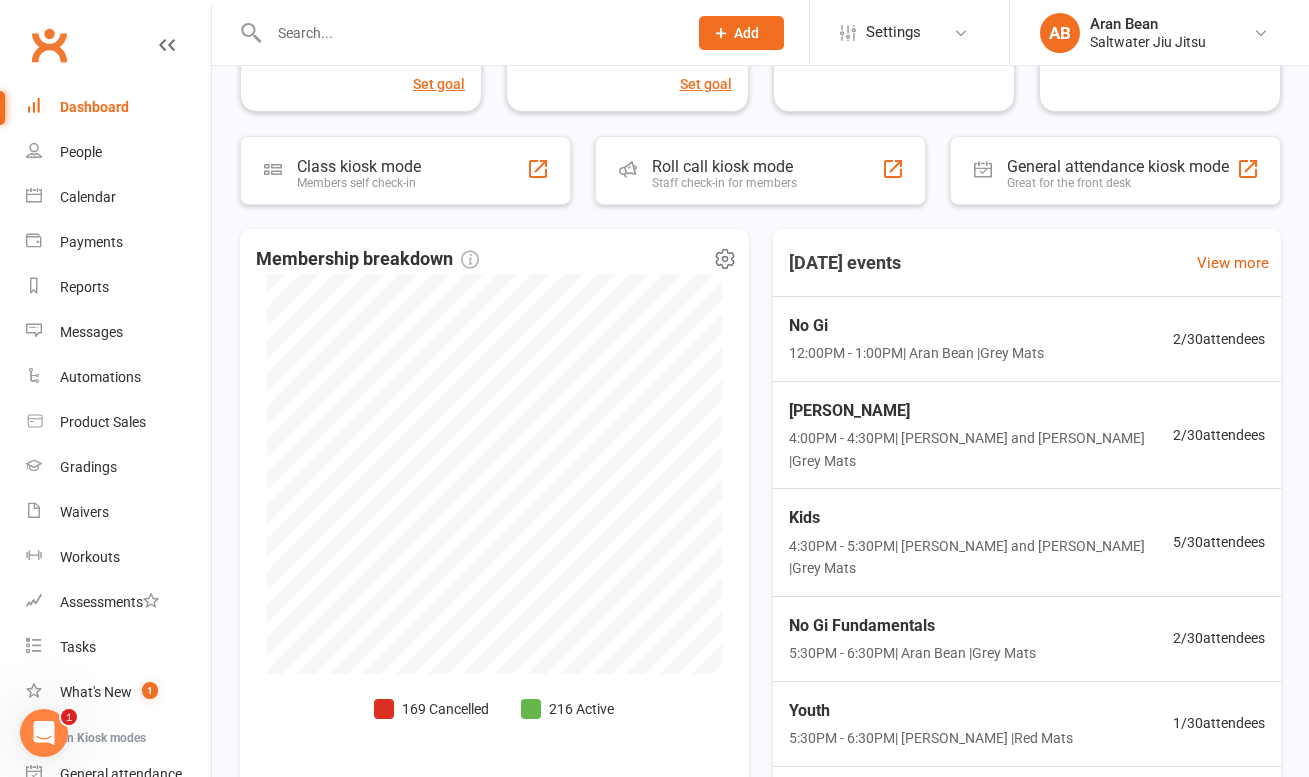 scroll, scrollTop: 0, scrollLeft: 0, axis: both 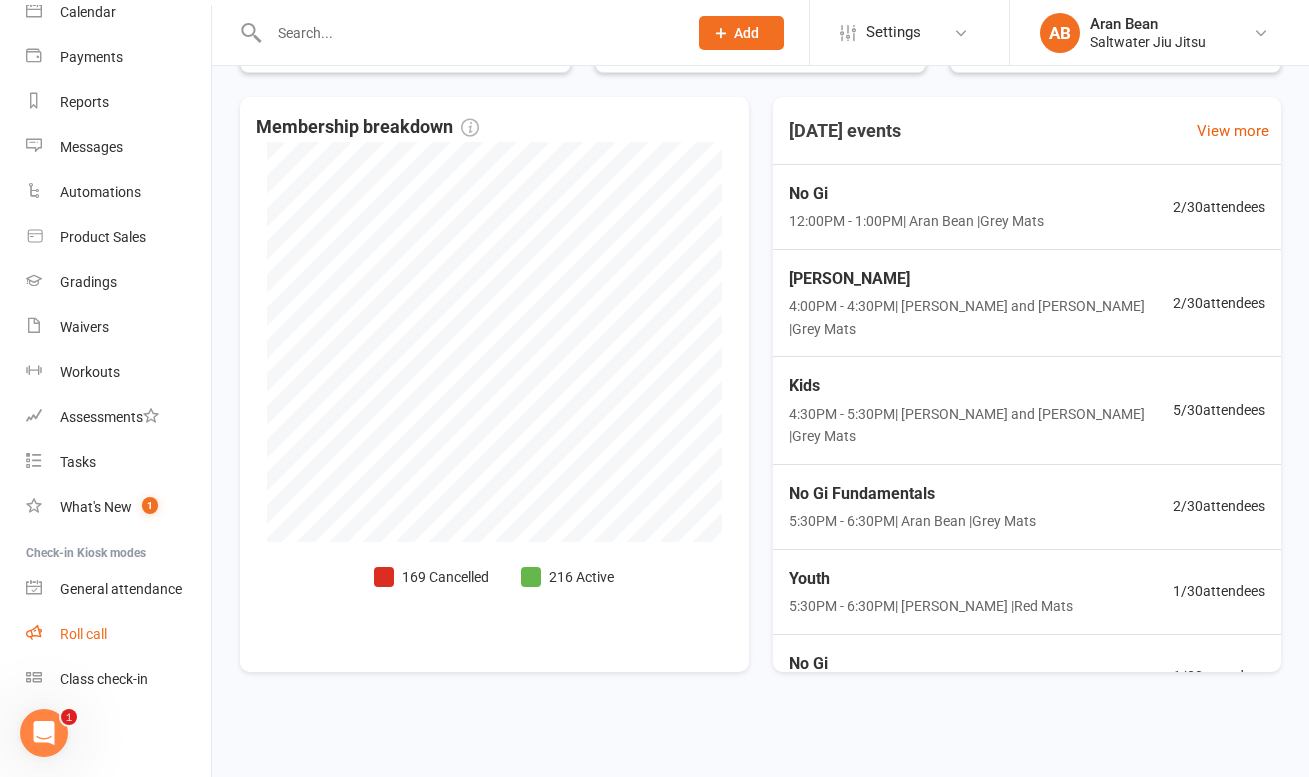 click on "Roll call" at bounding box center [83, 634] 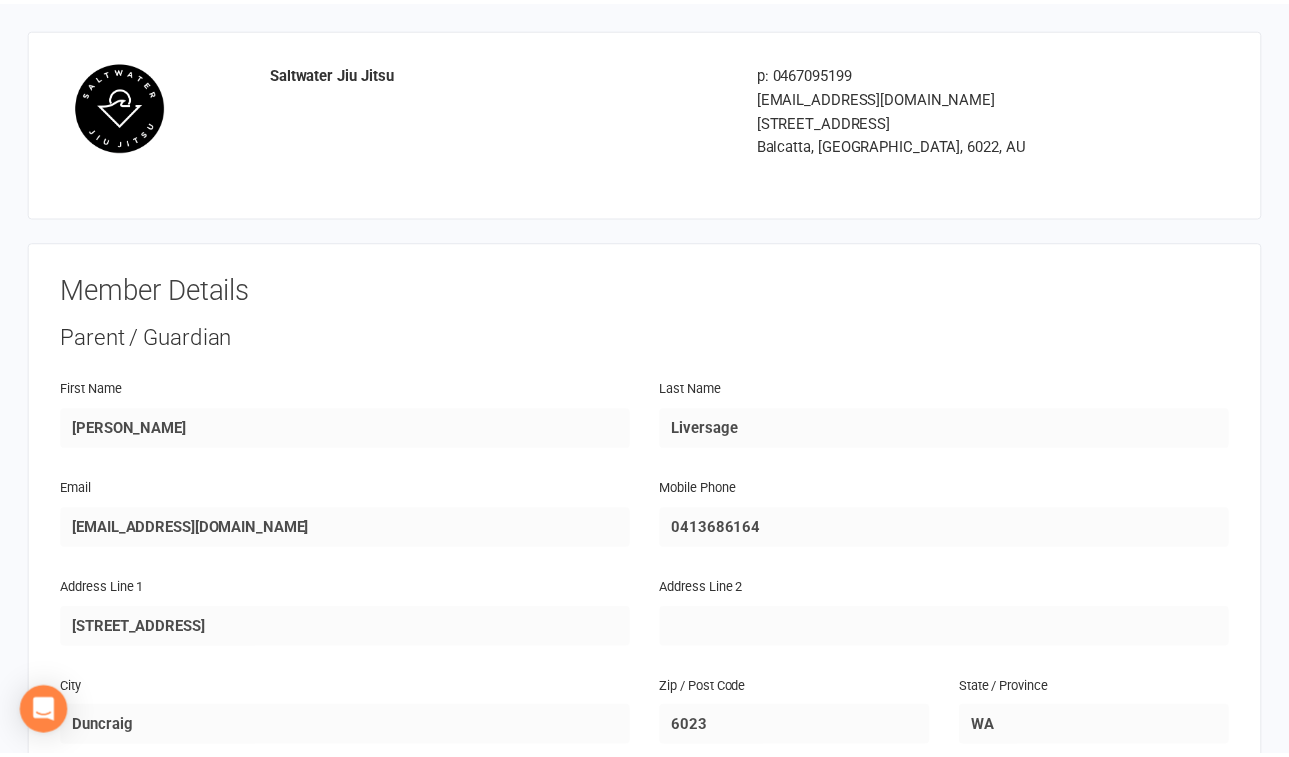 scroll, scrollTop: 0, scrollLeft: 0, axis: both 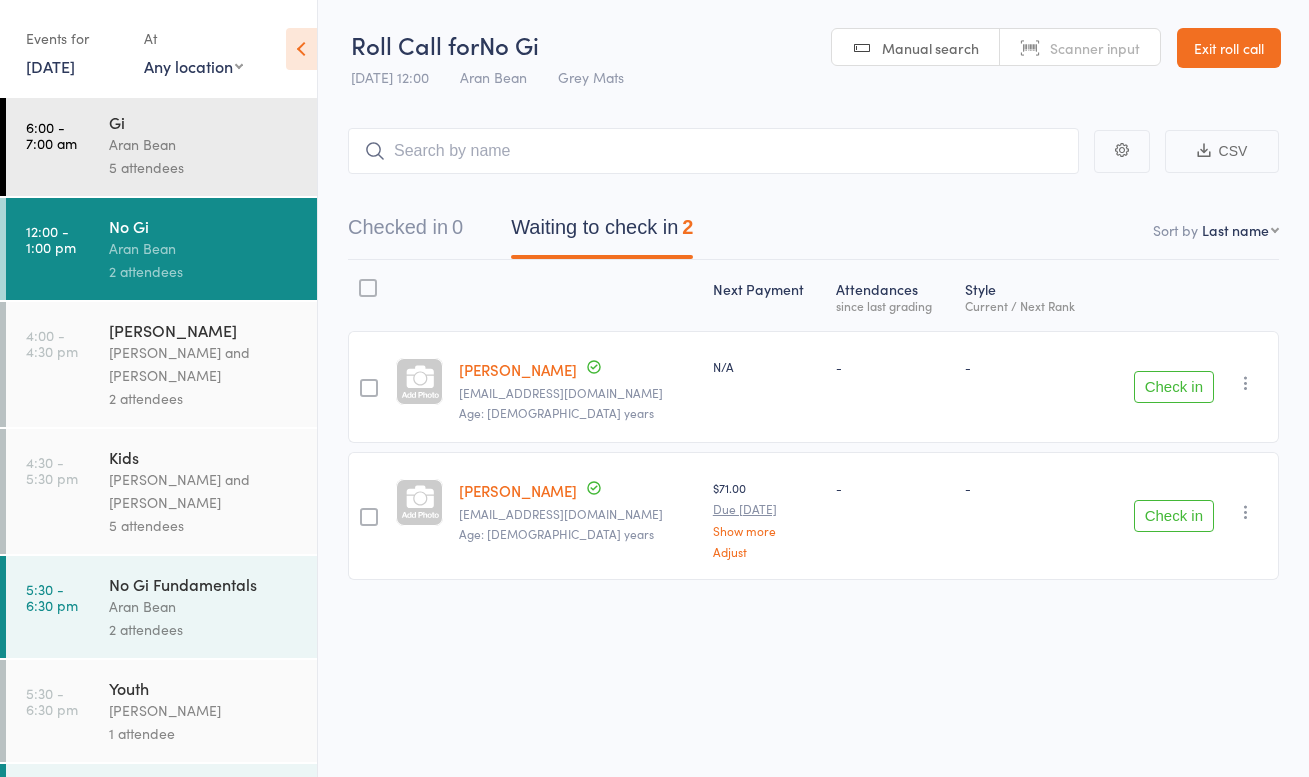click on "[PERSON_NAME]" at bounding box center (204, 330) 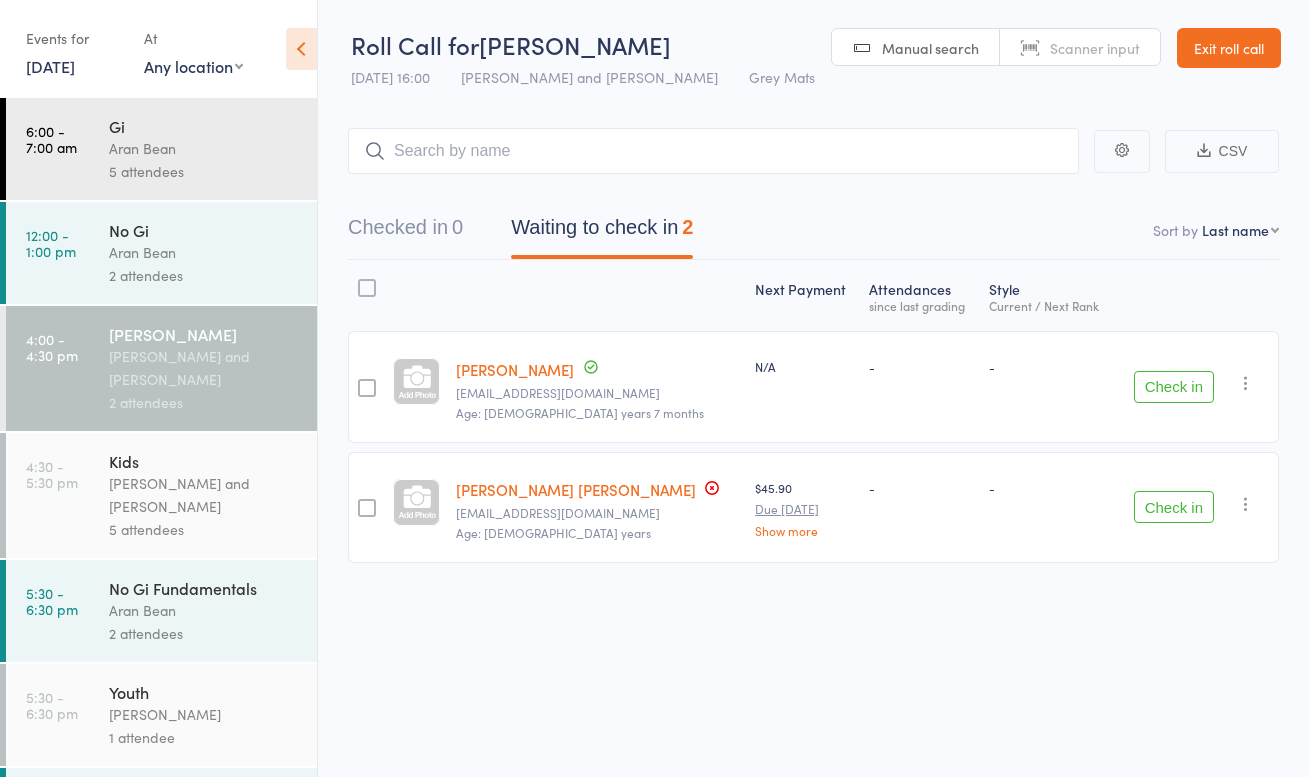click on "[PERSON_NAME] and [PERSON_NAME]" at bounding box center [204, 495] 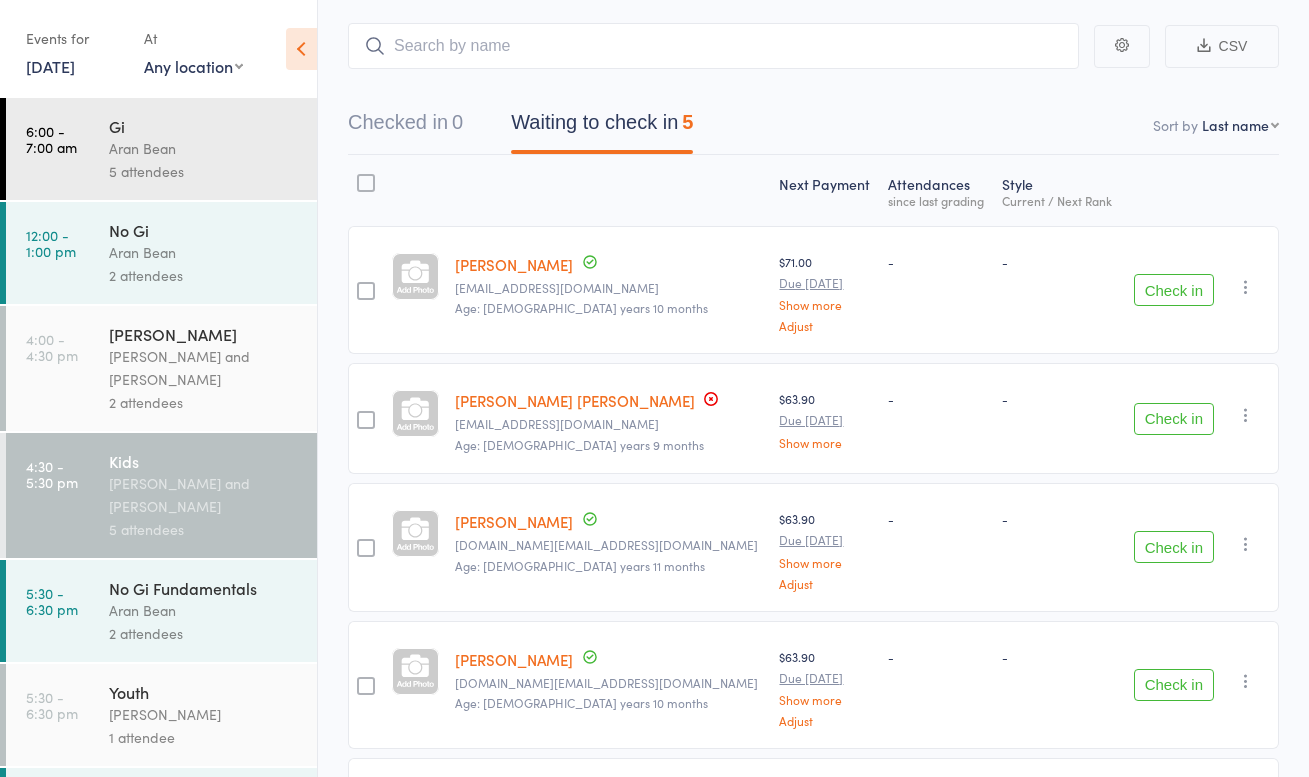 scroll, scrollTop: 269, scrollLeft: 0, axis: vertical 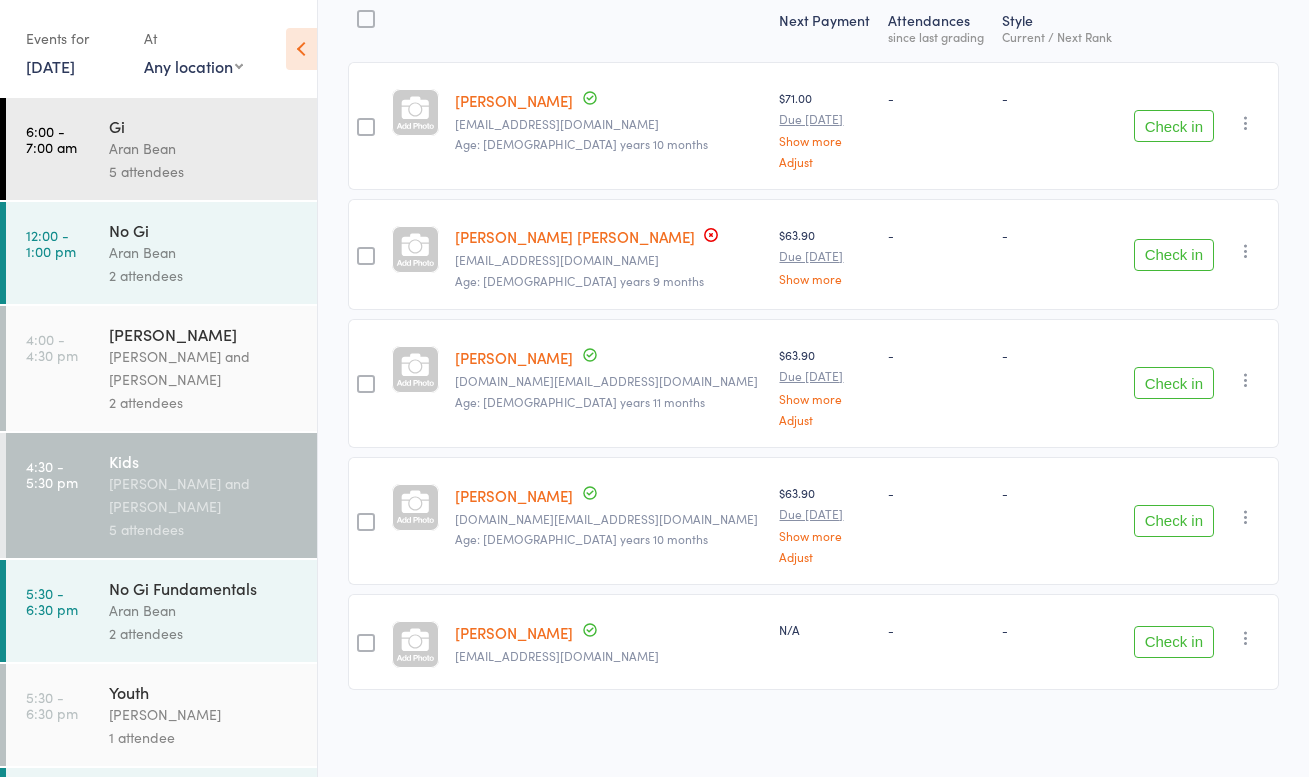 click on "Aran Bean" at bounding box center [204, 610] 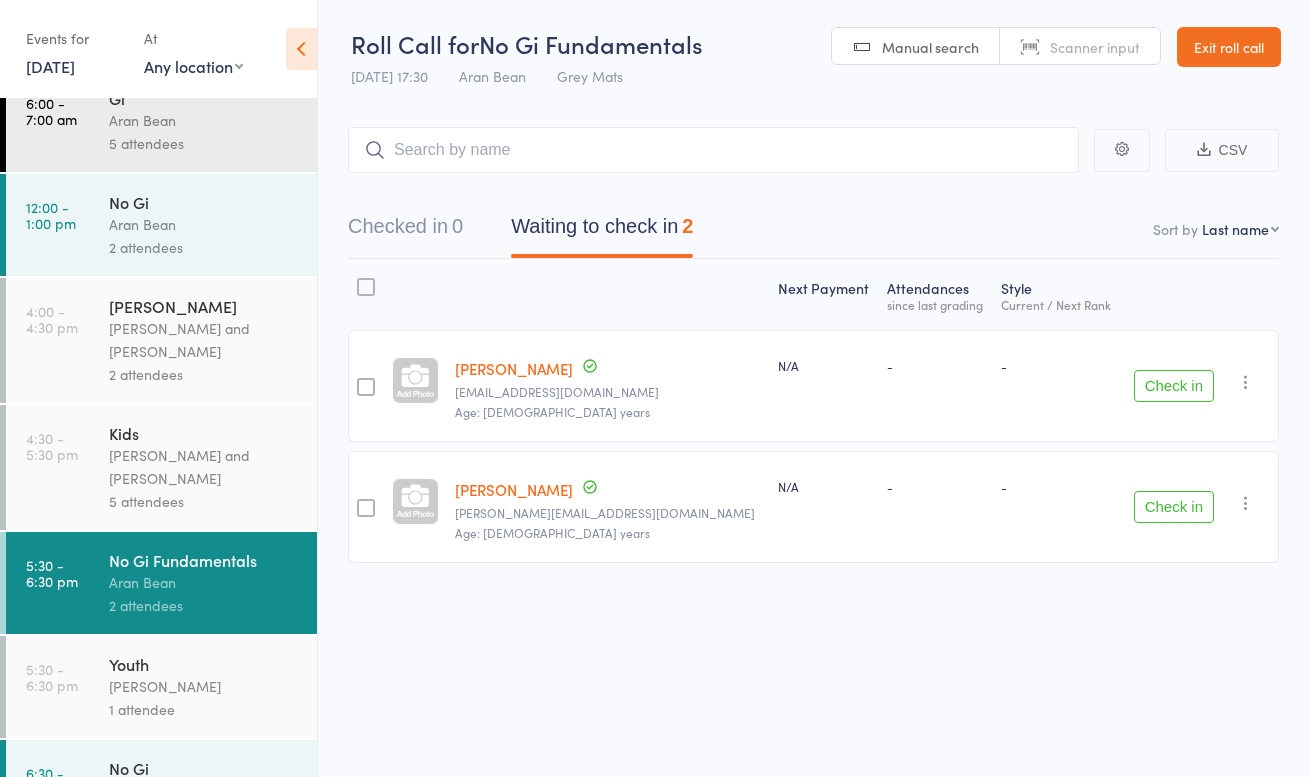 scroll, scrollTop: 95, scrollLeft: 0, axis: vertical 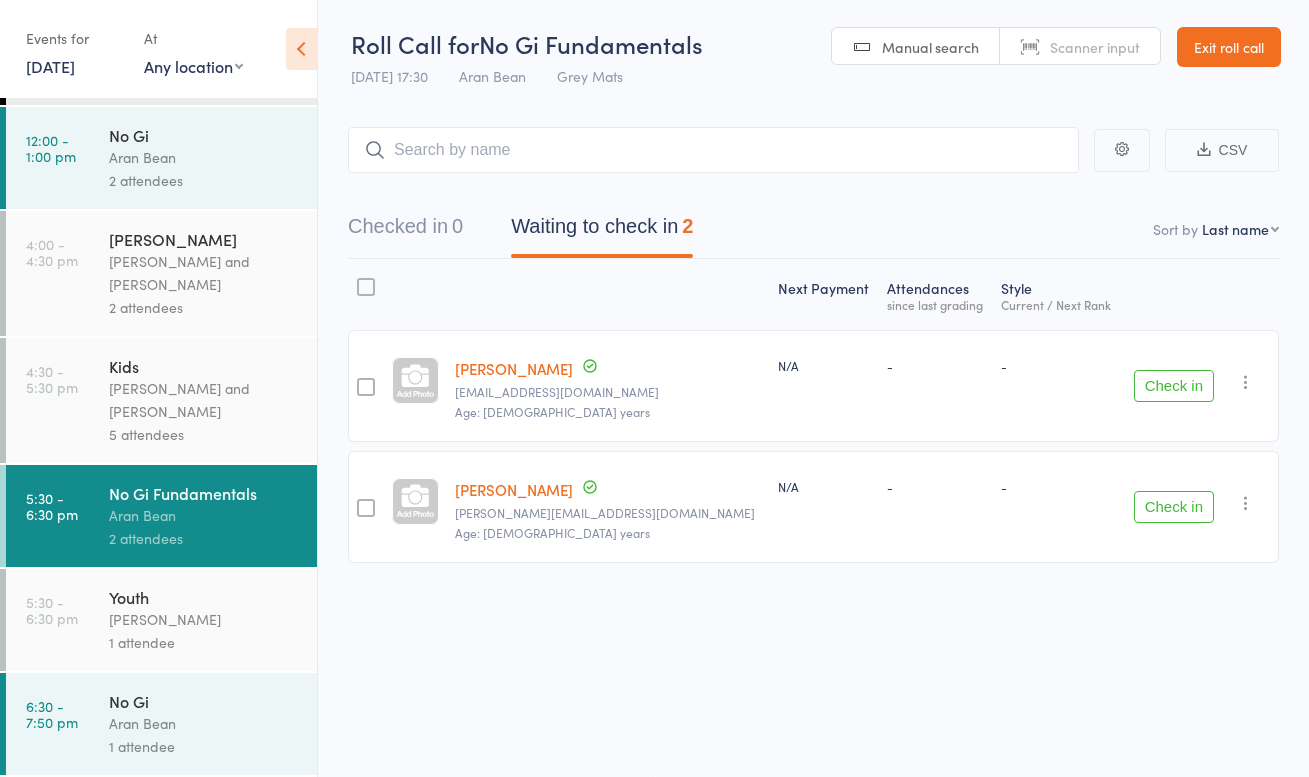 click on "[PERSON_NAME]" at bounding box center (204, 619) 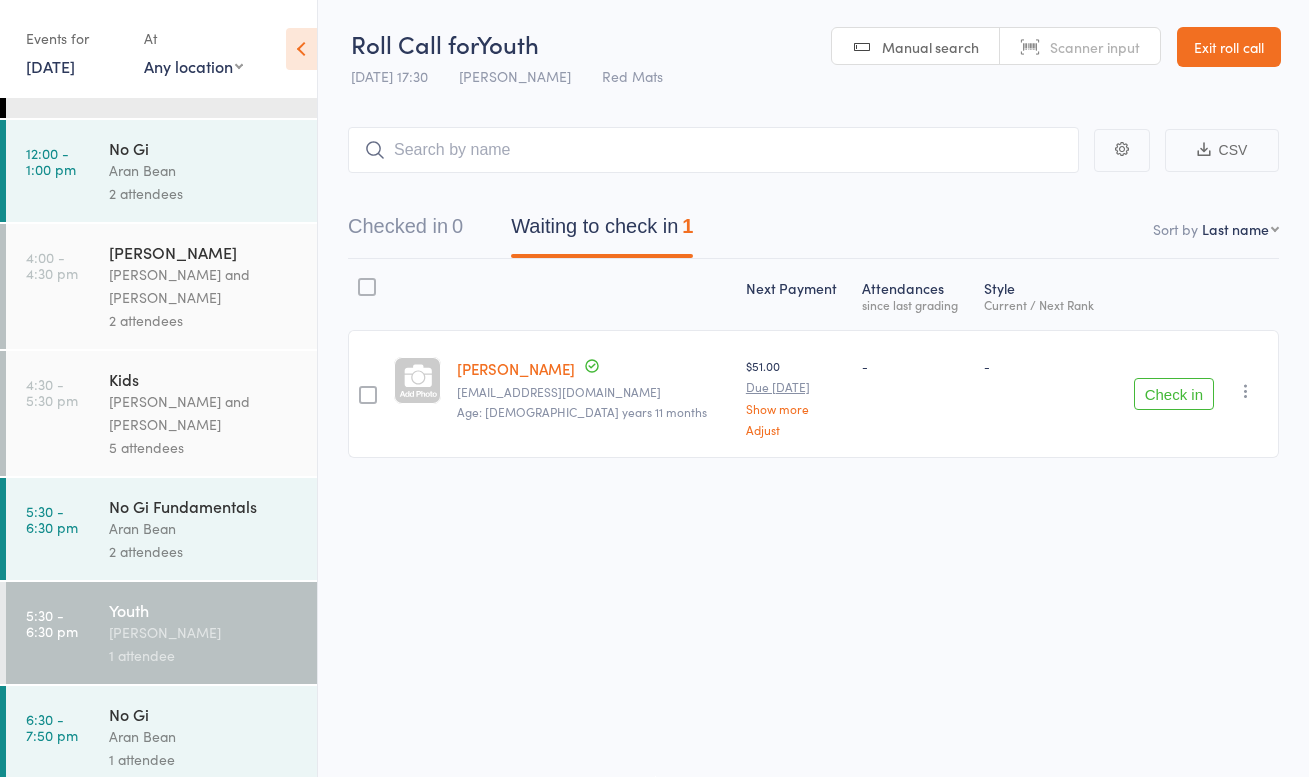 scroll, scrollTop: 95, scrollLeft: 0, axis: vertical 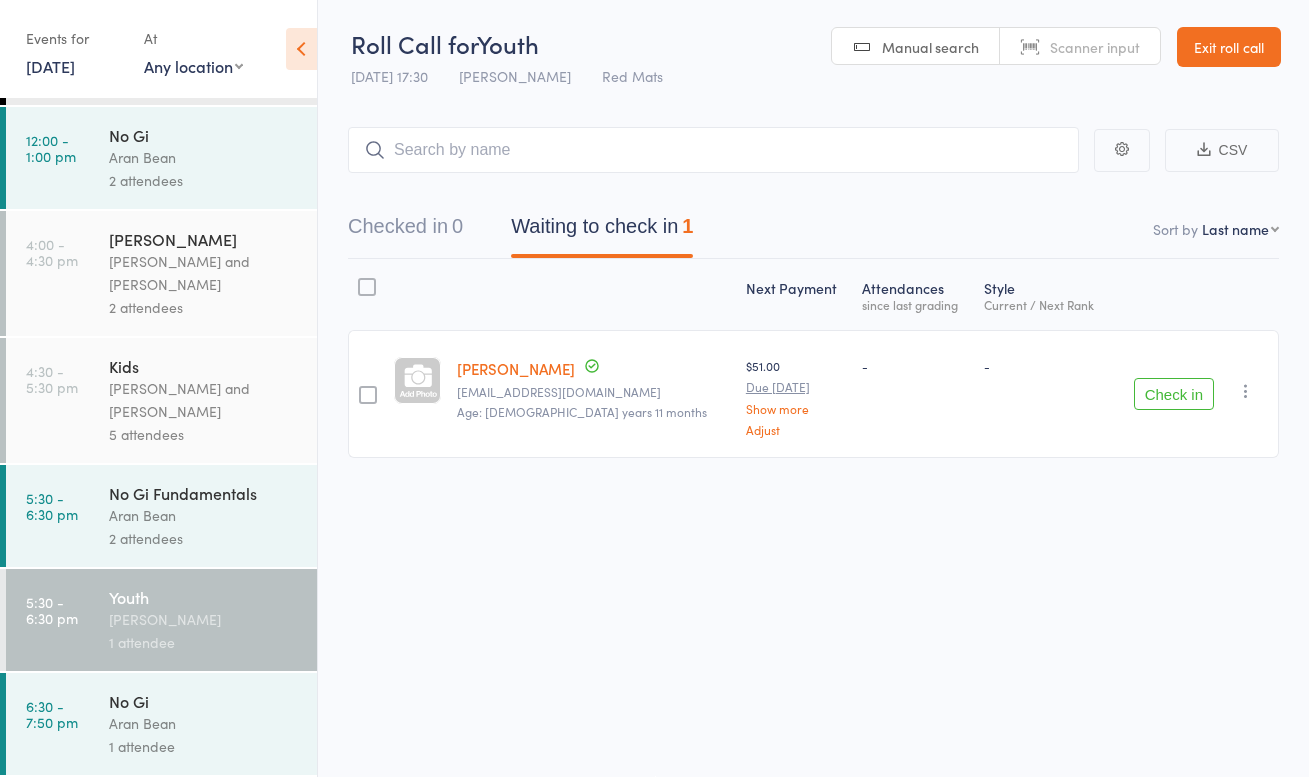 click on "Aran Bean" at bounding box center (204, 723) 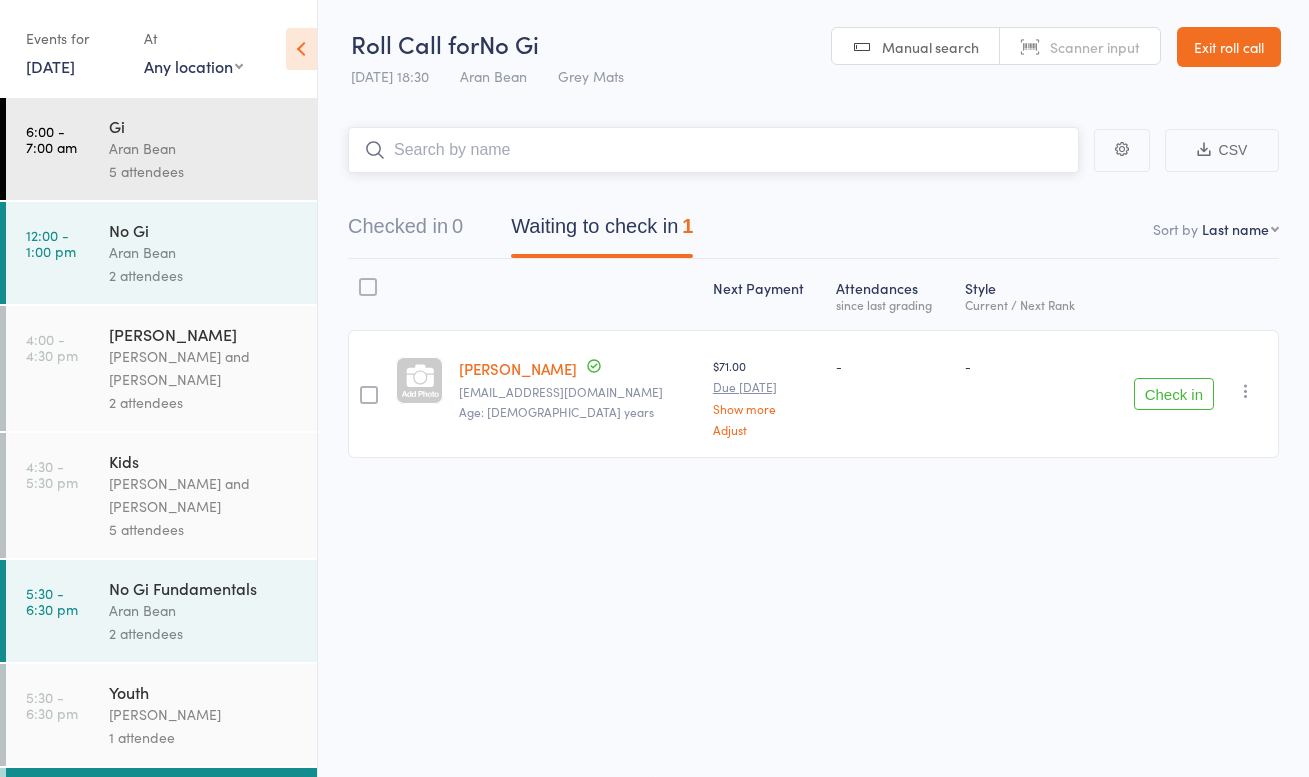 scroll, scrollTop: 95, scrollLeft: 0, axis: vertical 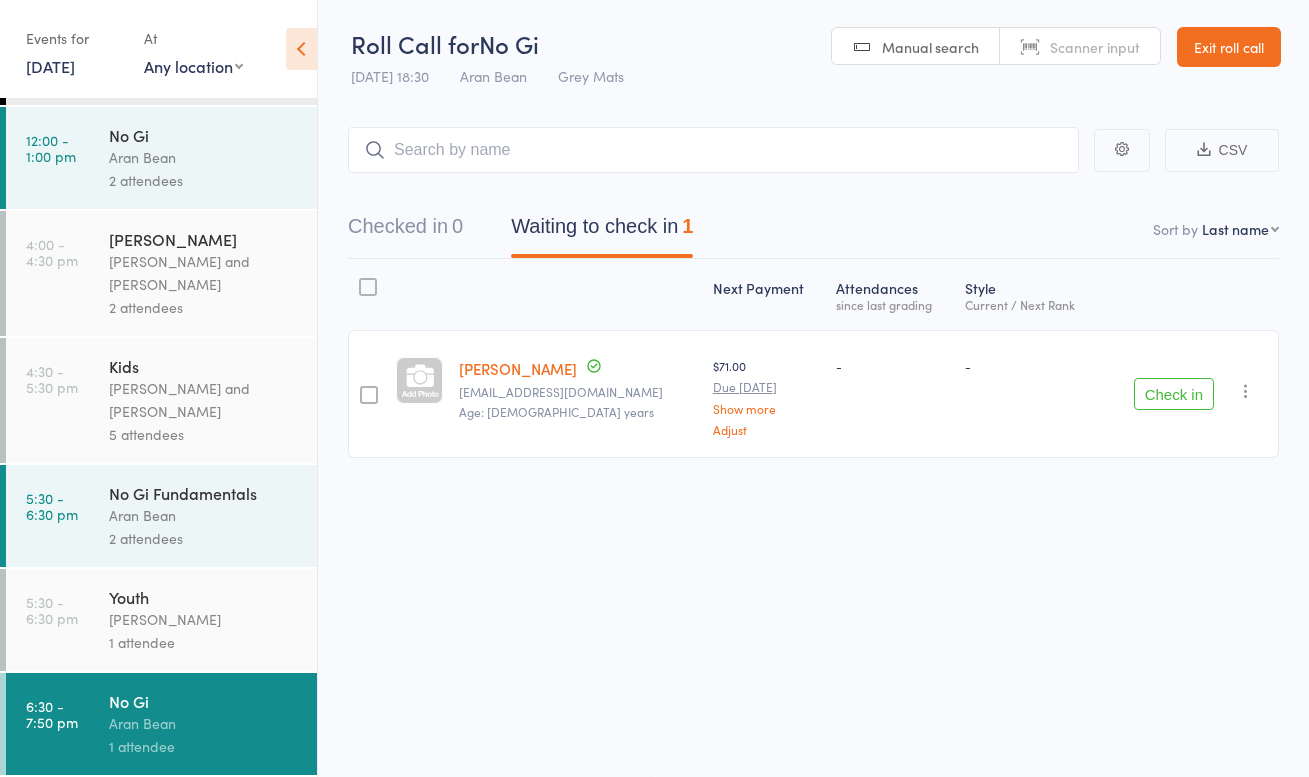 click at bounding box center [301, 49] 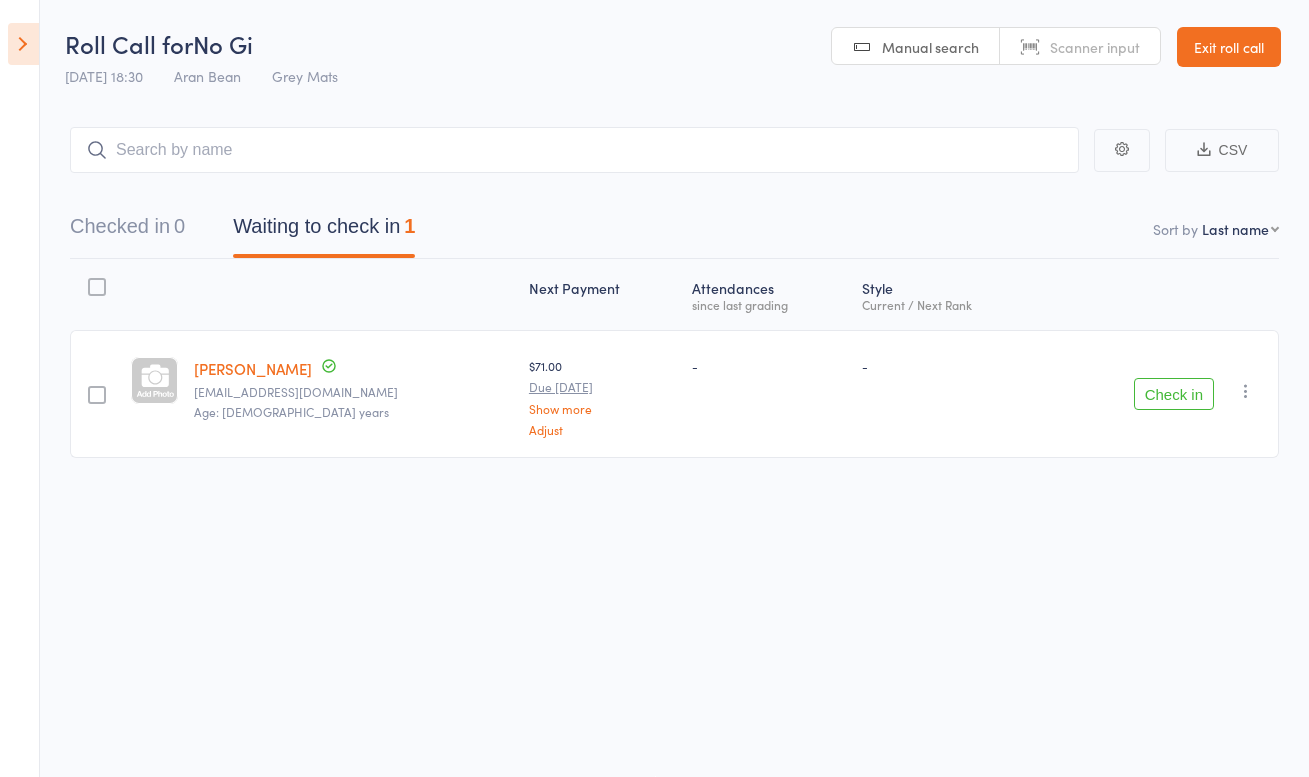 click on "Exit roll call" at bounding box center [1229, 47] 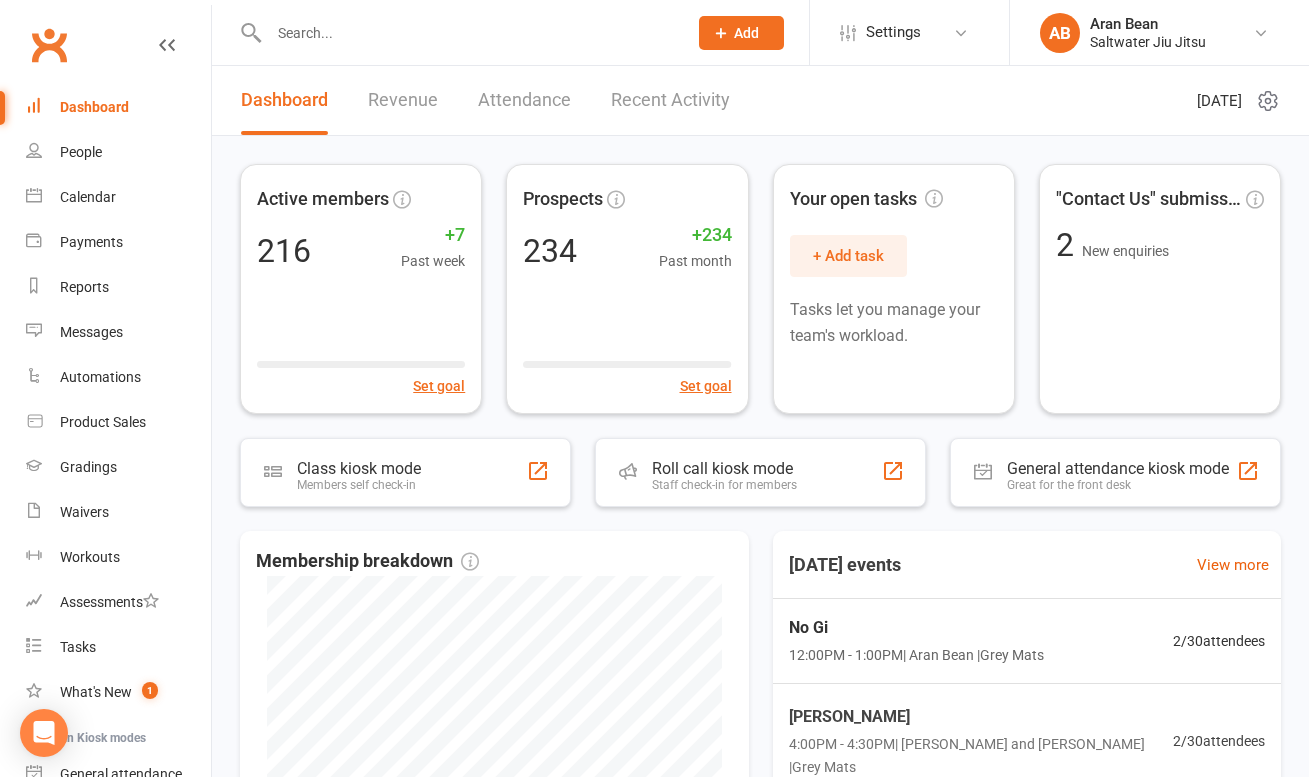 scroll, scrollTop: 0, scrollLeft: 0, axis: both 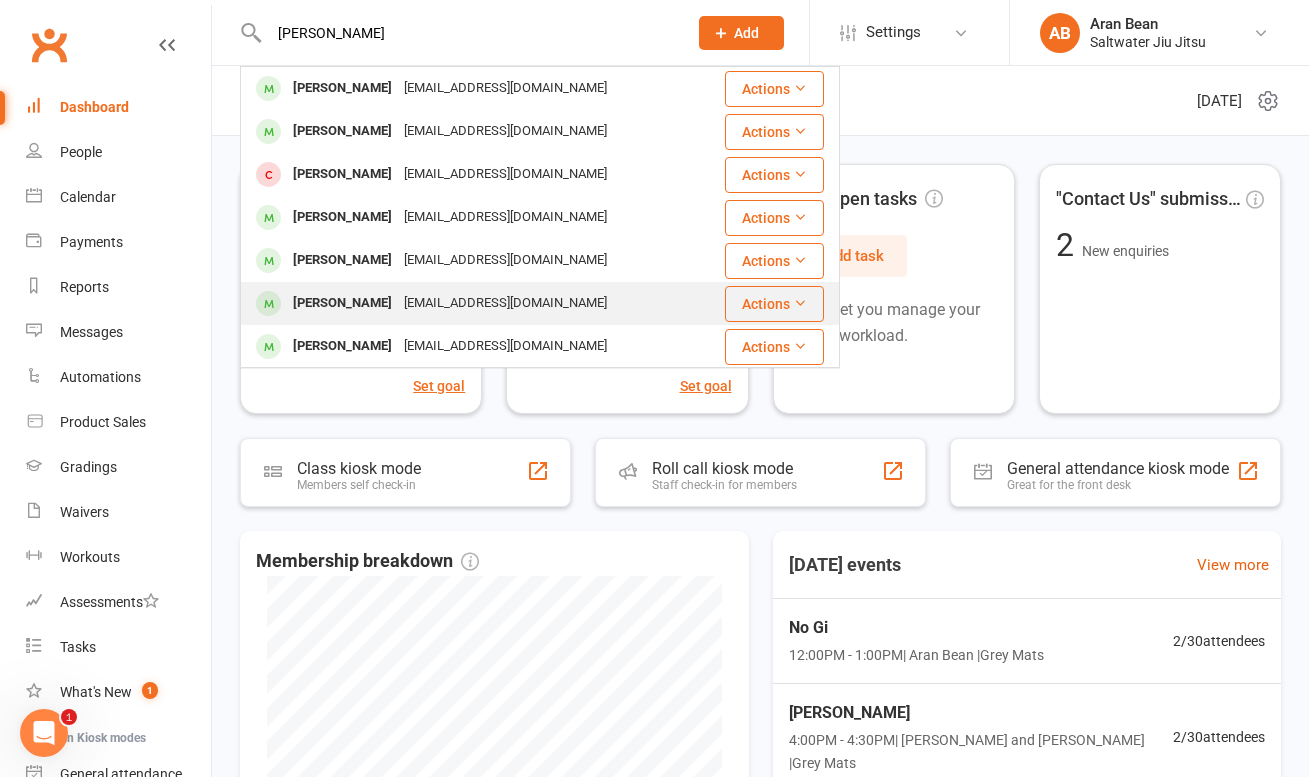type on "[PERSON_NAME]" 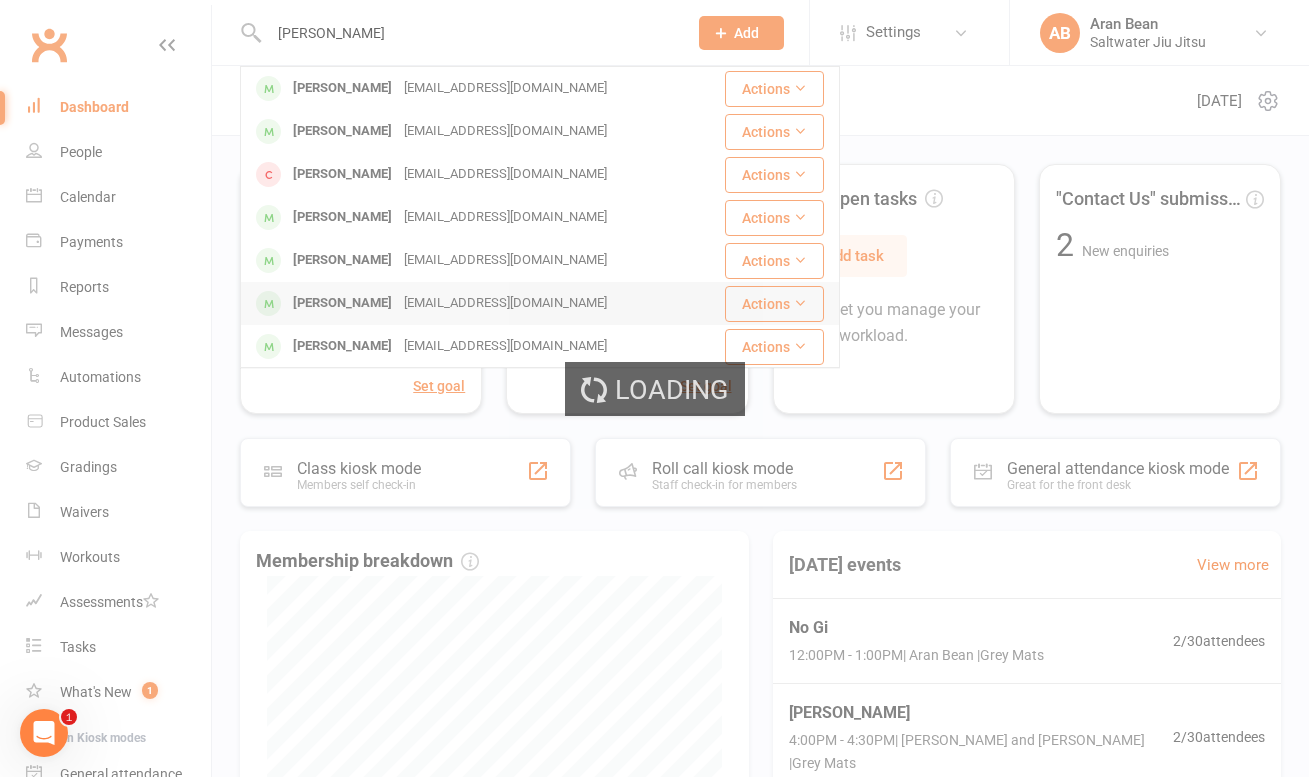 type 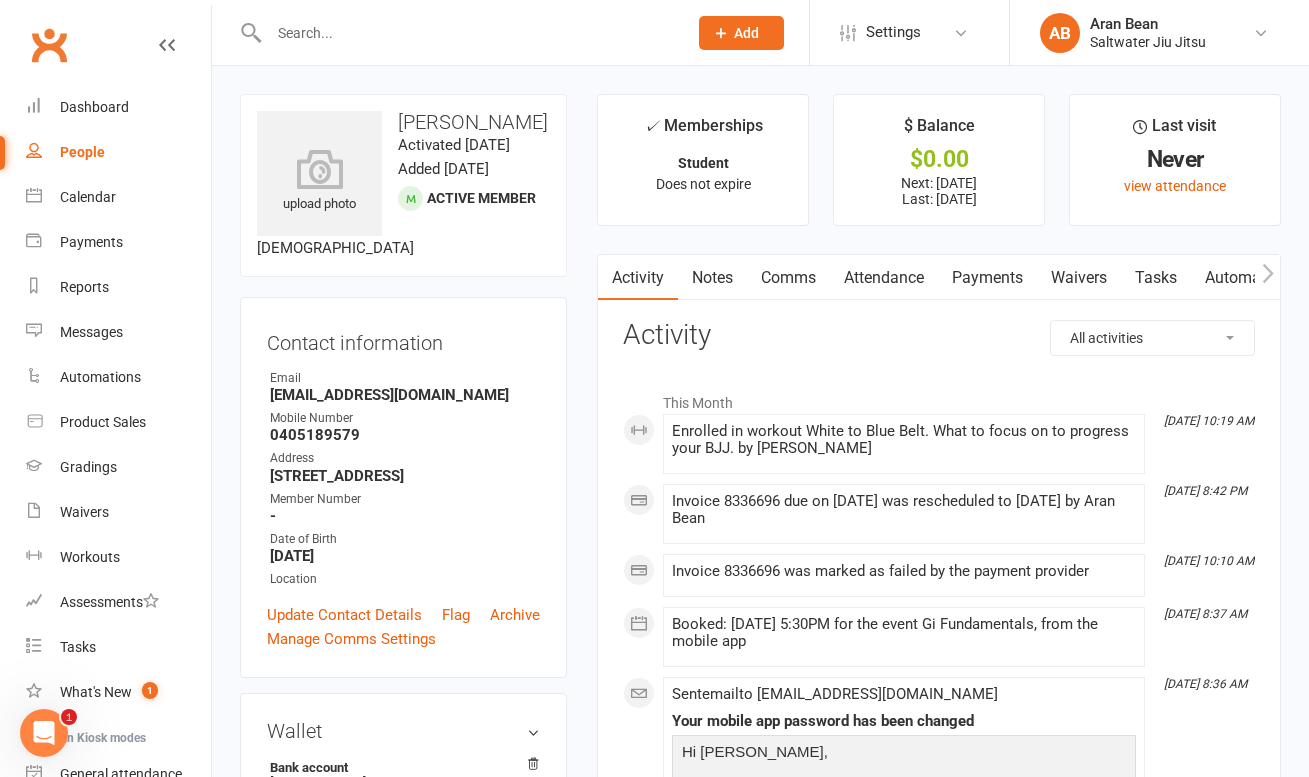 click on "Payments" at bounding box center (987, 278) 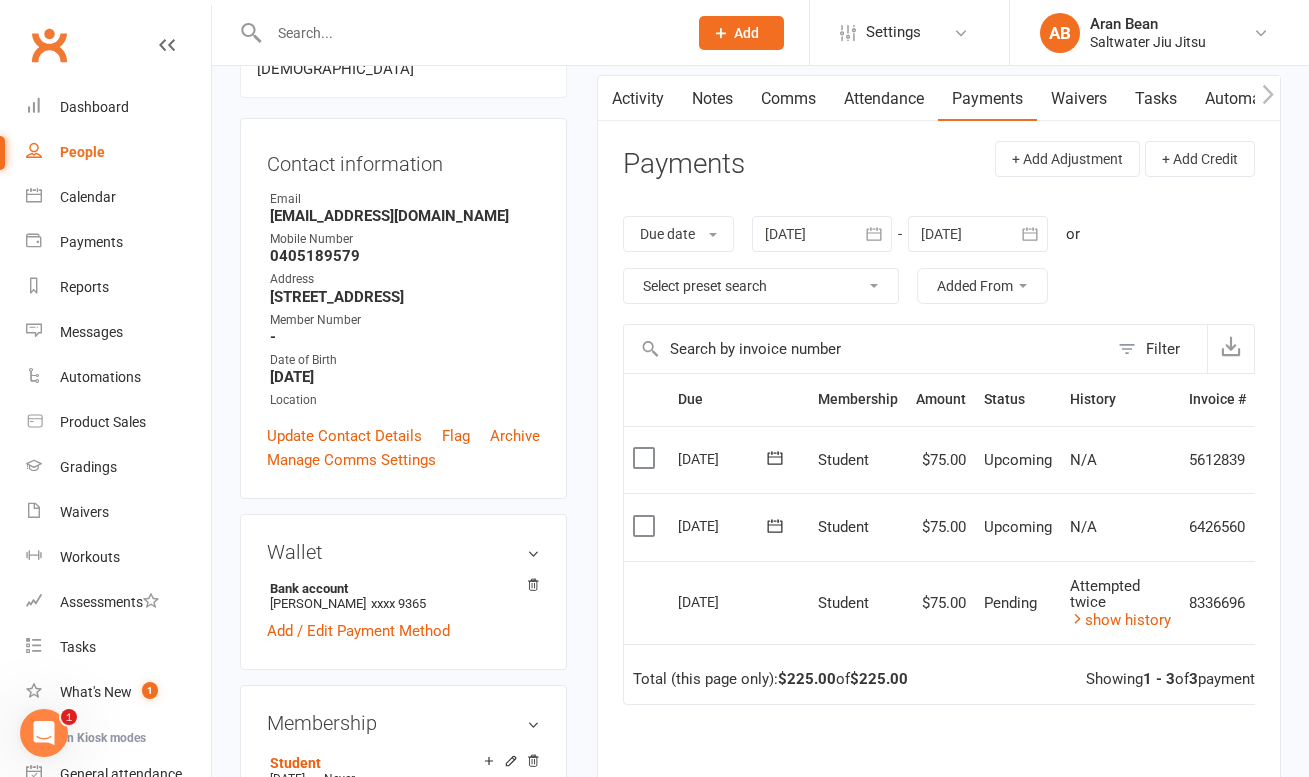 scroll, scrollTop: 329, scrollLeft: 0, axis: vertical 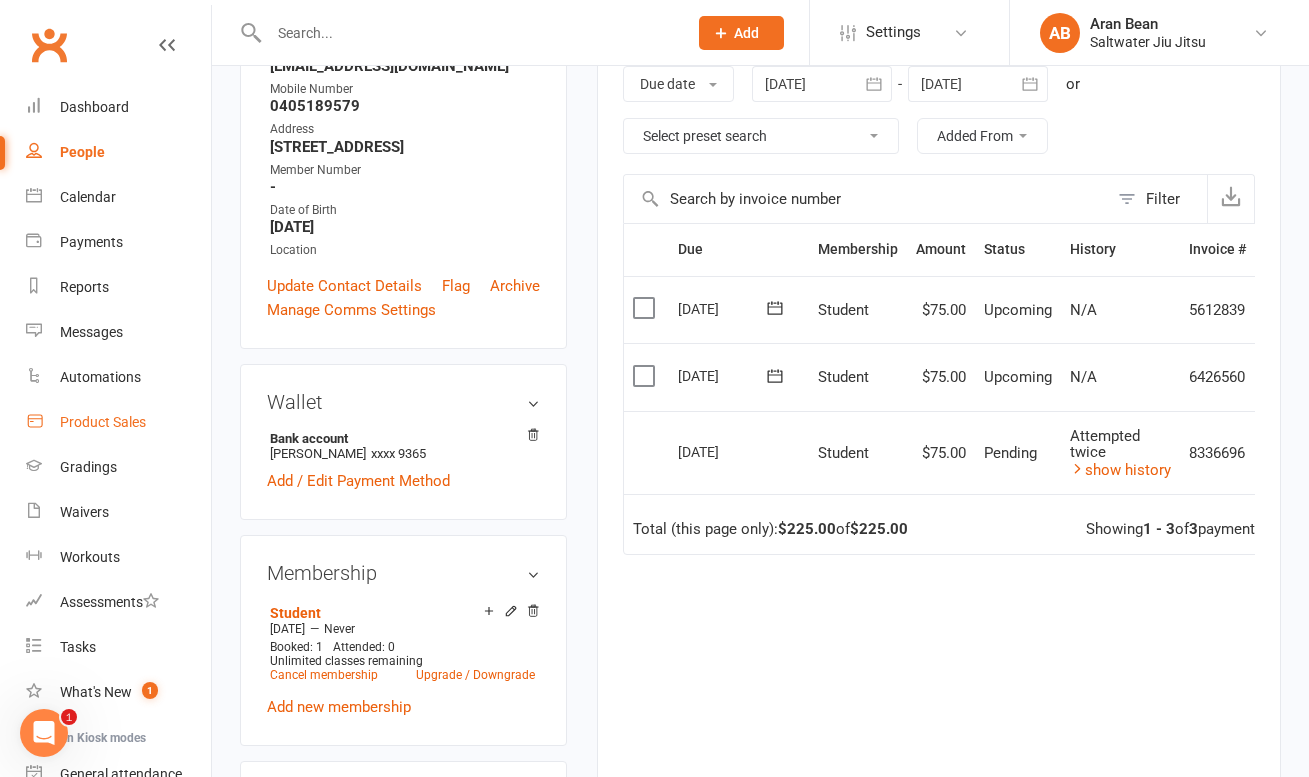 click on "Product Sales" at bounding box center [118, 422] 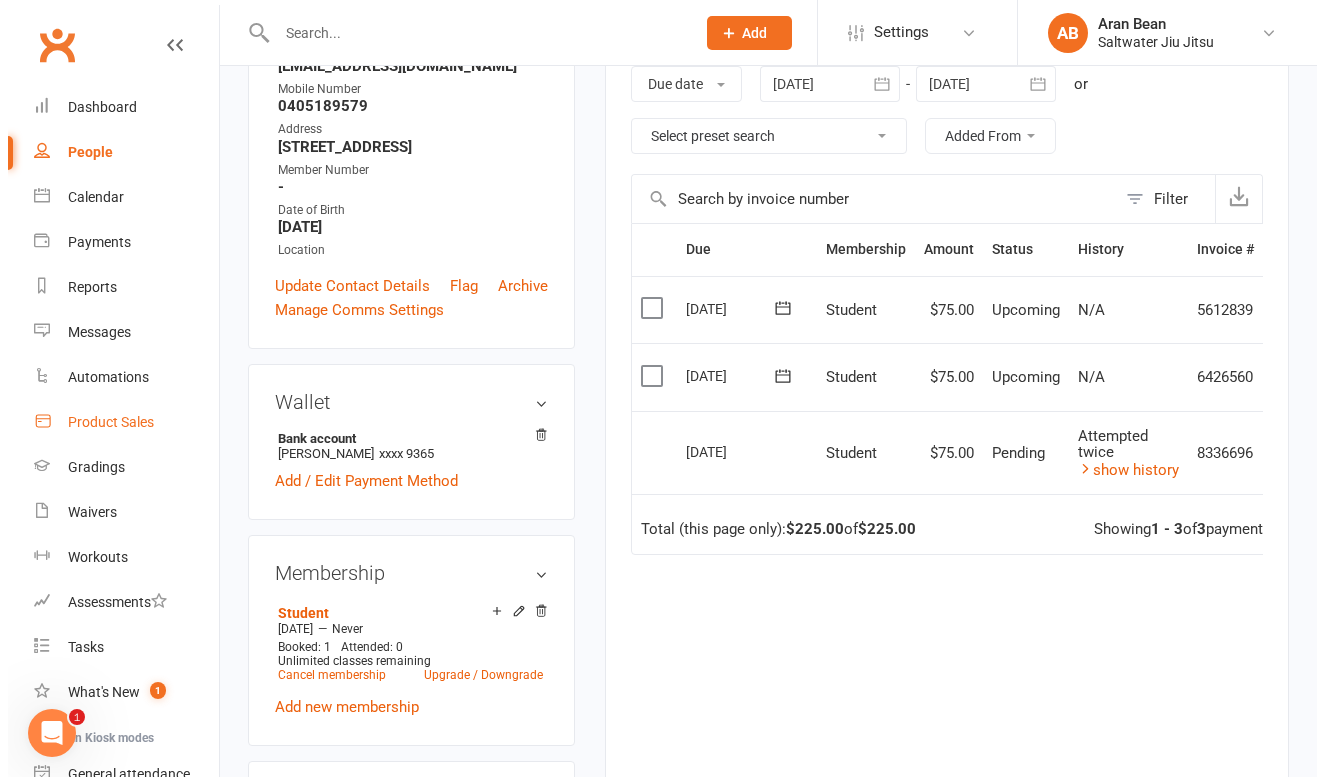 scroll, scrollTop: 0, scrollLeft: 0, axis: both 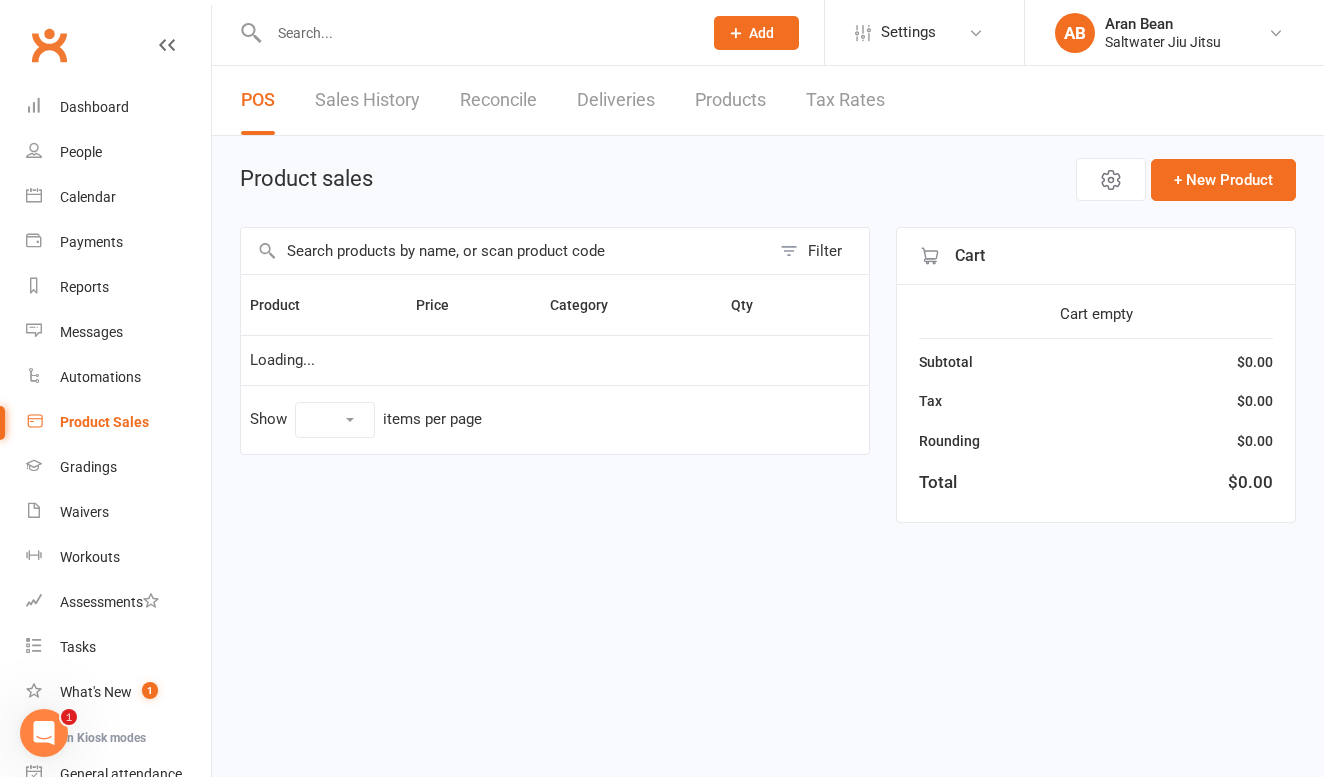 select on "10" 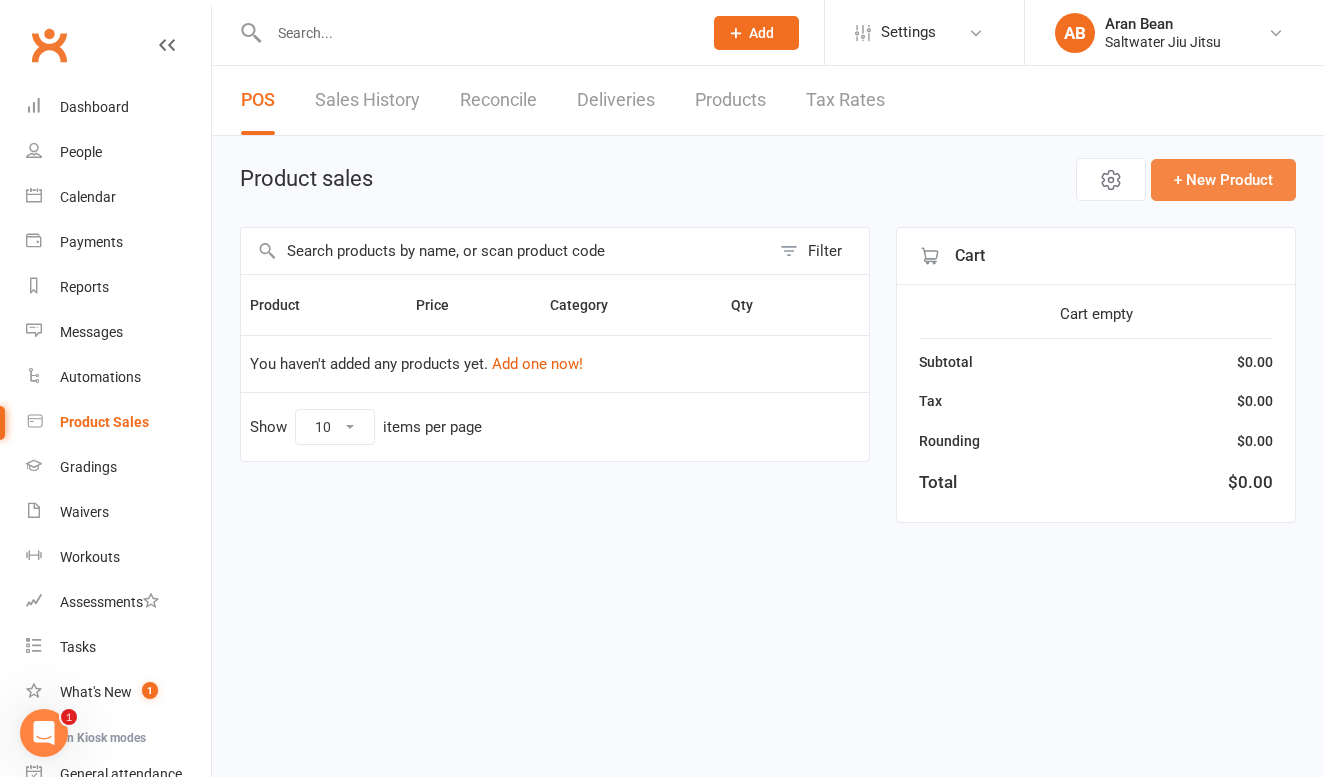 click on "+ New Product" at bounding box center [1223, 180] 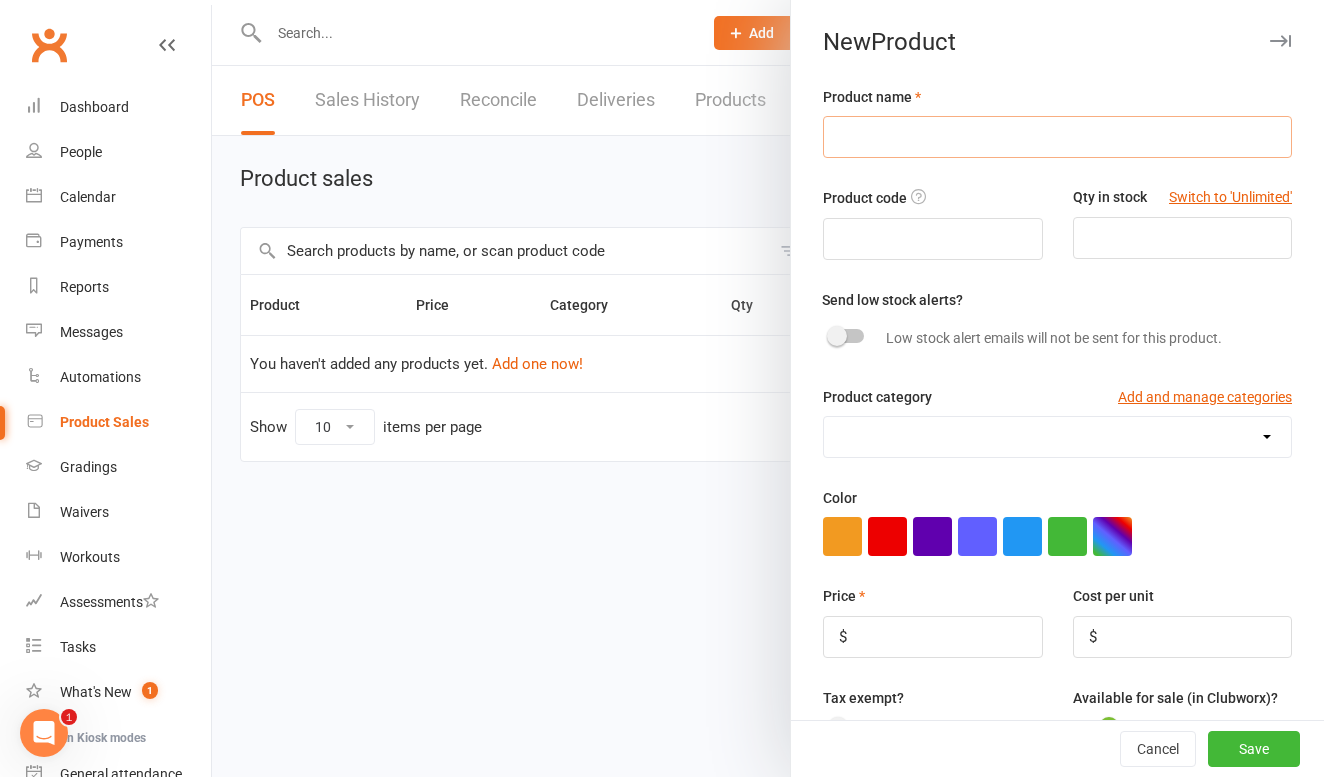 click at bounding box center [1057, 137] 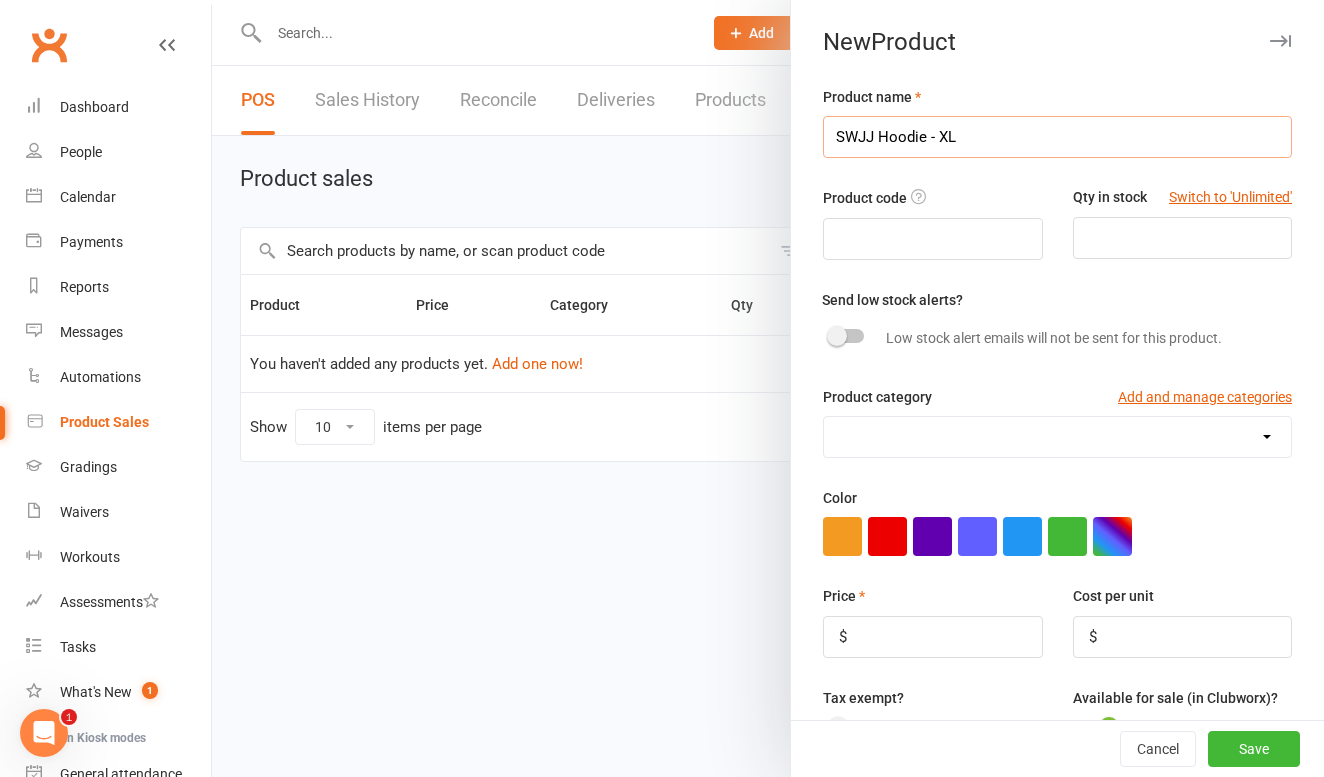 type on "SWJJ Hoodie - XL" 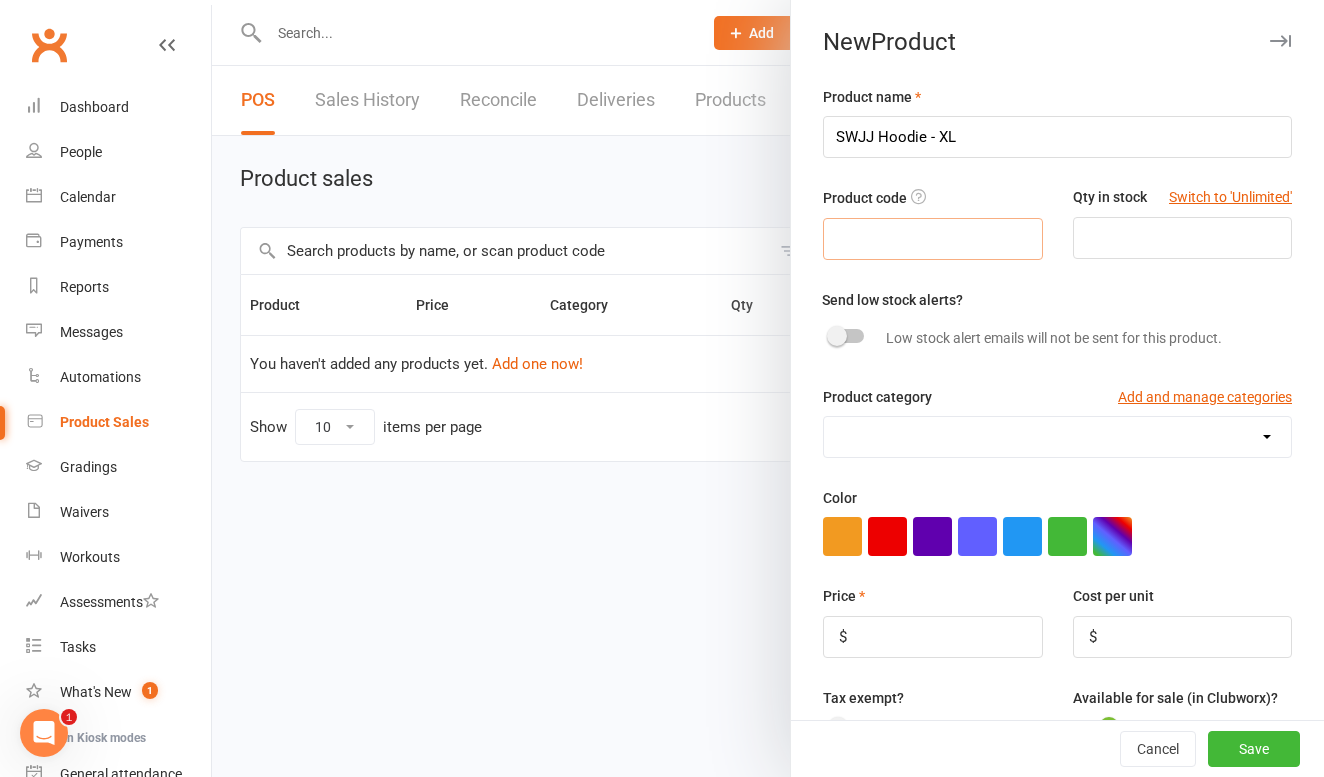 click at bounding box center (932, 239) 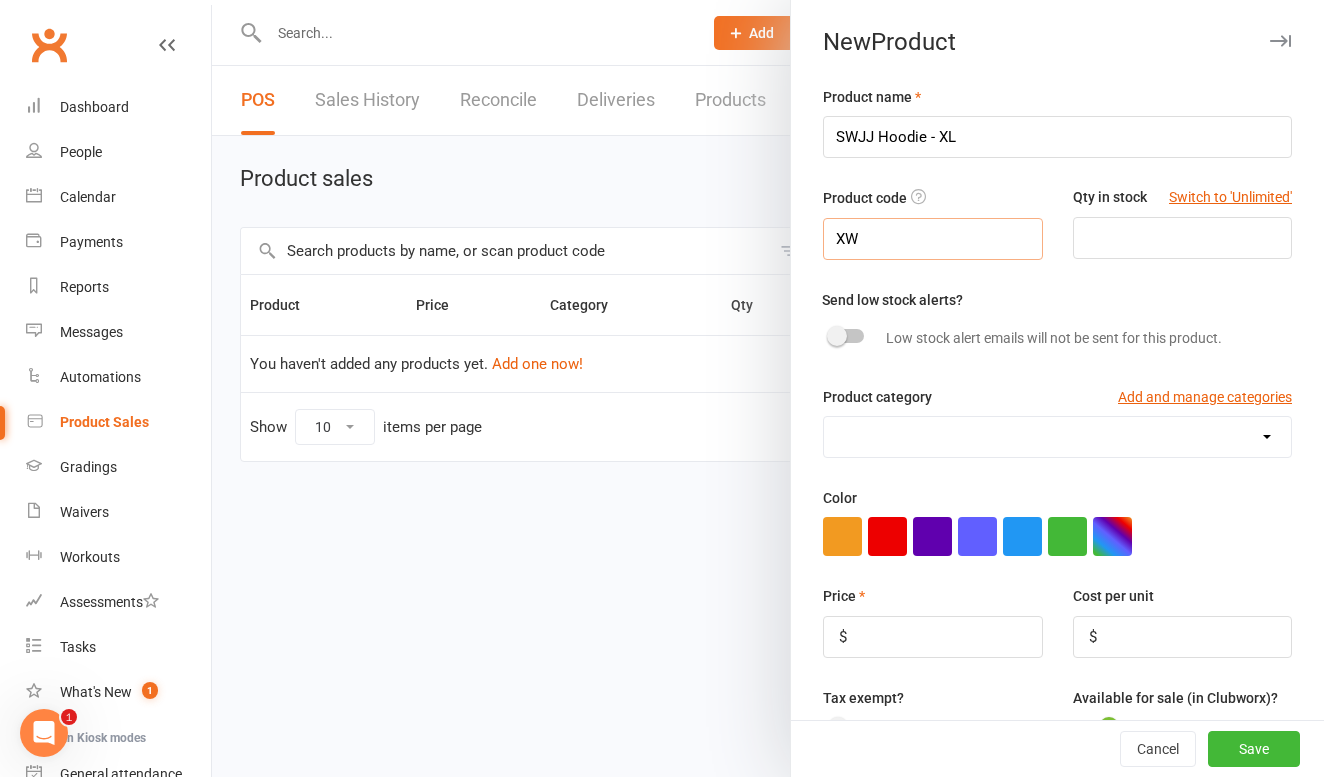 type on "X" 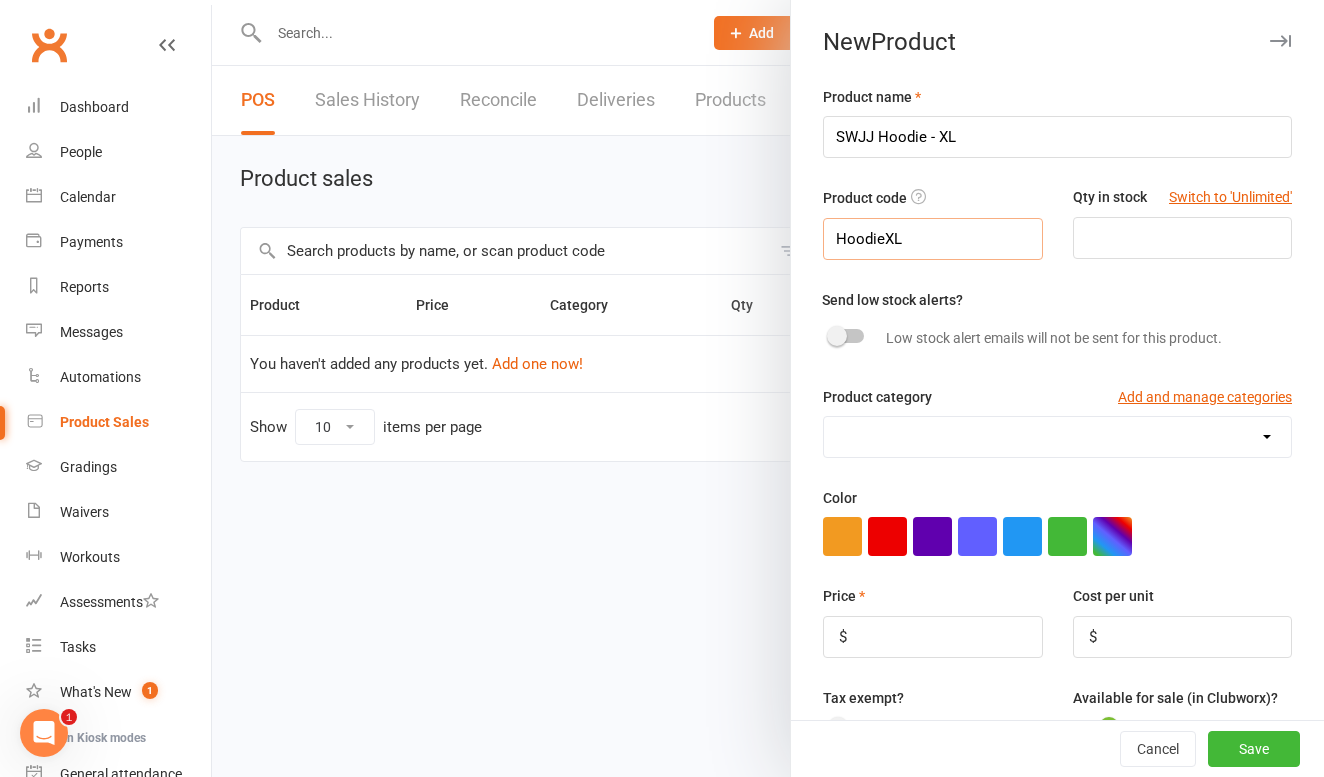 type on "HoodieXL" 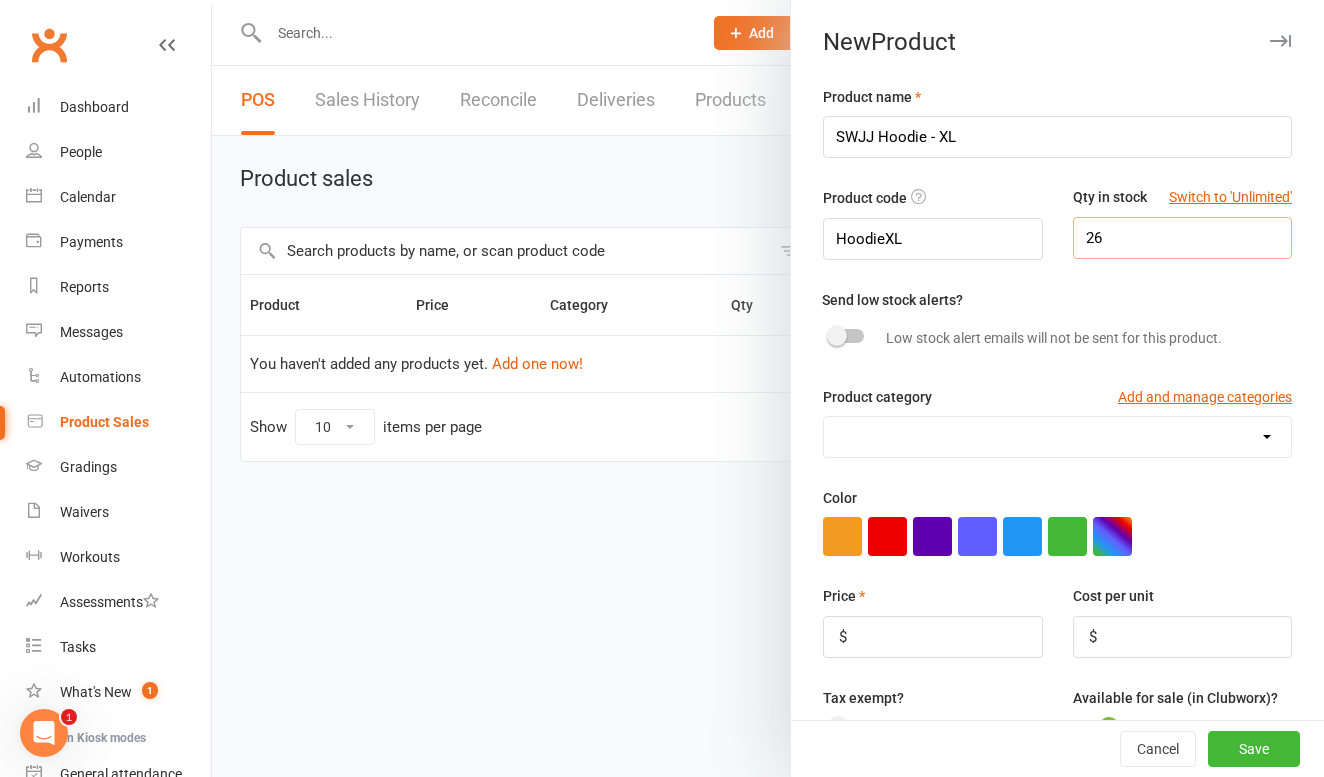 type on "26" 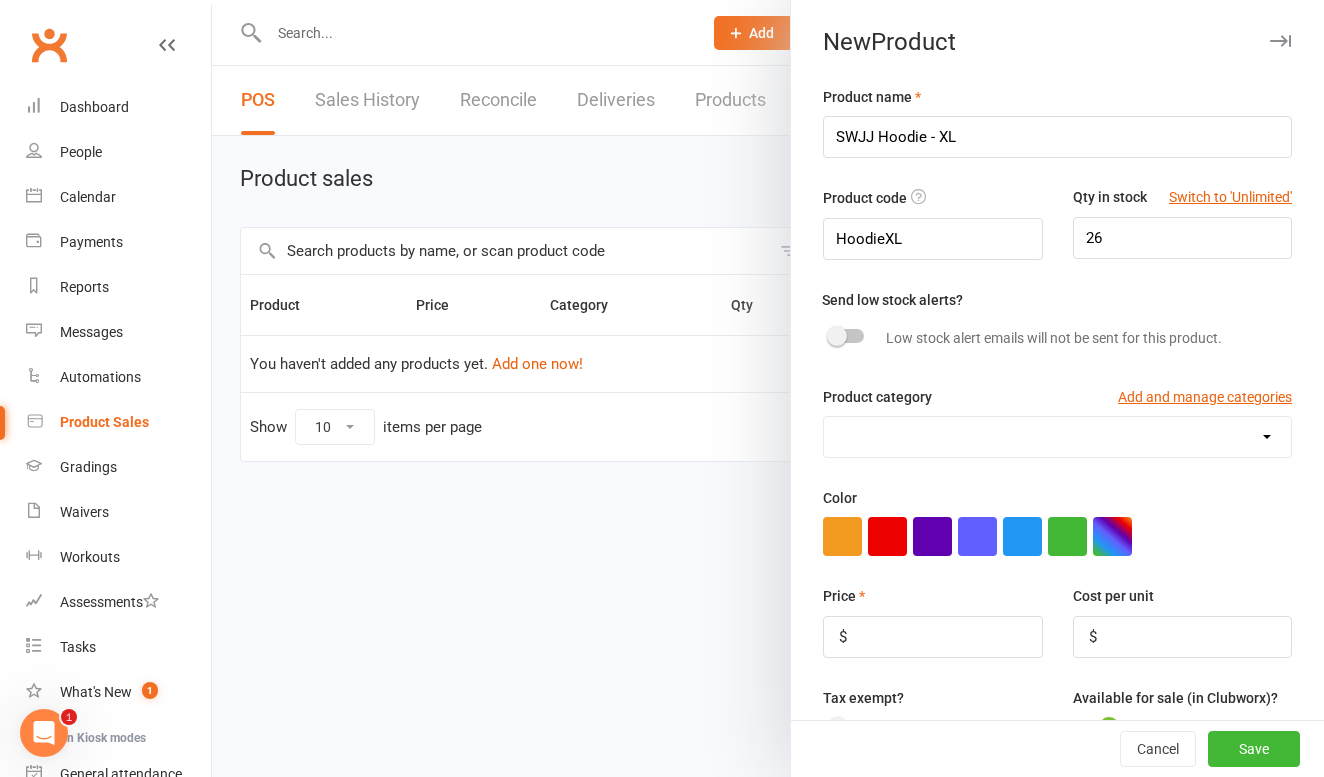 select on "3943" 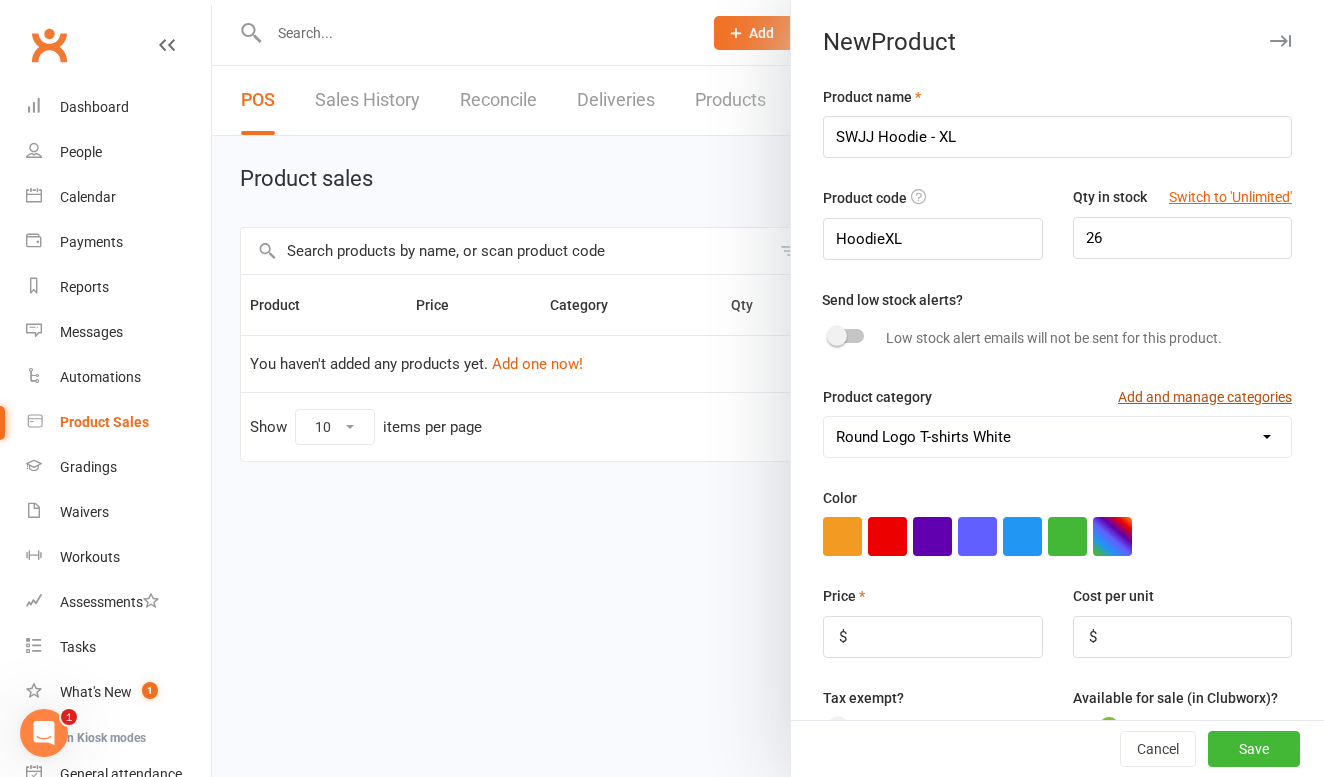 click on "Add and manage categories" at bounding box center (1205, 397) 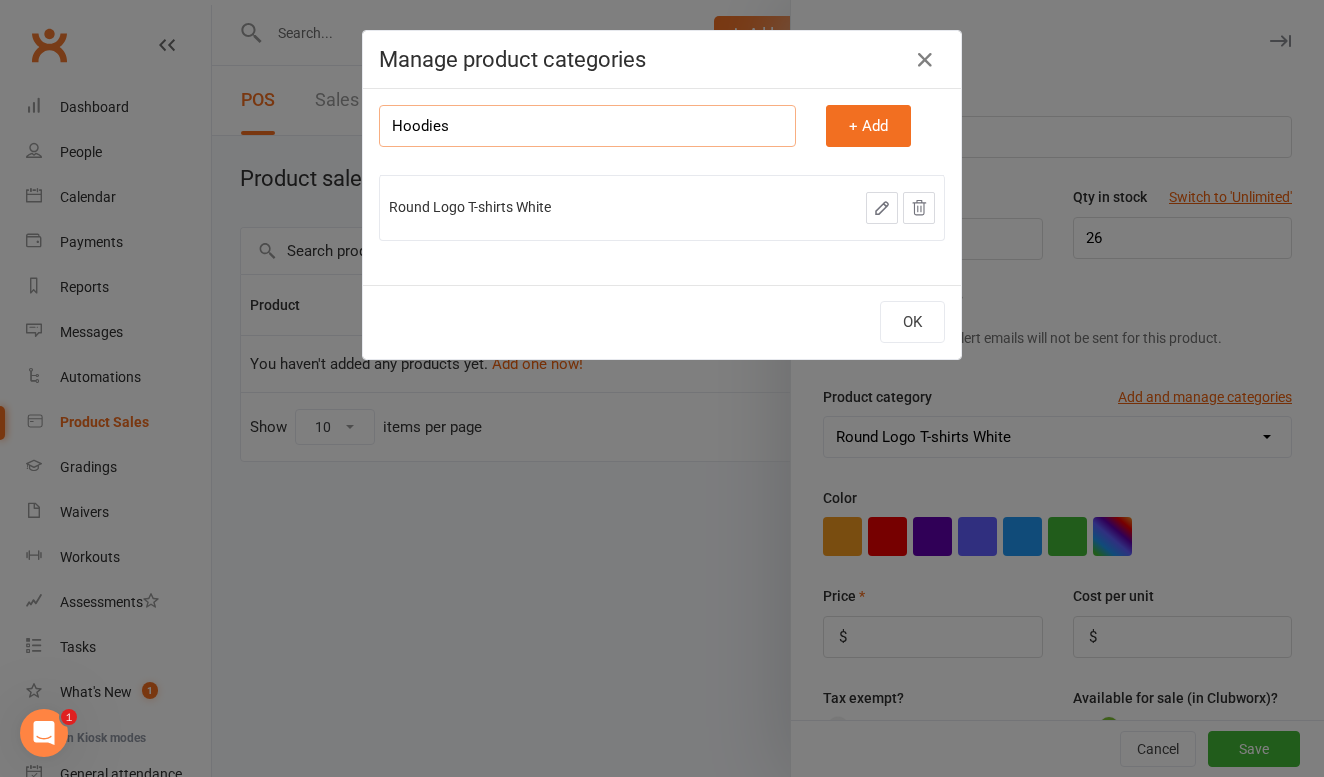 click on "Hoodies" at bounding box center (587, 126) 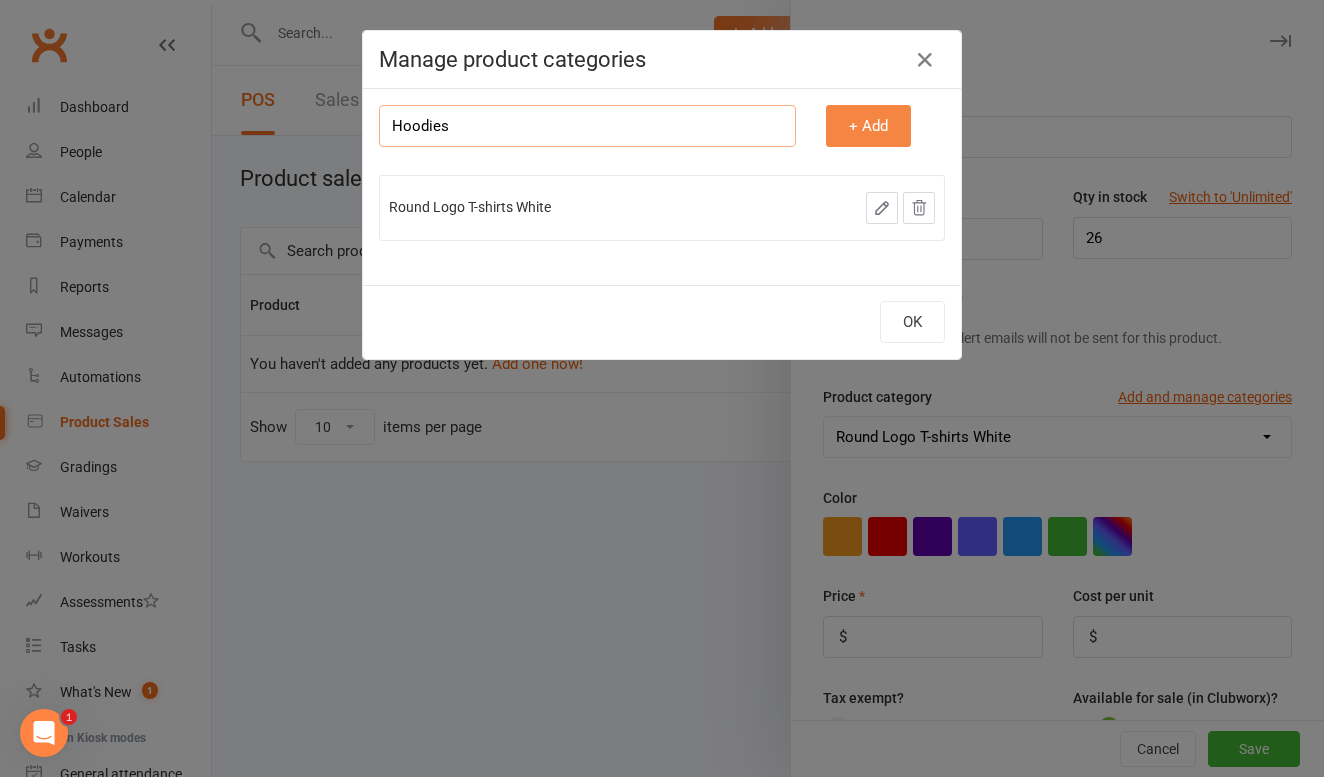 type on "Hoodies" 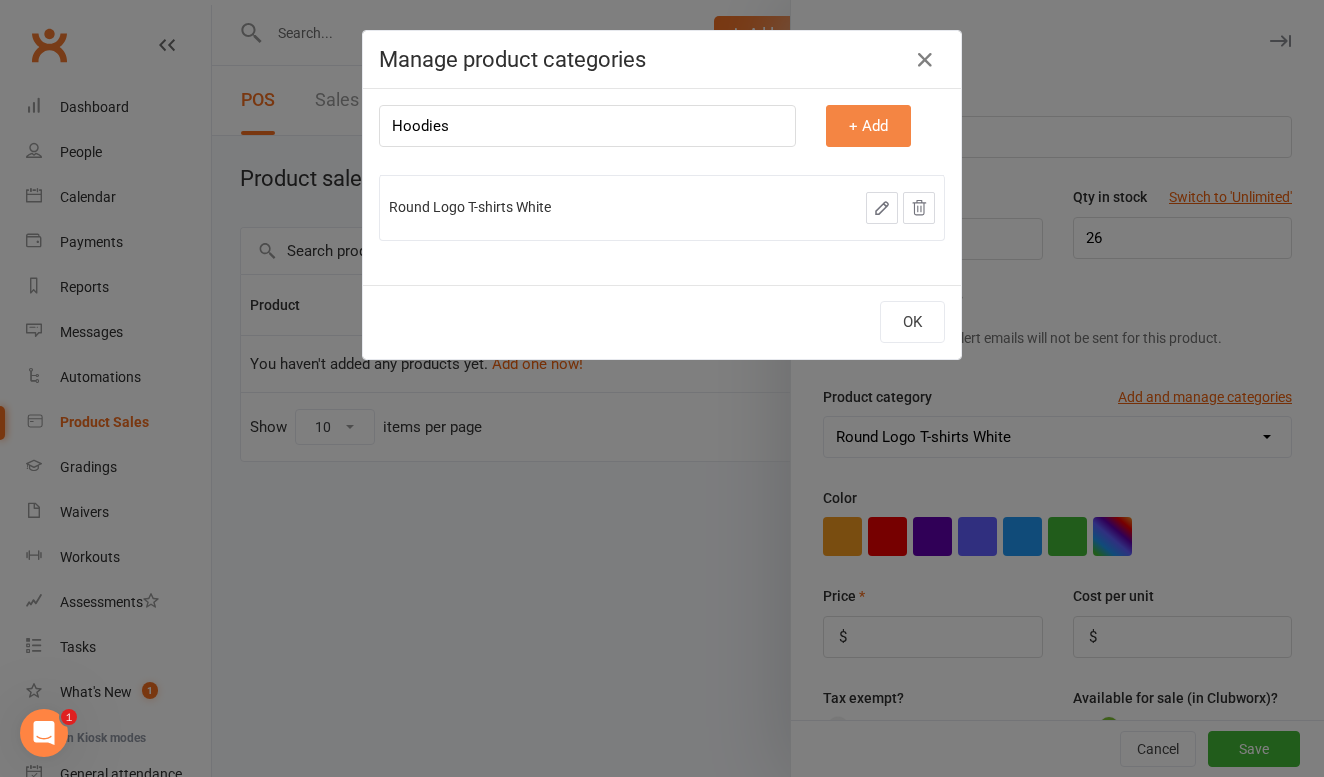 click on "+ Add" at bounding box center [868, 126] 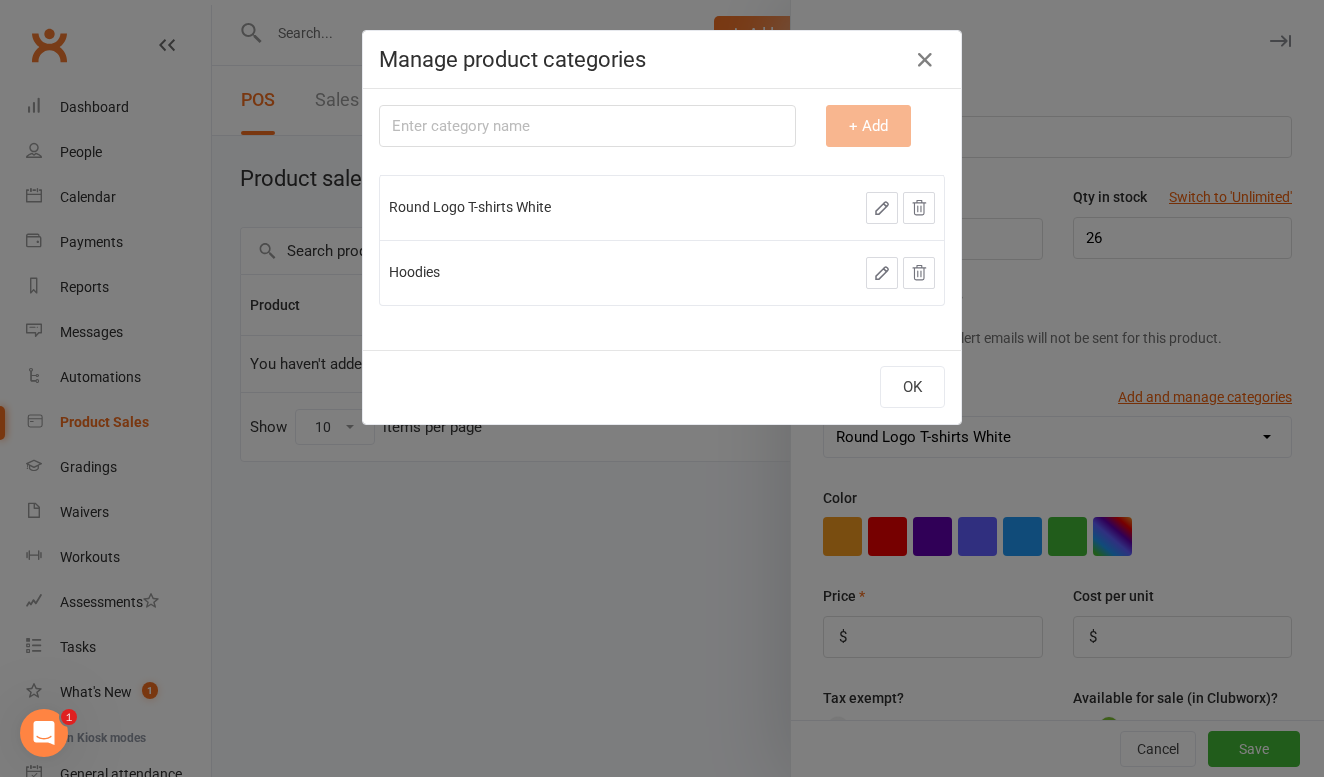 click on "Hoodies" at bounding box center (558, 272) 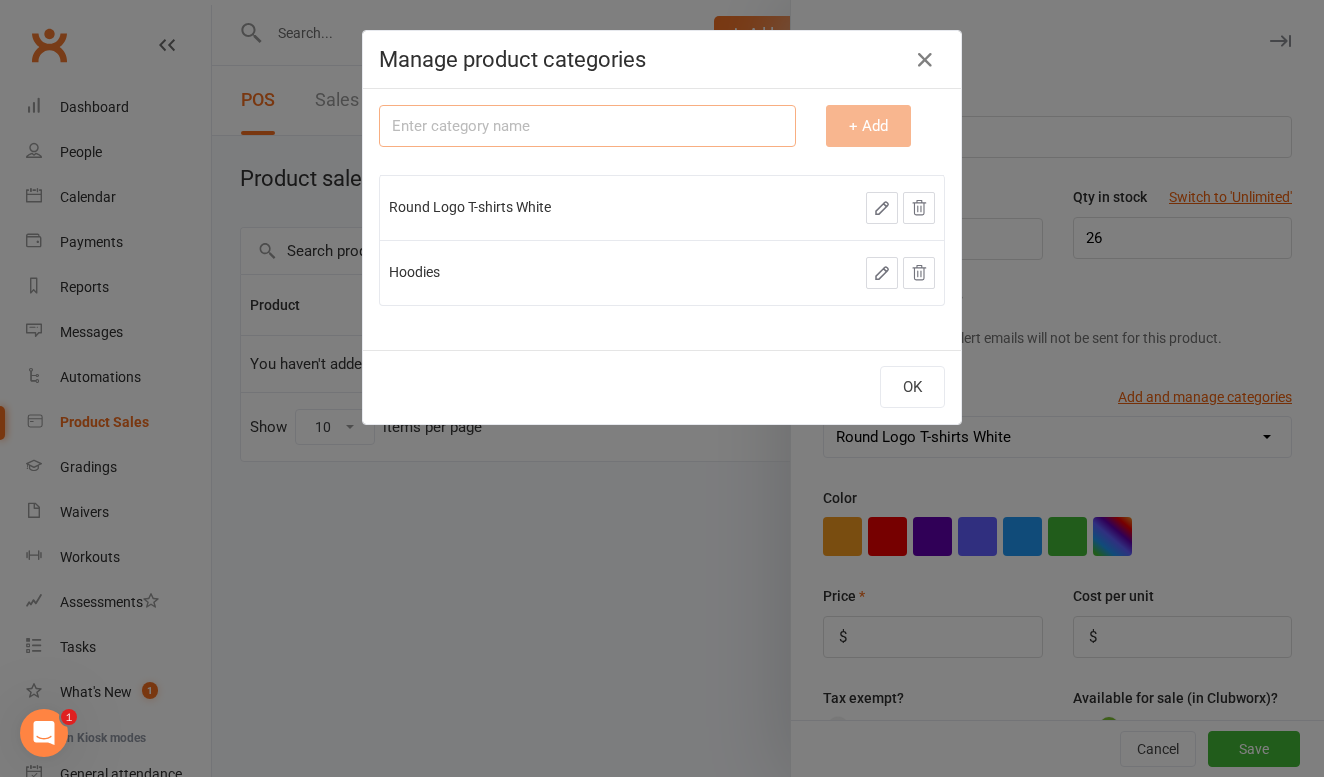 click at bounding box center (587, 126) 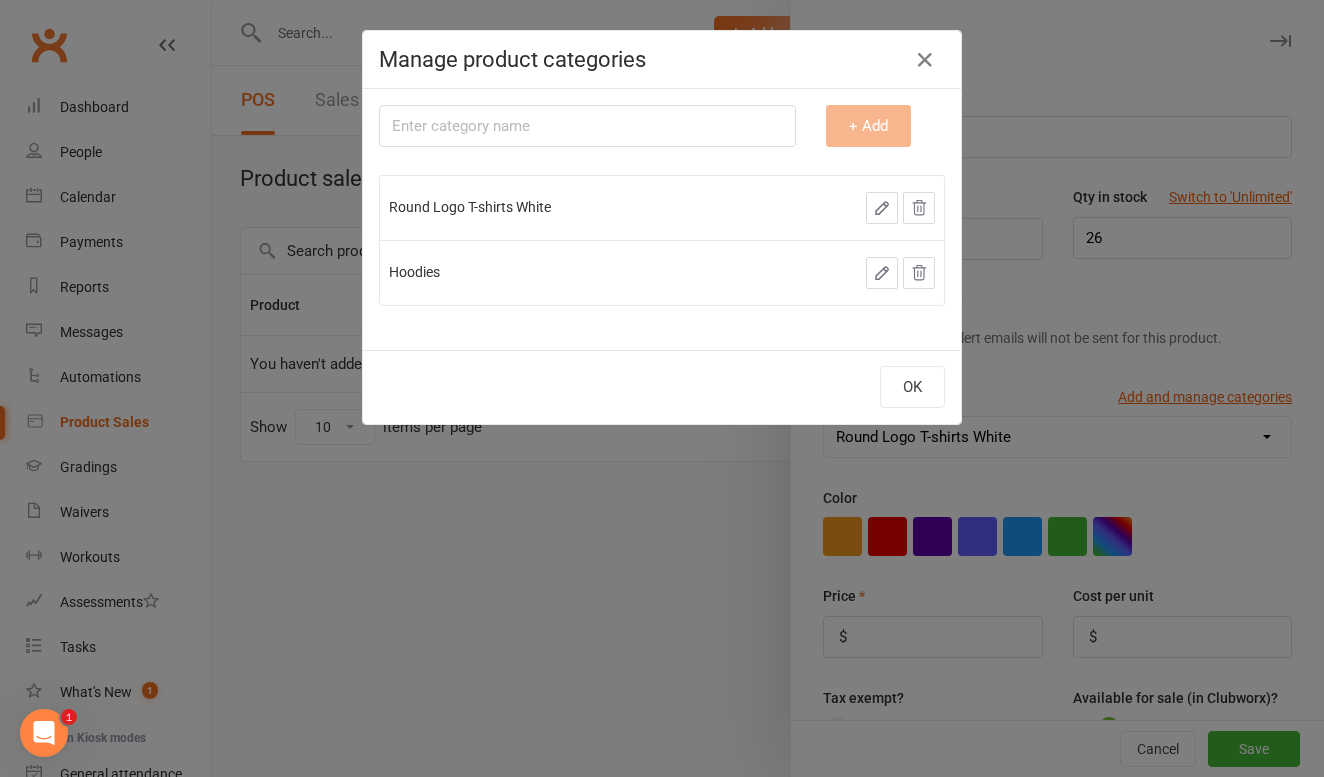 click on "OK" at bounding box center [662, 387] 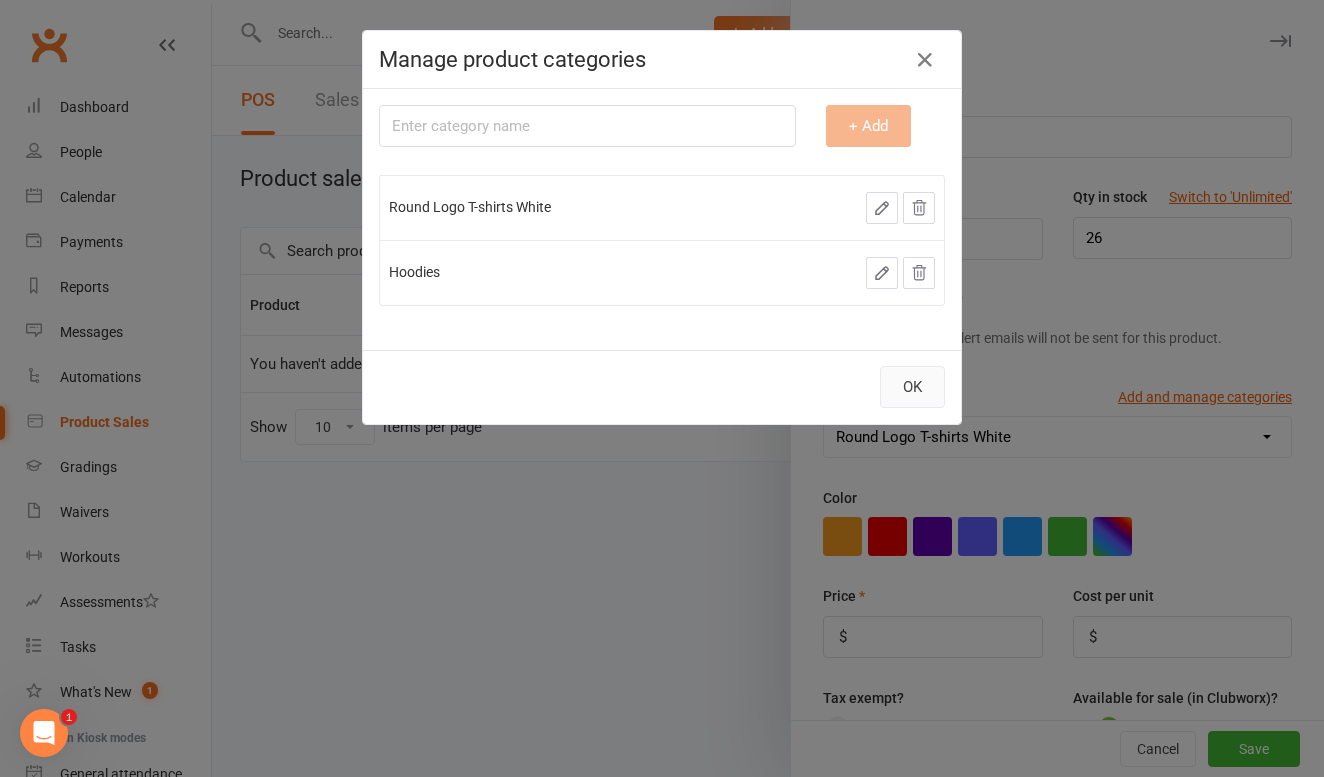 click on "OK" at bounding box center (912, 387) 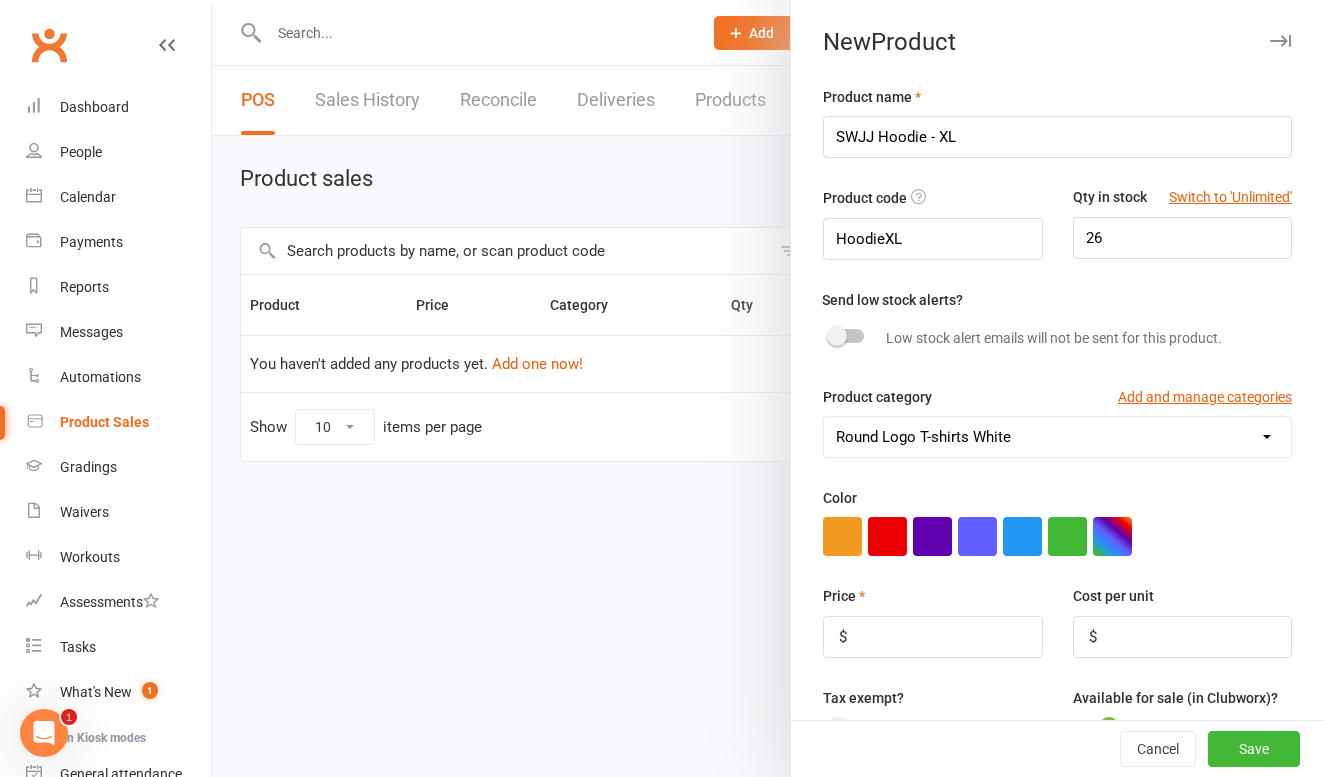 select on "3963" 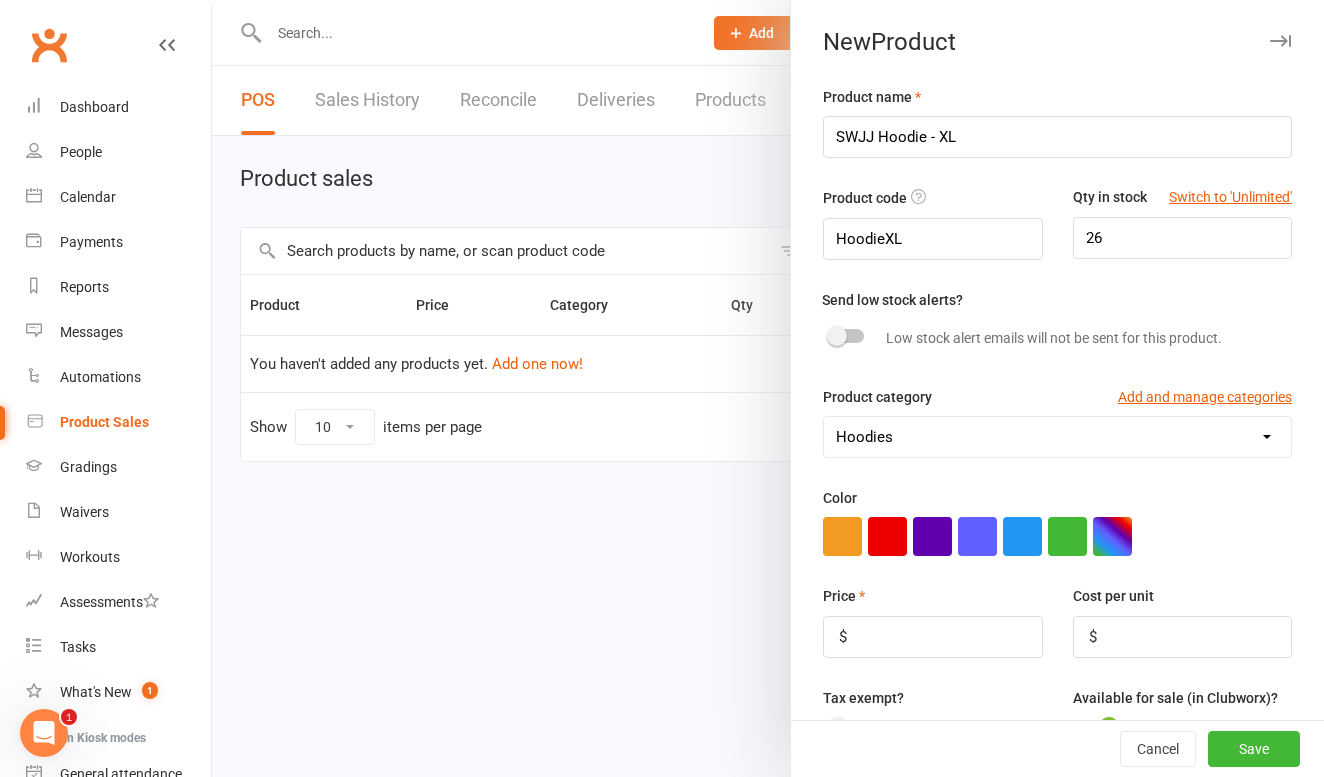 click at bounding box center [1057, 536] 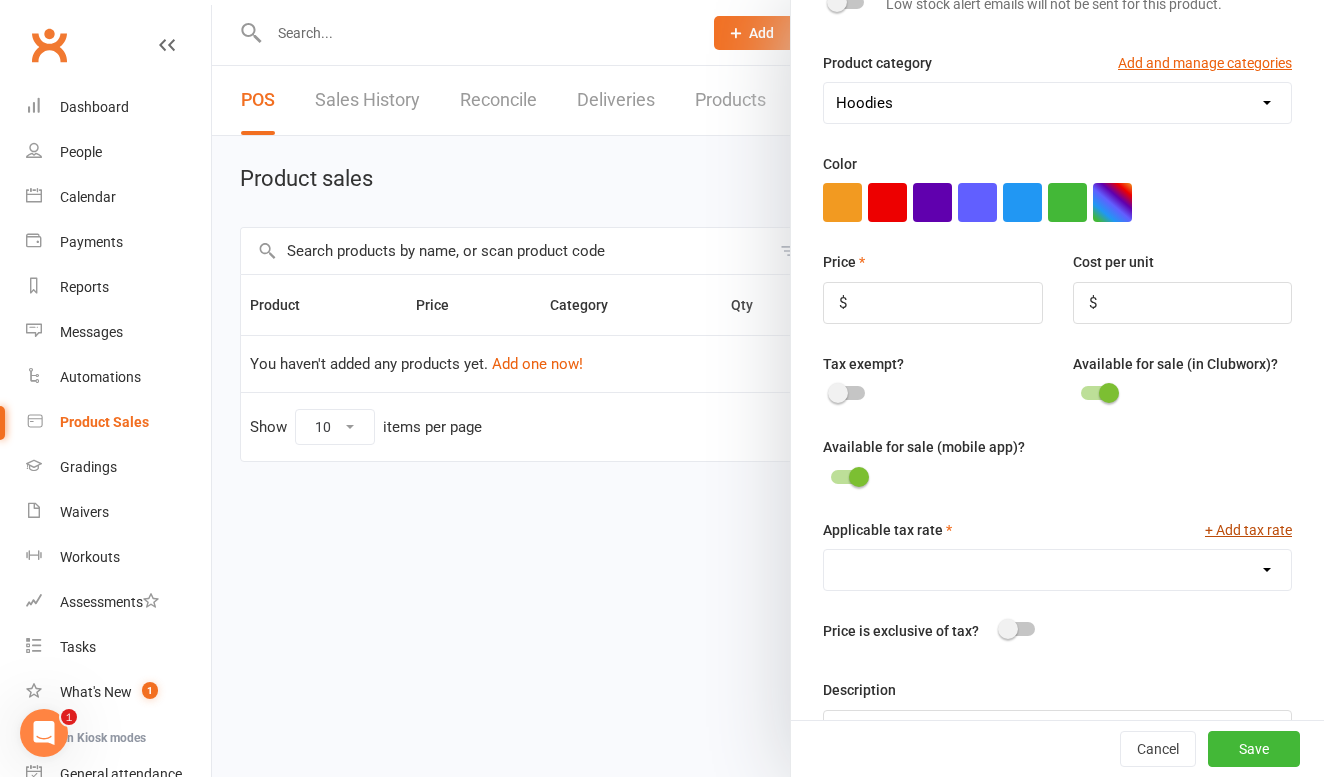 scroll, scrollTop: 365, scrollLeft: 0, axis: vertical 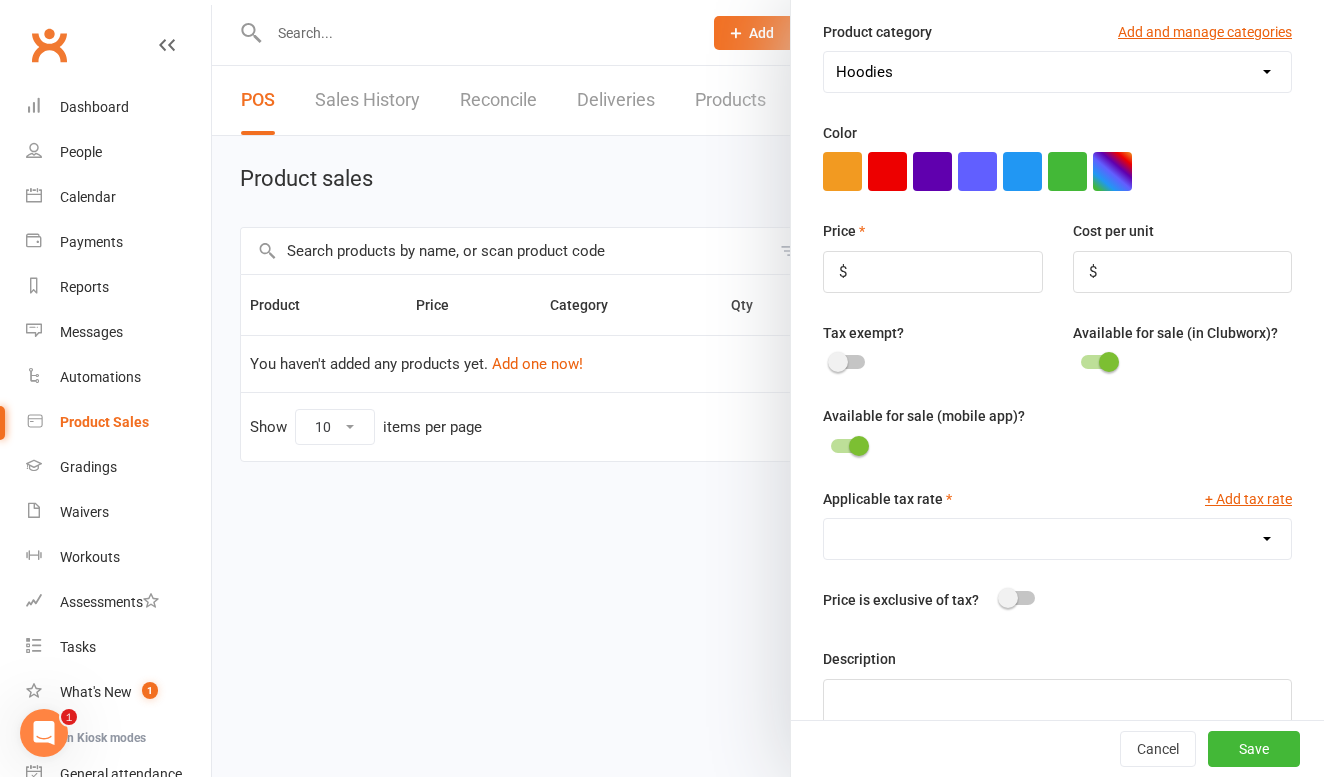 select on "1785" 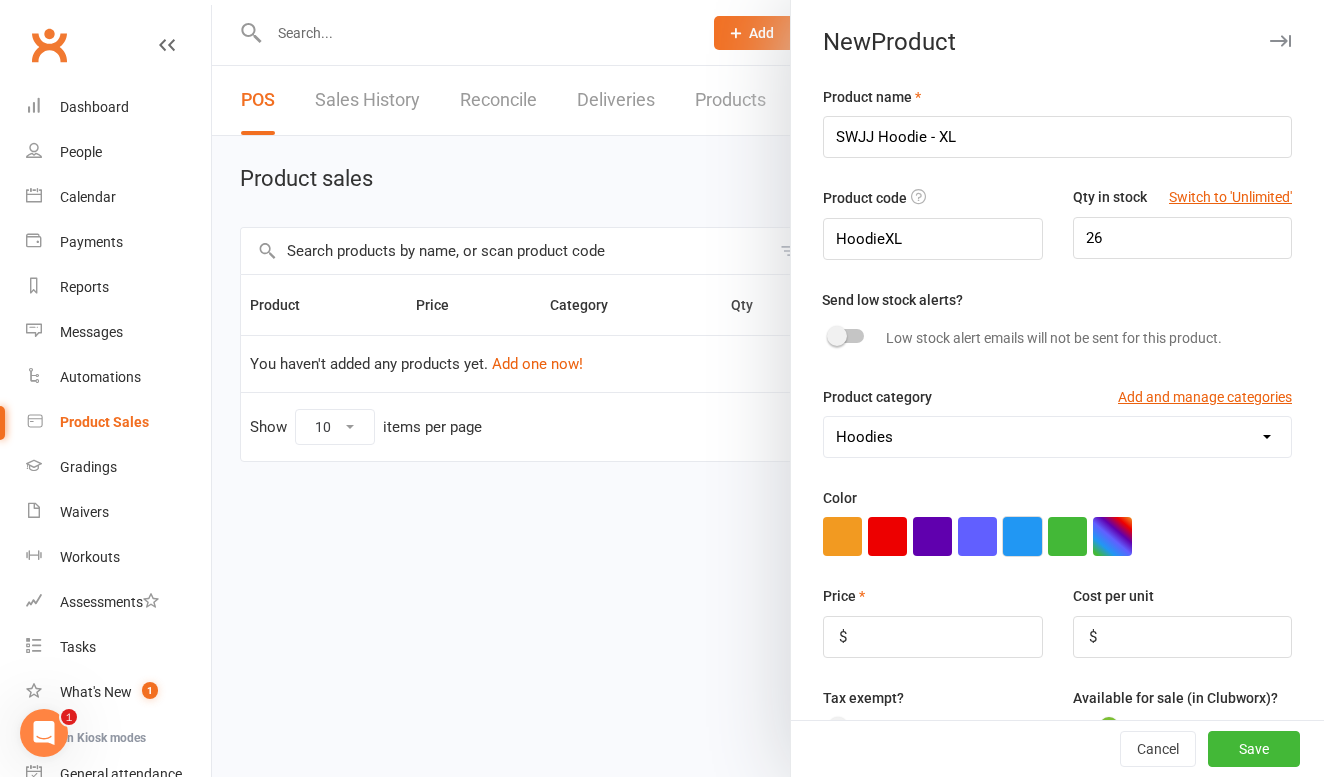 scroll, scrollTop: 201, scrollLeft: 0, axis: vertical 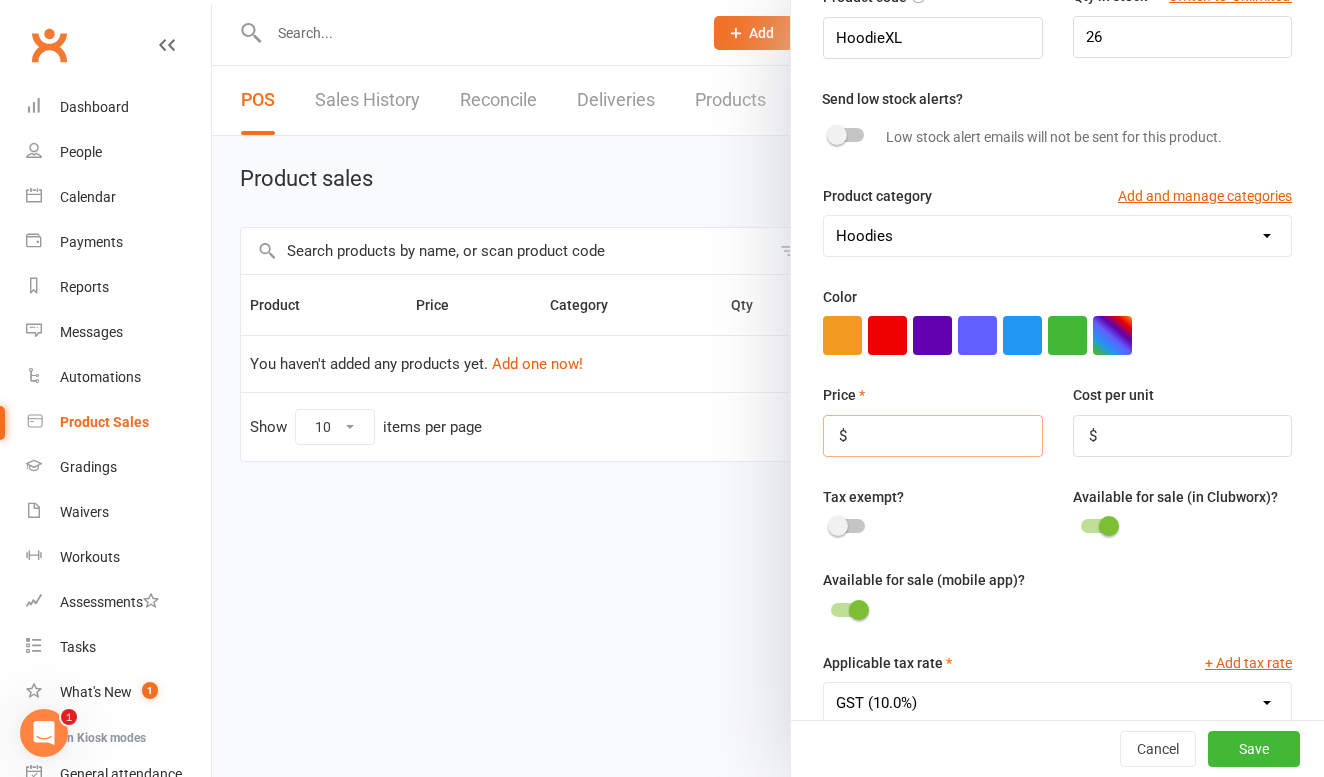 click at bounding box center (932, 436) 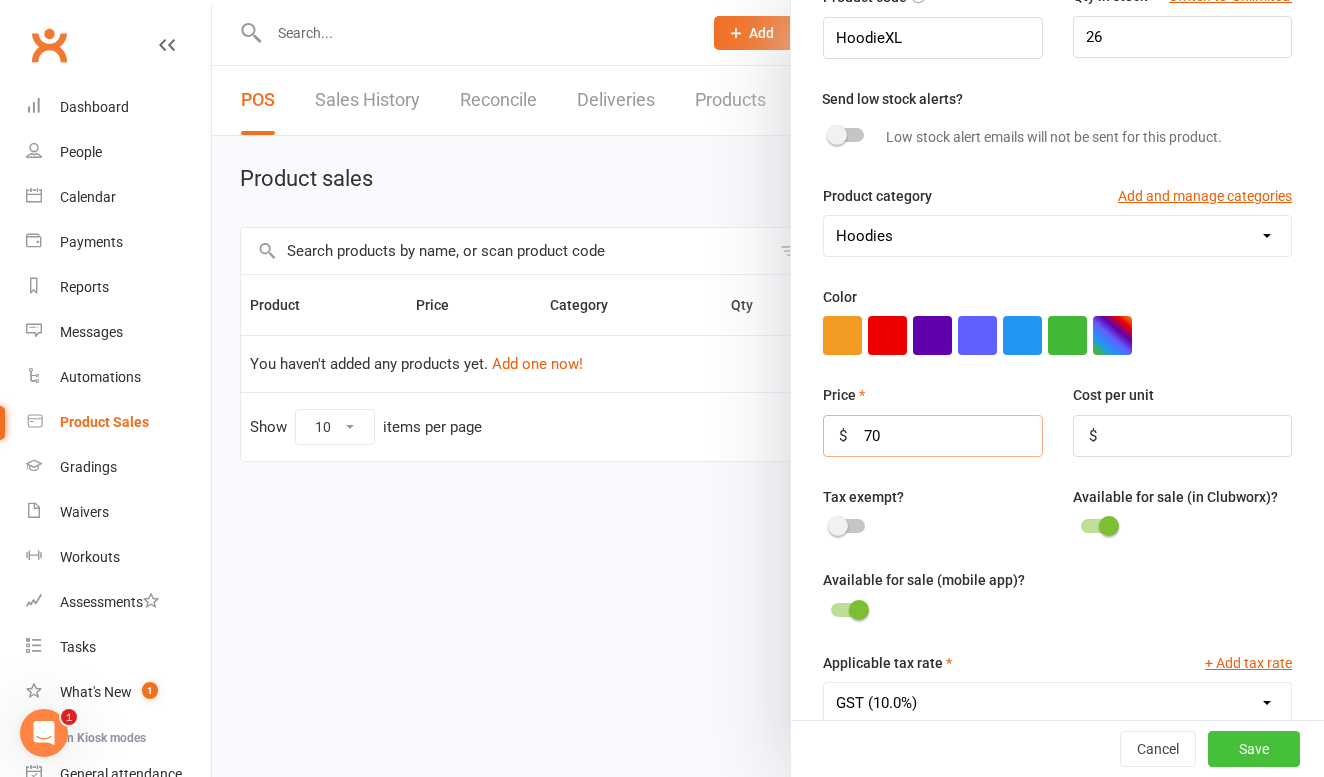 type on "70" 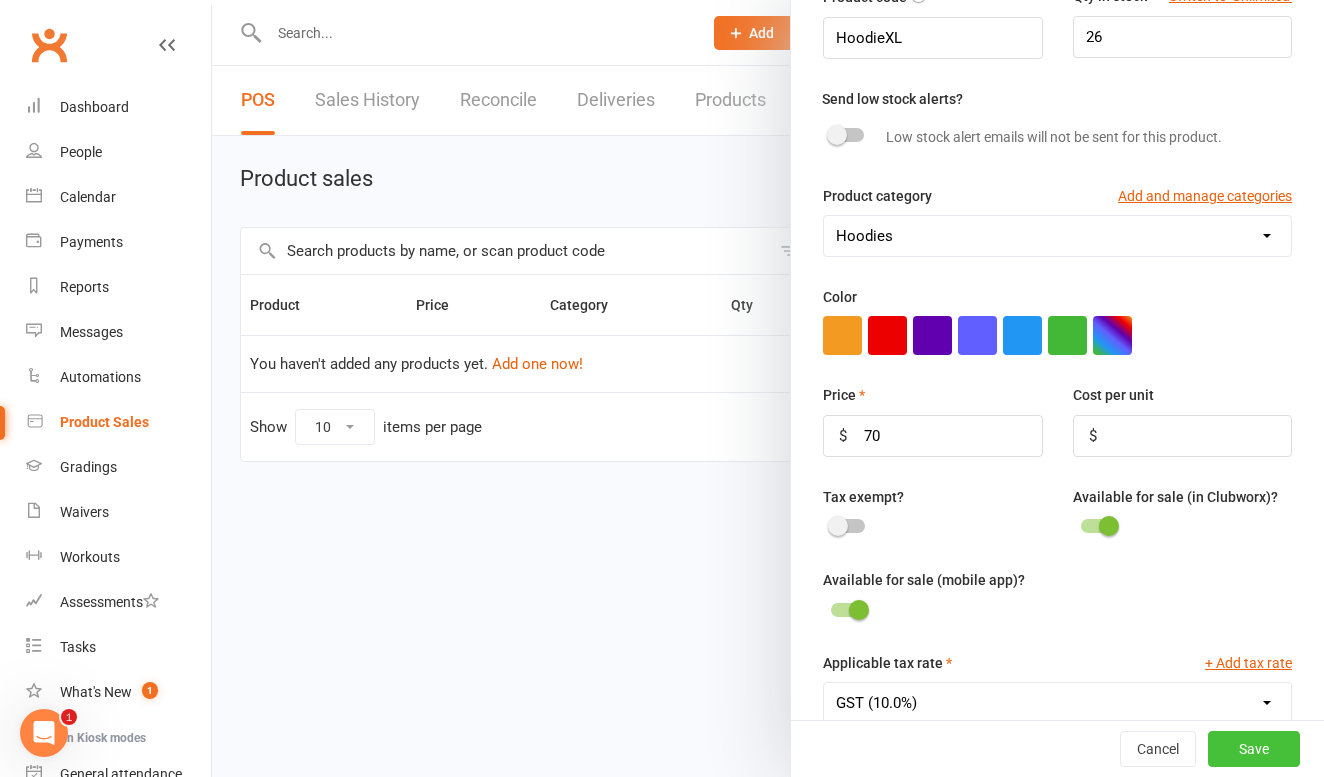 click on "Save" at bounding box center [1254, 749] 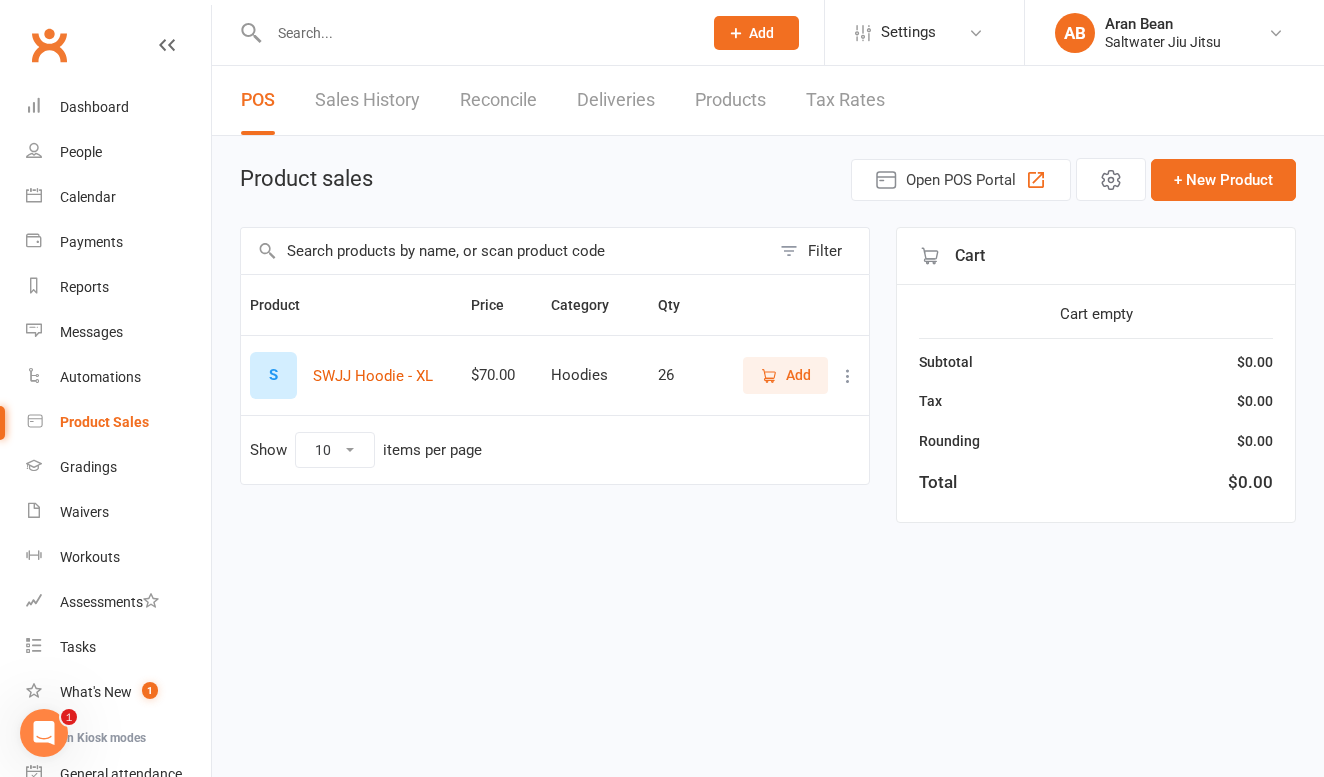click at bounding box center [848, 376] 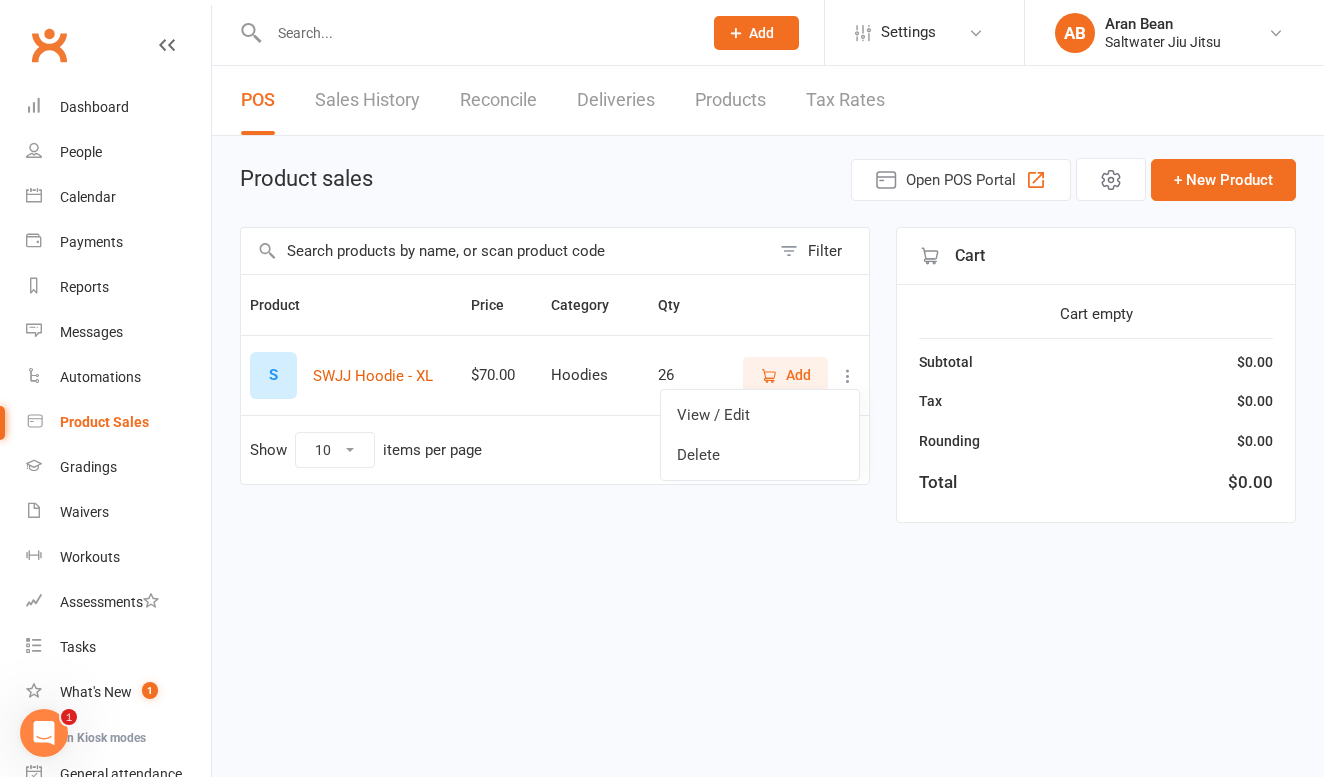 click on "Product sales Open POS Portal + New Product Filter Product Price Category Qty S SWJJ Hoodie - XL $70.00 Hoodies 26   Add Show 10 25 50 100 items per page Cart Cart empty Subtotal $0.00 Tax $0.00 Rounding $0.00 Total $0.00" at bounding box center [768, 343] 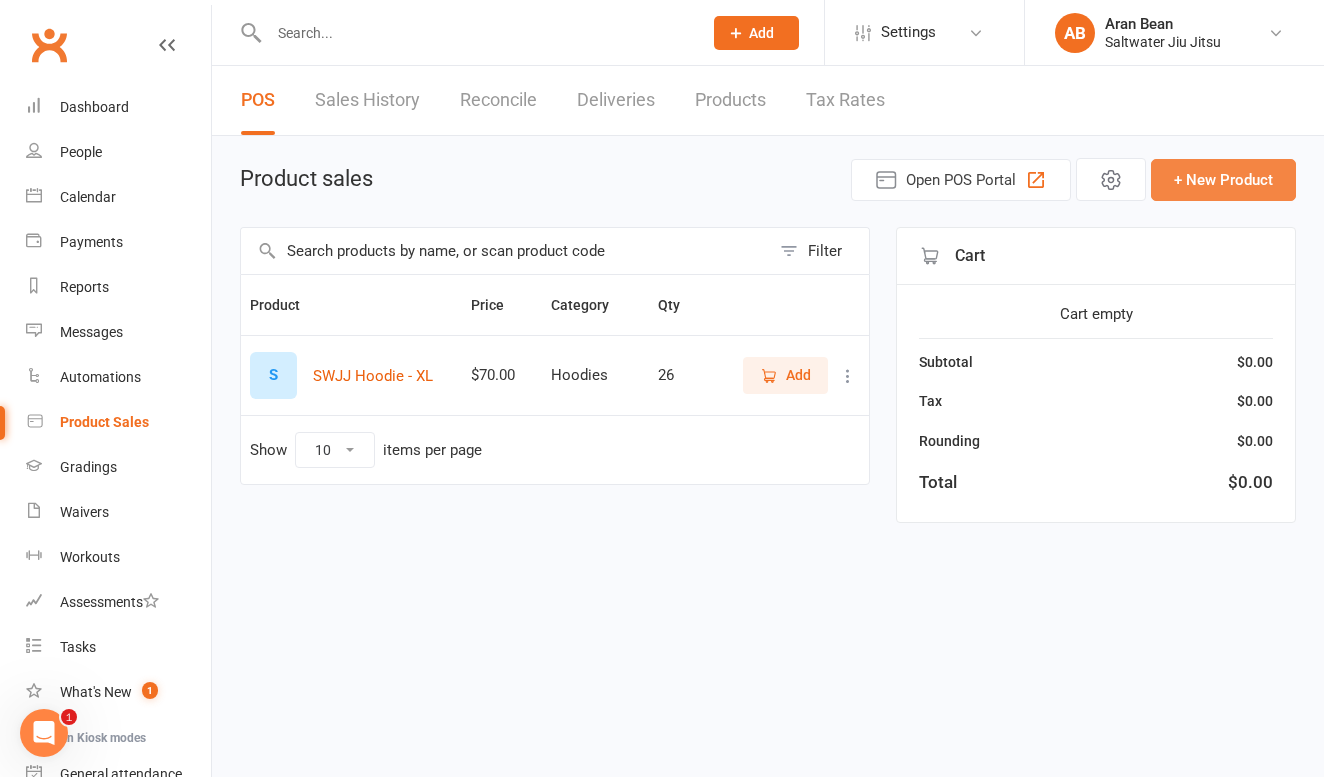 click on "+ New Product" at bounding box center [1223, 180] 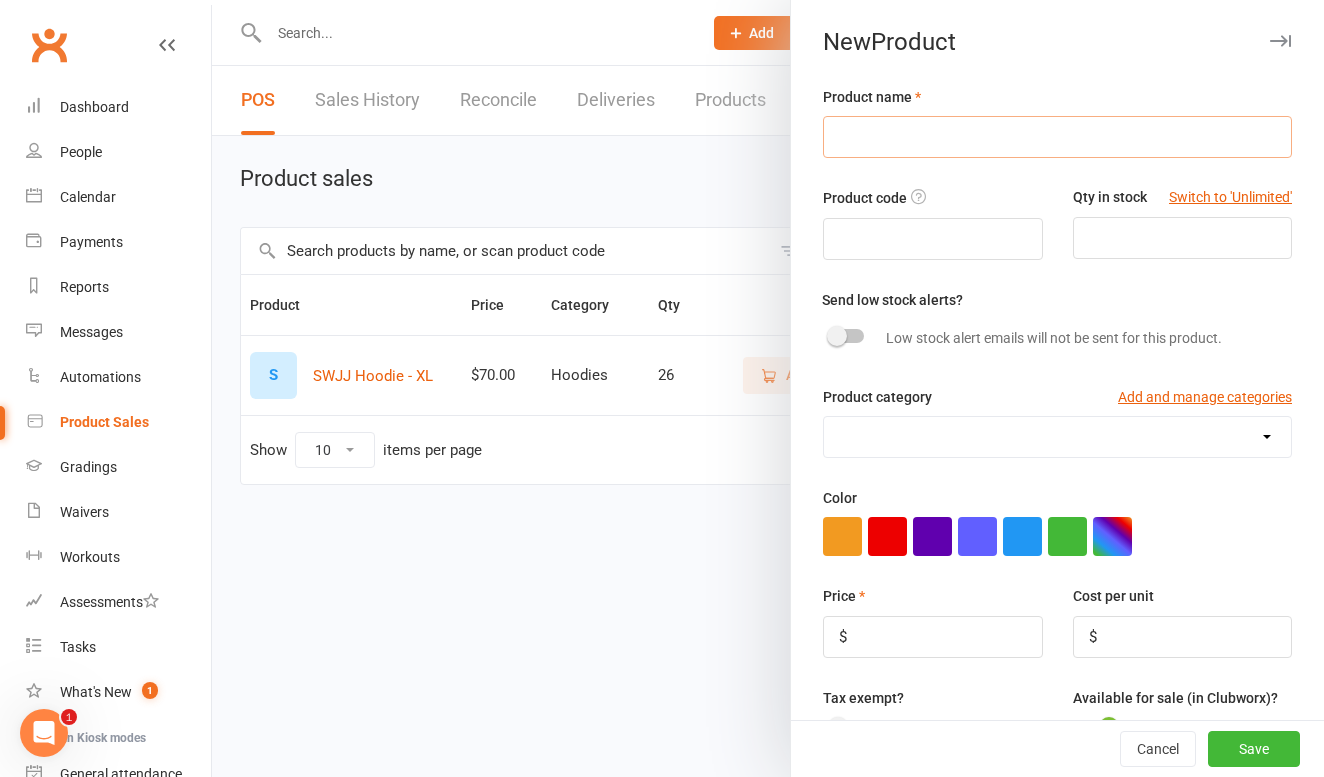 click at bounding box center [1057, 137] 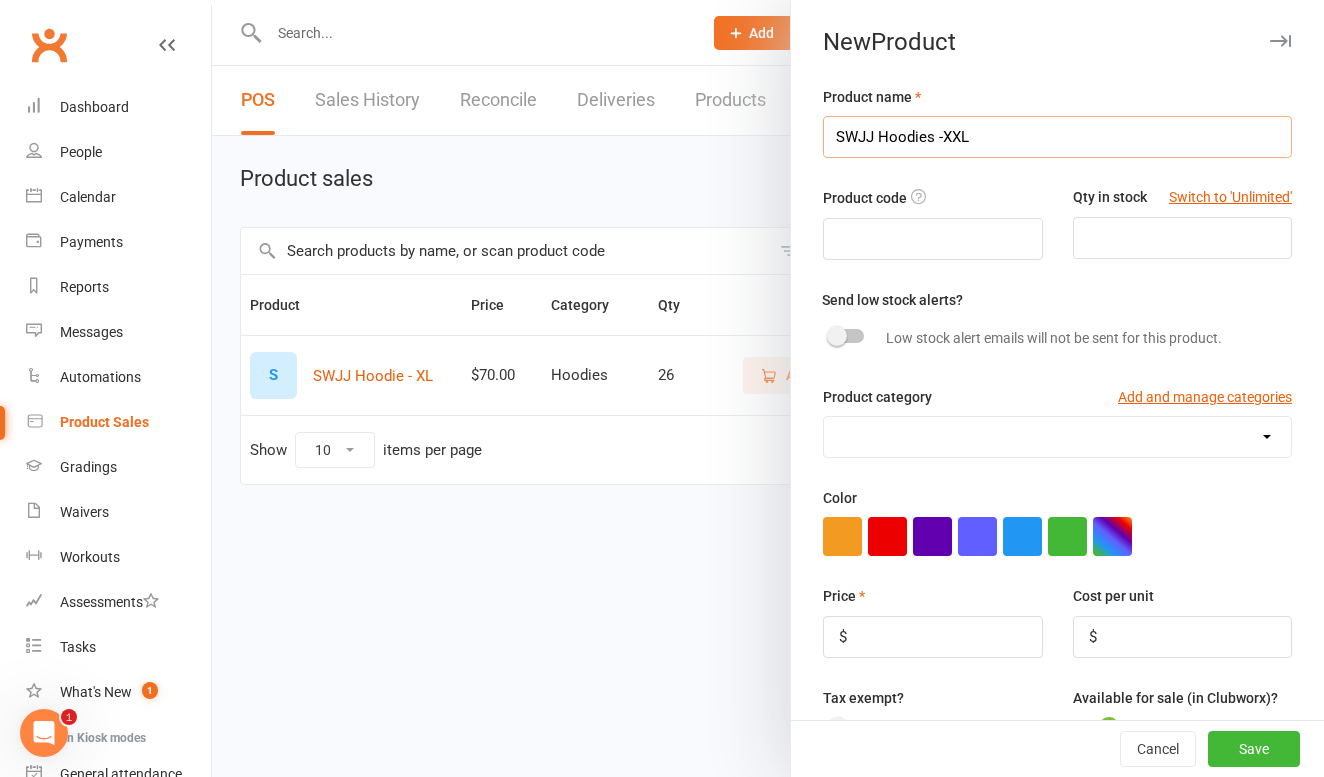type on "SWJJ Hoodies -XXL" 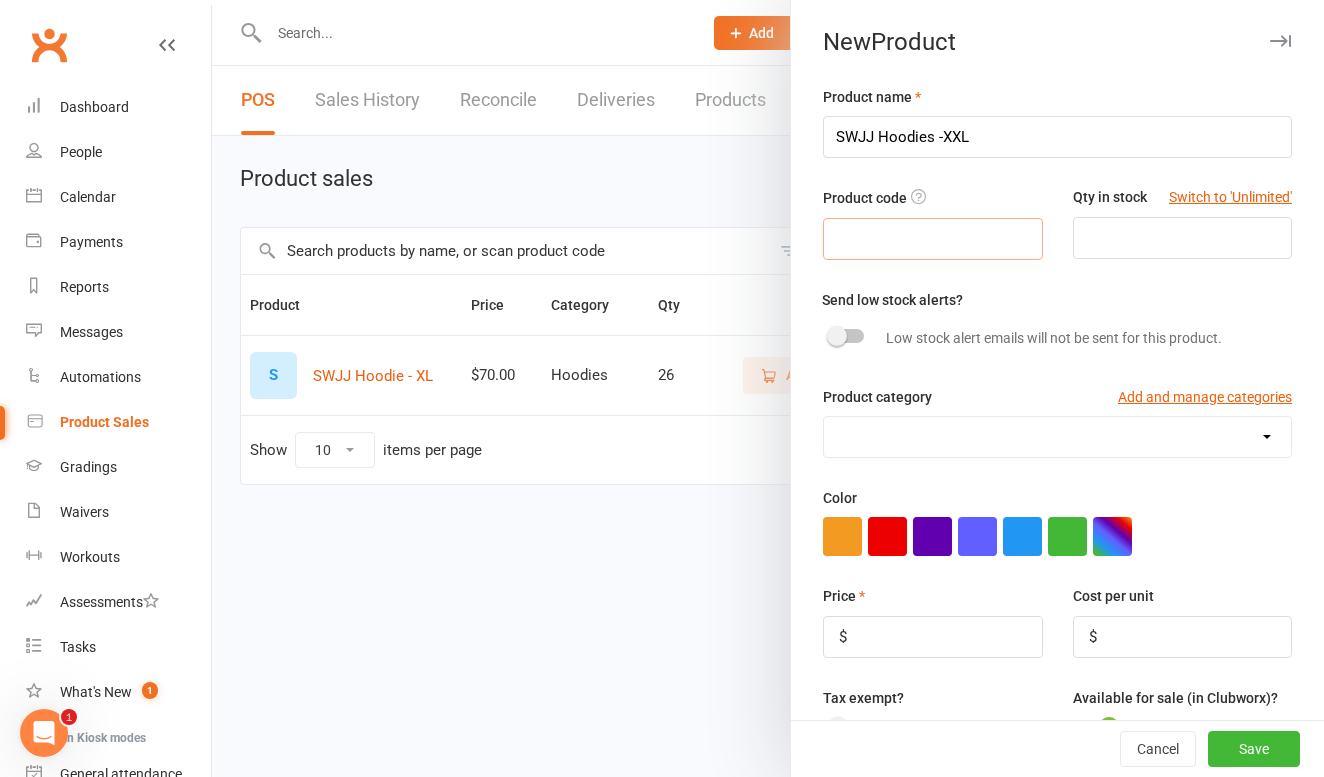 click at bounding box center (932, 239) 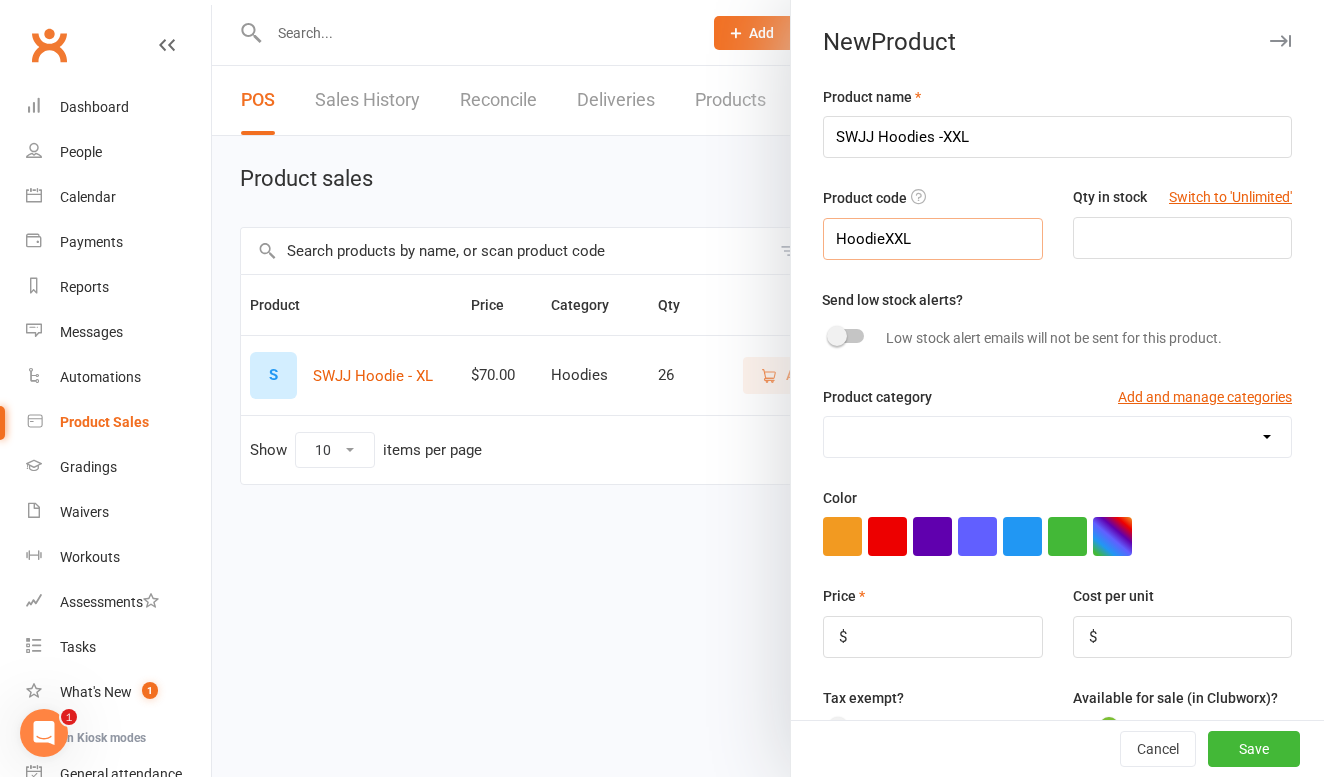 type on "HoodieXXL" 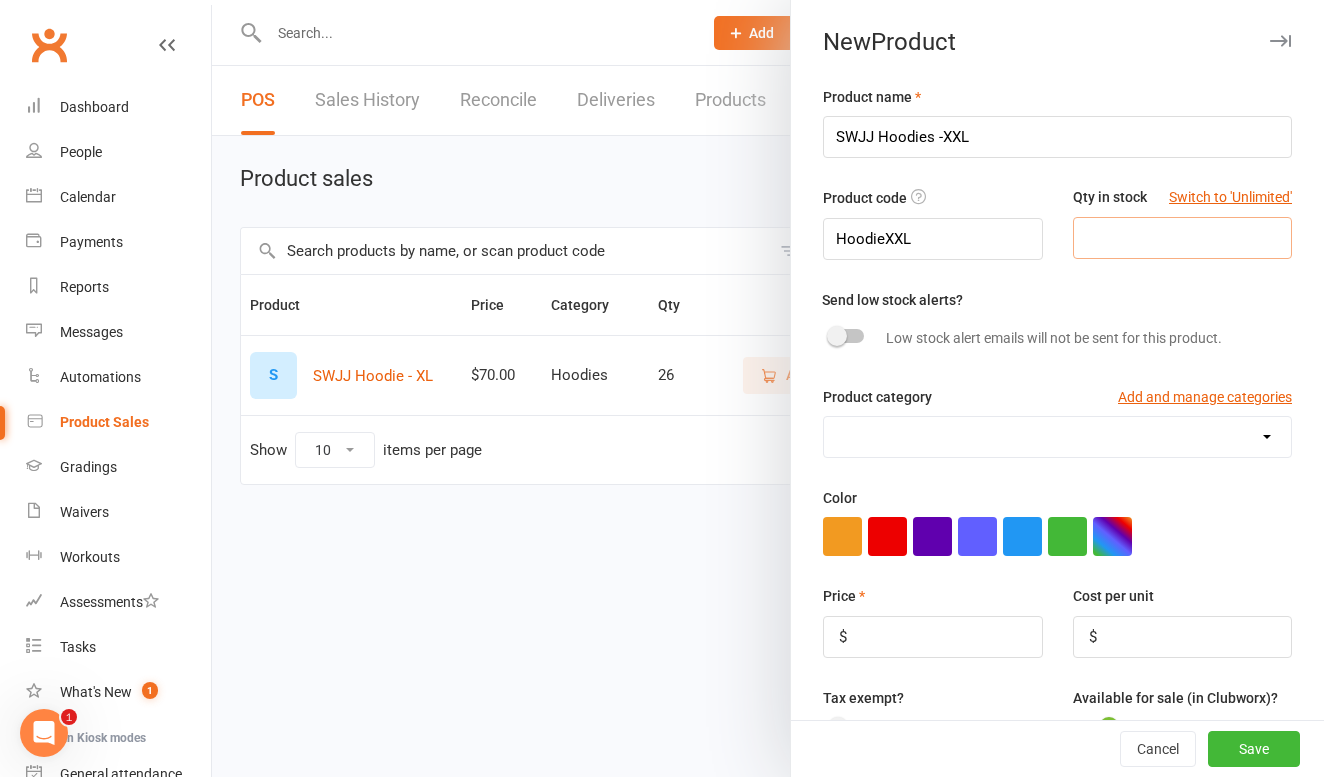 click at bounding box center (1182, 238) 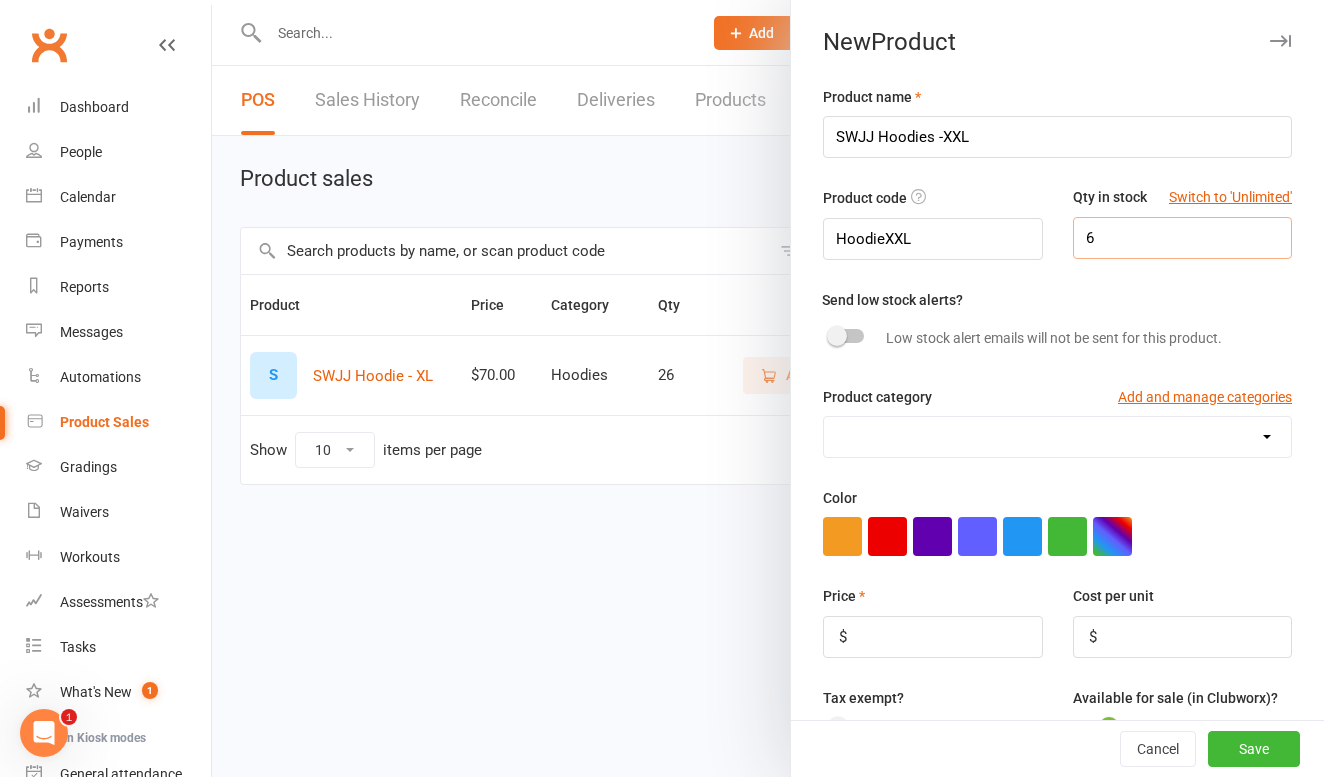 scroll, scrollTop: 25, scrollLeft: 0, axis: vertical 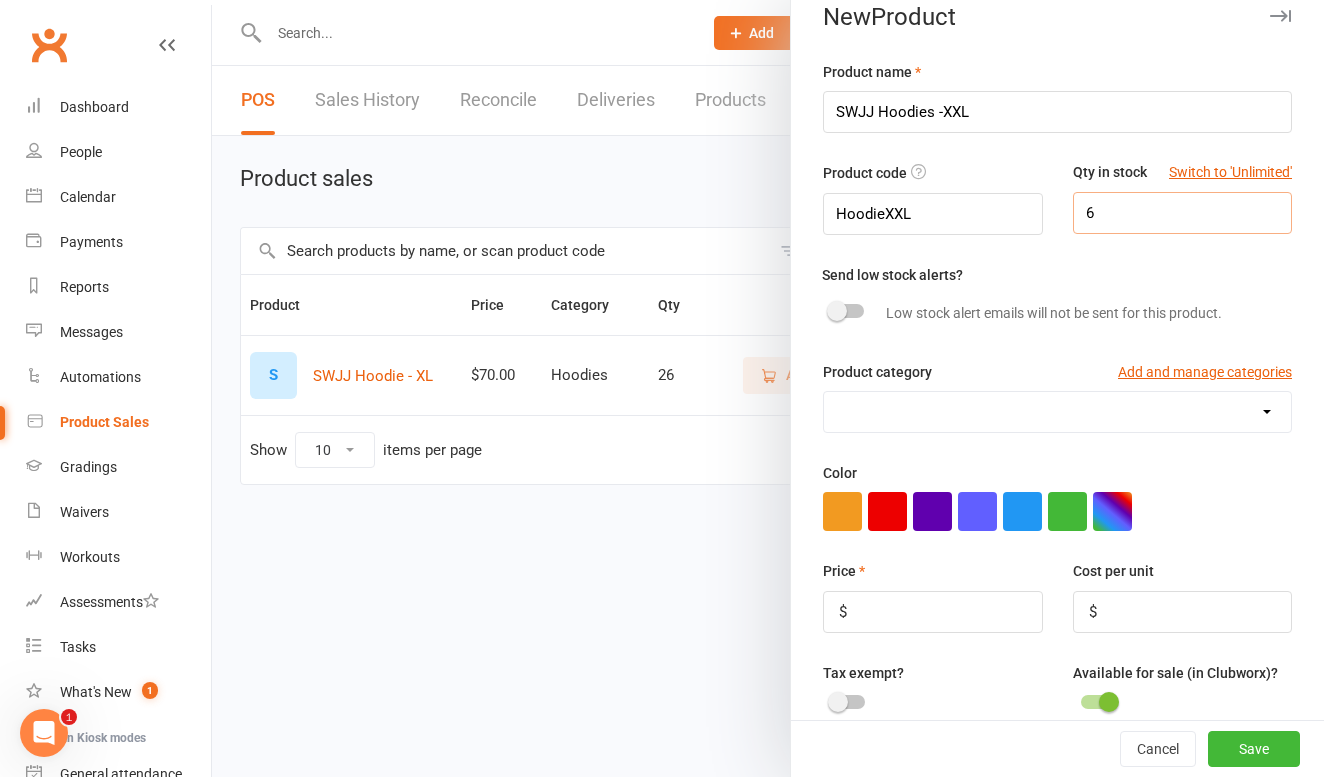type on "6" 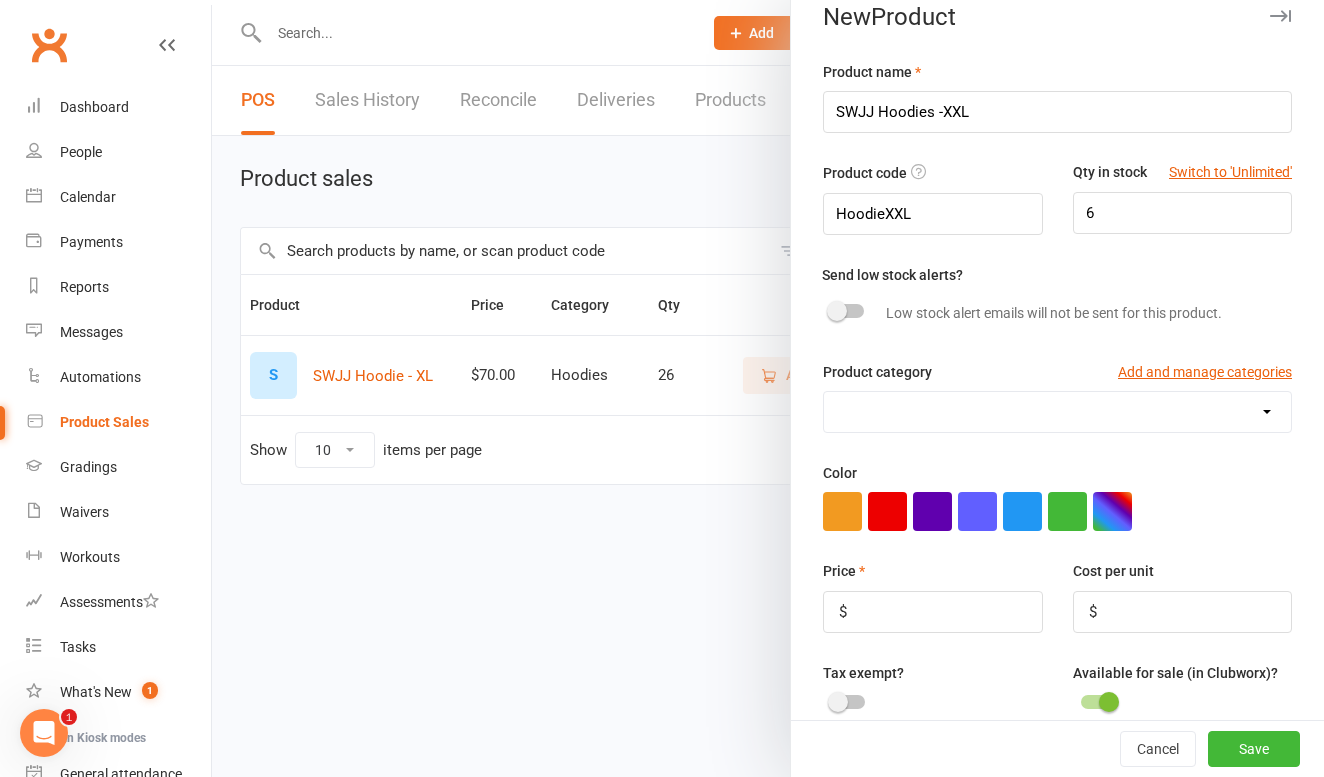 select on "3963" 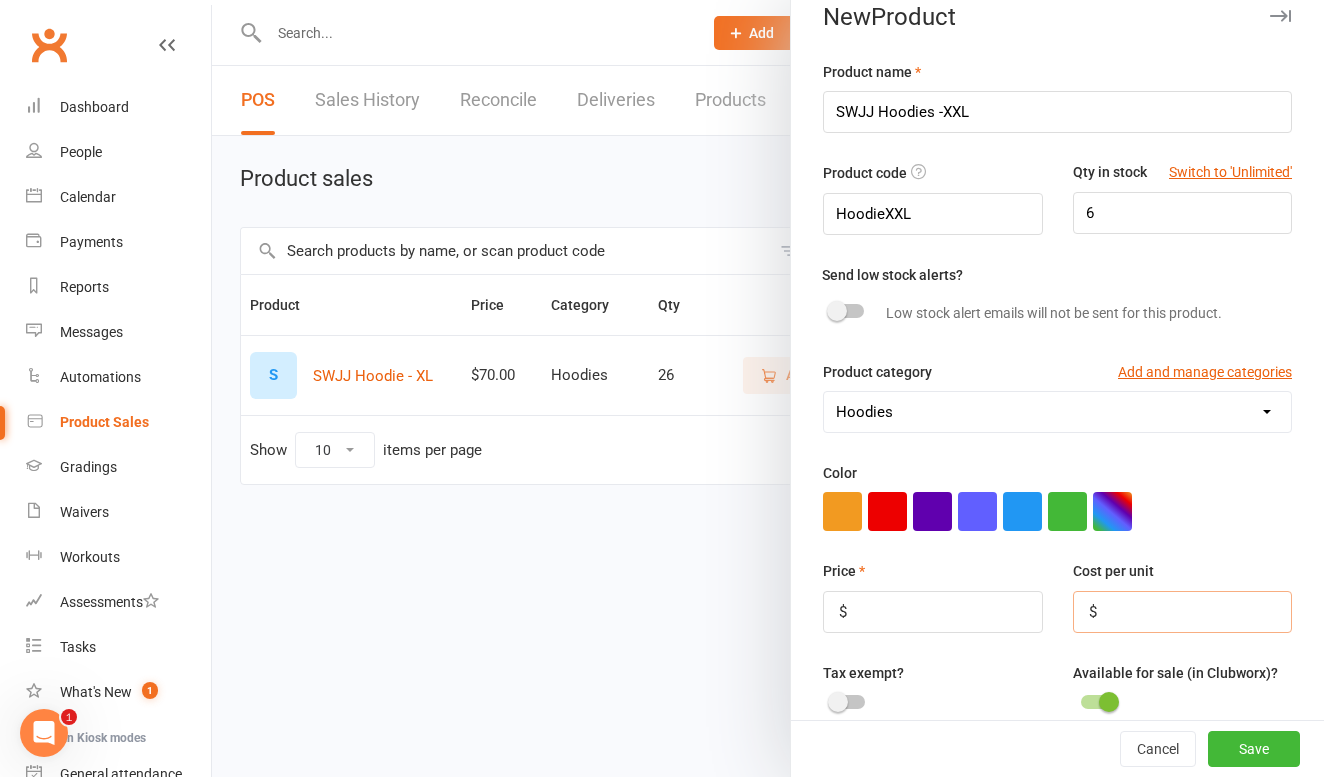 click at bounding box center [1182, 612] 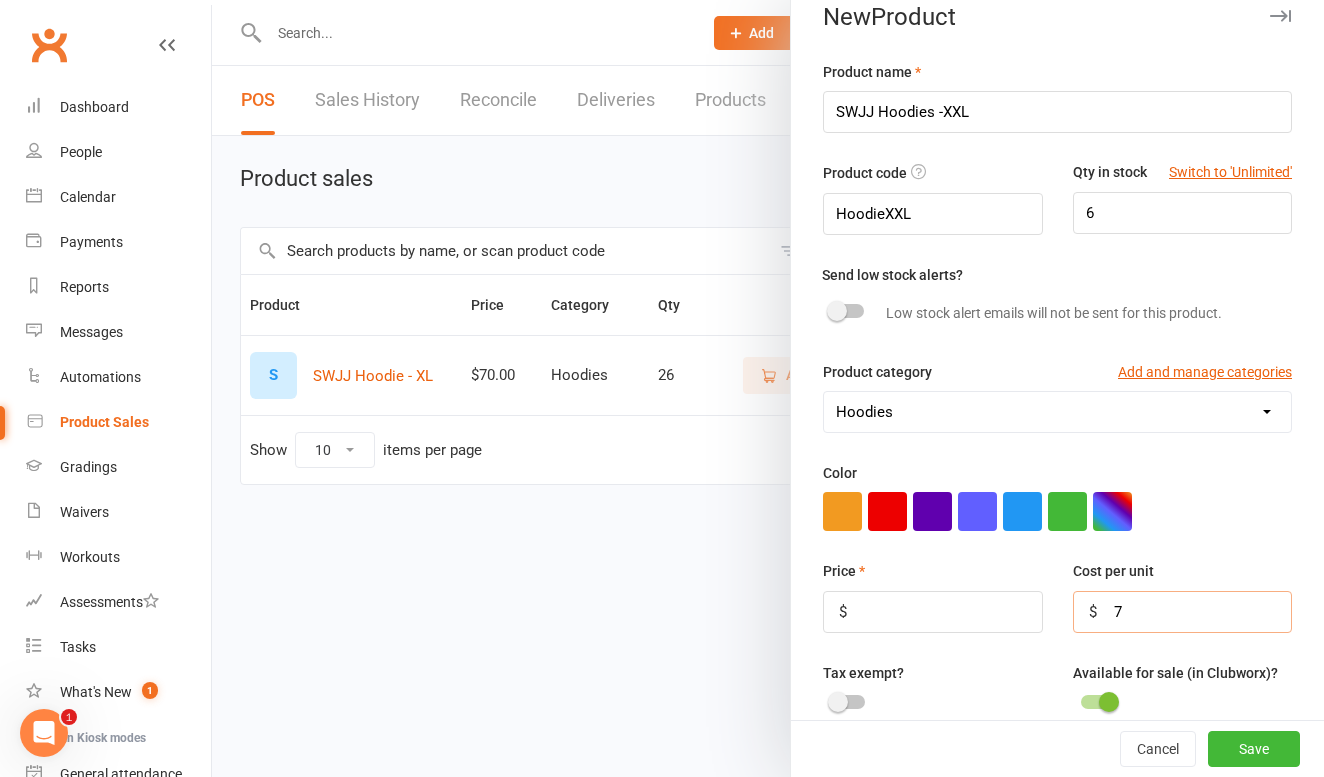 type on "70" 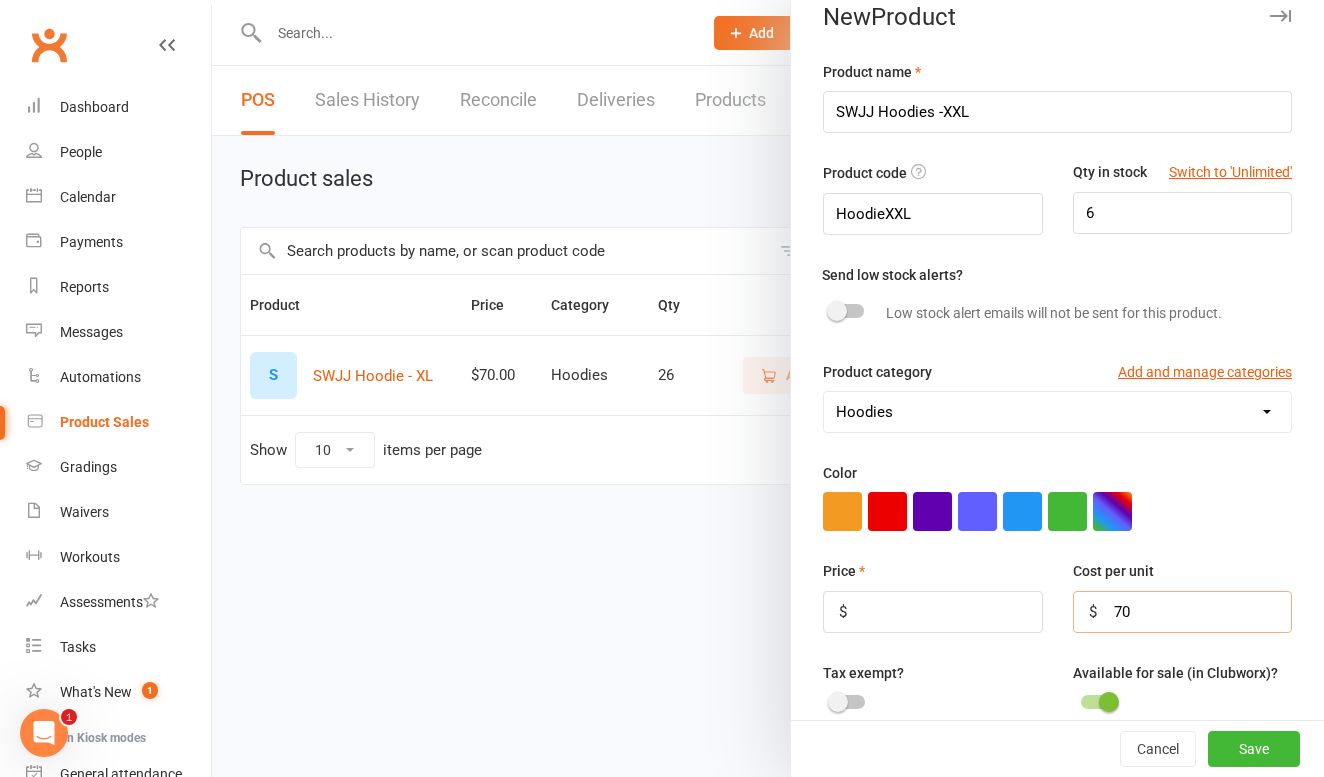 drag, startPoint x: 1135, startPoint y: 613, endPoint x: 1028, endPoint y: 608, distance: 107.11676 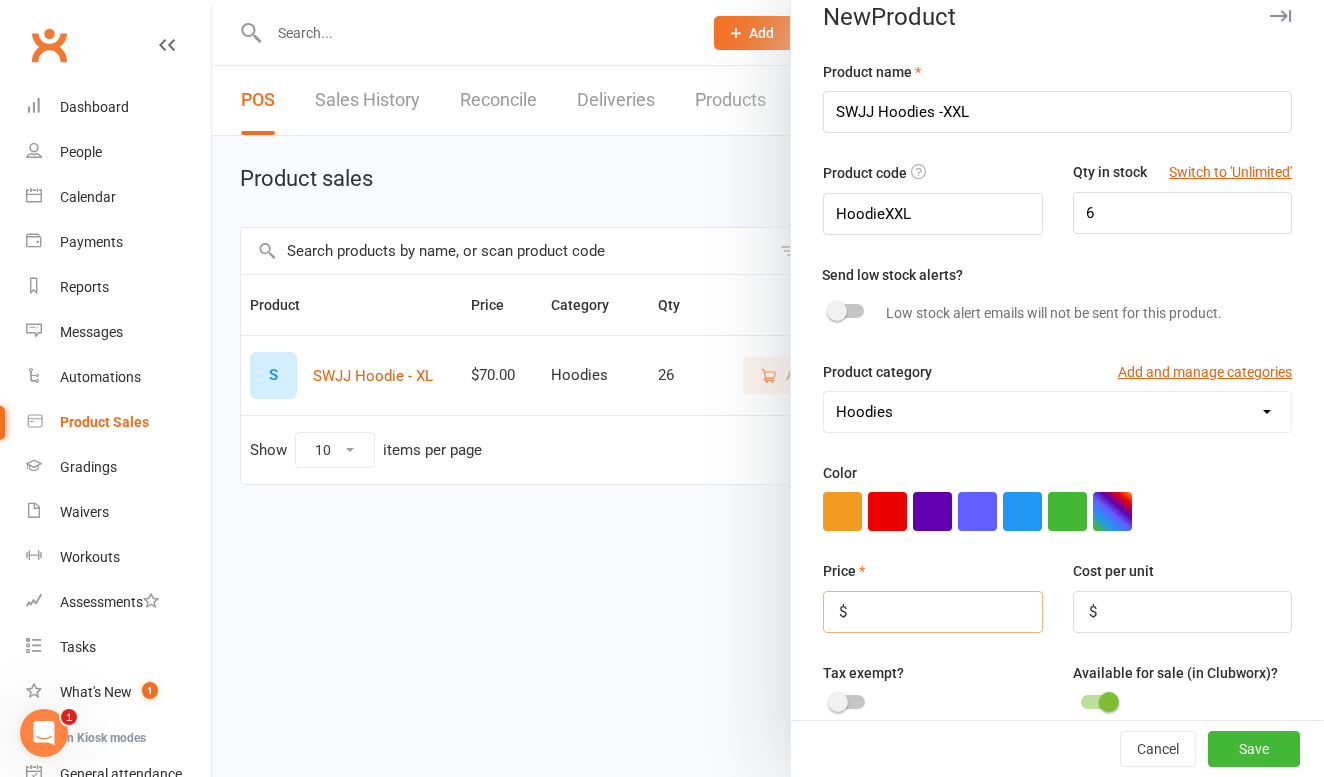 click at bounding box center (932, 612) 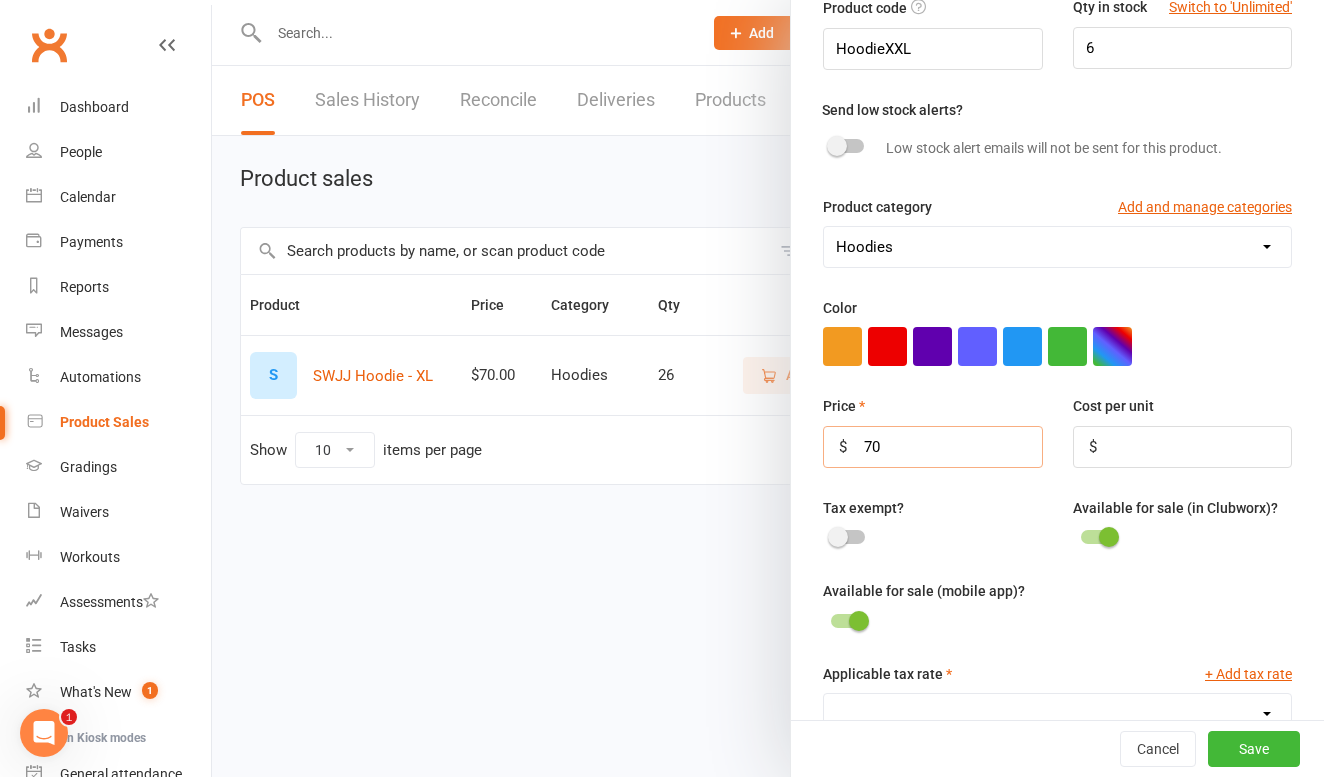 scroll, scrollTop: 343, scrollLeft: 0, axis: vertical 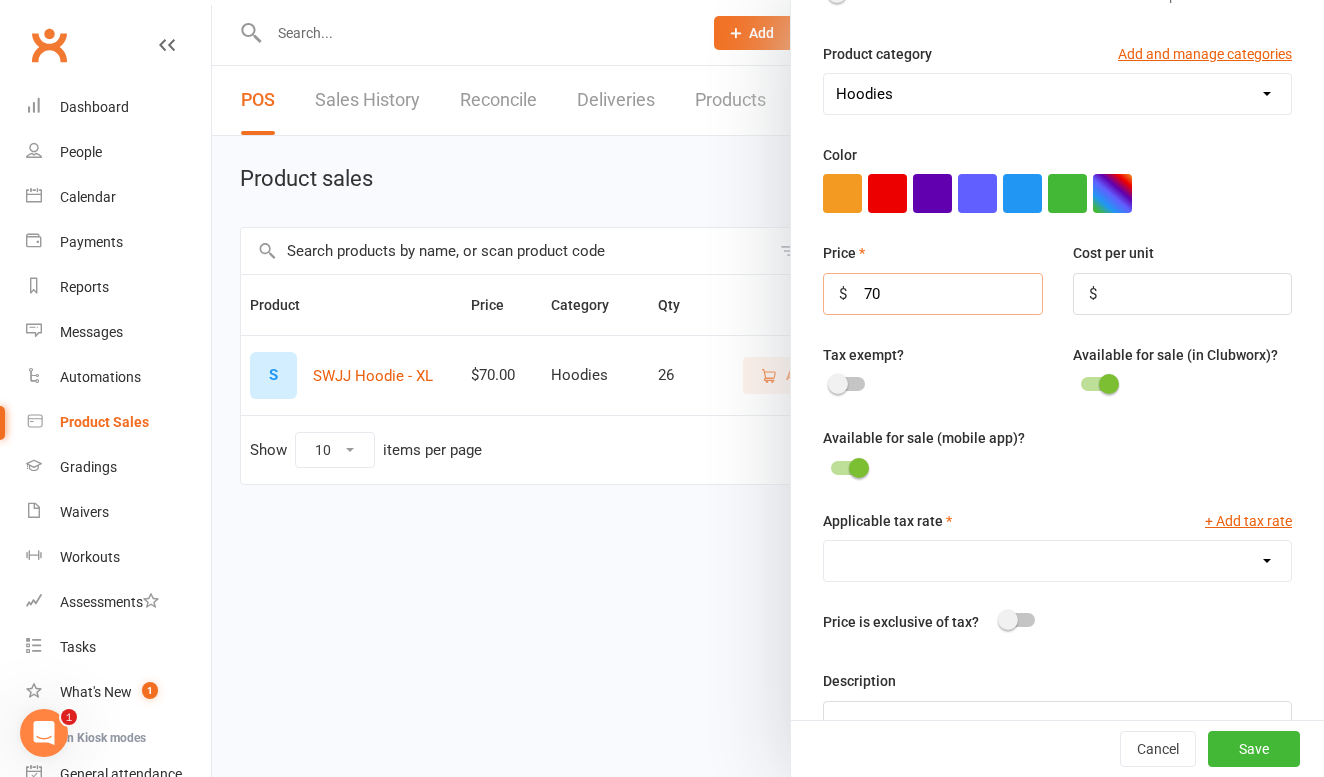 type on "70" 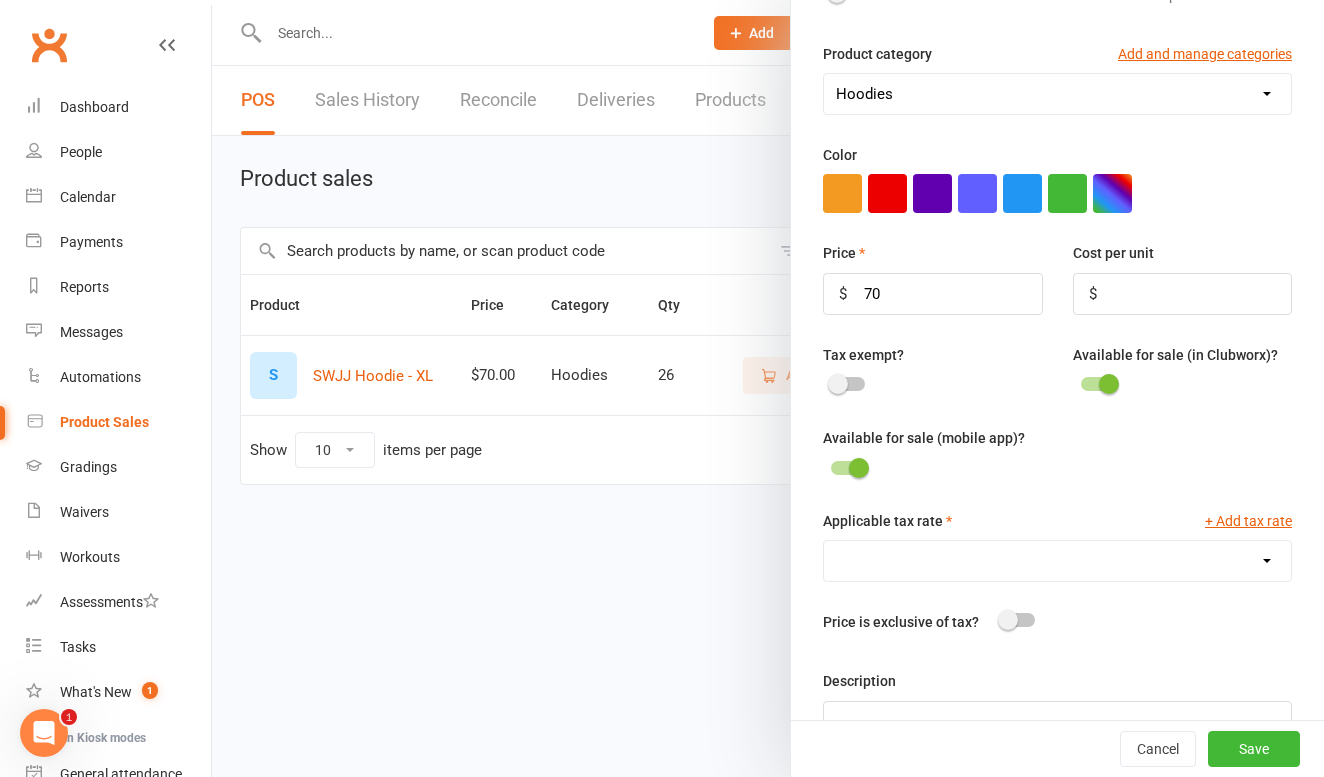 select on "1785" 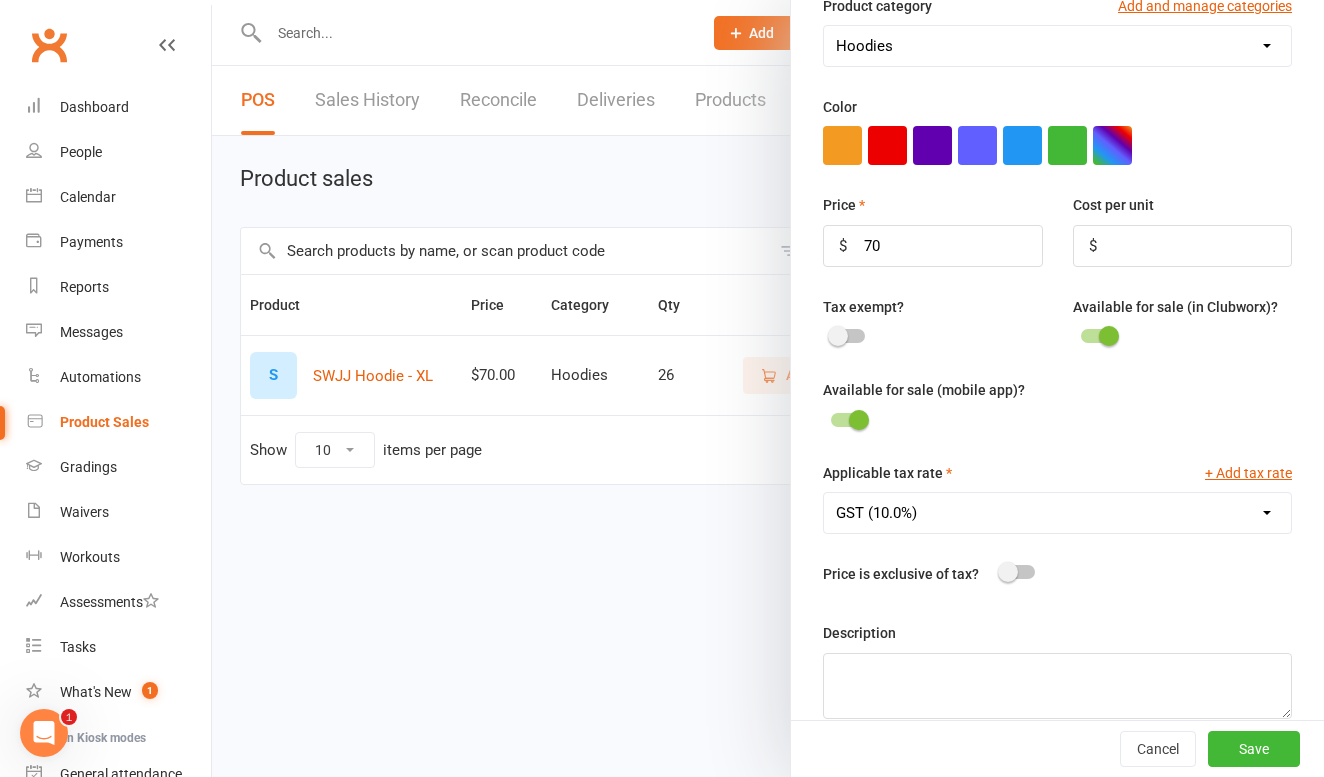 scroll, scrollTop: 413, scrollLeft: 0, axis: vertical 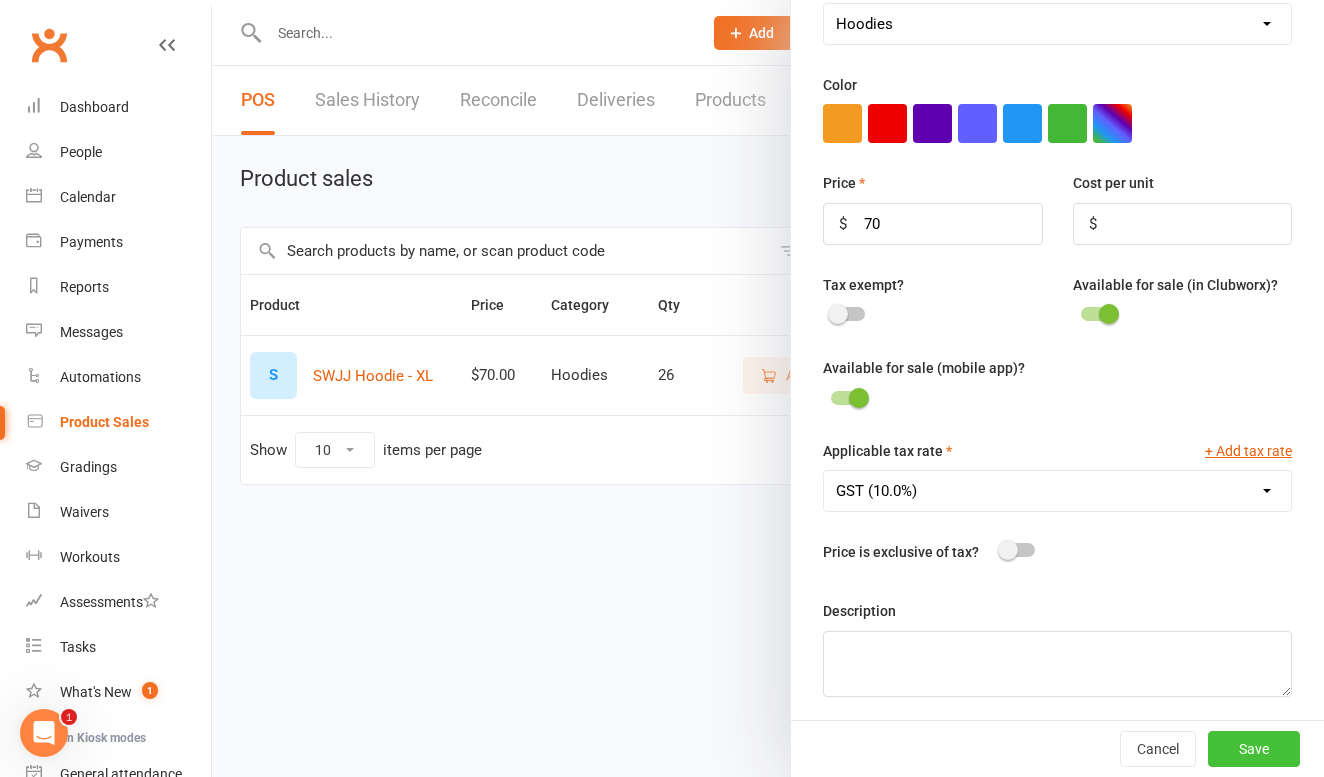click on "Save" at bounding box center (1254, 749) 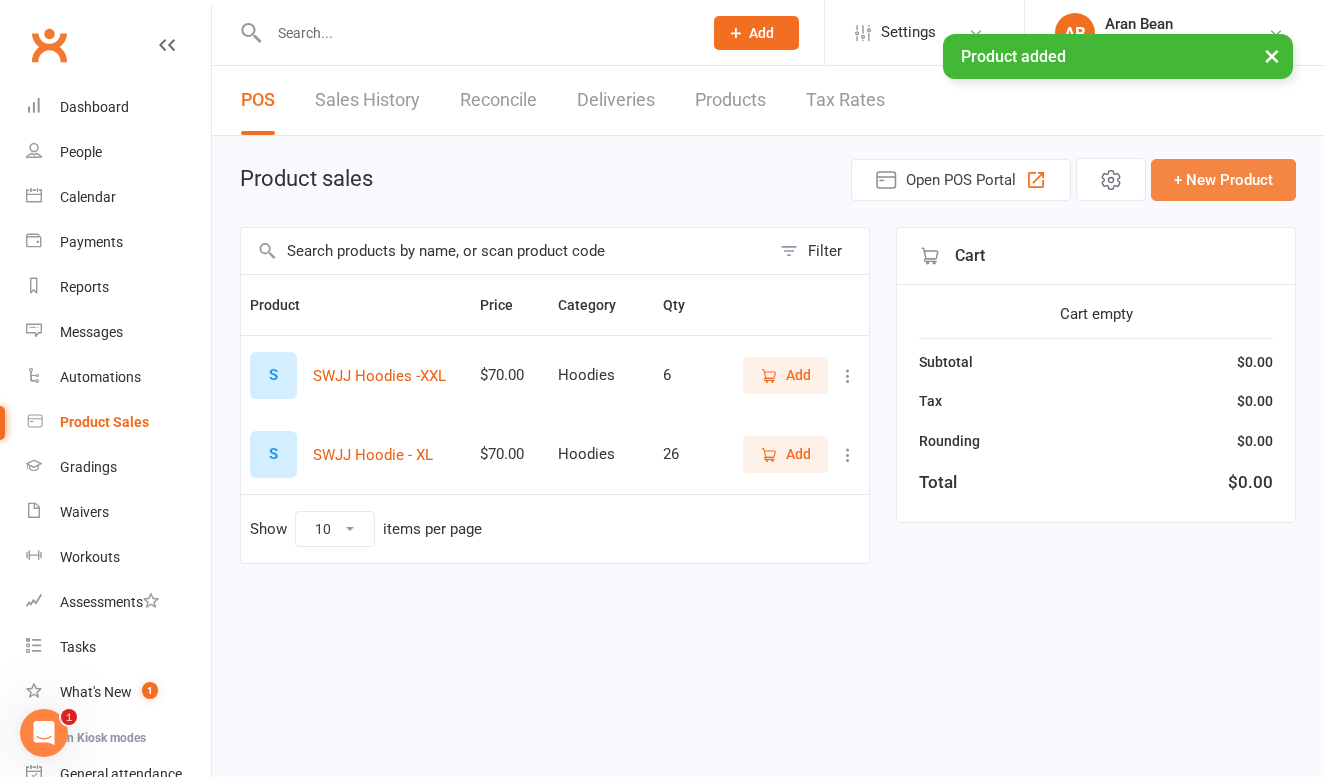 click on "+ New Product" at bounding box center (1223, 180) 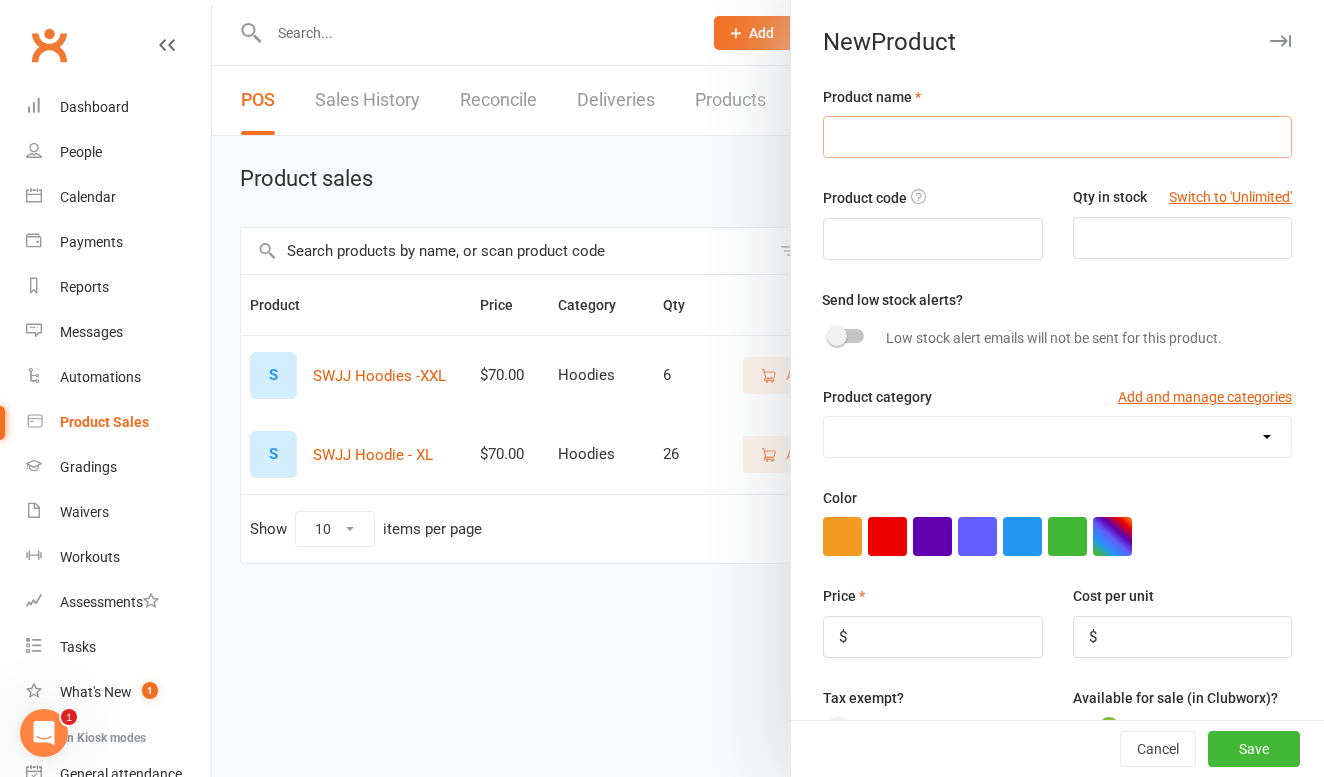 click at bounding box center [1057, 137] 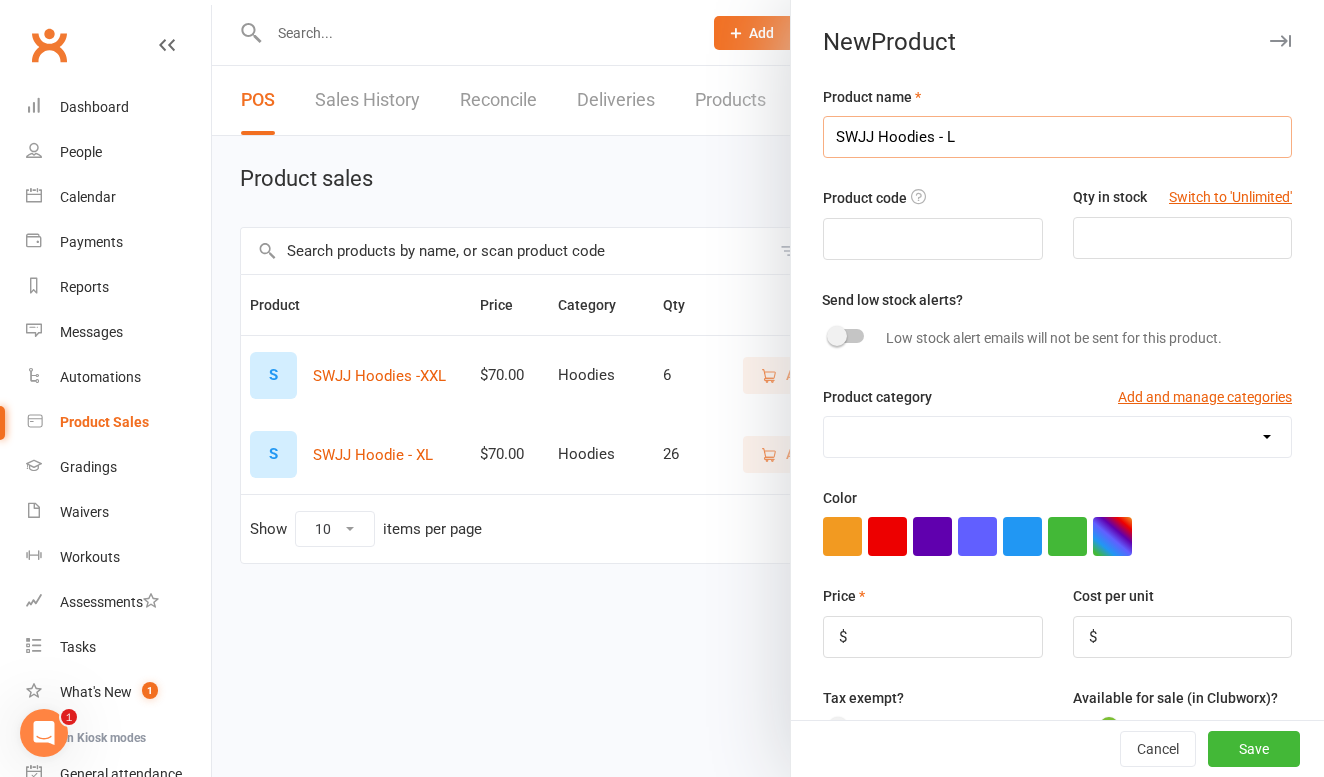 type on "SWJJ Hoodies - L" 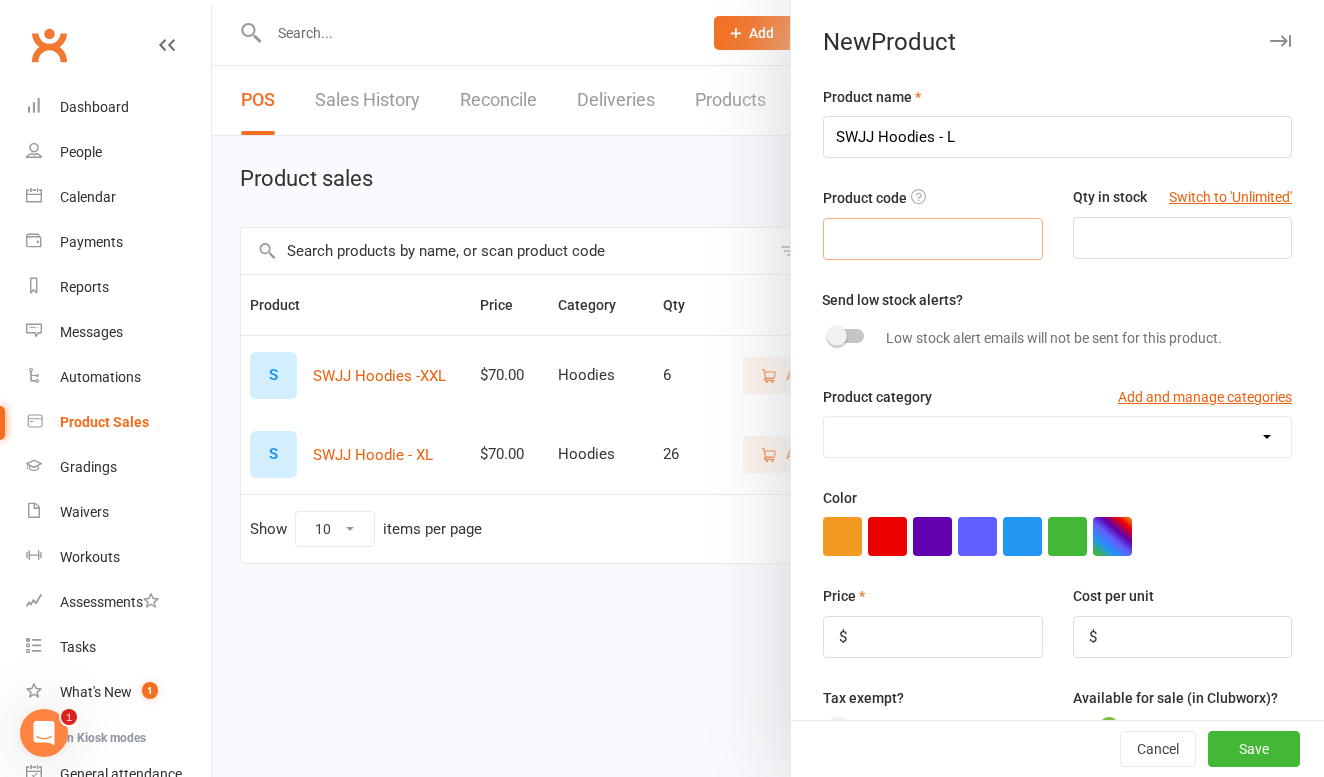 click at bounding box center (932, 239) 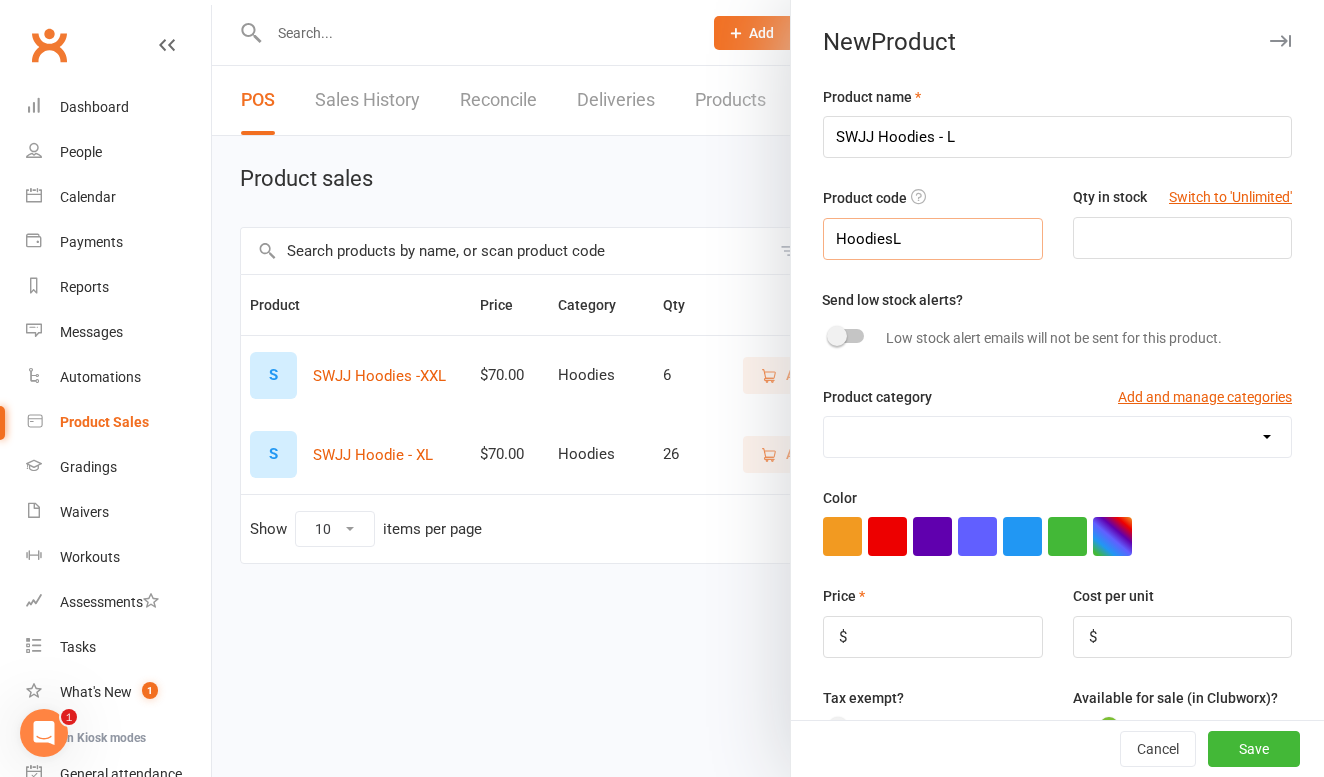 type on "HoodiesL" 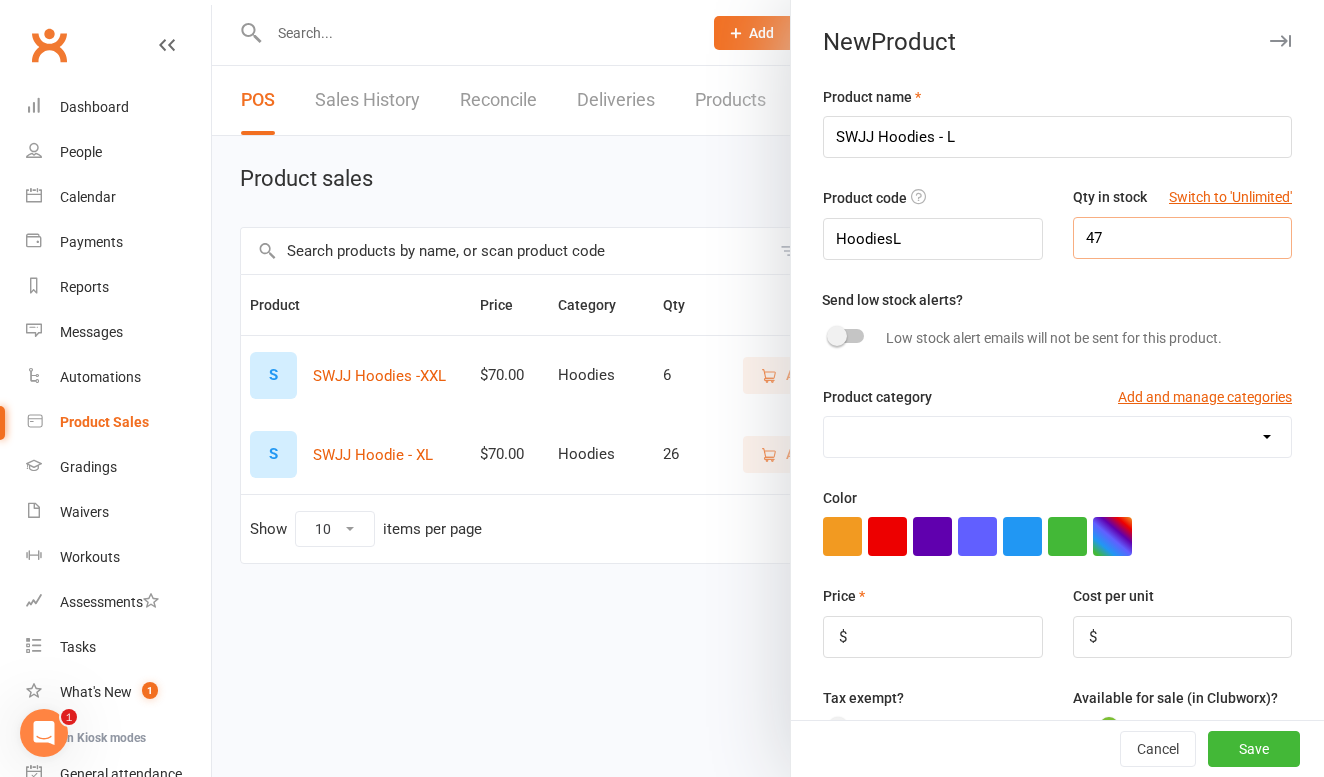 type on "47" 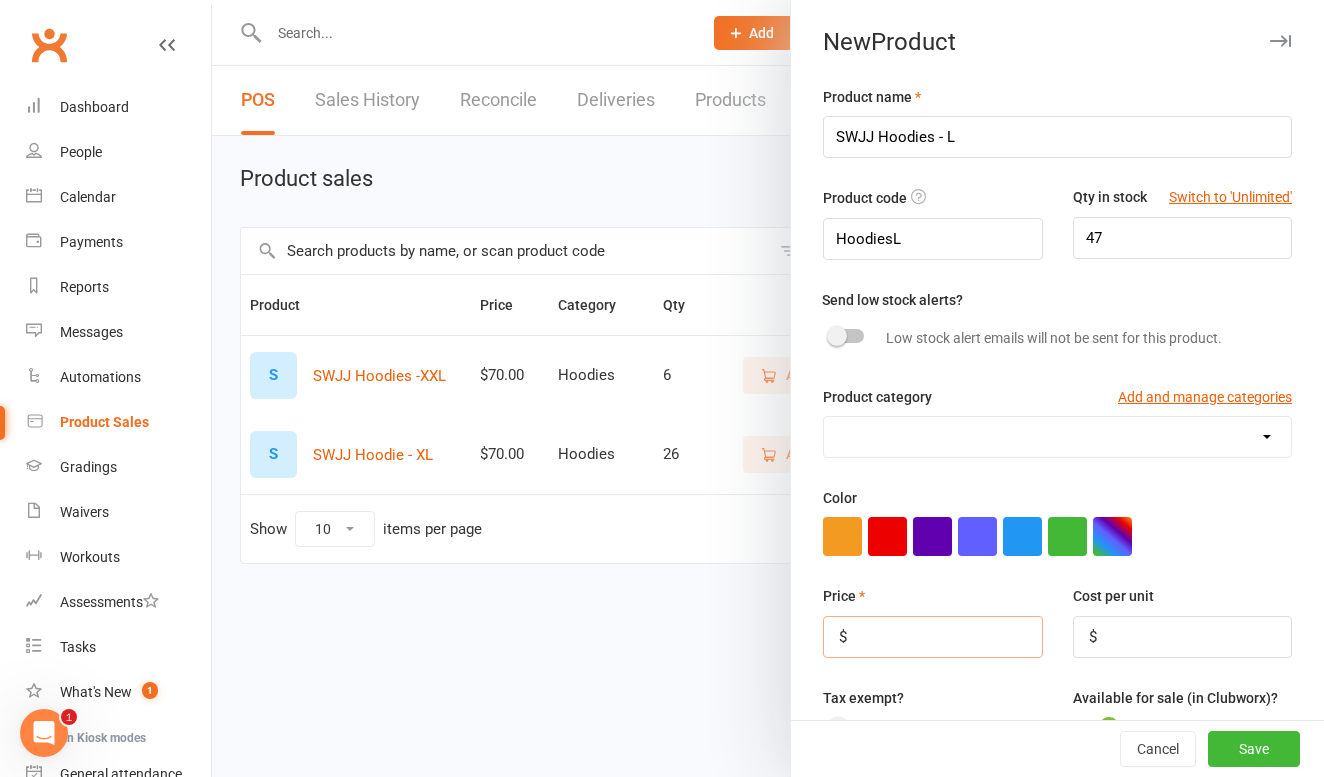 click at bounding box center [932, 637] 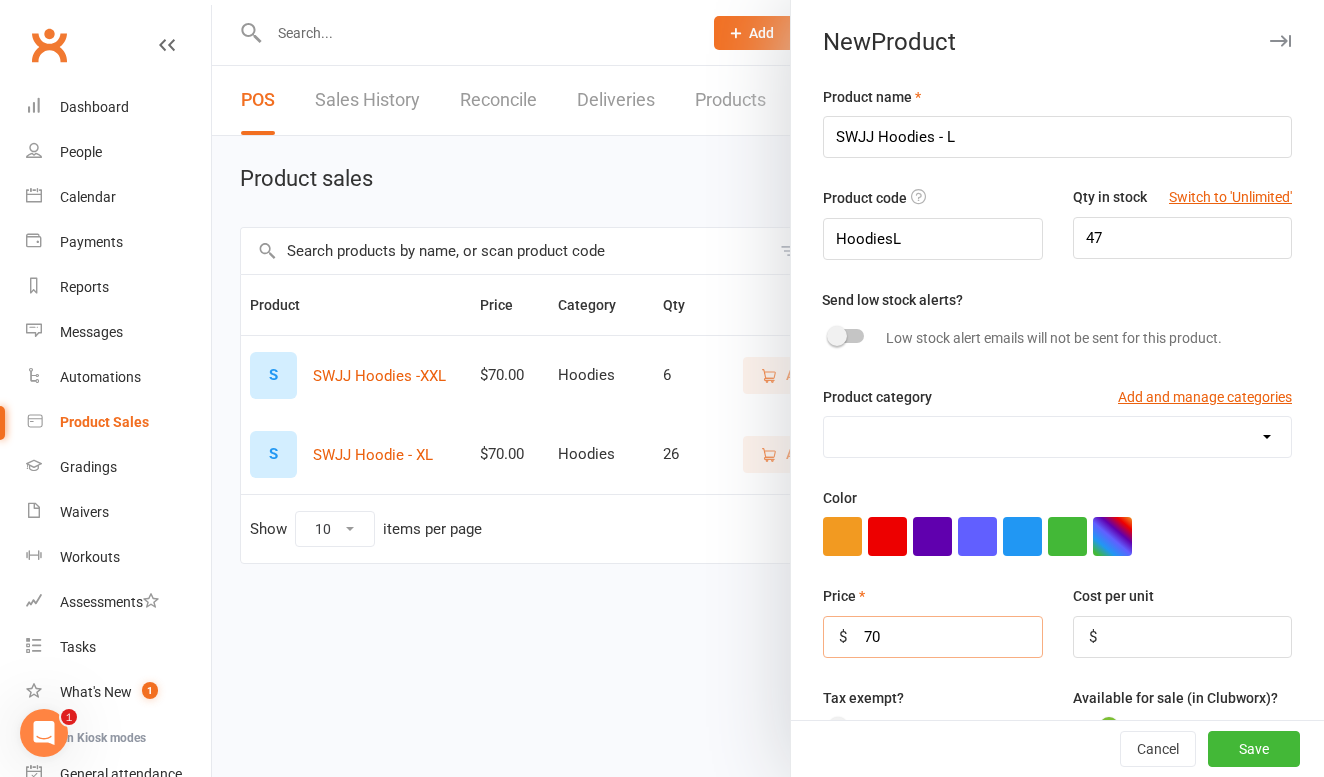 type on "70" 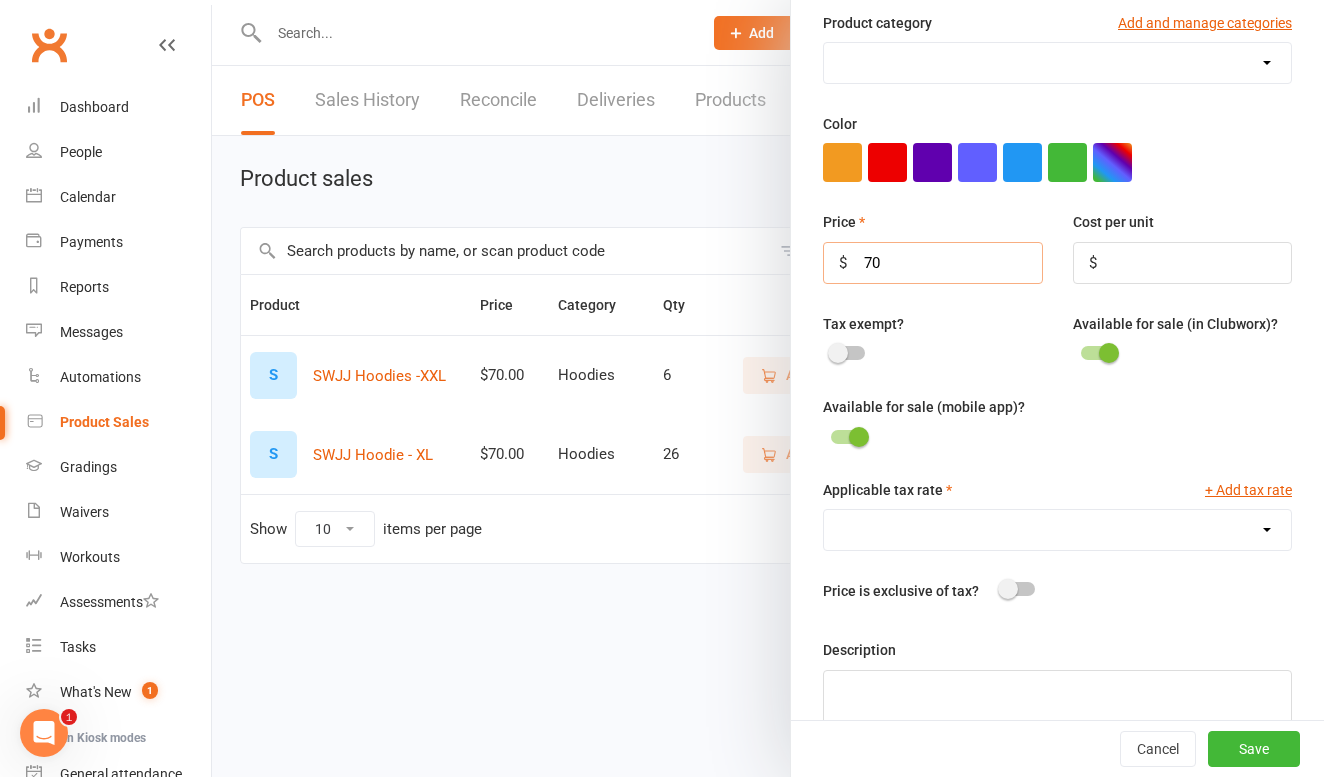 scroll, scrollTop: 412, scrollLeft: 0, axis: vertical 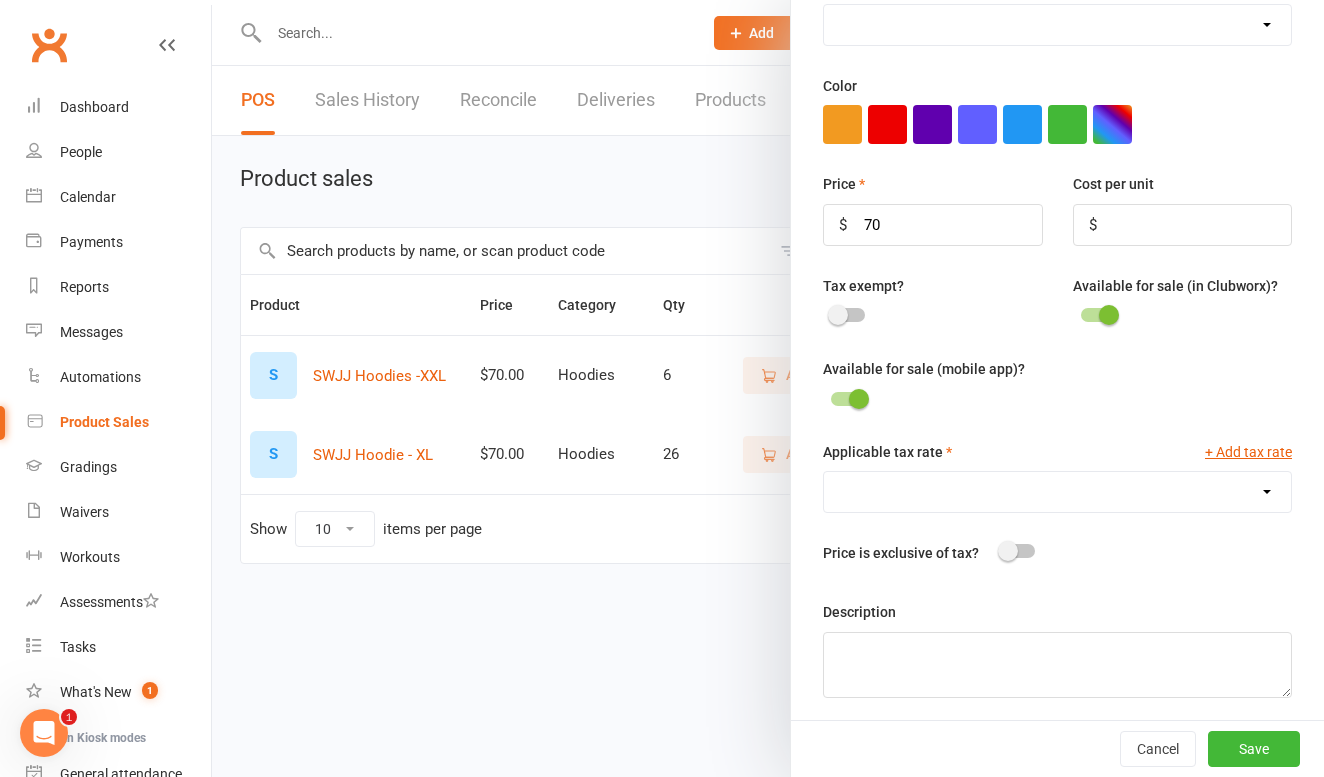 select on "1785" 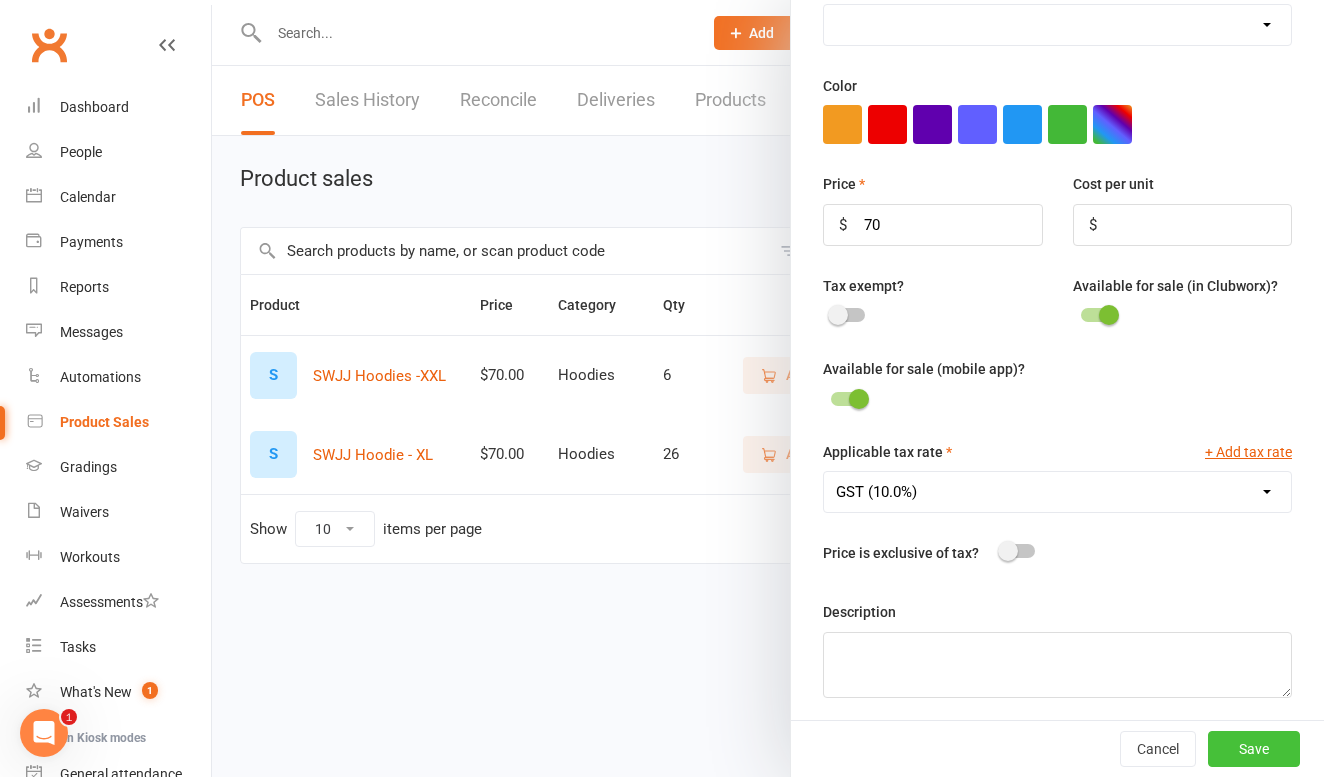 click on "Save" at bounding box center [1254, 749] 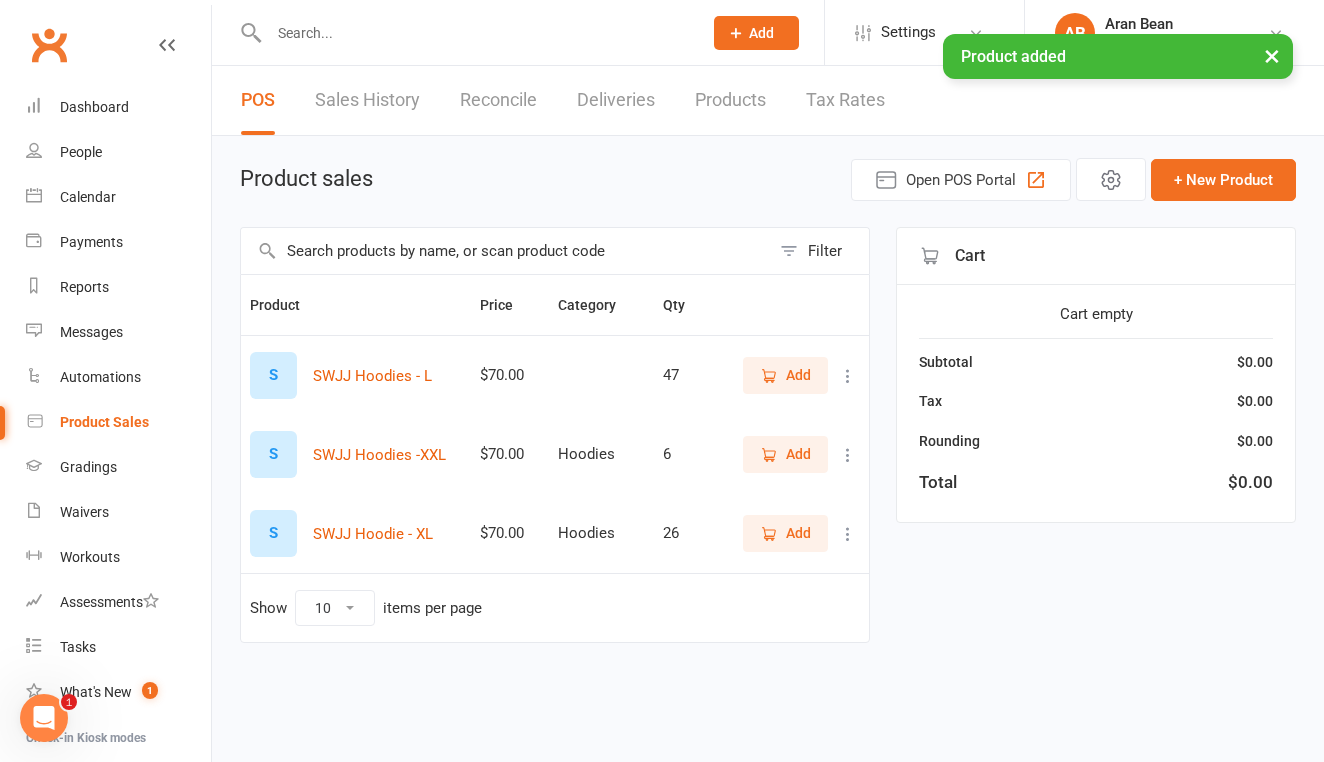 drag, startPoint x: 855, startPoint y: 536, endPoint x: 861, endPoint y: 498, distance: 38.470768 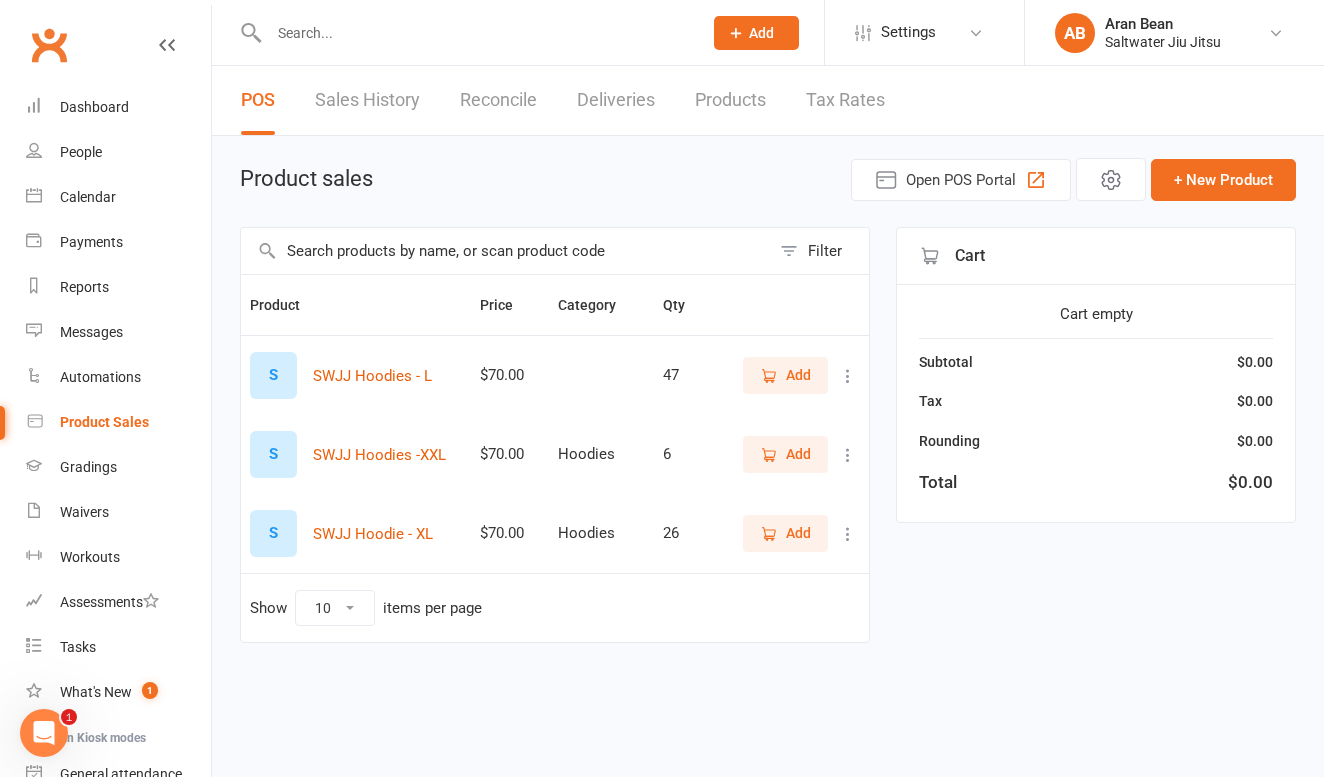 drag, startPoint x: 848, startPoint y: 534, endPoint x: 849, endPoint y: 496, distance: 38.013157 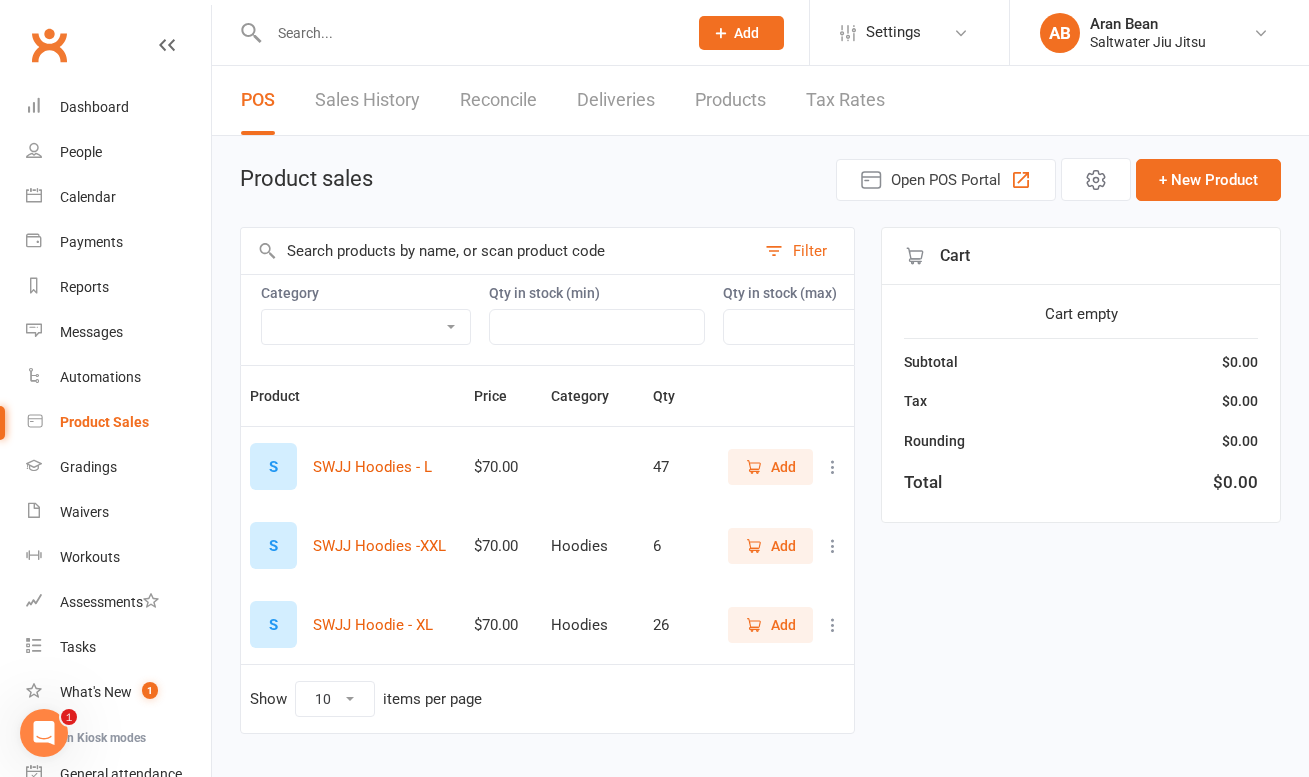 click on "Filter" at bounding box center [810, 251] 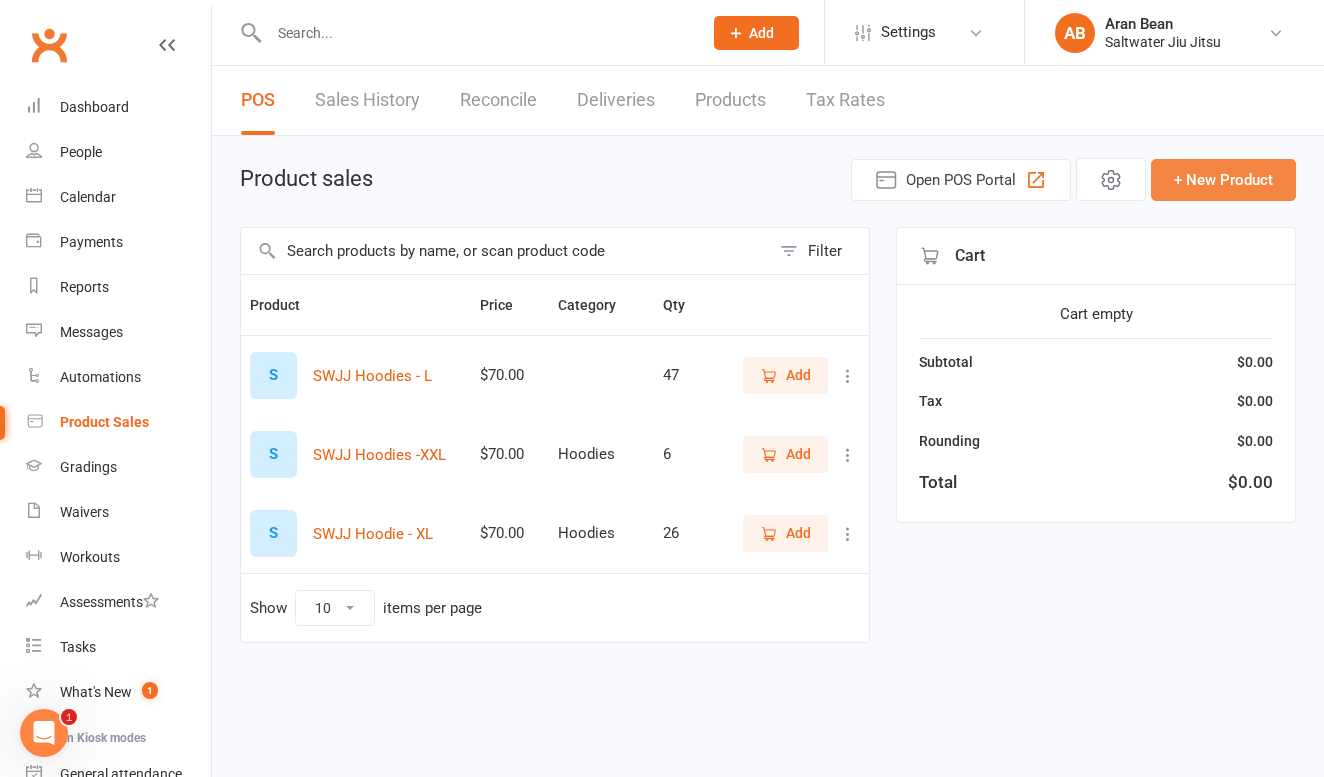 click on "+ New Product" at bounding box center [1223, 180] 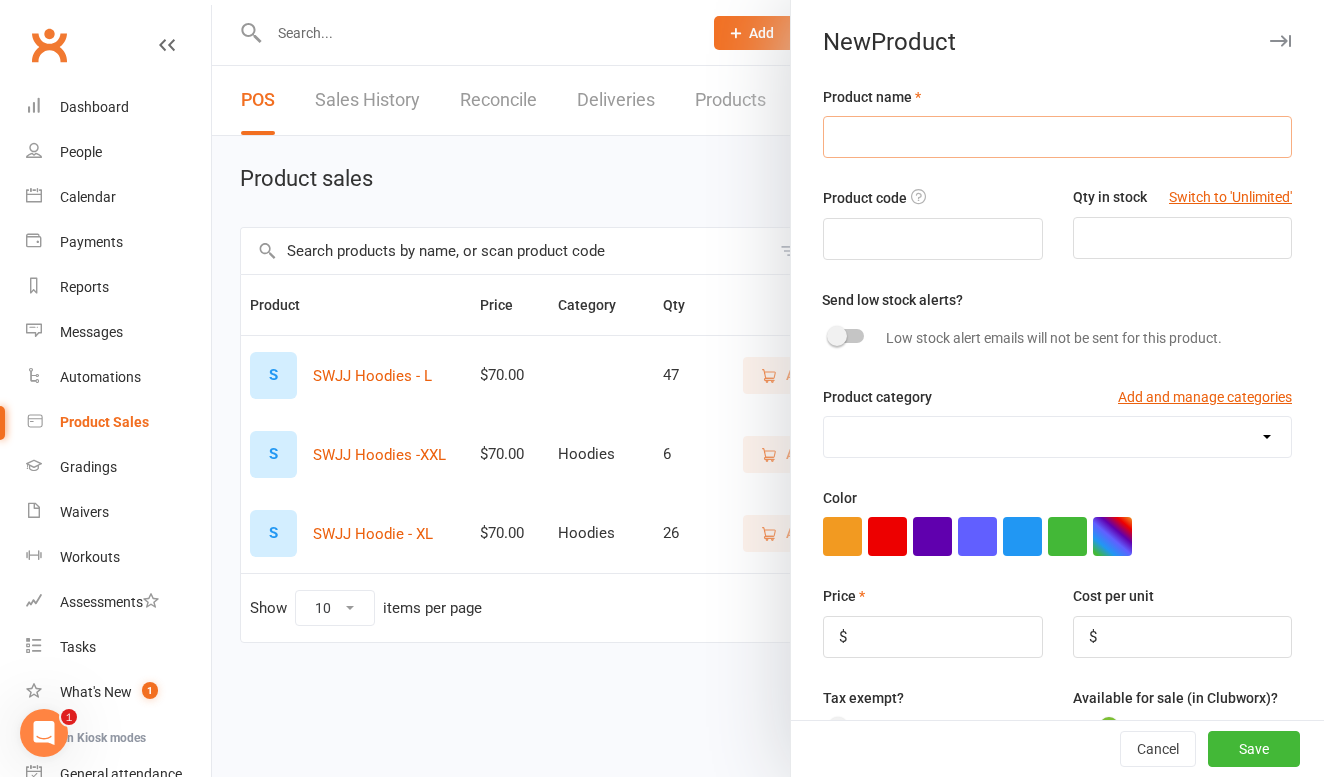 click at bounding box center [1057, 137] 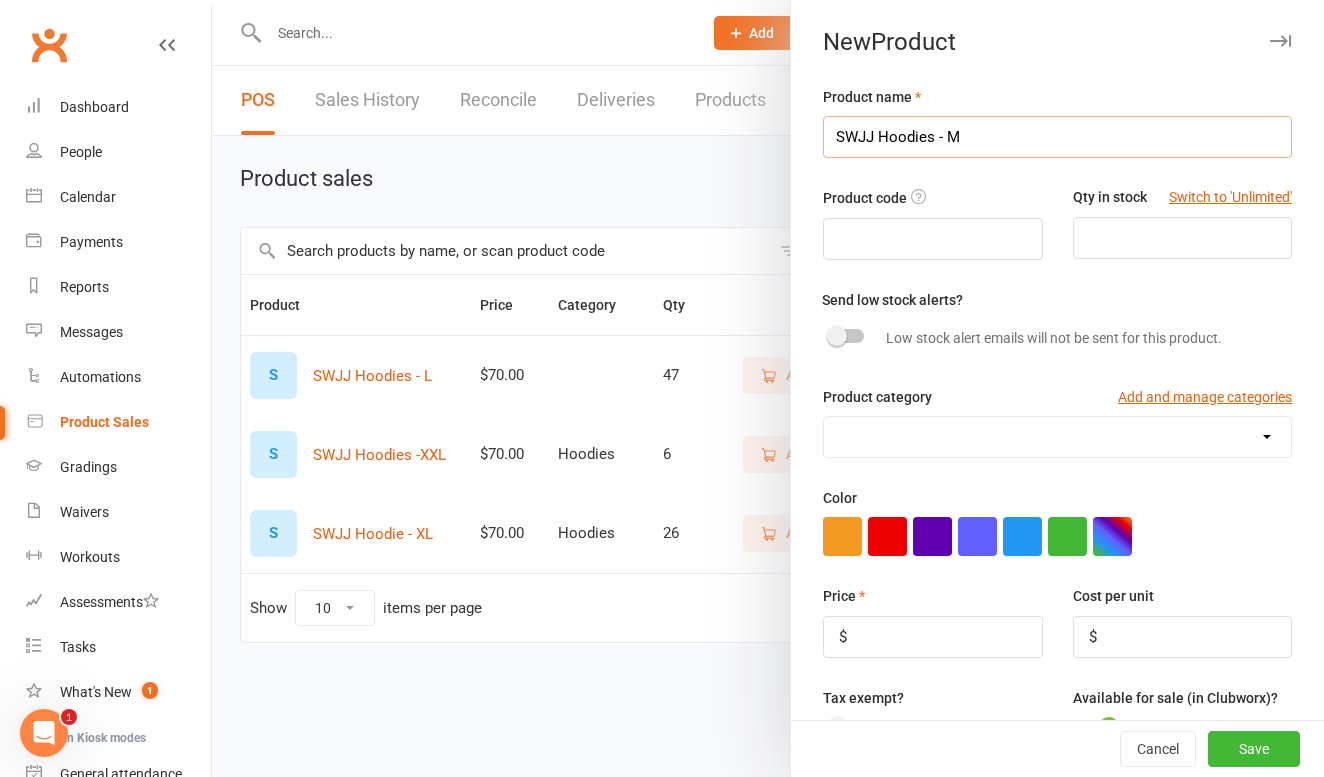 type on "SWJJ Hoodies - M" 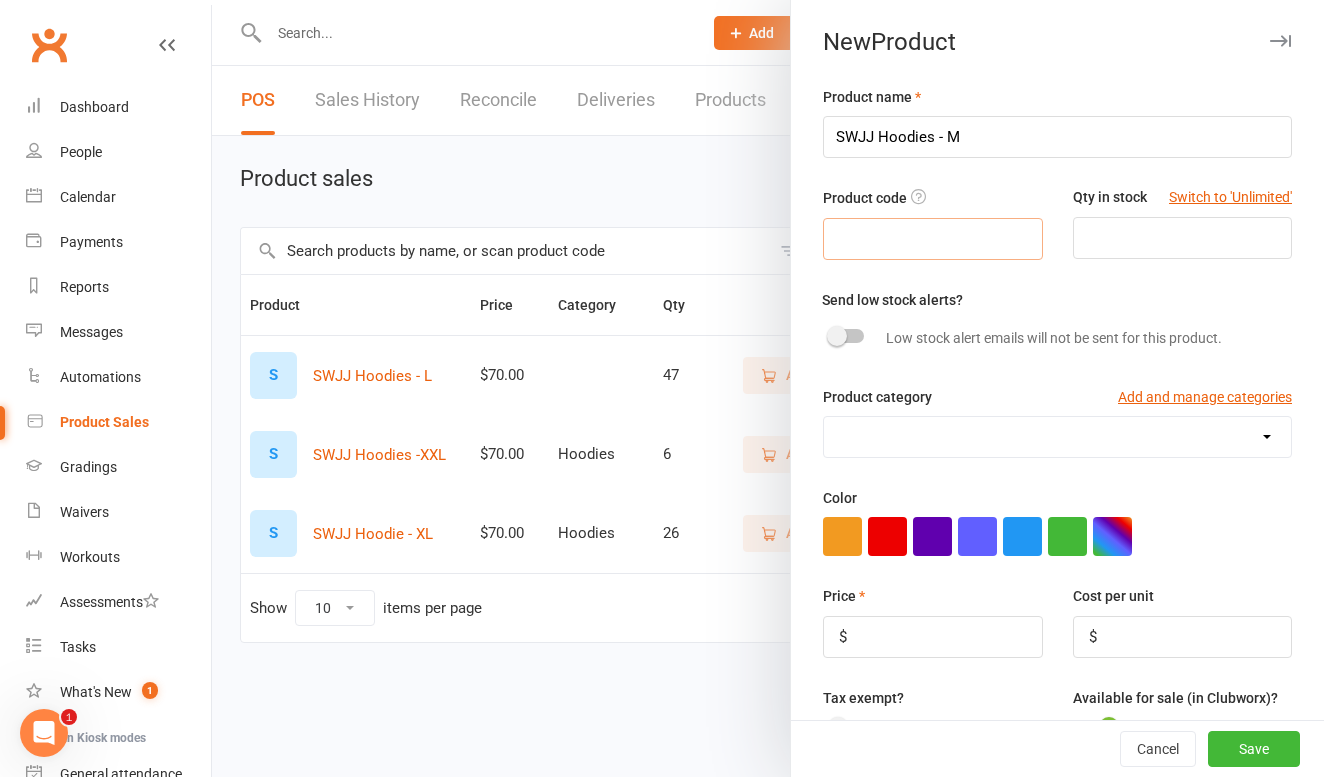 type on "S" 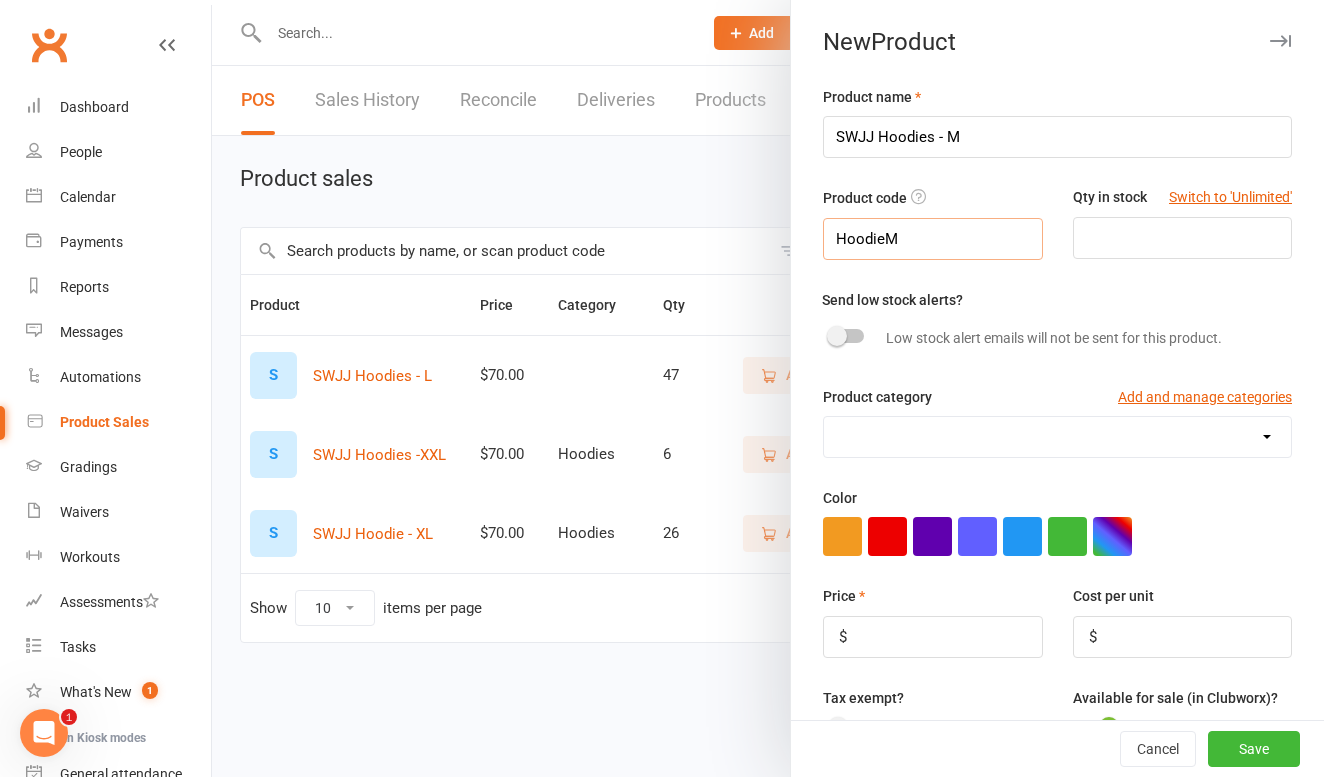 type on "HoodieM" 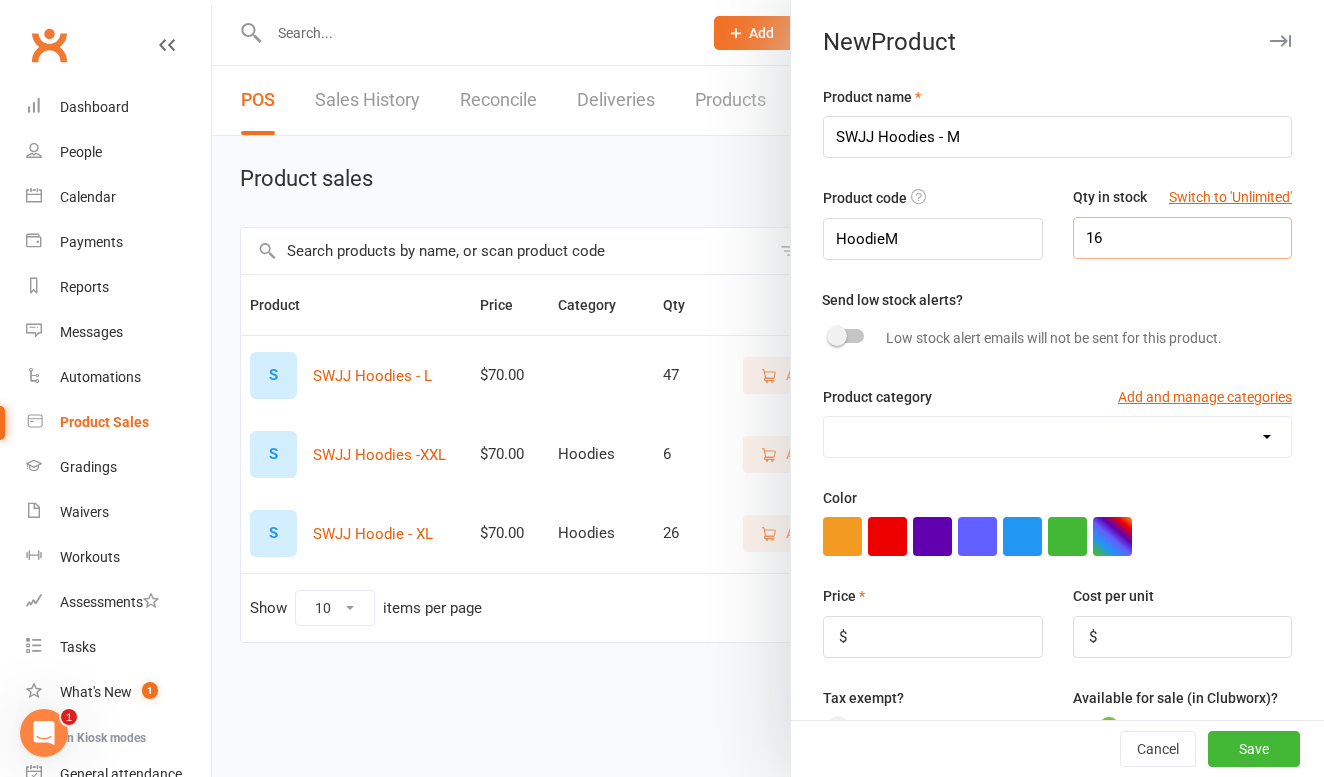 scroll, scrollTop: 39, scrollLeft: 0, axis: vertical 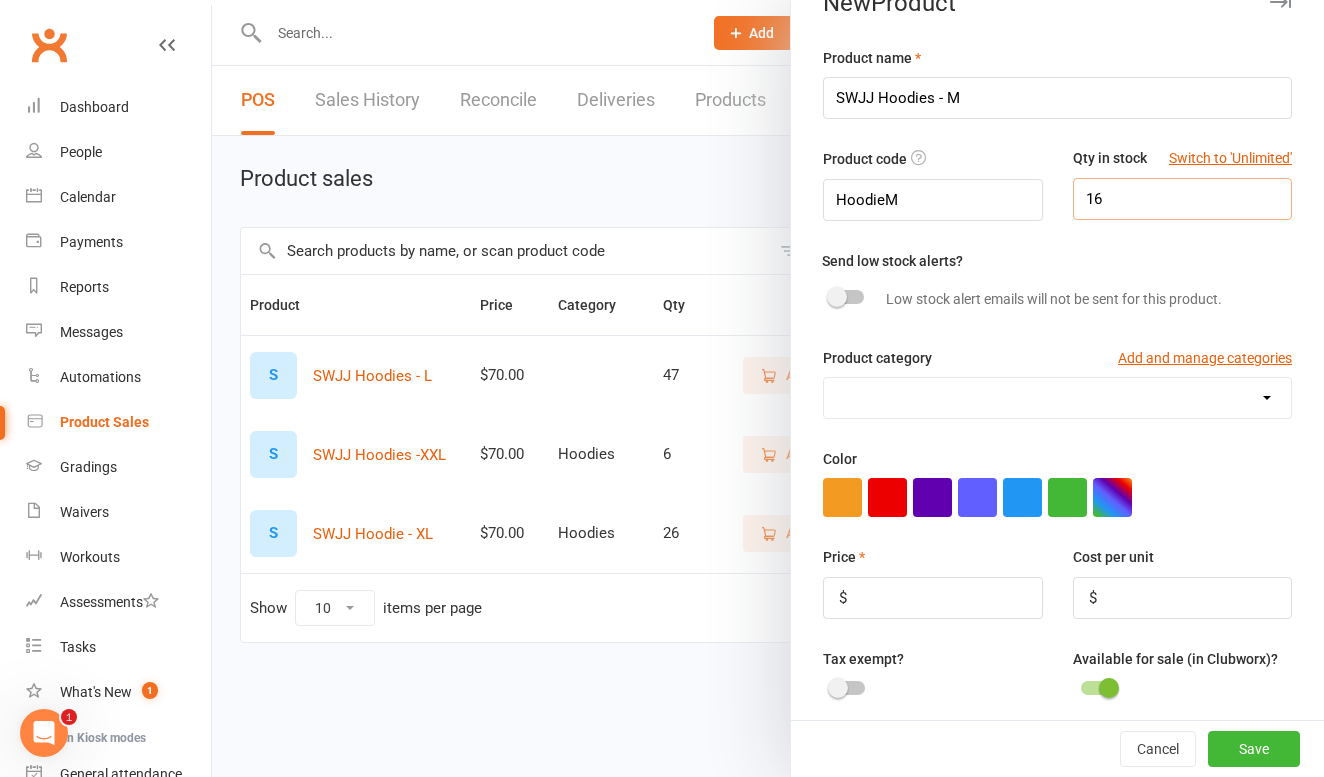type on "16" 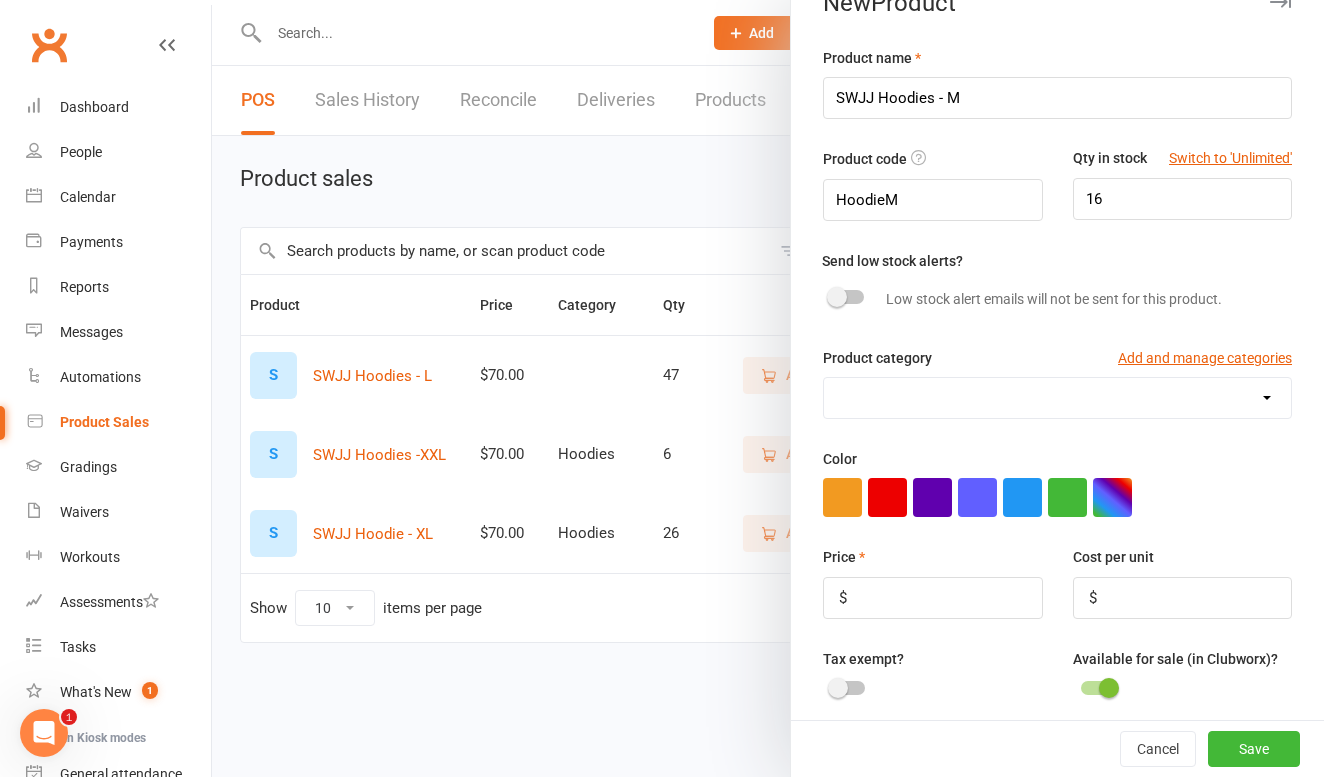 click on "Product category Add and manage categories" at bounding box center (1057, 362) 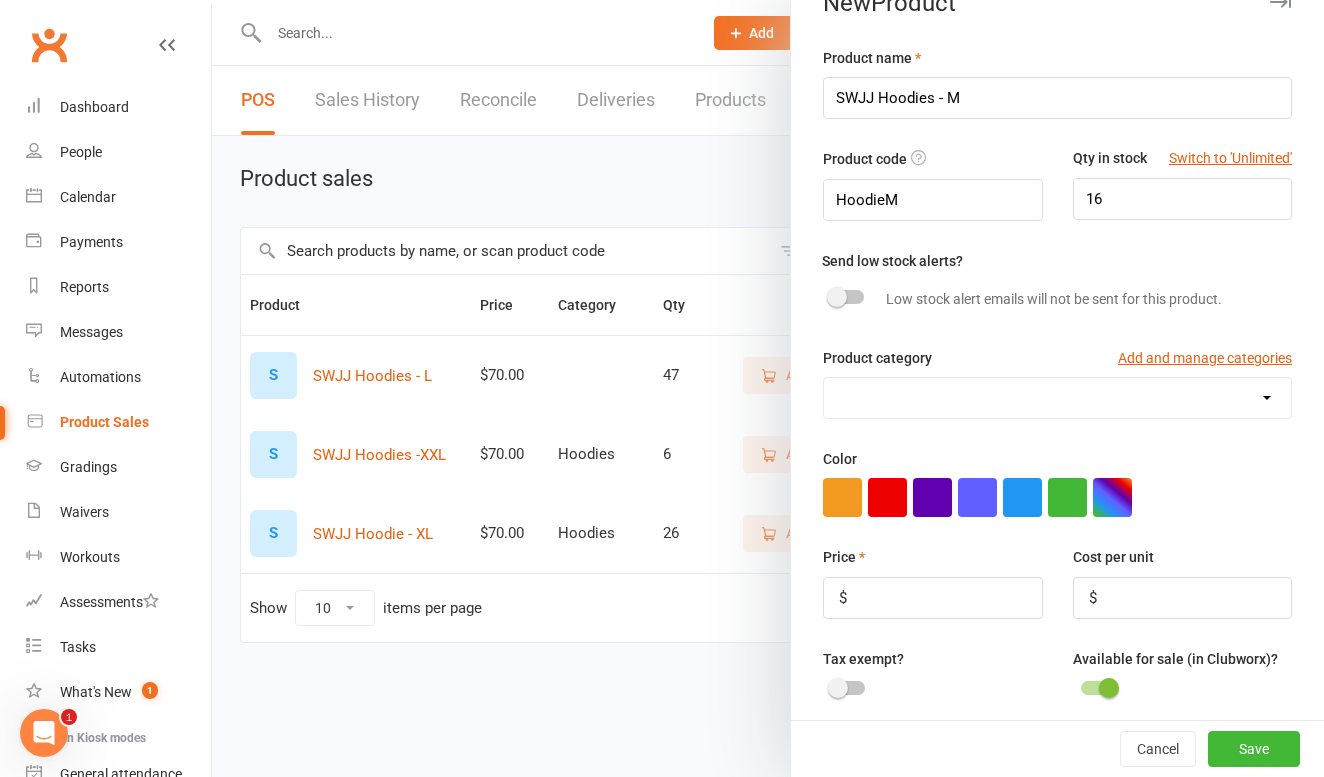 select on "3963" 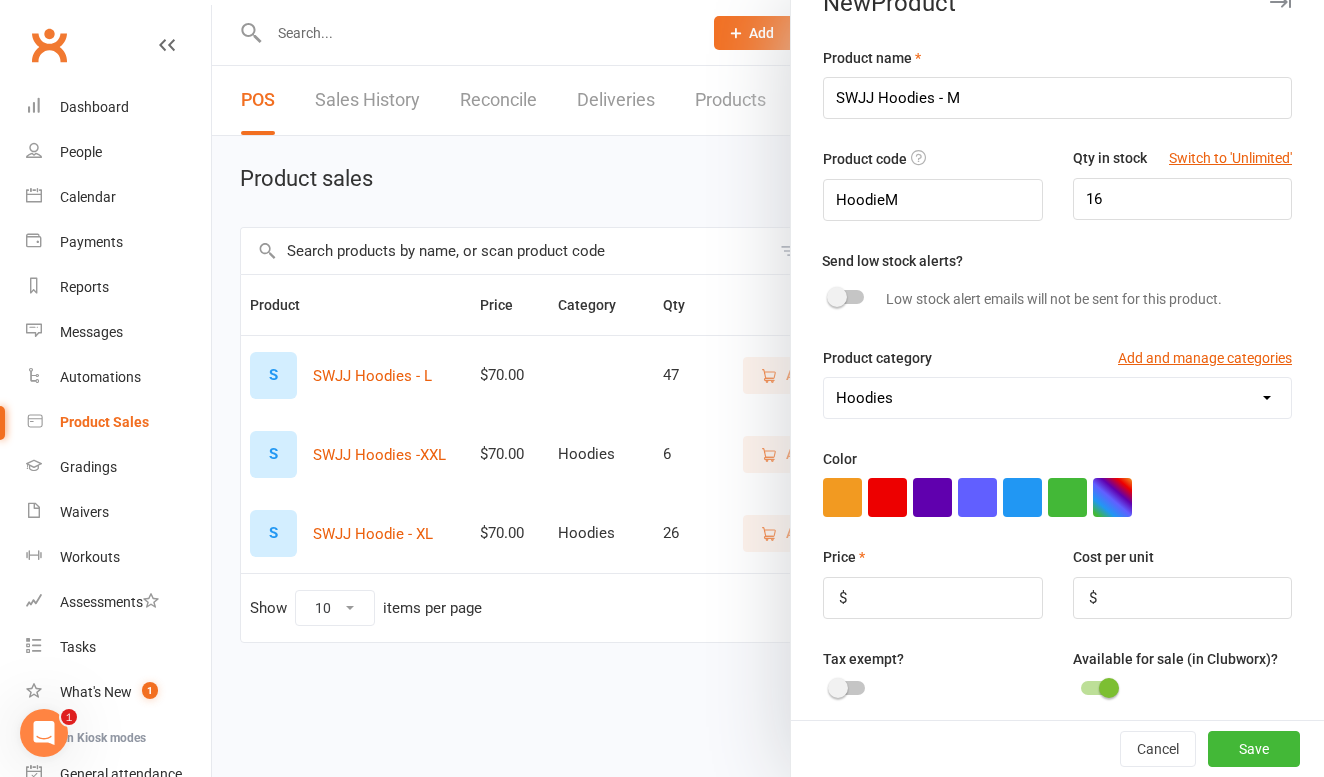 scroll, scrollTop: 268, scrollLeft: 0, axis: vertical 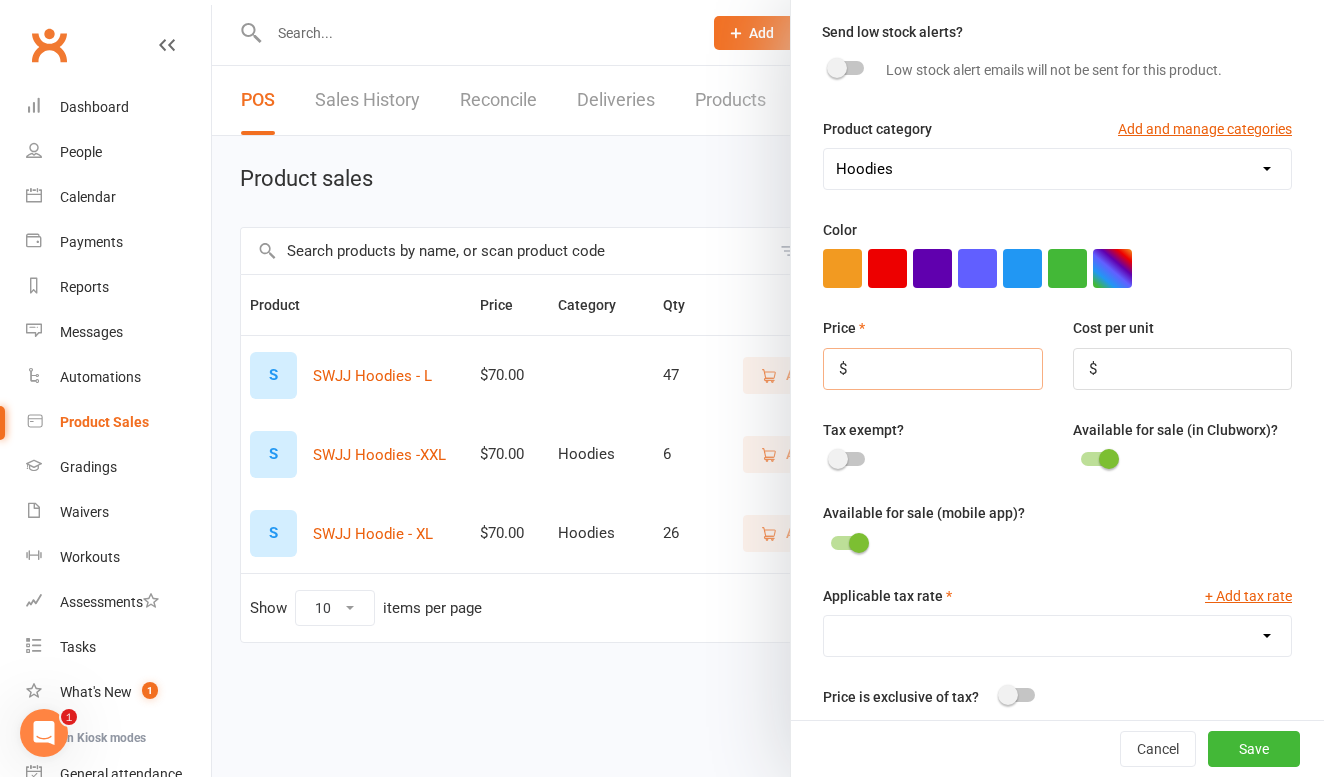 click at bounding box center [932, 369] 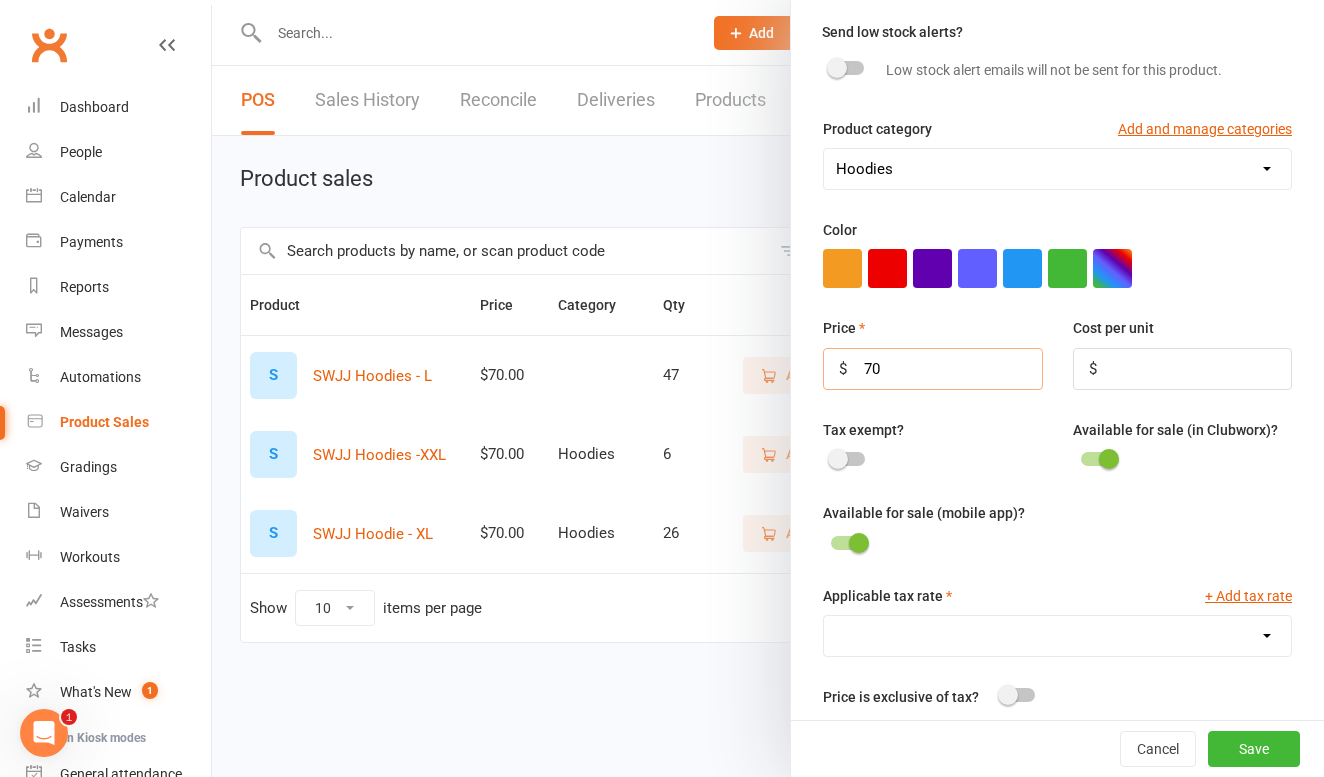 scroll, scrollTop: 307, scrollLeft: 0, axis: vertical 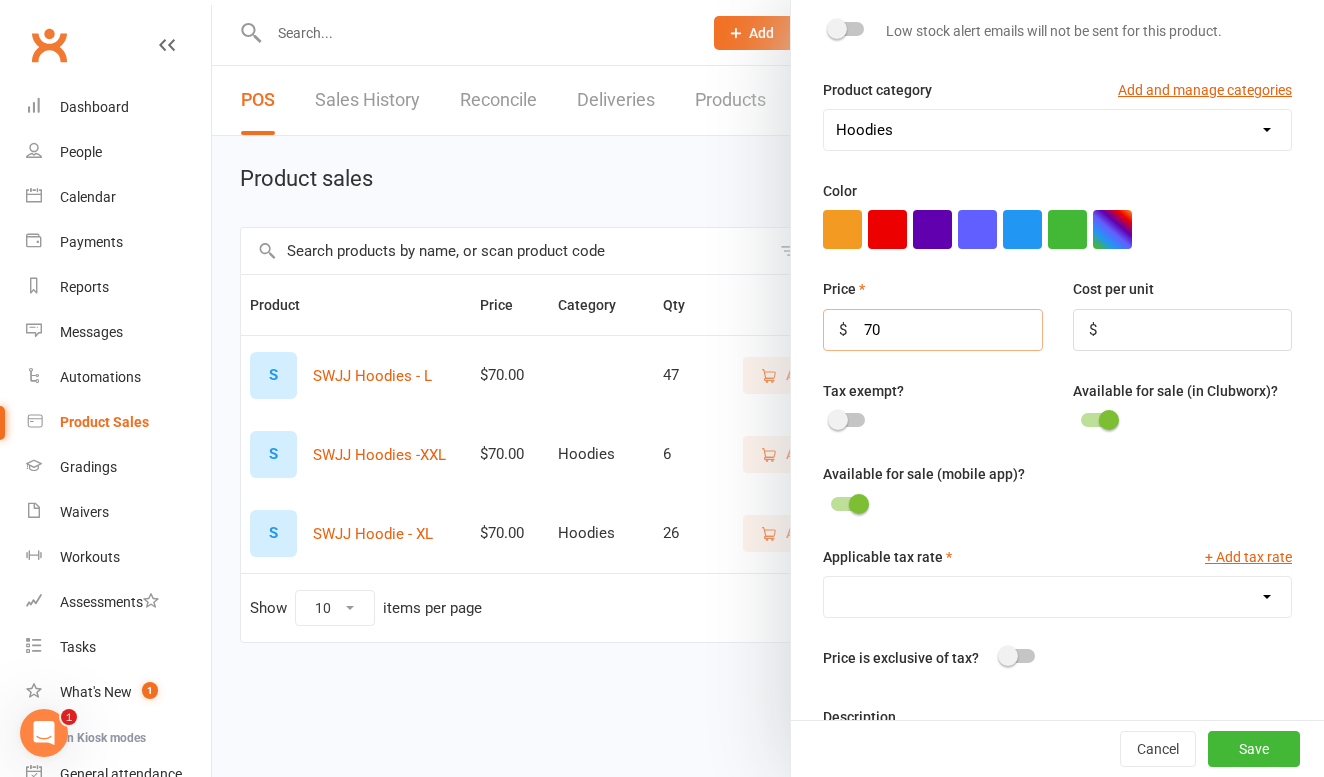 type on "70" 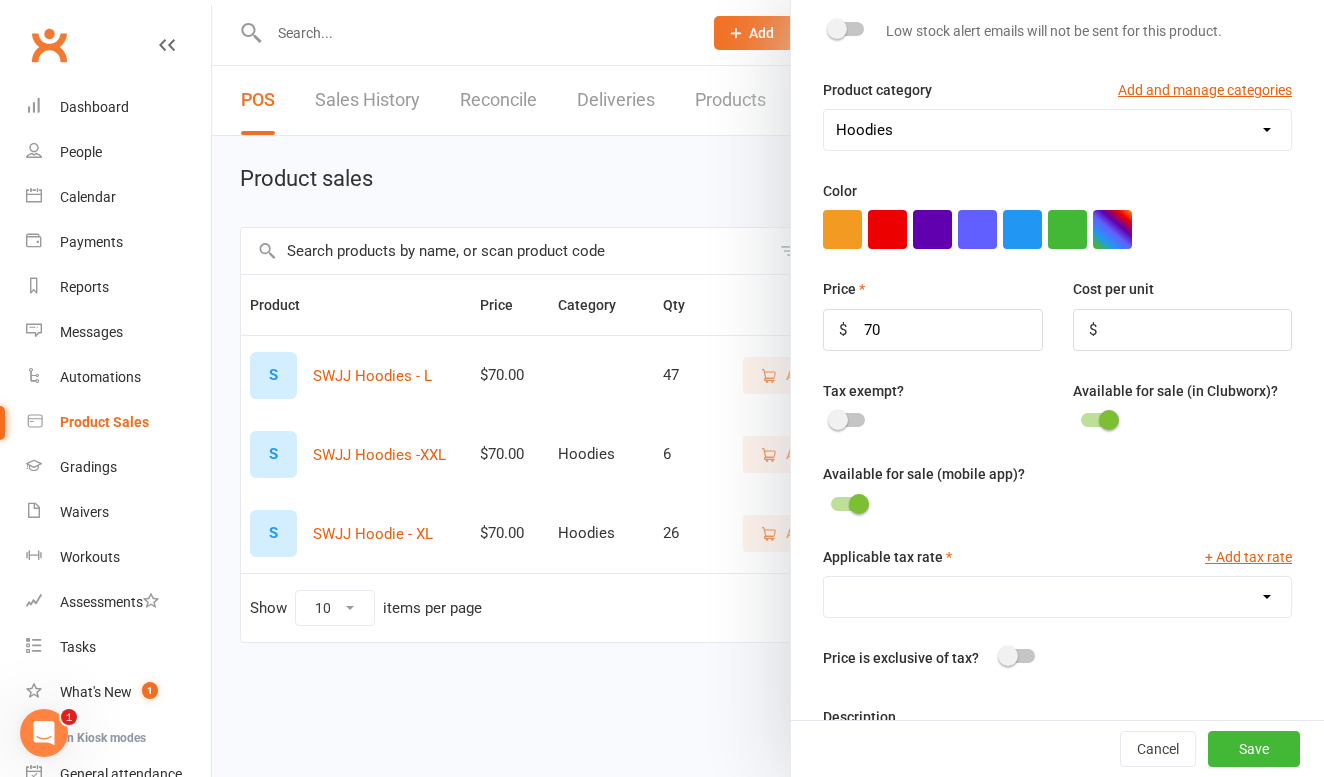 select on "1785" 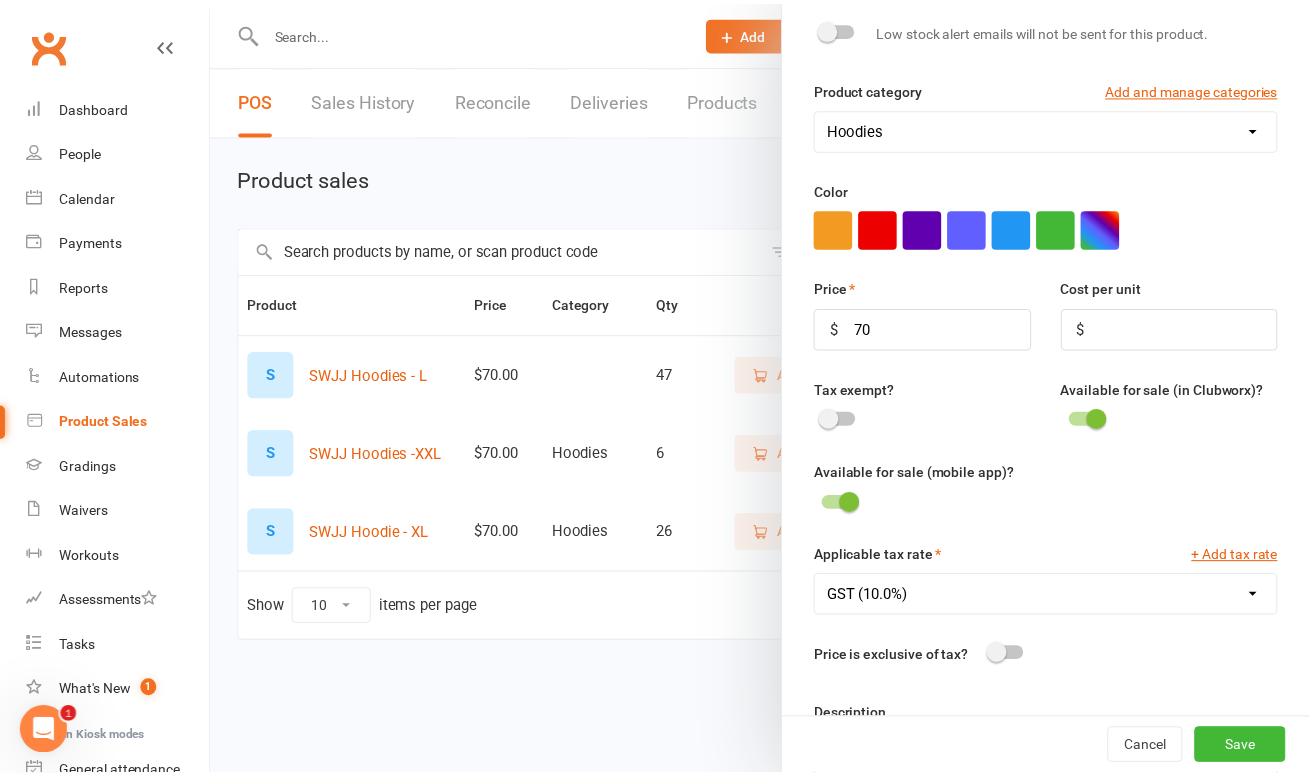 scroll, scrollTop: 413, scrollLeft: 0, axis: vertical 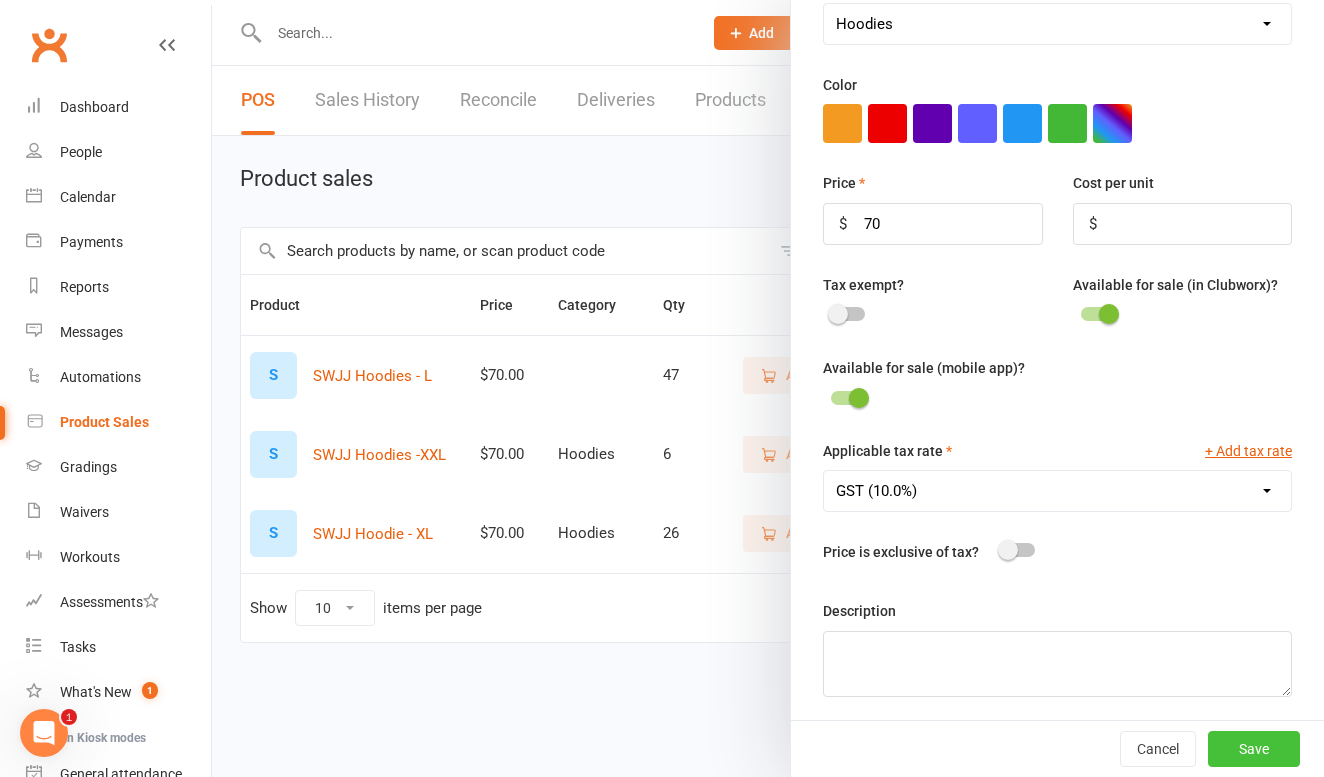 click on "Save" at bounding box center (1254, 749) 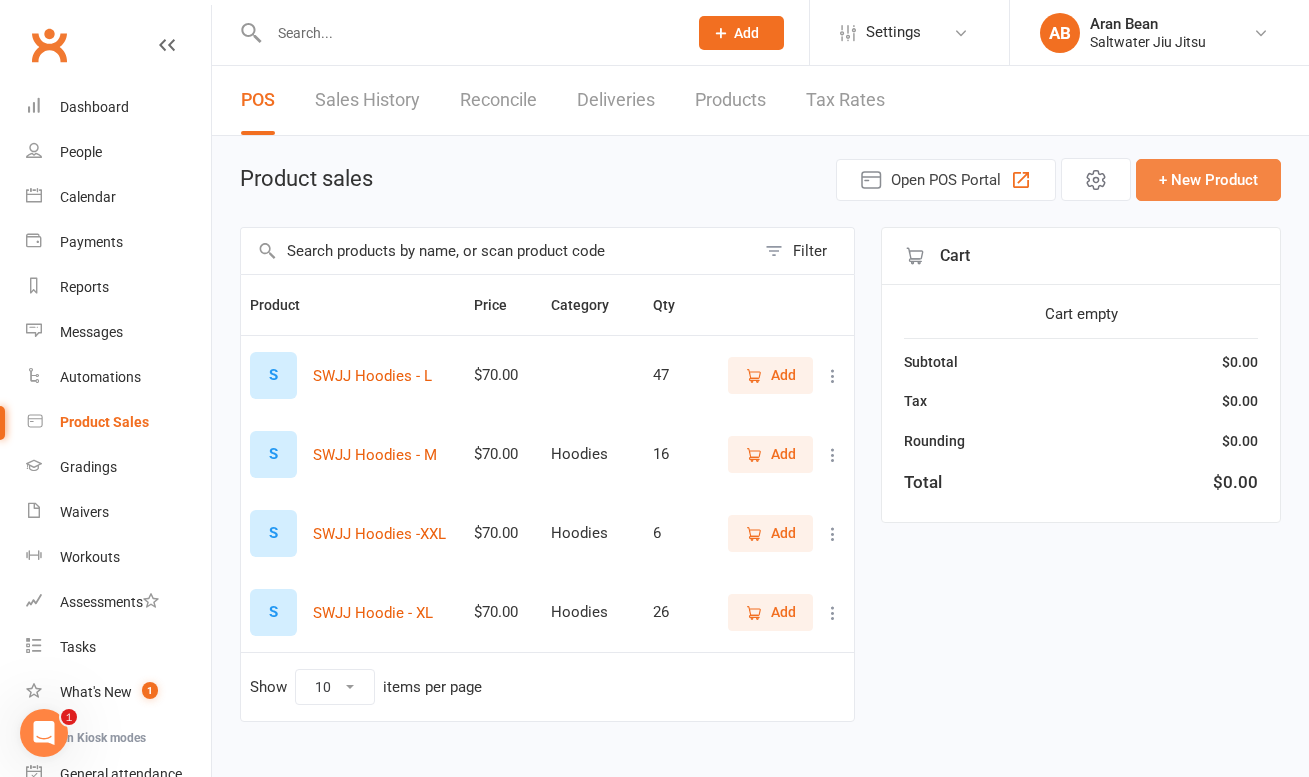 click on "+ New Product" at bounding box center (1208, 180) 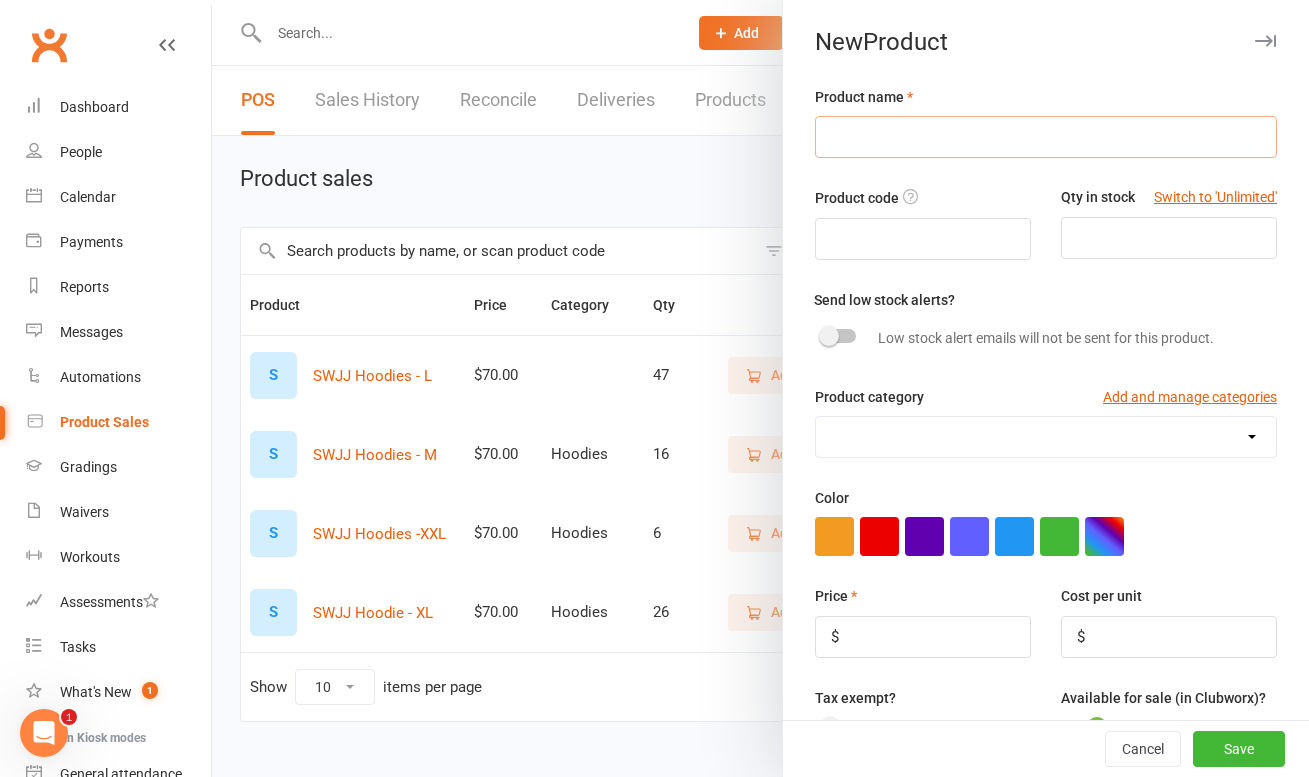 click at bounding box center (1046, 137) 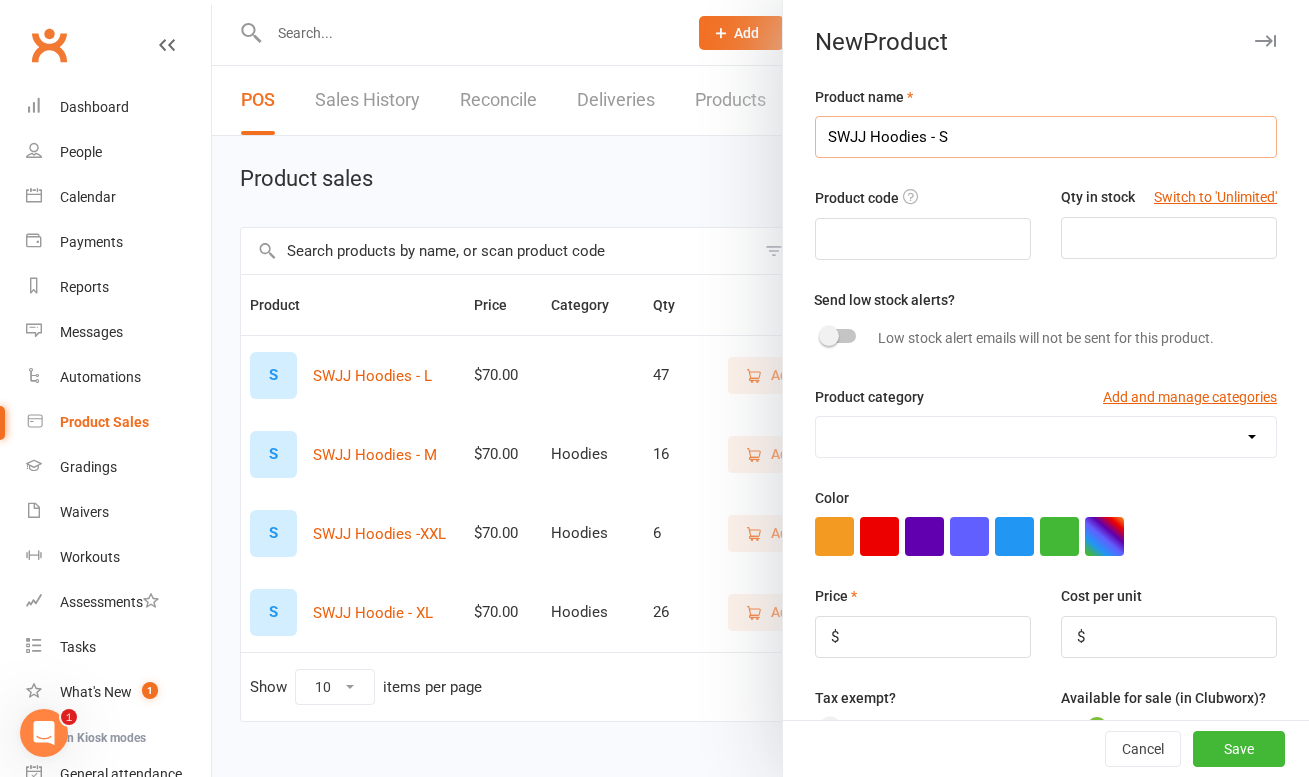 type on "SWJJ Hoodies - S" 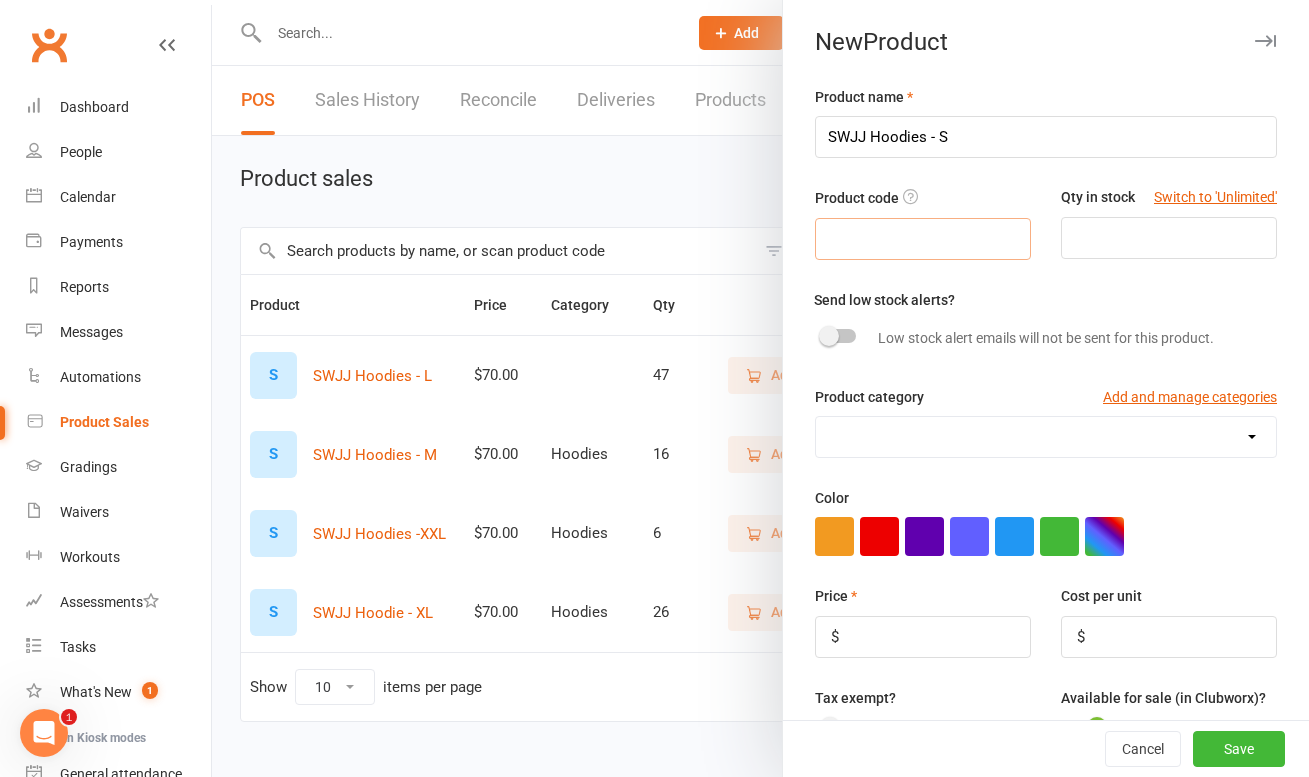 click at bounding box center (923, 239) 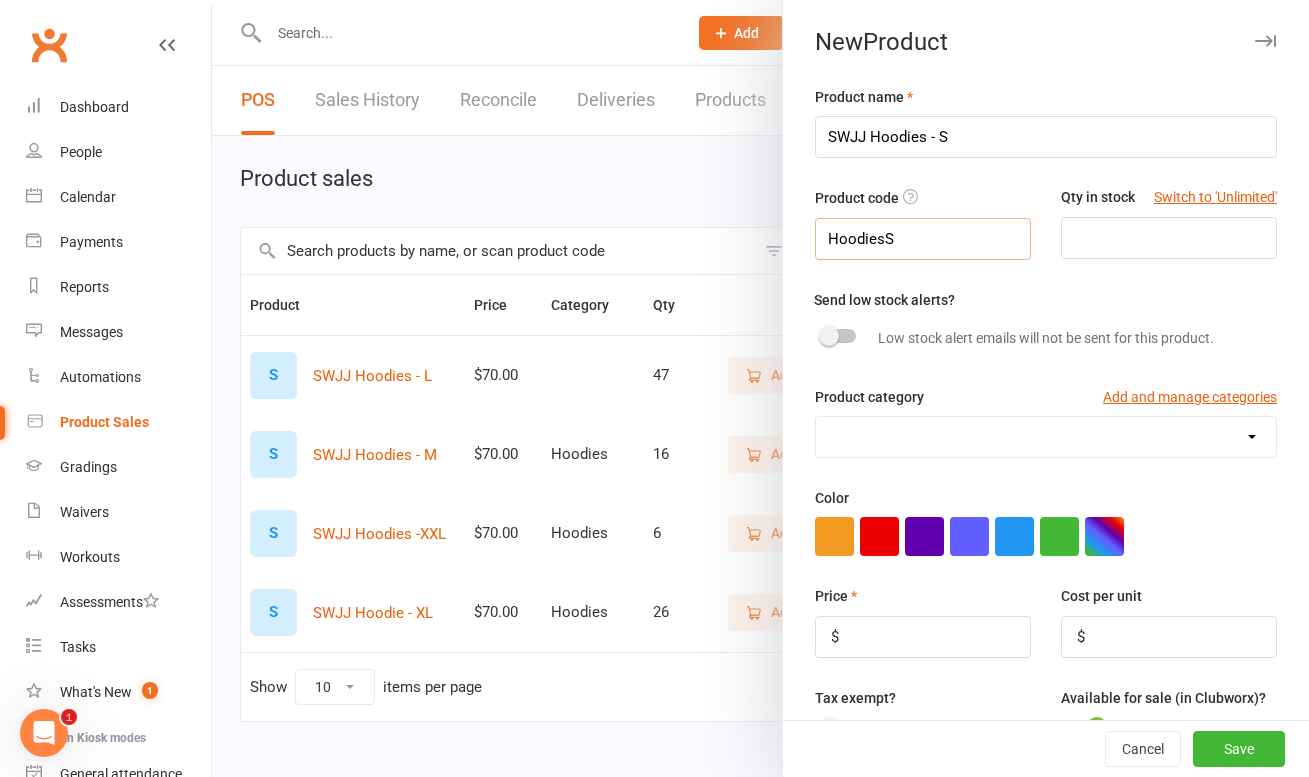 type on "HoodiesS" 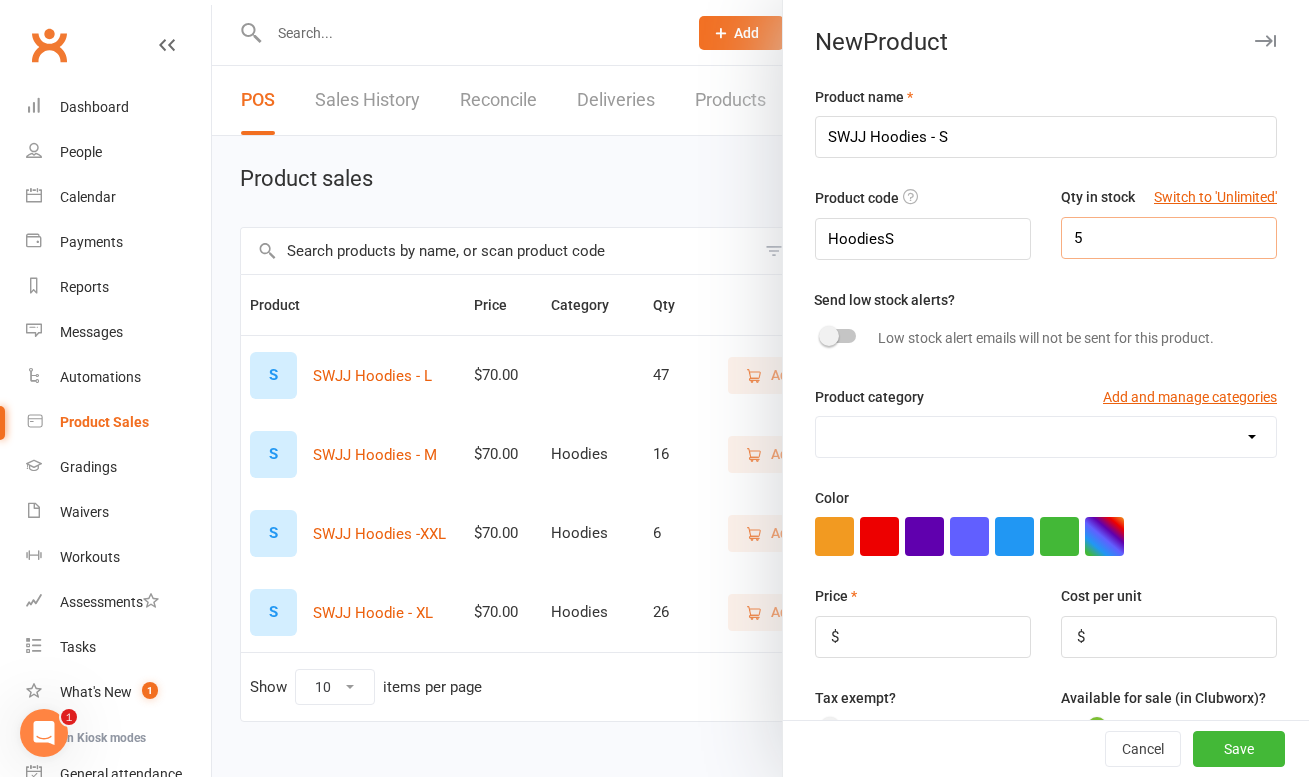 scroll, scrollTop: 183, scrollLeft: 0, axis: vertical 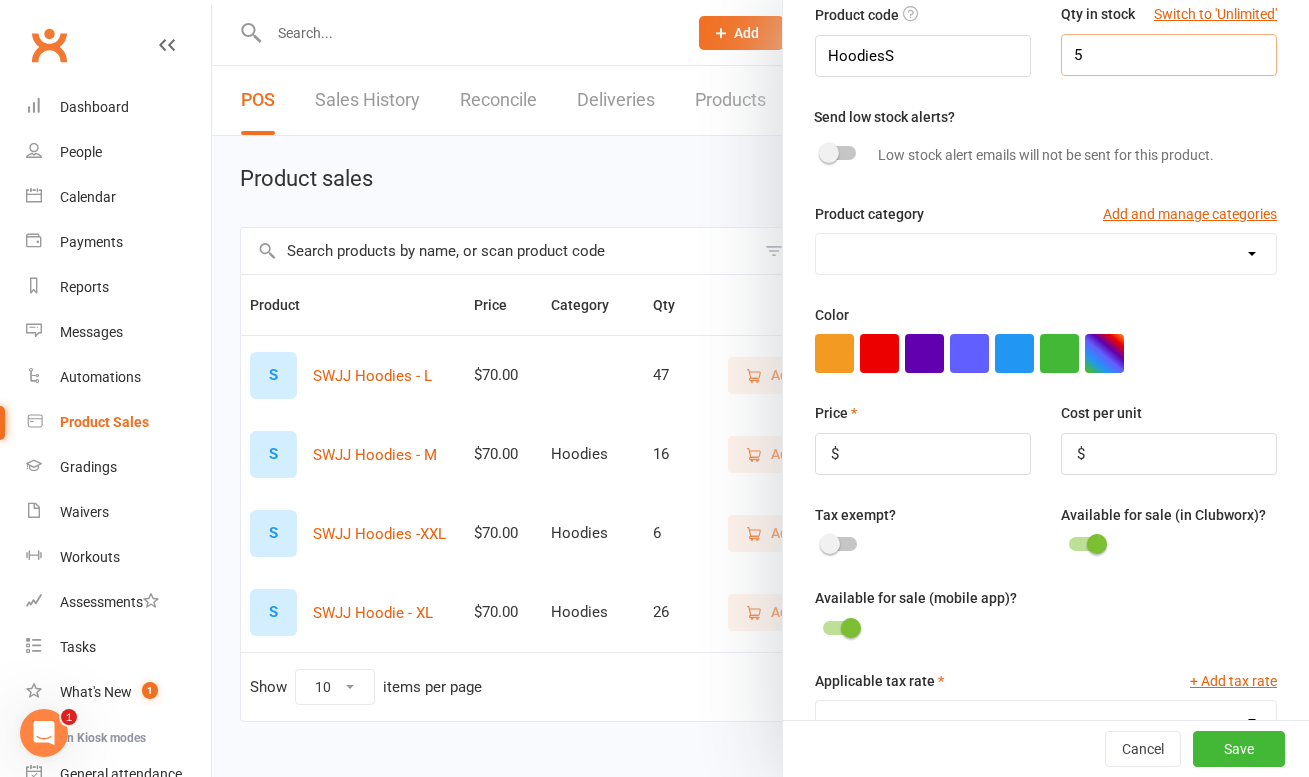 type on "5" 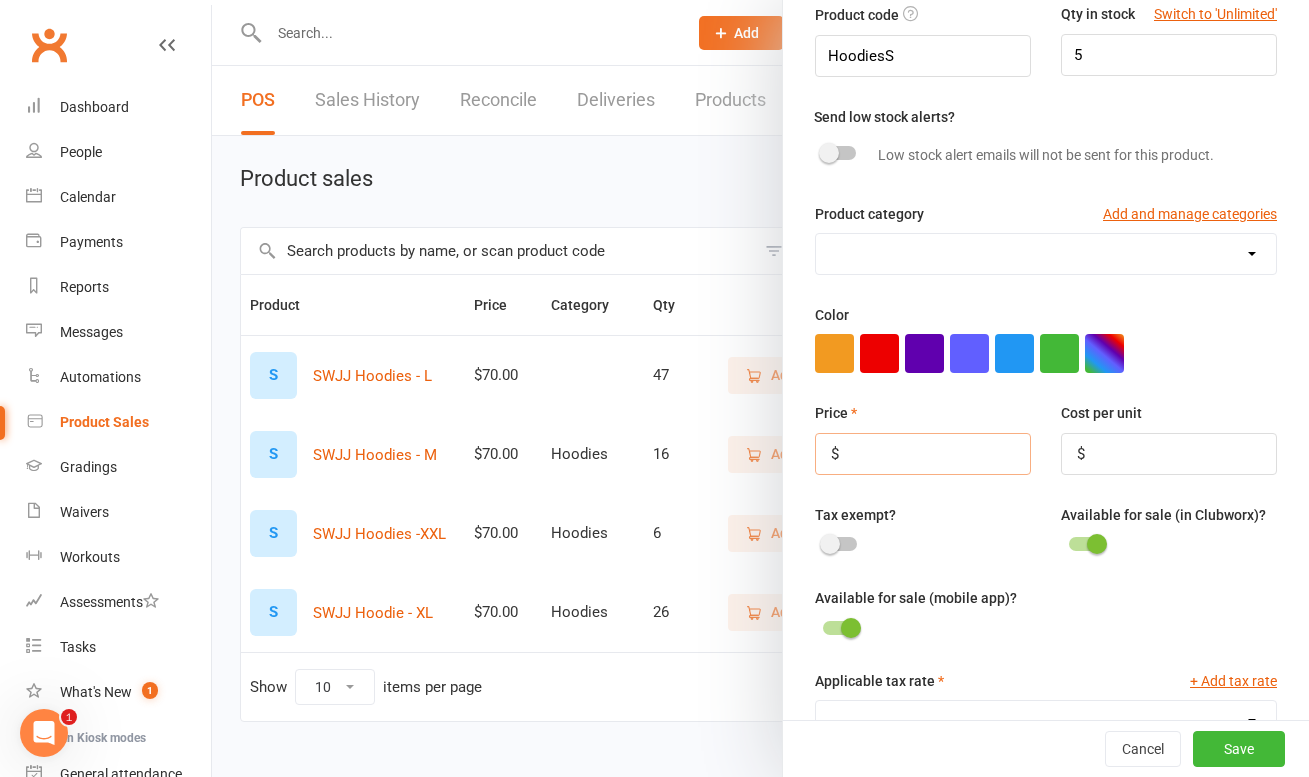click at bounding box center (923, 454) 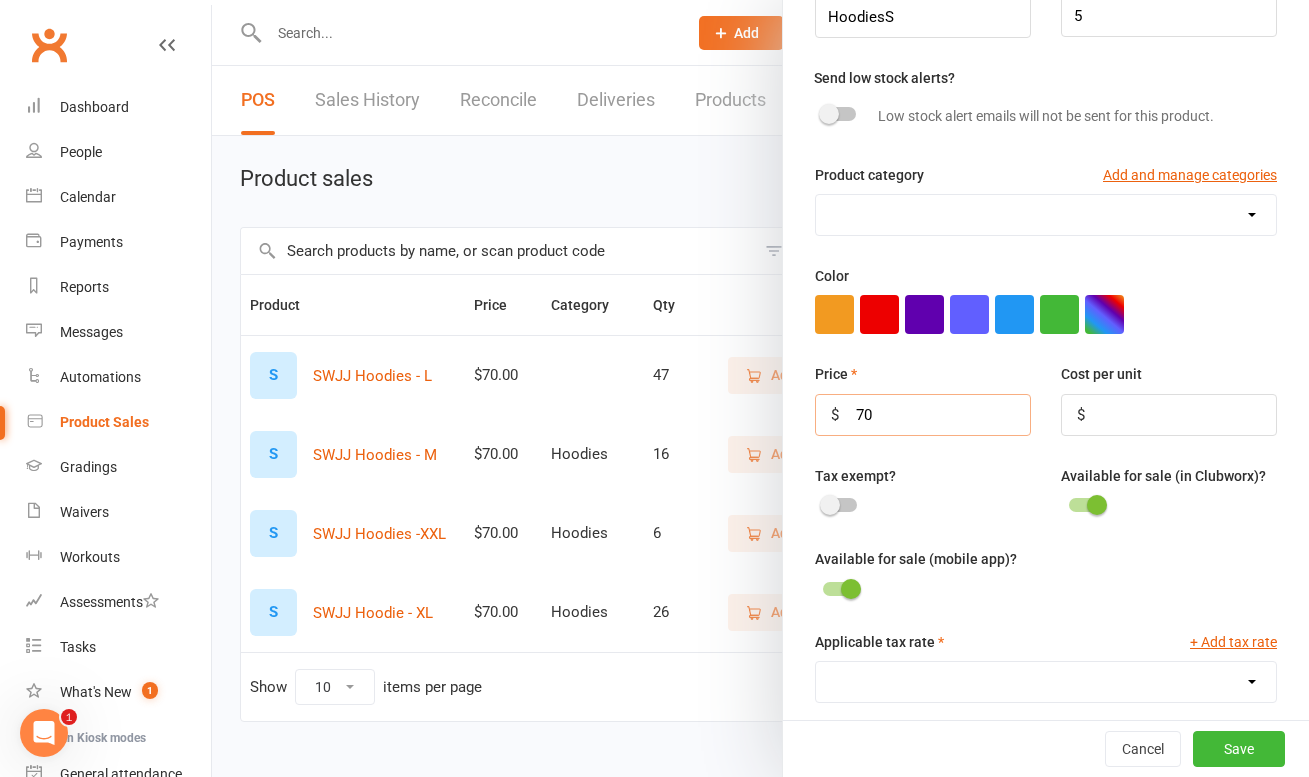 scroll, scrollTop: 304, scrollLeft: 0, axis: vertical 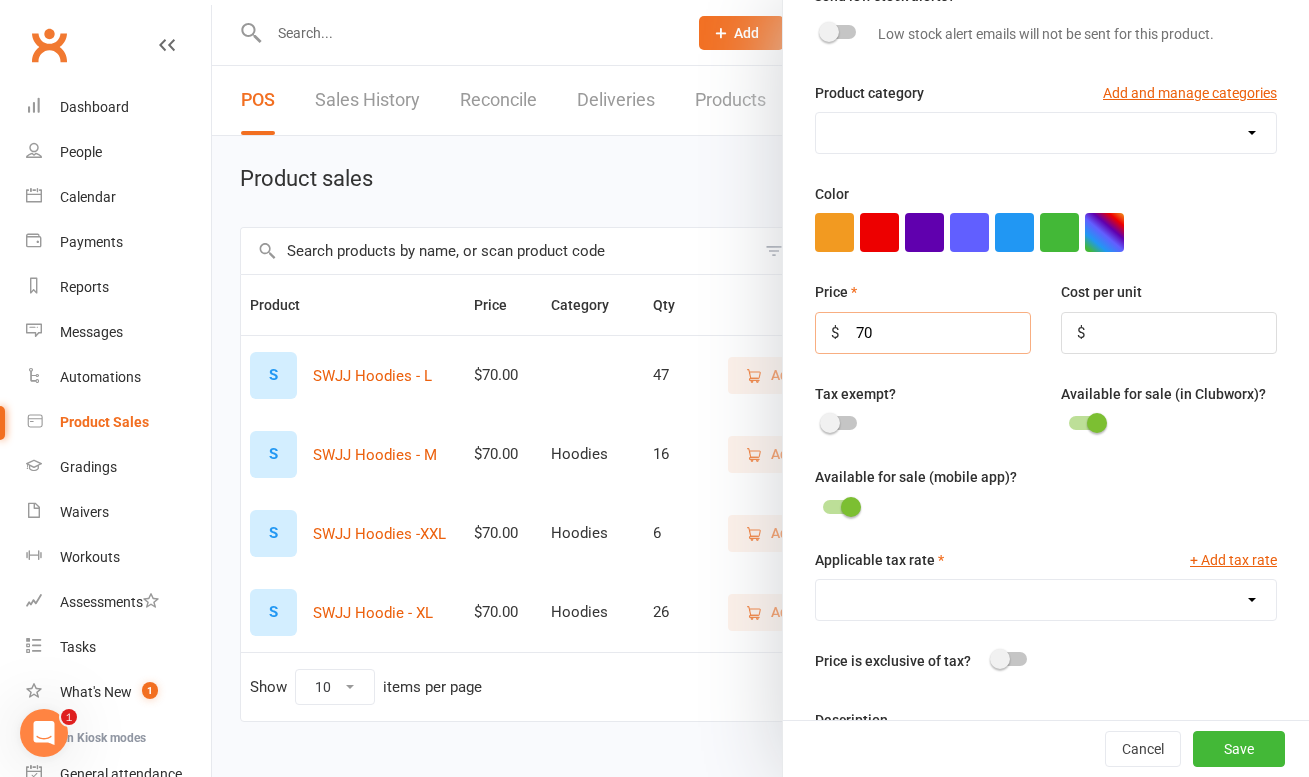type on "70" 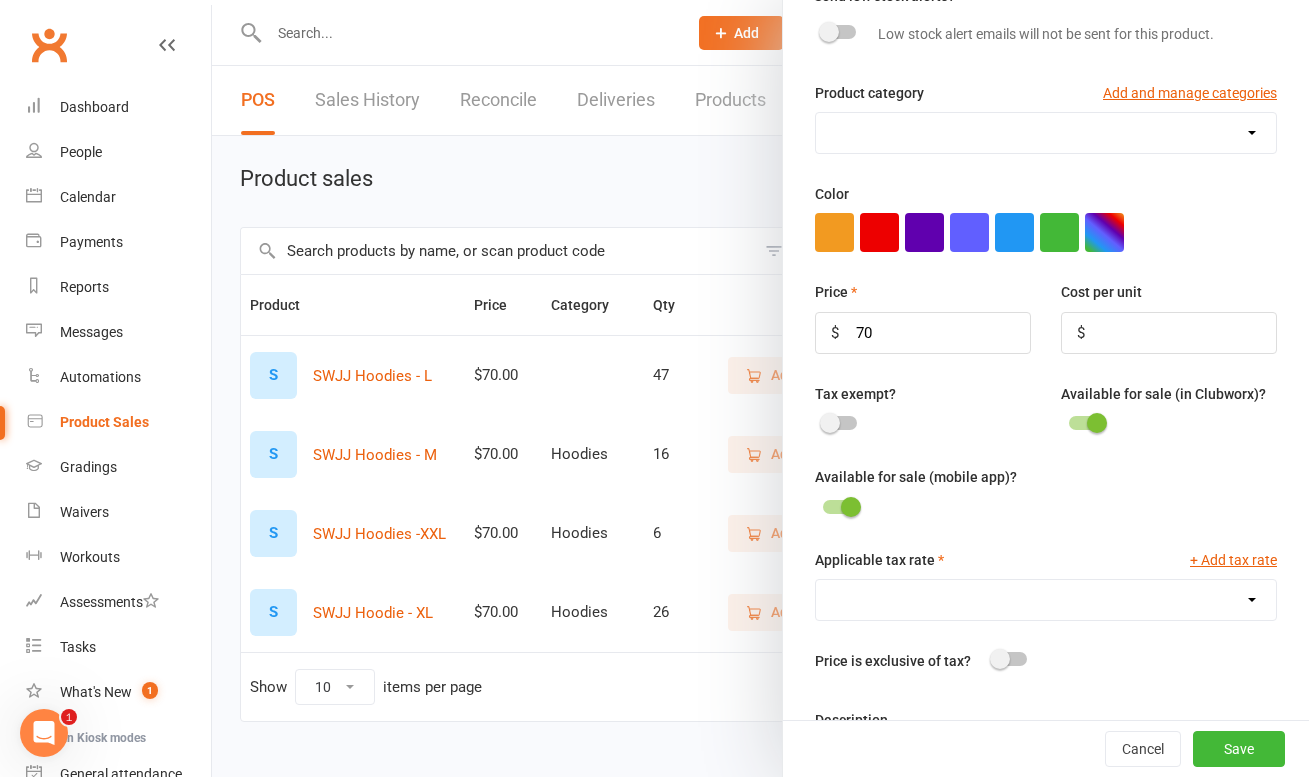select on "1785" 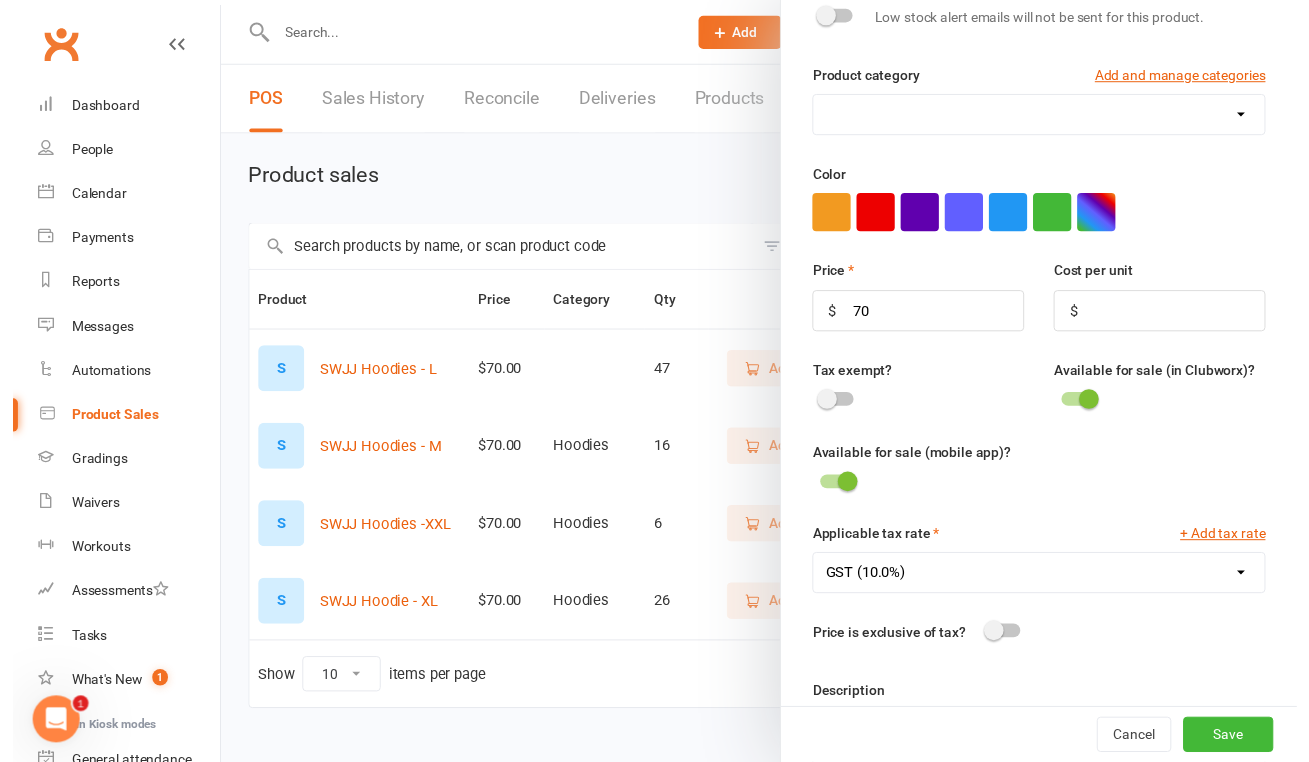 scroll, scrollTop: 335, scrollLeft: 0, axis: vertical 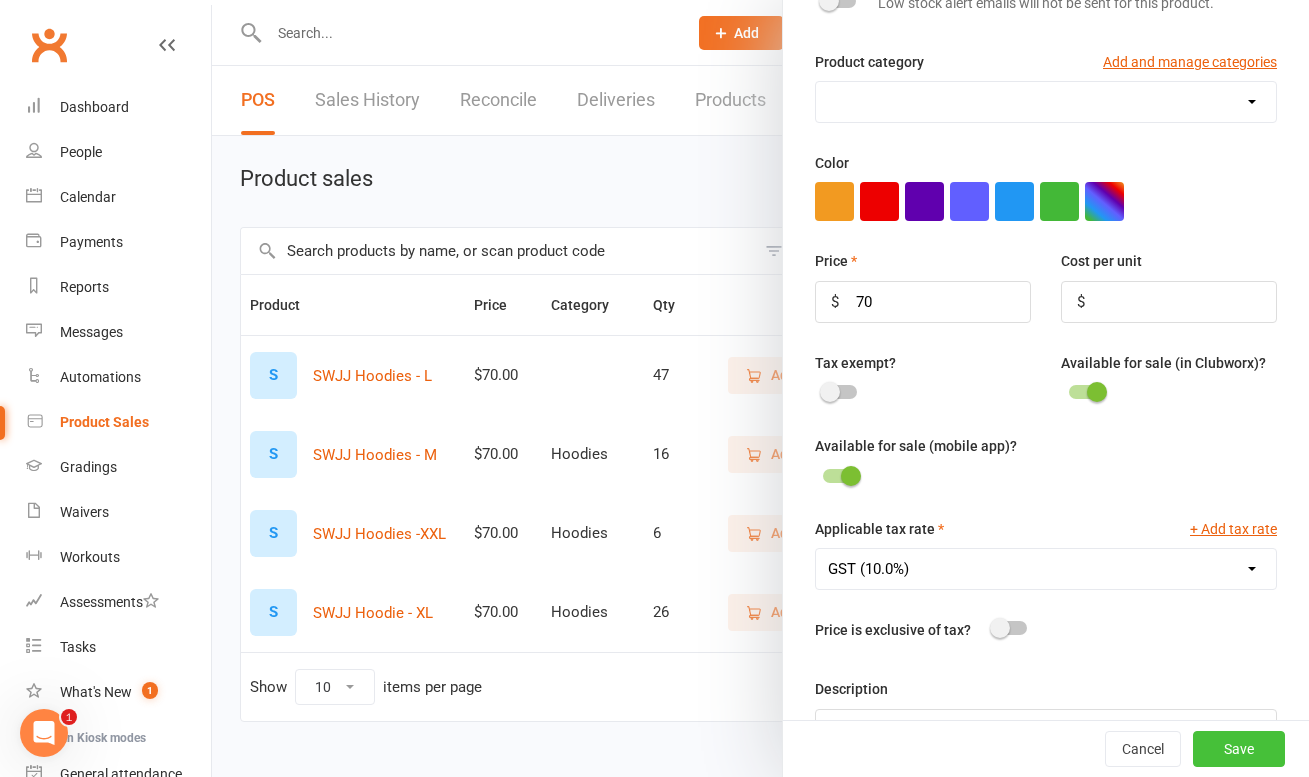 click on "Save" at bounding box center [1239, 749] 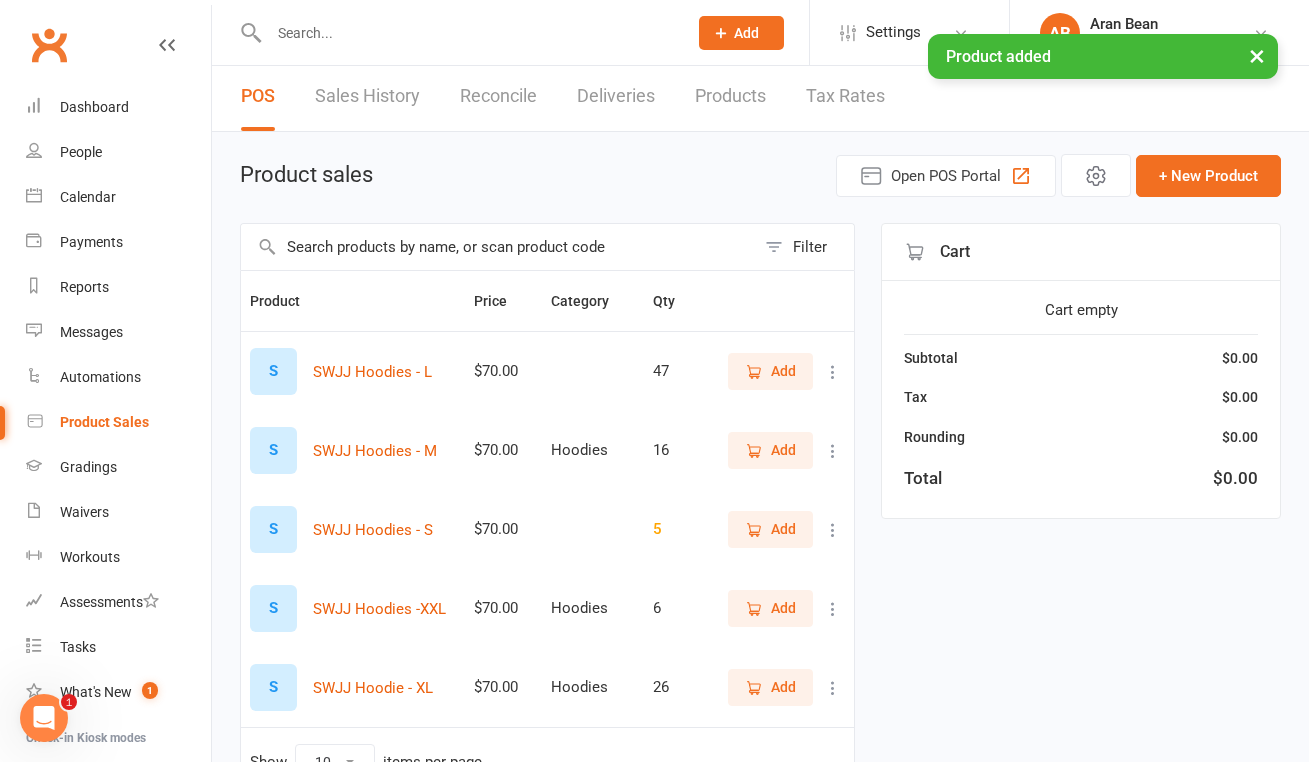 scroll, scrollTop: 19, scrollLeft: 0, axis: vertical 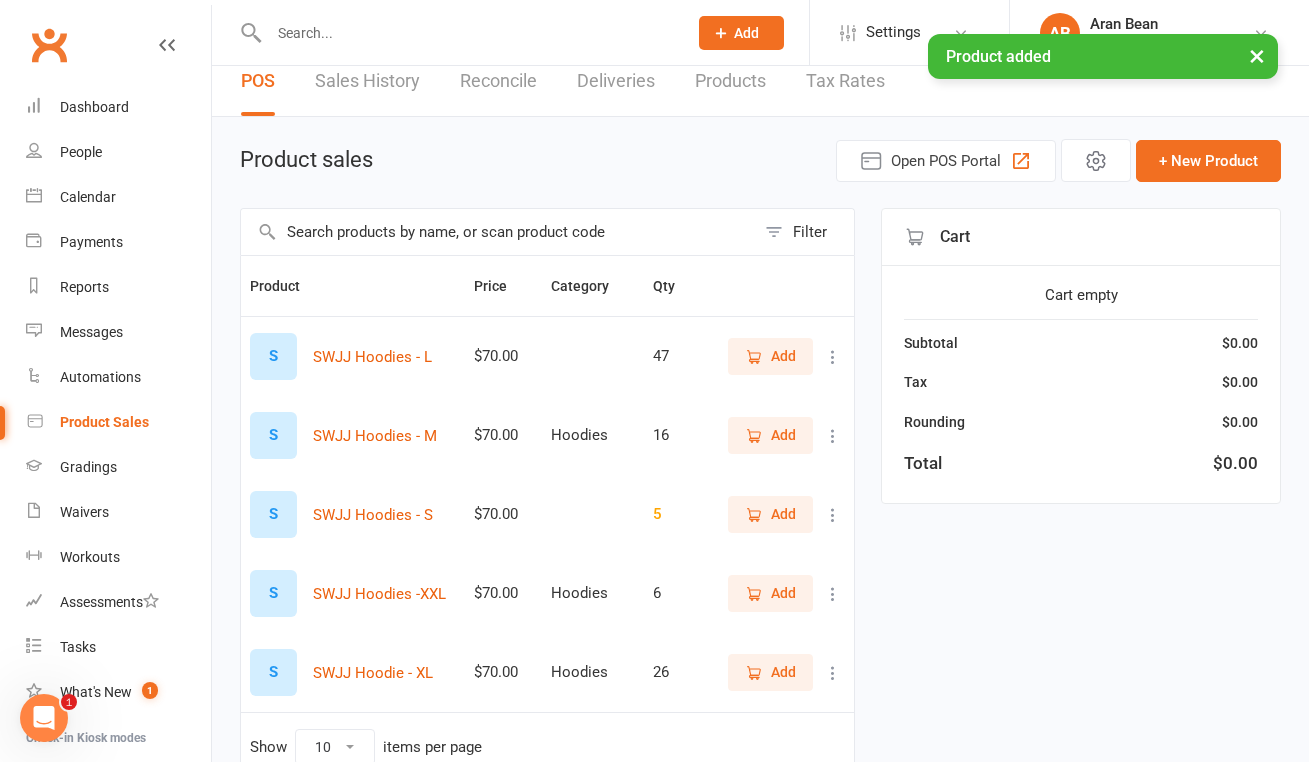 click on "5" at bounding box center (676, 514) 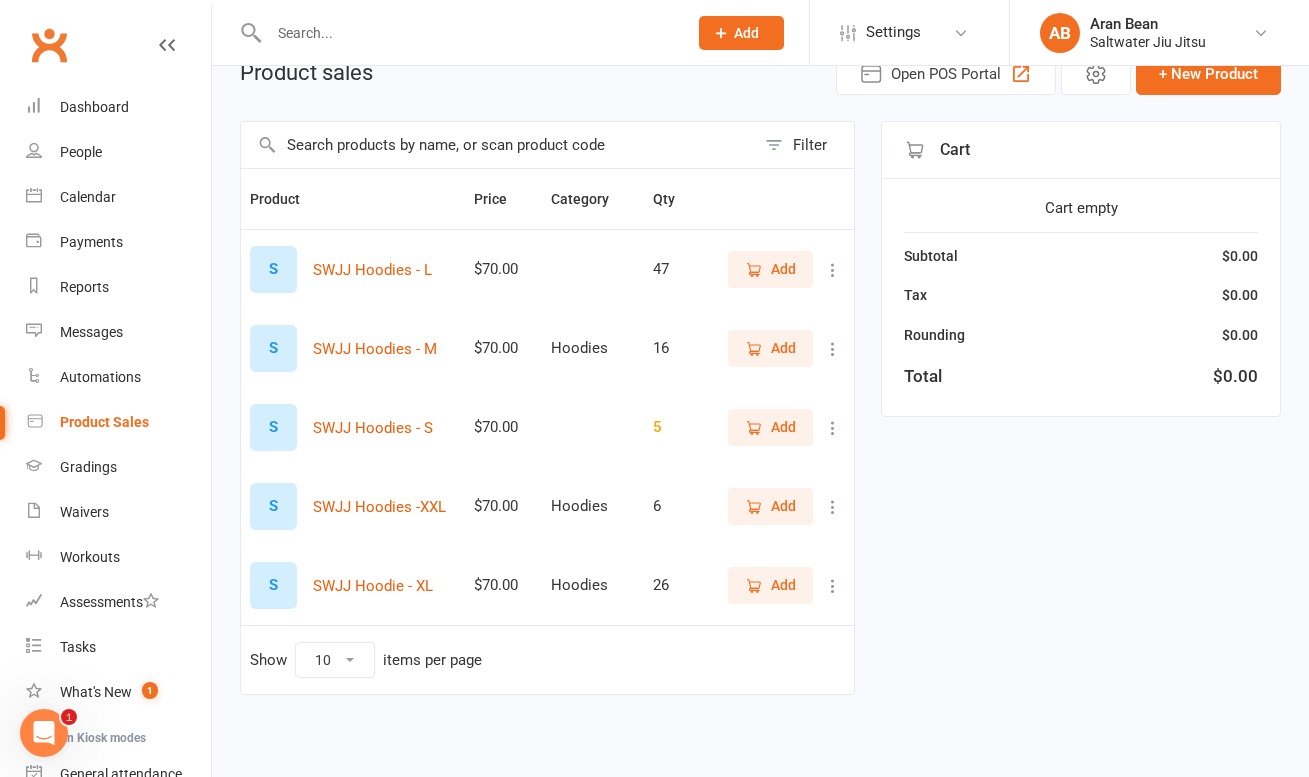 scroll, scrollTop: 81, scrollLeft: 0, axis: vertical 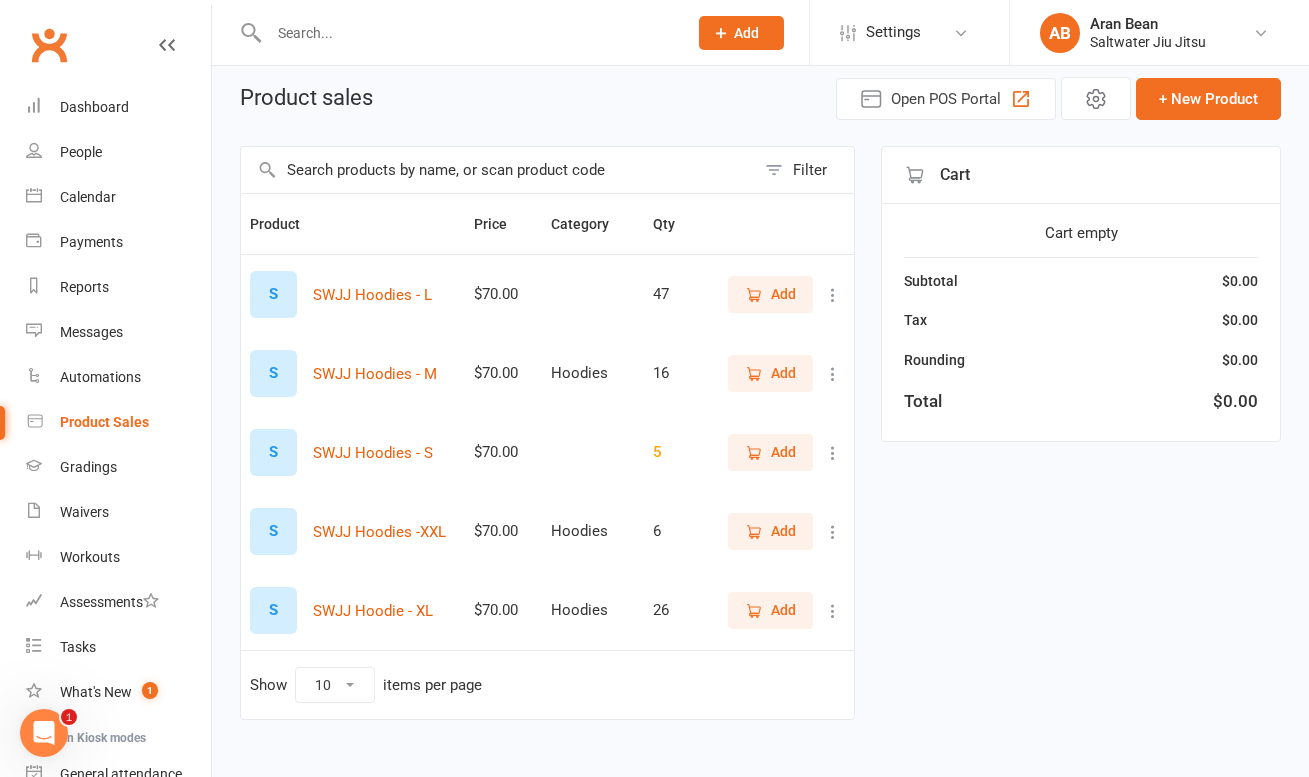 click at bounding box center (833, 453) 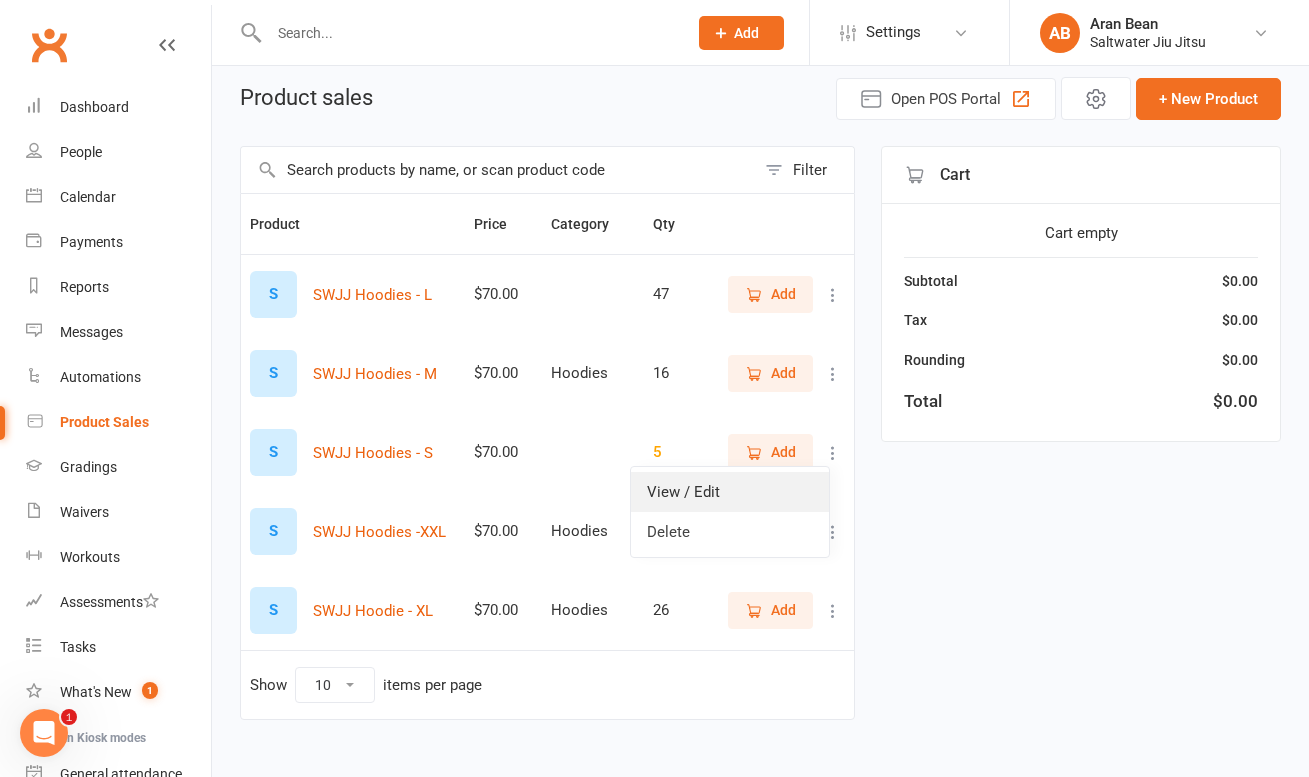 click on "View / Edit" at bounding box center [730, 492] 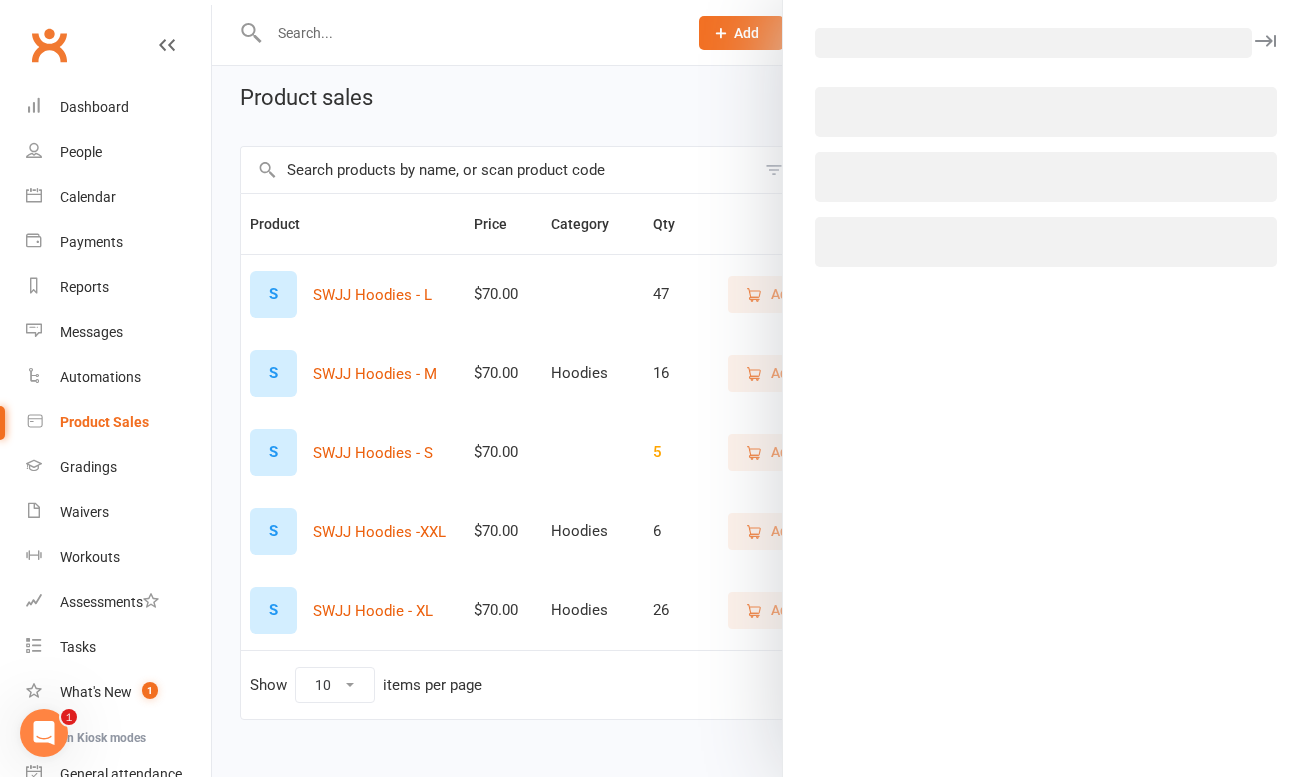 select on "1785" 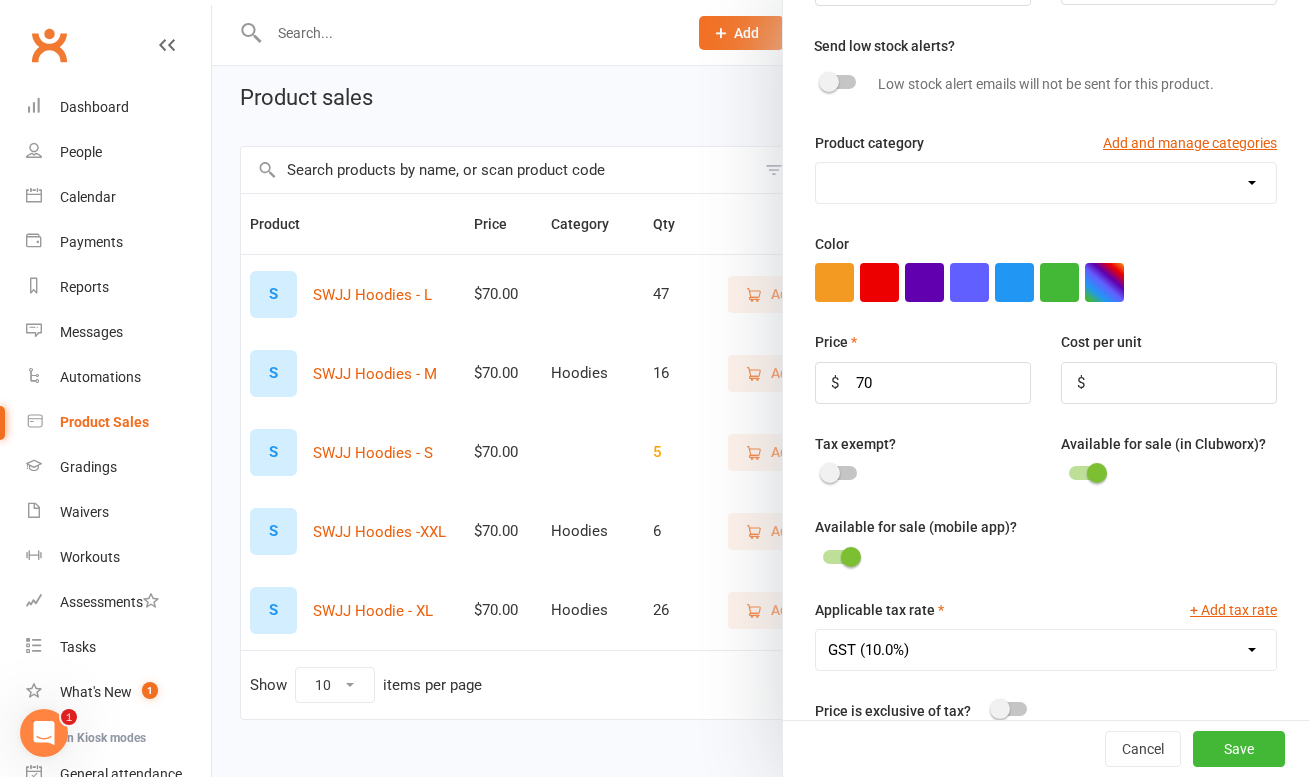 scroll, scrollTop: 413, scrollLeft: 0, axis: vertical 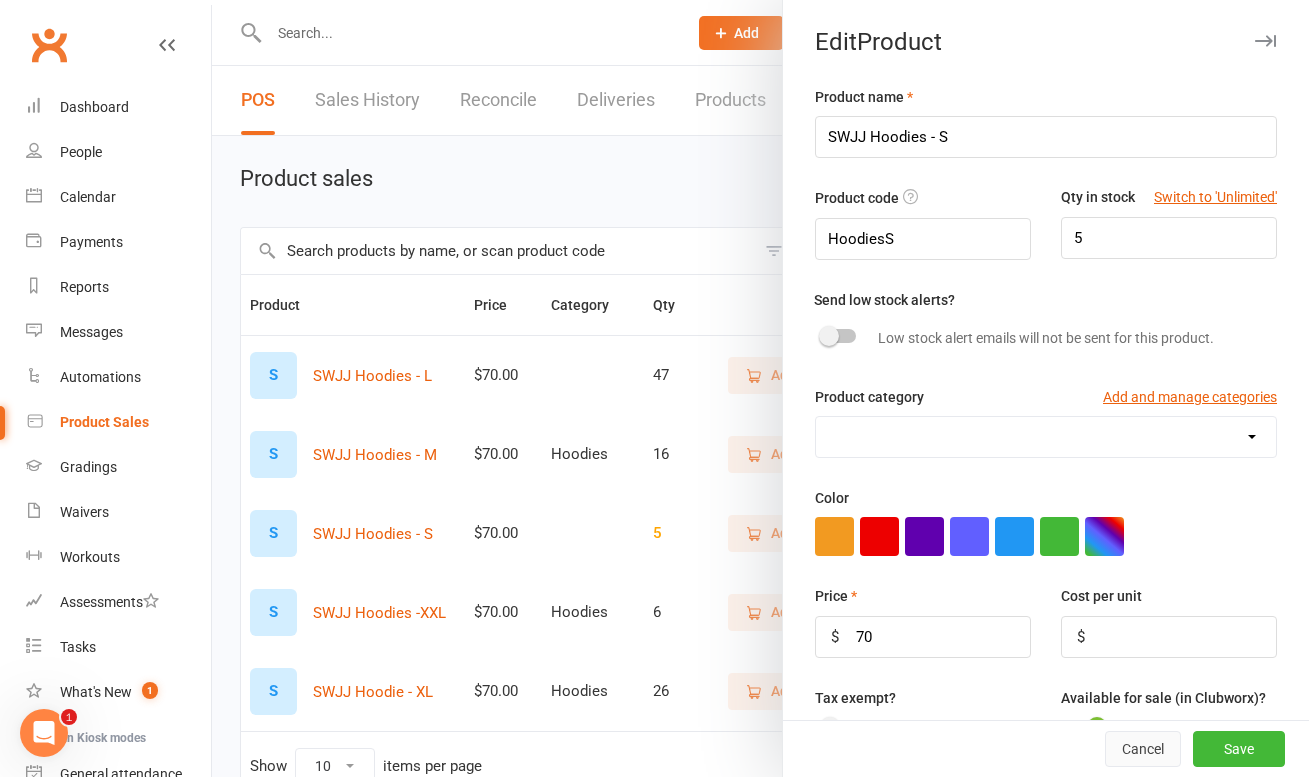 click on "Cancel" at bounding box center [1143, 749] 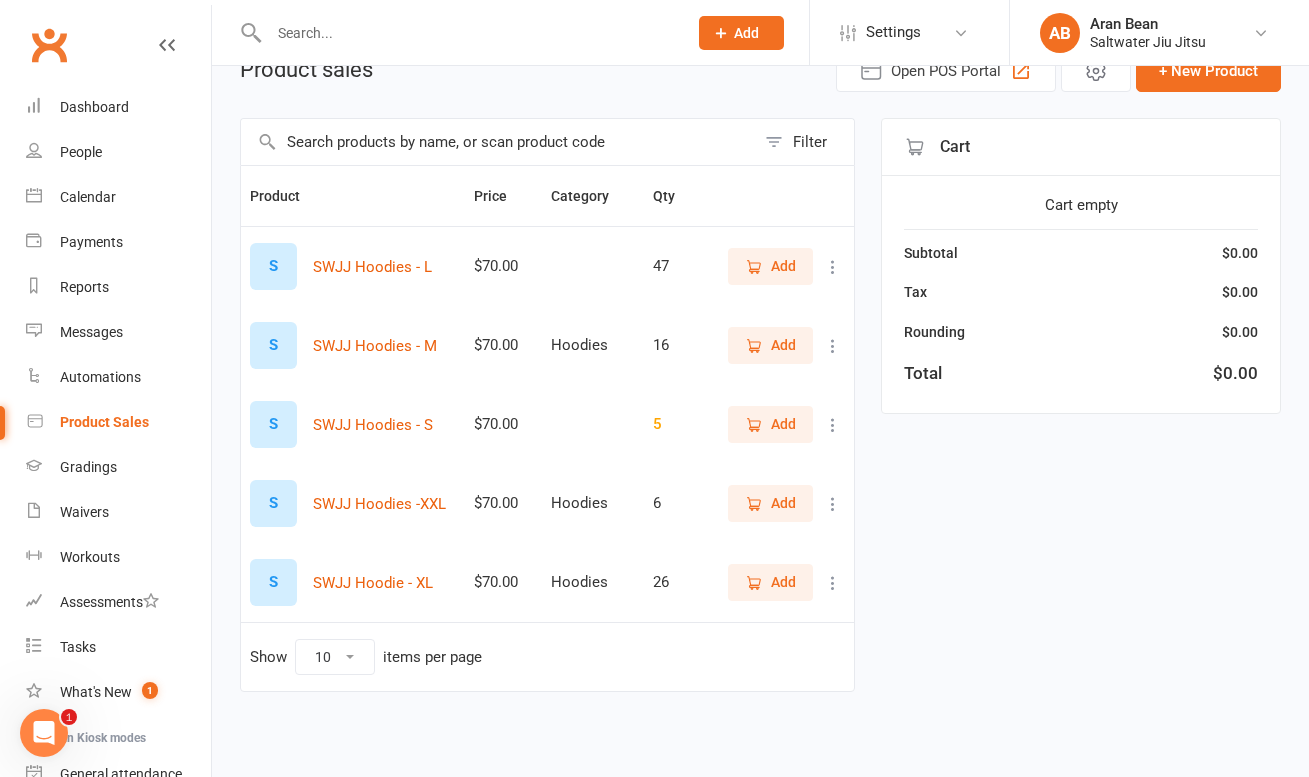 scroll, scrollTop: 0, scrollLeft: 0, axis: both 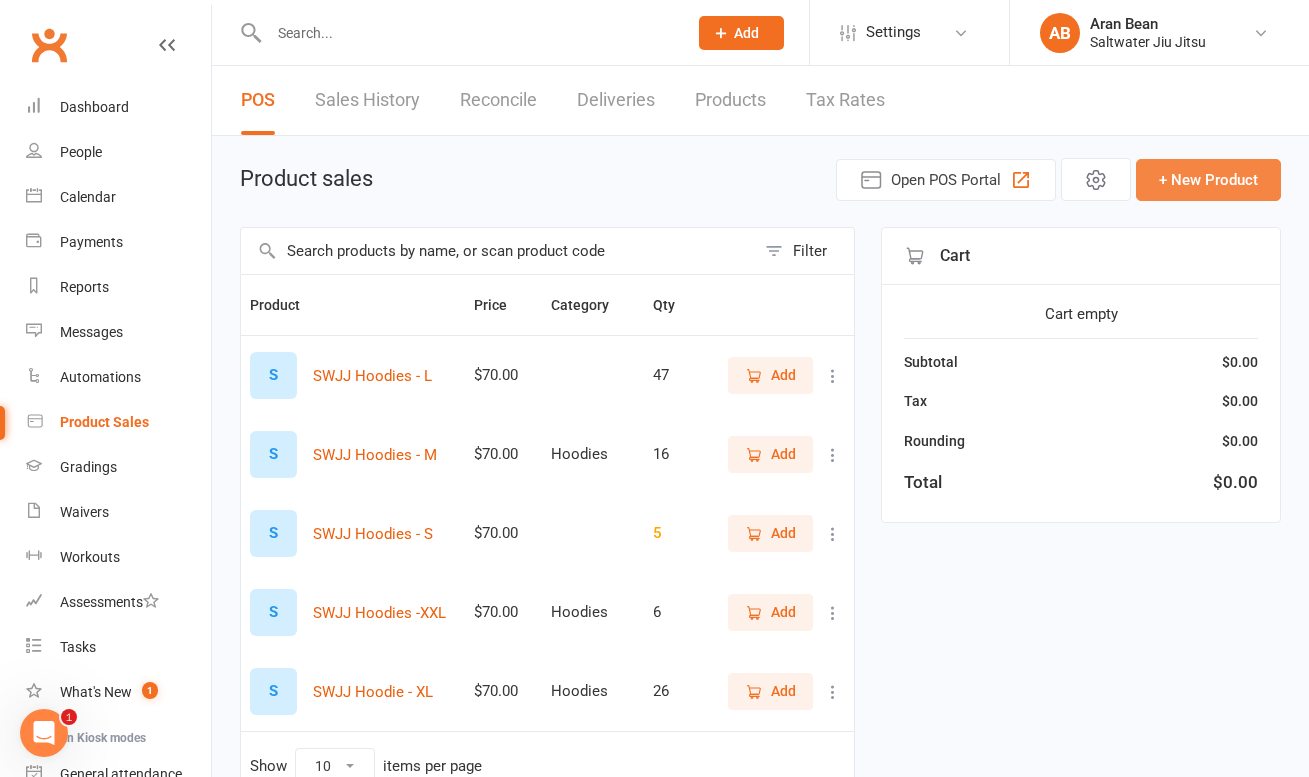 click on "+ New Product" at bounding box center [1208, 180] 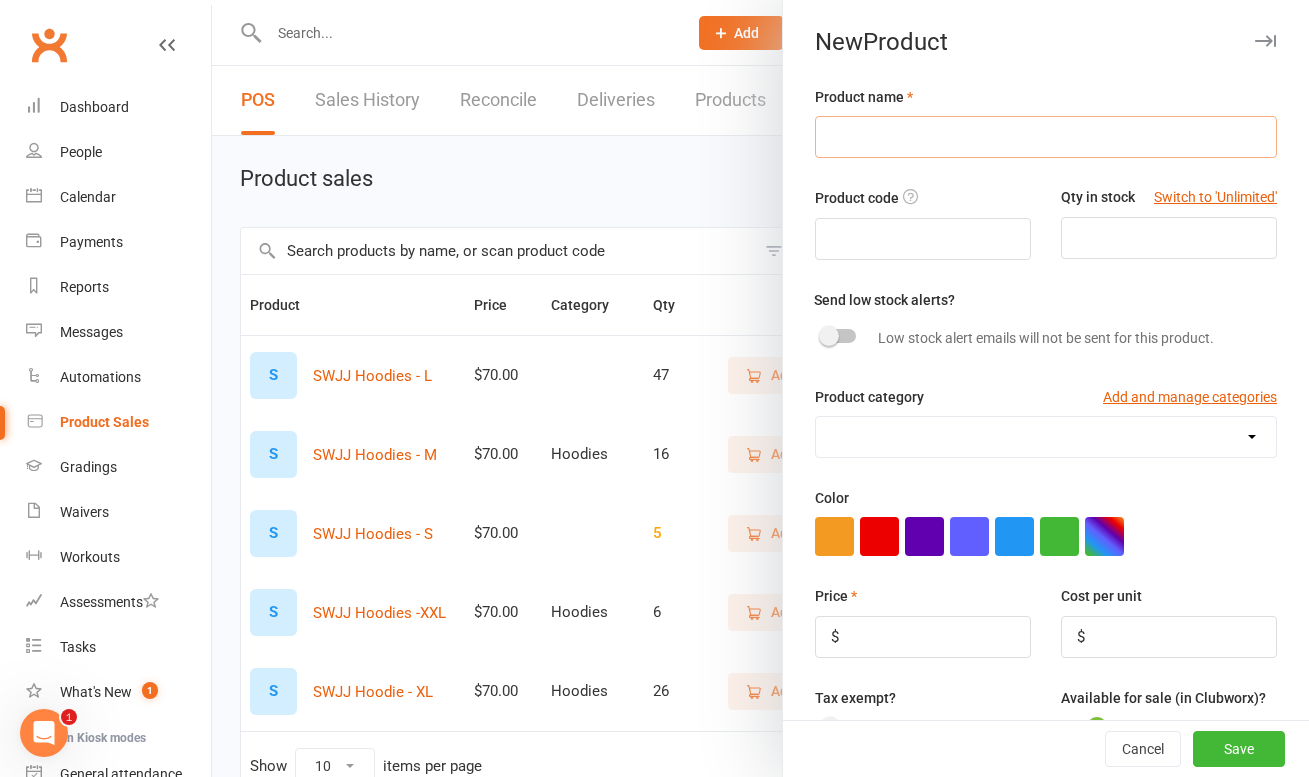 click at bounding box center [1046, 137] 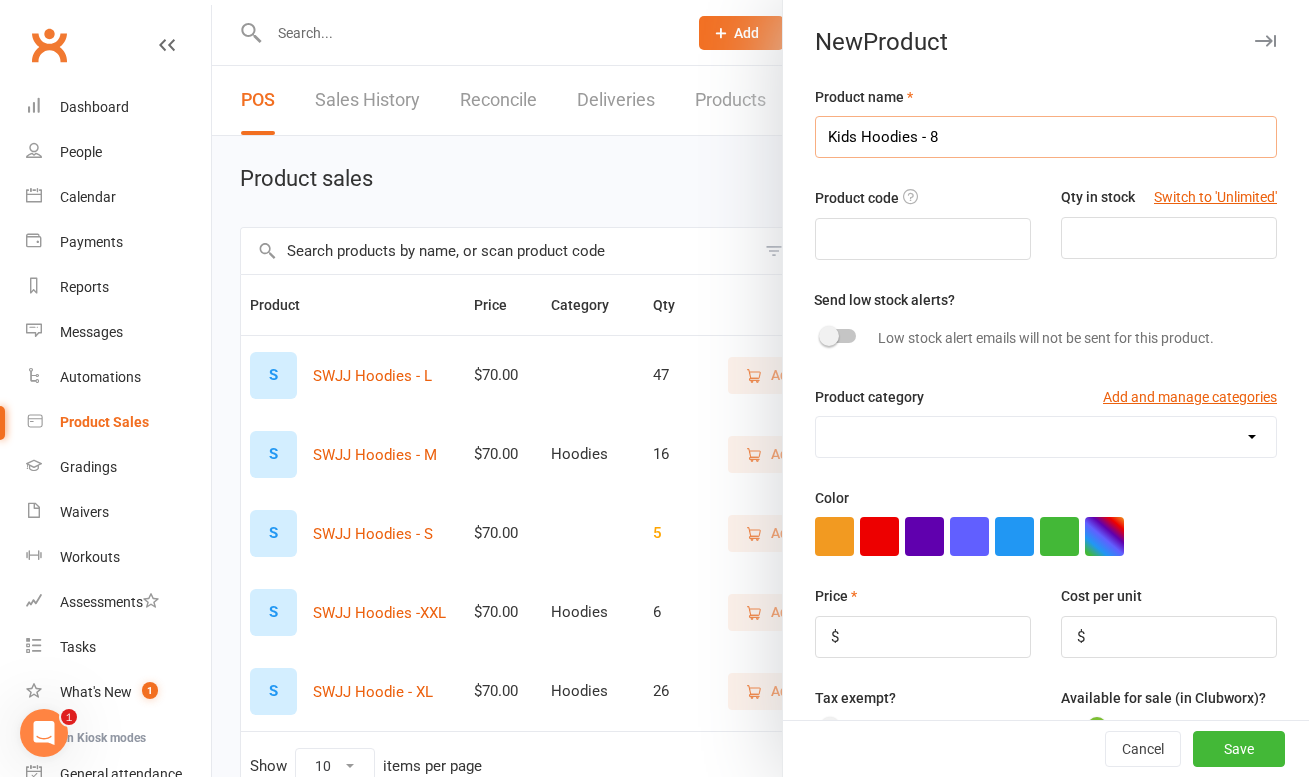 type on "Kids Hoodies - 8" 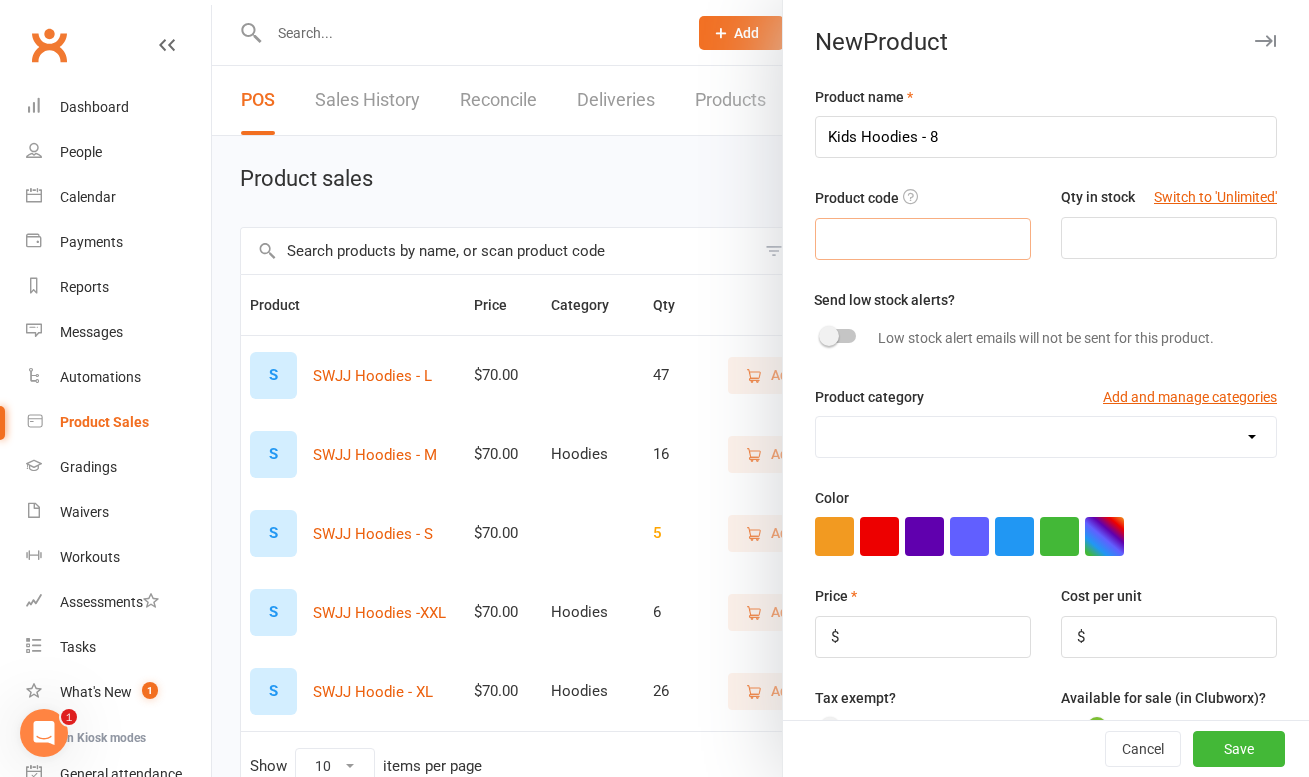 click at bounding box center [923, 239] 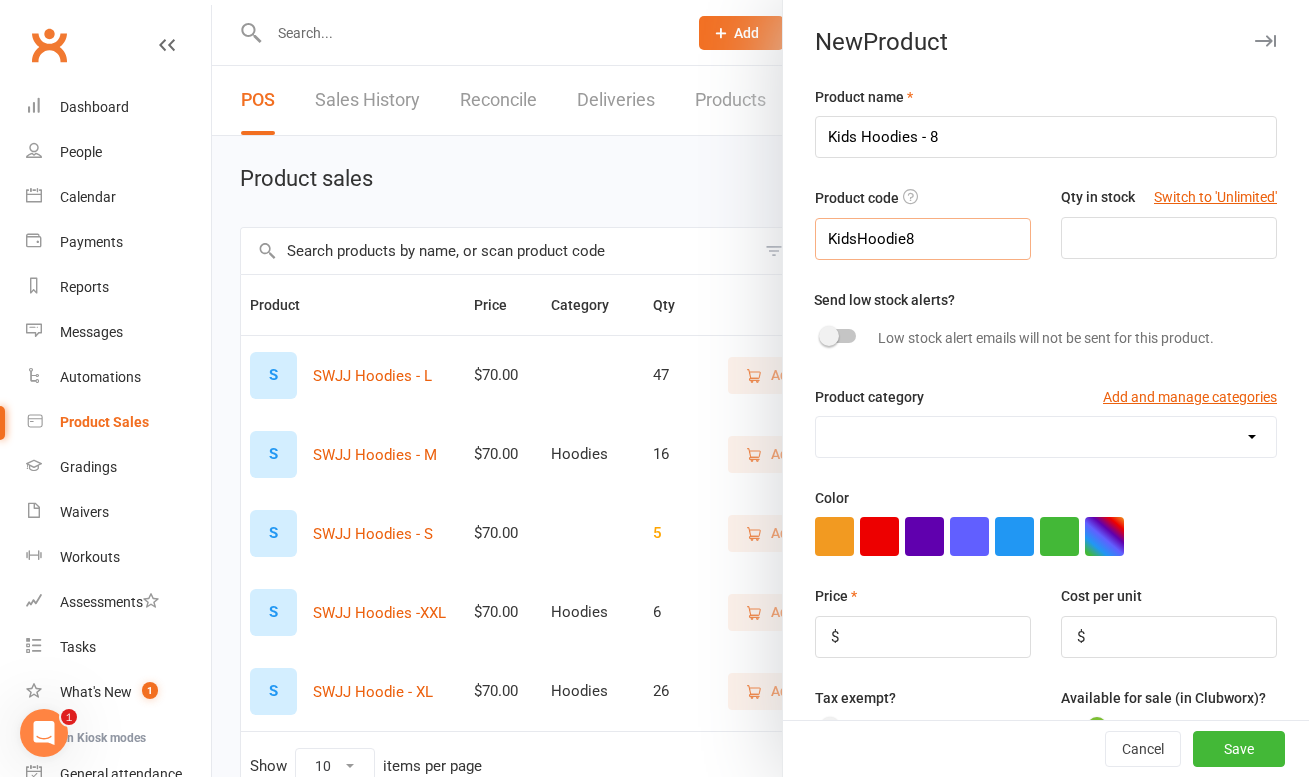 type on "KidsHoodie8" 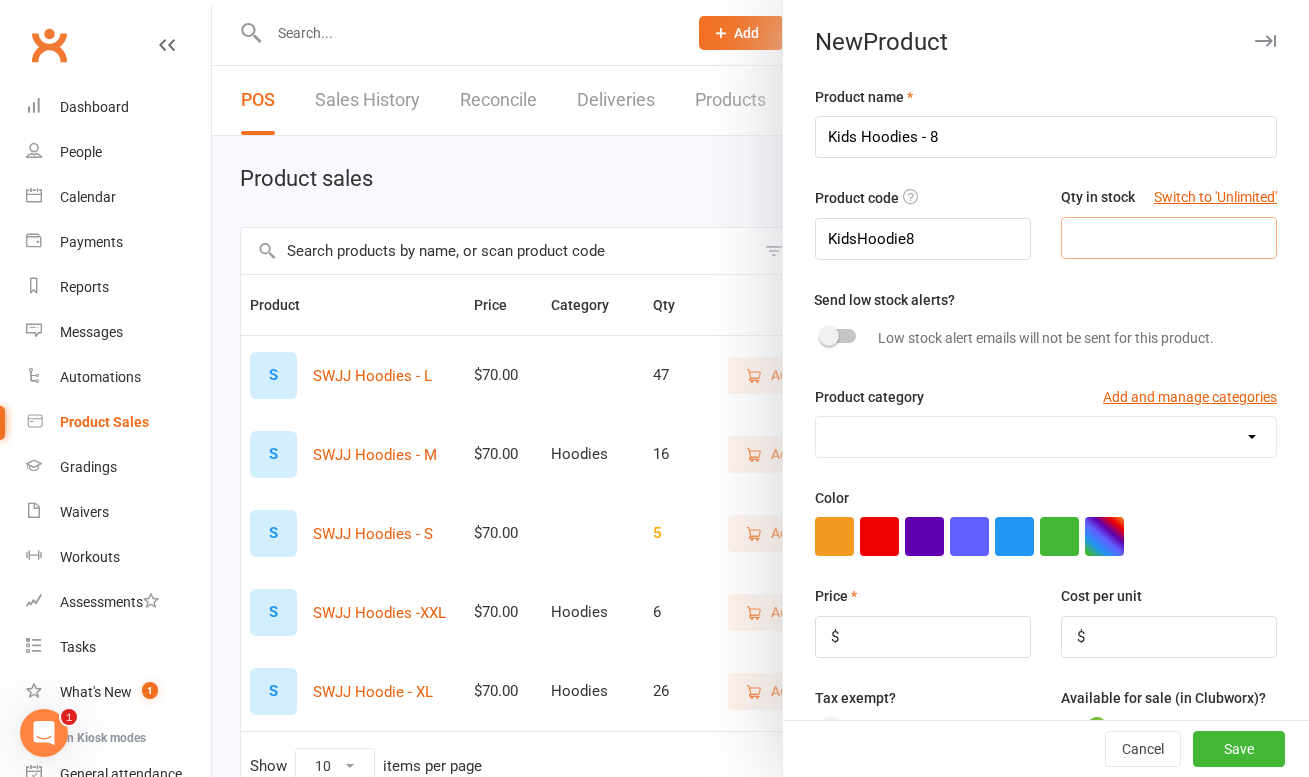 click at bounding box center [1169, 238] 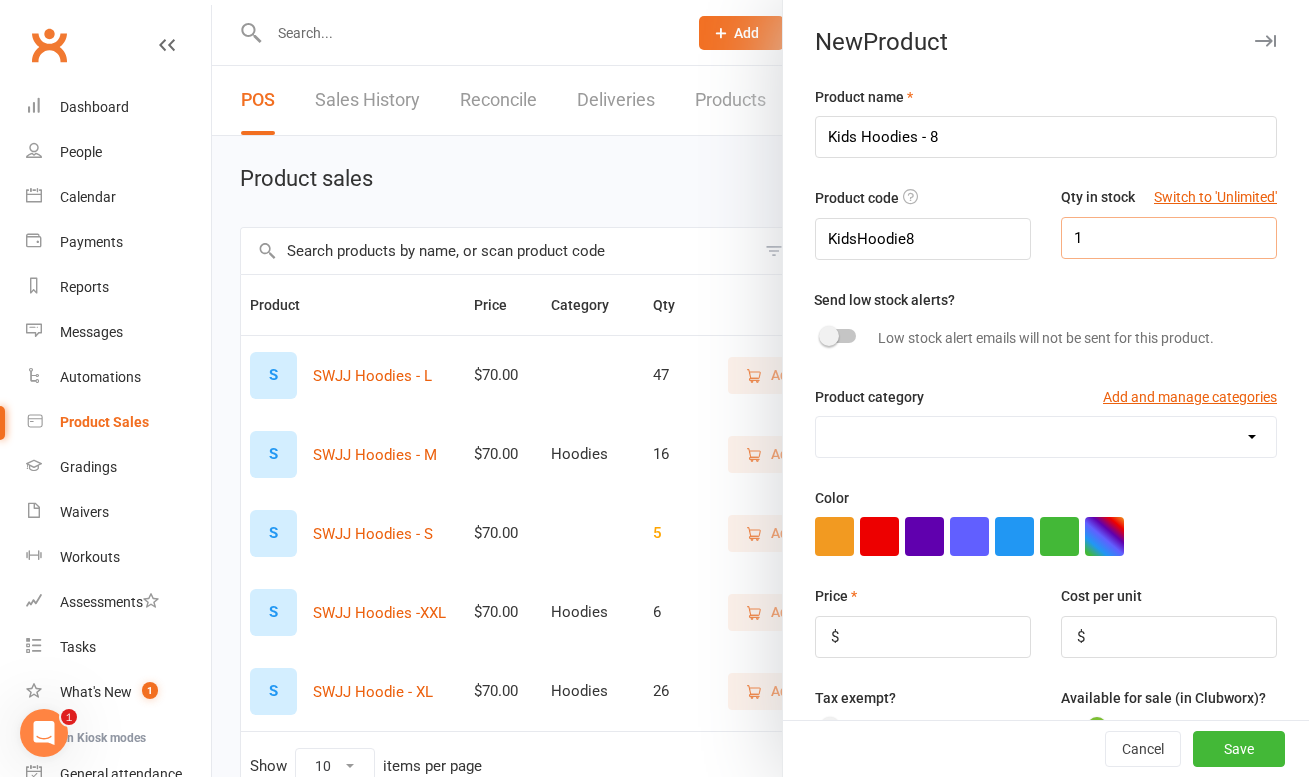scroll, scrollTop: 4, scrollLeft: 0, axis: vertical 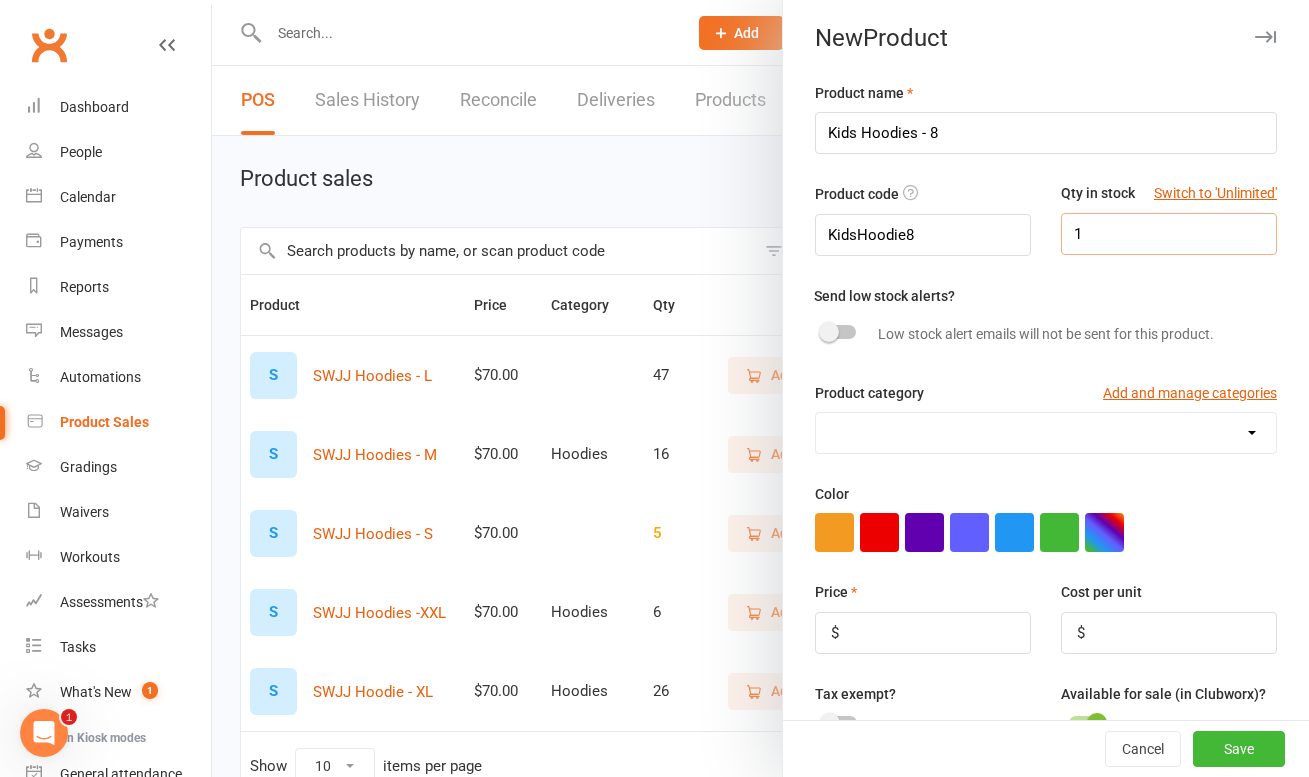 type on "1" 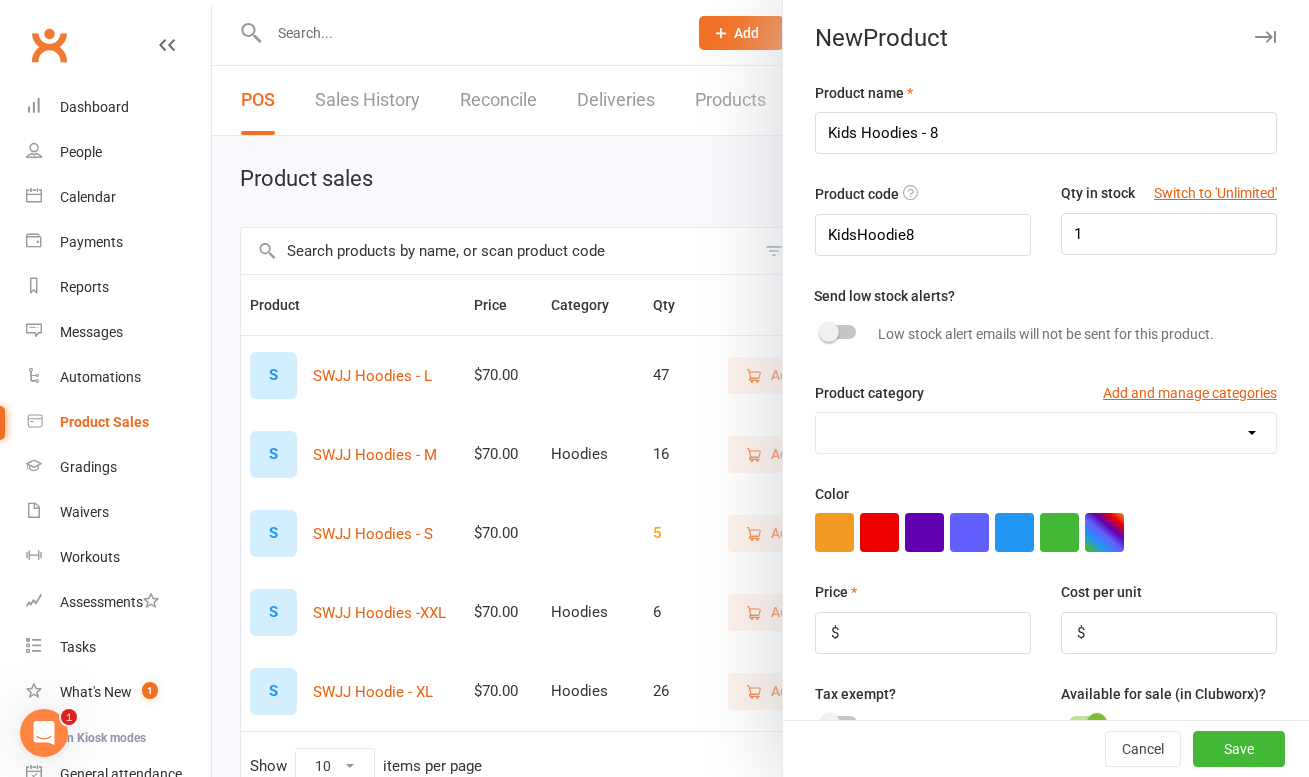 select on "3963" 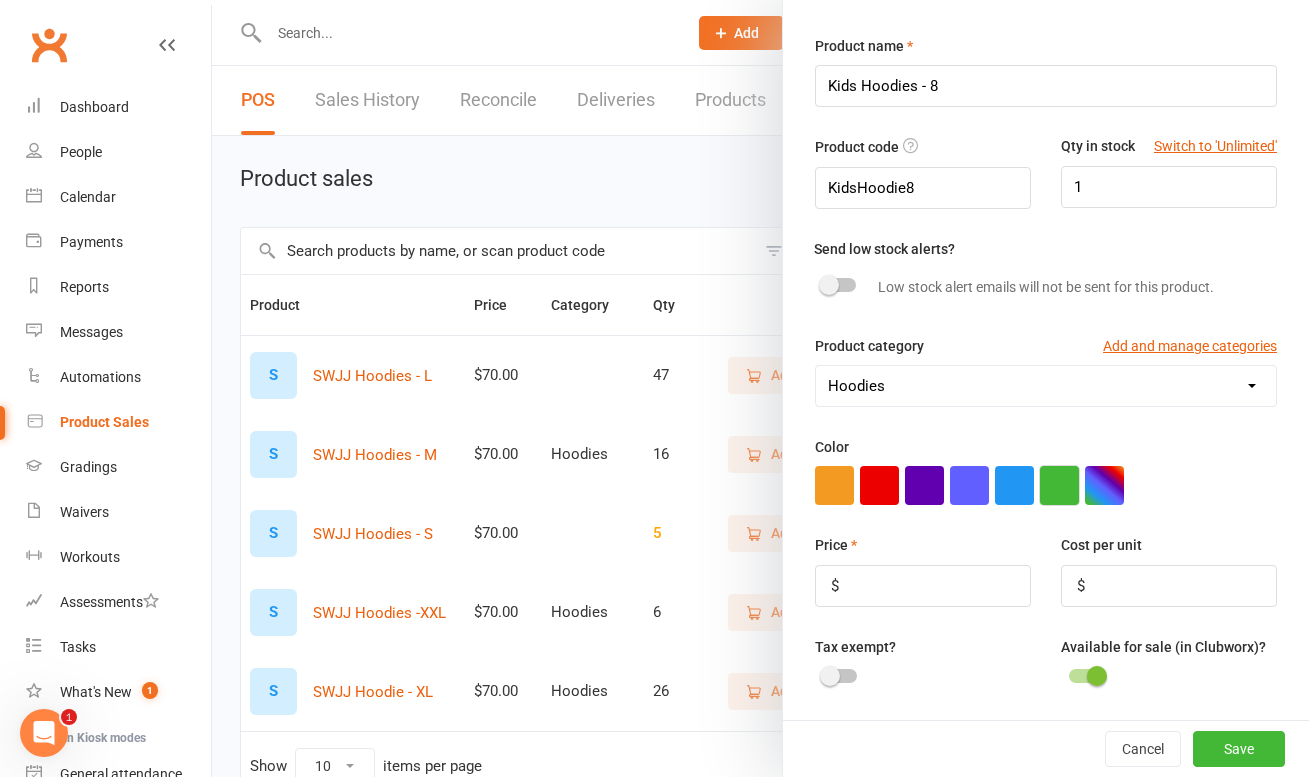 scroll, scrollTop: 128, scrollLeft: 0, axis: vertical 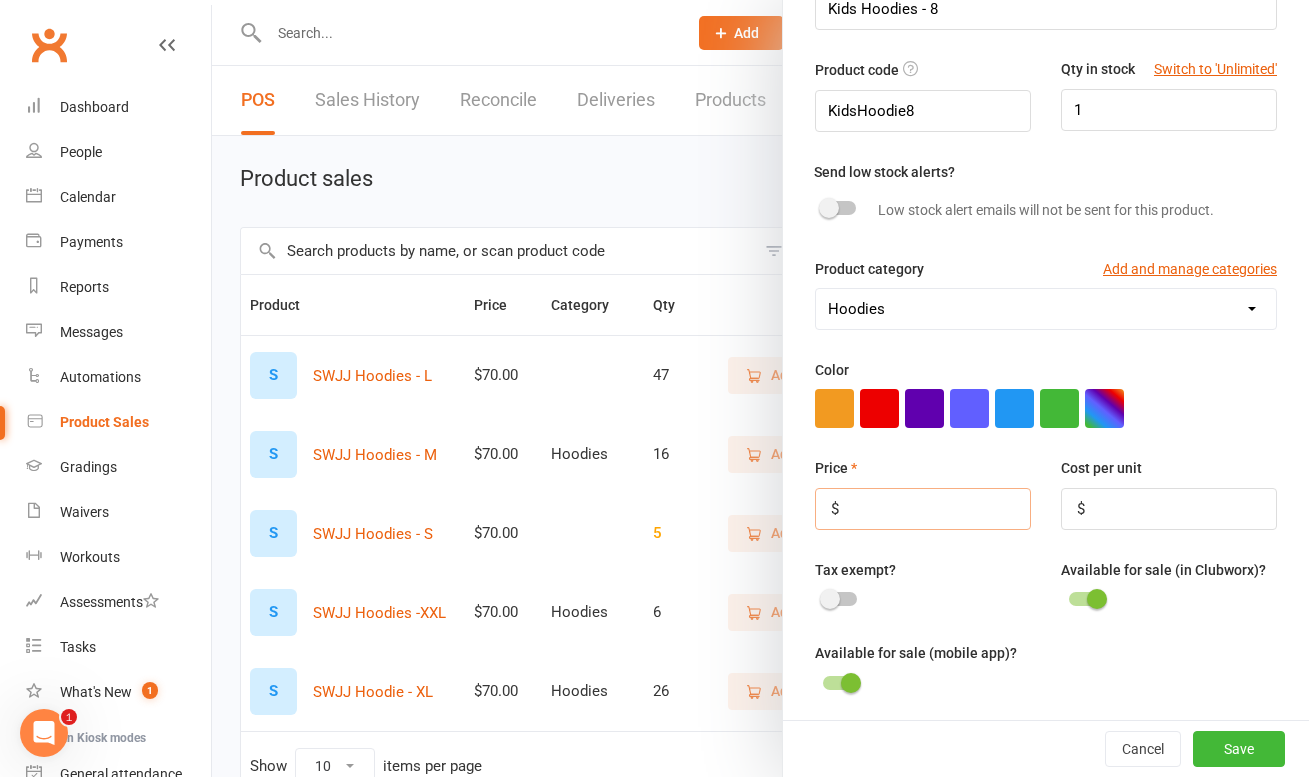 click at bounding box center (923, 509) 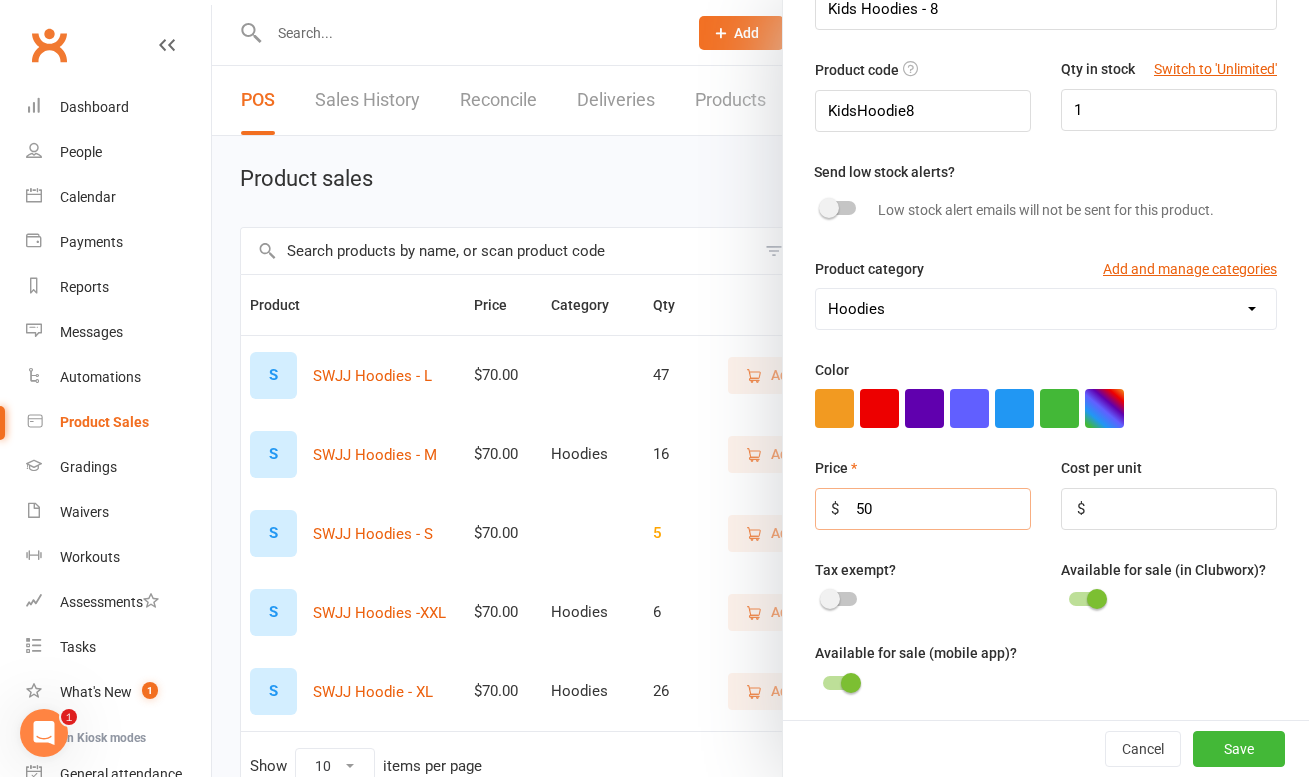 type on "50" 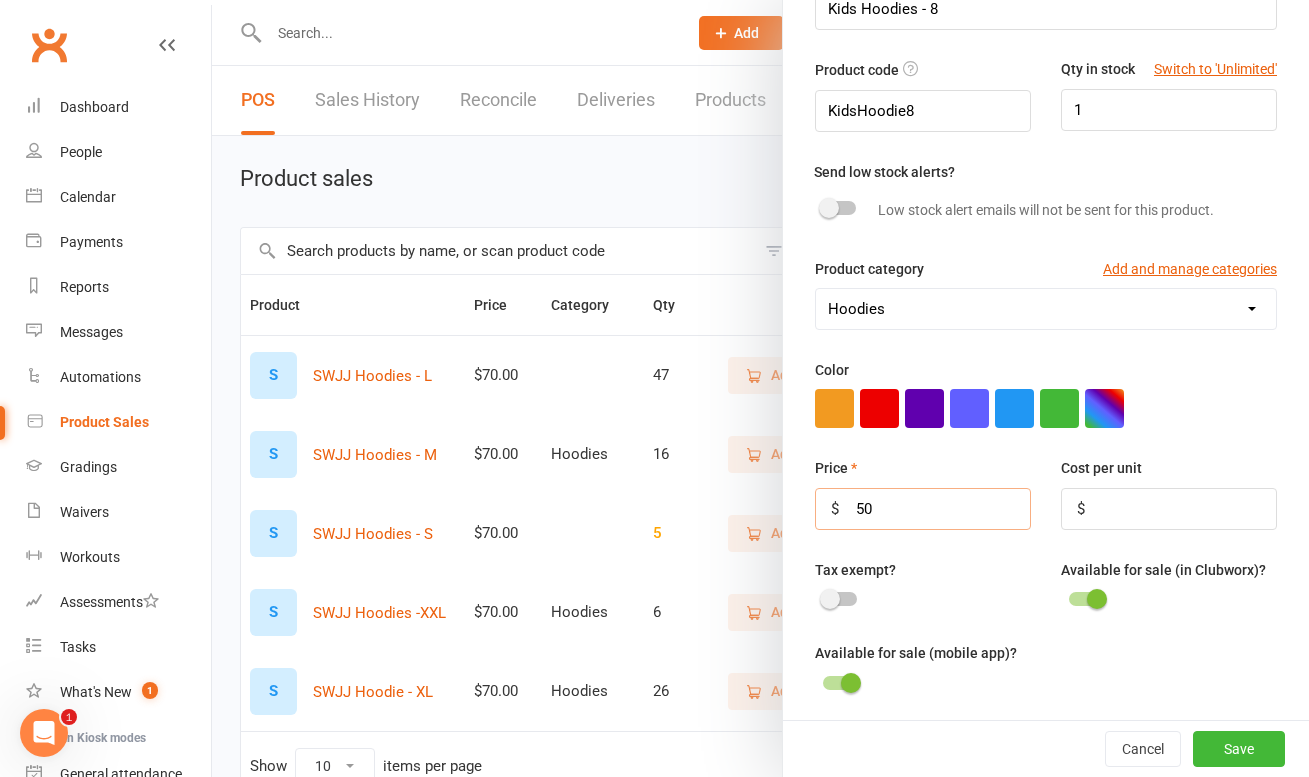 scroll, scrollTop: 413, scrollLeft: 0, axis: vertical 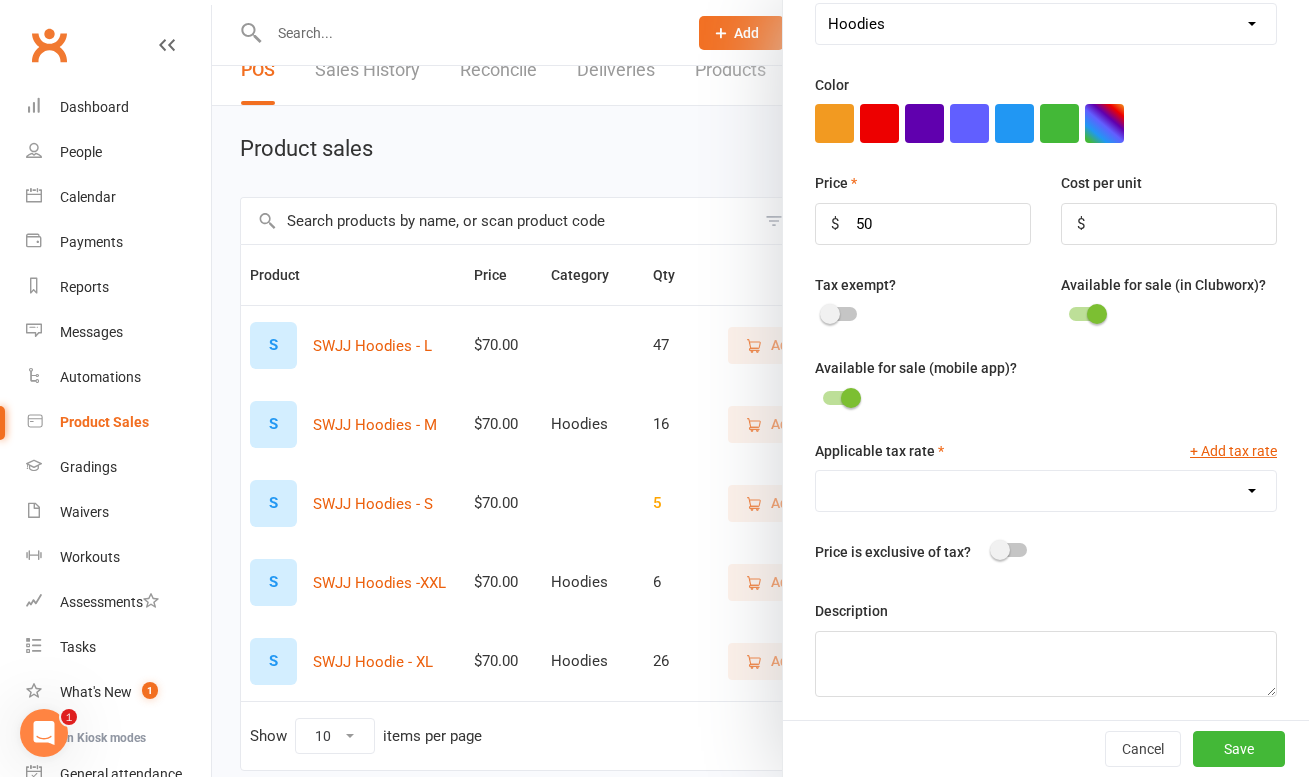 select on "1785" 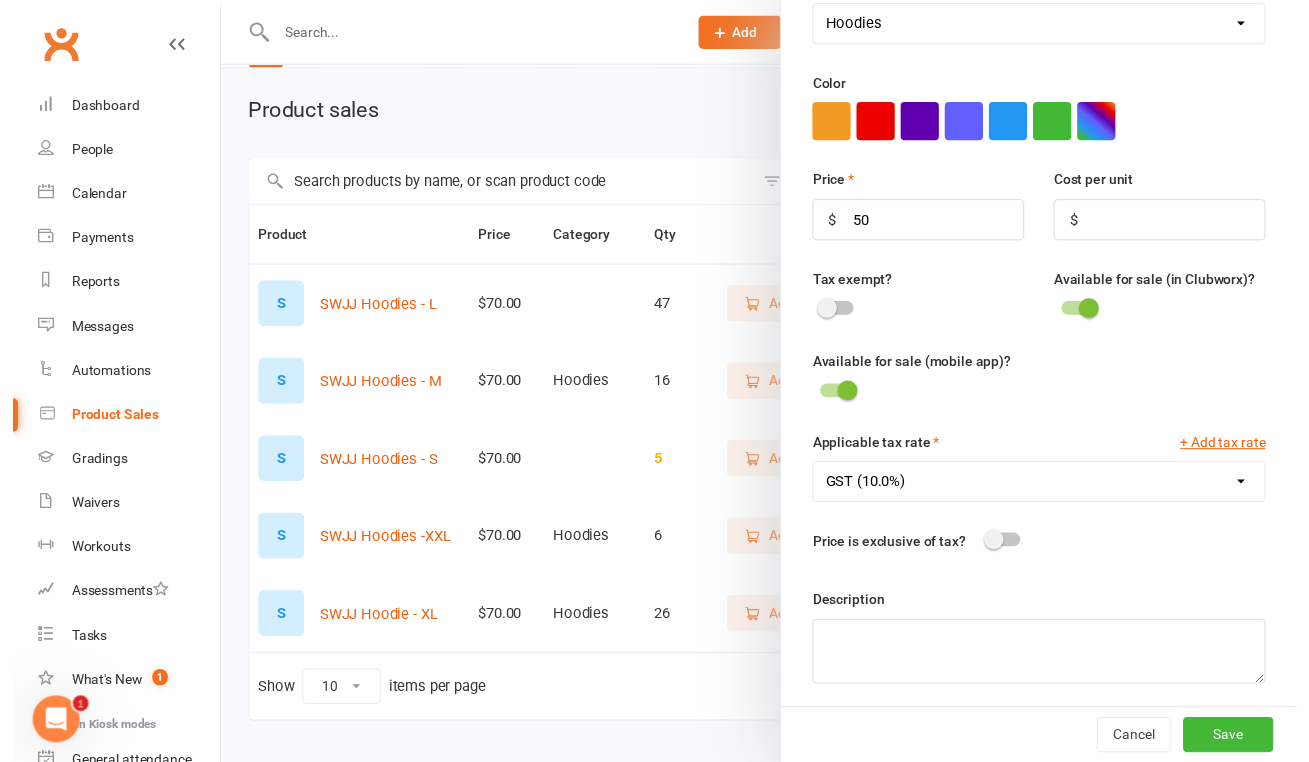 scroll, scrollTop: 126, scrollLeft: 0, axis: vertical 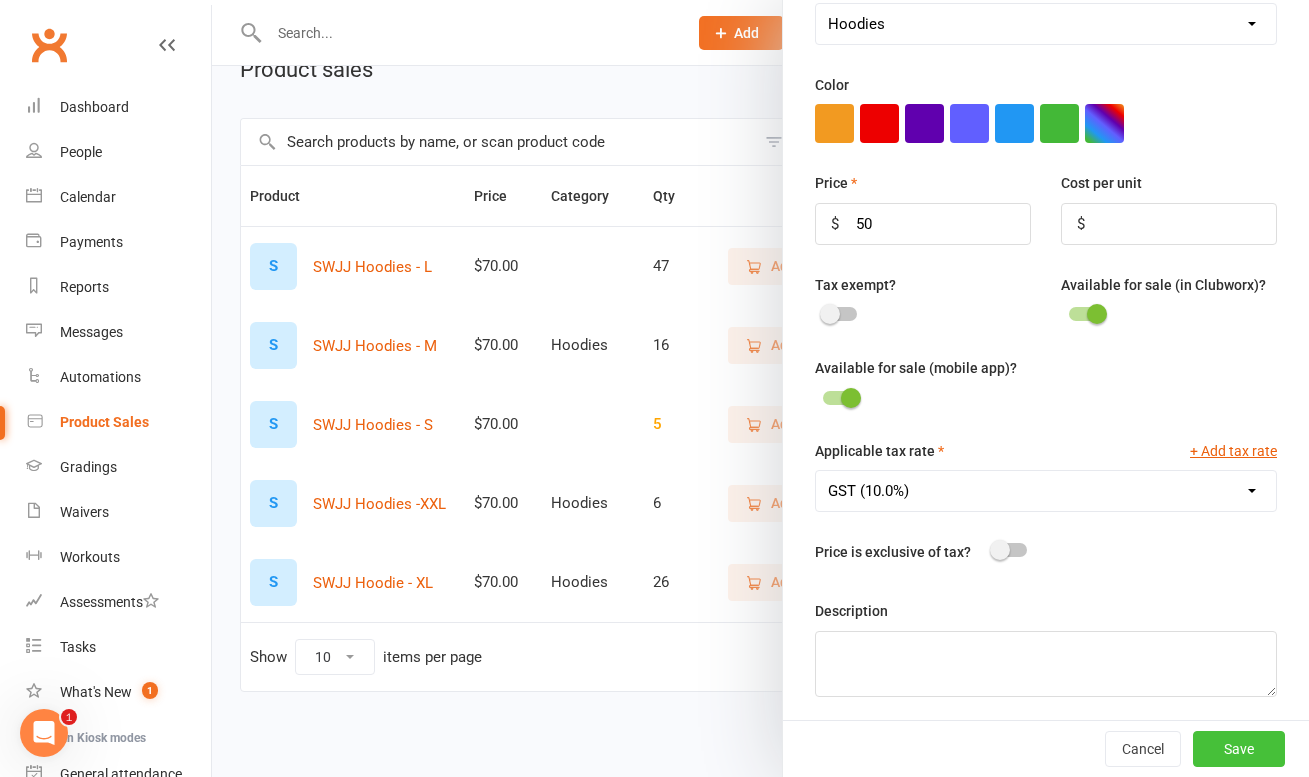 click on "Save" at bounding box center [1239, 749] 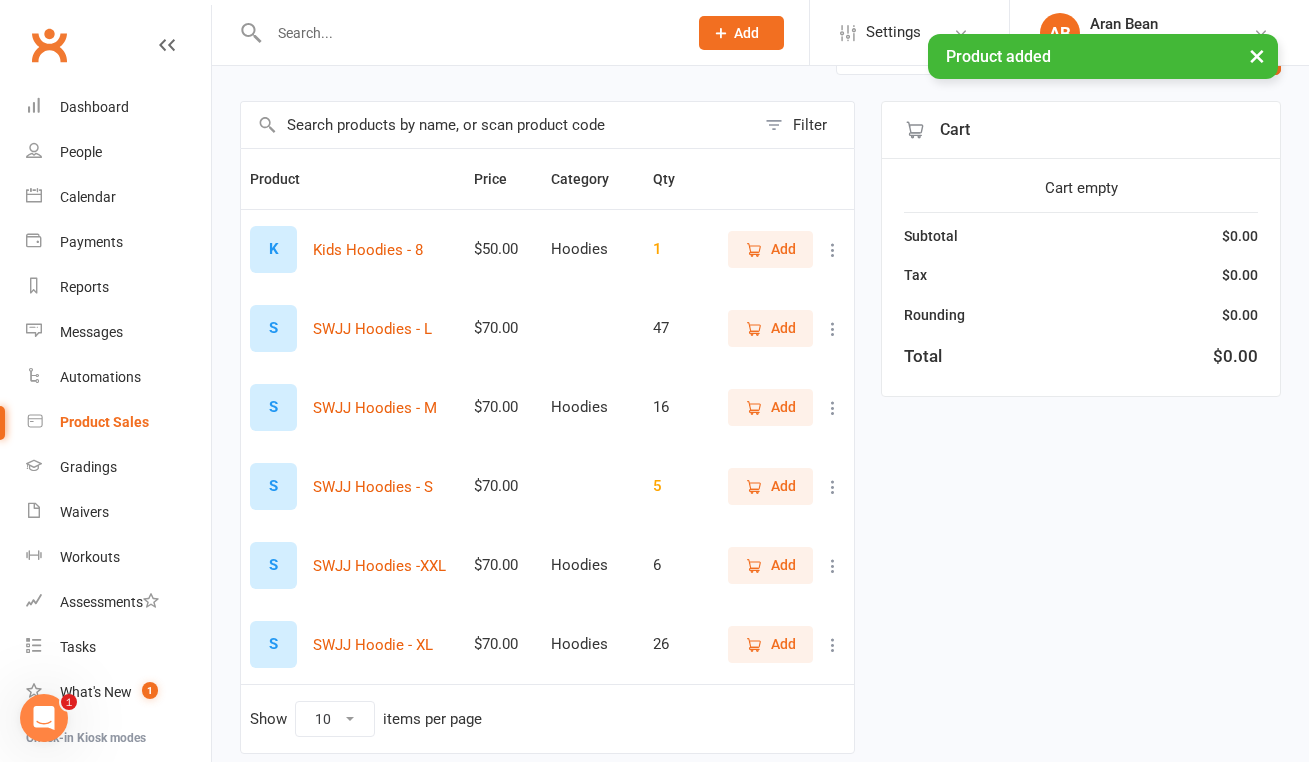 click at bounding box center (833, 329) 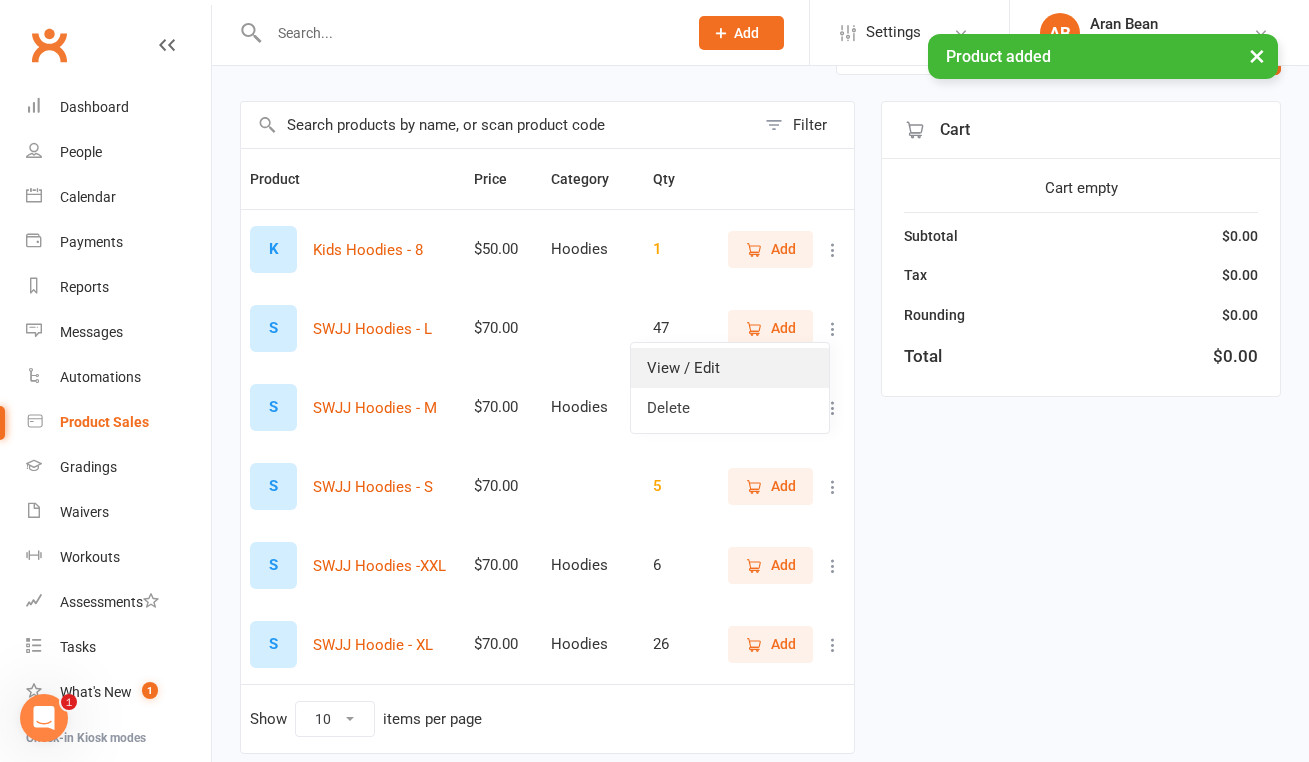 click on "View / Edit" at bounding box center [730, 368] 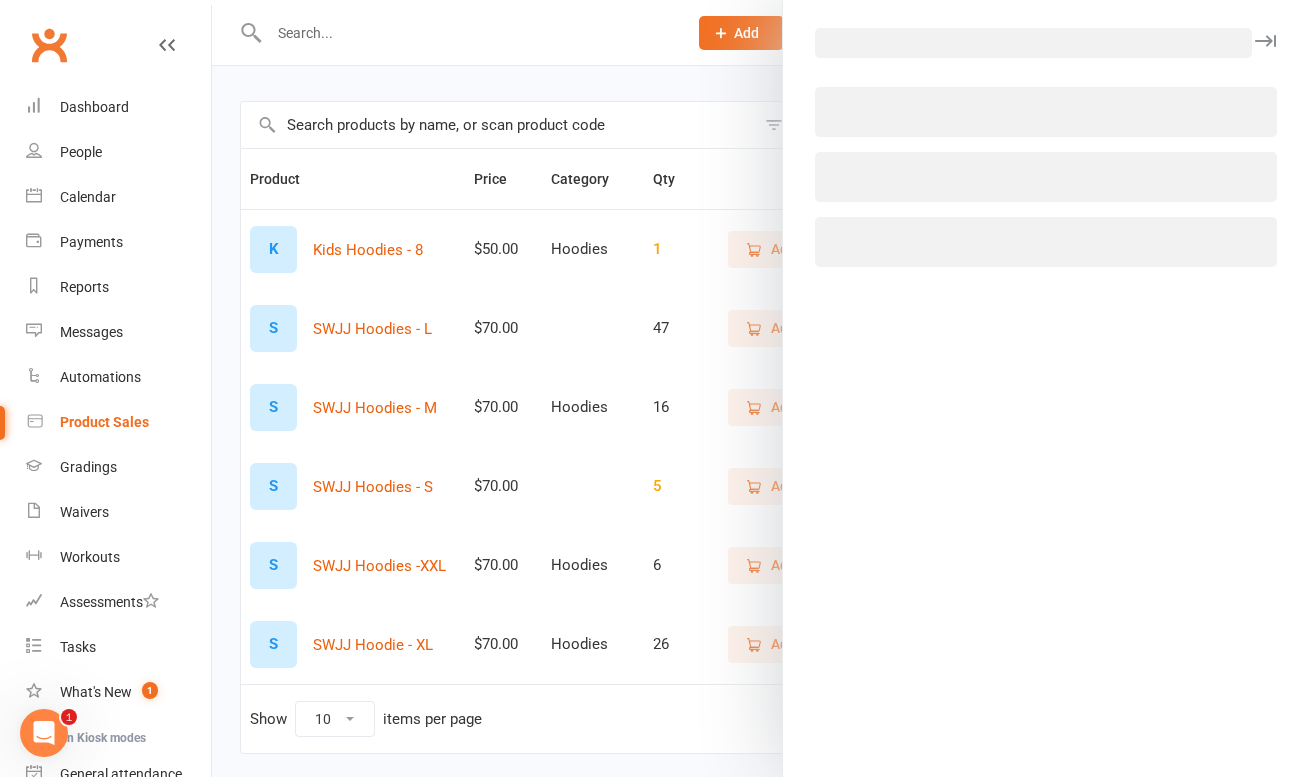 select on "1785" 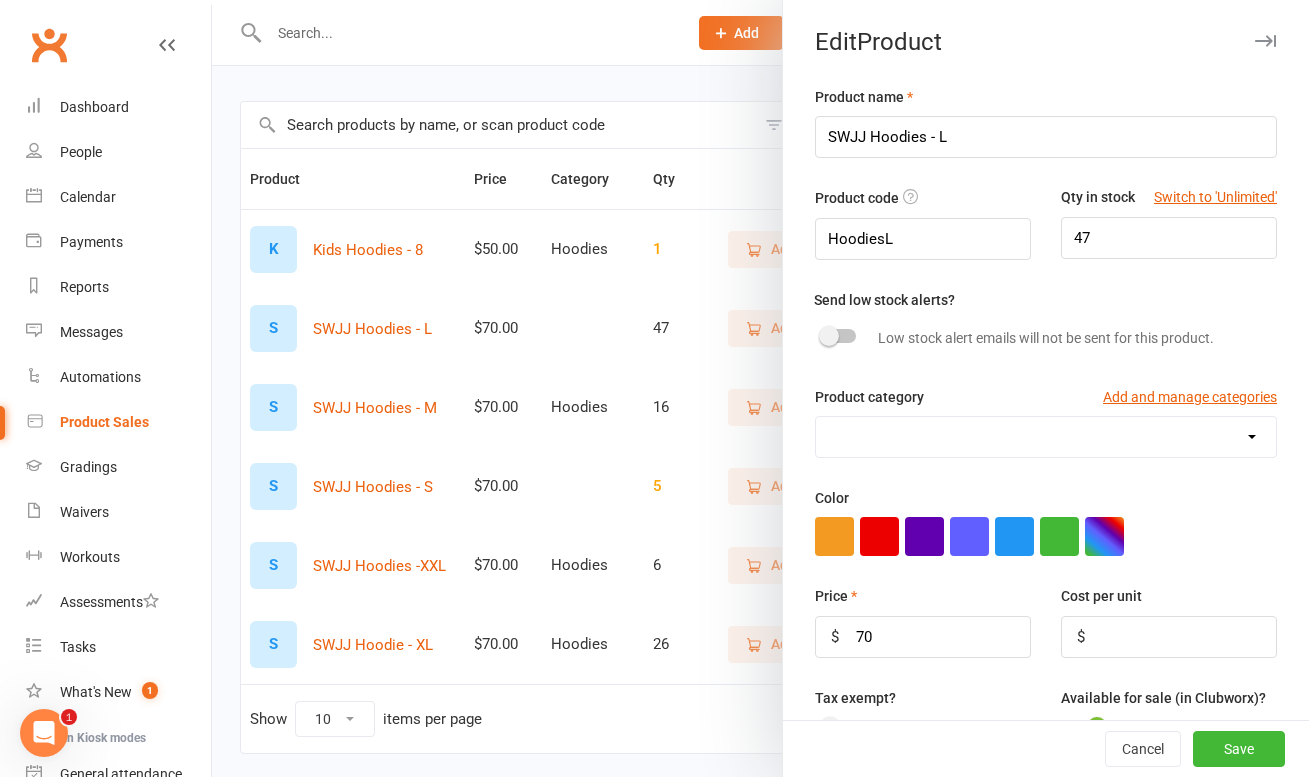 select on "3963" 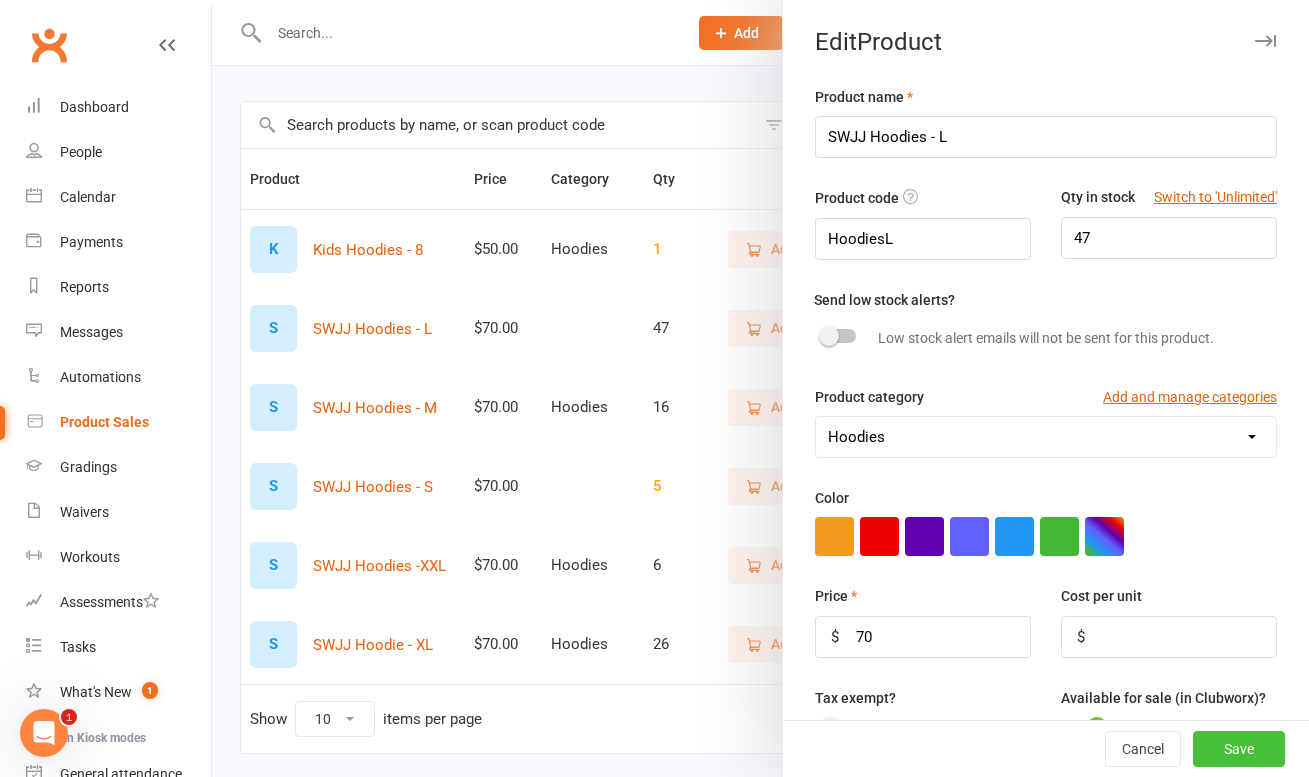 click on "Save" at bounding box center (1239, 749) 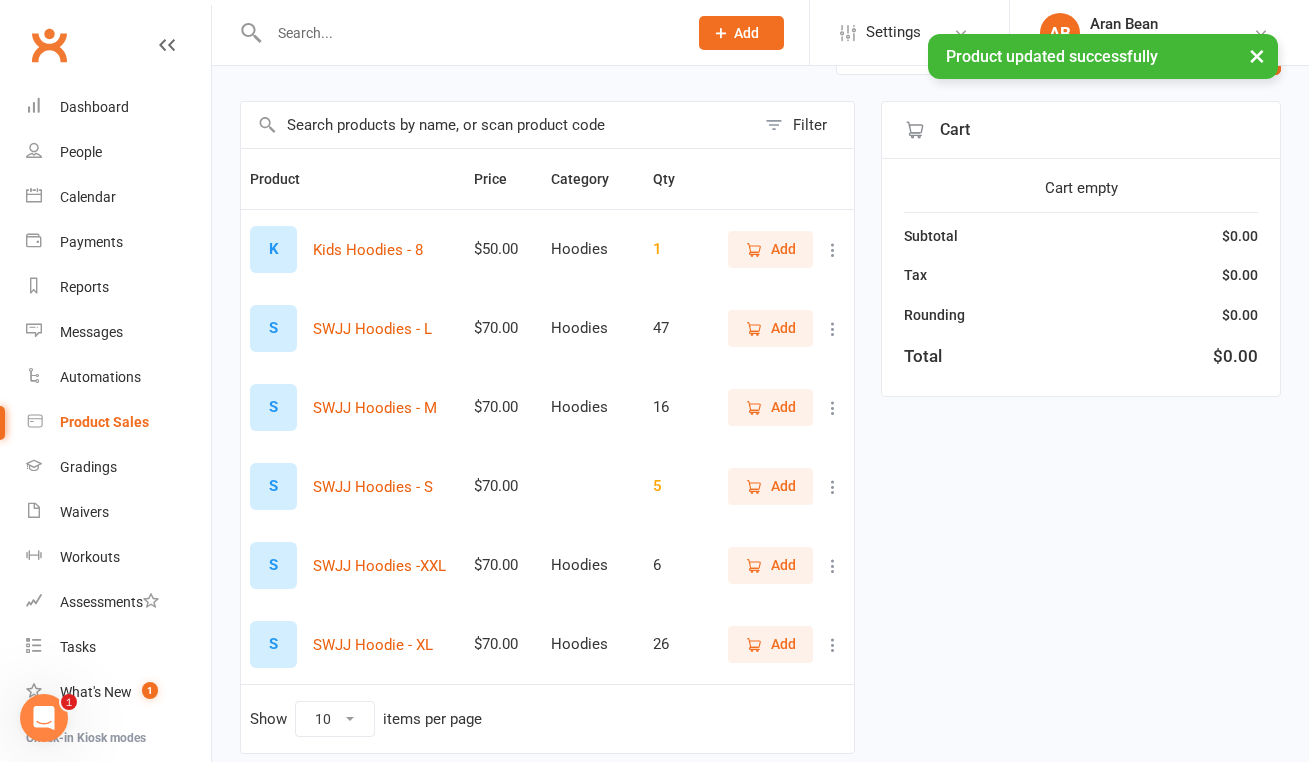 click at bounding box center [833, 487] 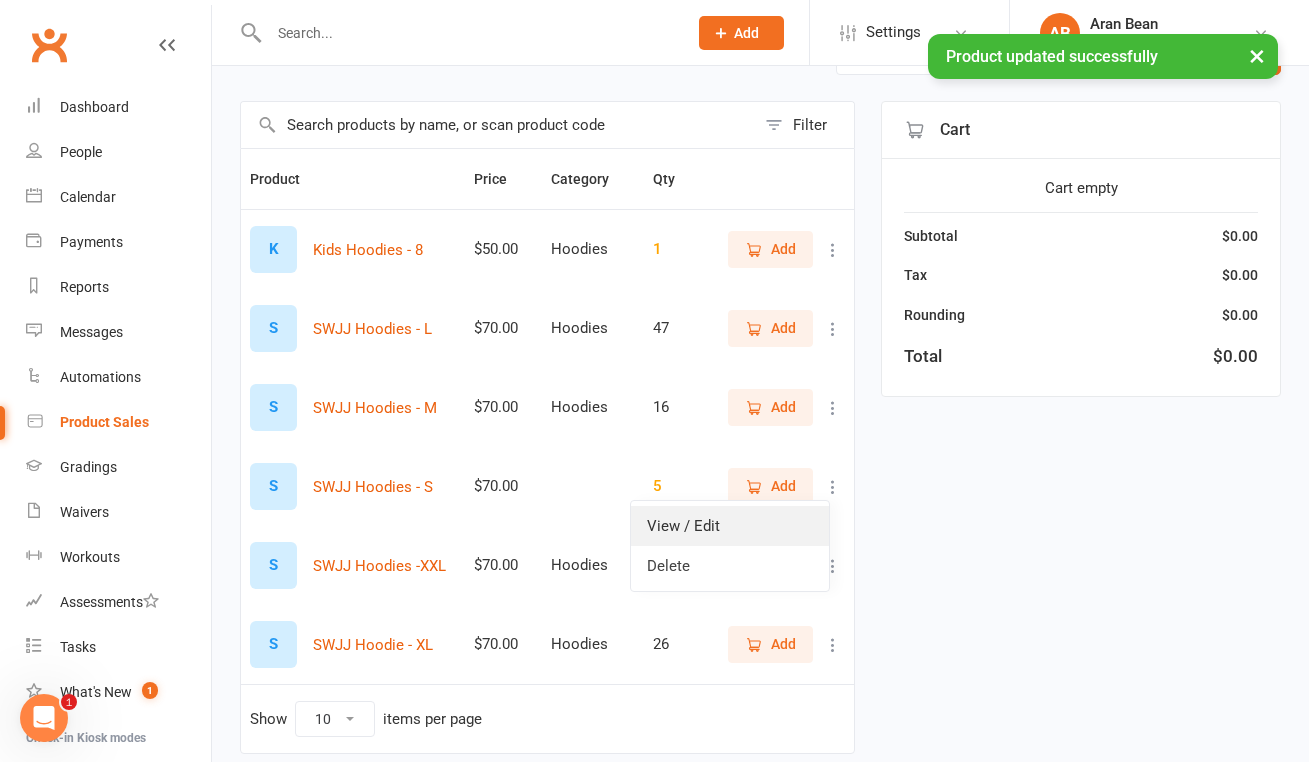 click on "View / Edit" at bounding box center [730, 526] 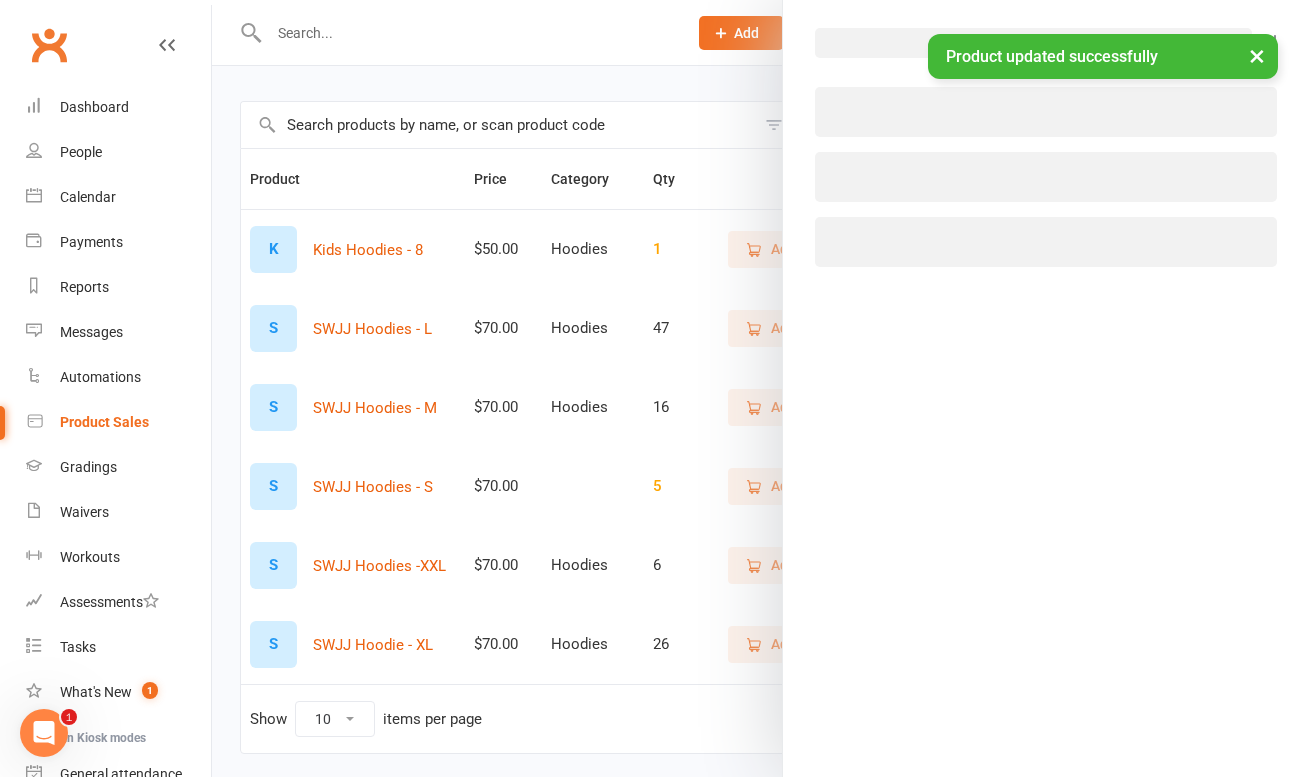 select on "1785" 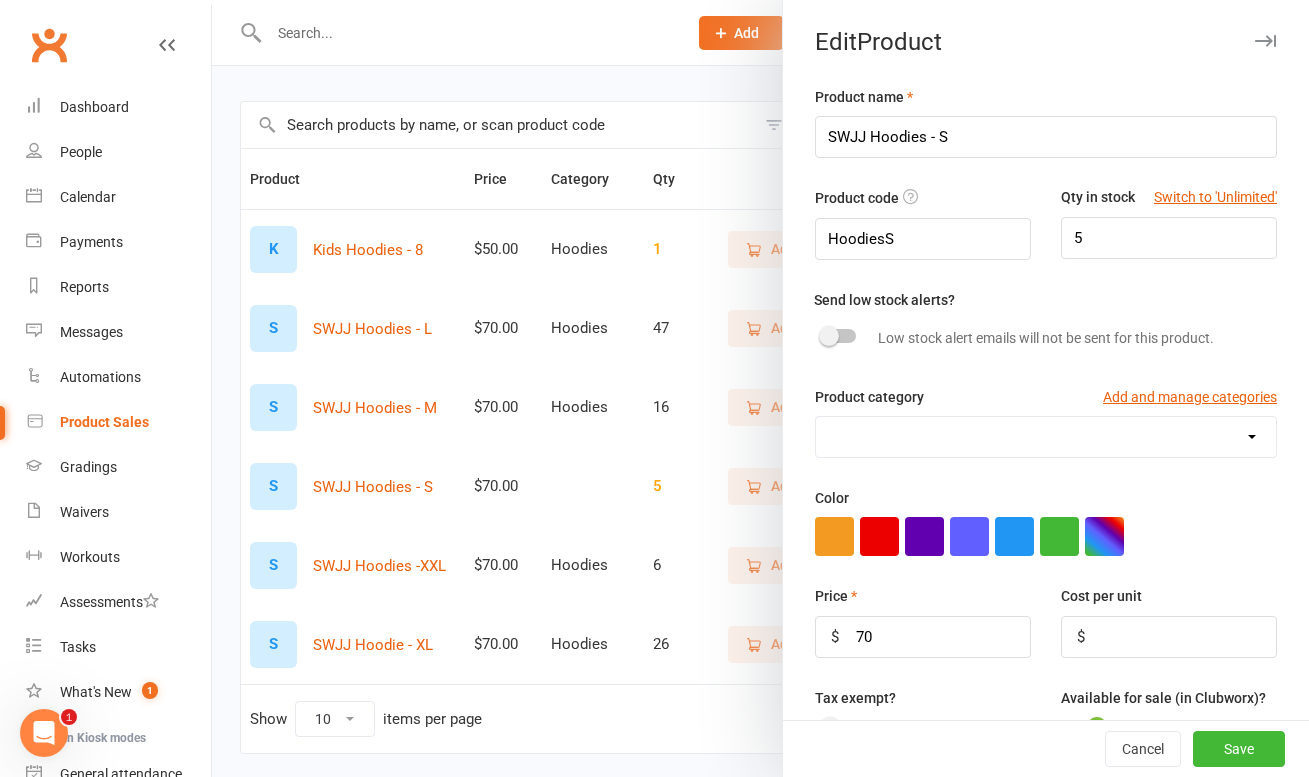 select on "3963" 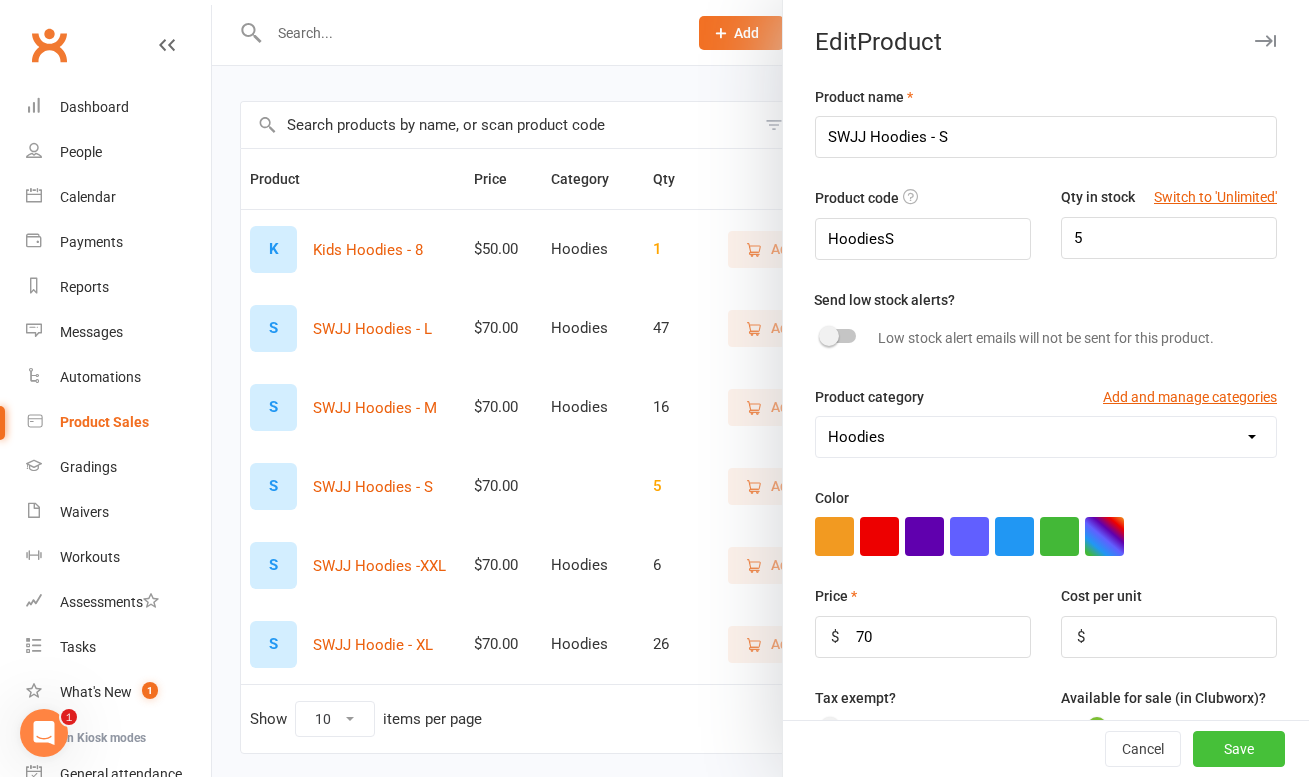 click on "Save" at bounding box center (1239, 749) 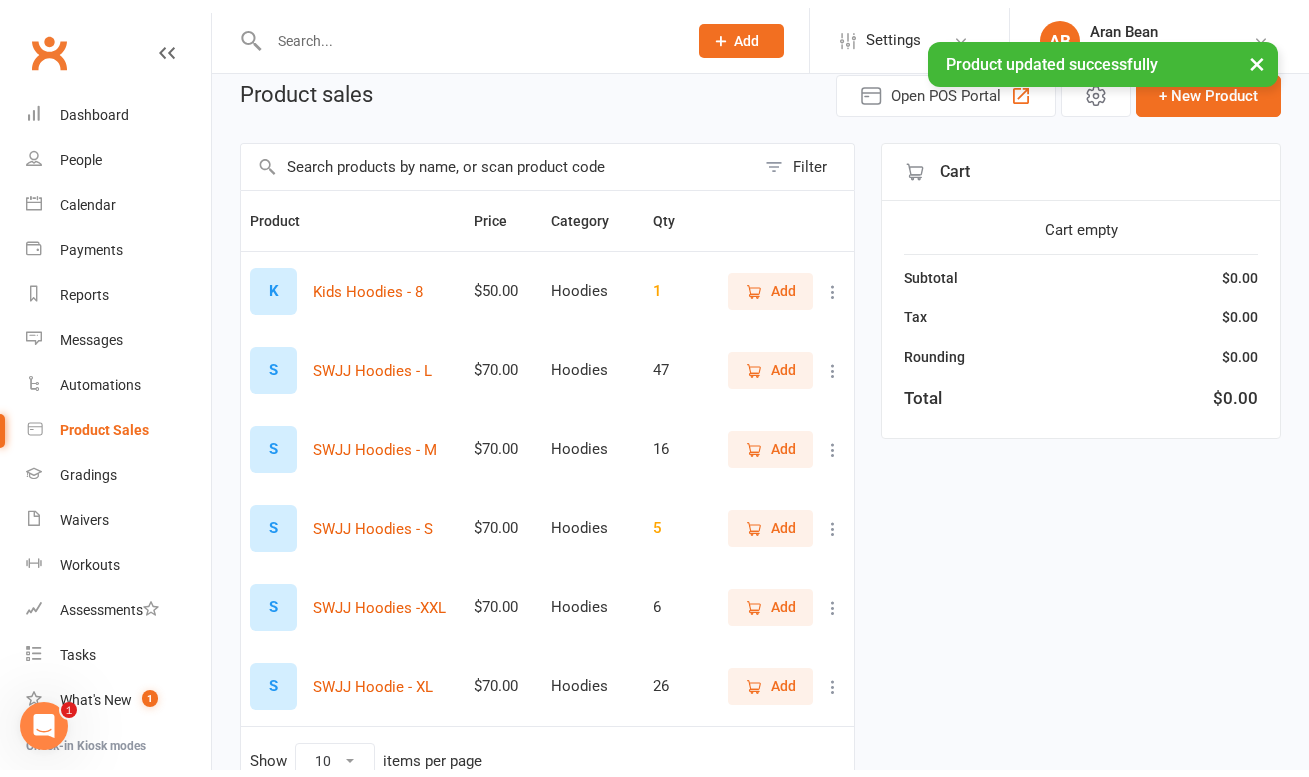 scroll, scrollTop: 54, scrollLeft: 0, axis: vertical 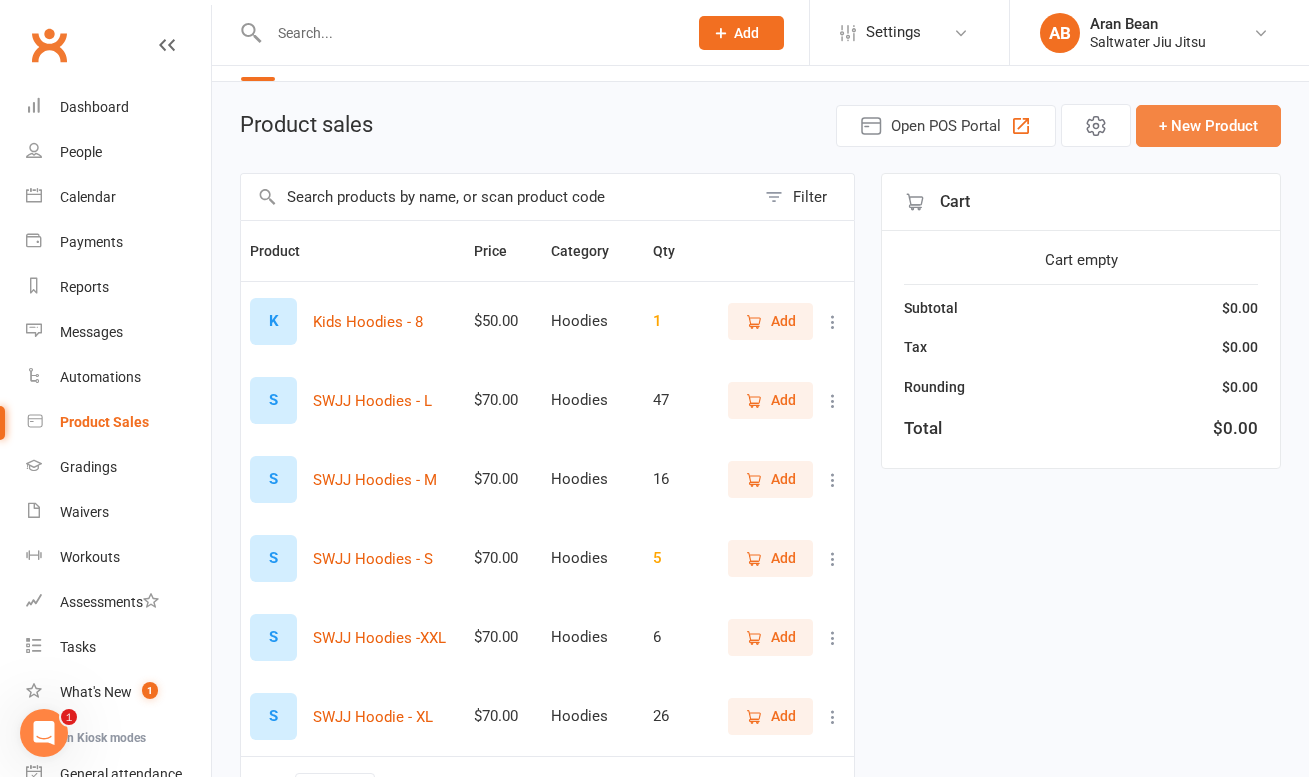 click on "+ New Product" at bounding box center [1208, 126] 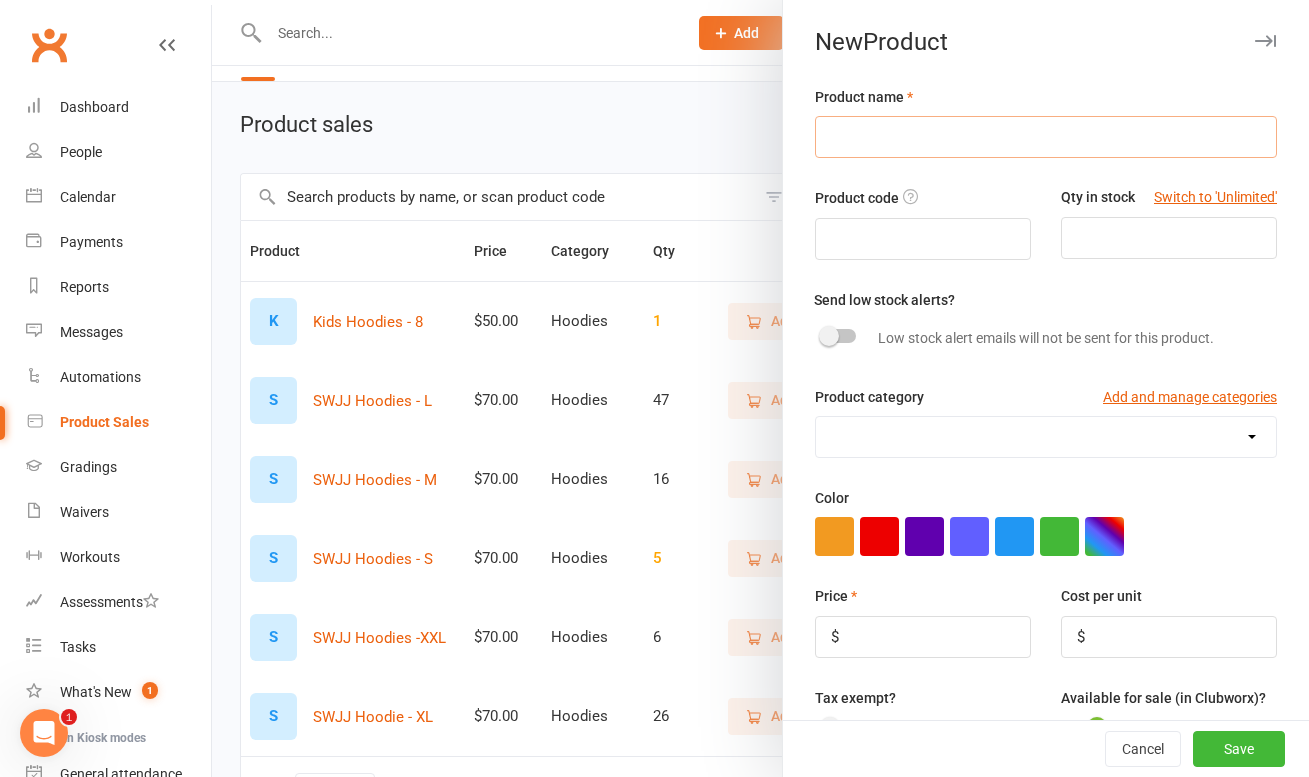 click at bounding box center (1046, 137) 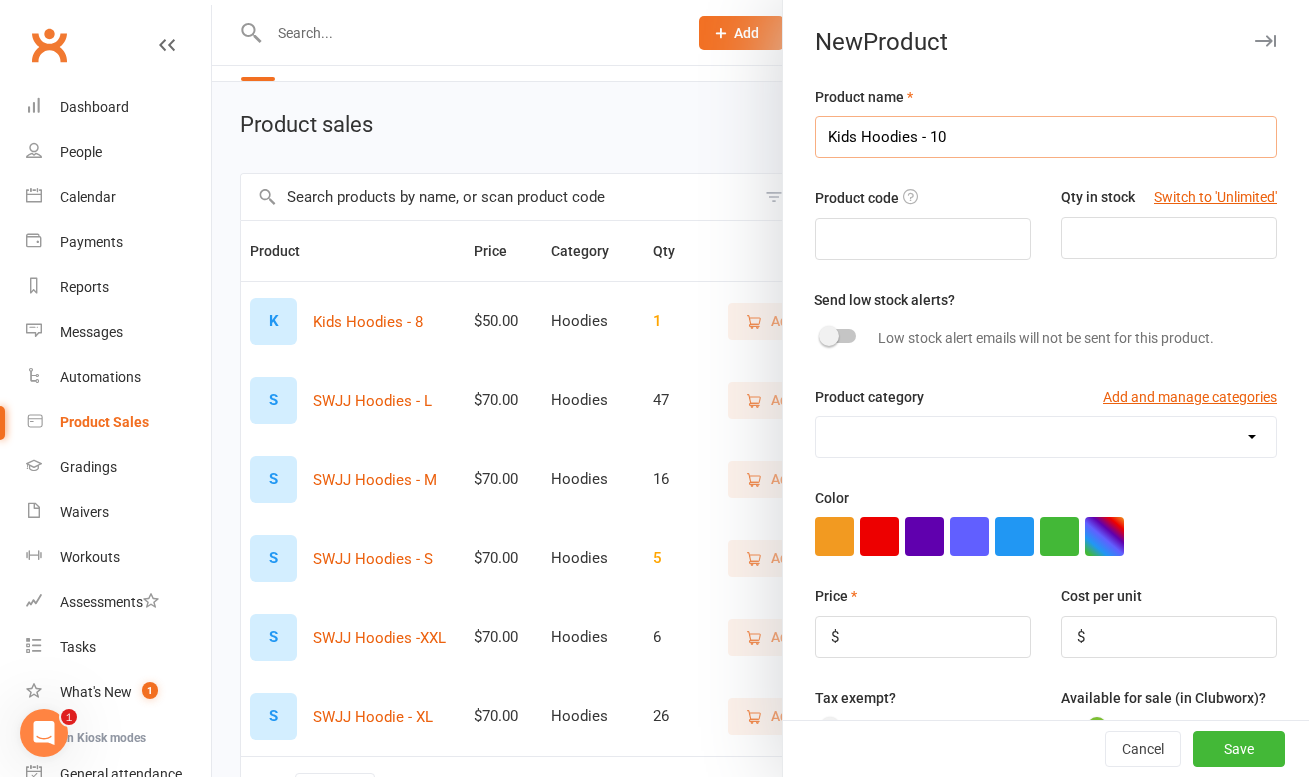 type on "Kids Hoodies - 10" 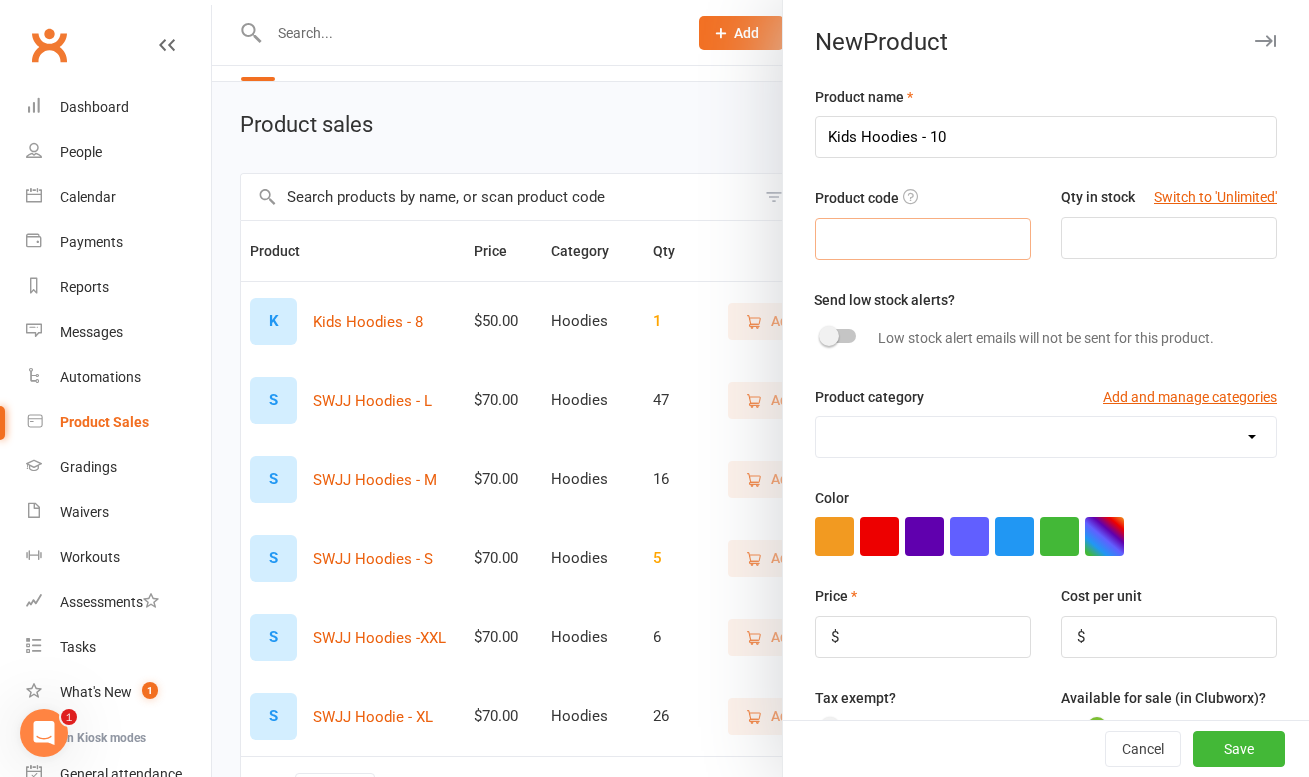 click at bounding box center [923, 239] 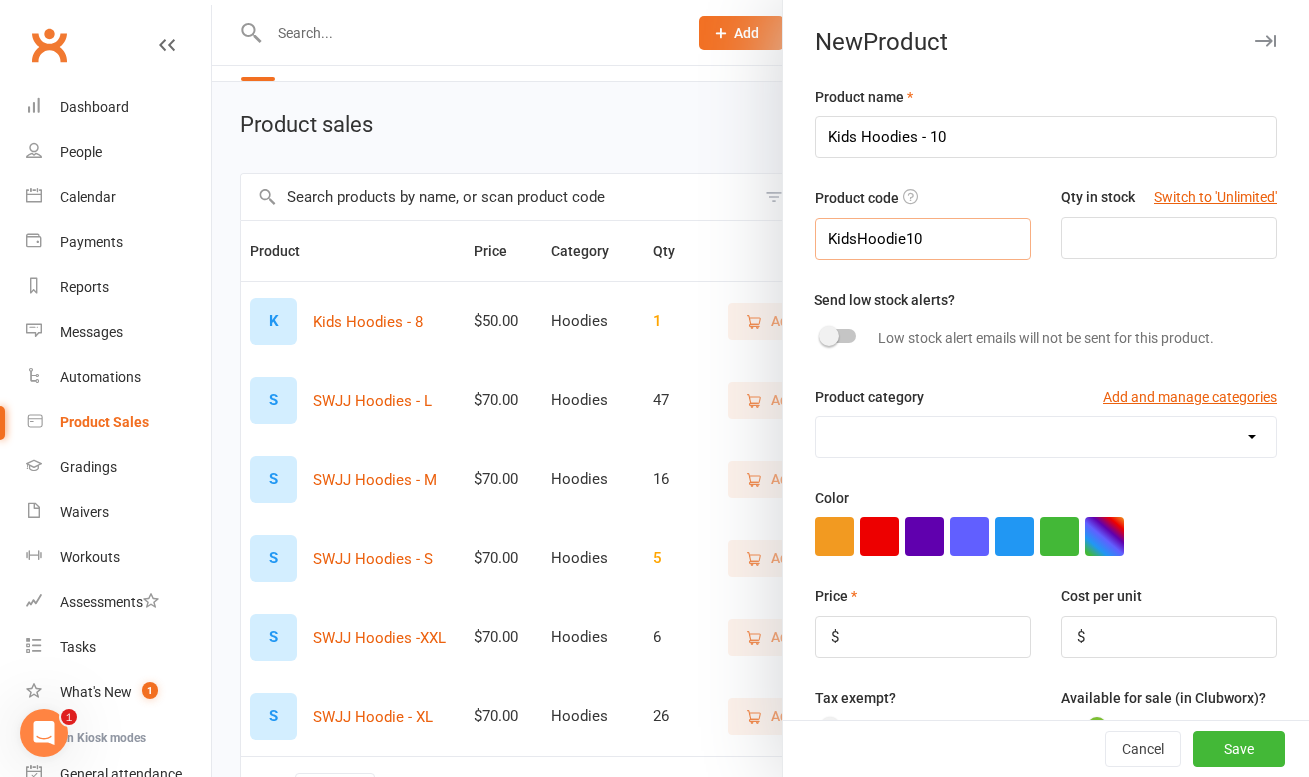 type on "KidsHoodie10" 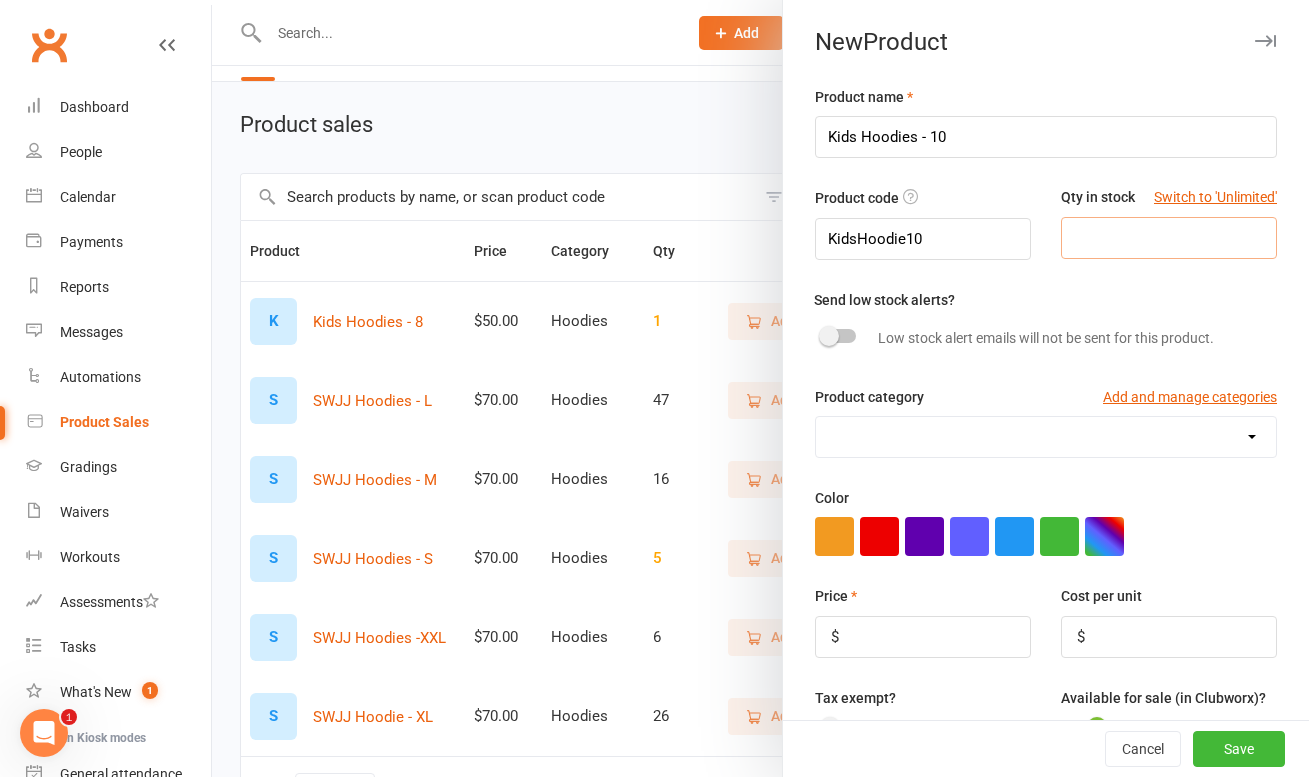 click at bounding box center (1169, 238) 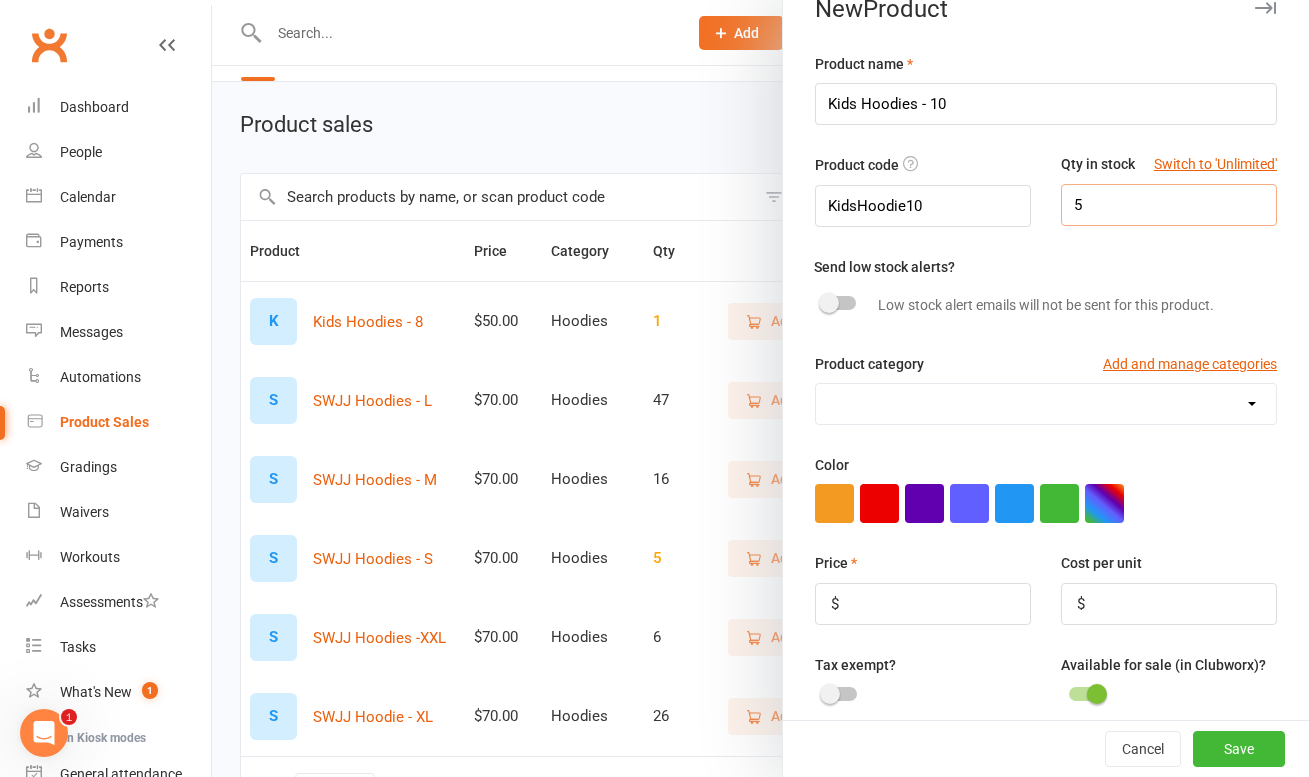 scroll, scrollTop: 116, scrollLeft: 0, axis: vertical 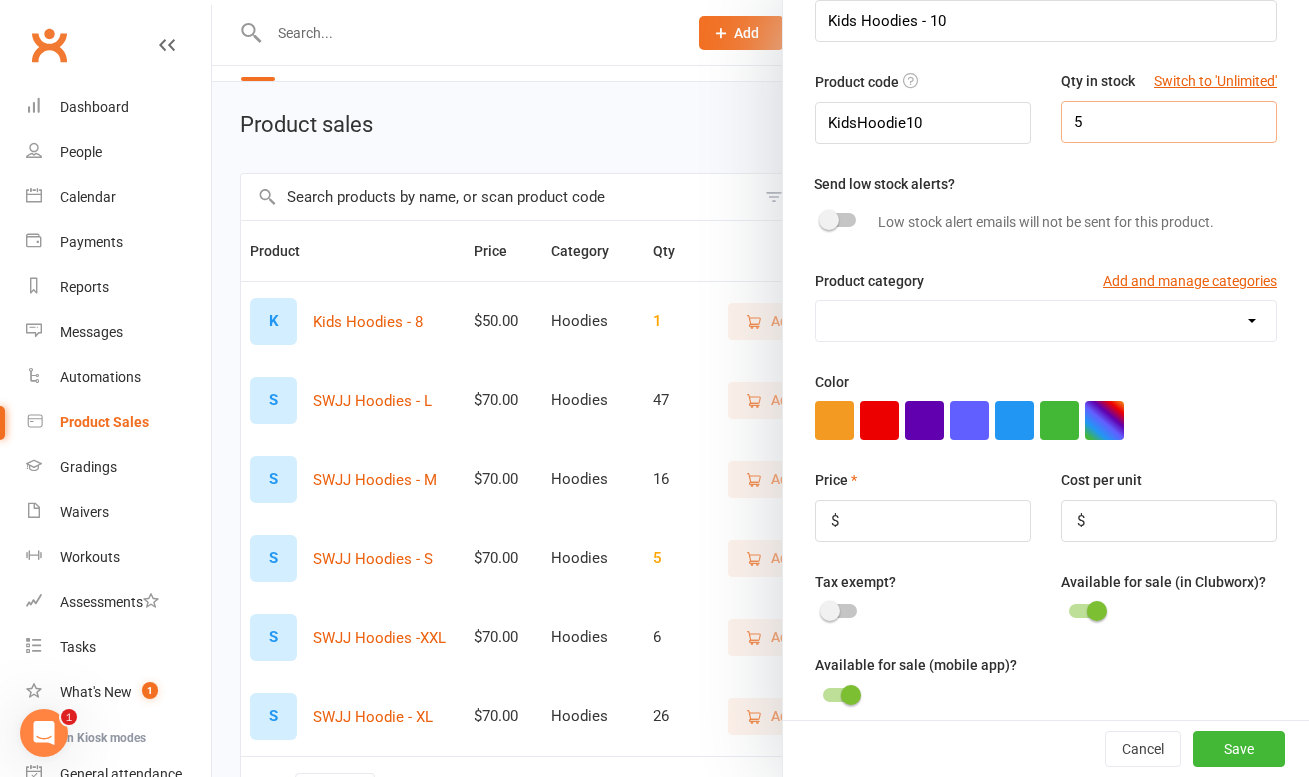 type on "5" 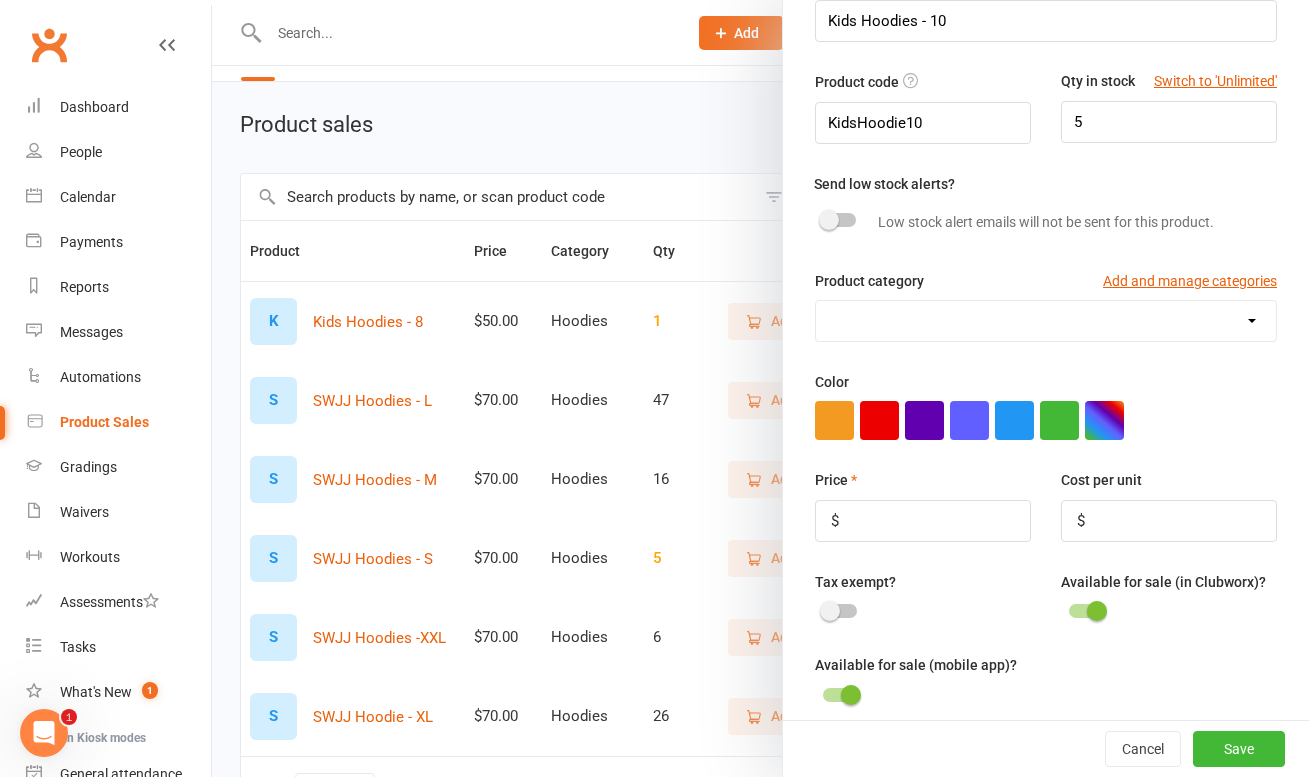 select on "3963" 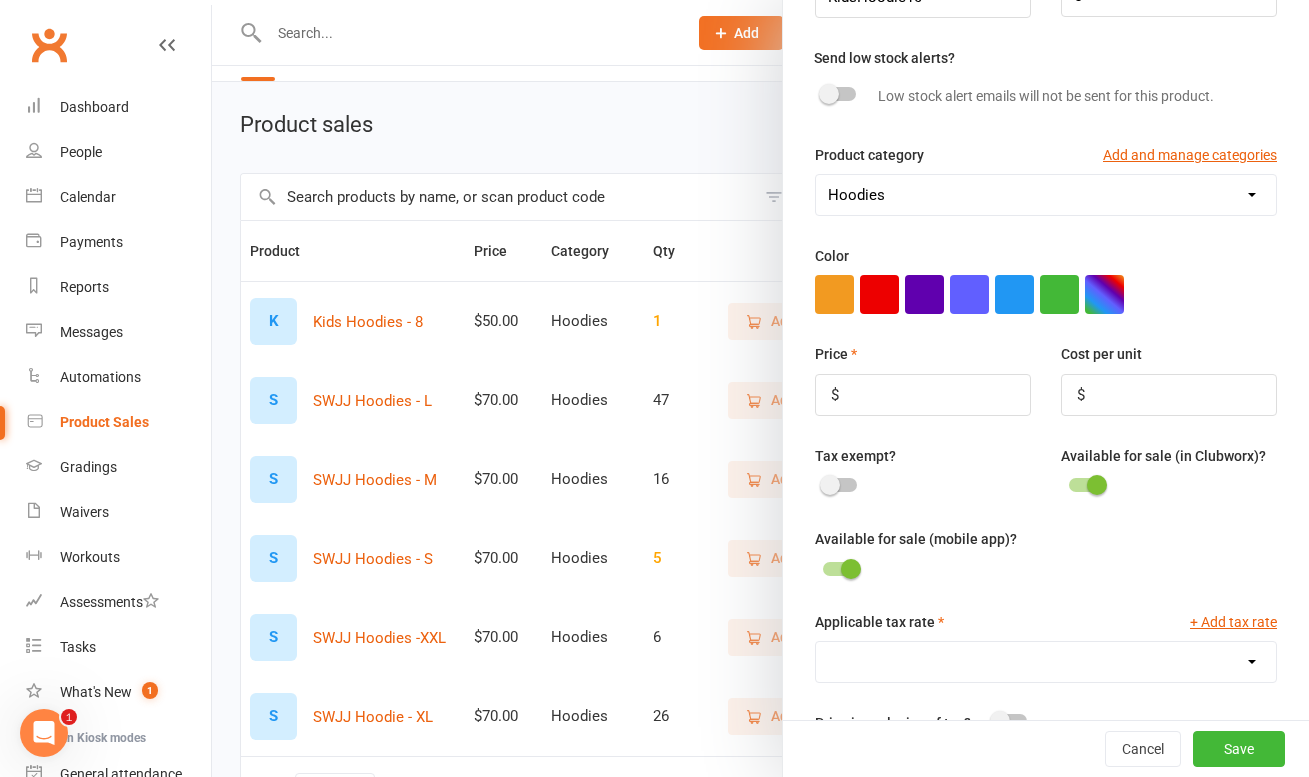 scroll, scrollTop: 385, scrollLeft: 0, axis: vertical 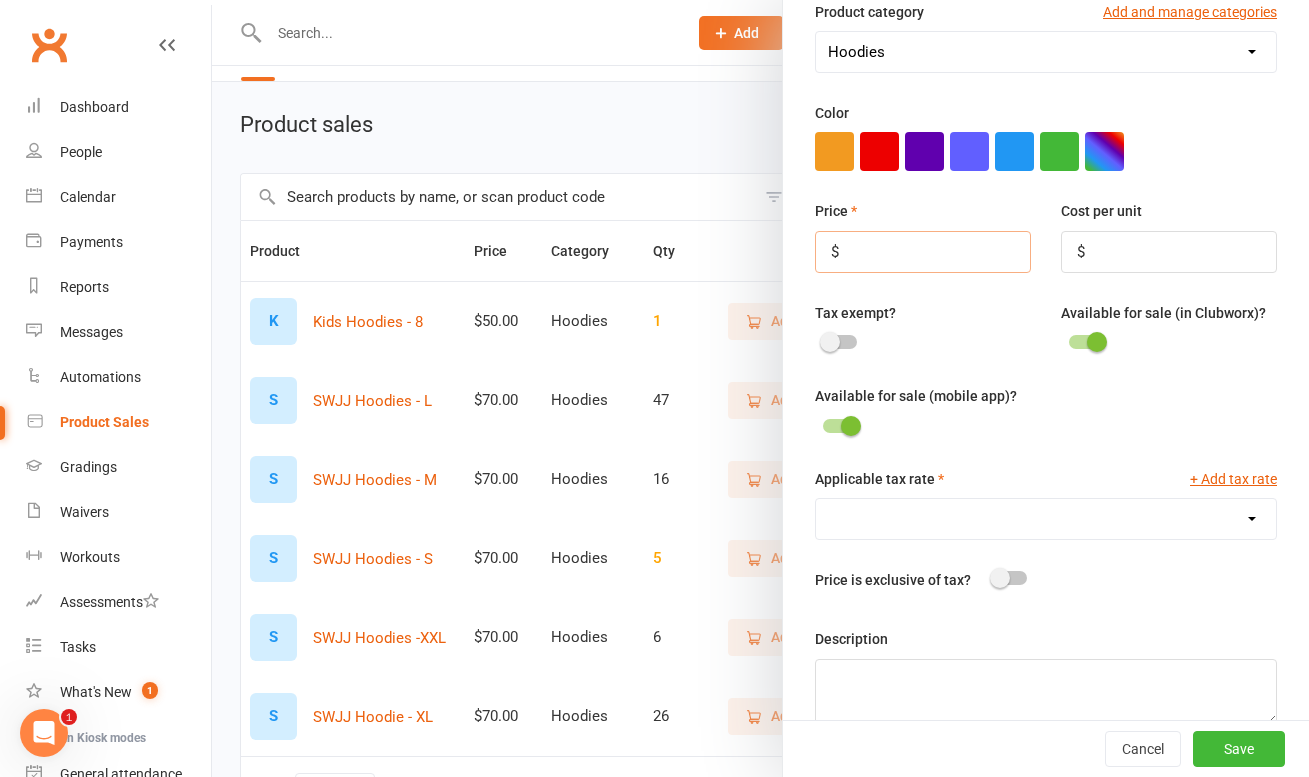 click at bounding box center [923, 252] 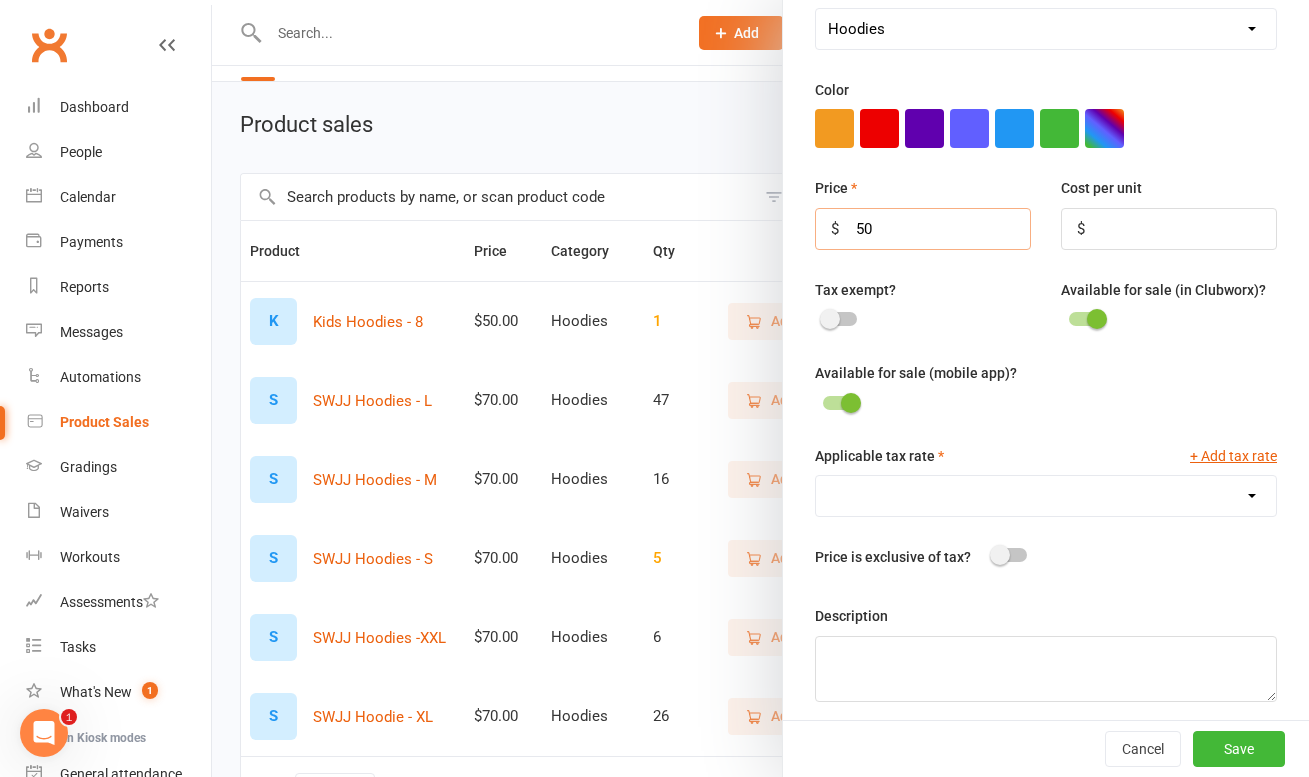 scroll, scrollTop: 413, scrollLeft: 0, axis: vertical 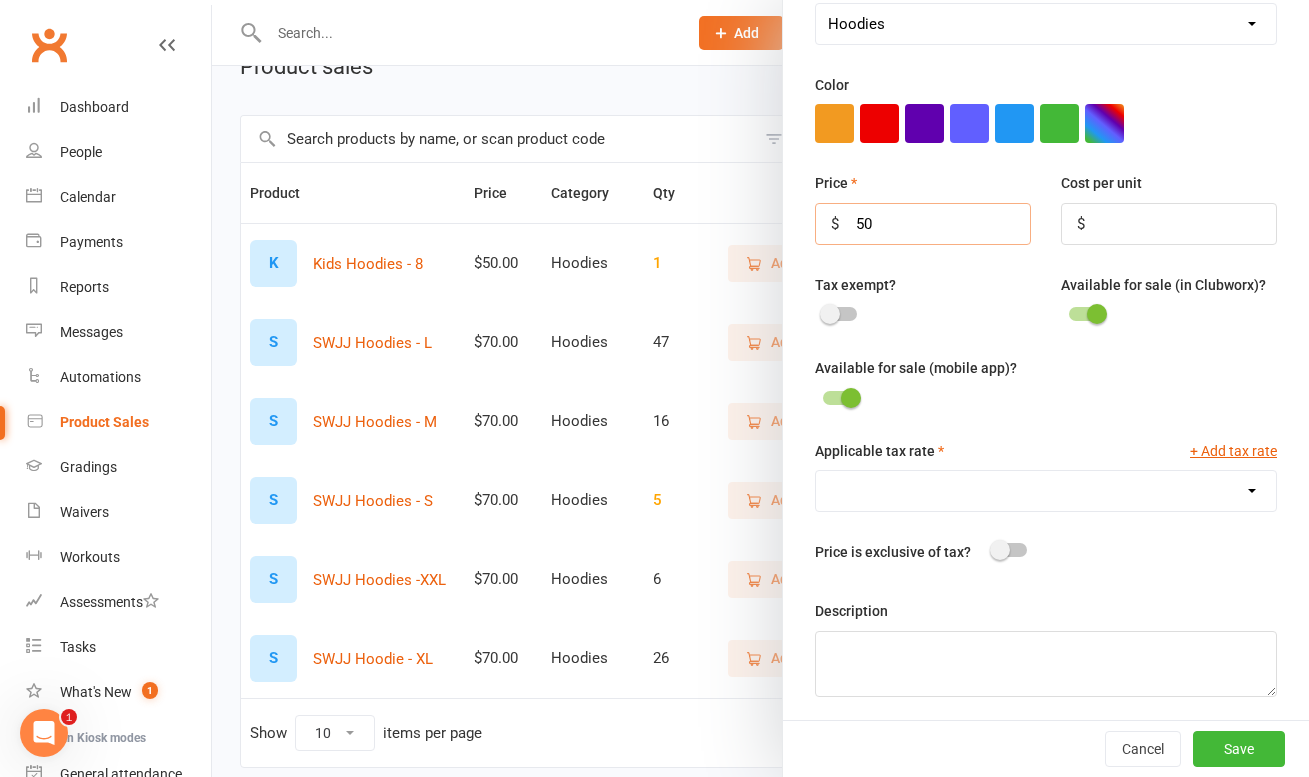 type on "50" 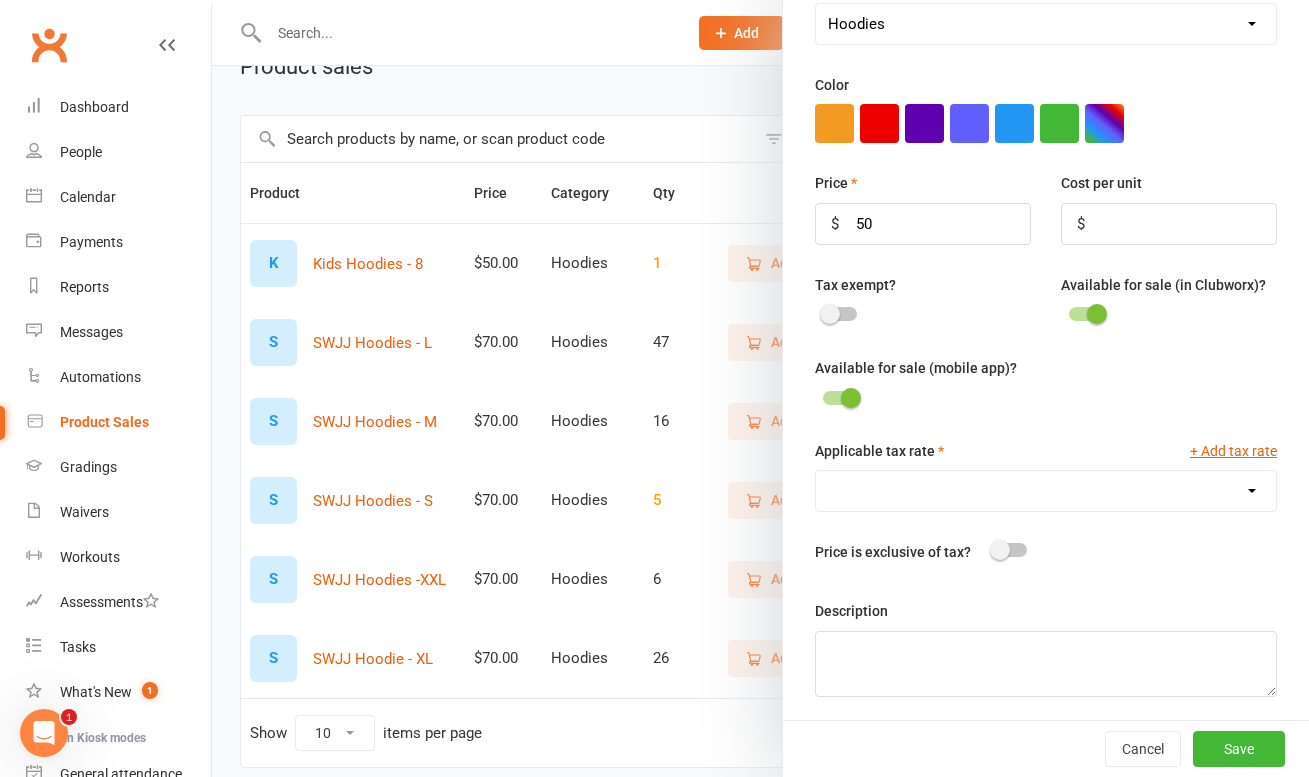 select on "1785" 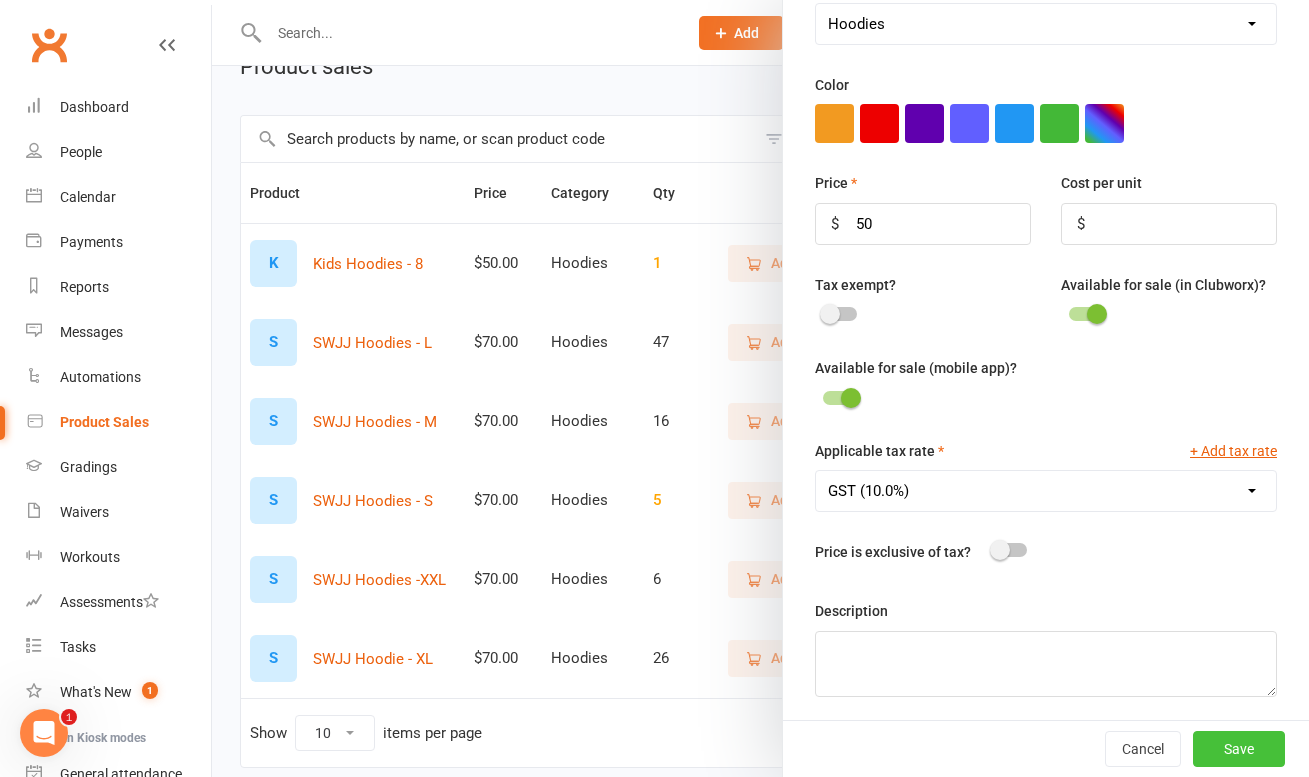 click on "Save" at bounding box center (1239, 749) 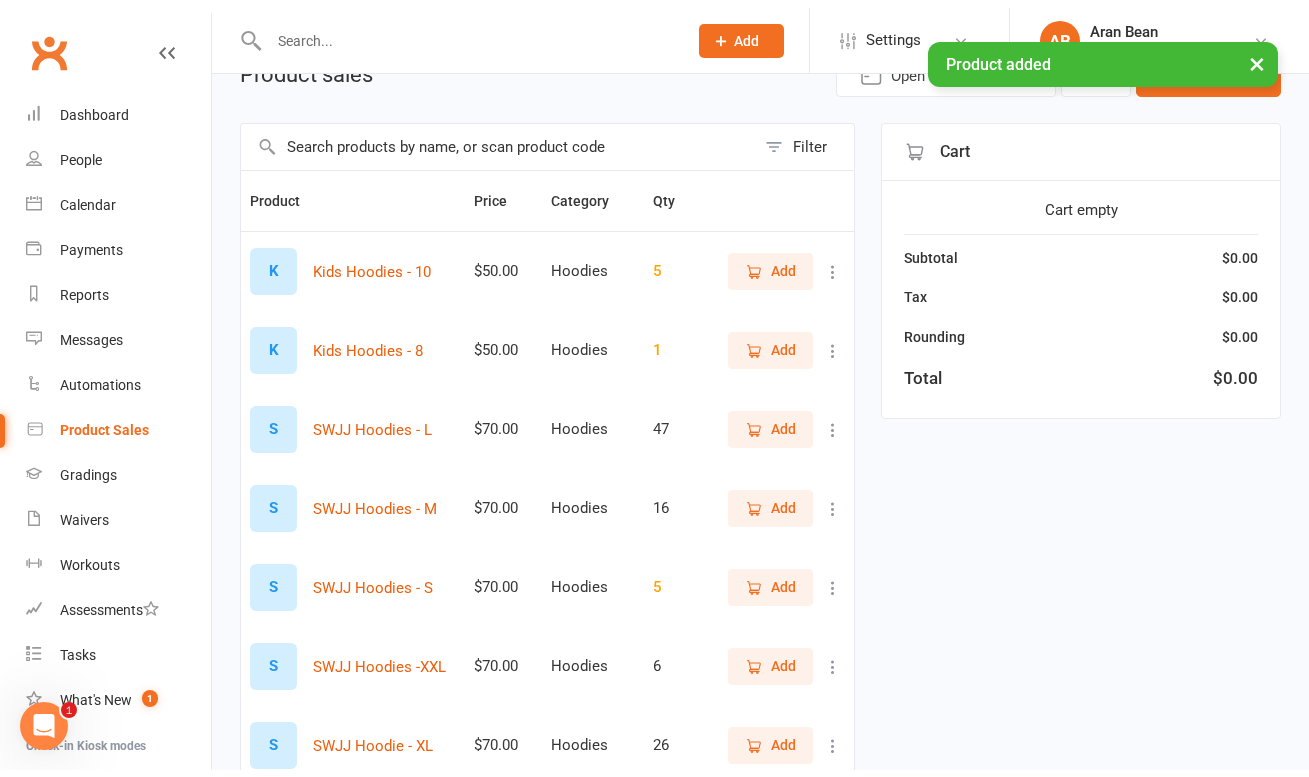 scroll, scrollTop: 70, scrollLeft: 0, axis: vertical 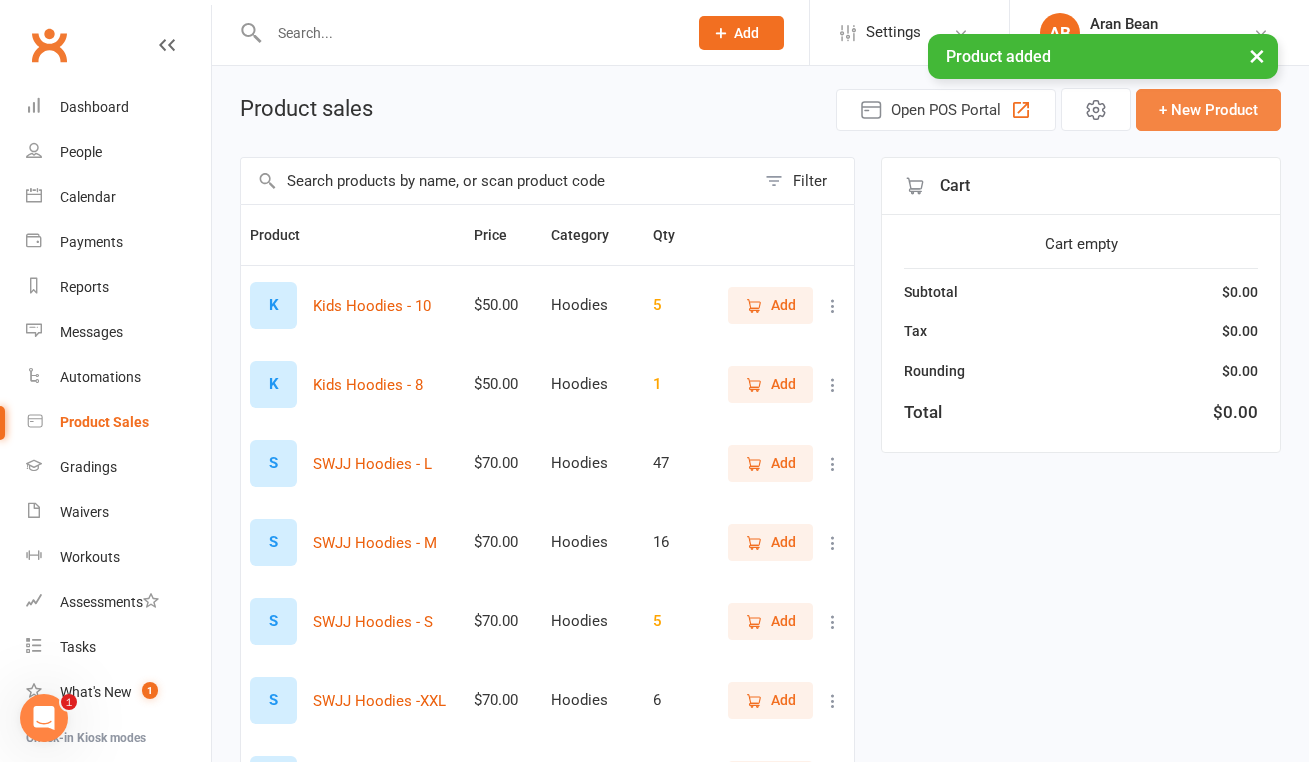 click on "+ New Product" at bounding box center (1208, 110) 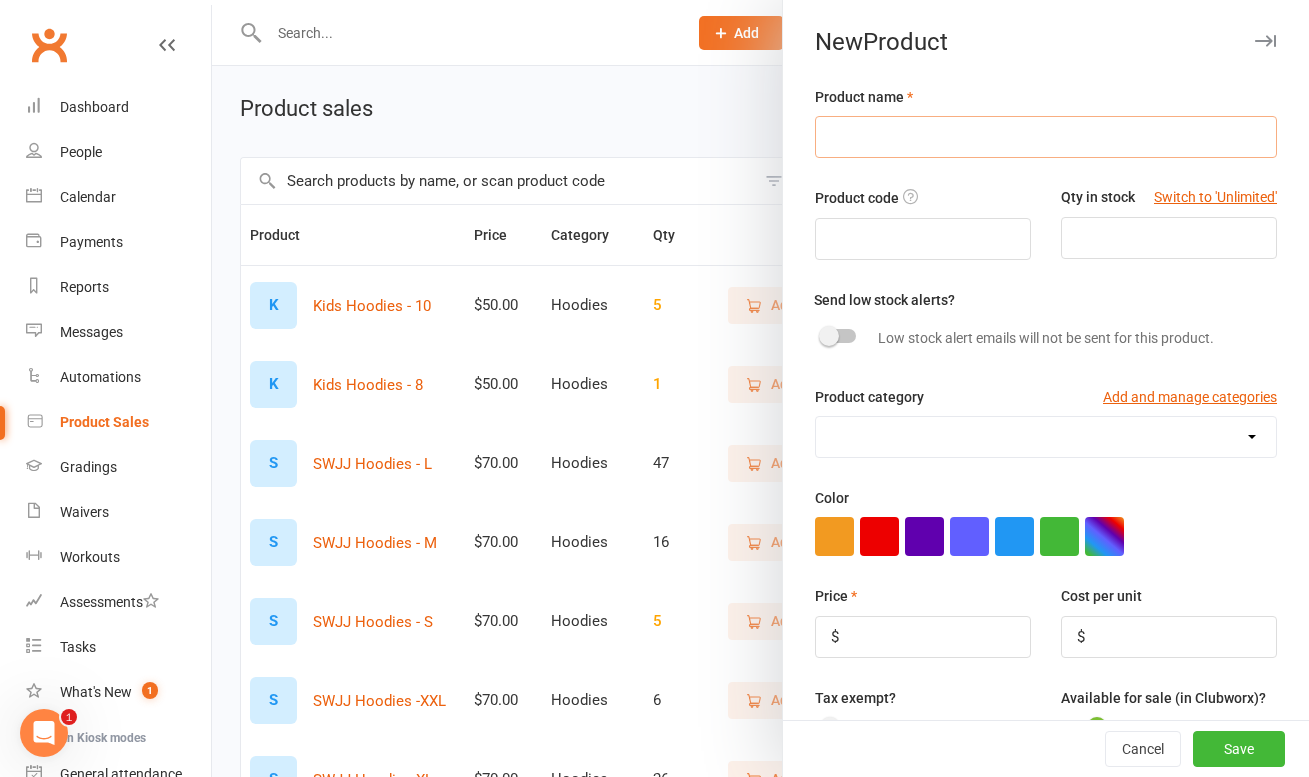 click at bounding box center (1046, 137) 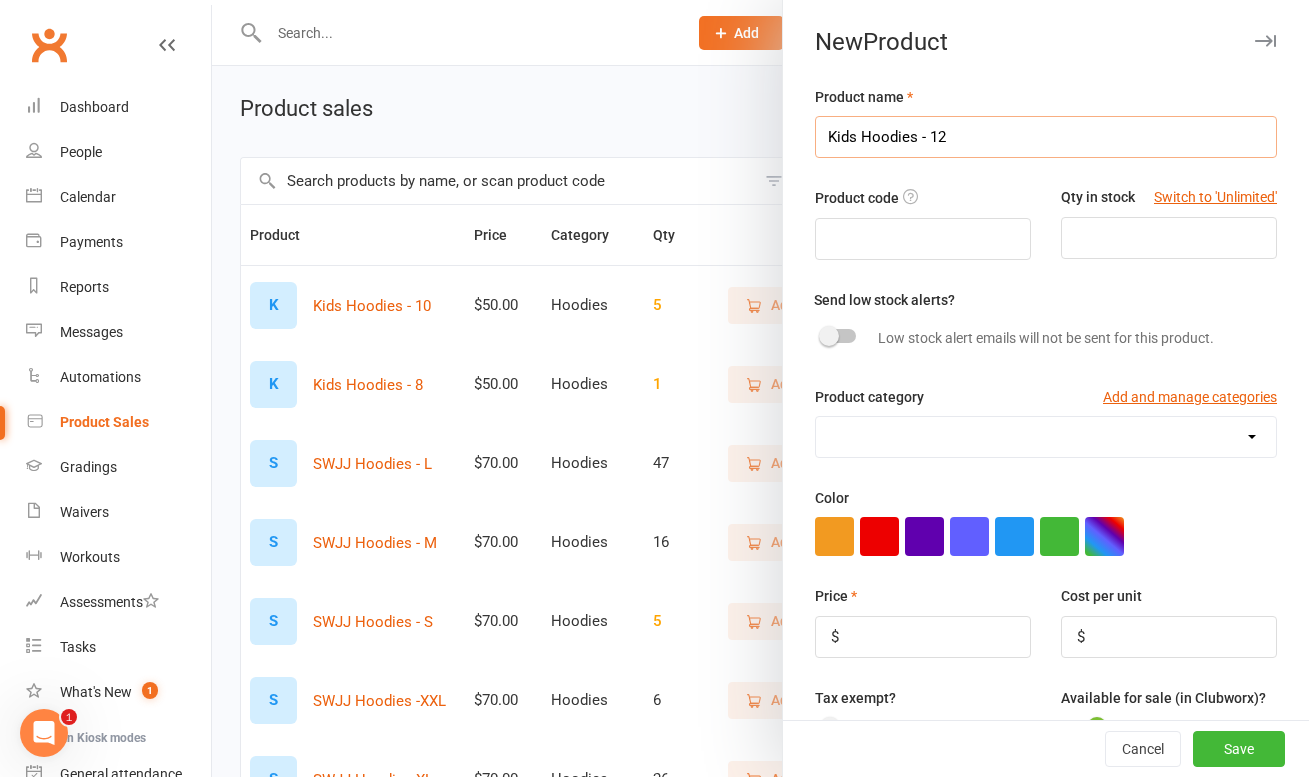 type on "Kids Hoodies - 12" 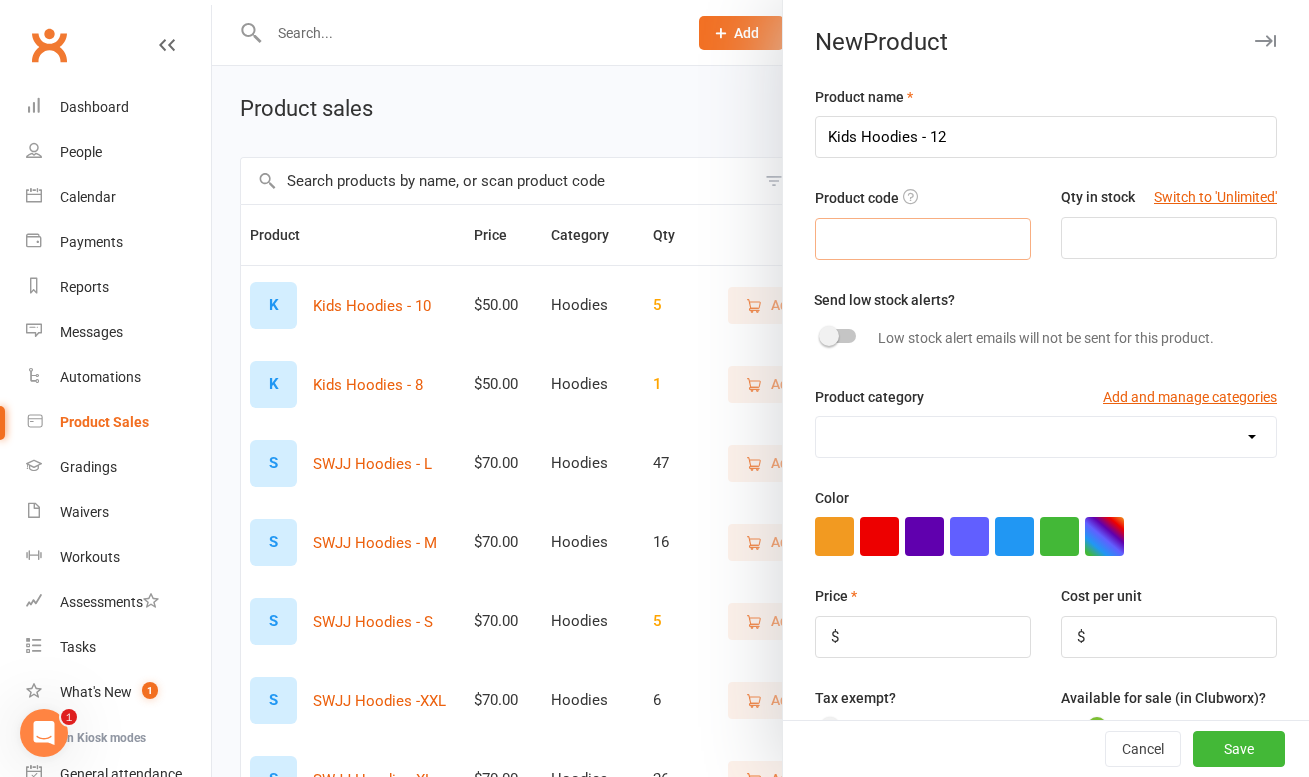 click at bounding box center [923, 239] 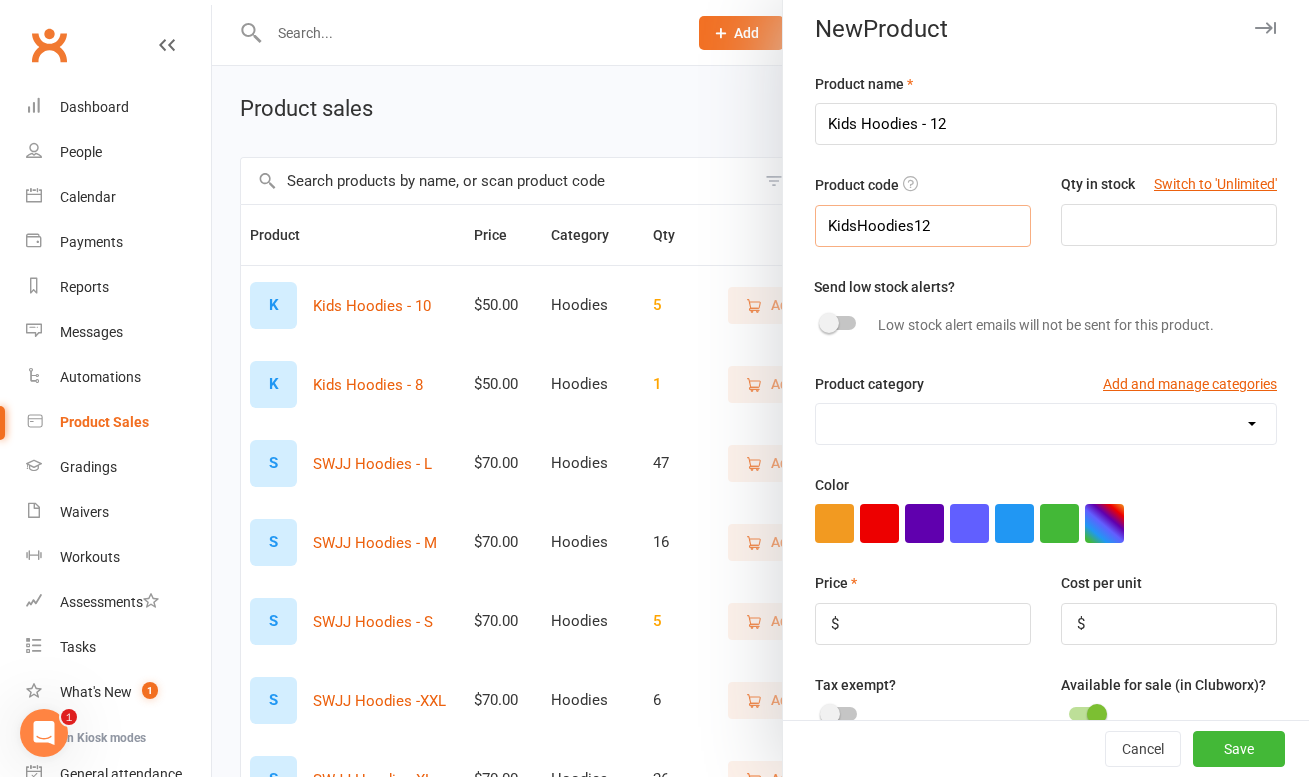 scroll, scrollTop: 17, scrollLeft: 0, axis: vertical 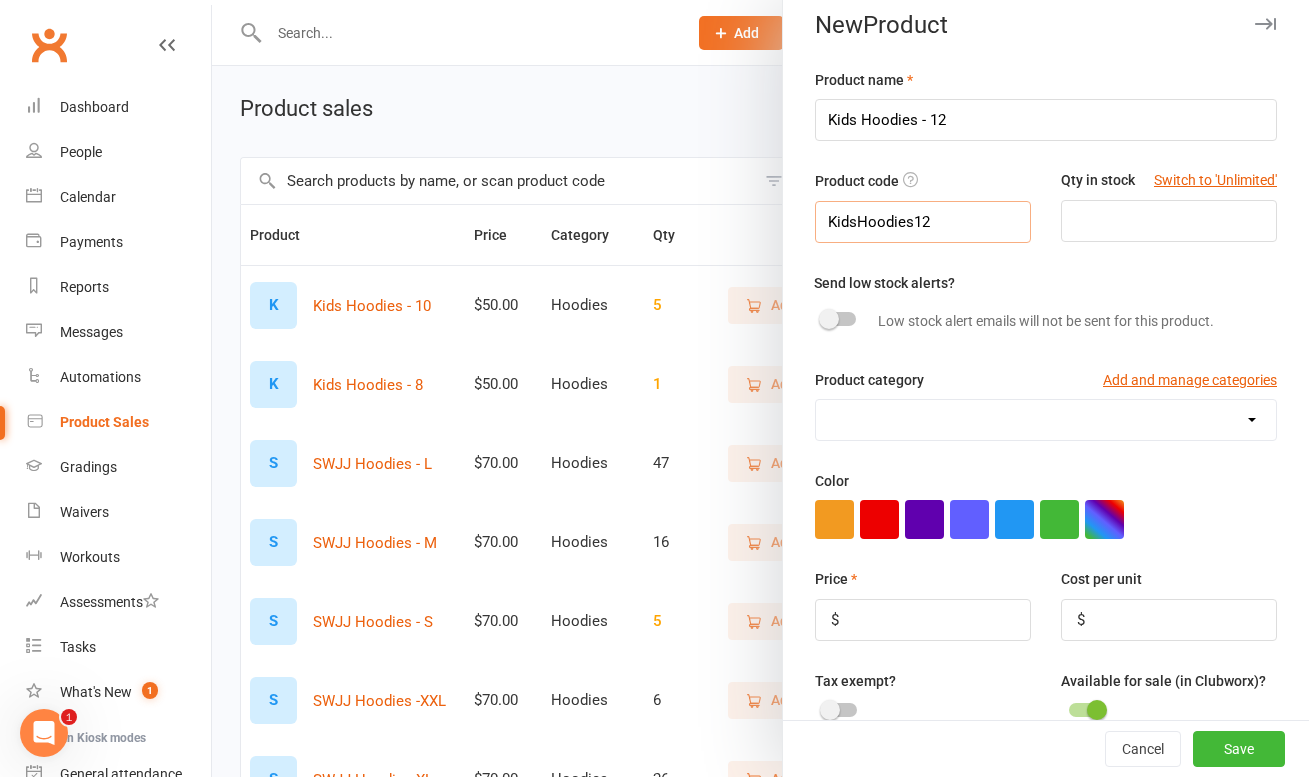 type on "KidsHoodies12" 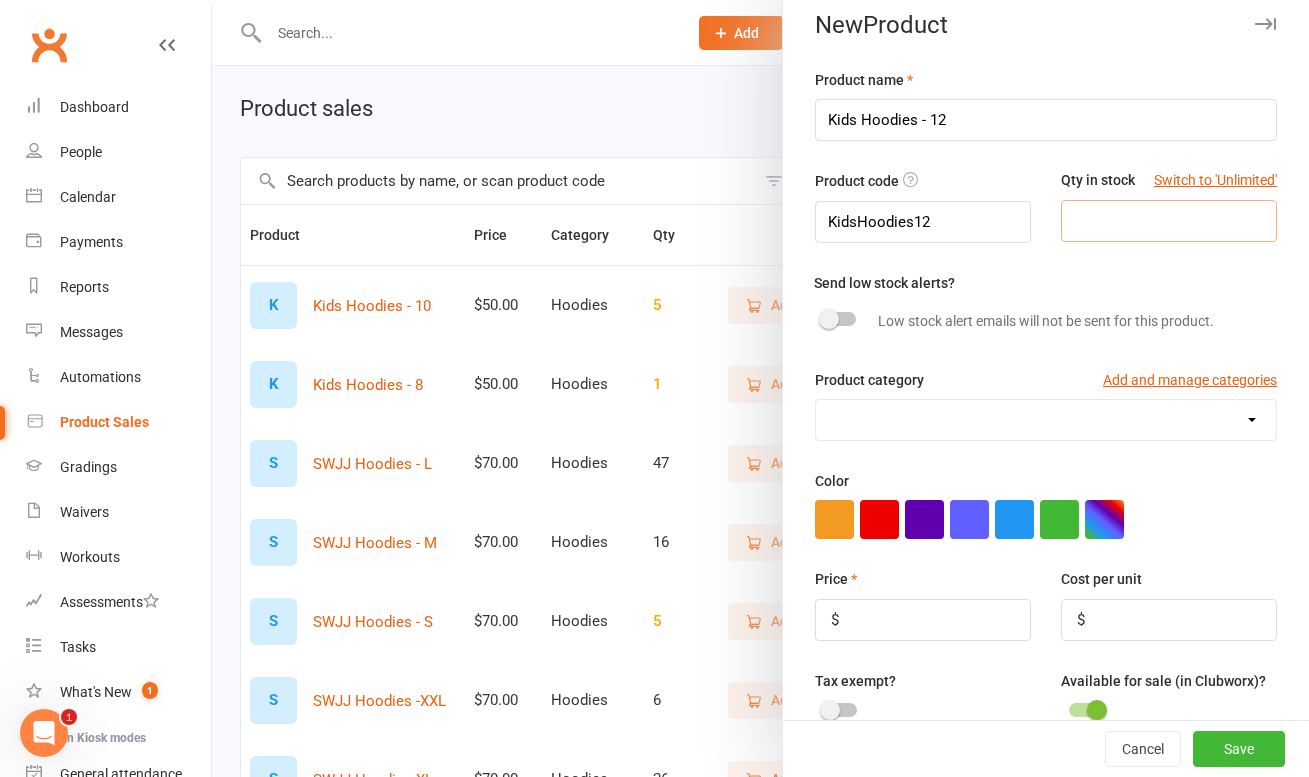 click at bounding box center (1169, 221) 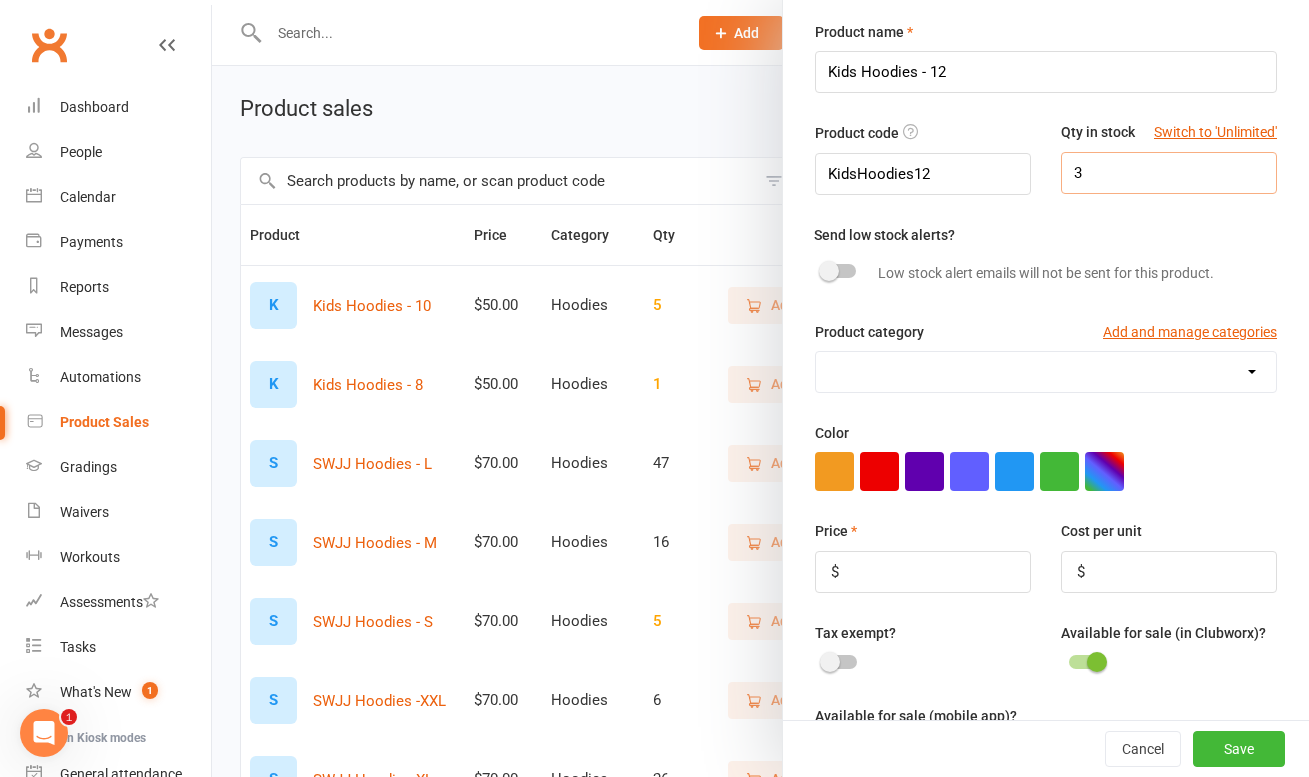 scroll, scrollTop: 113, scrollLeft: 0, axis: vertical 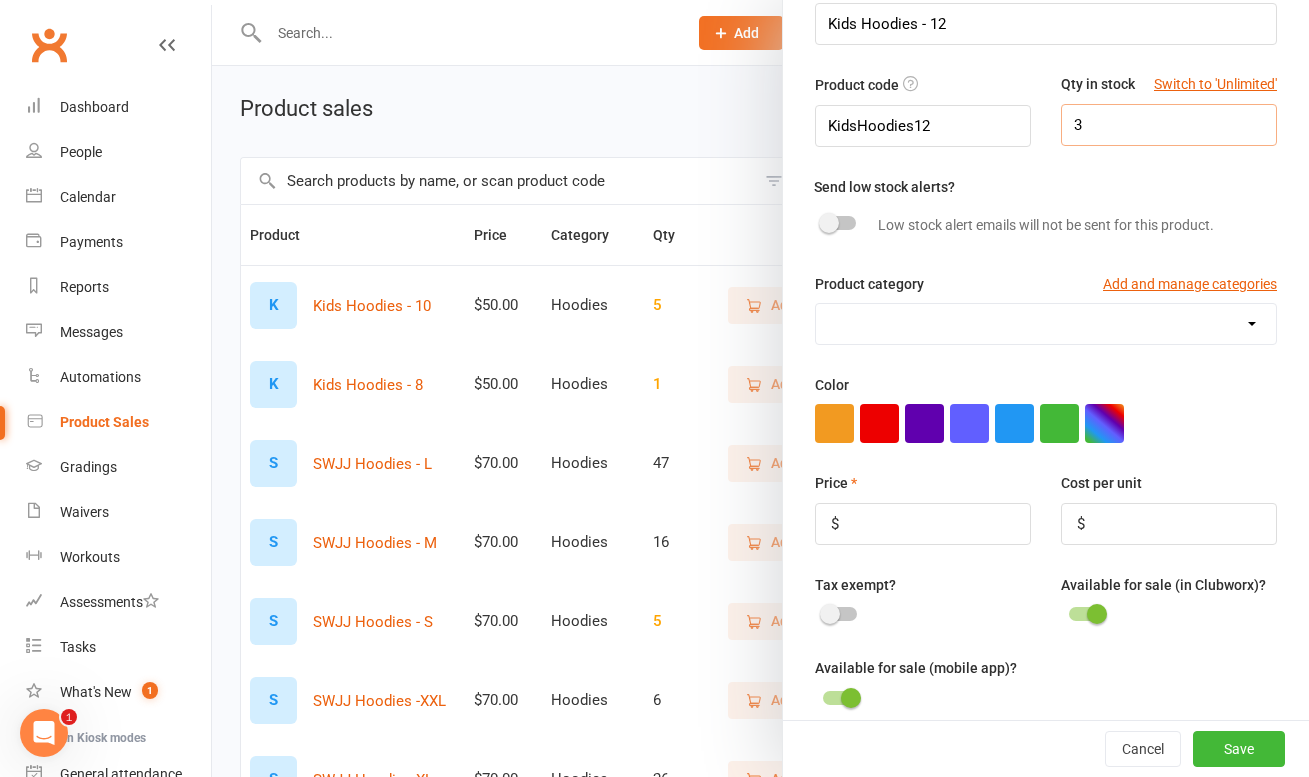 type on "3" 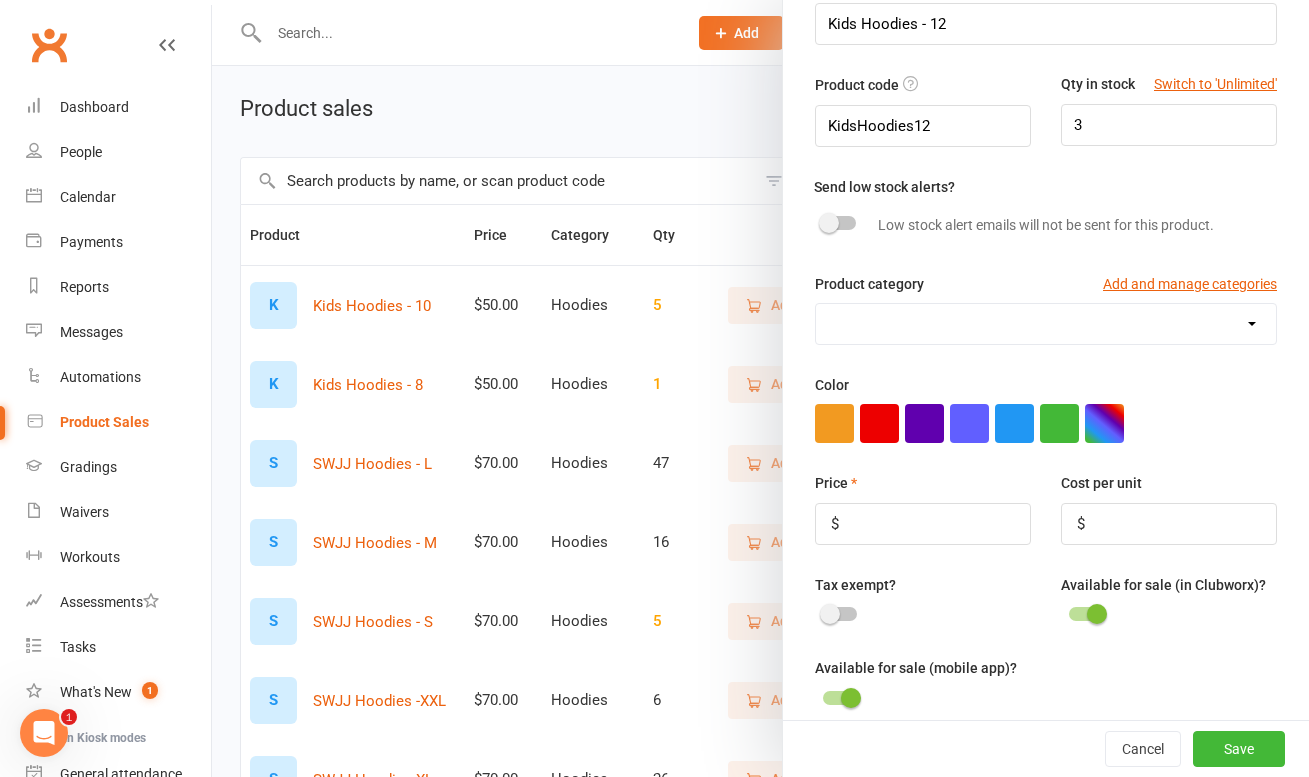 select on "3963" 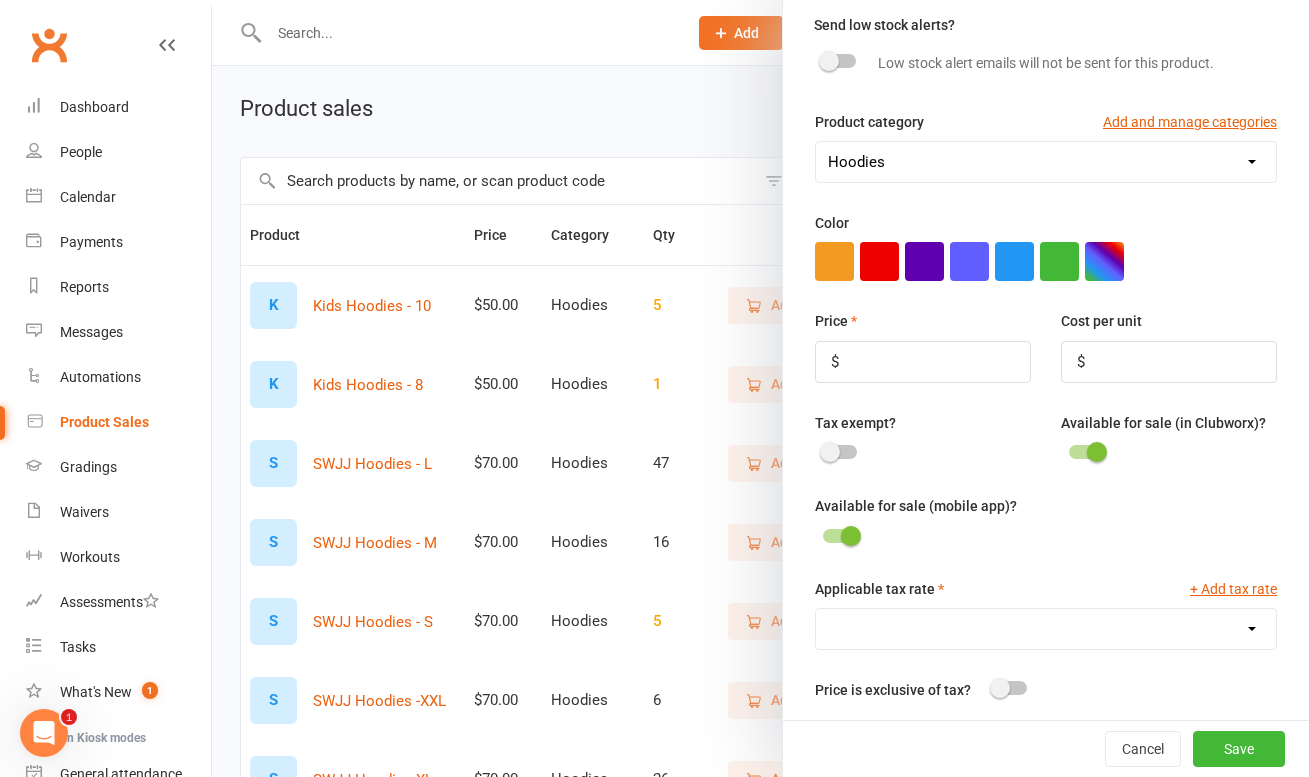 scroll, scrollTop: 387, scrollLeft: 0, axis: vertical 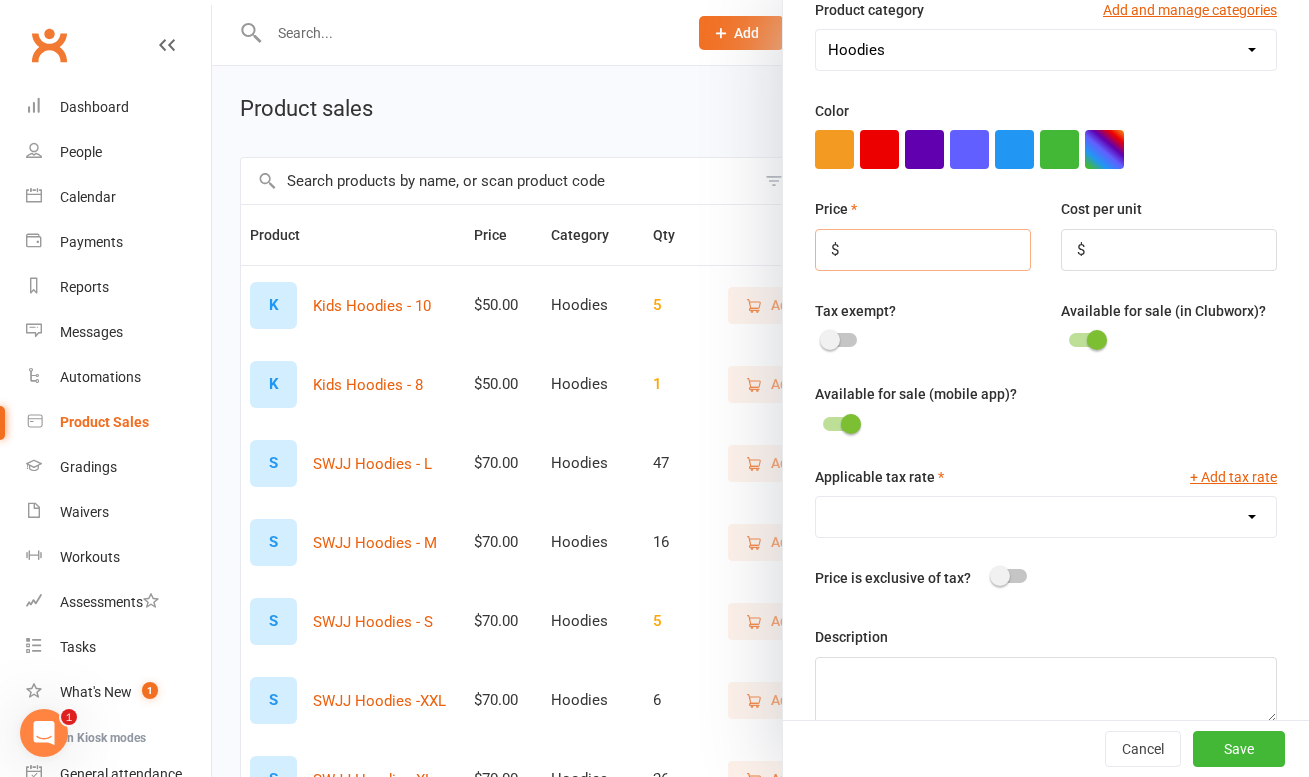 click at bounding box center (923, 250) 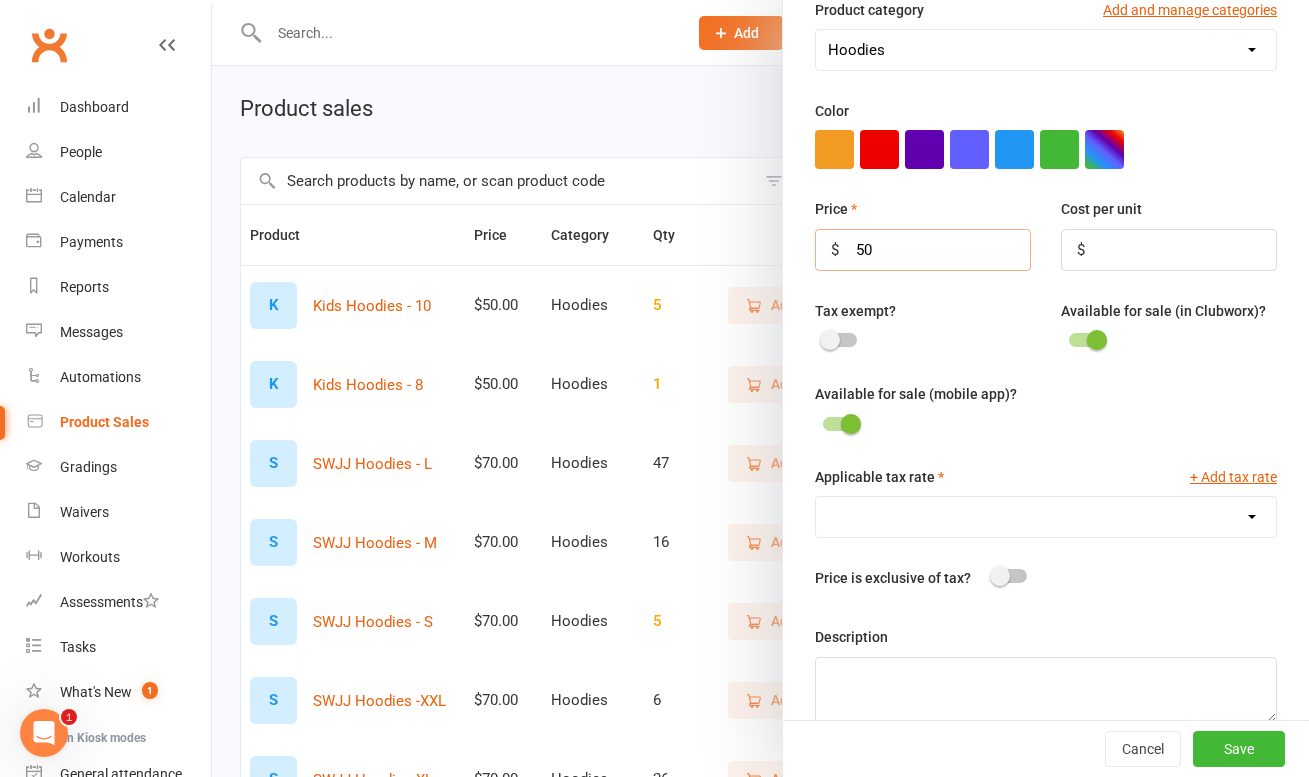 scroll, scrollTop: 413, scrollLeft: 0, axis: vertical 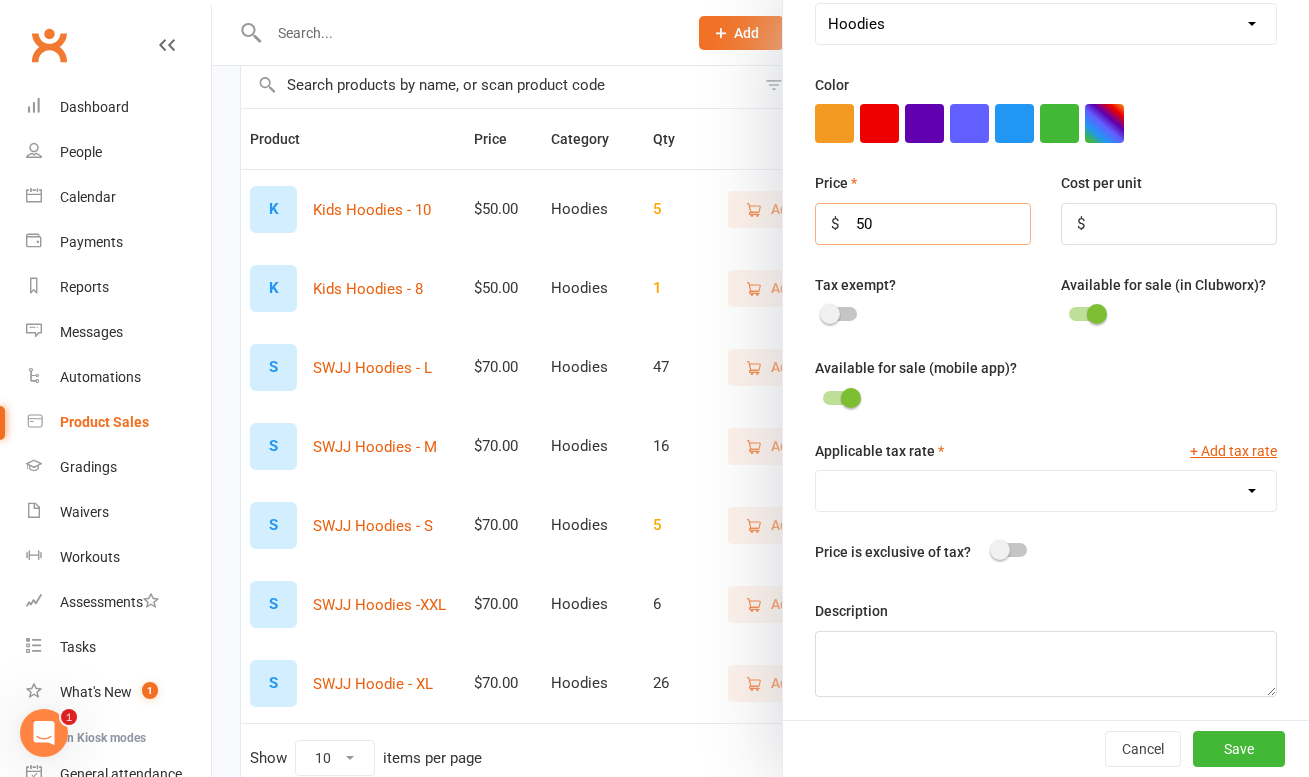 type on "50" 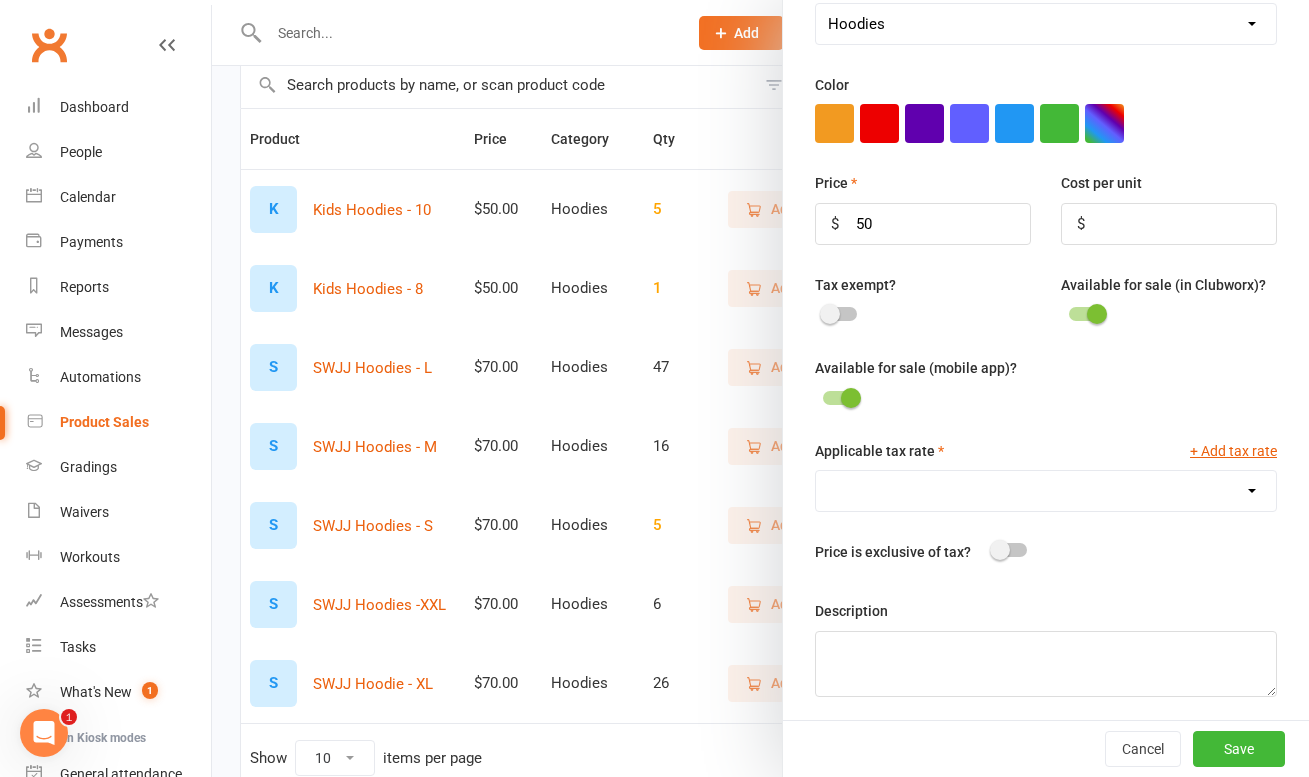 select on "1785" 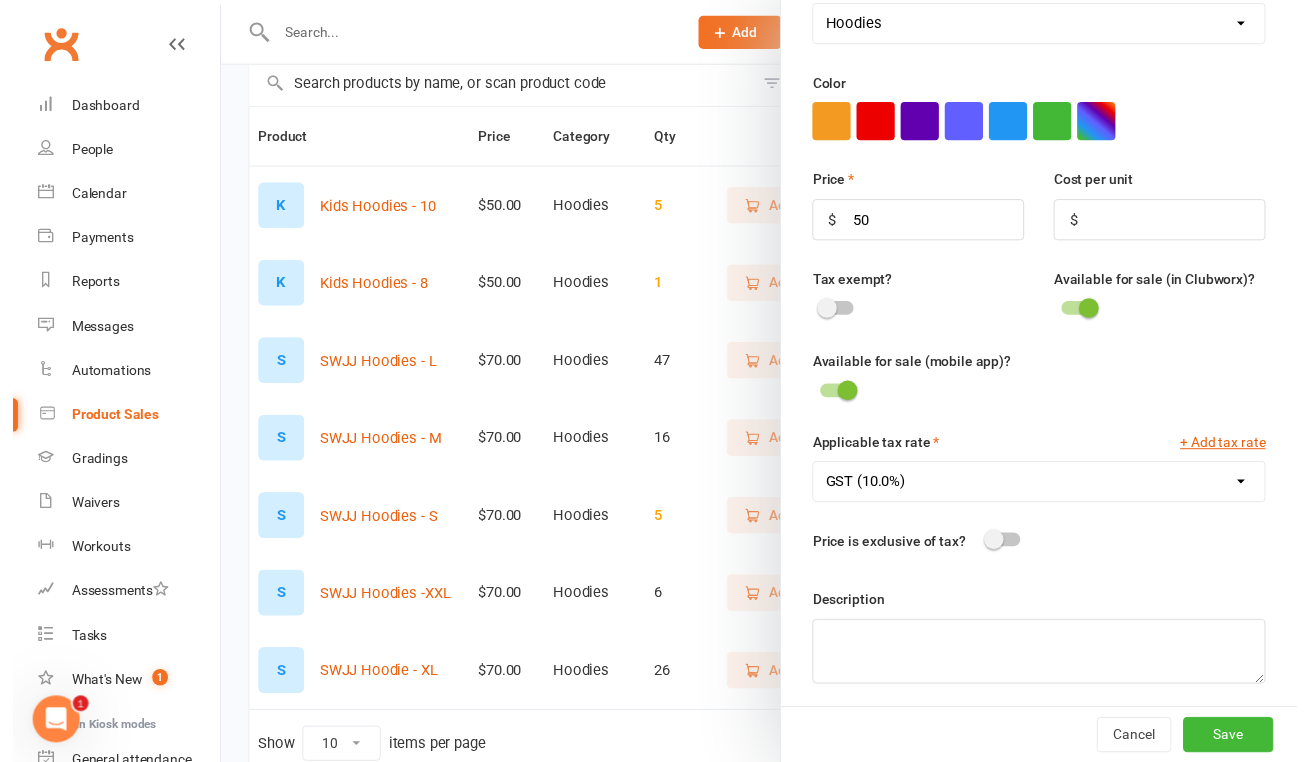 scroll, scrollTop: 284, scrollLeft: 0, axis: vertical 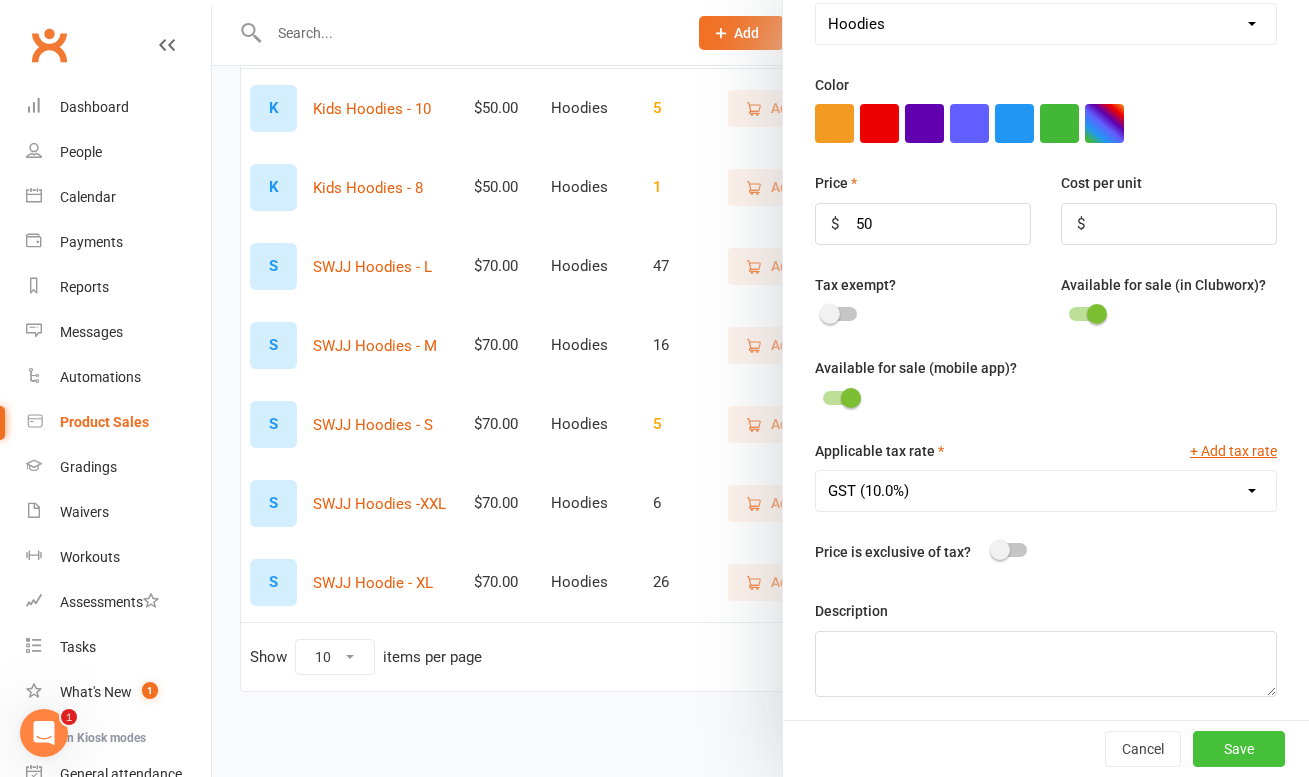 click on "Save" at bounding box center [1239, 749] 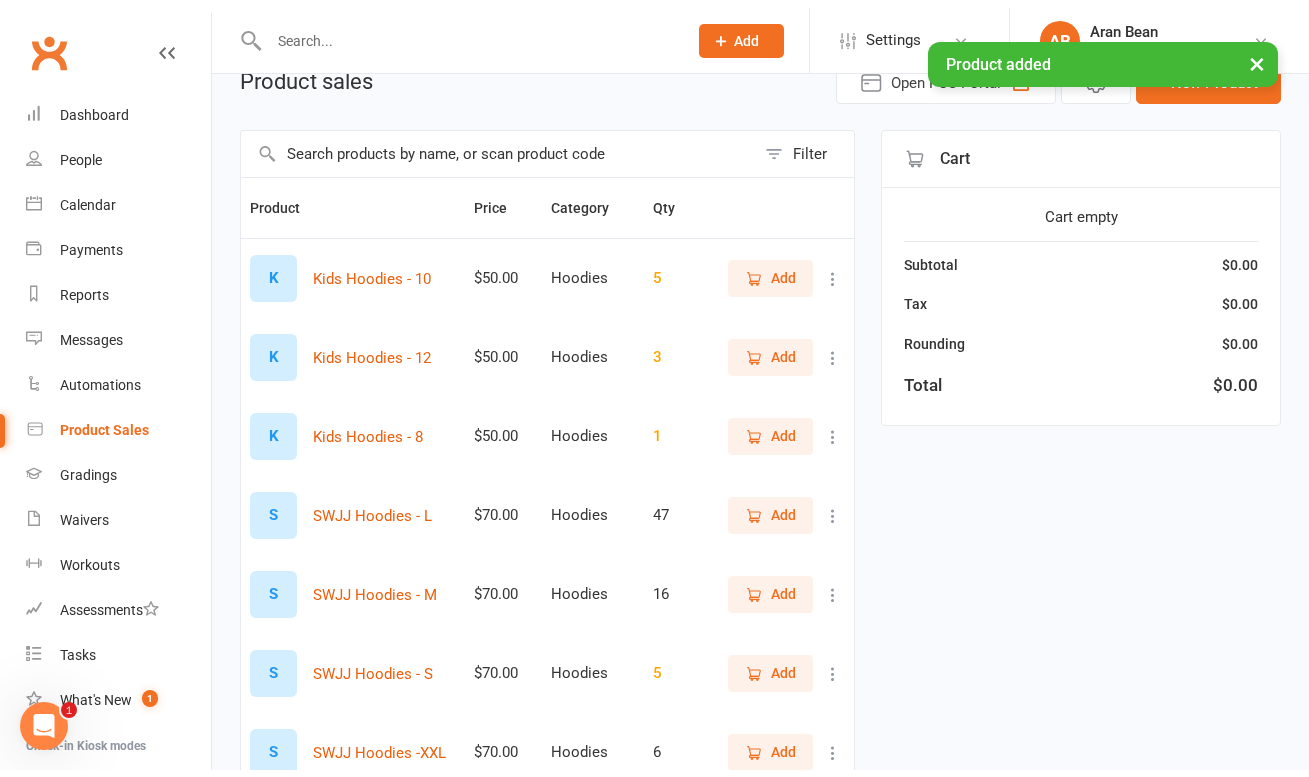 scroll, scrollTop: 73, scrollLeft: 0, axis: vertical 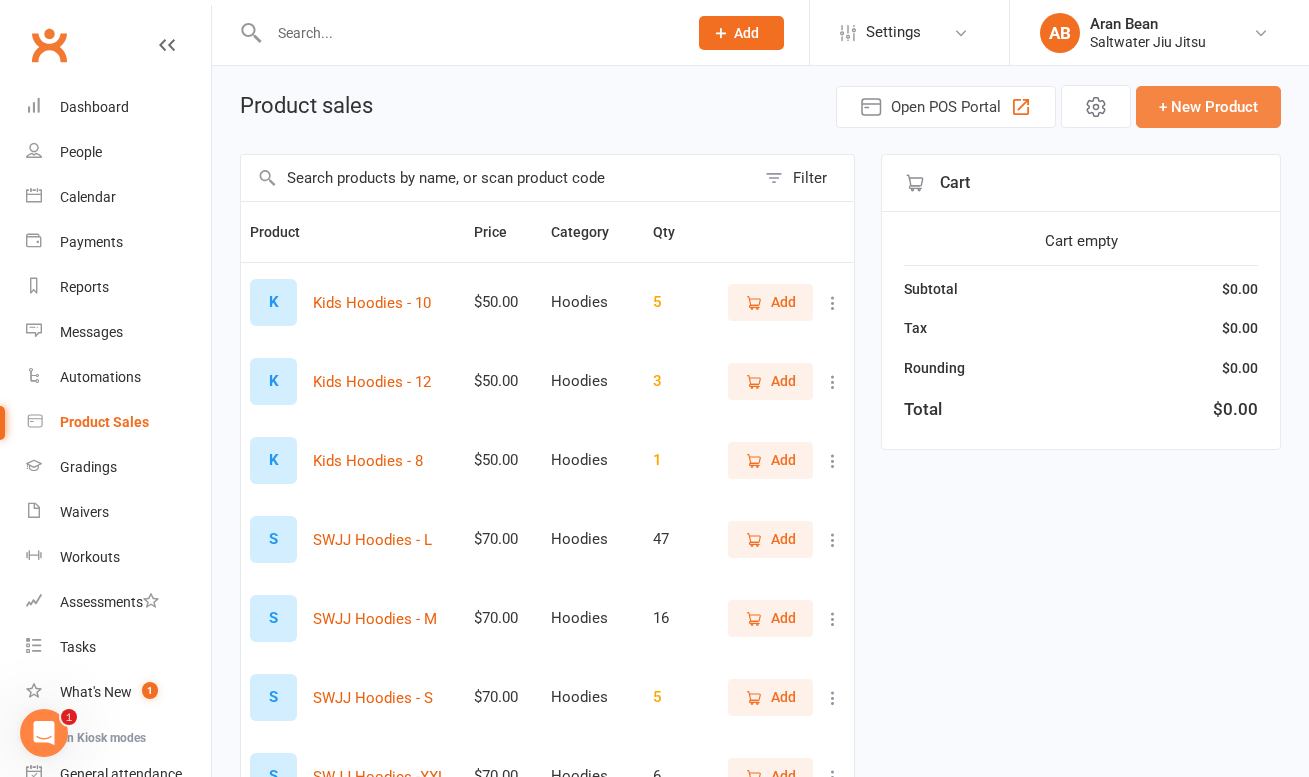 click on "+ New Product" at bounding box center (1208, 107) 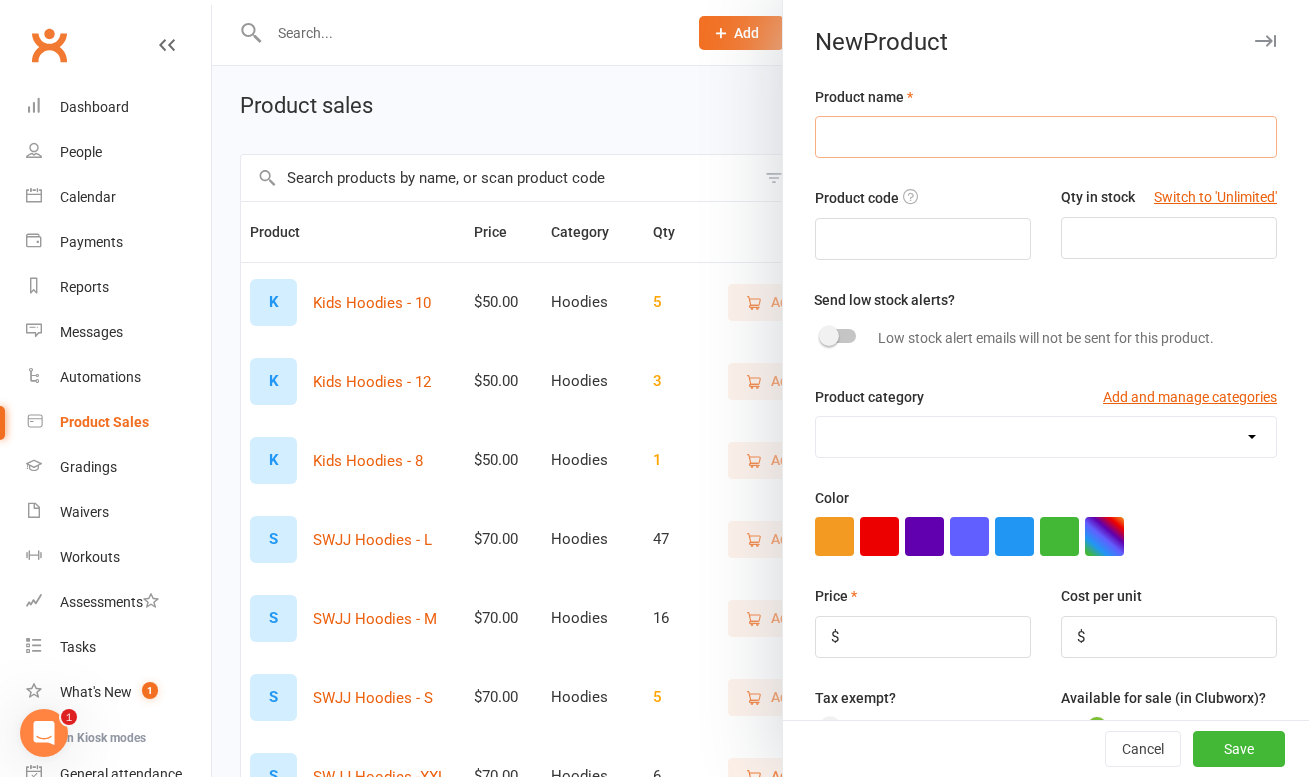 click at bounding box center [1046, 137] 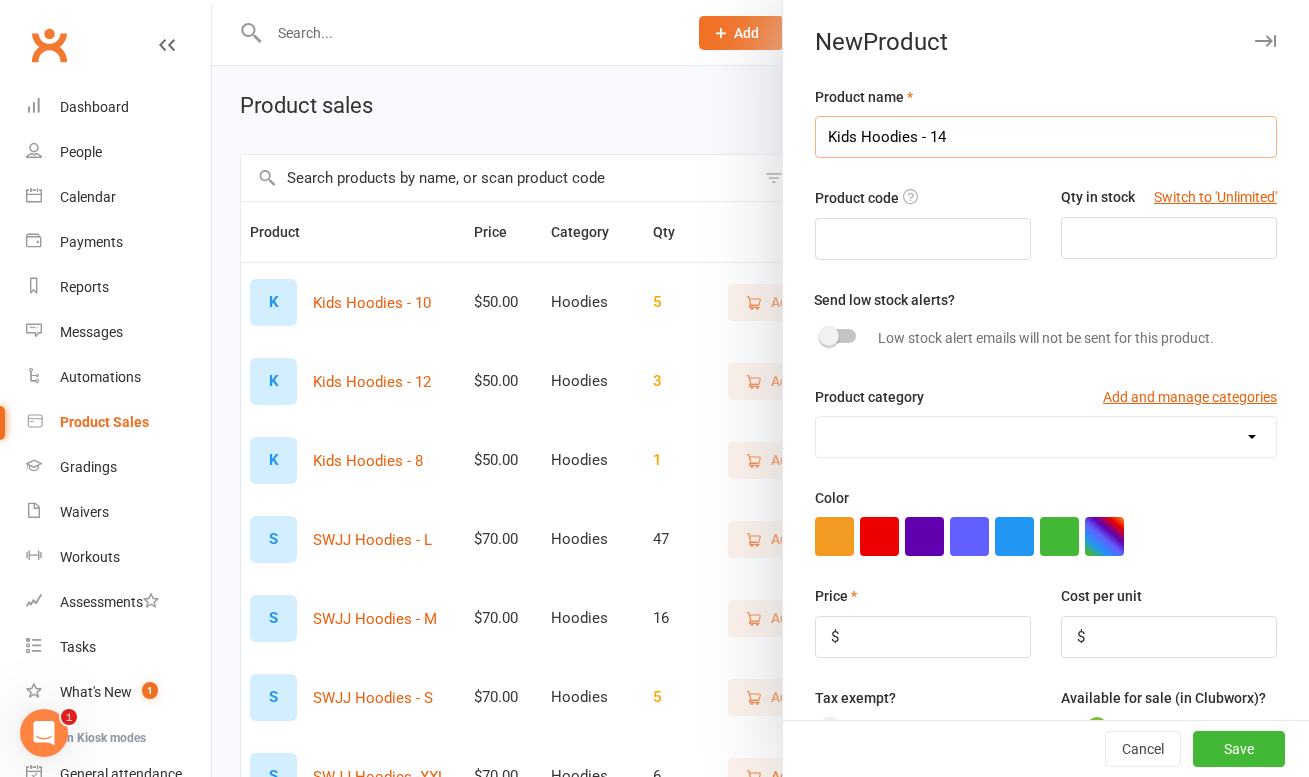 type on "Kids Hoodies - 14" 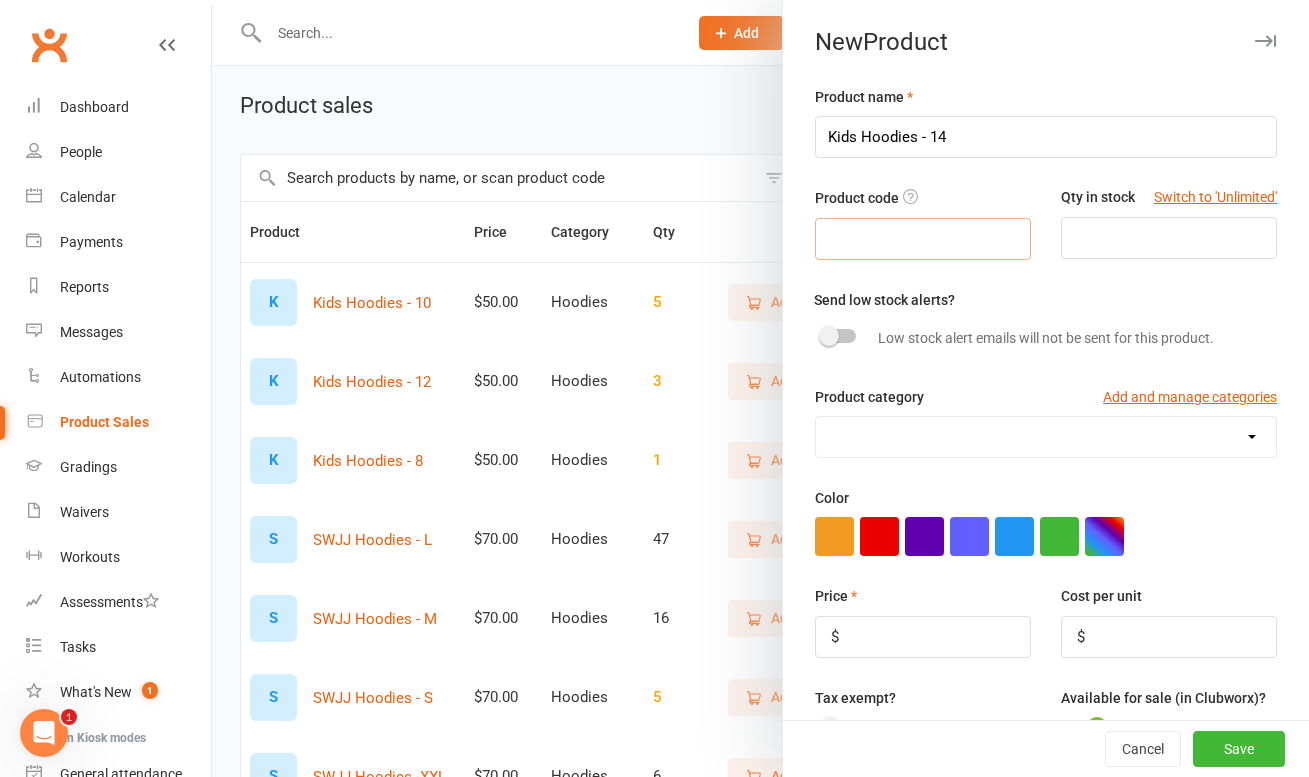 click at bounding box center (923, 239) 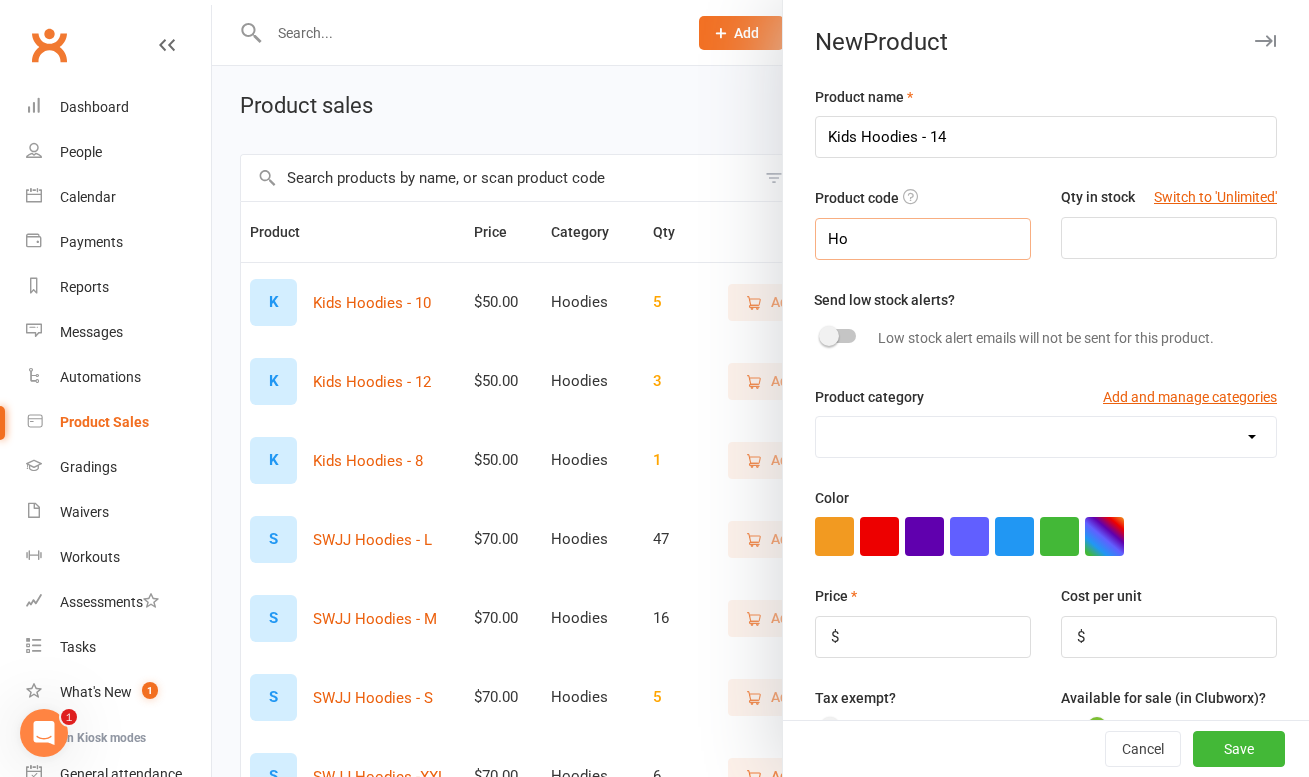 type on "H" 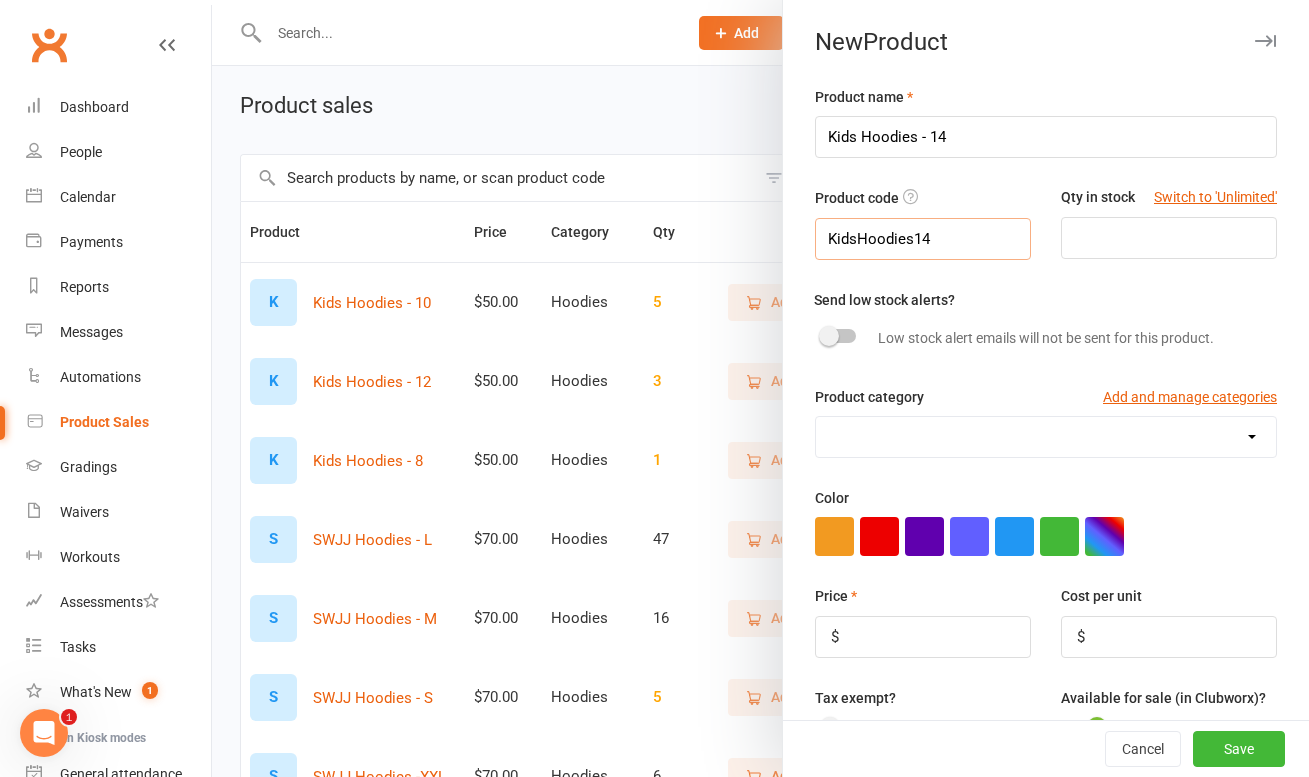 type on "KidsHoodies14" 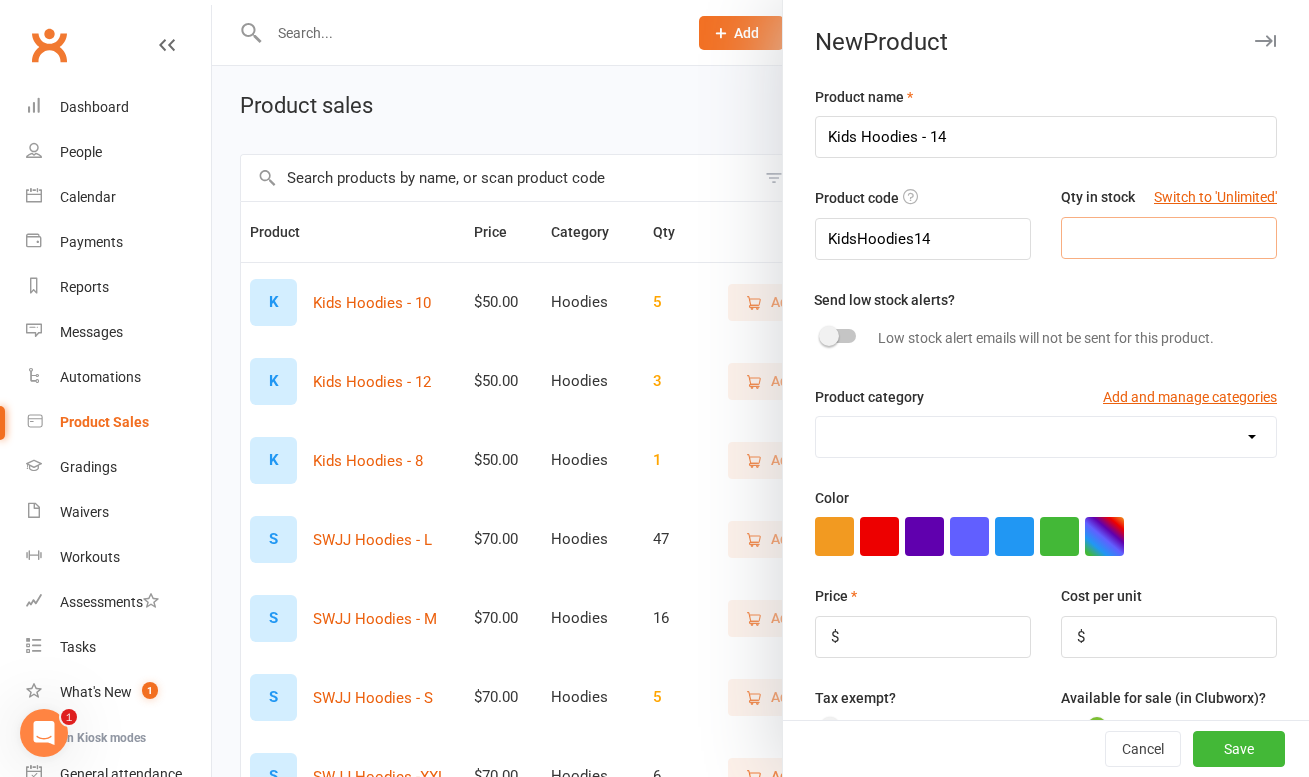 click at bounding box center (1169, 238) 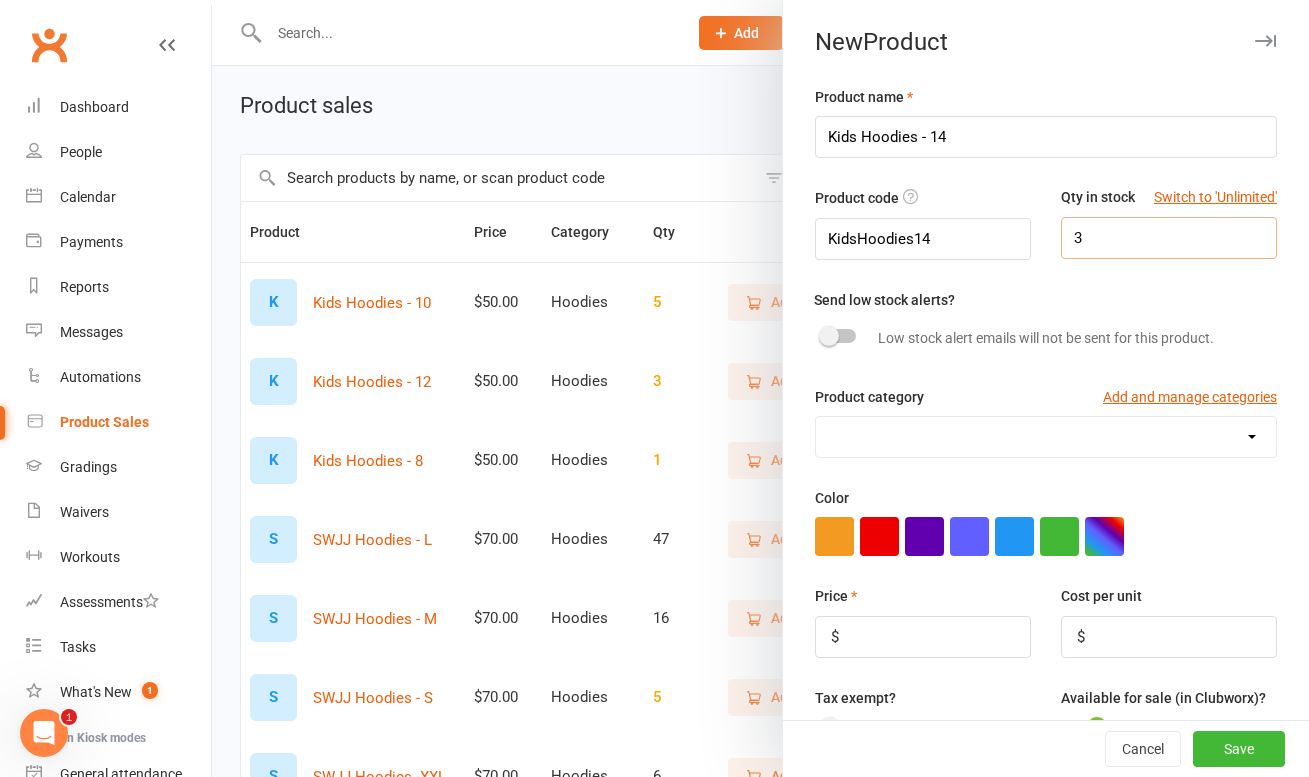 type on "3" 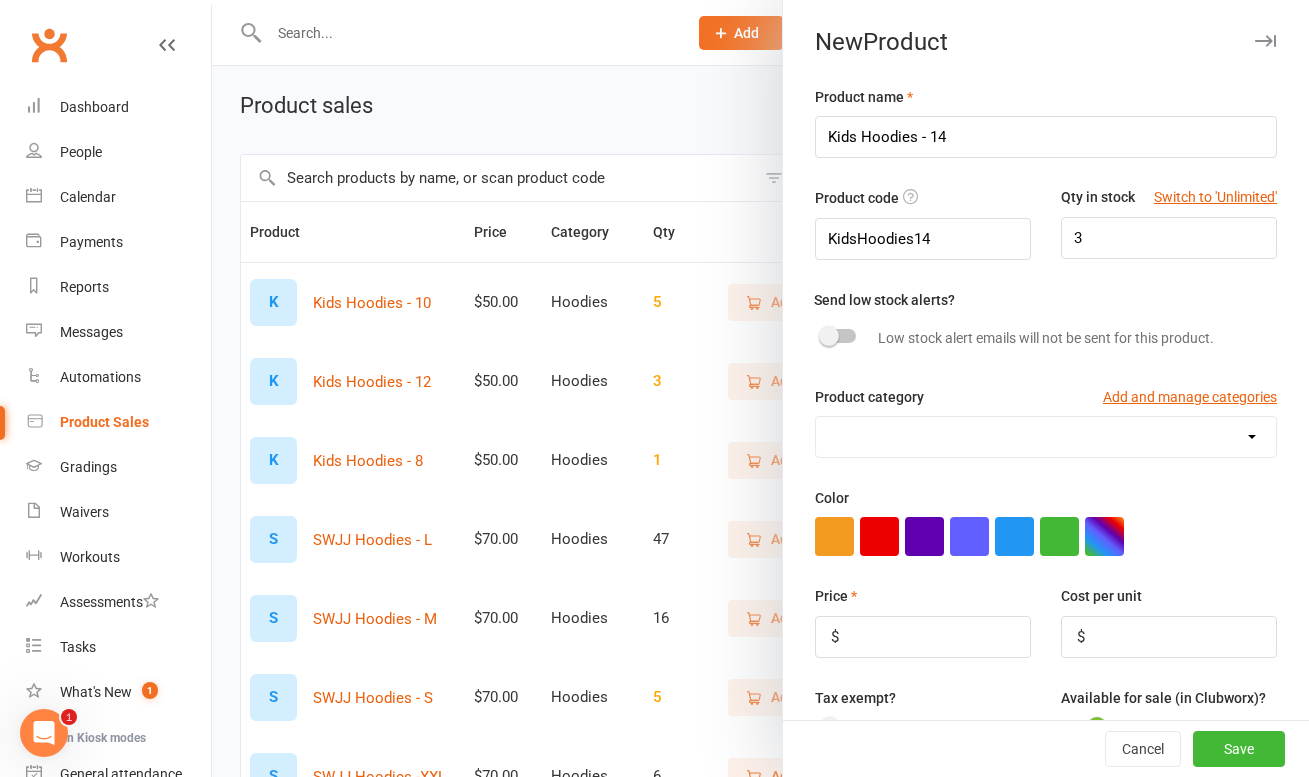 select on "3963" 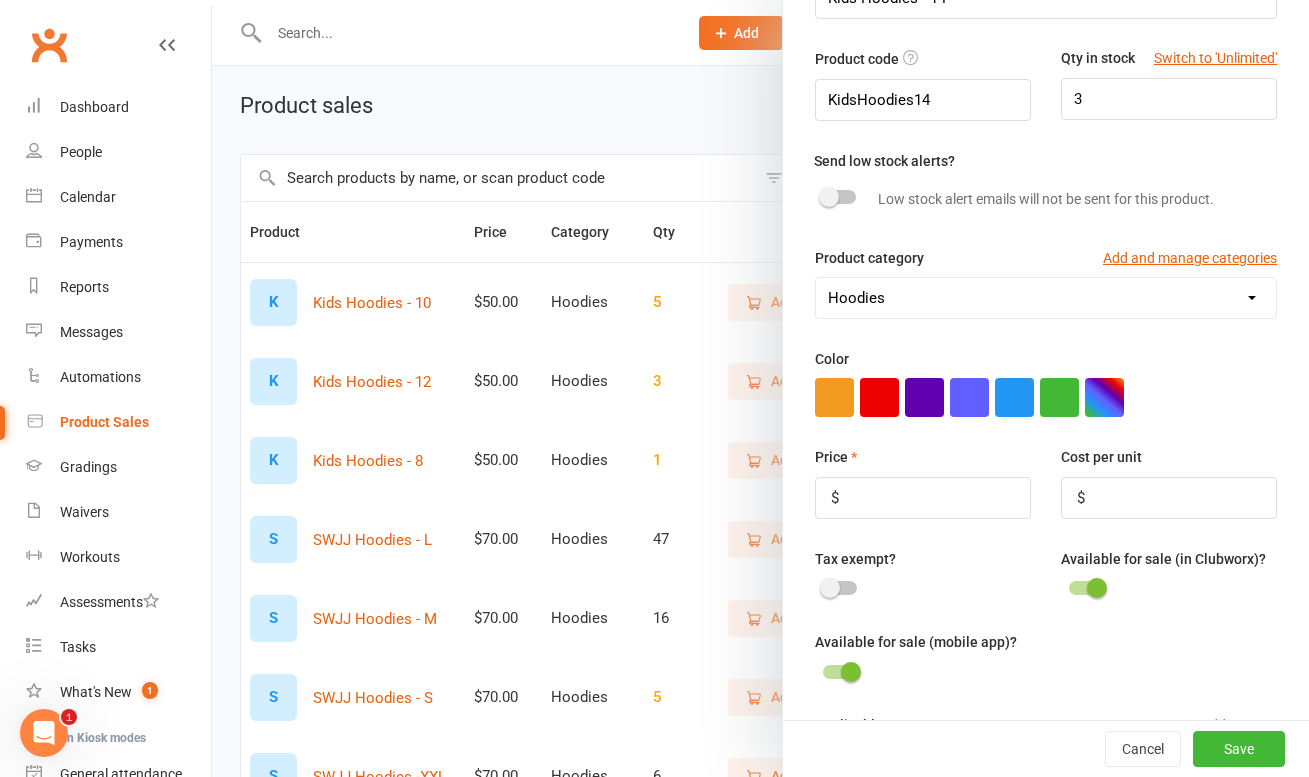 scroll, scrollTop: 301, scrollLeft: 0, axis: vertical 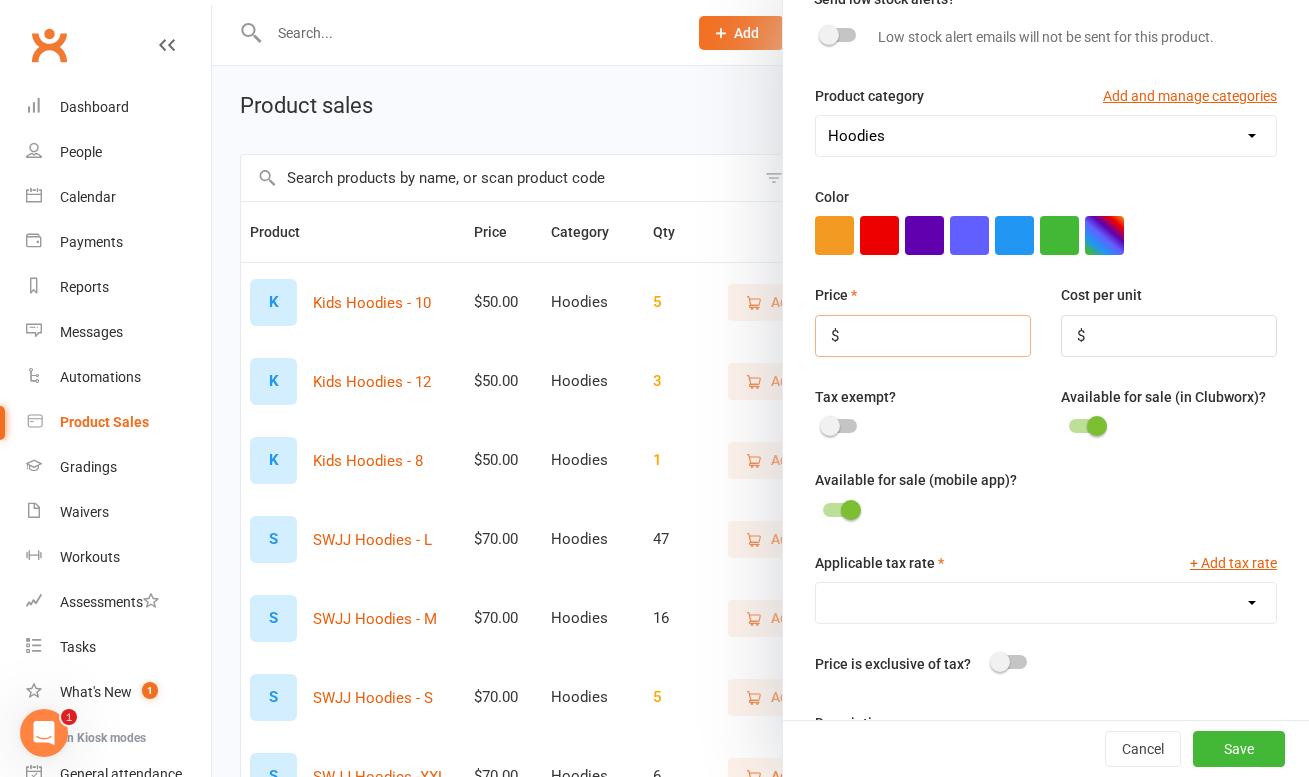 click at bounding box center (923, 336) 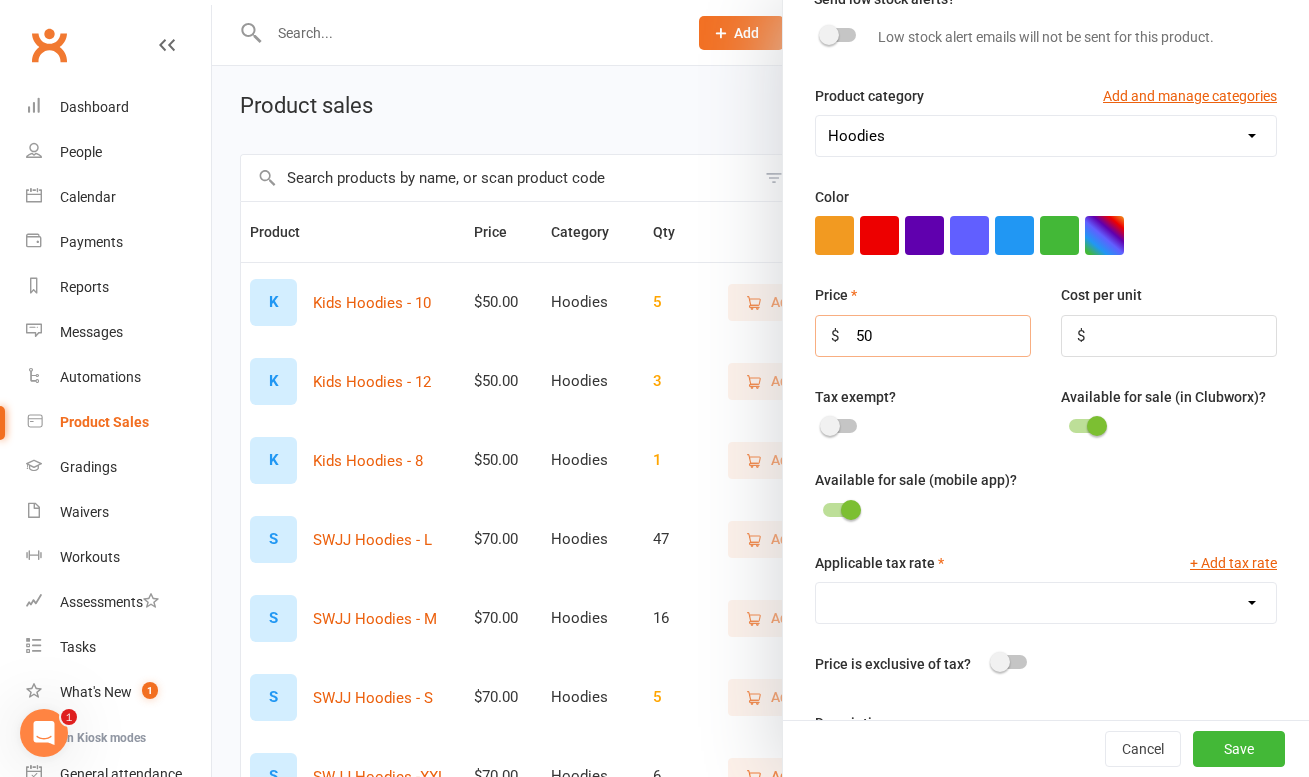 type on "50" 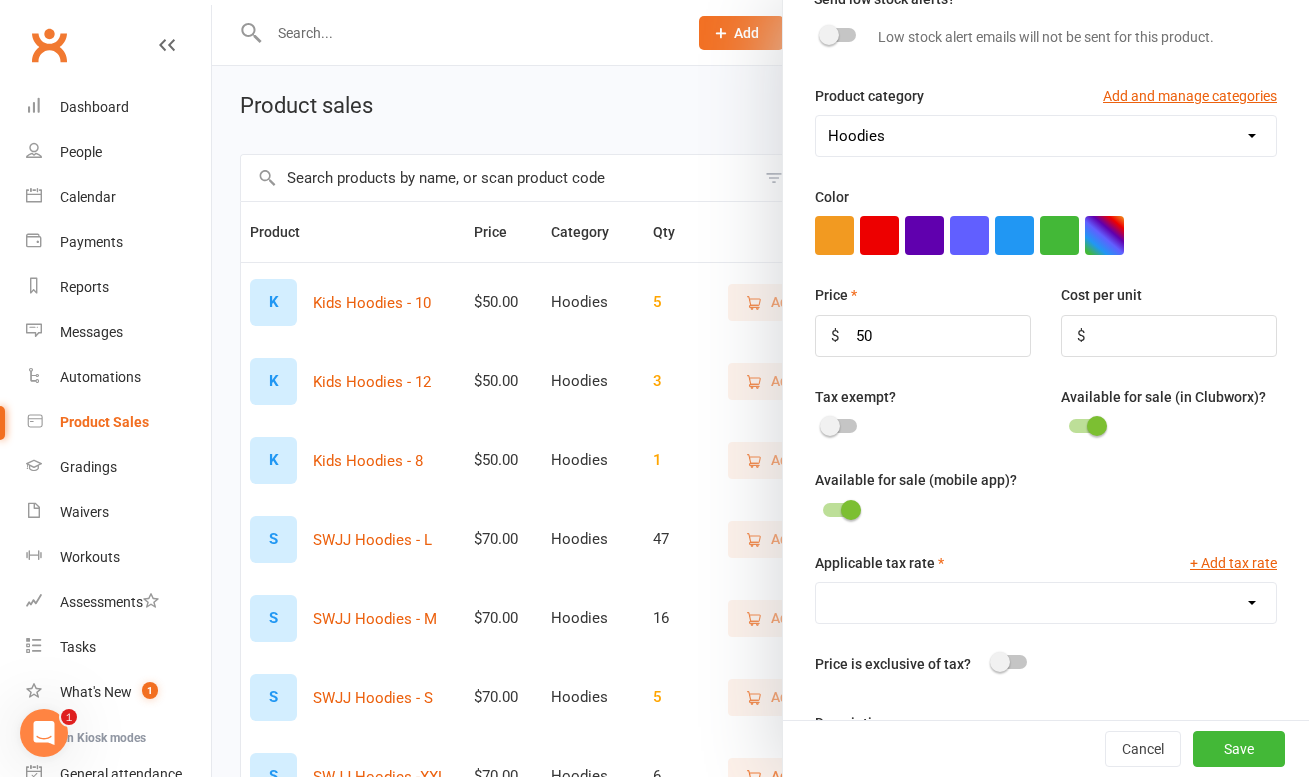 select on "1785" 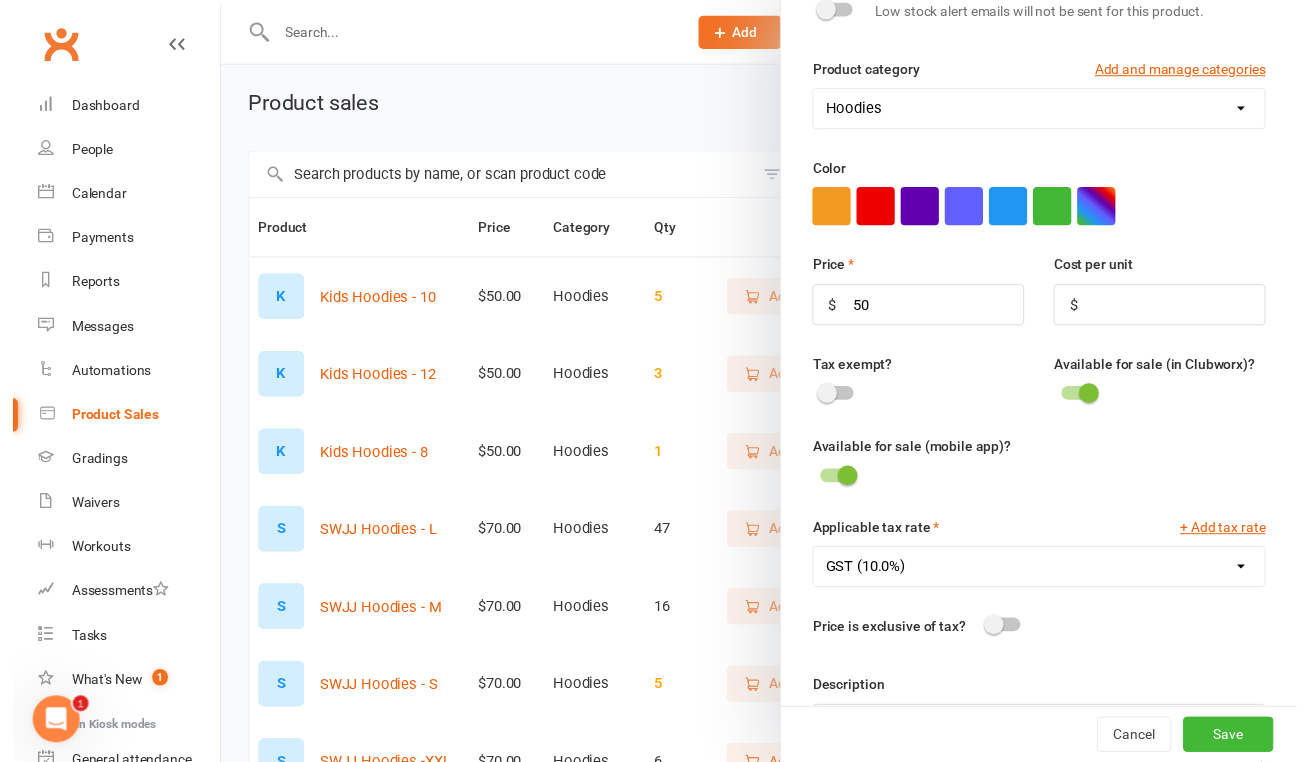 scroll, scrollTop: 382, scrollLeft: 0, axis: vertical 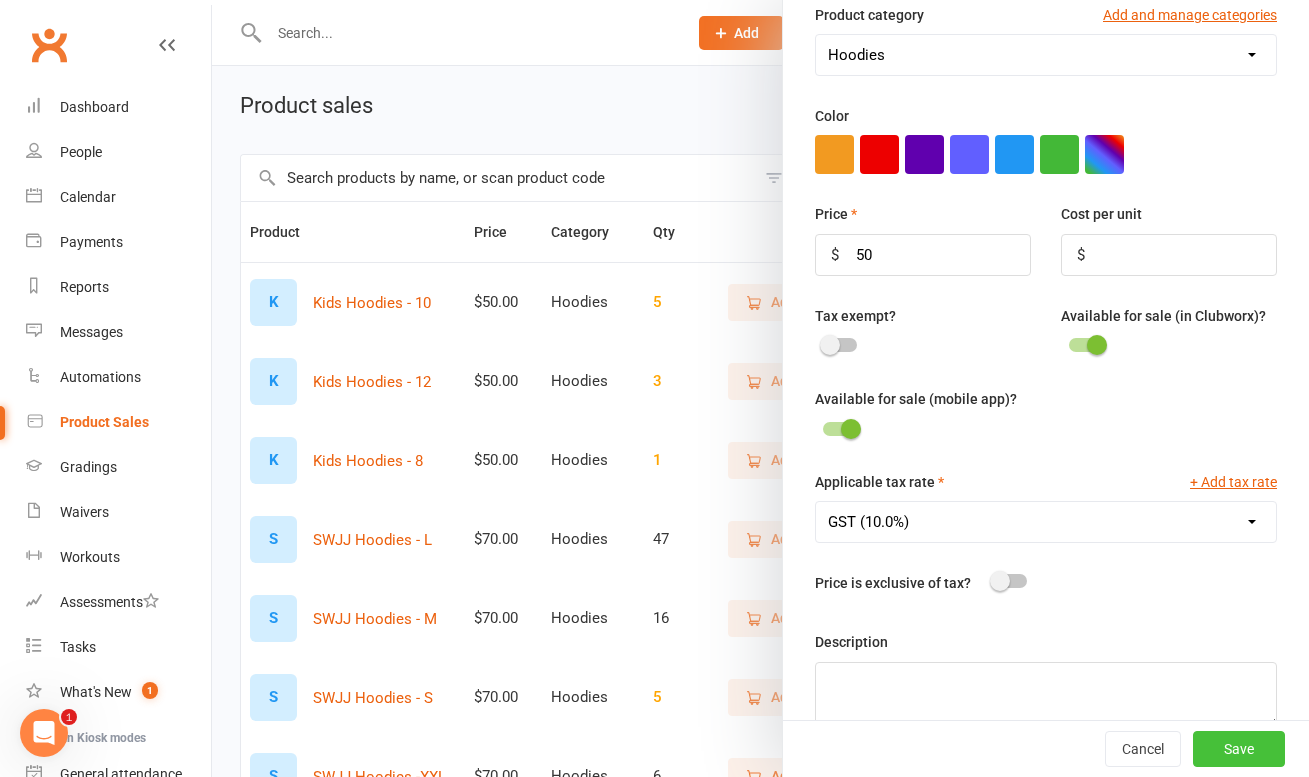 click on "Save" at bounding box center [1239, 749] 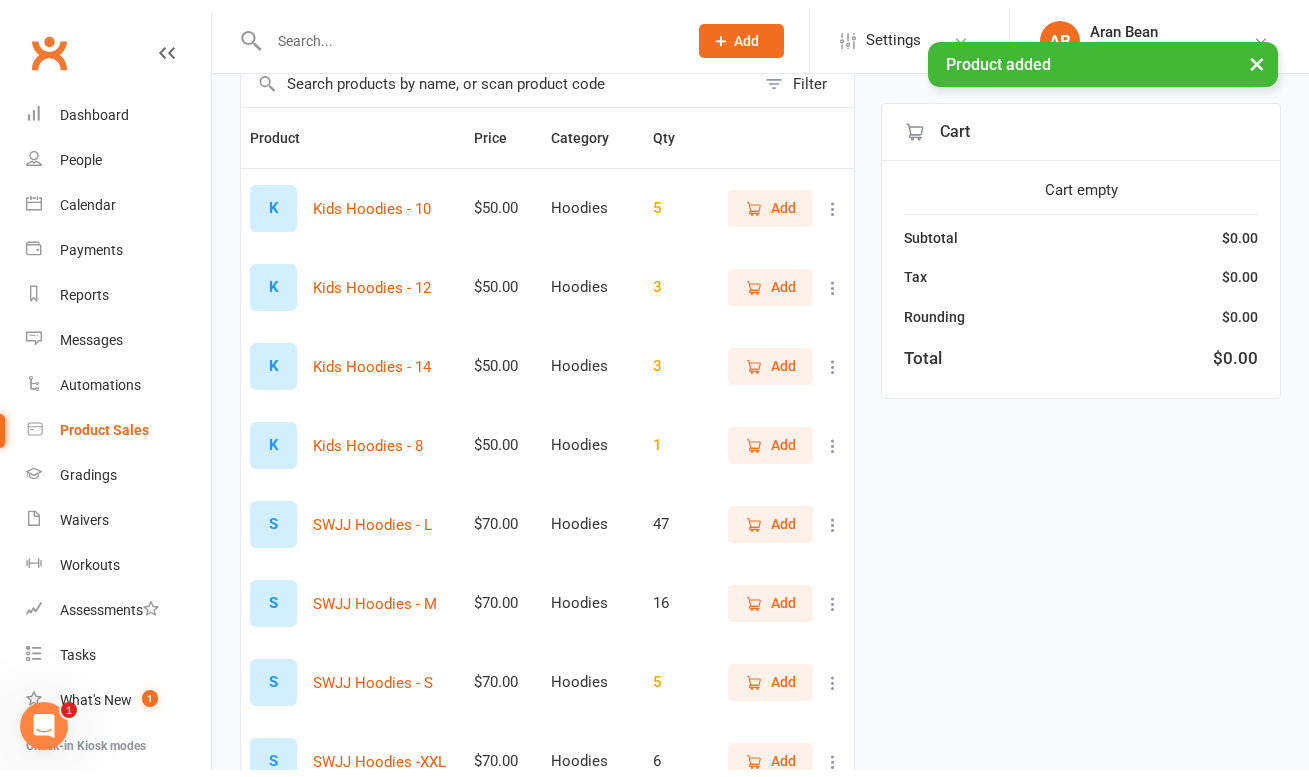 scroll, scrollTop: 179, scrollLeft: 0, axis: vertical 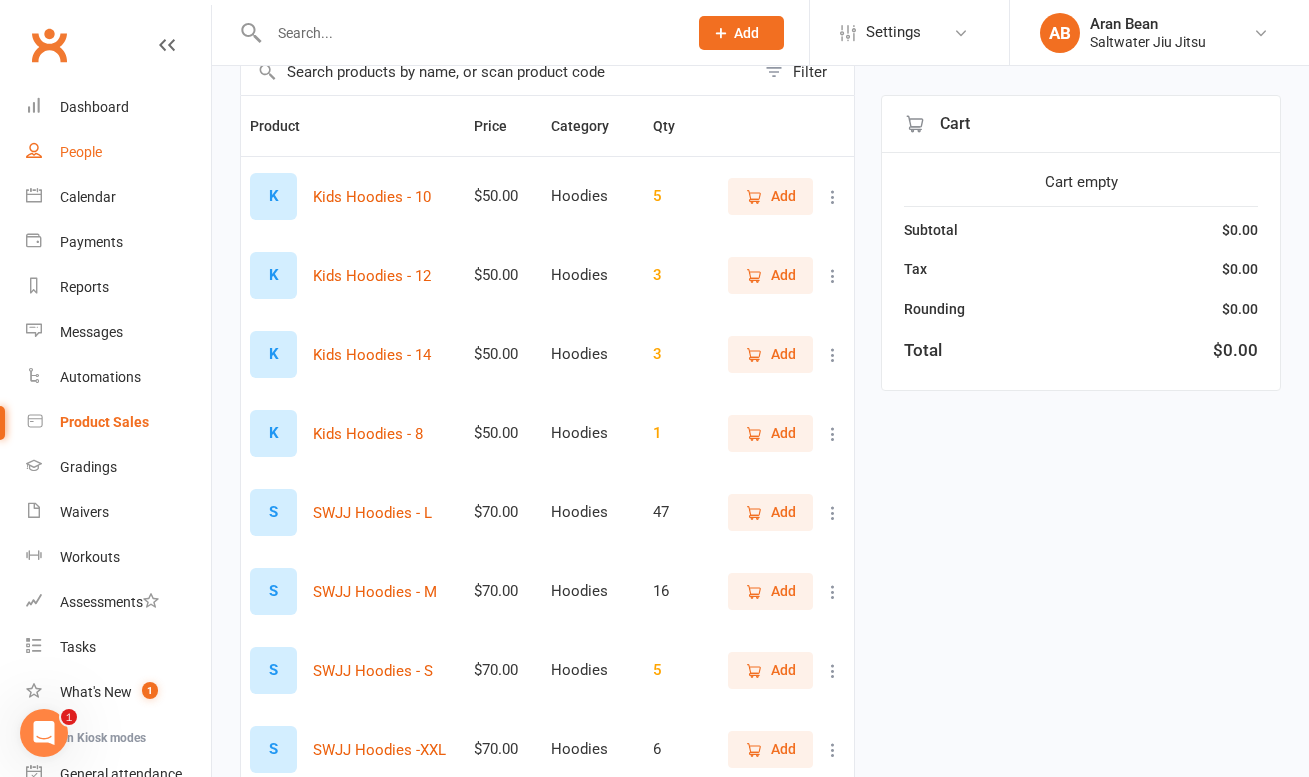 click on "People" at bounding box center [118, 152] 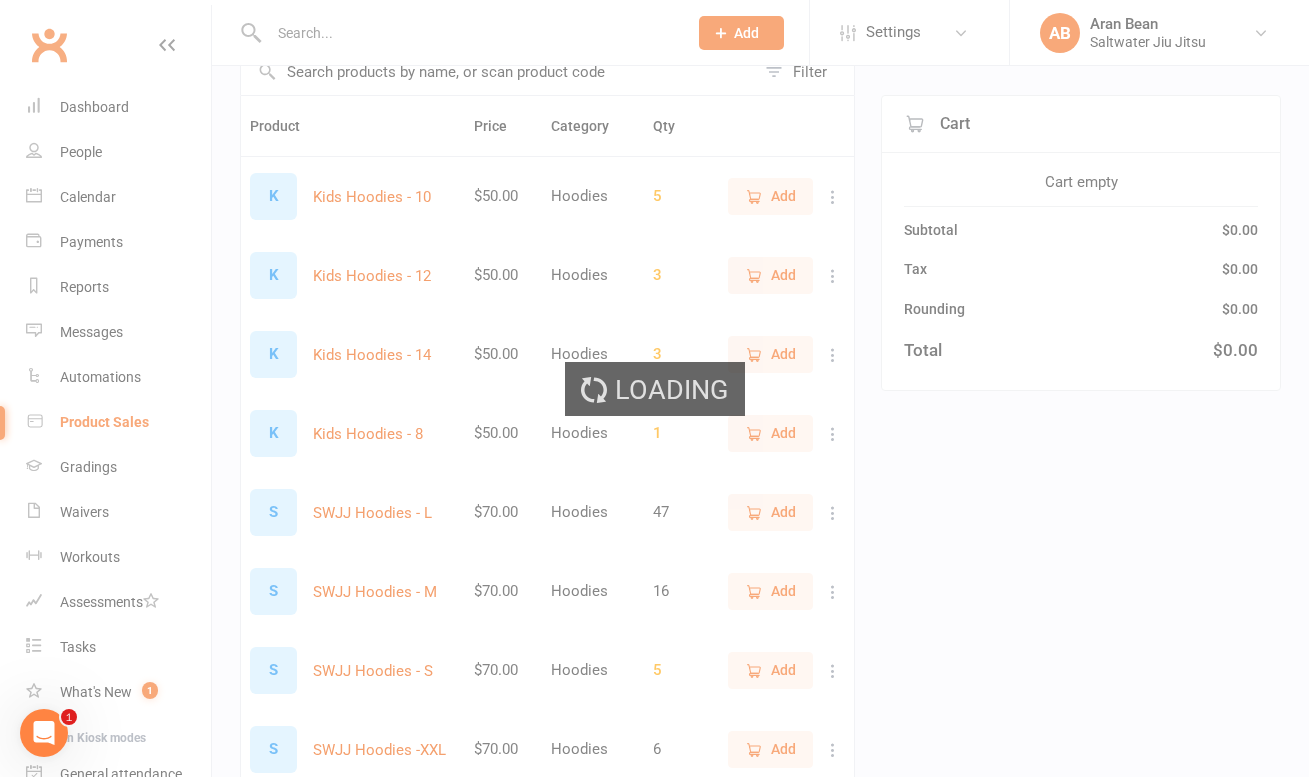 scroll, scrollTop: 0, scrollLeft: 0, axis: both 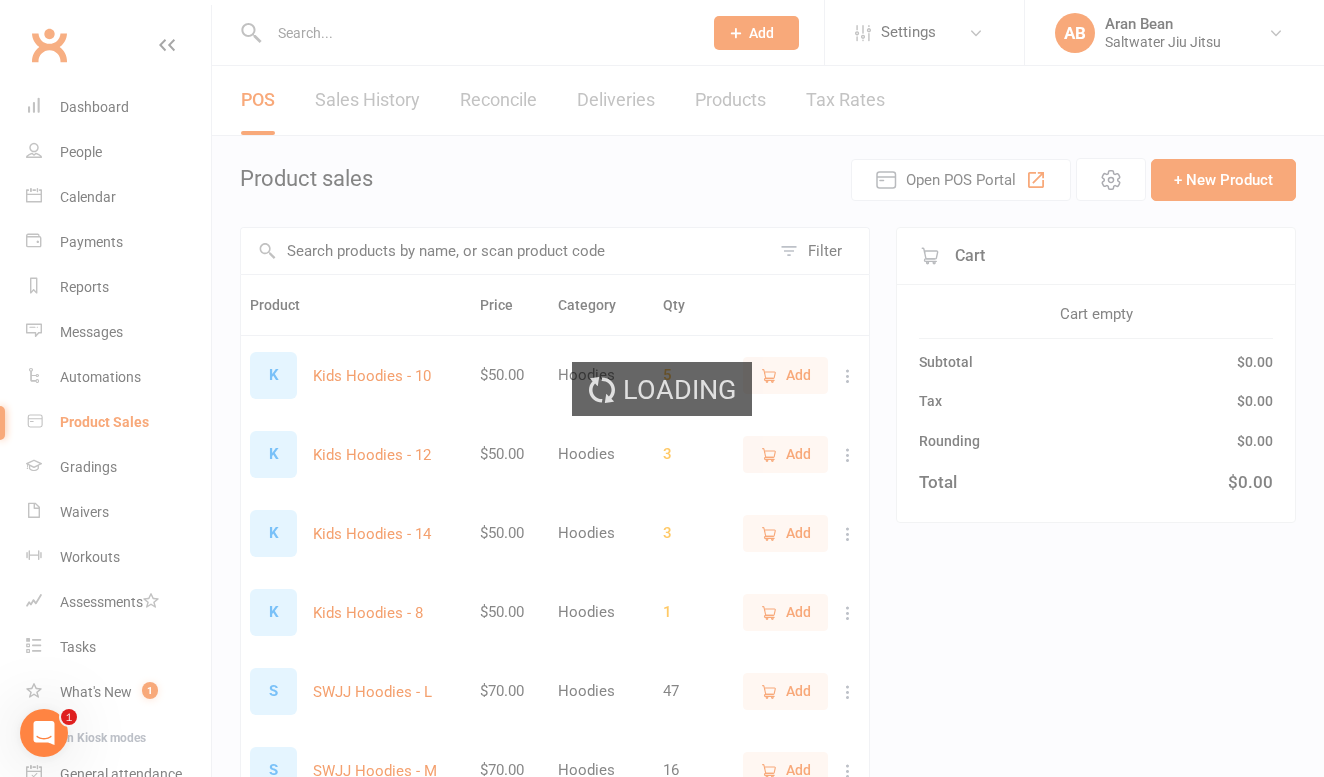 select on "100" 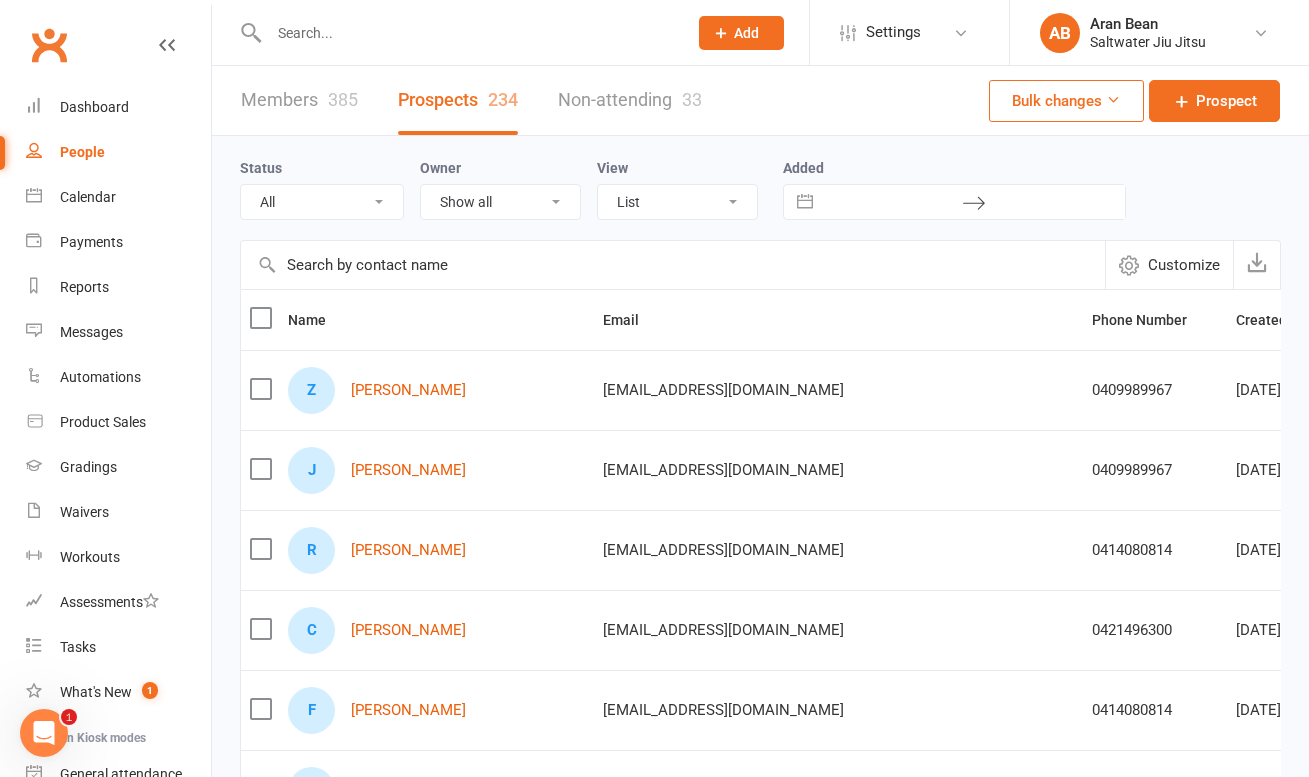 click on "385" at bounding box center [343, 99] 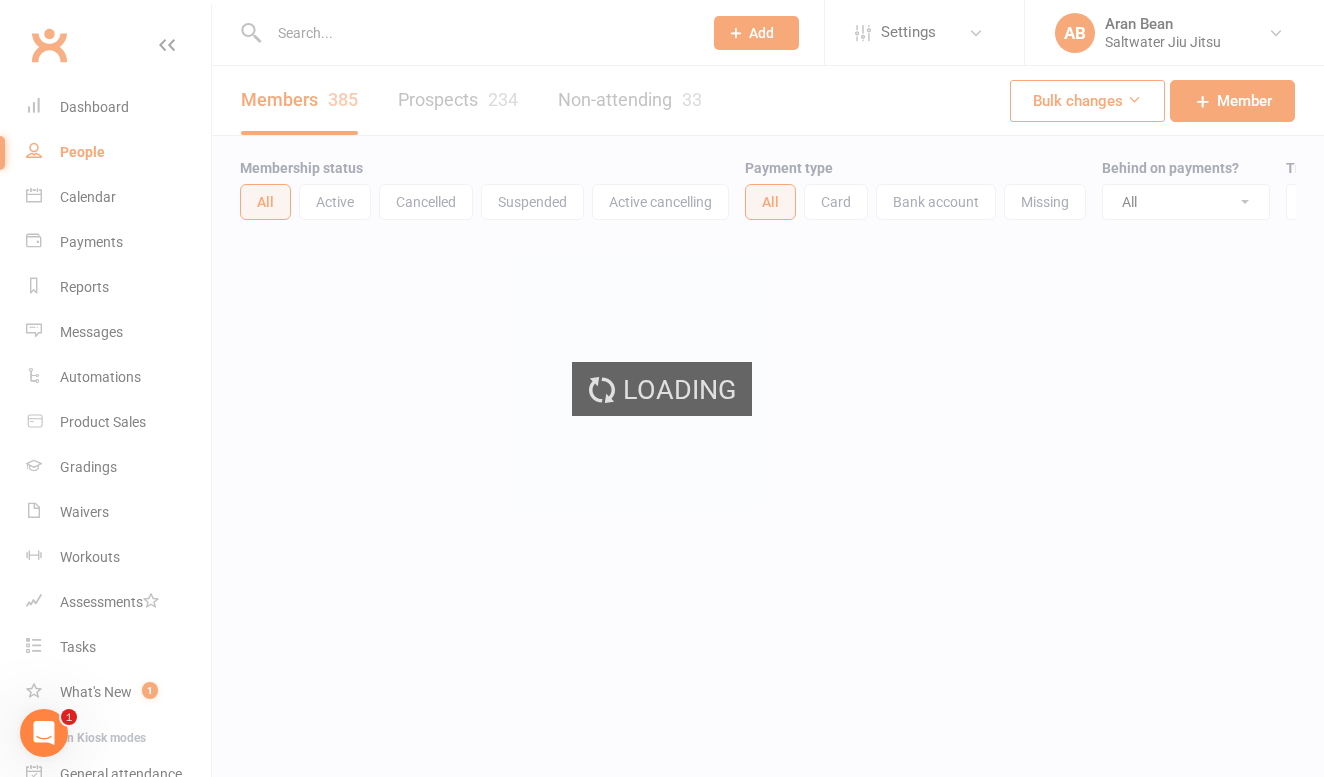select on "100" 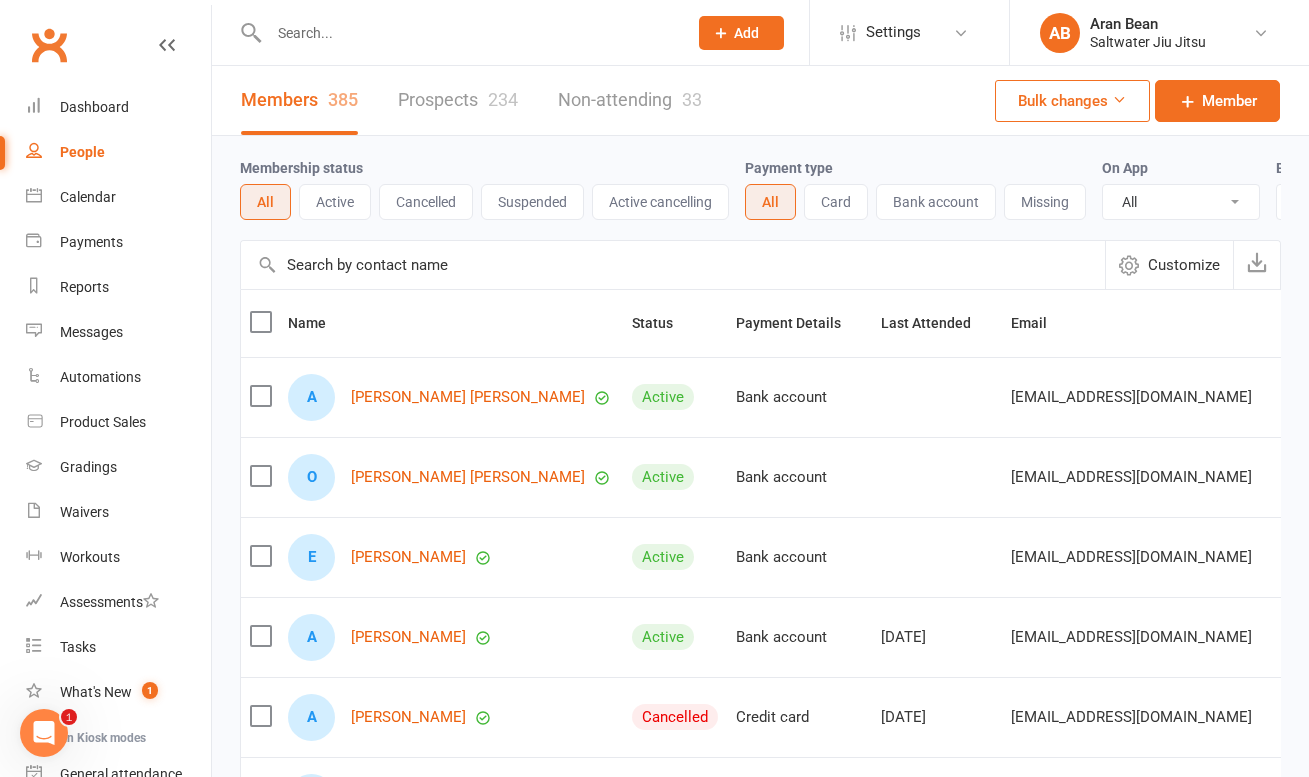 click on "Active" at bounding box center [335, 202] 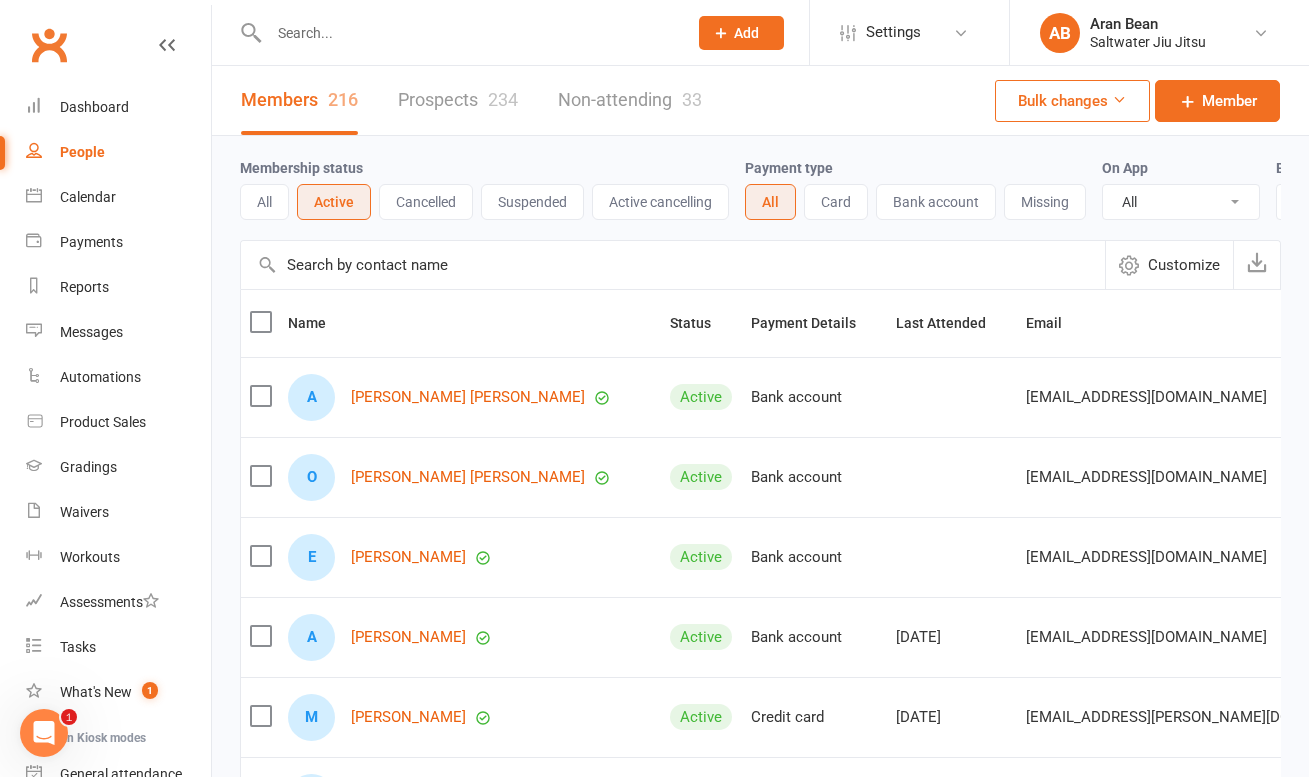 click on "Missing" at bounding box center (1045, 202) 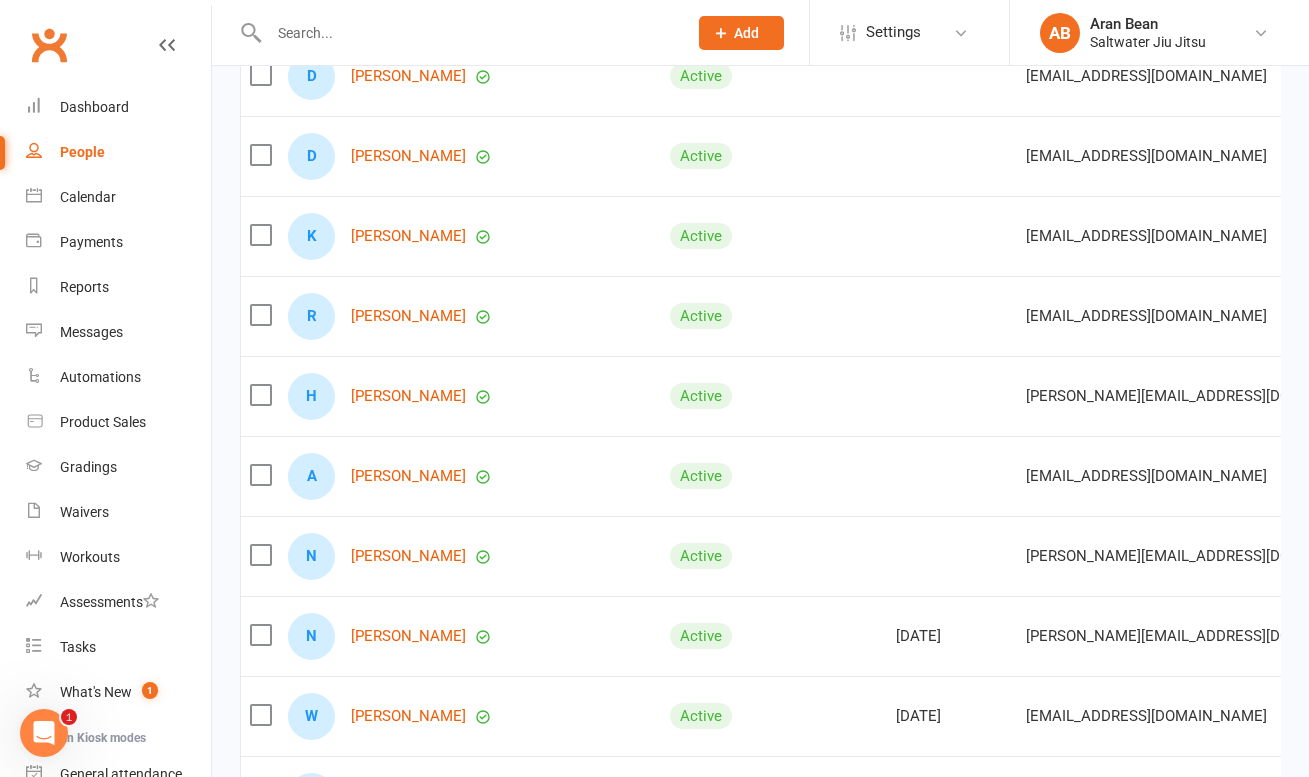 scroll, scrollTop: 1483, scrollLeft: 0, axis: vertical 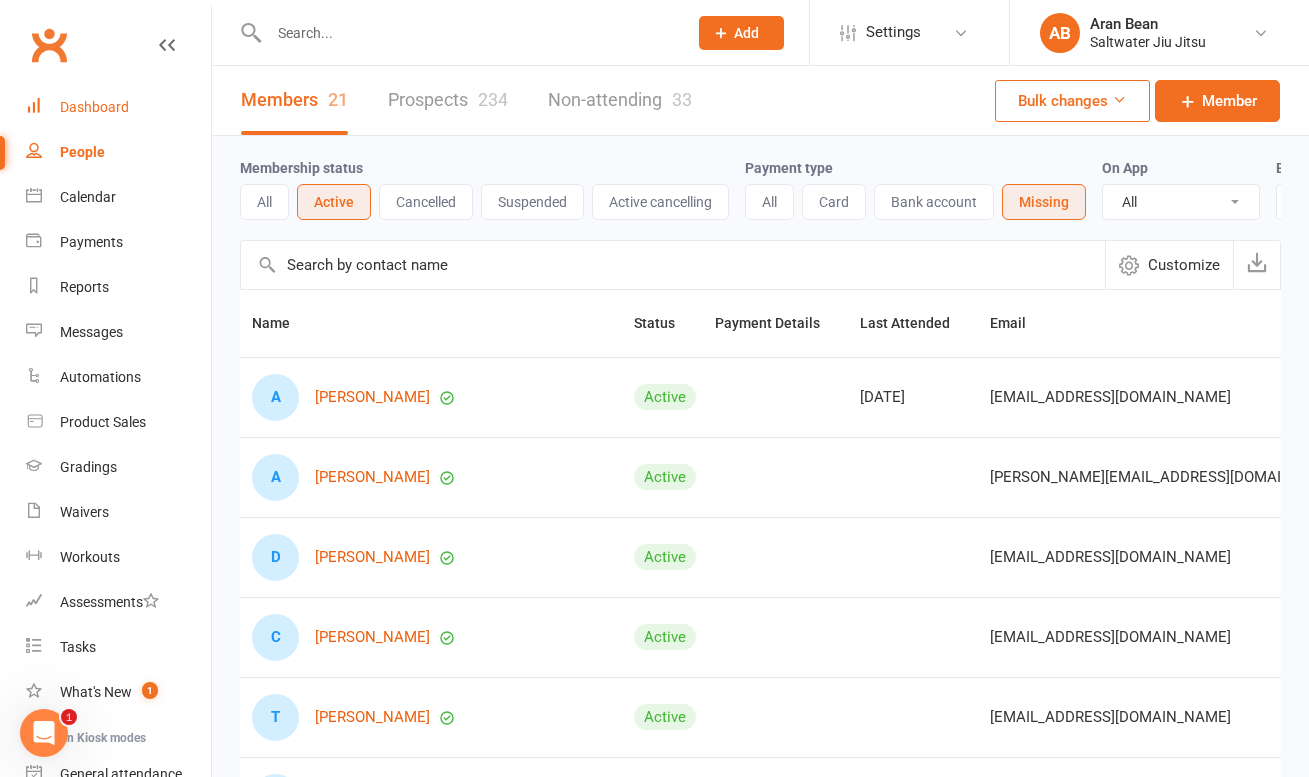click on "Dashboard" at bounding box center (94, 107) 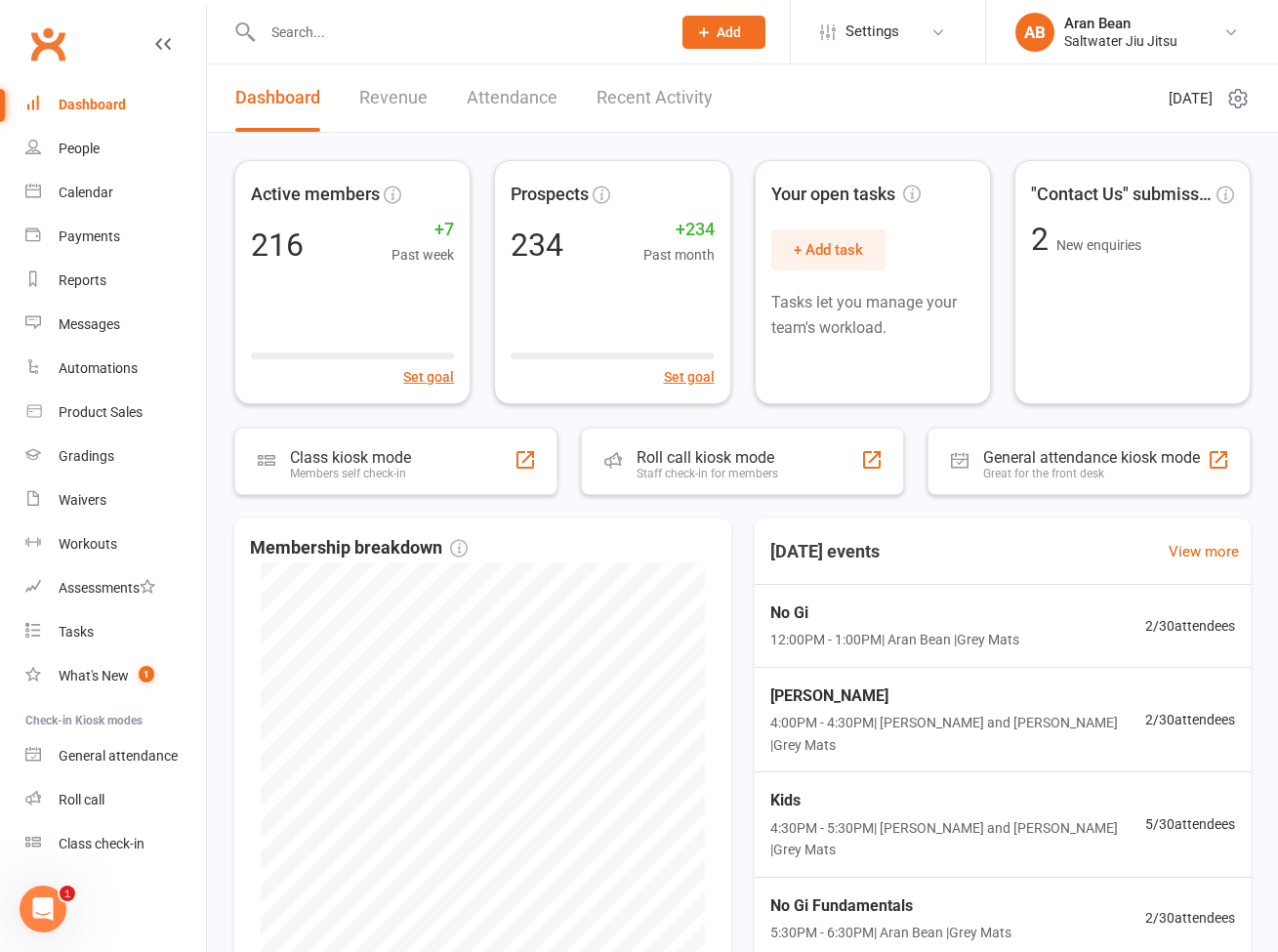 click on "Add" 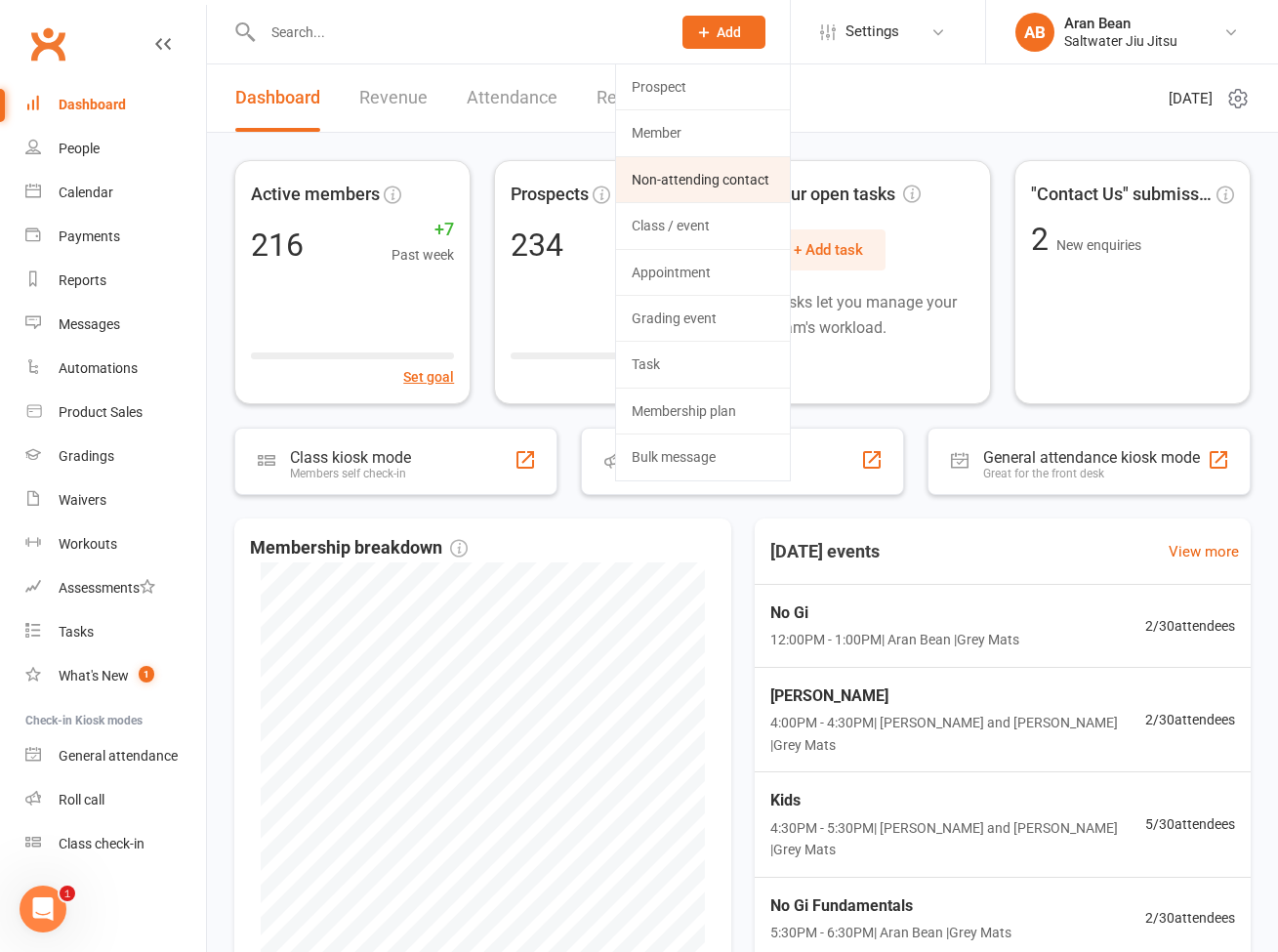 click on "Non-attending contact" 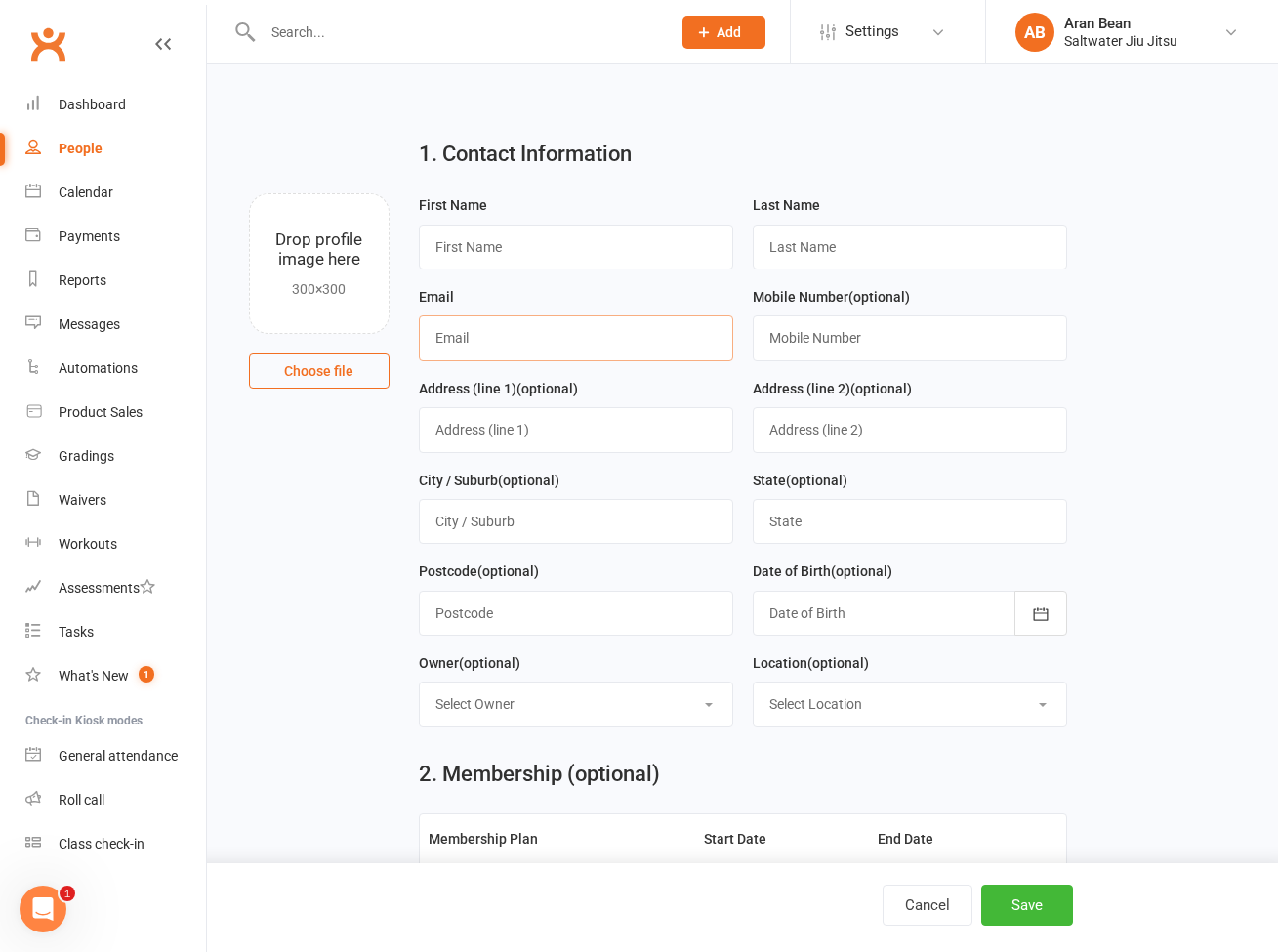 paste on "mailto:[EMAIL_ADDRESS][DOMAIN_NAME]" 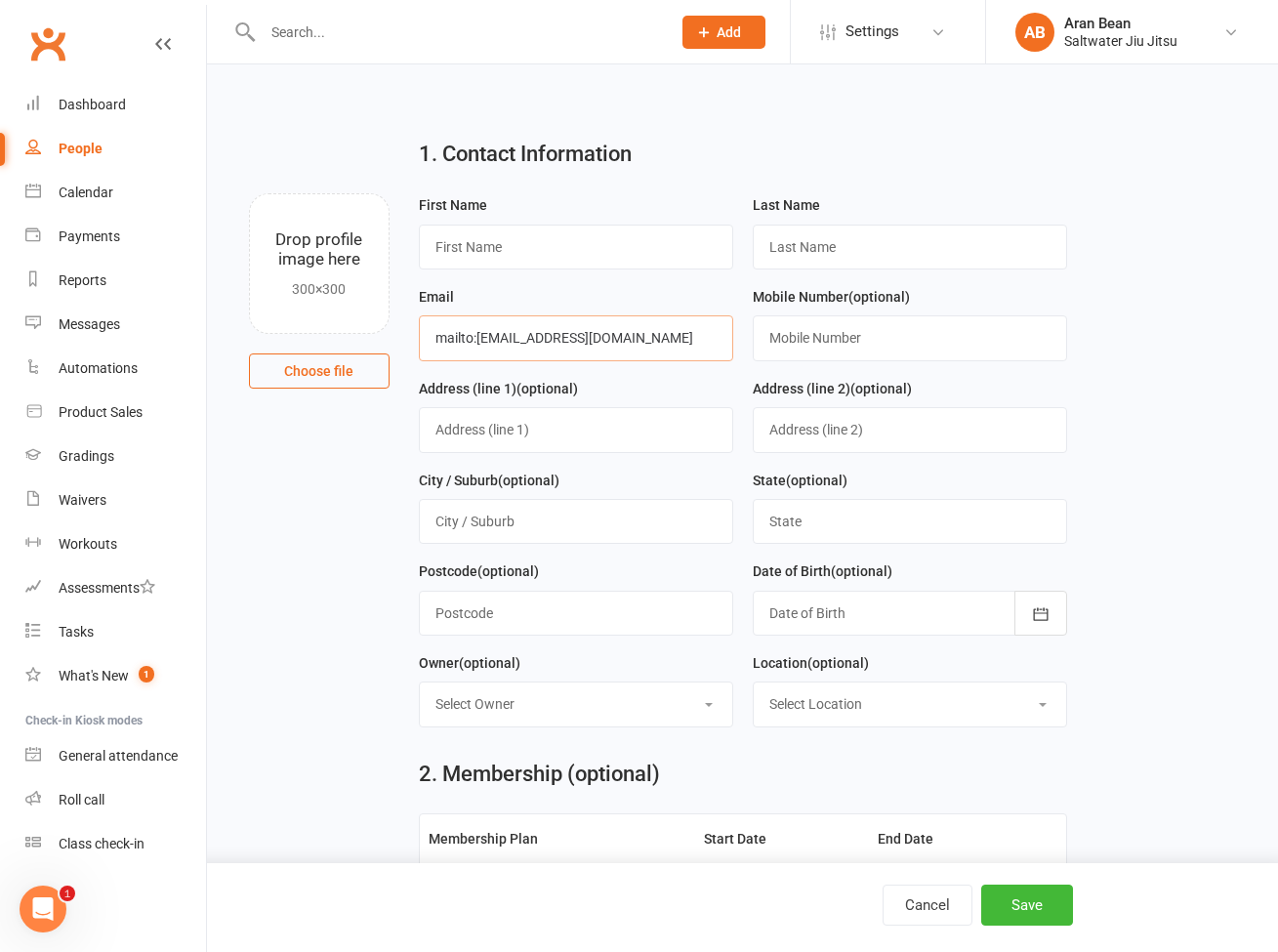 type on "mailto:[EMAIL_ADDRESS][DOMAIN_NAME]" 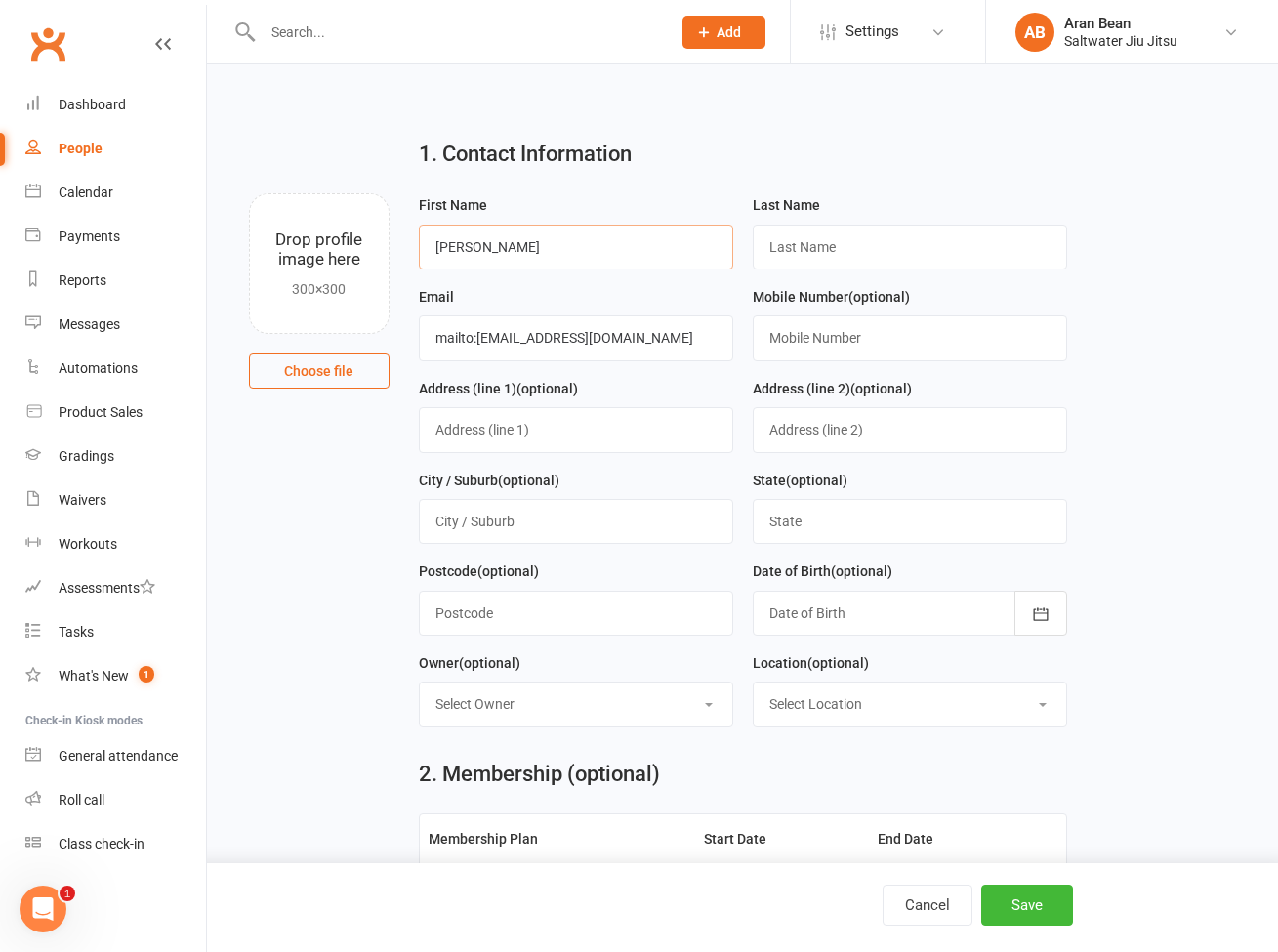 type on "[PERSON_NAME]" 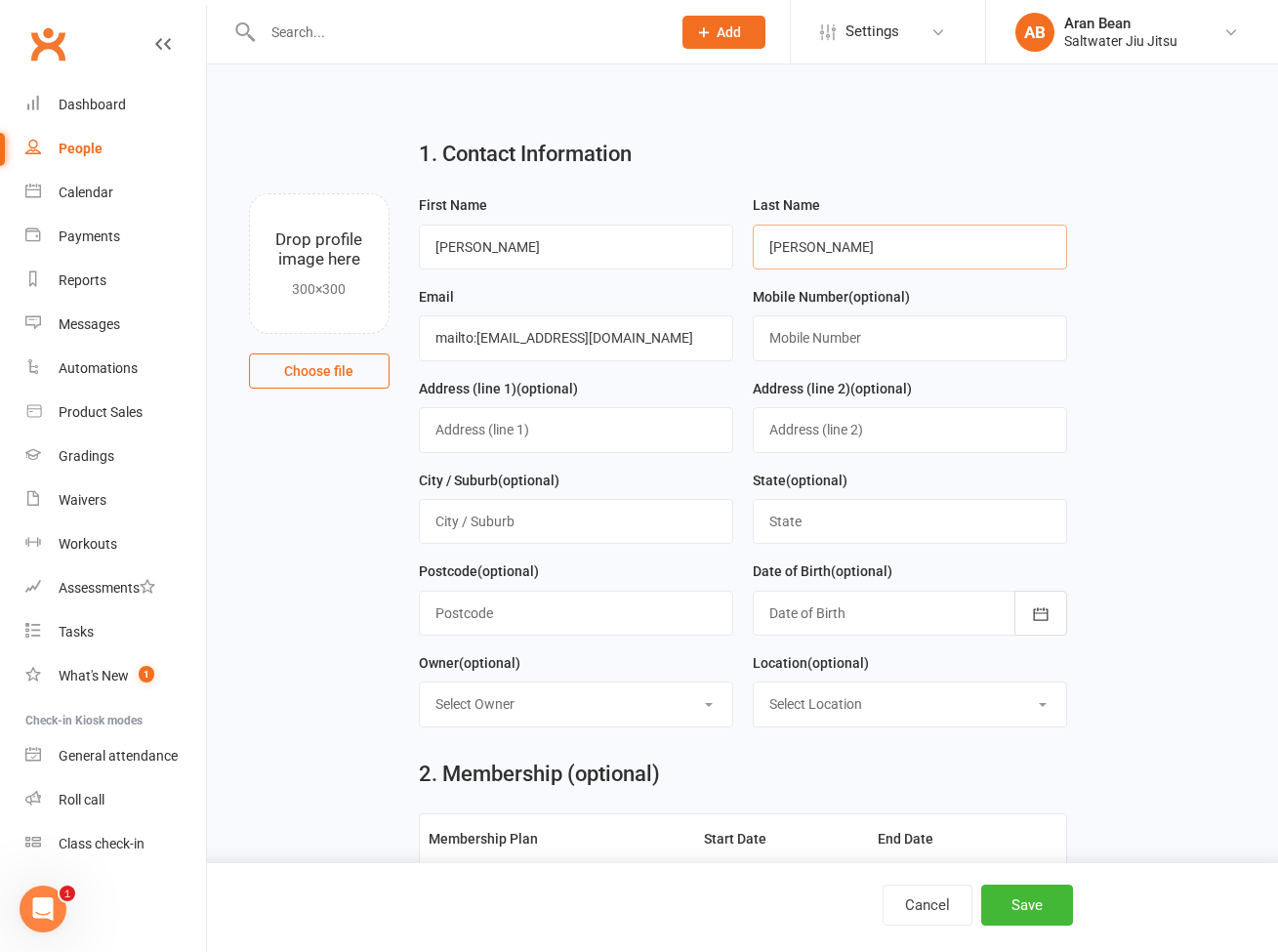 type on "[PERSON_NAME]" 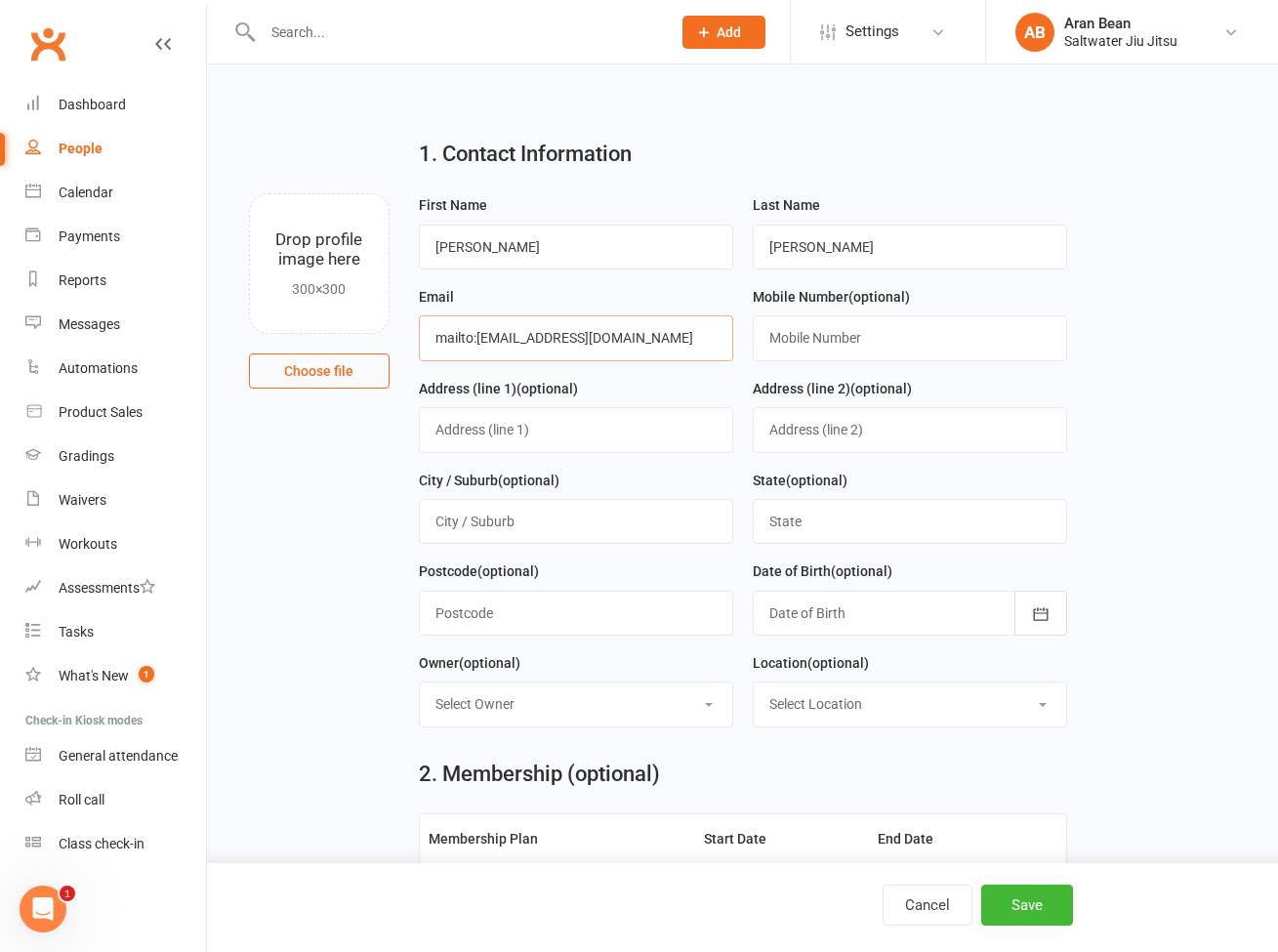 drag, startPoint x: 467, startPoint y: 339, endPoint x: 381, endPoint y: 339, distance: 86 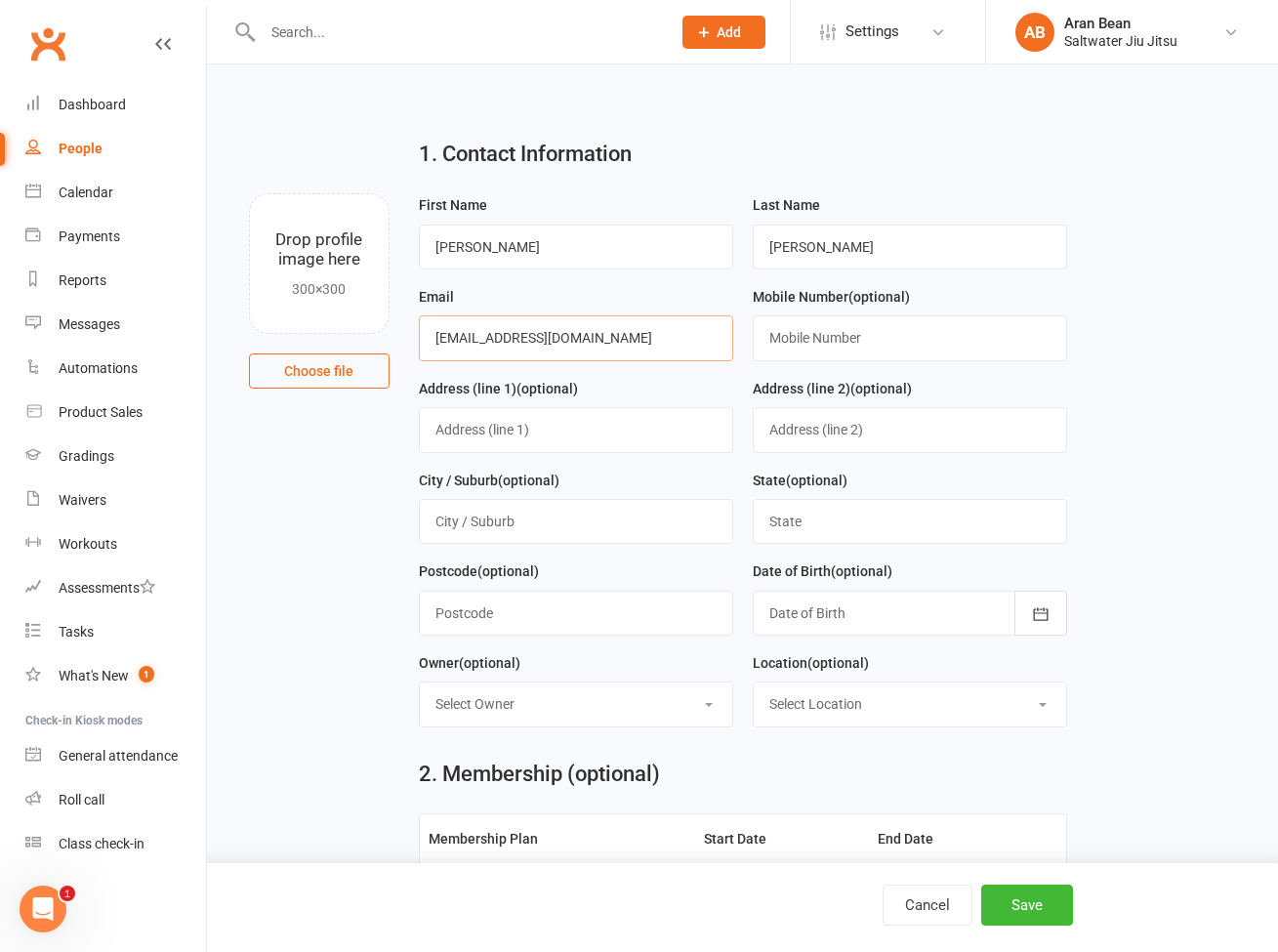 type on "[EMAIL_ADDRESS][DOMAIN_NAME]" 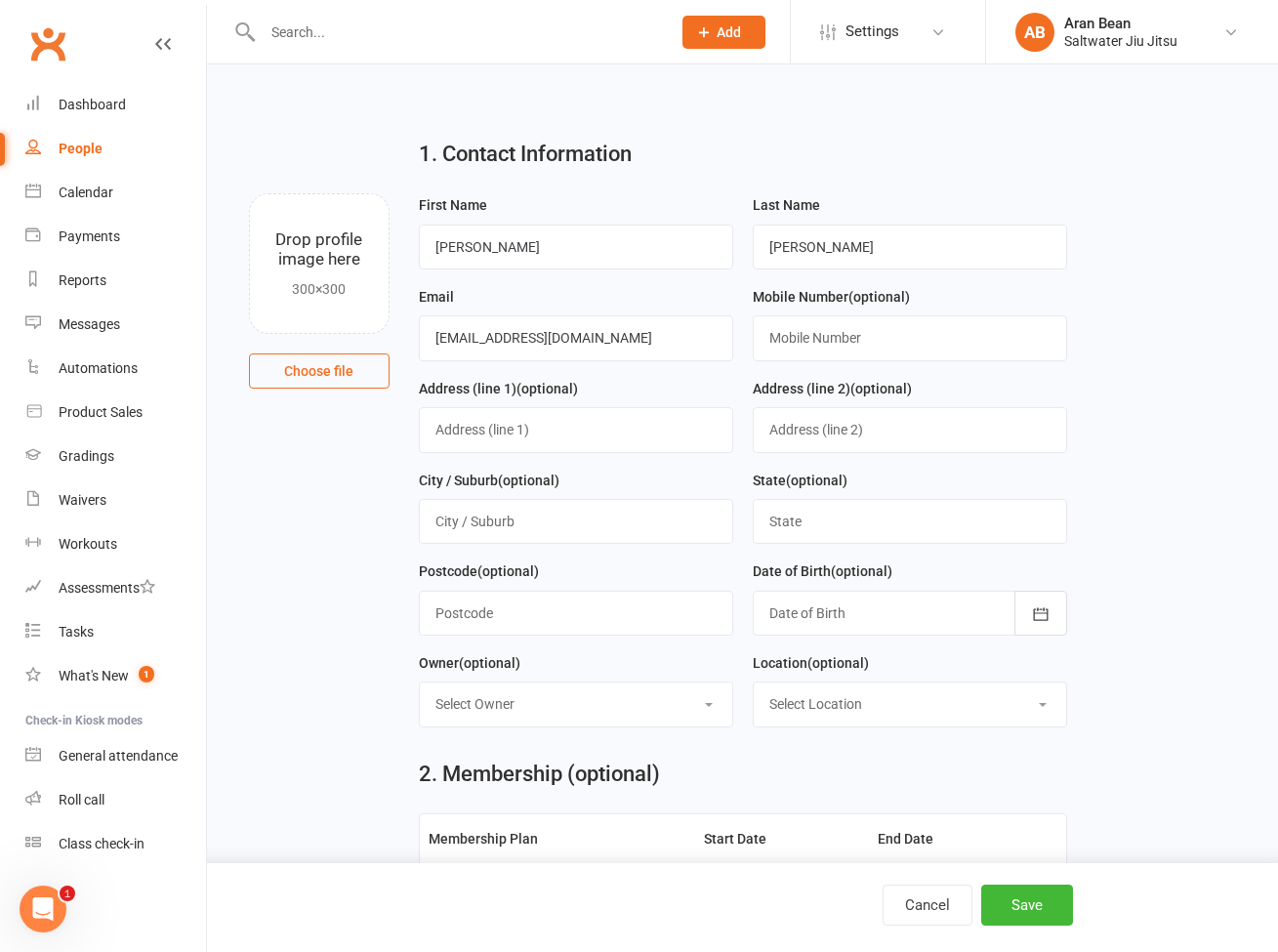 click on "1. Contact Information  Drop profile image here 300×300 Choose file
First Name  [PERSON_NAME]
Last Name  [PERSON_NAME]
Email  [EMAIL_ADDRESS][DOMAIN_NAME]
Mobile Number  (optional)
Address (line 1)  (optional)
Address (line 2)  (optional)
City / Suburb  (optional)
State  (optional)
Postcode  (optional)
Date of Birth  (optional)
[DATE] - [DATE]
2021
2022
2023
2024
2025
2026
2027
2028
2029
2030
2031
2032
2033
2034
2035
2036
2037
2038
2039
2040
Owner  (optional) Select Owner [PERSON_NAME] [PERSON_NAME] [PERSON_NAME]" at bounding box center (742, 433) 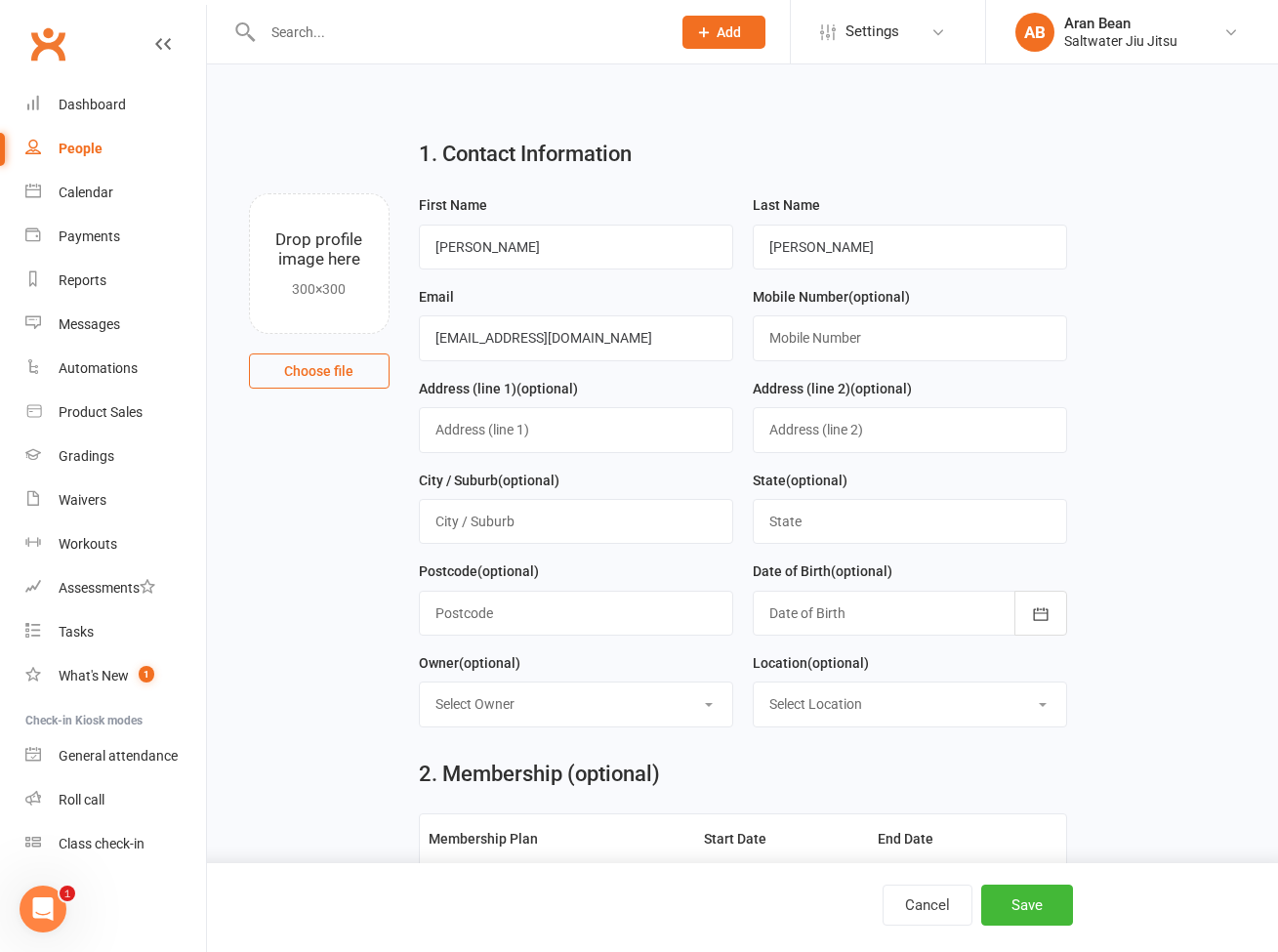 scroll, scrollTop: 214, scrollLeft: 0, axis: vertical 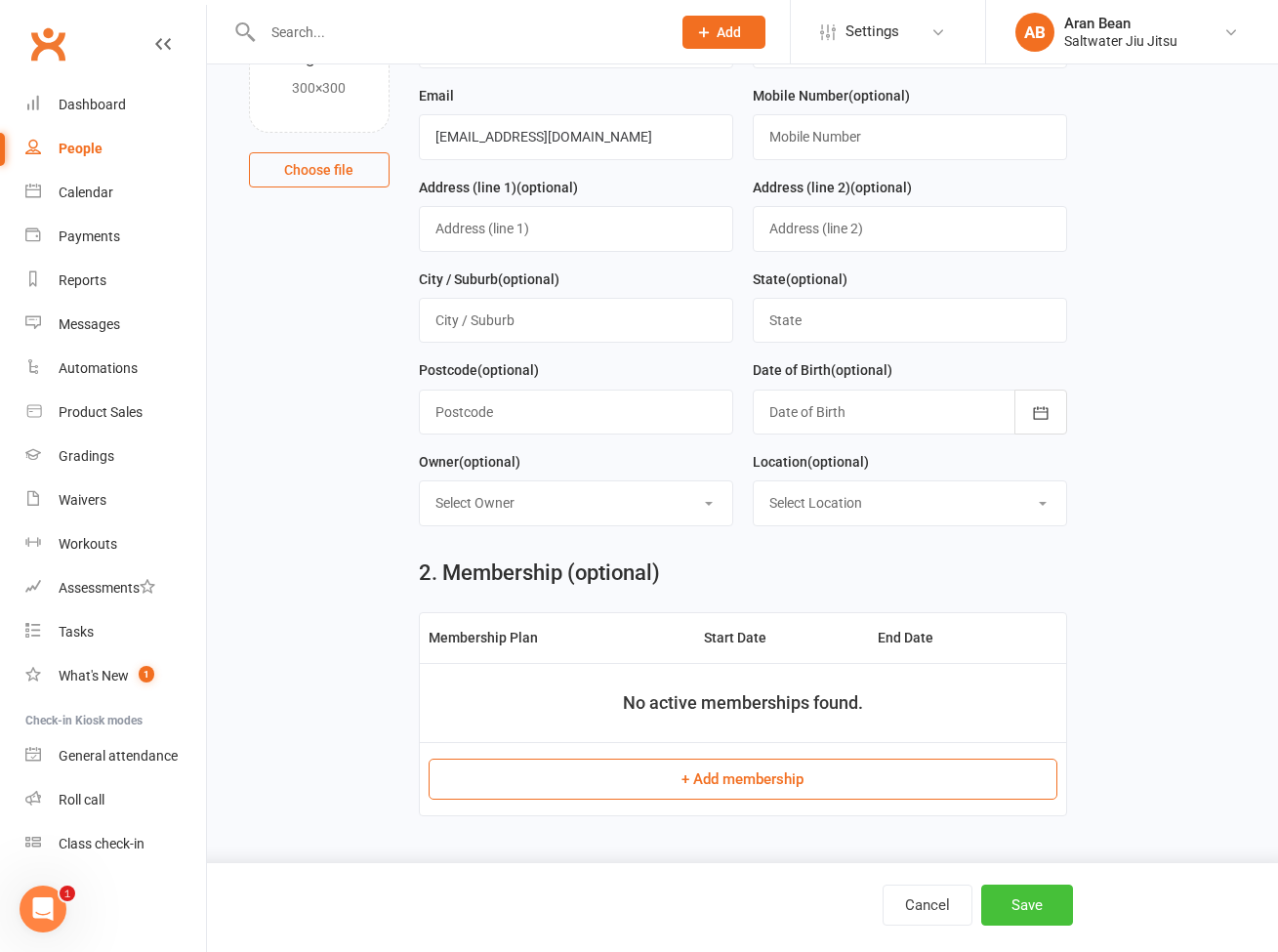 click on "Save" at bounding box center (1027, 905) 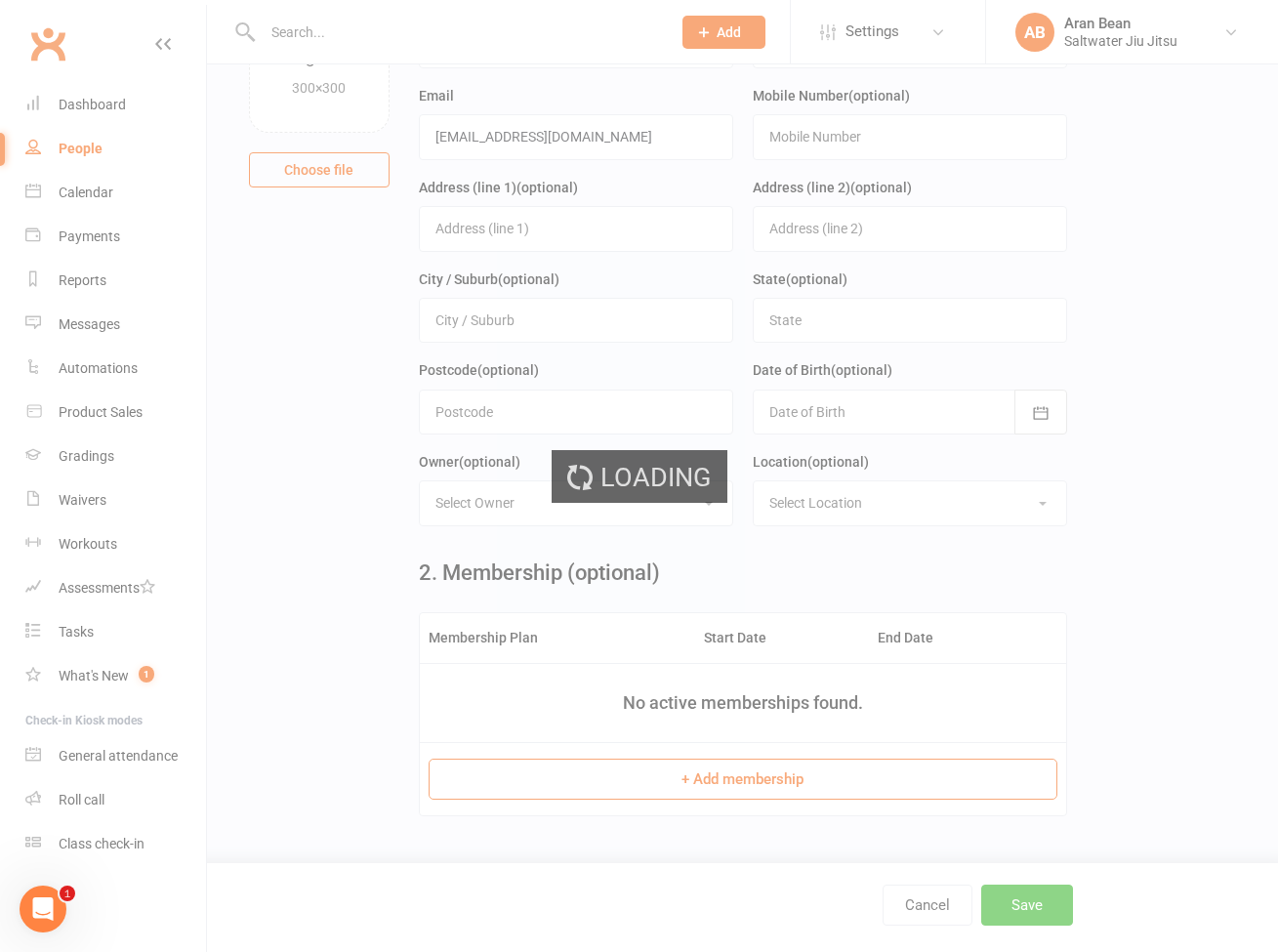 scroll, scrollTop: 0, scrollLeft: 0, axis: both 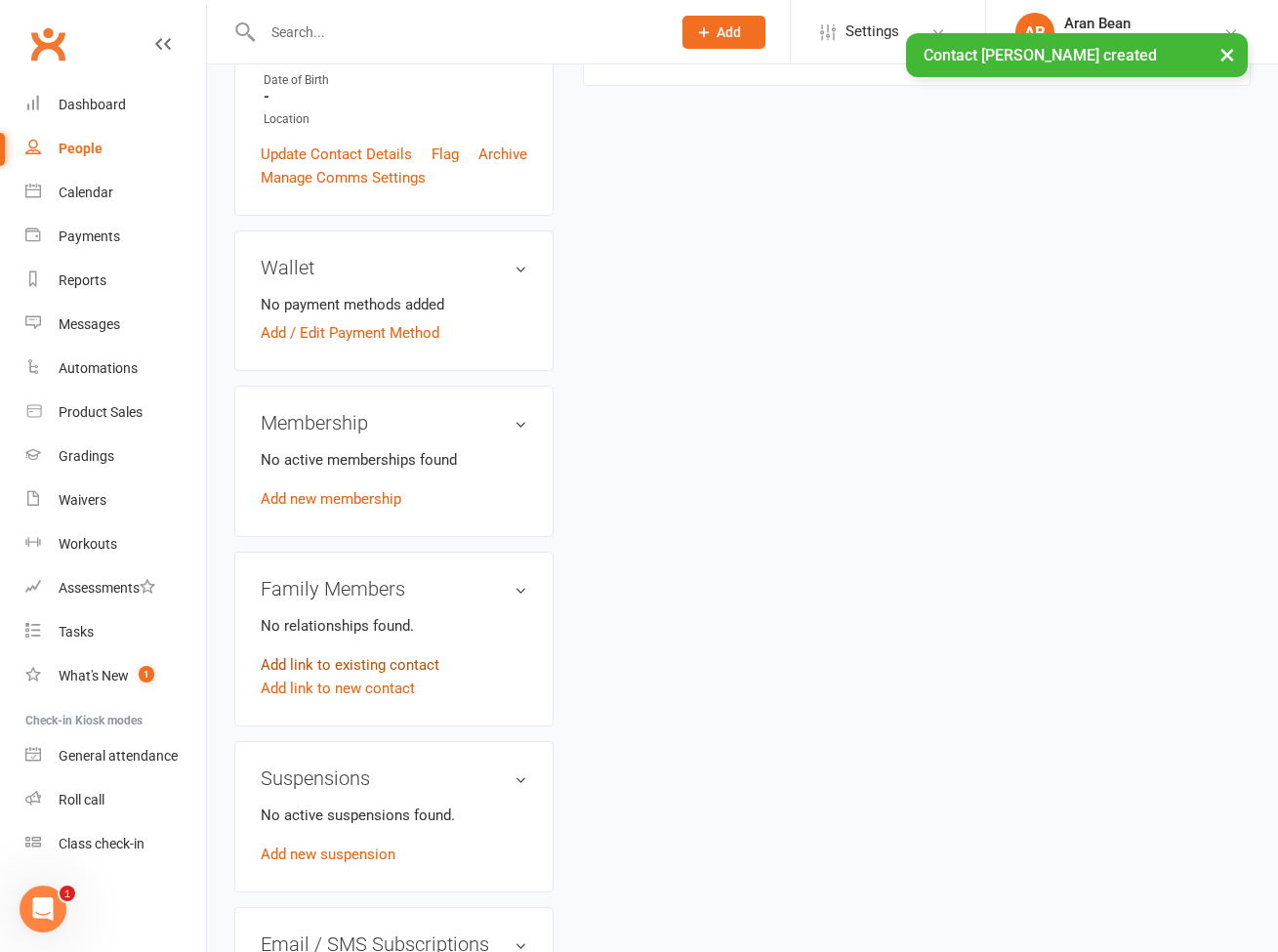 click on "Add link to existing contact" at bounding box center [350, 665] 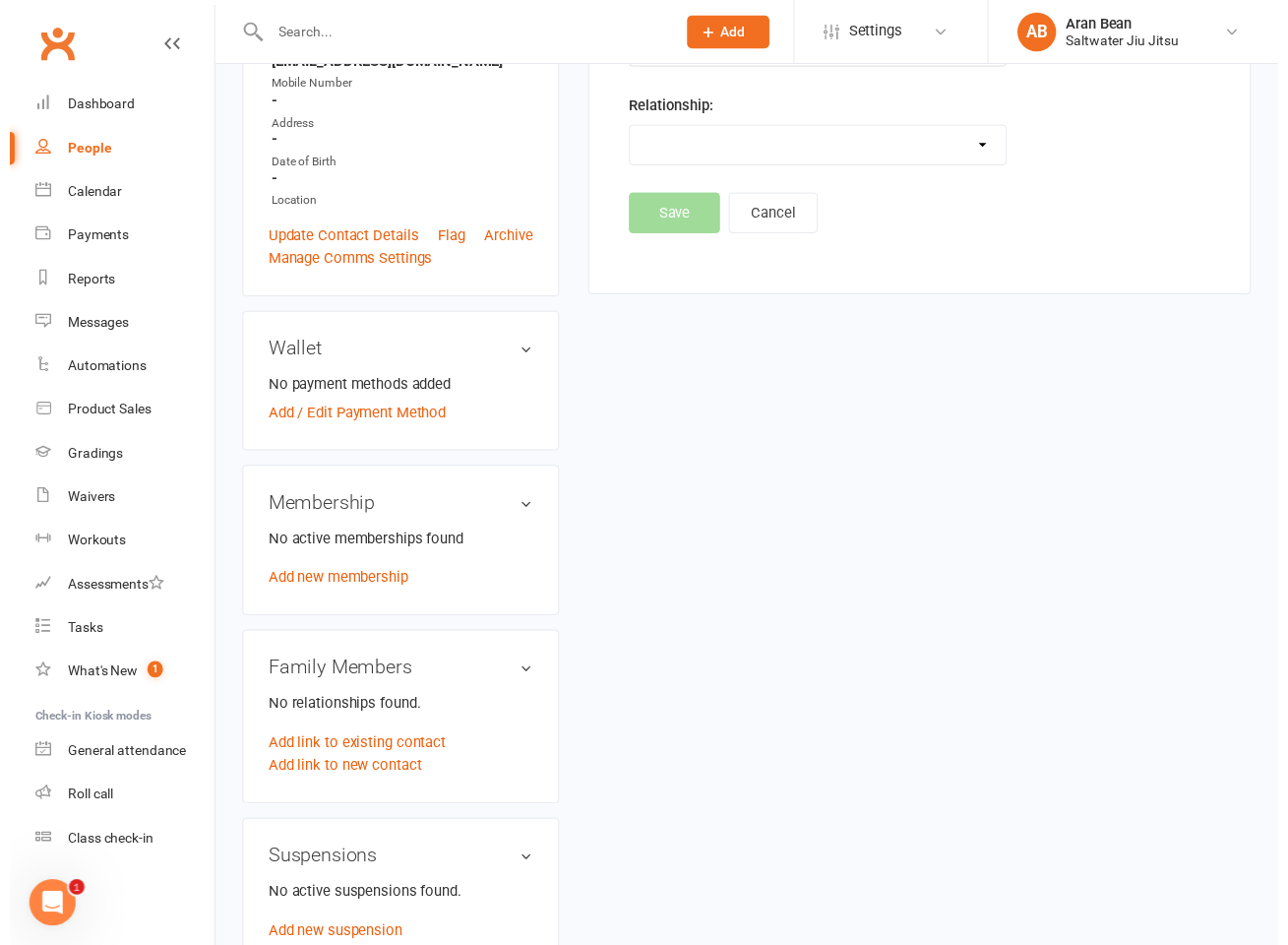 scroll, scrollTop: 0, scrollLeft: 0, axis: both 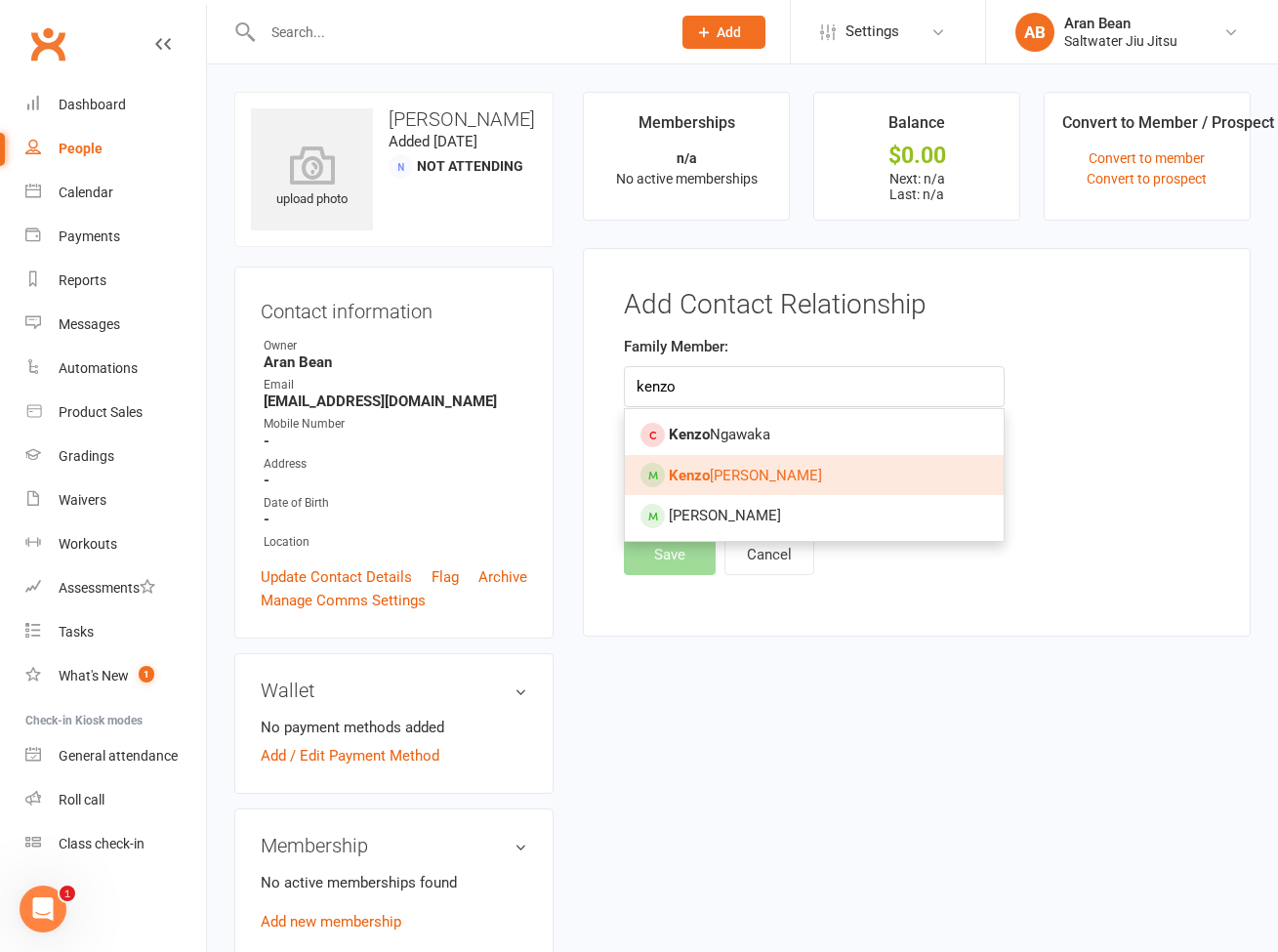 type on "kenzo" 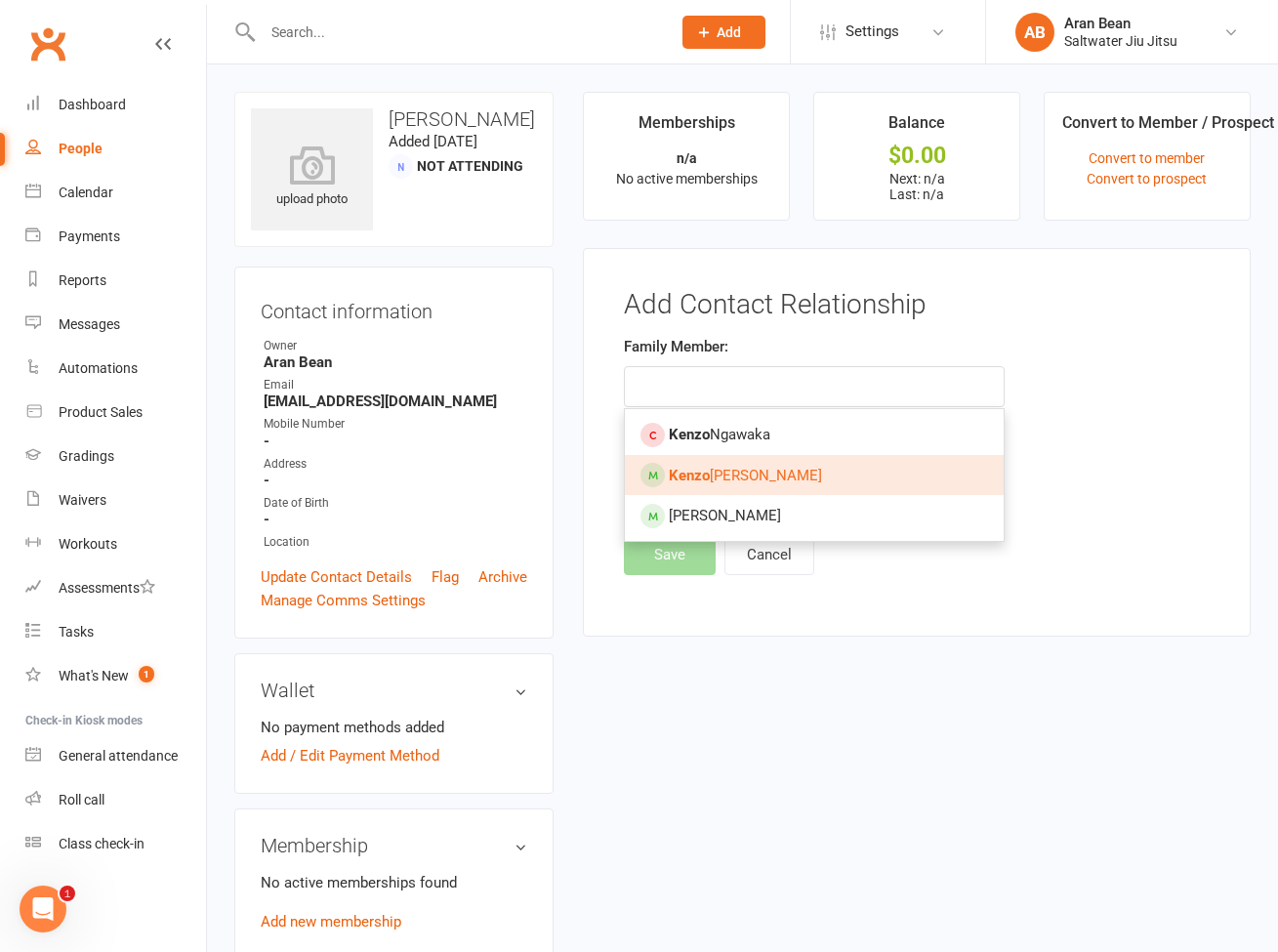 click on "[PERSON_NAME]" at bounding box center (745, 476) 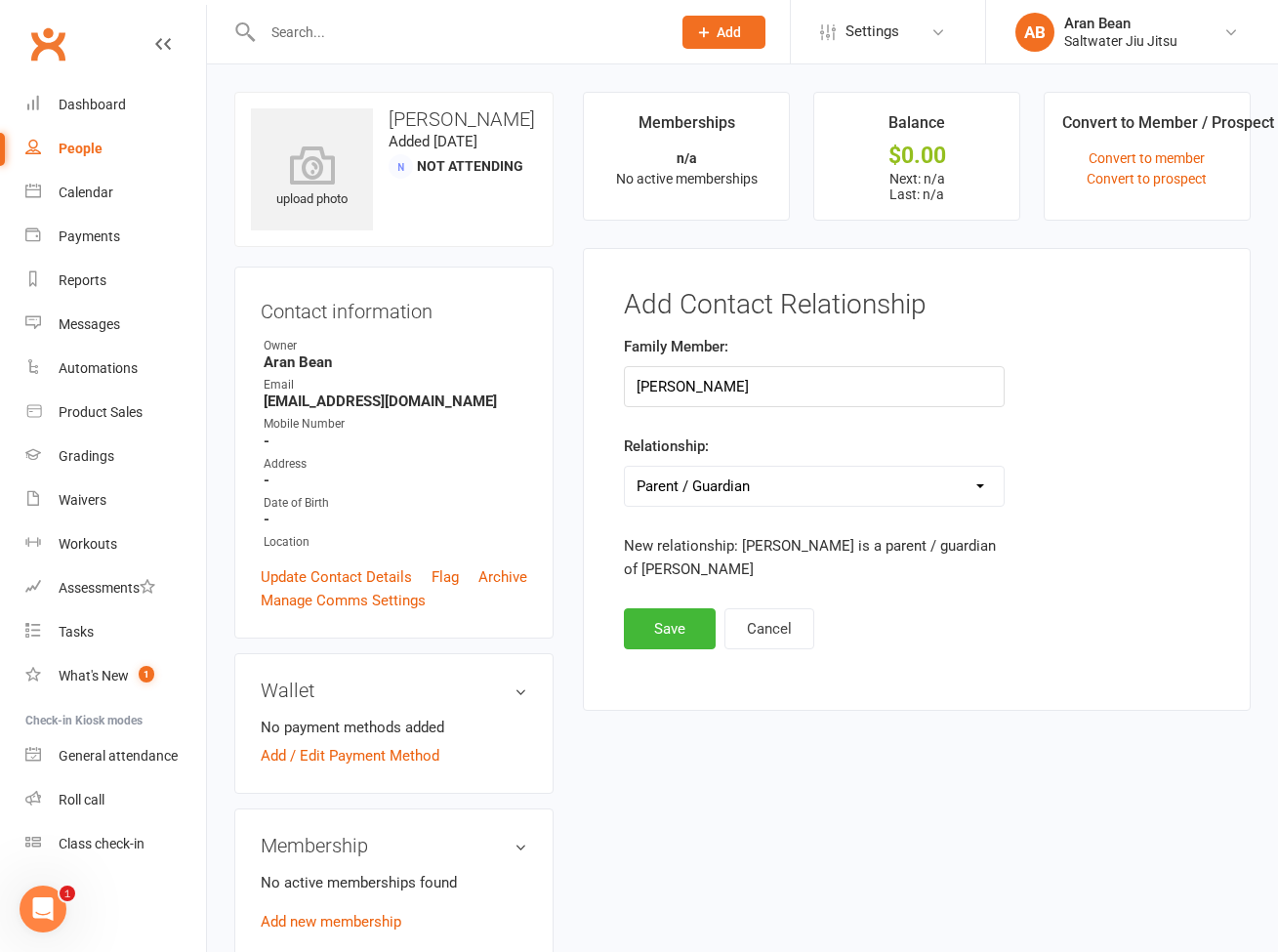 select on "1" 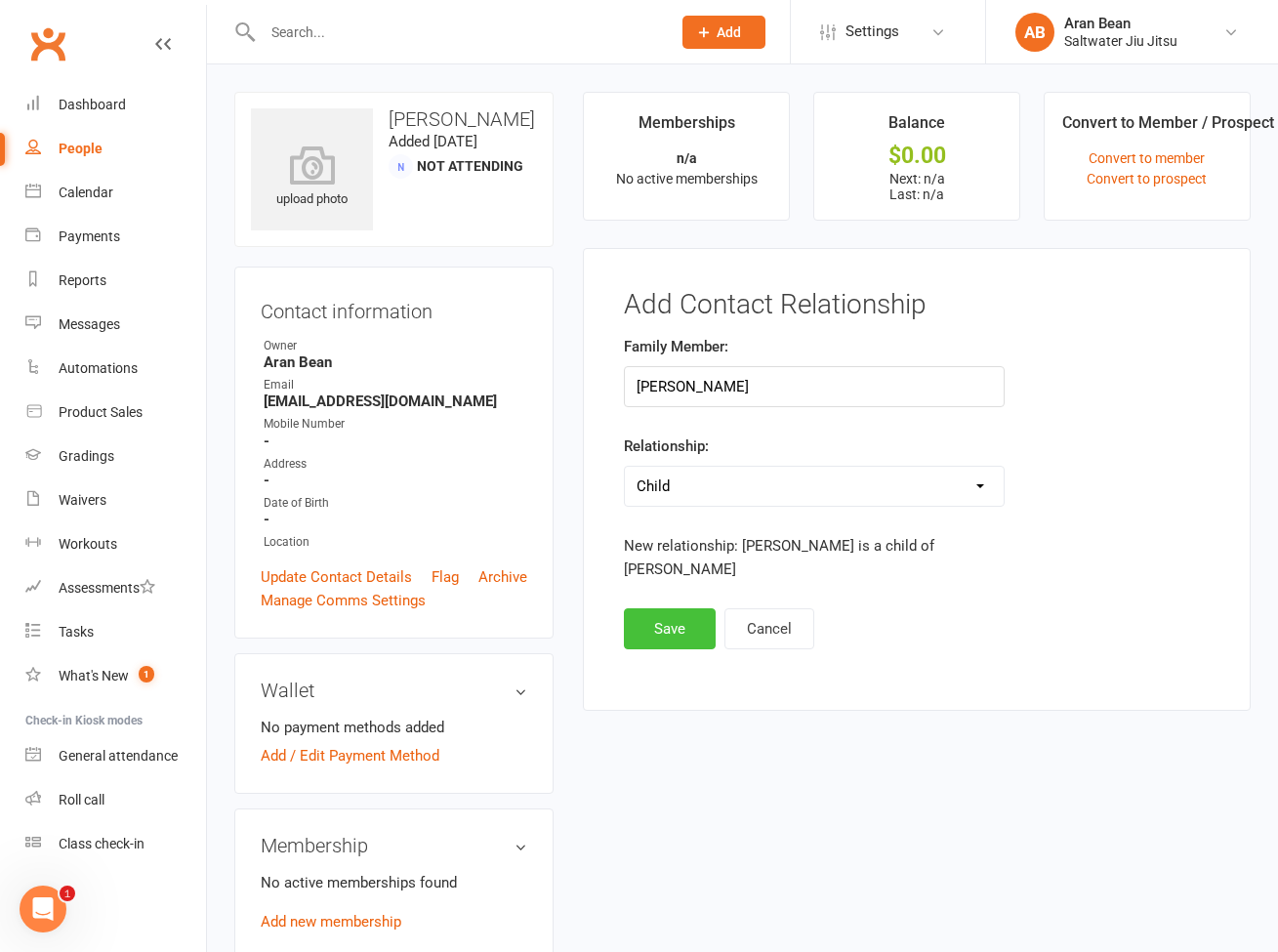 click on "Save" at bounding box center [670, 629] 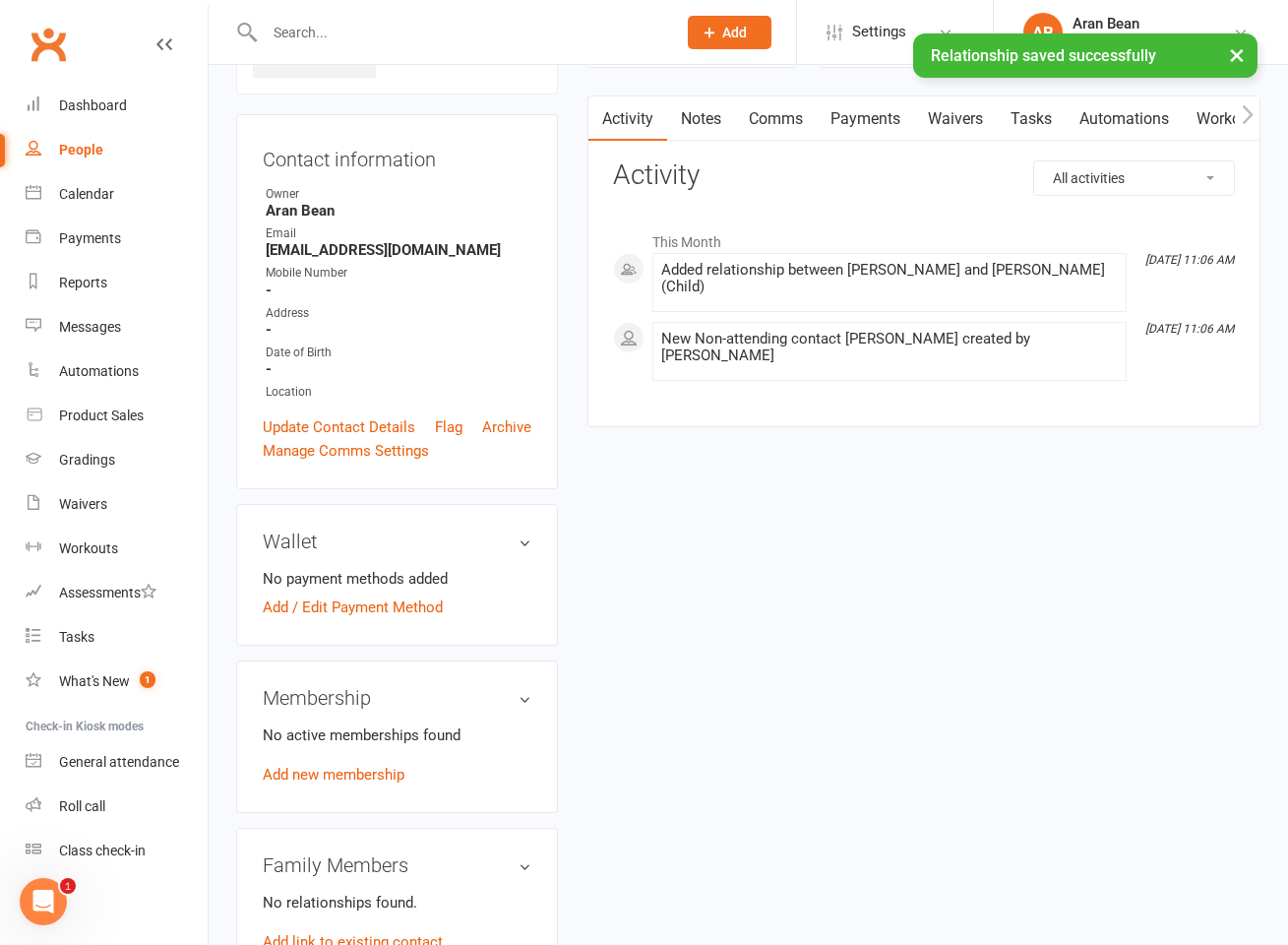 scroll, scrollTop: 299, scrollLeft: 0, axis: vertical 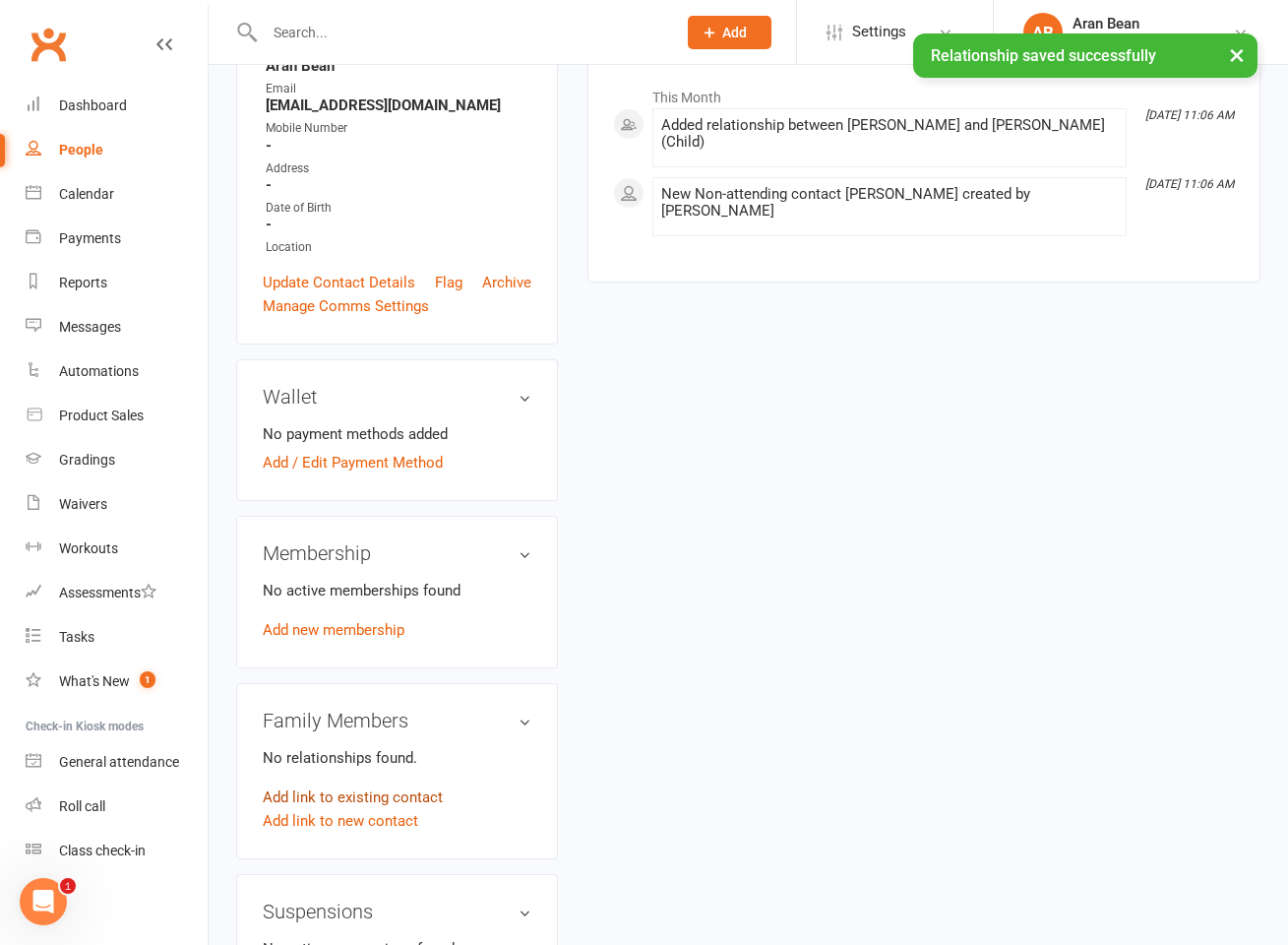 click on "Add link to existing contact" at bounding box center [352, 797] 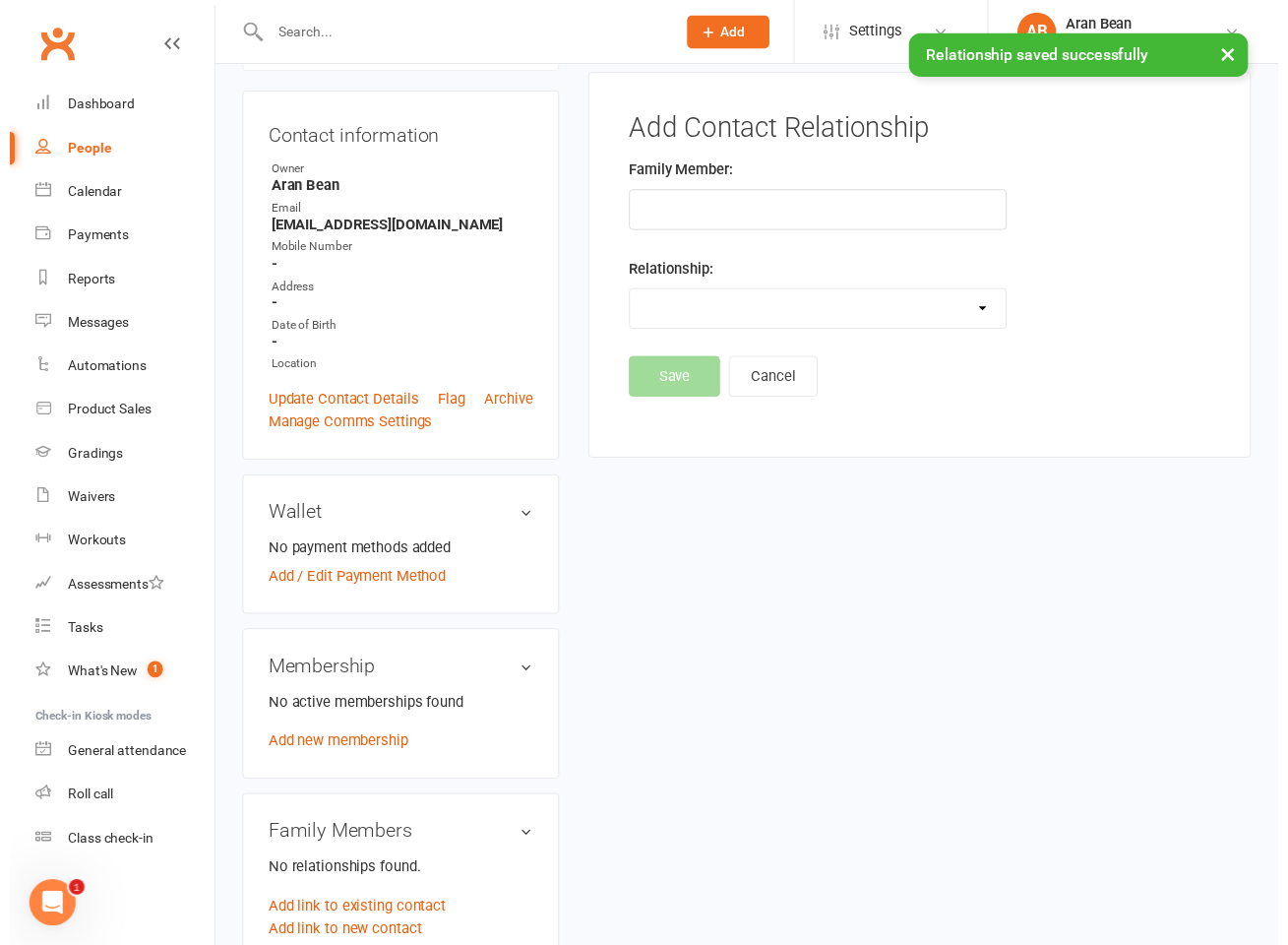 scroll, scrollTop: 151, scrollLeft: 0, axis: vertical 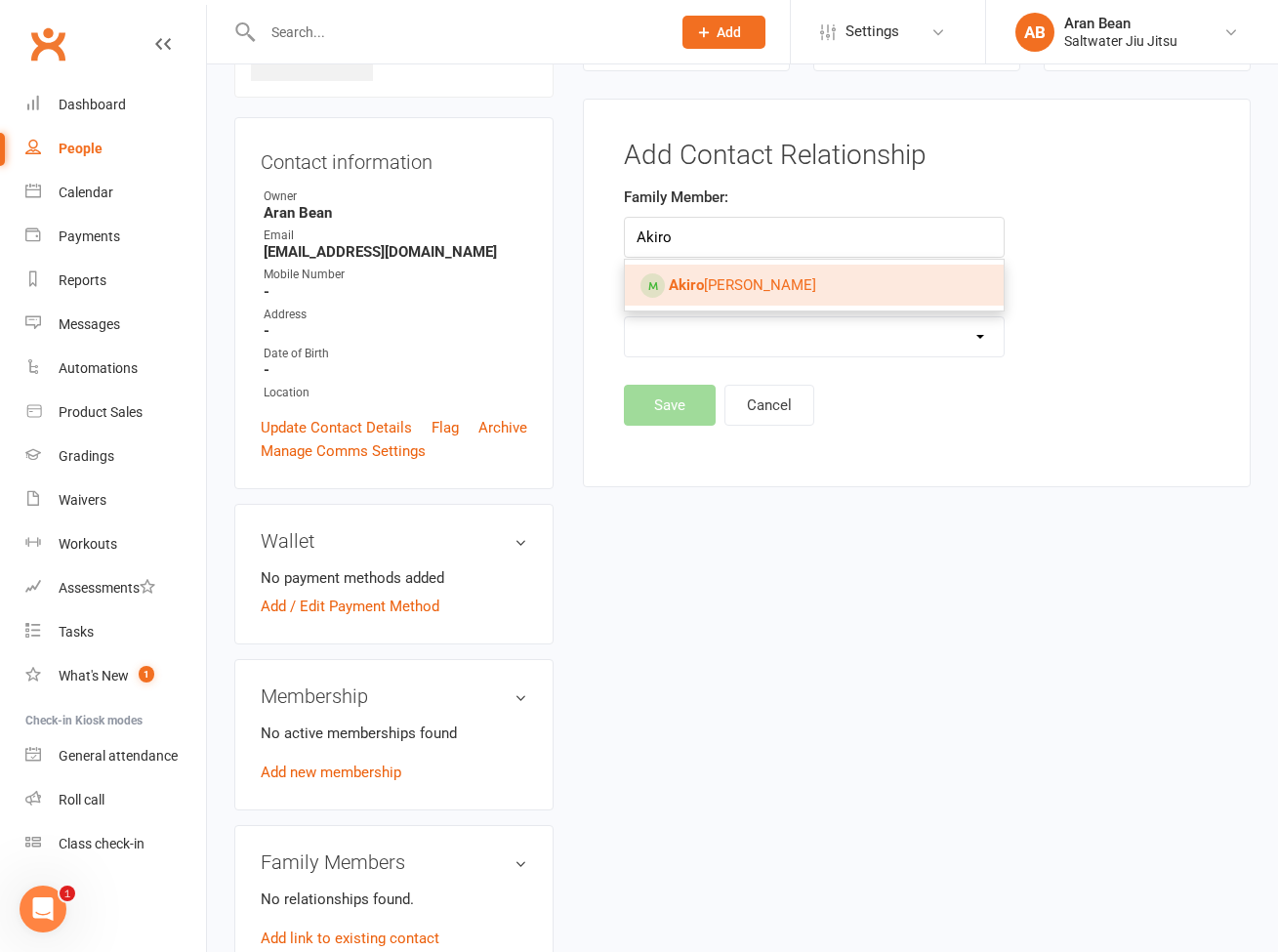 type on "Akiro" 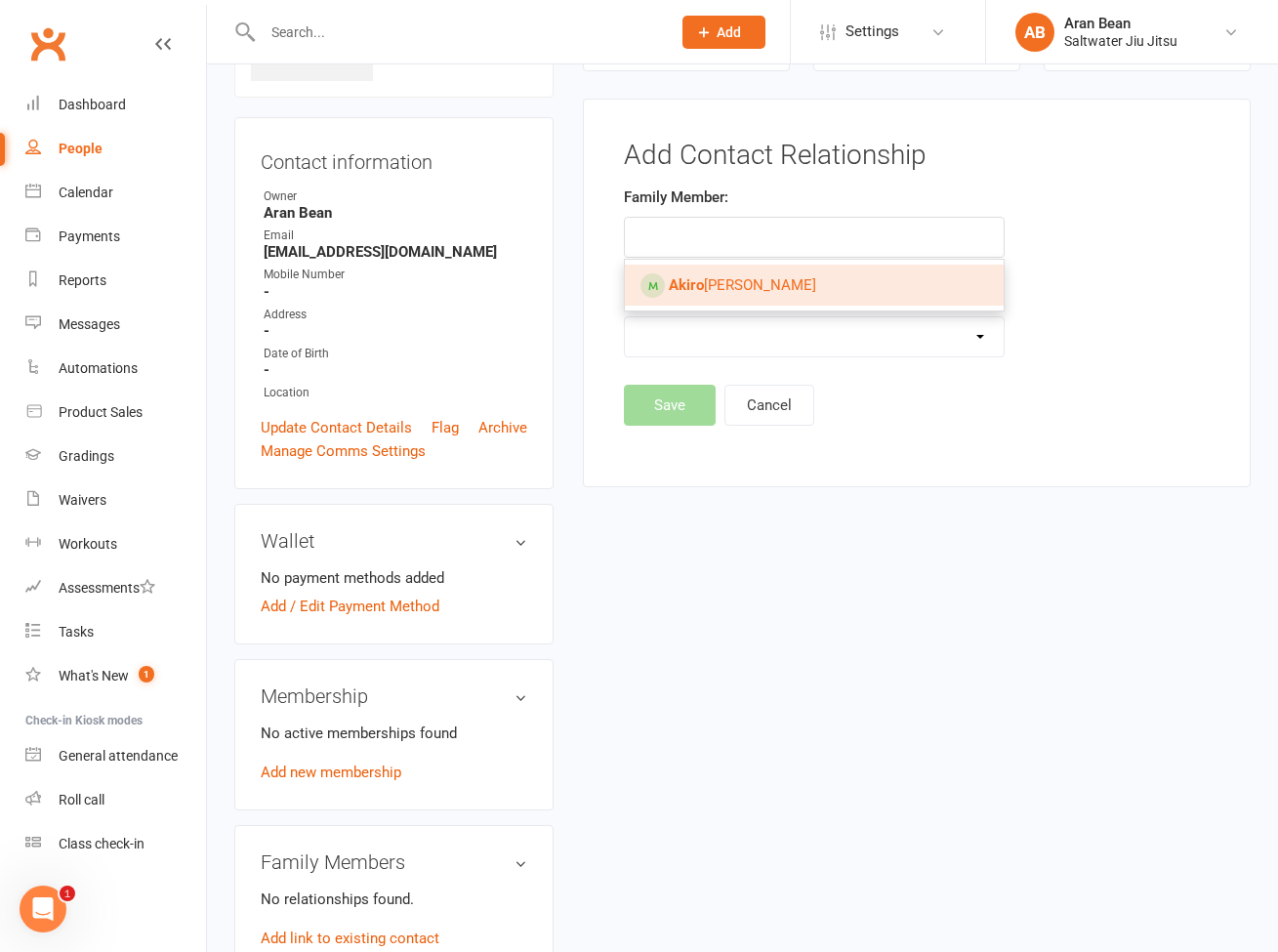 click on "[PERSON_NAME]" at bounding box center [814, 285] 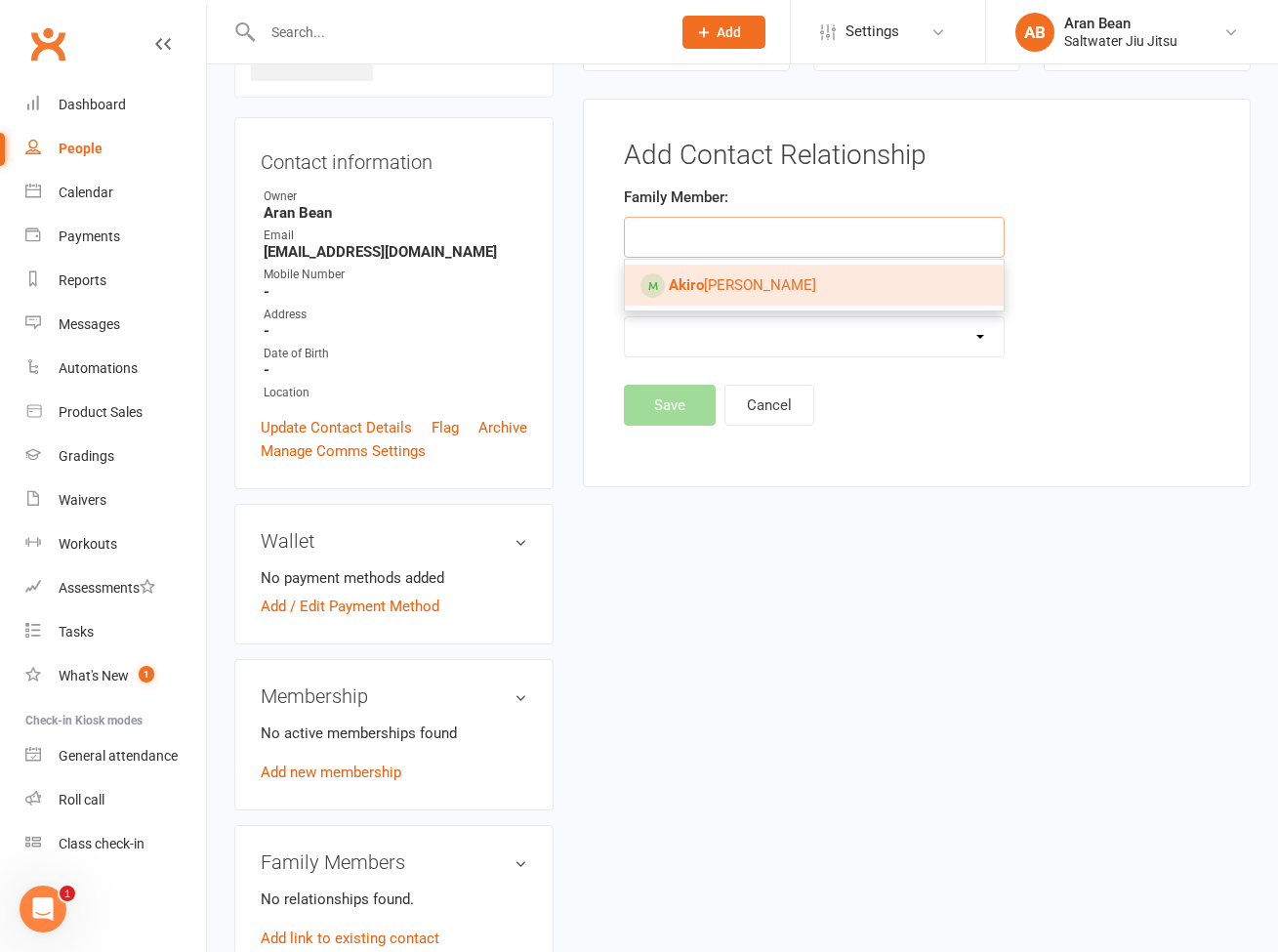 type on "[PERSON_NAME]" 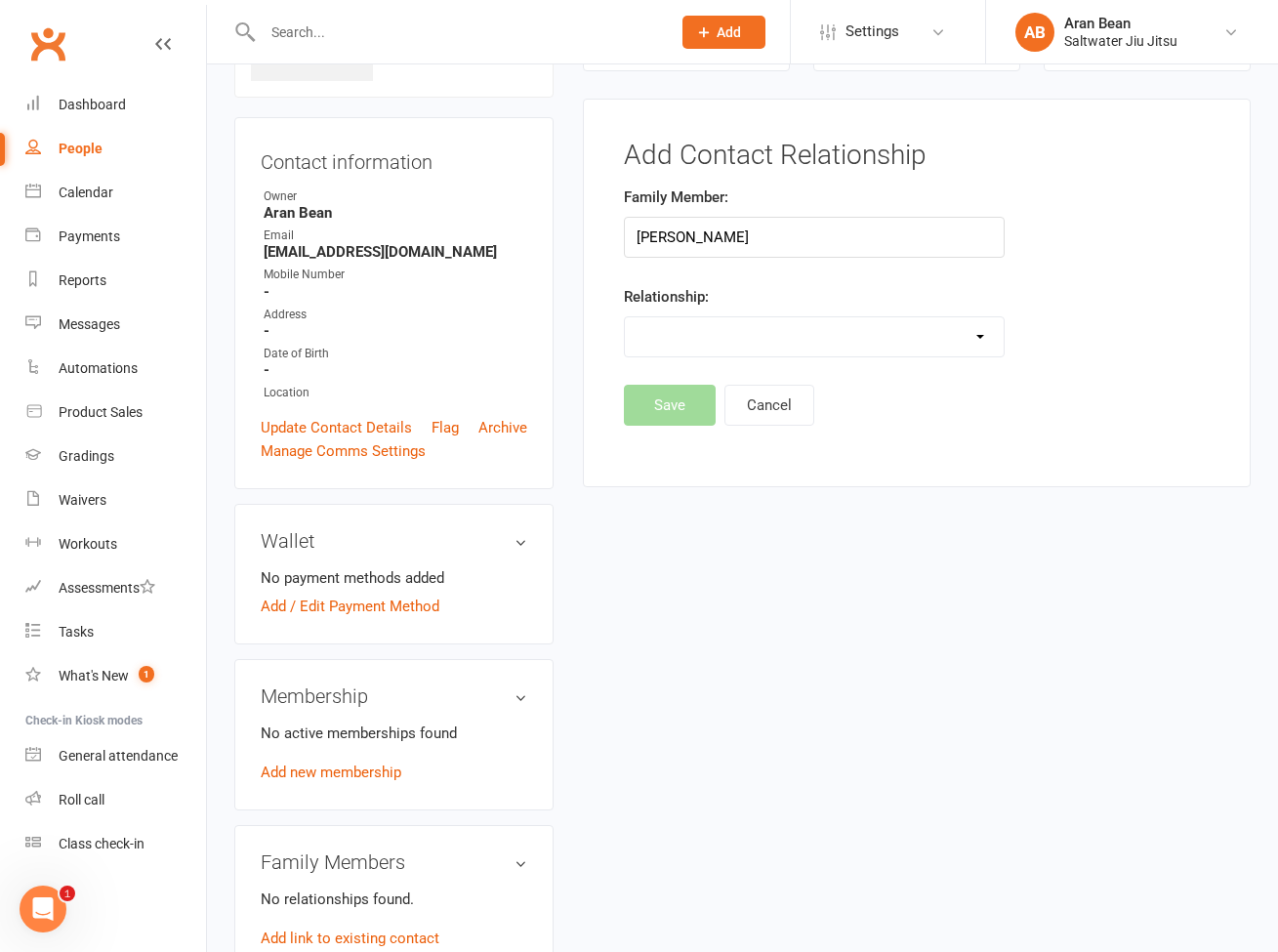 select on "1" 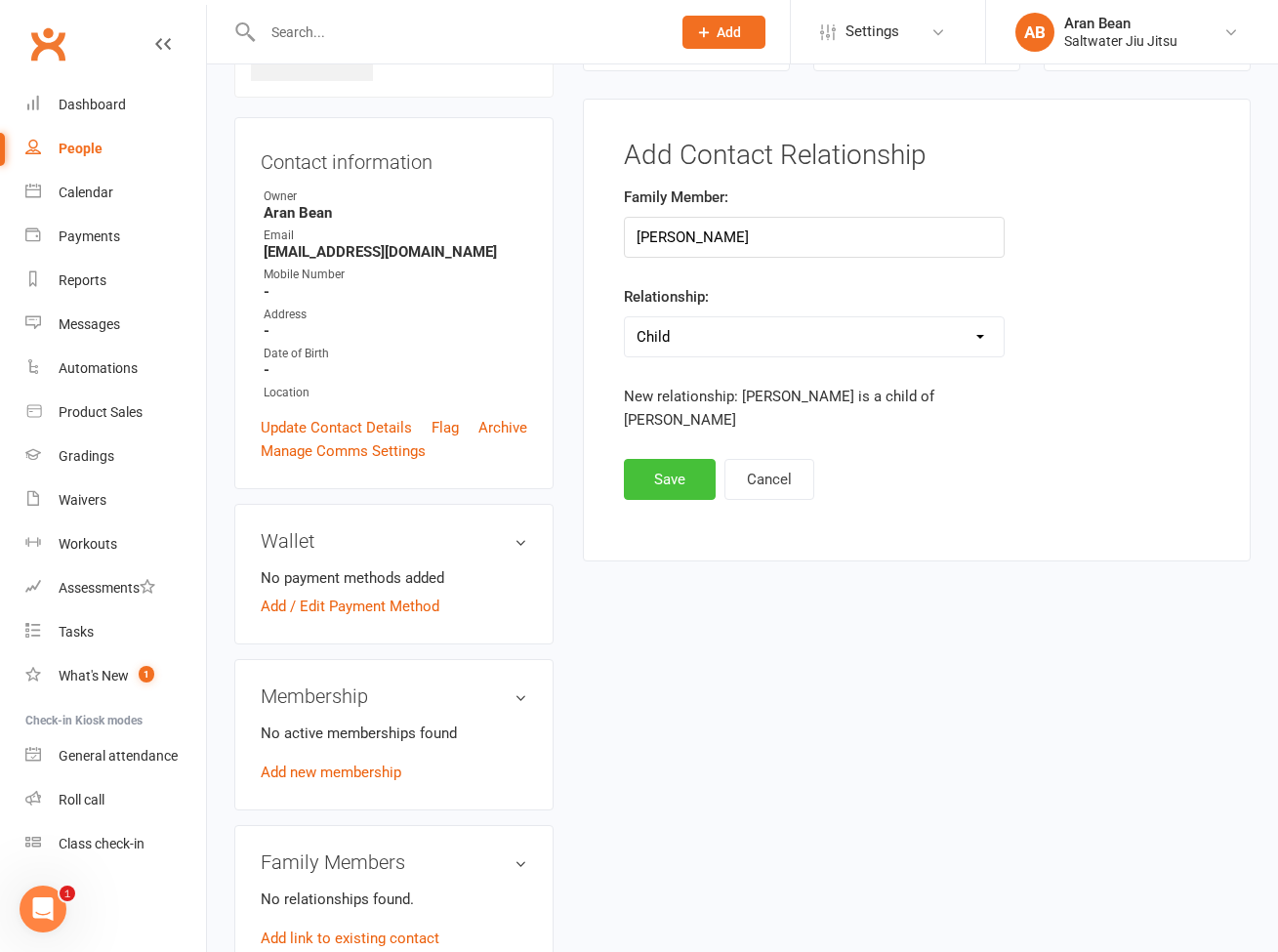 click on "Save" at bounding box center (670, 479) 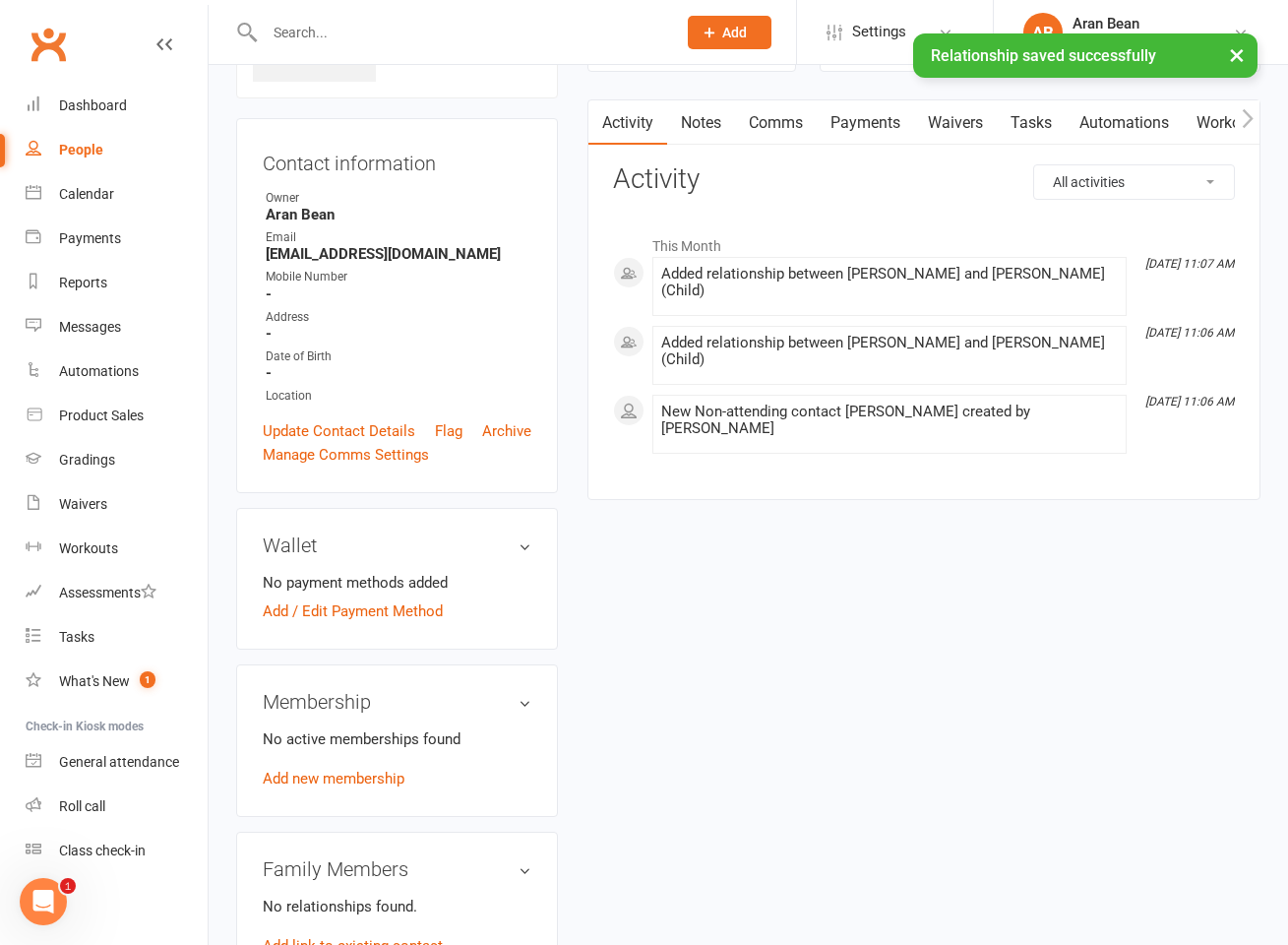 scroll, scrollTop: 291, scrollLeft: 0, axis: vertical 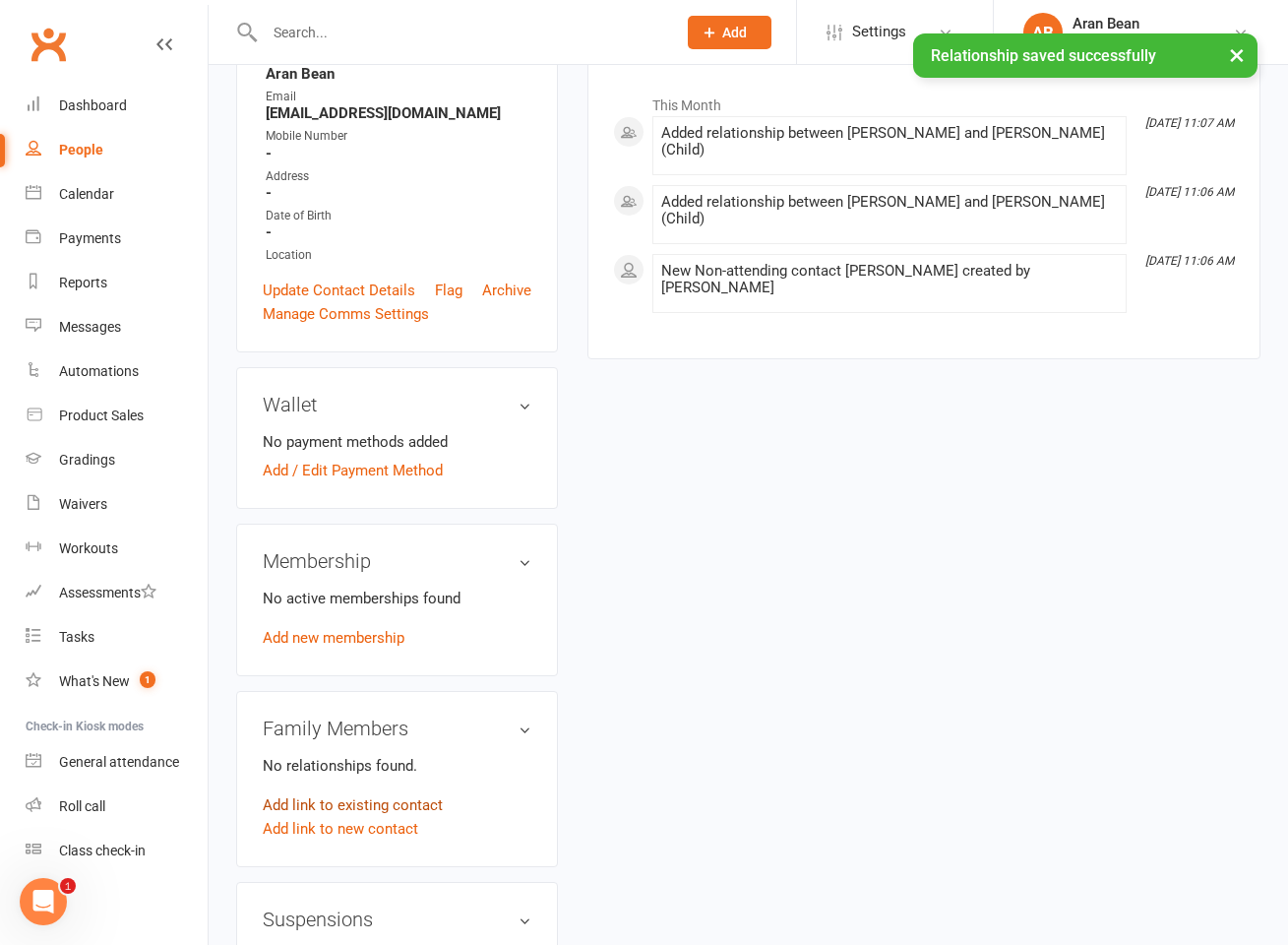 click on "Add link to existing contact" at bounding box center [352, 805] 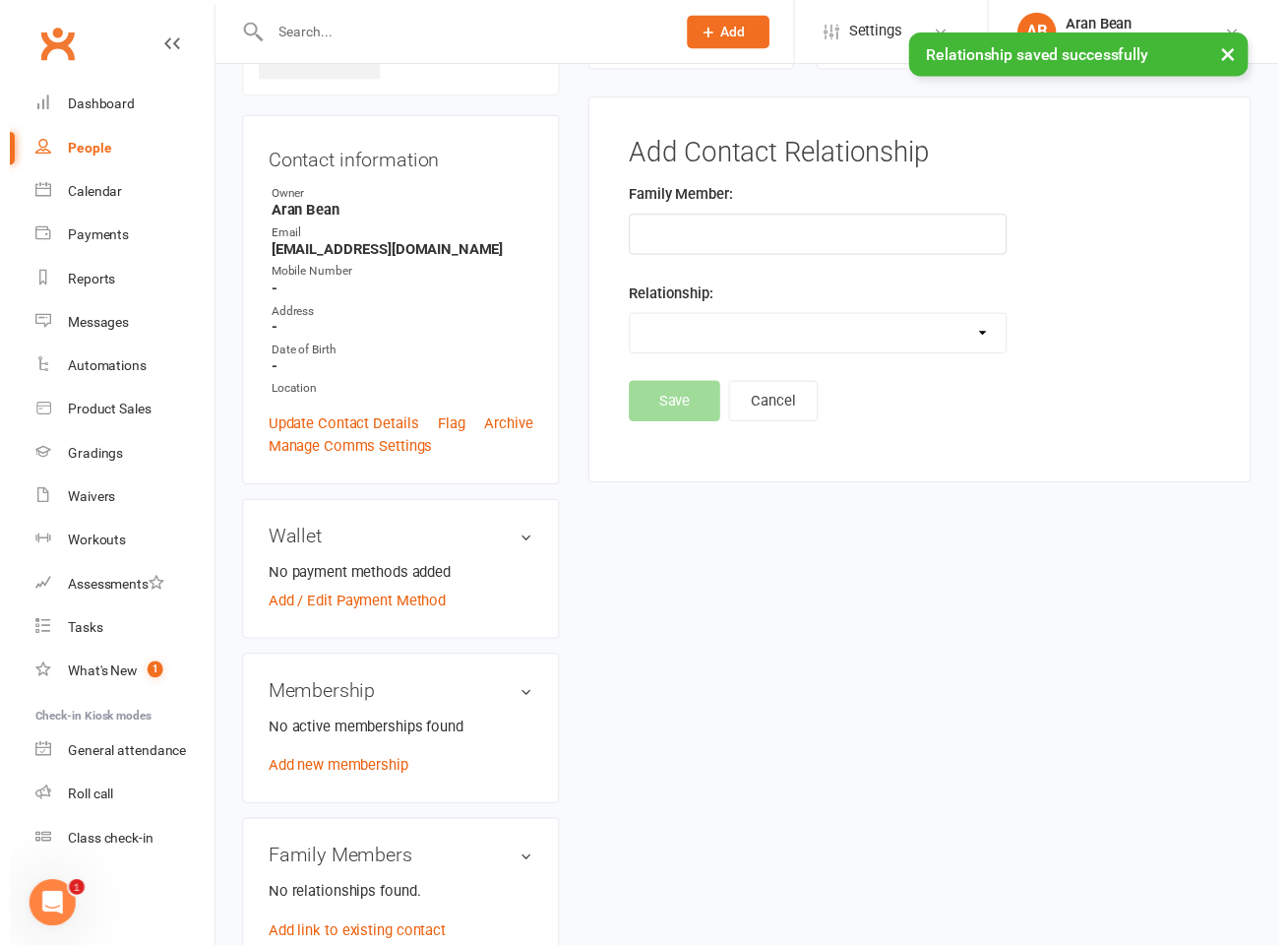 scroll, scrollTop: 151, scrollLeft: 0, axis: vertical 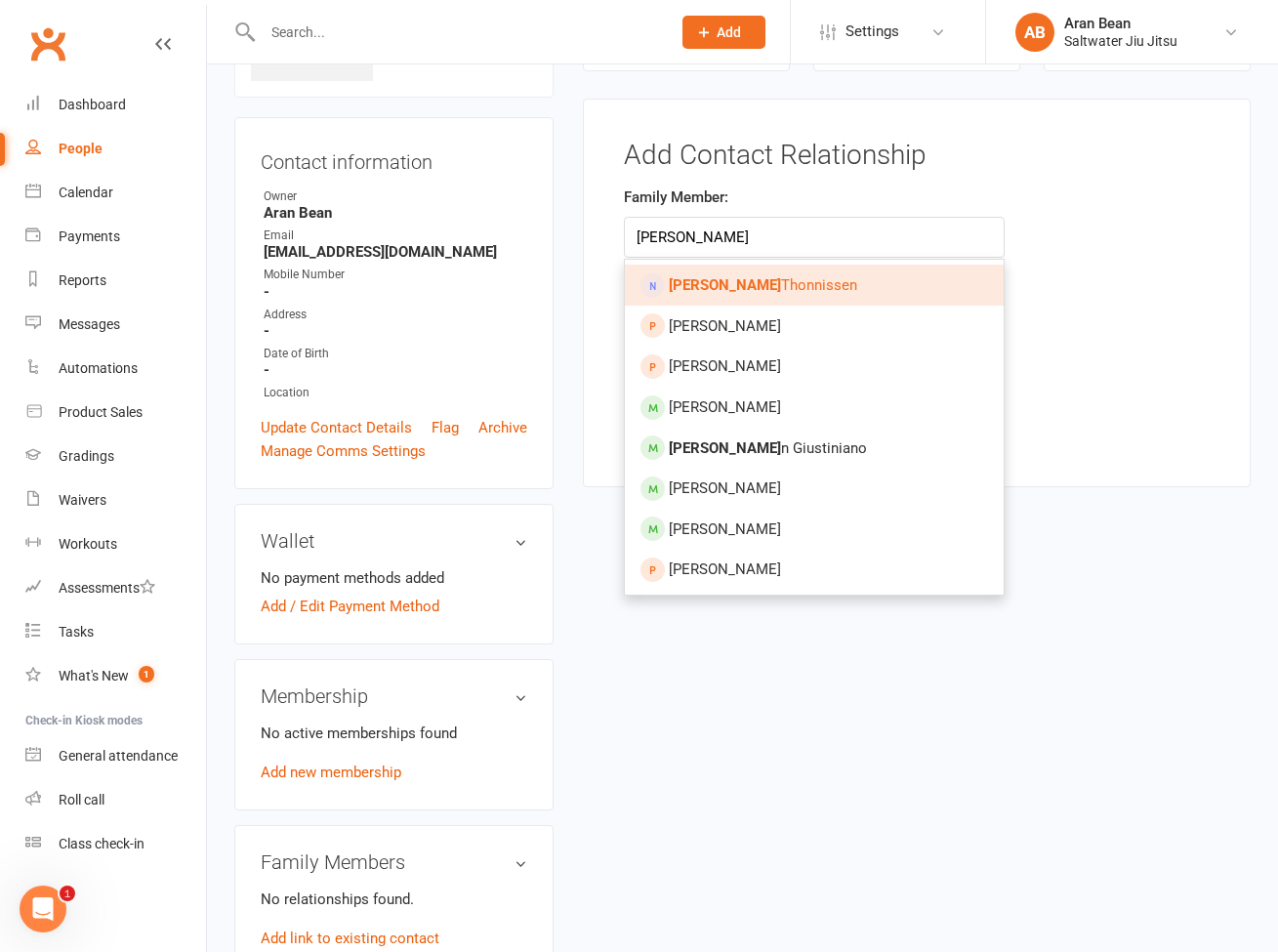type on "[PERSON_NAME]" 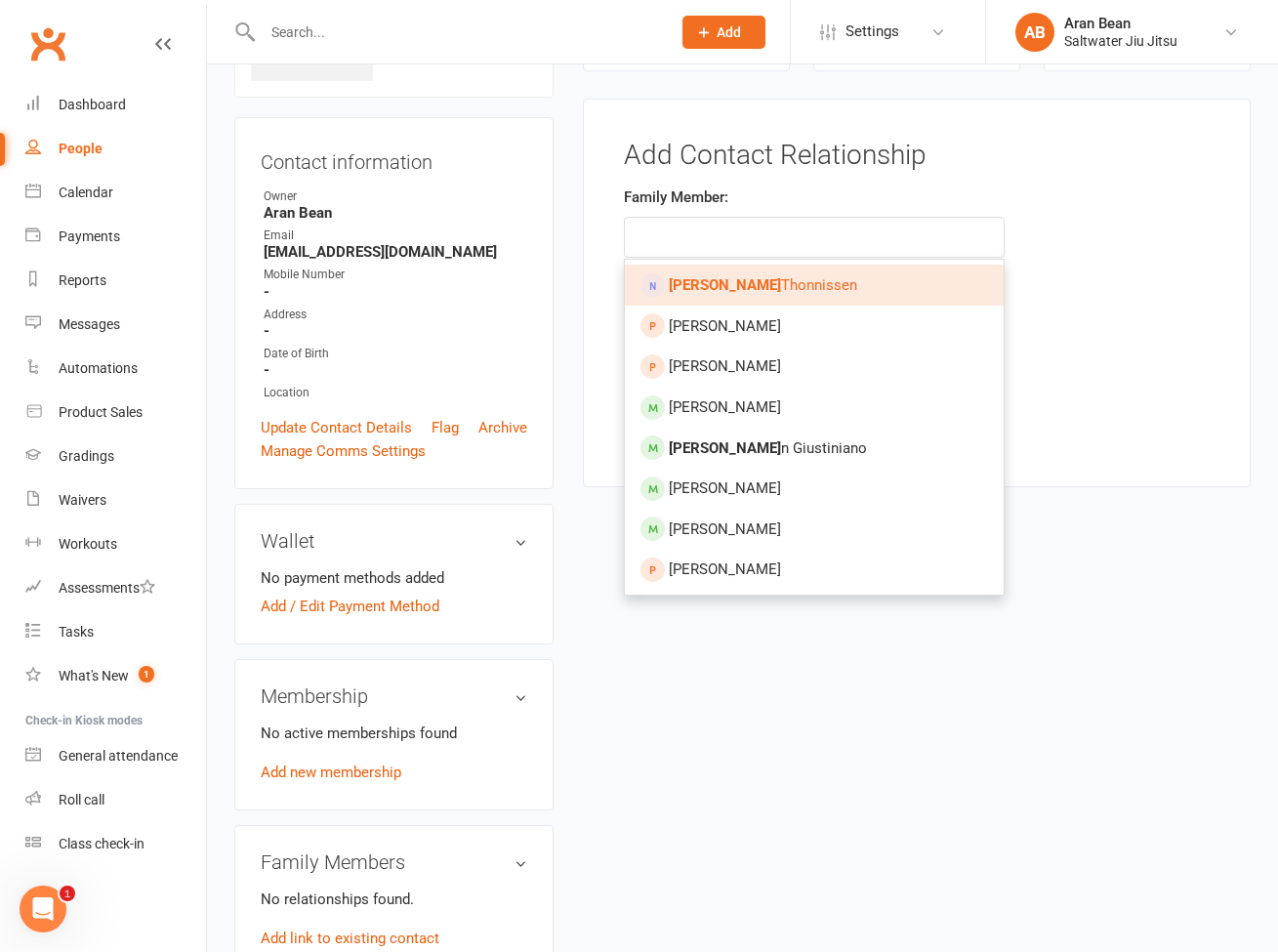 click on "[PERSON_NAME]" at bounding box center [763, 285] 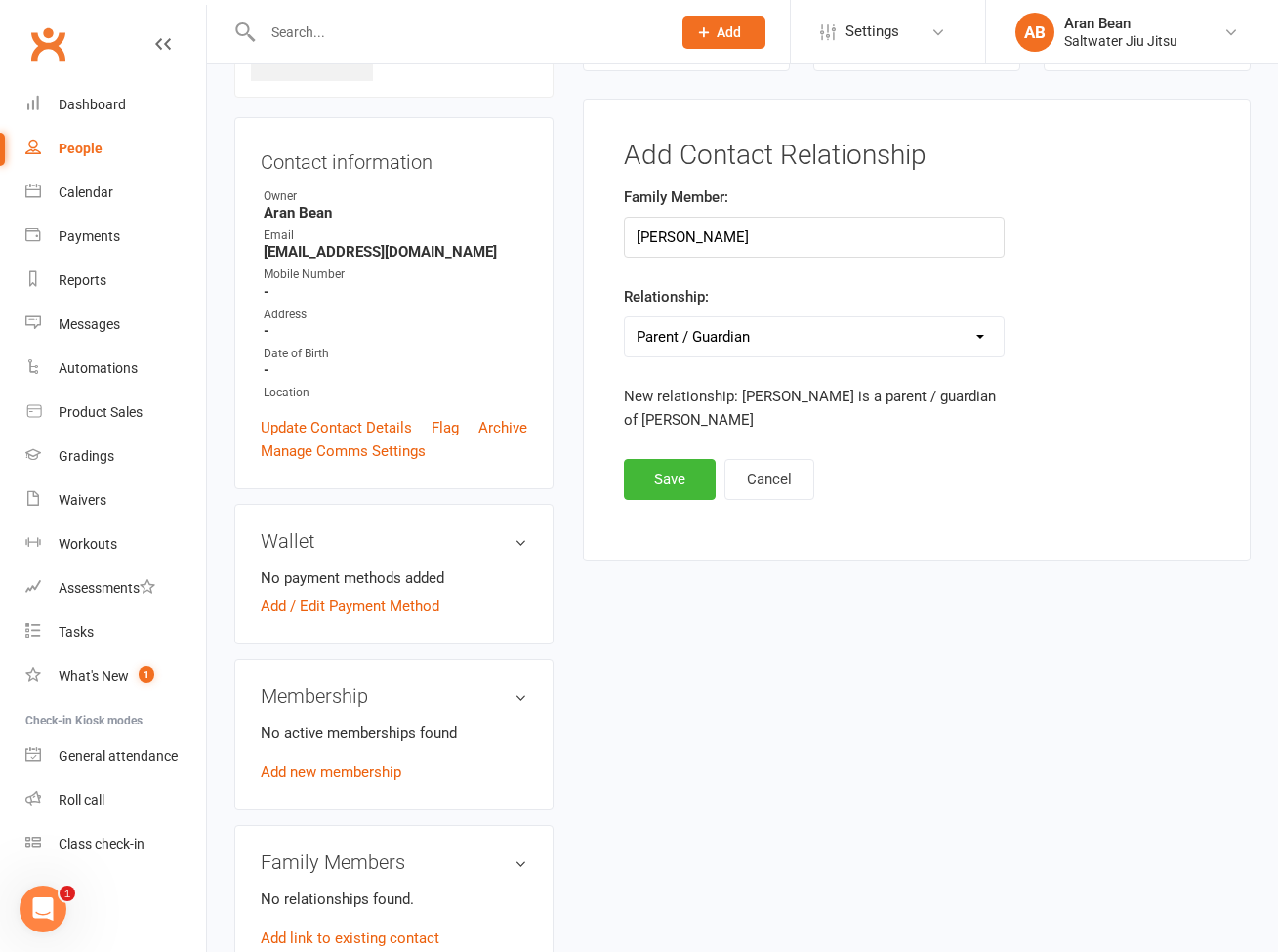 select on "3" 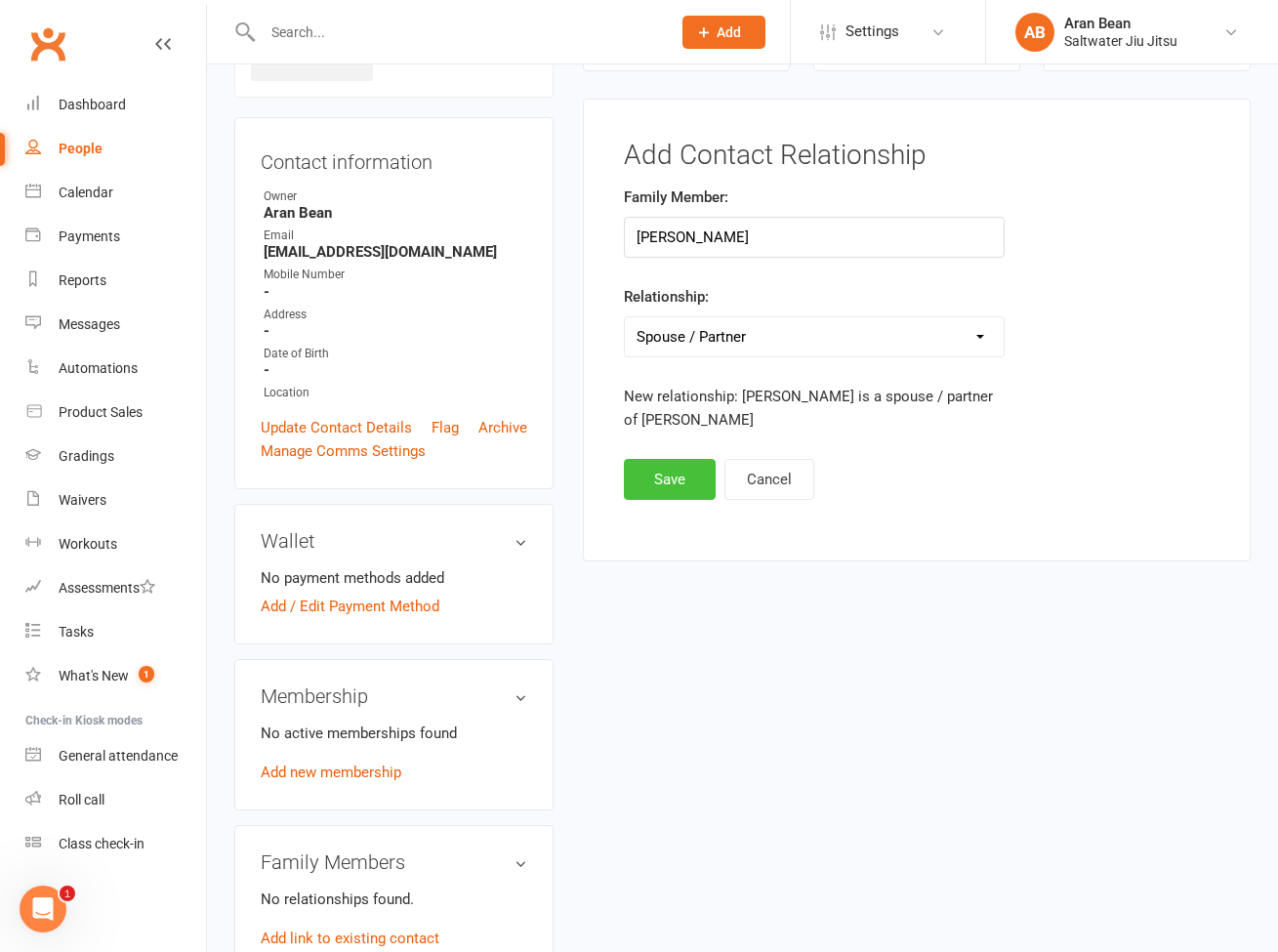 click on "Save" at bounding box center [670, 479] 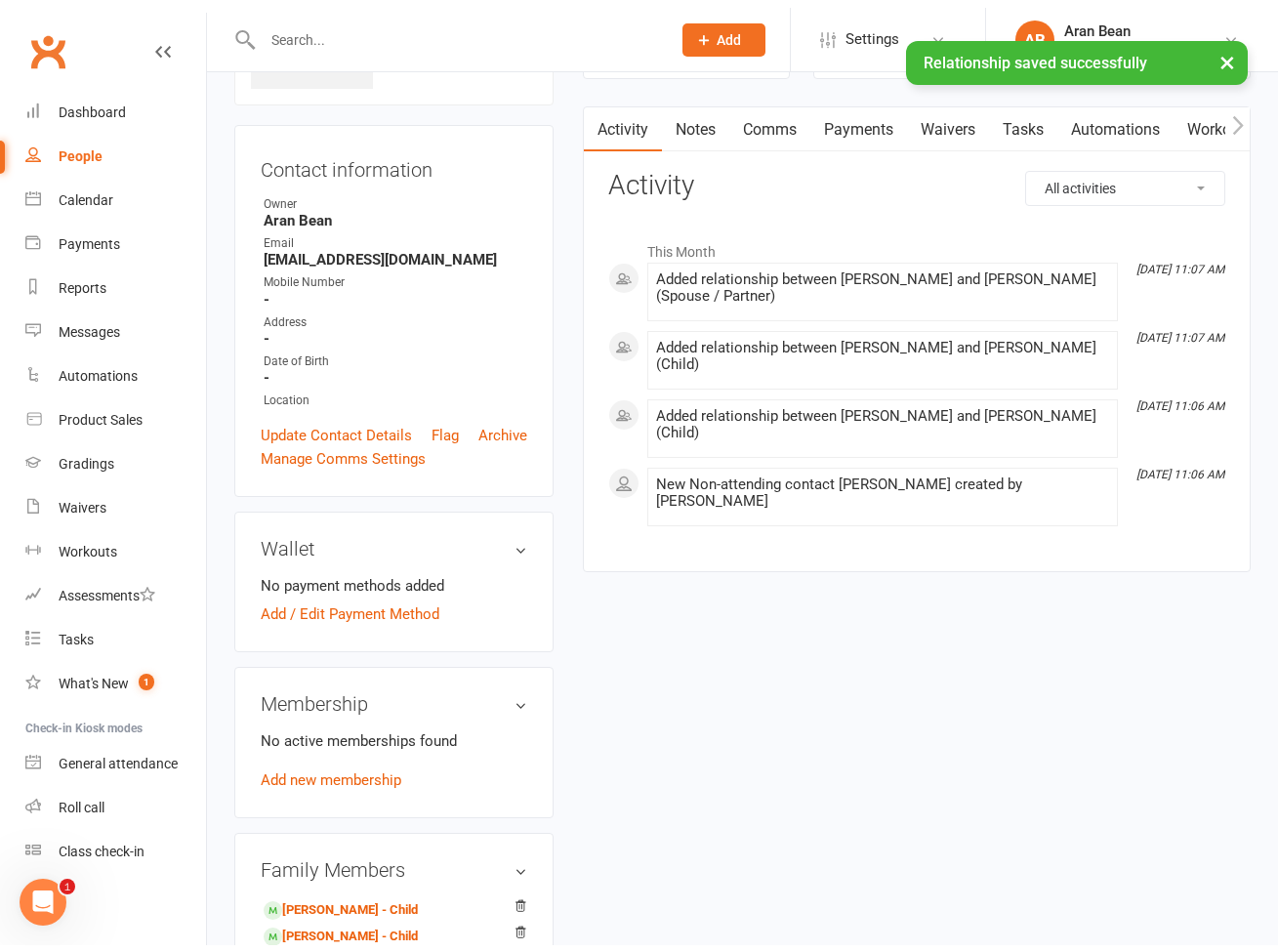 scroll, scrollTop: 0, scrollLeft: 0, axis: both 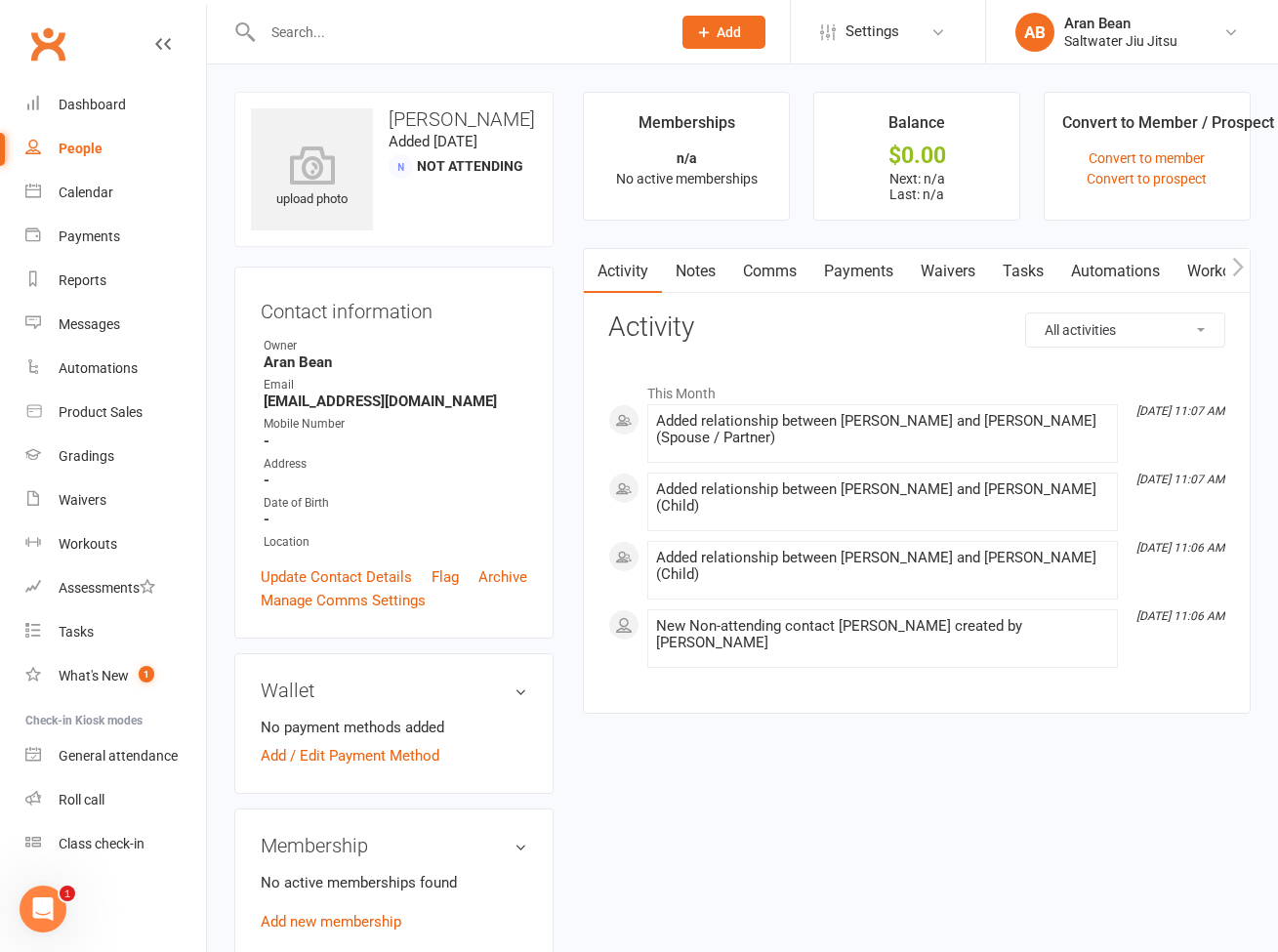 click 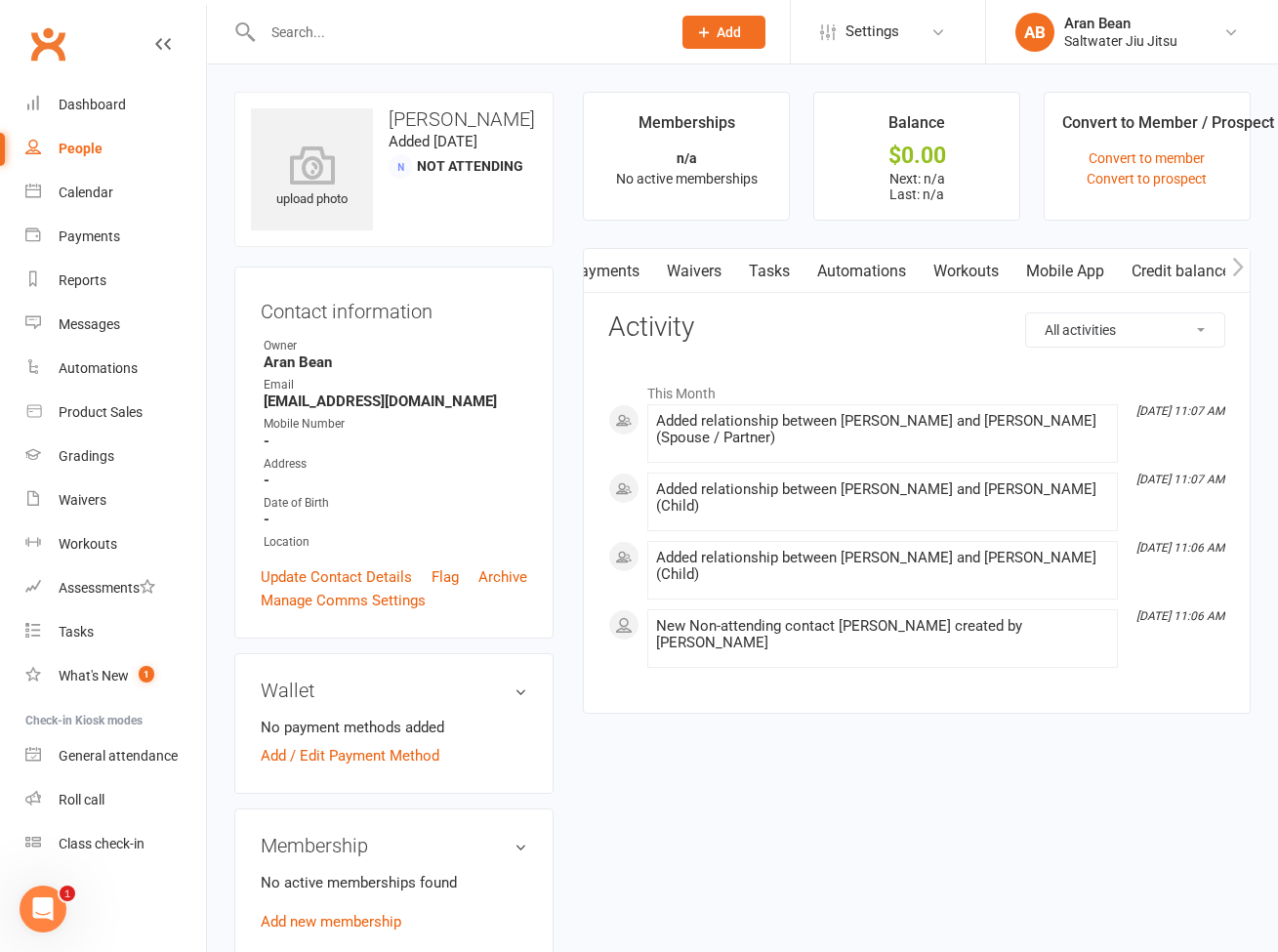 scroll, scrollTop: 0, scrollLeft: 254, axis: horizontal 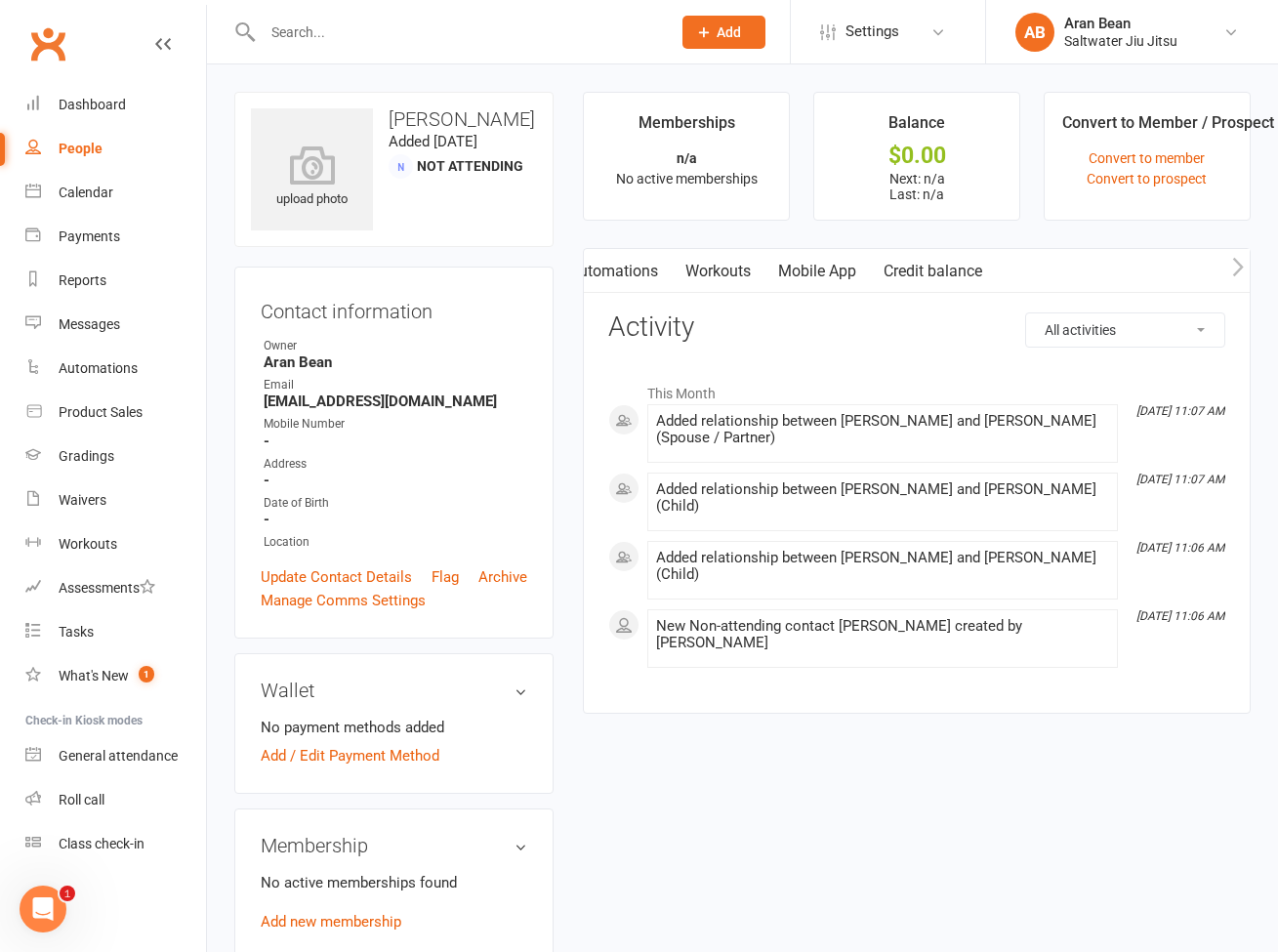 click 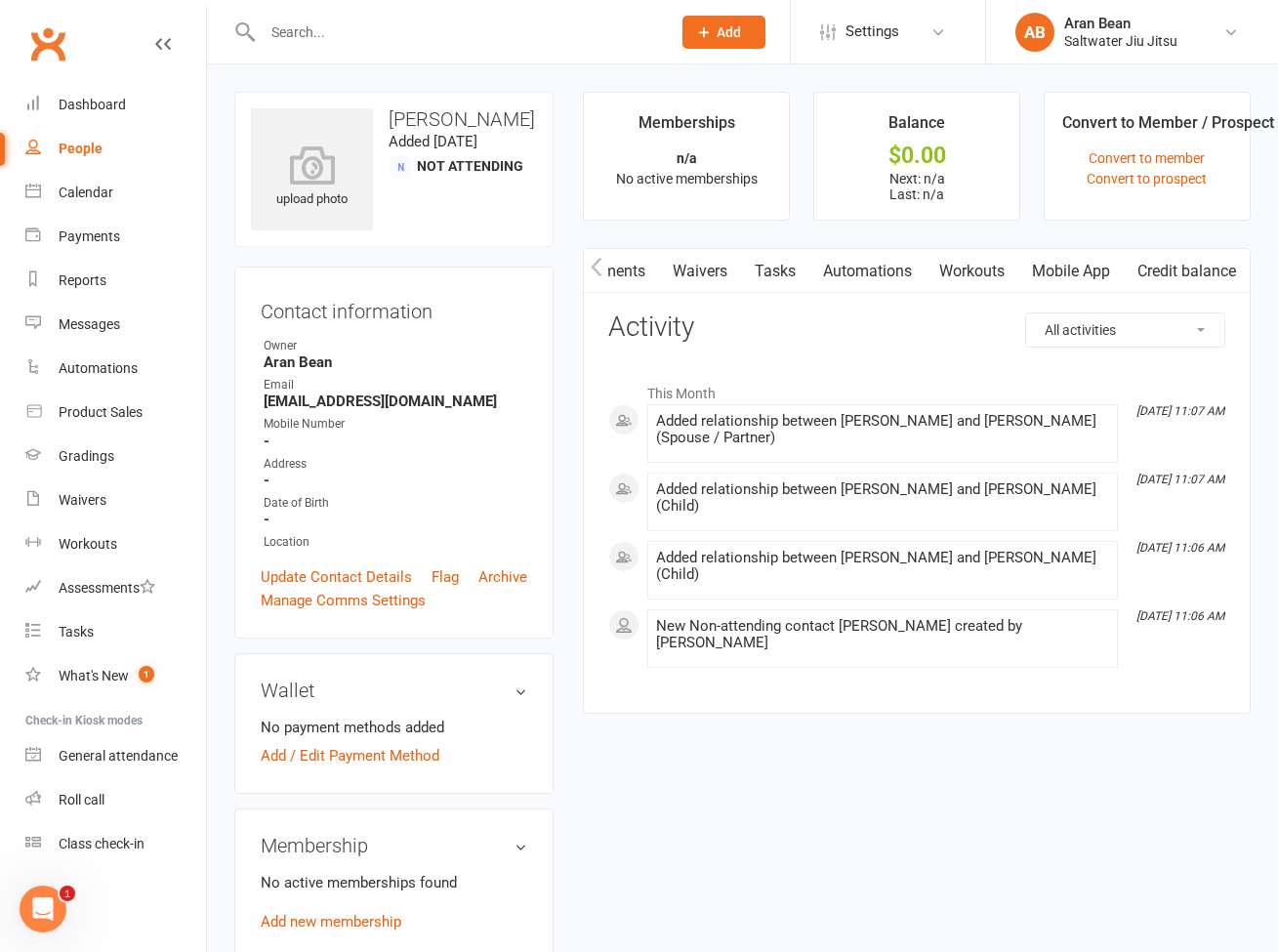 click on "Mobile App" at bounding box center (1071, 271) 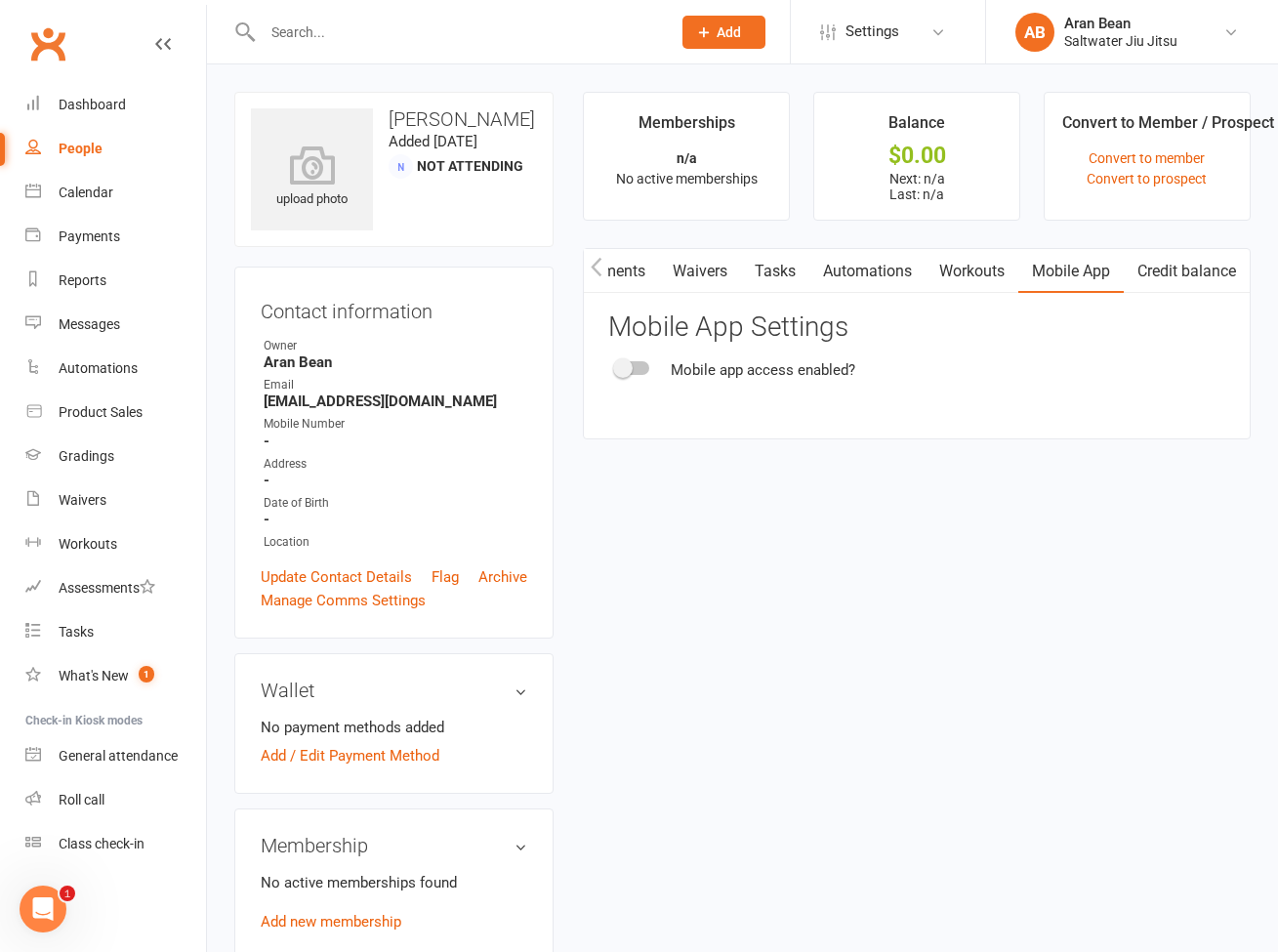 click at bounding box center [623, 368] 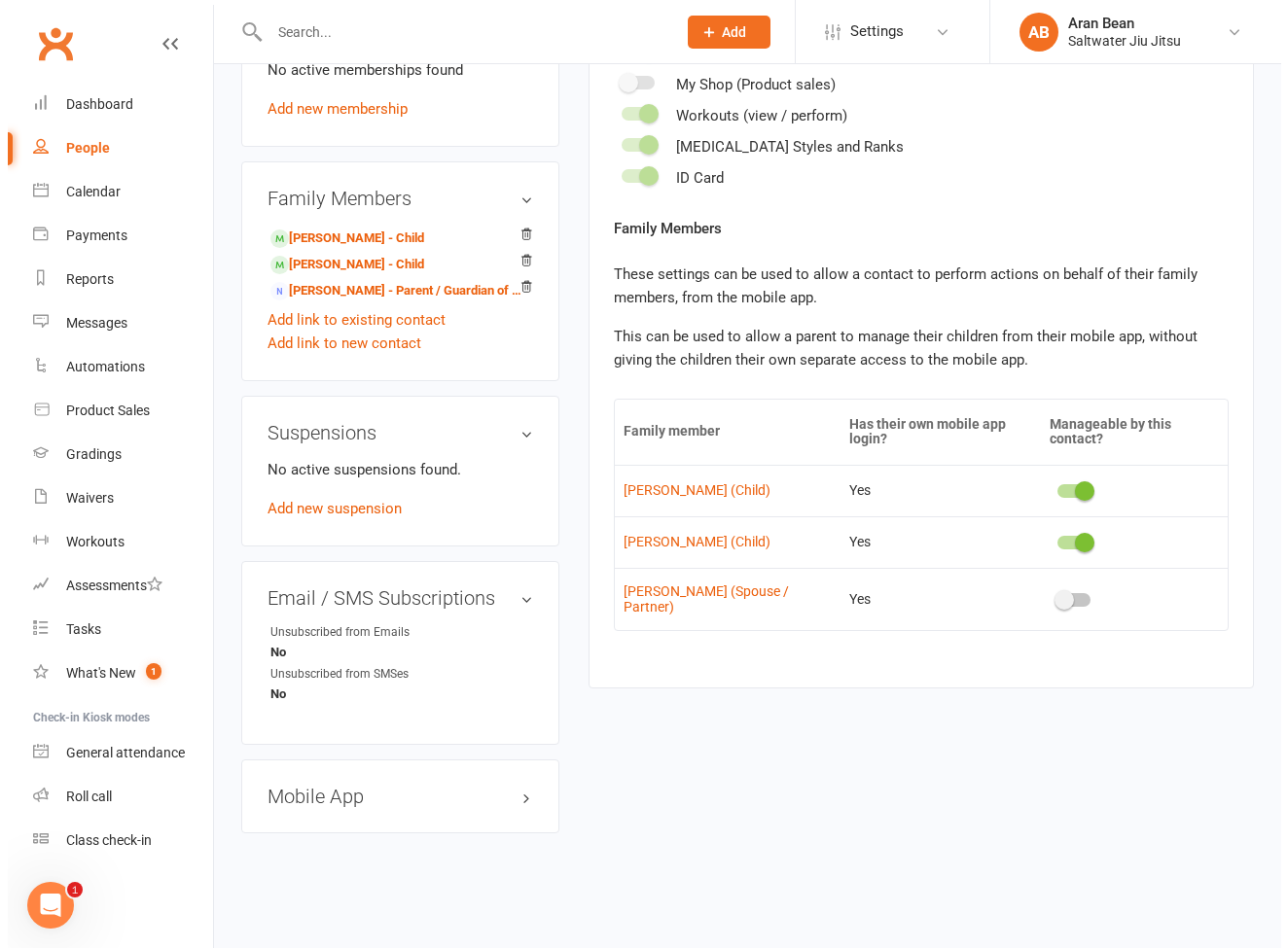 scroll, scrollTop: 0, scrollLeft: 0, axis: both 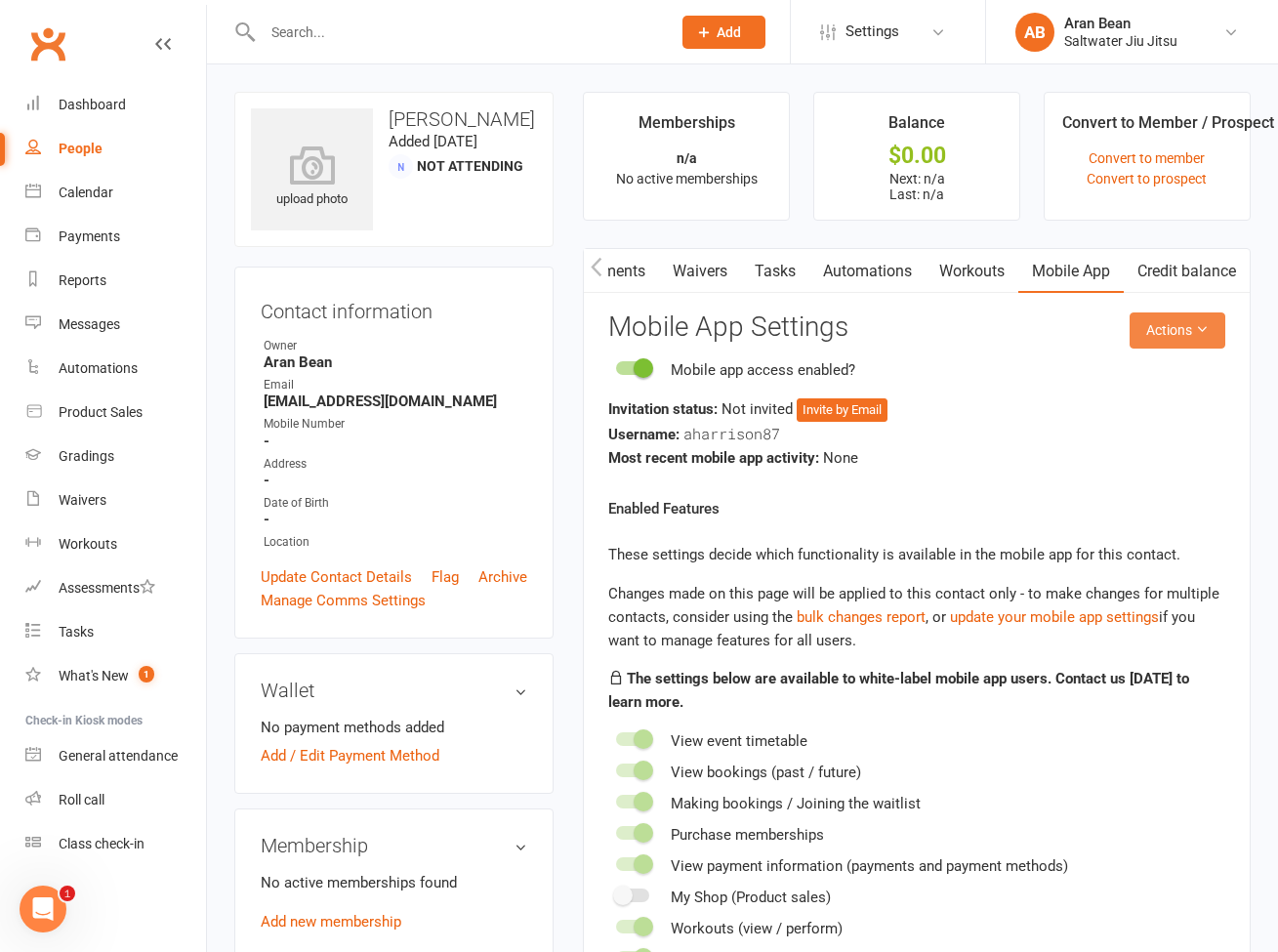 click on "Actions" at bounding box center [1177, 330] 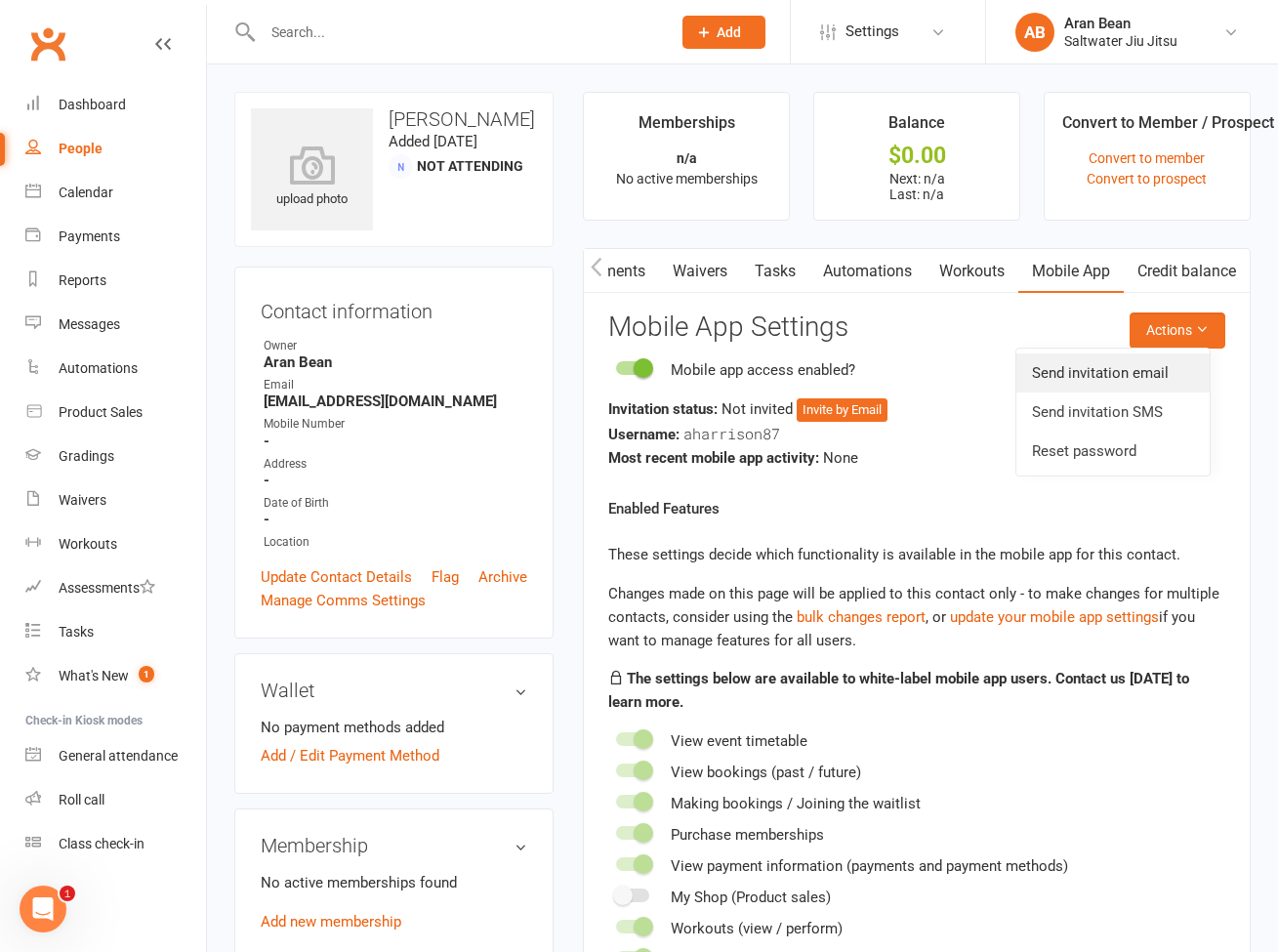 click on "Send invitation email" at bounding box center (1113, 373) 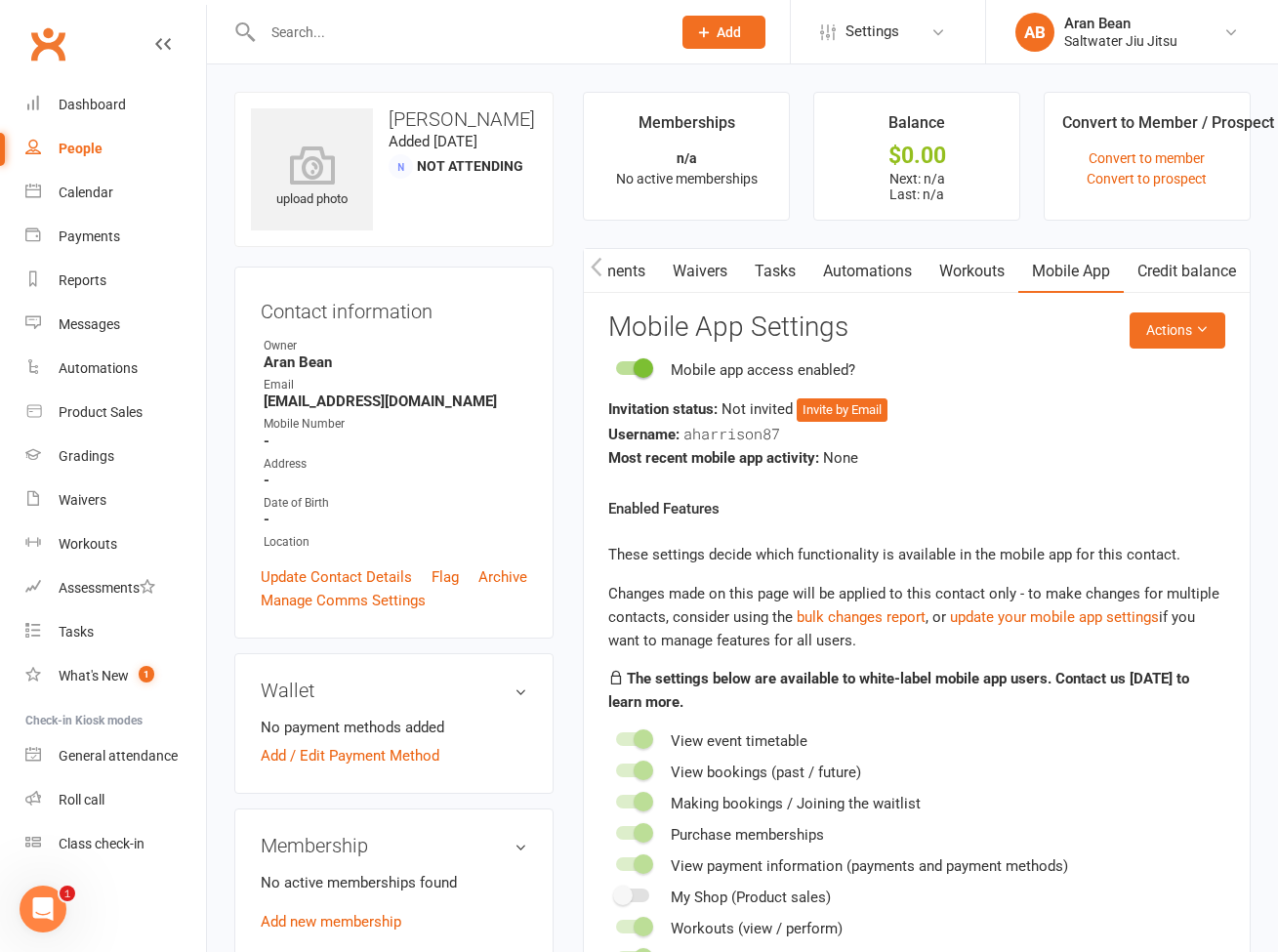 scroll, scrollTop: 0, scrollLeft: 245, axis: horizontal 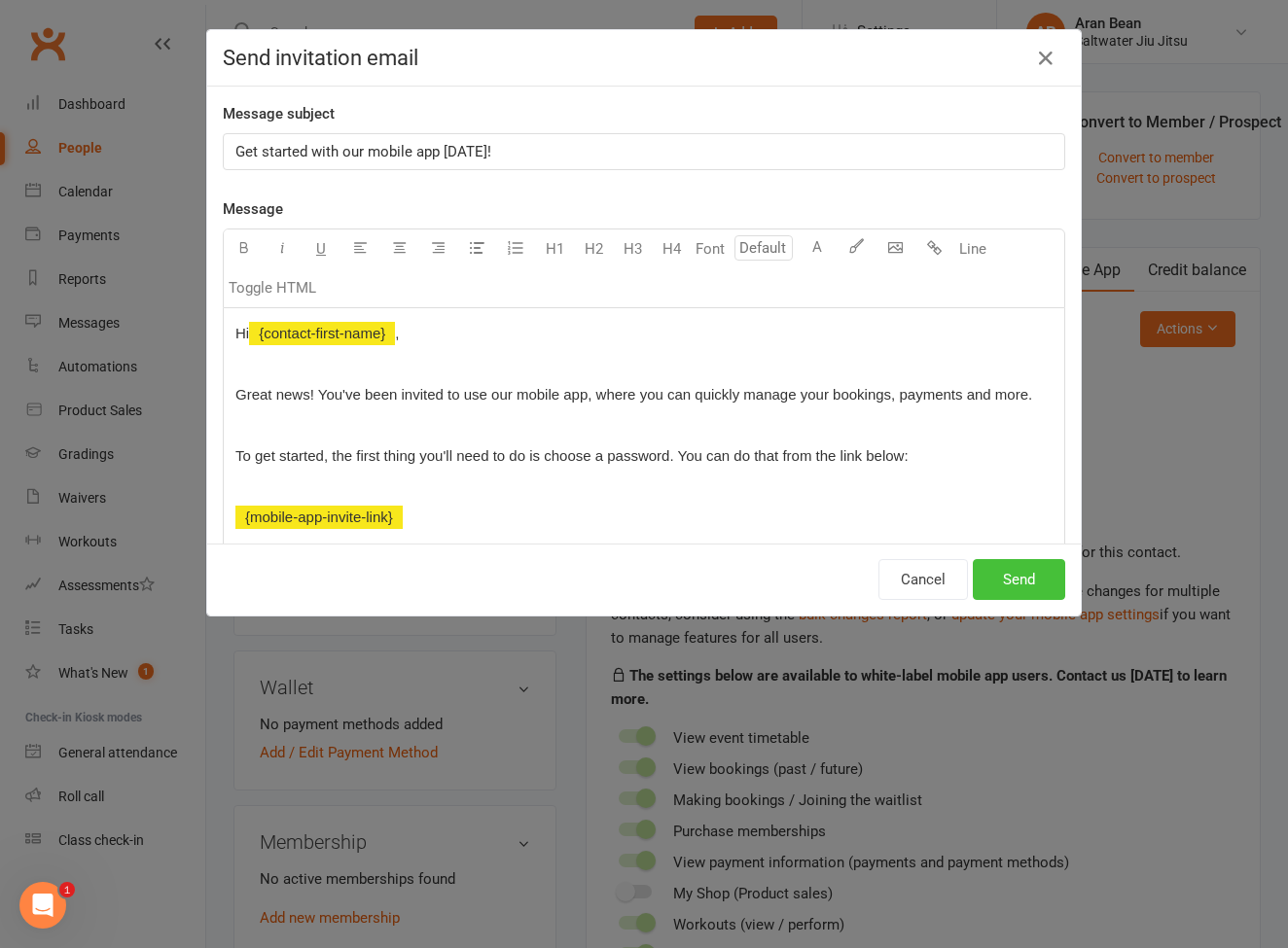 click on "Send" at bounding box center (1019, 579) 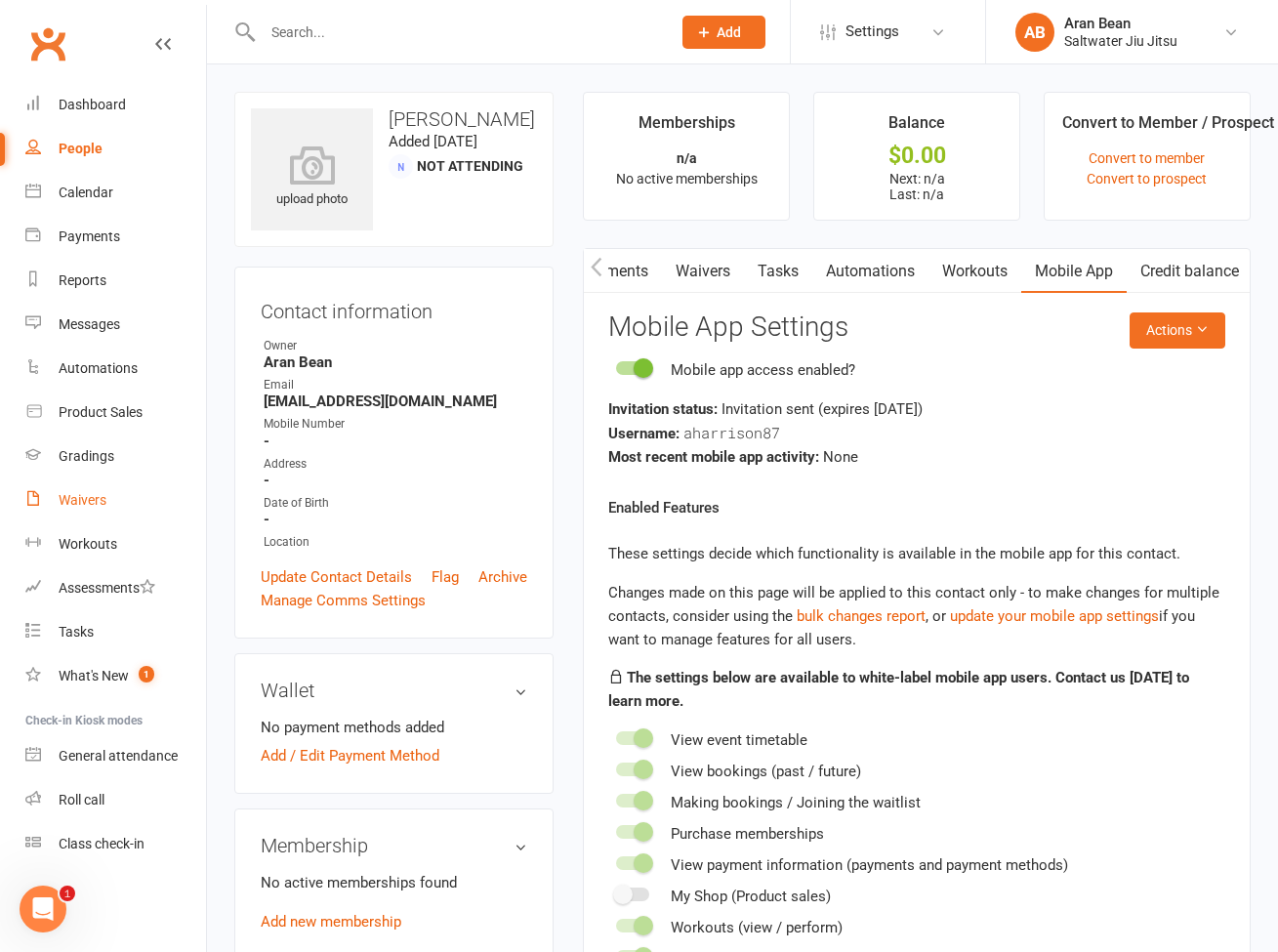 click on "Waivers" at bounding box center [82, 500] 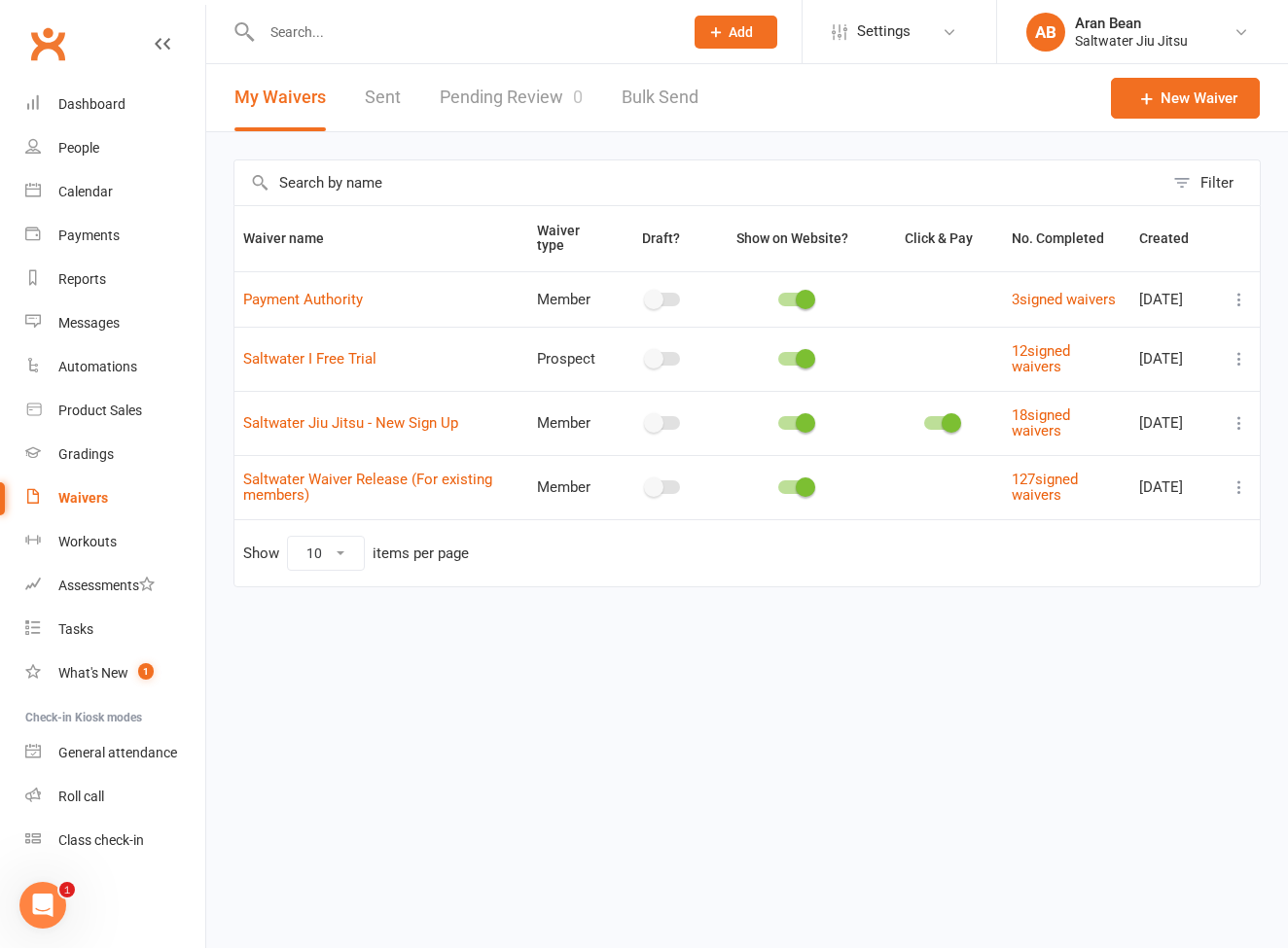 click at bounding box center (1239, 299) 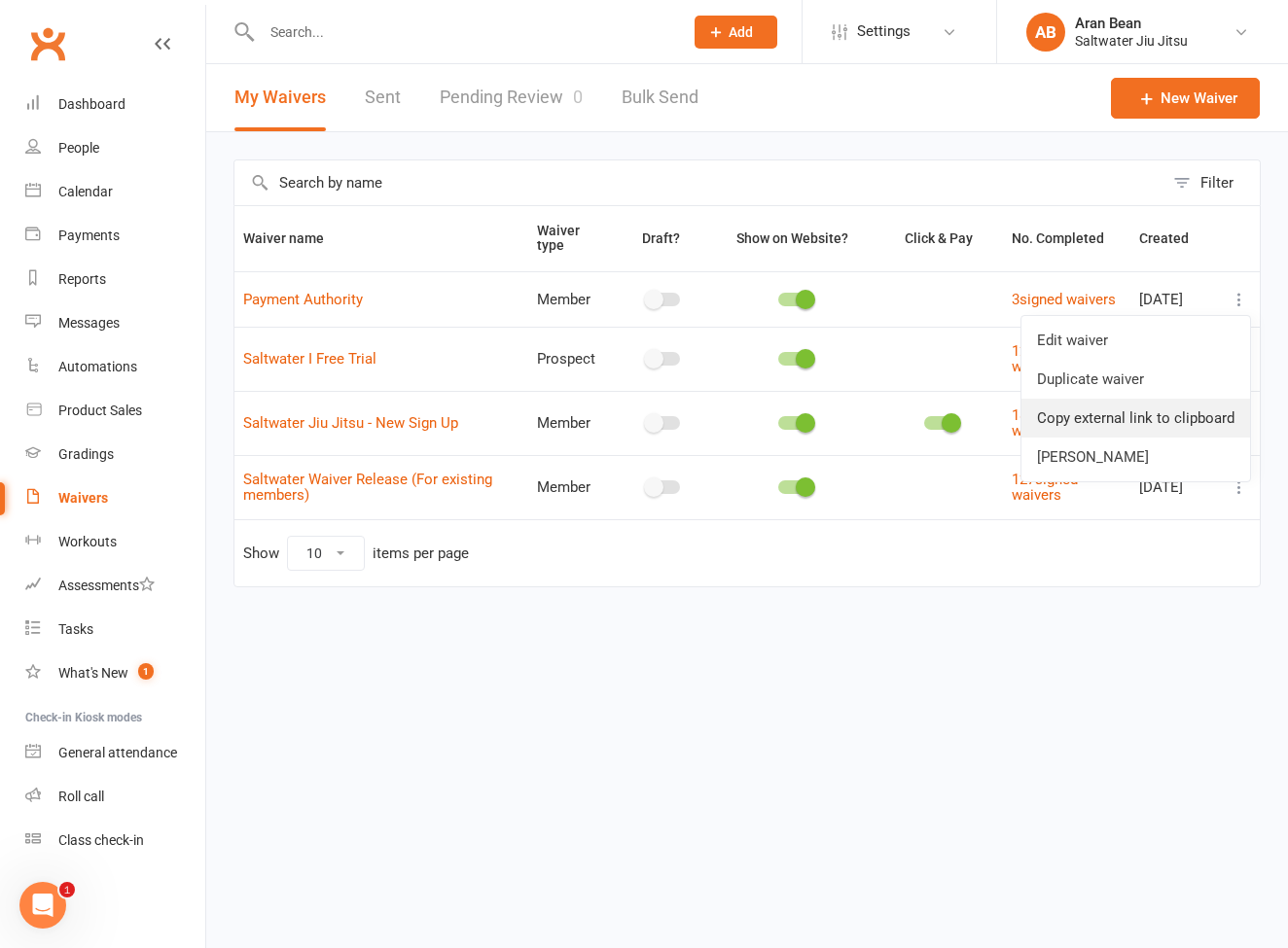 click on "Copy external link to clipboard" at bounding box center (1135, 418) 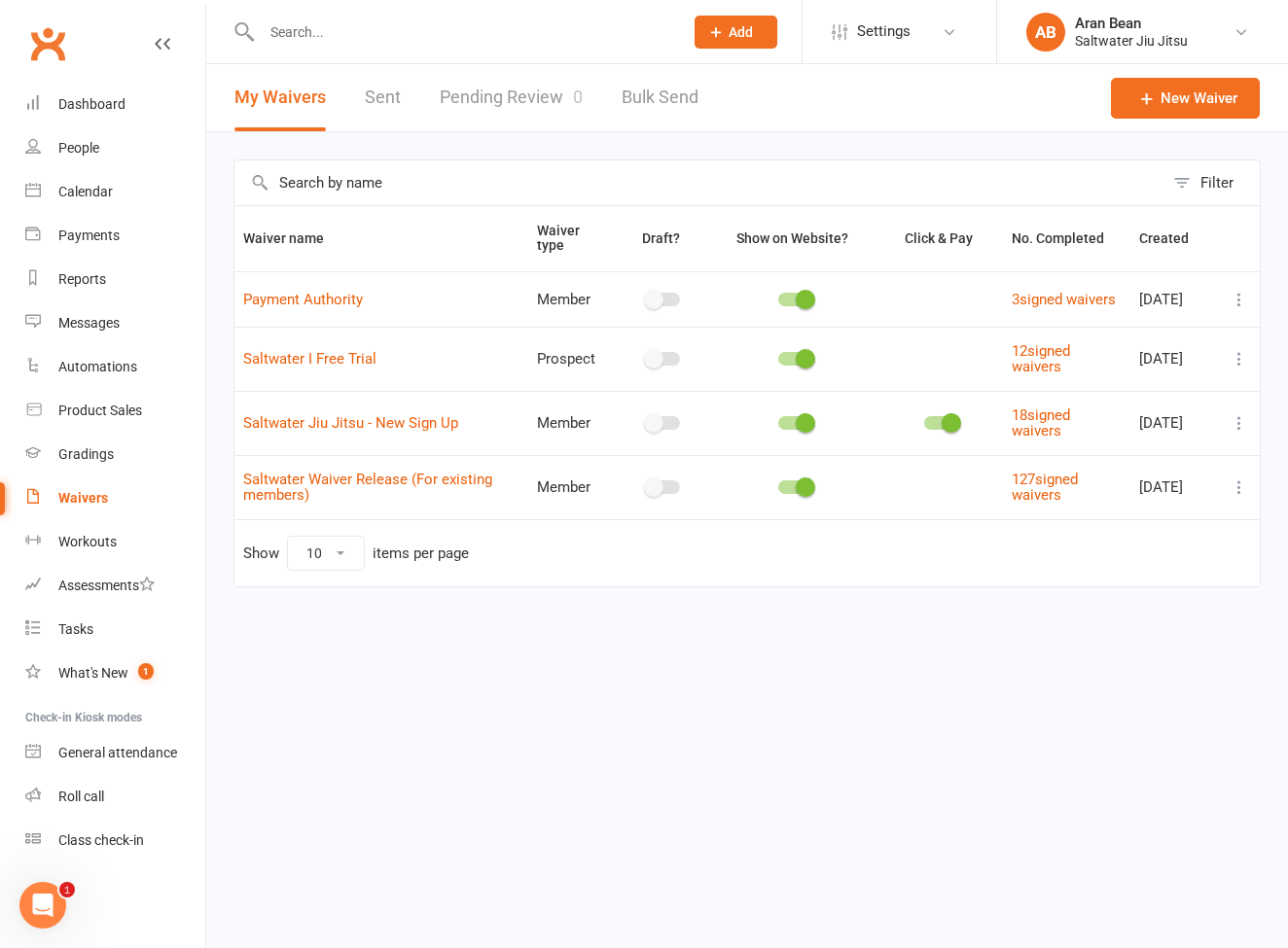 click at bounding box center (462, 32) 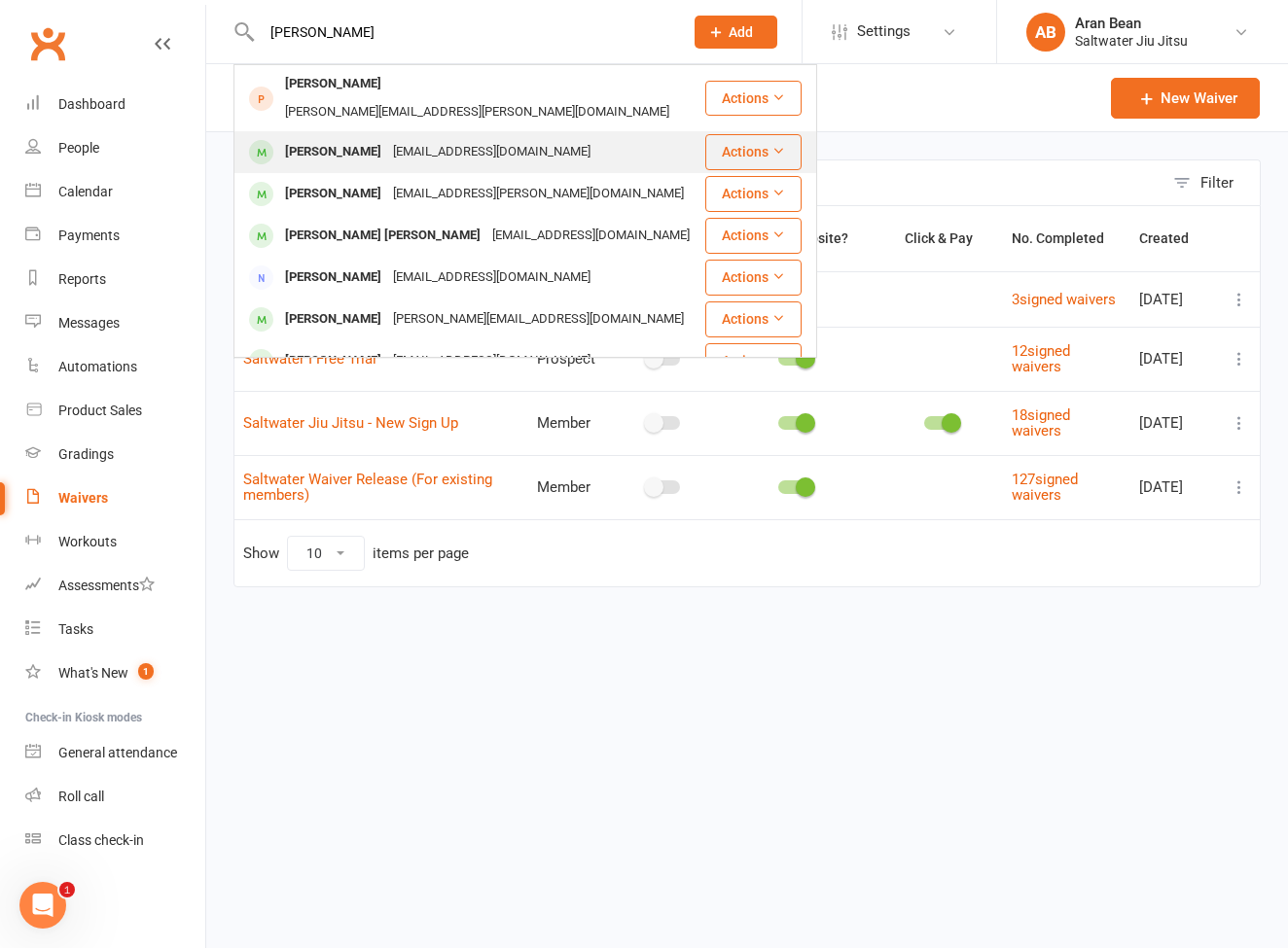 type on "[PERSON_NAME]" 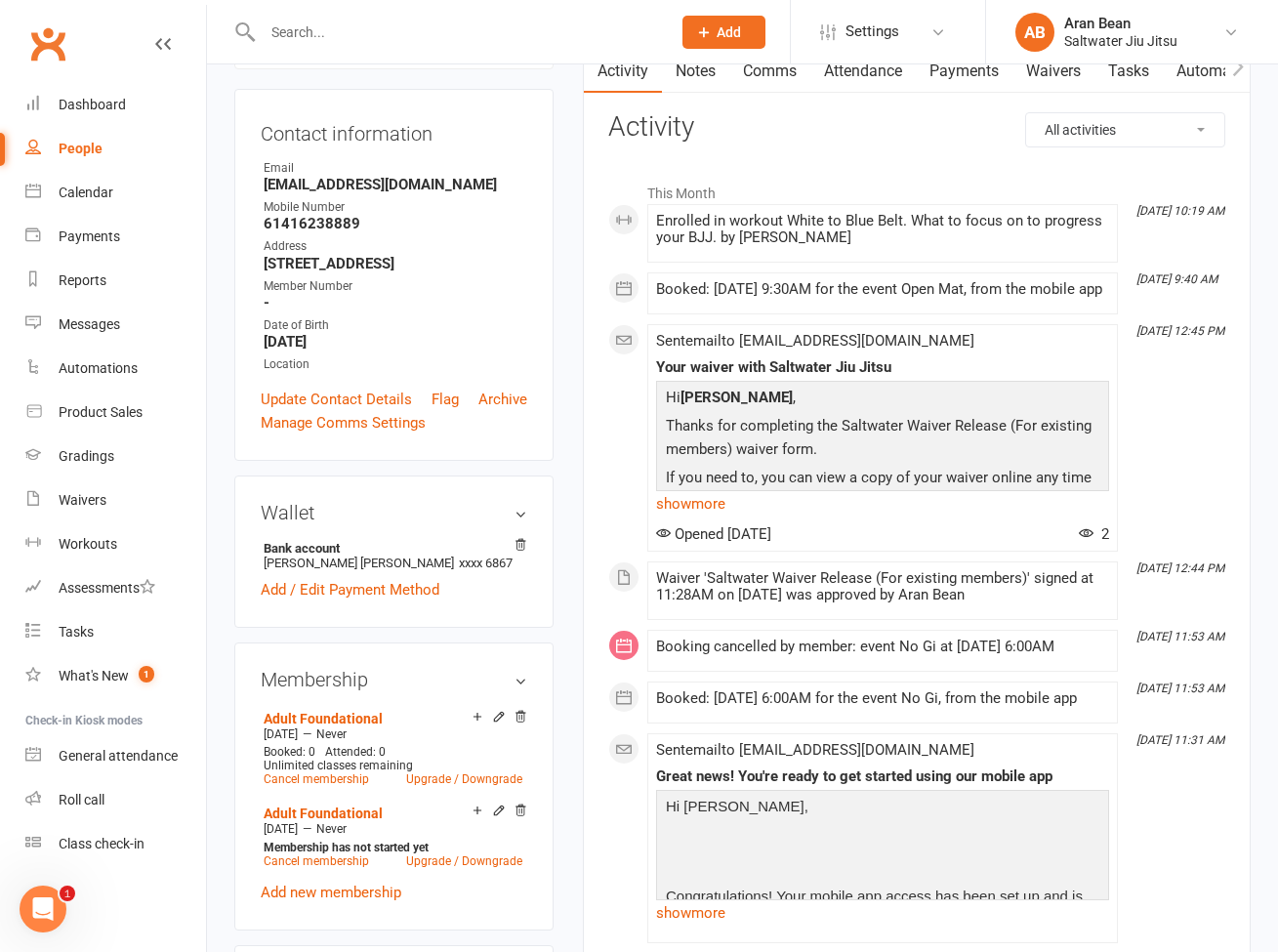 scroll, scrollTop: 326, scrollLeft: 0, axis: vertical 